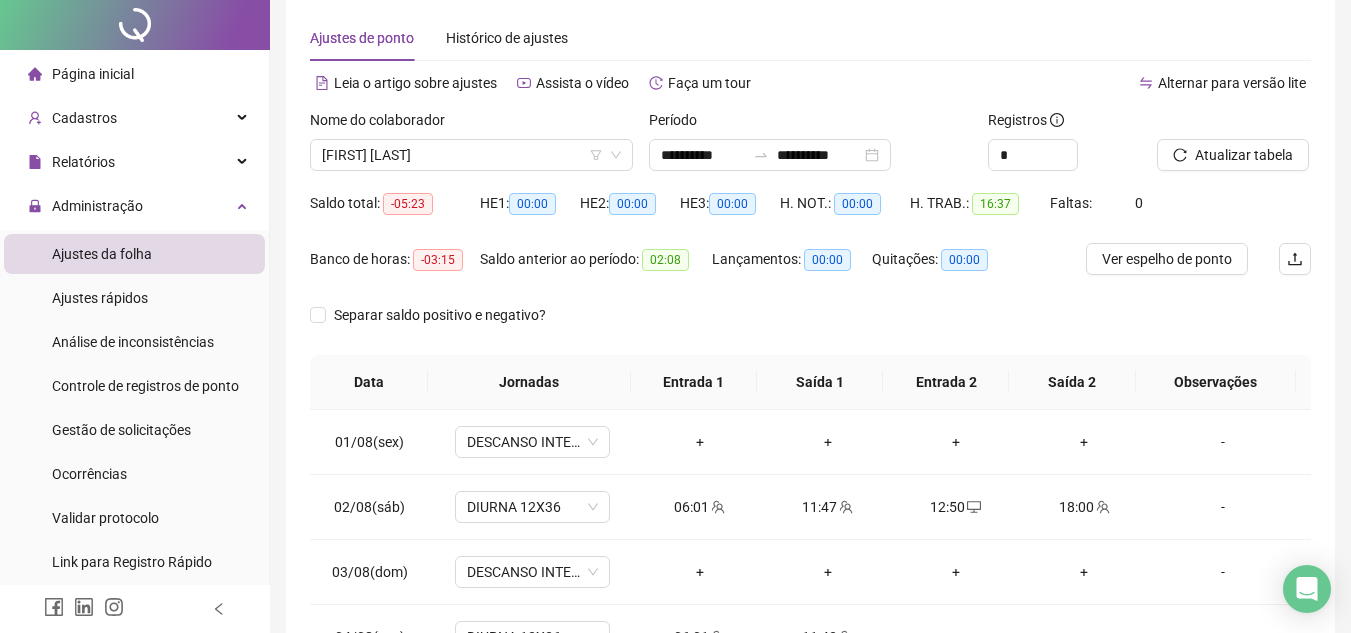 scroll, scrollTop: 0, scrollLeft: 0, axis: both 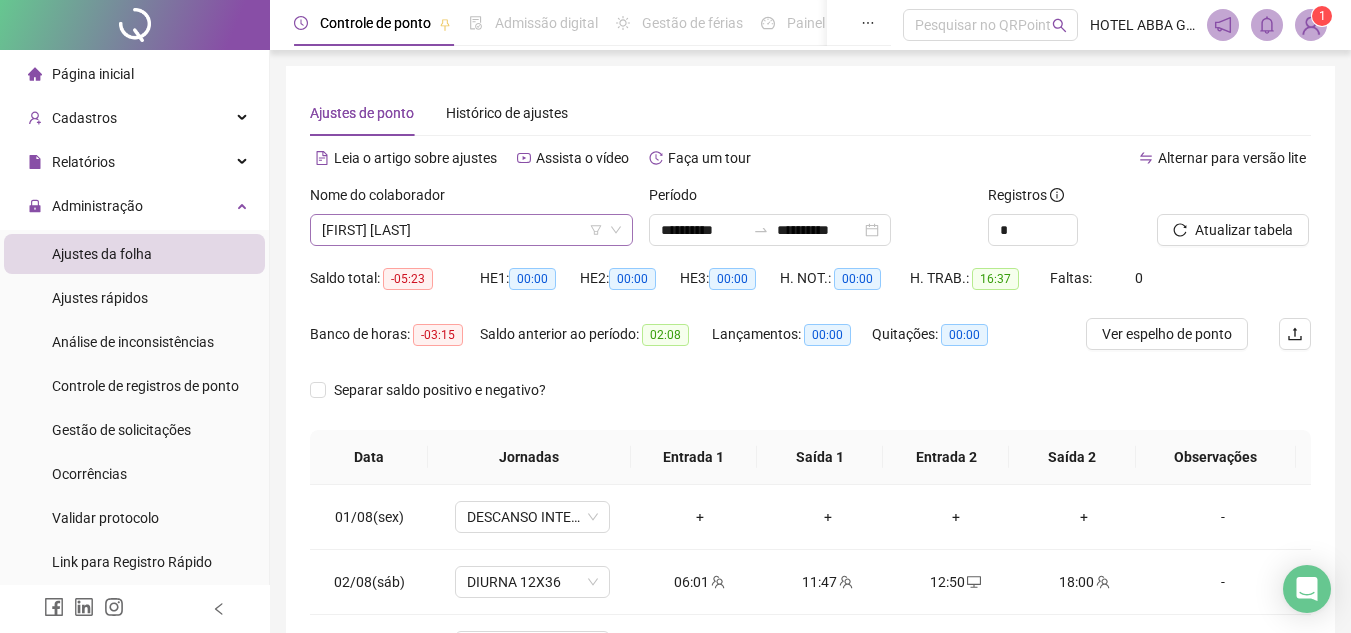 click on "[FIRST] [LAST]" at bounding box center [471, 230] 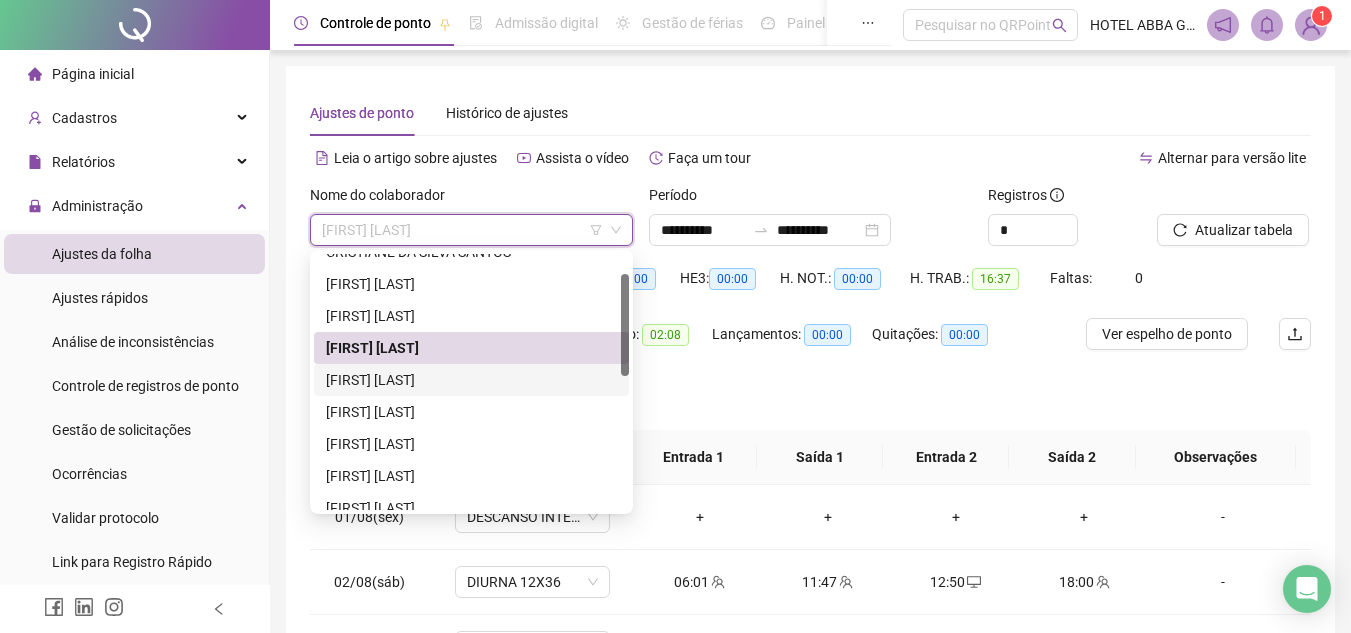 drag, startPoint x: 623, startPoint y: 351, endPoint x: 622, endPoint y: 336, distance: 15.033297 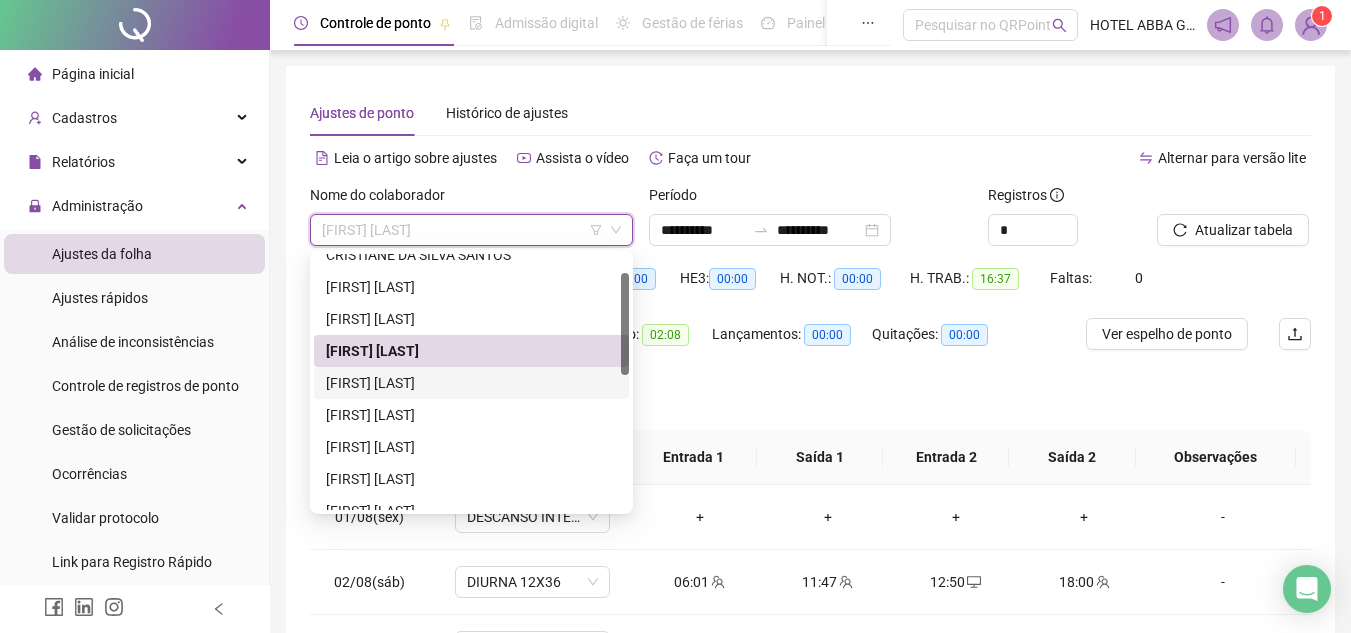 click on "[FIRST] [LAST]" at bounding box center [471, 383] 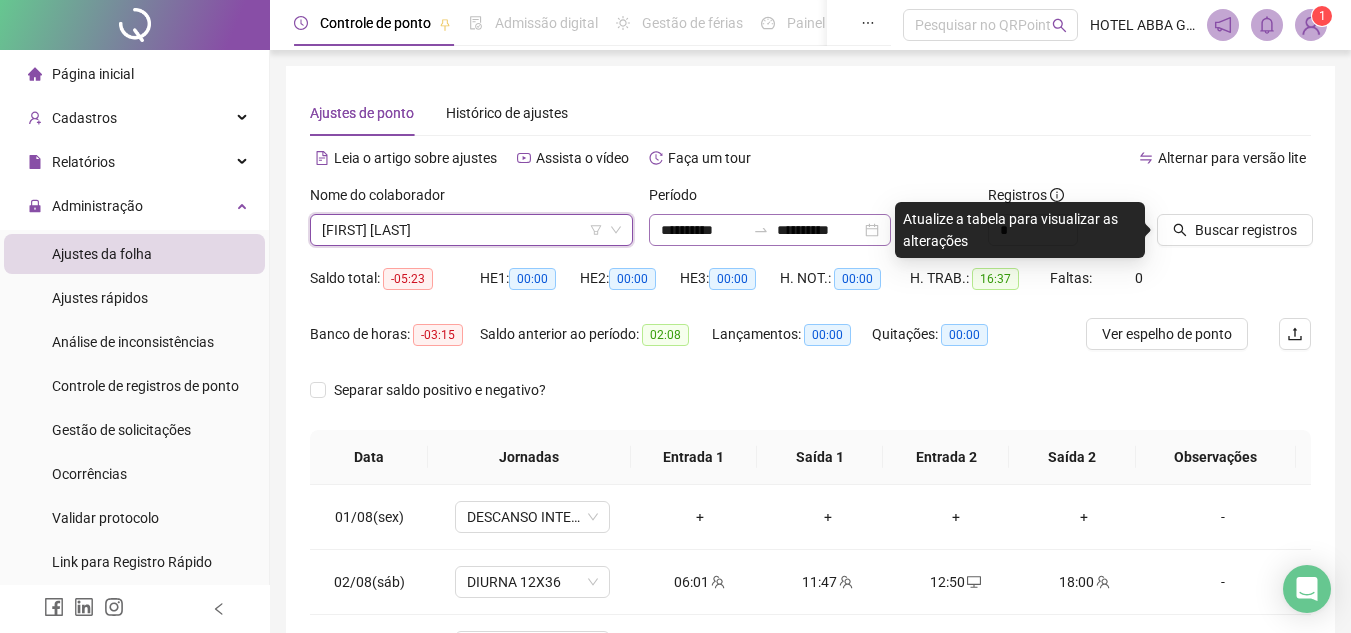 click on "**********" at bounding box center [770, 230] 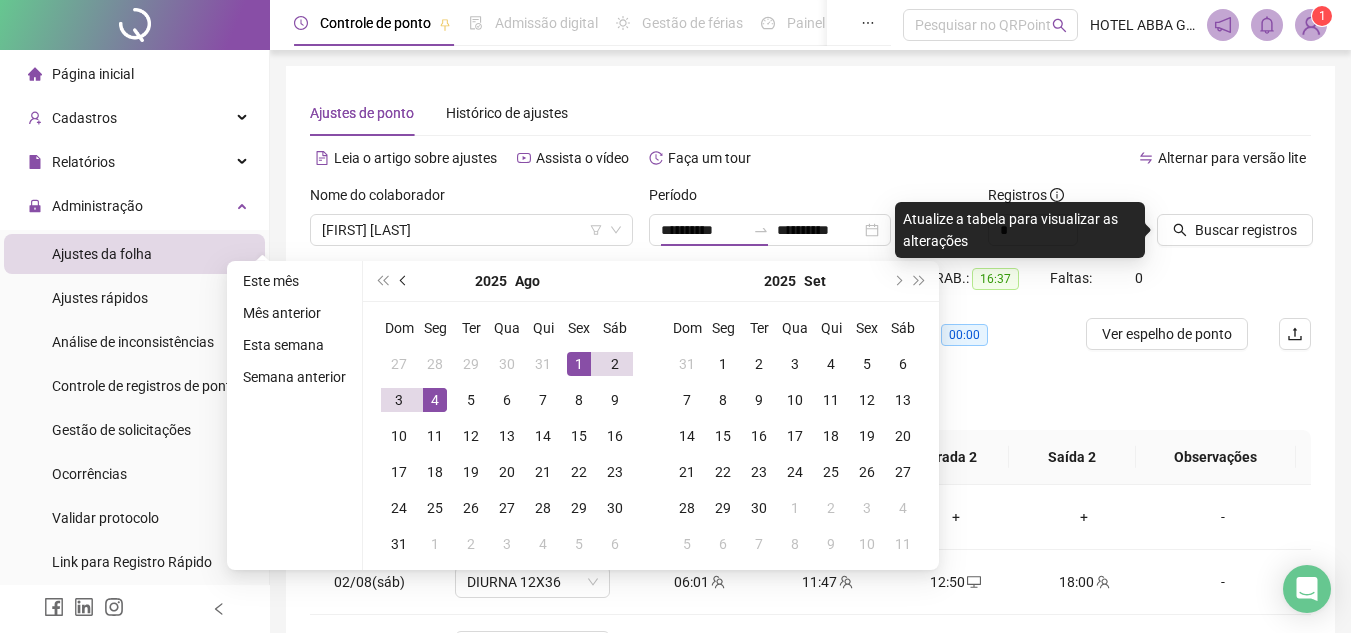 click at bounding box center (404, 281) 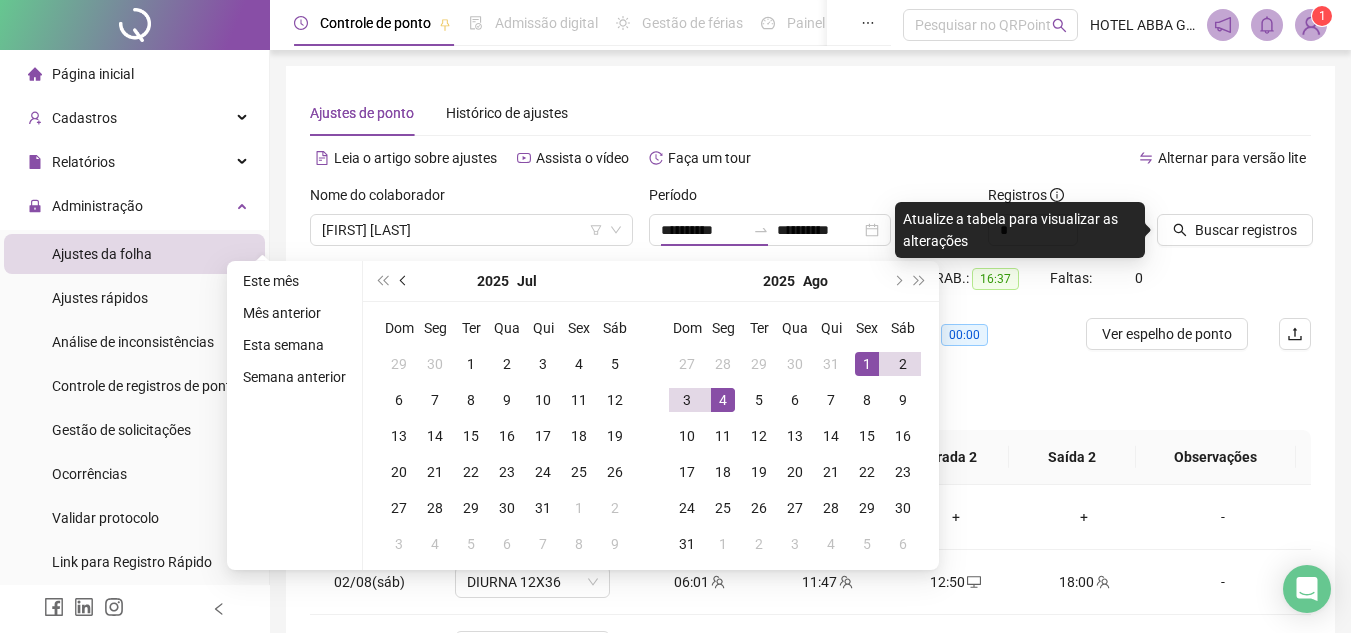 click at bounding box center (404, 281) 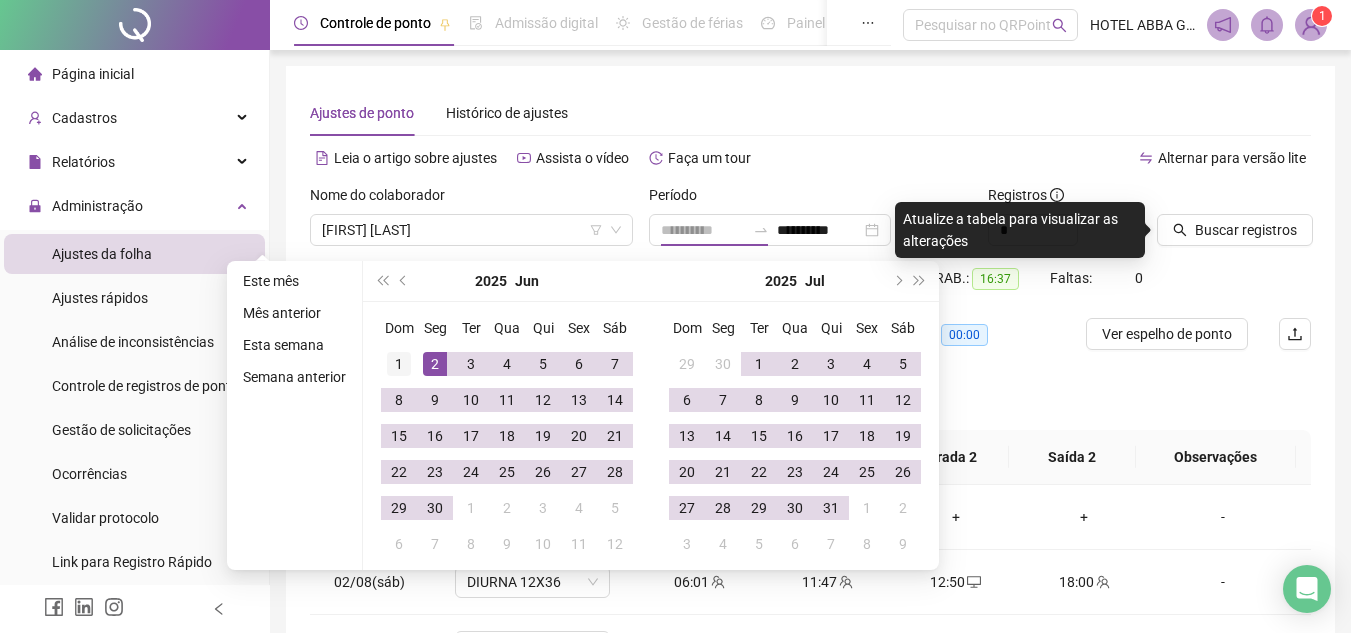 type on "**********" 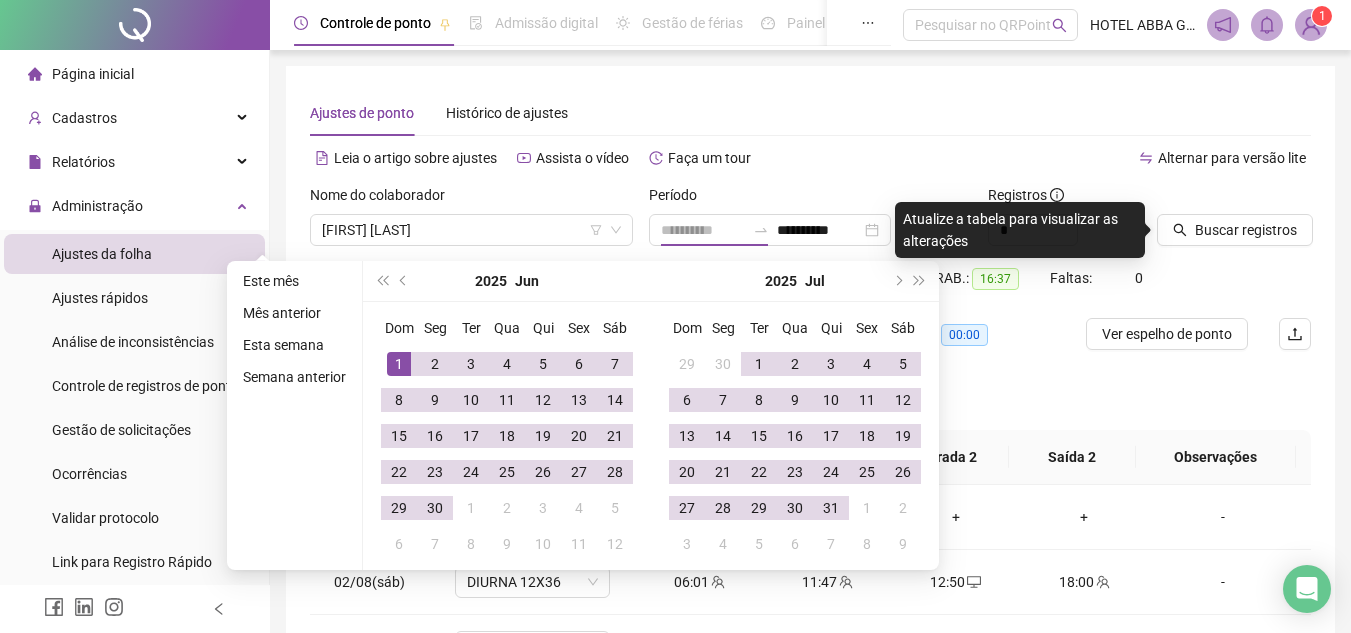 click on "1" at bounding box center [399, 364] 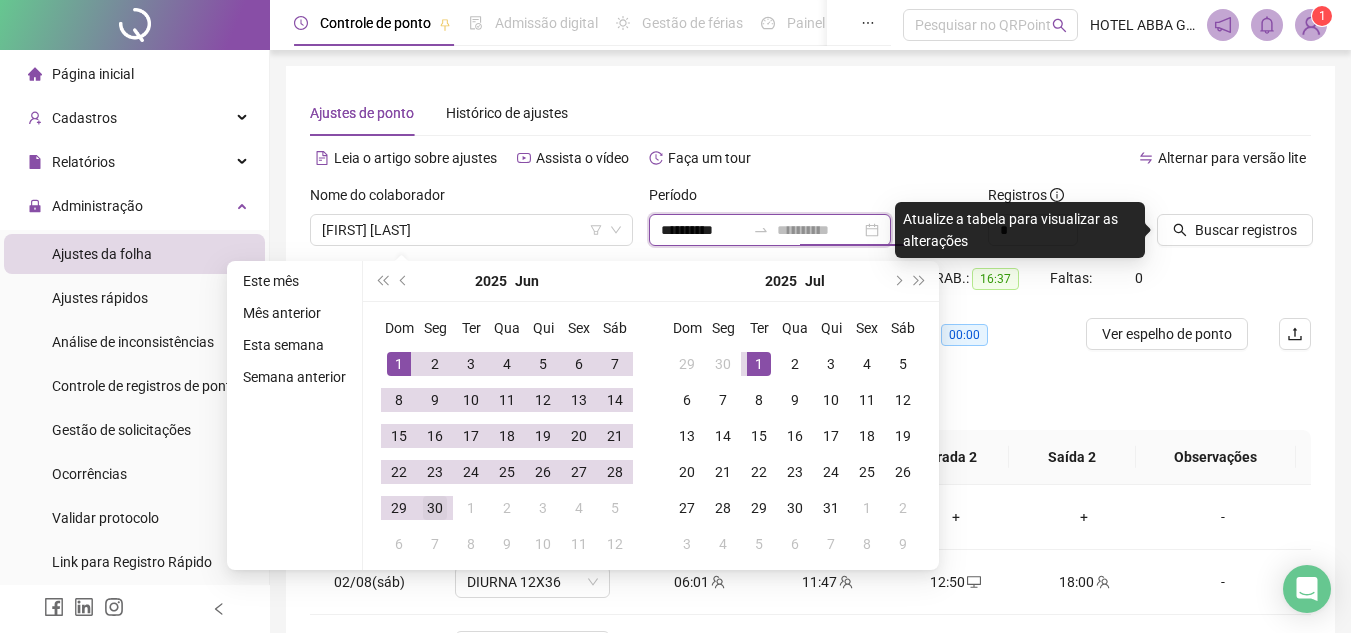 type on "**********" 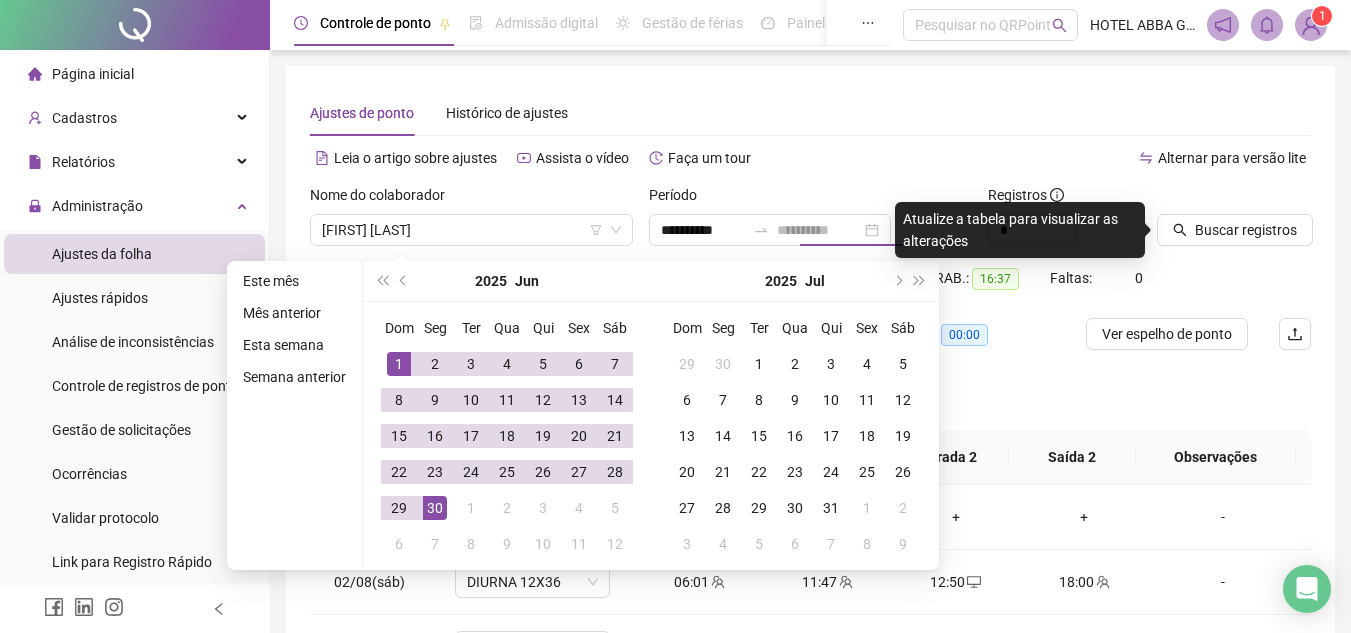 click on "30" at bounding box center [435, 508] 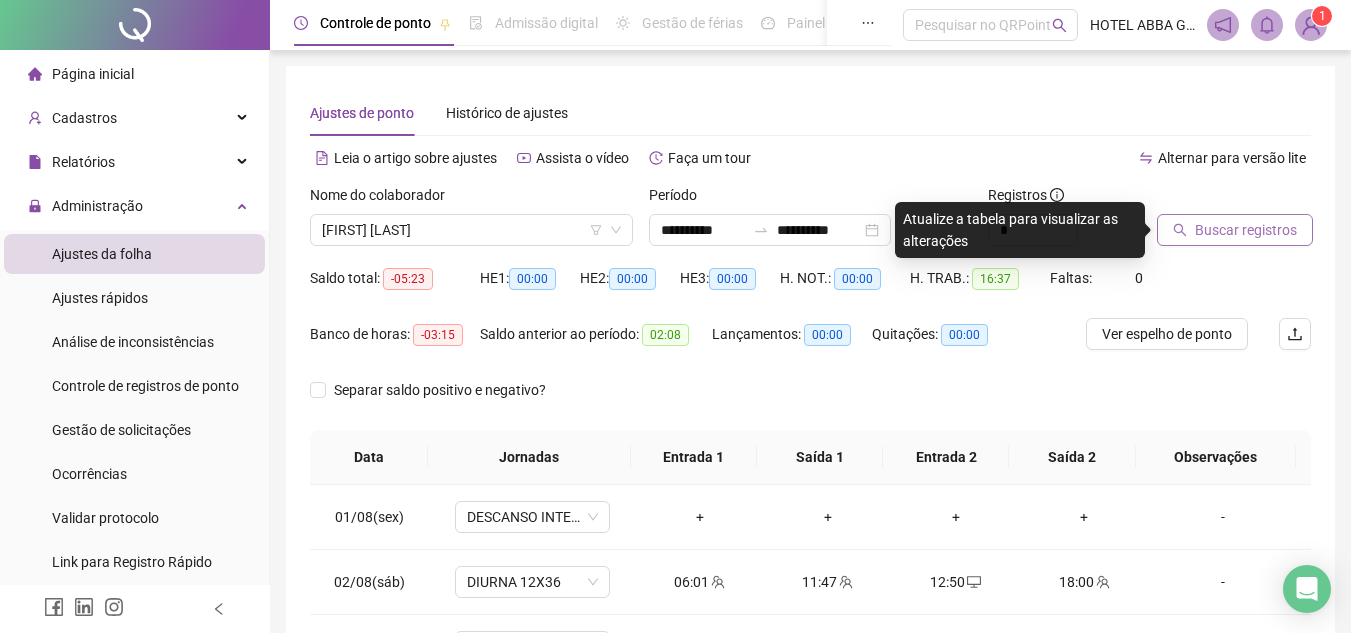 click on "Buscar registros" at bounding box center (1246, 230) 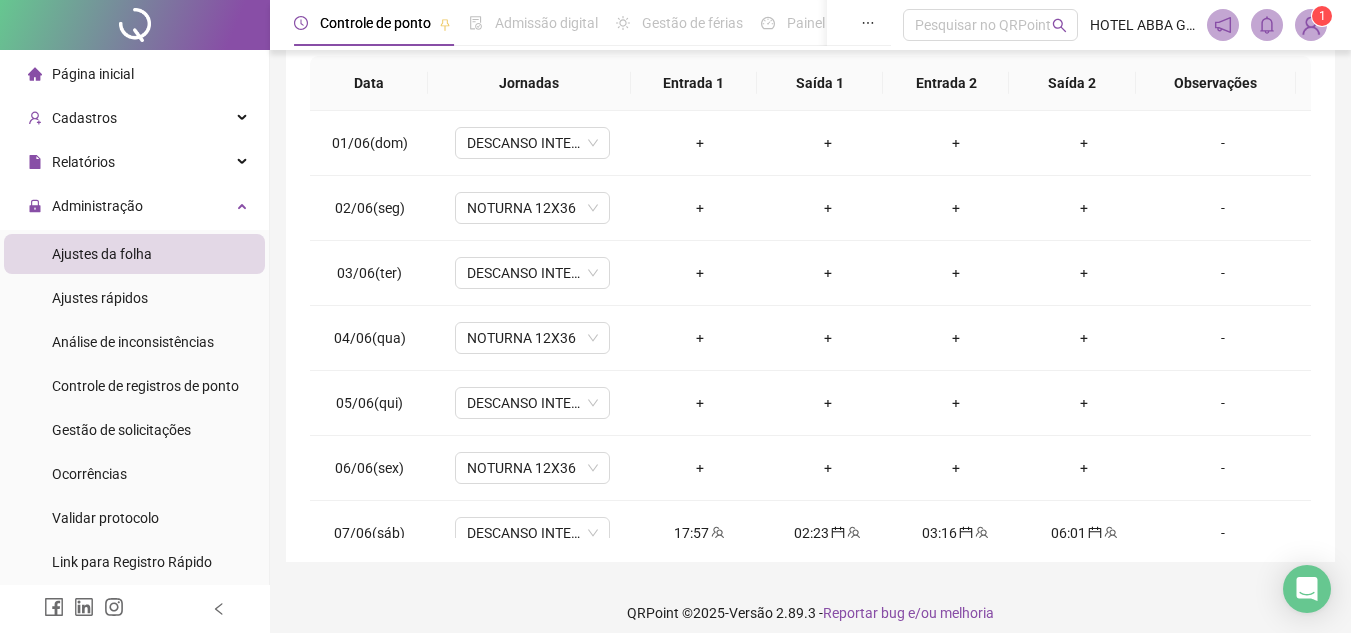 scroll, scrollTop: 389, scrollLeft: 0, axis: vertical 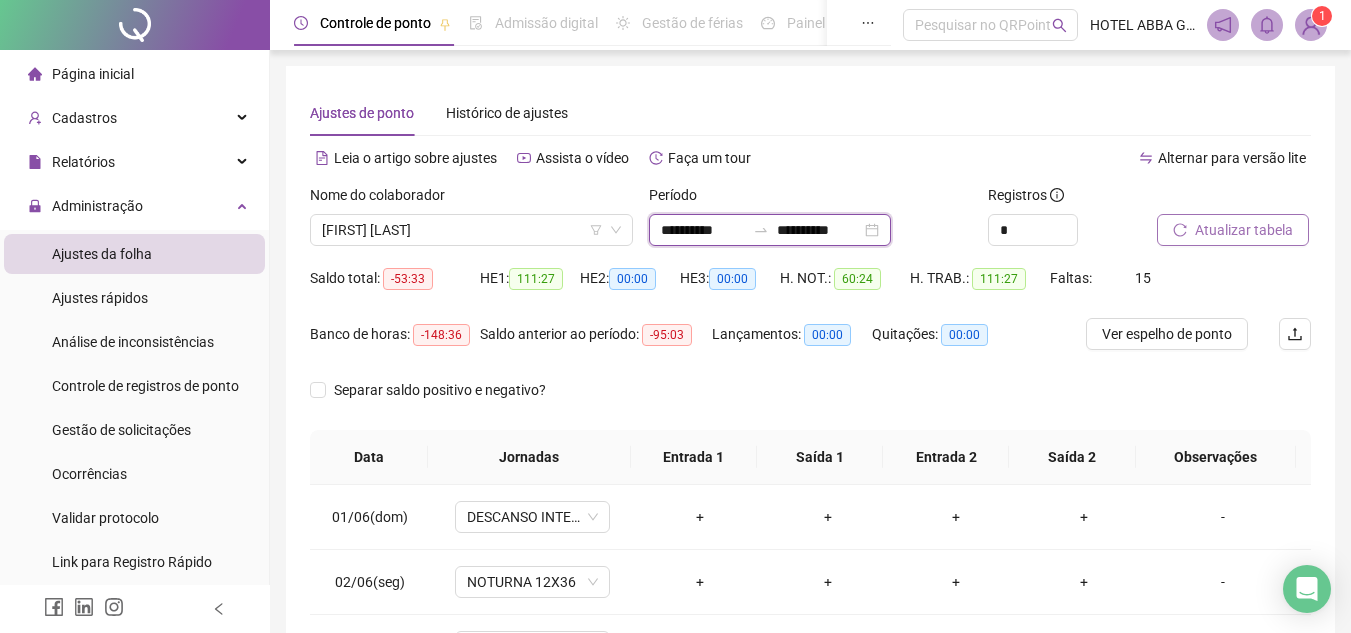 click on "**********" at bounding box center (703, 230) 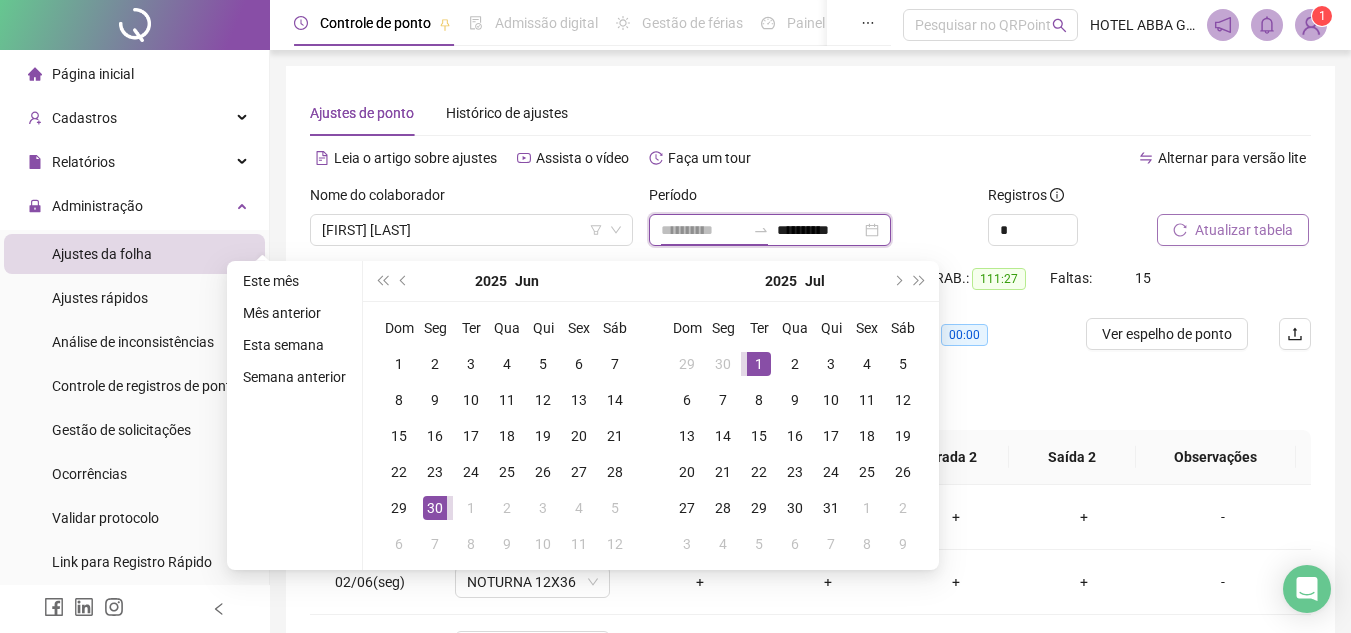 type on "**********" 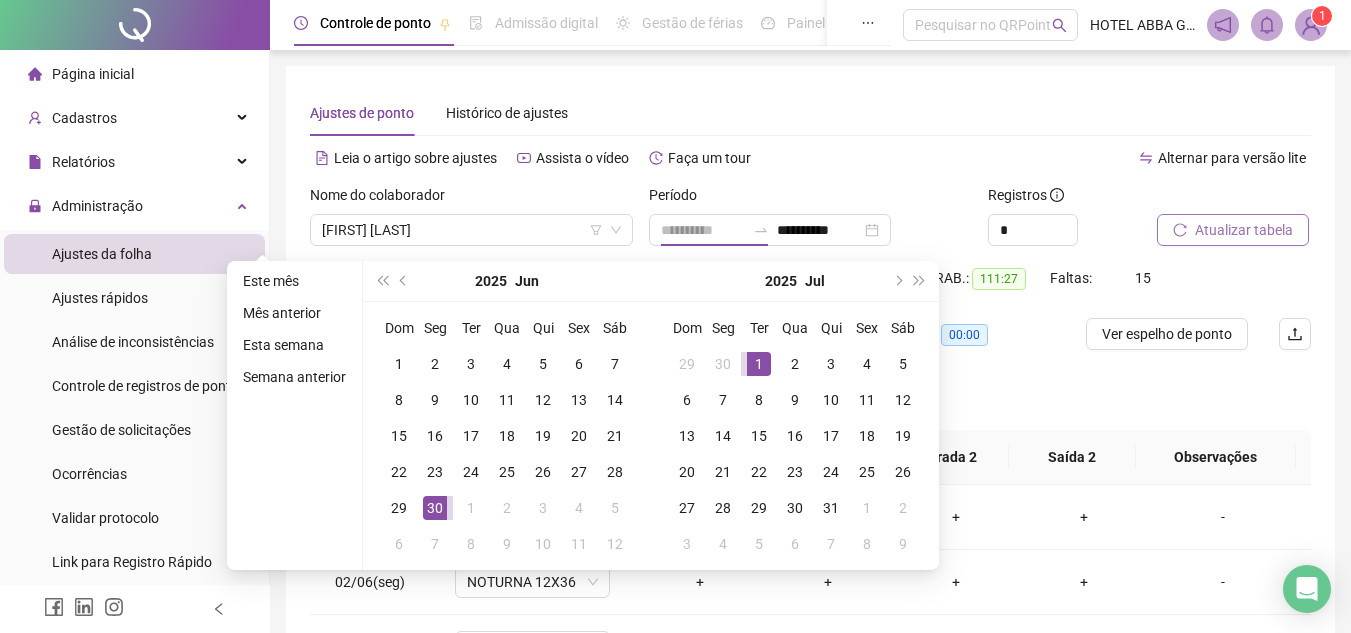 click on "1" at bounding box center [759, 364] 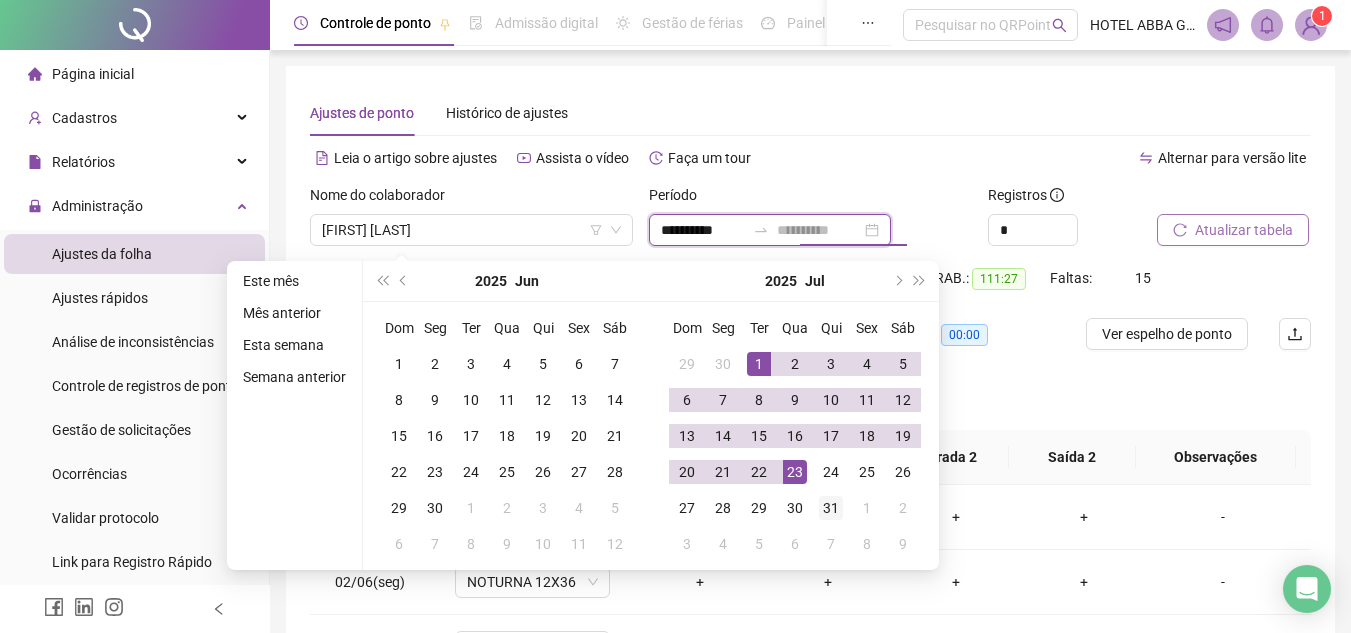 type on "**********" 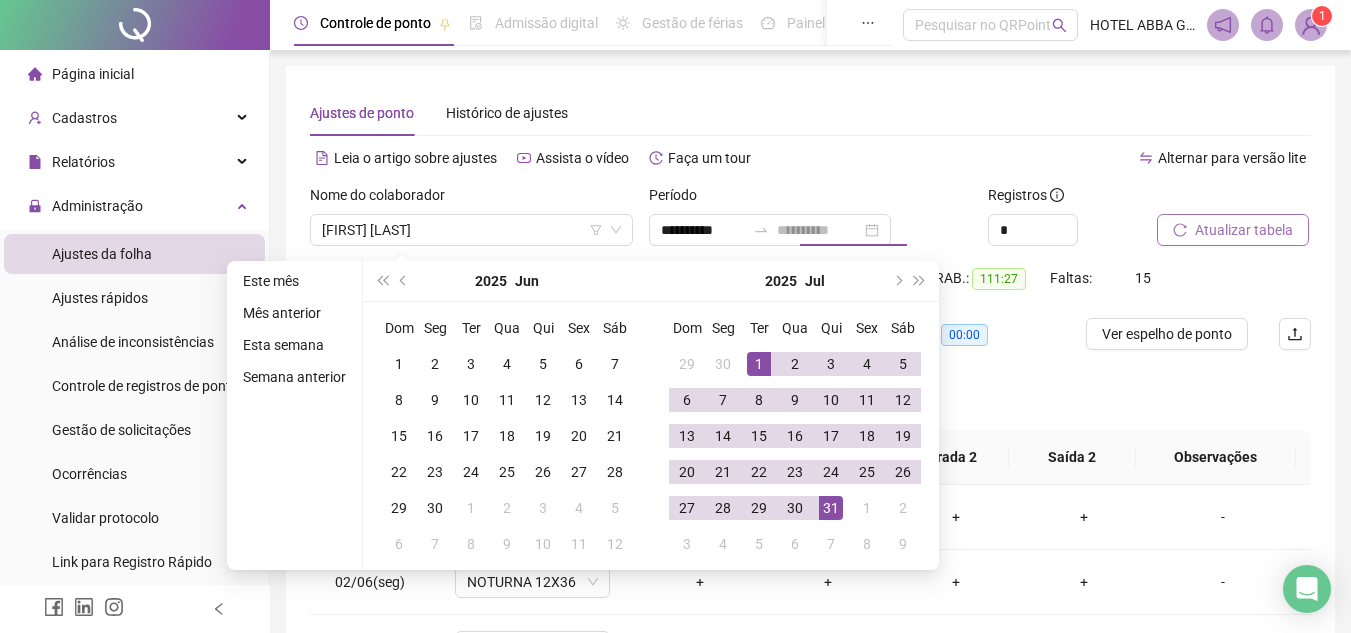 click on "31" at bounding box center [831, 508] 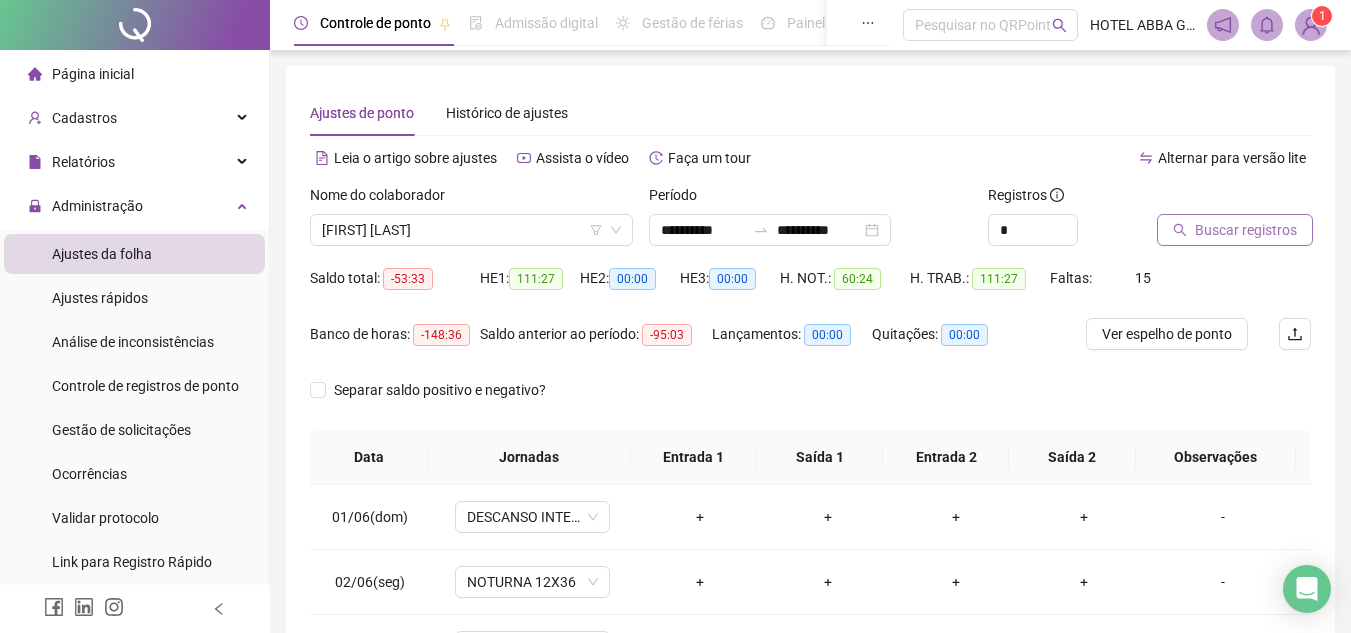 click on "Buscar registros" at bounding box center (1235, 230) 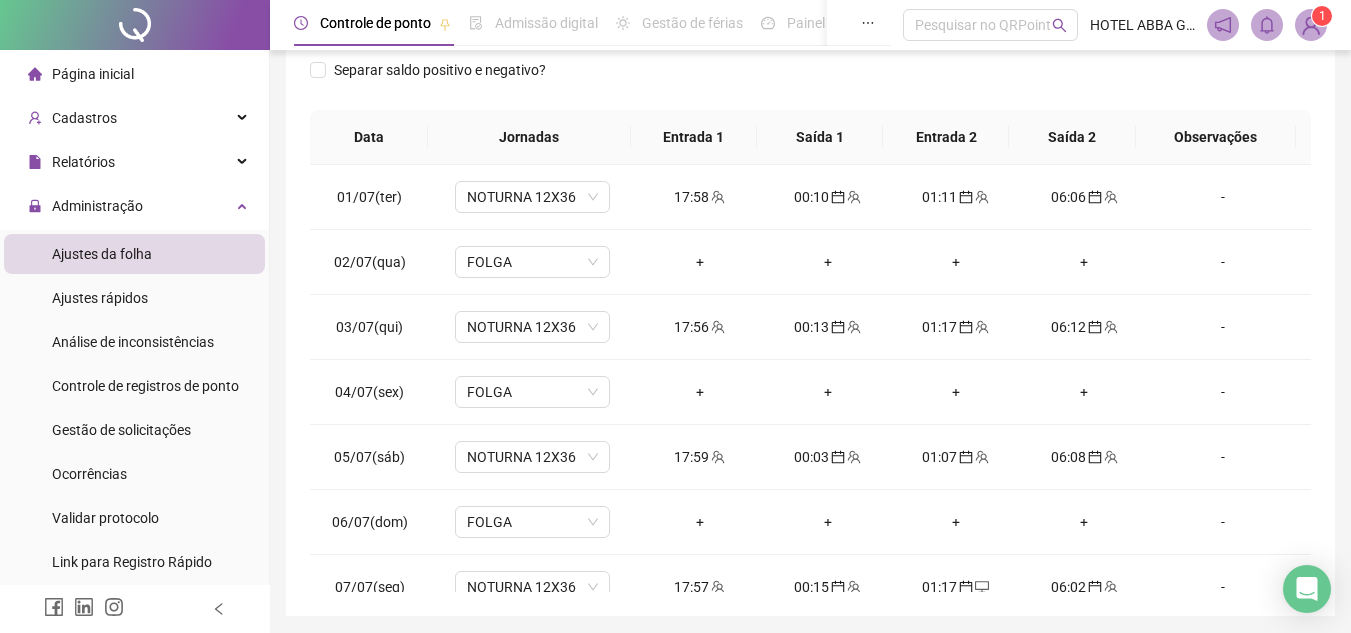 scroll, scrollTop: 389, scrollLeft: 0, axis: vertical 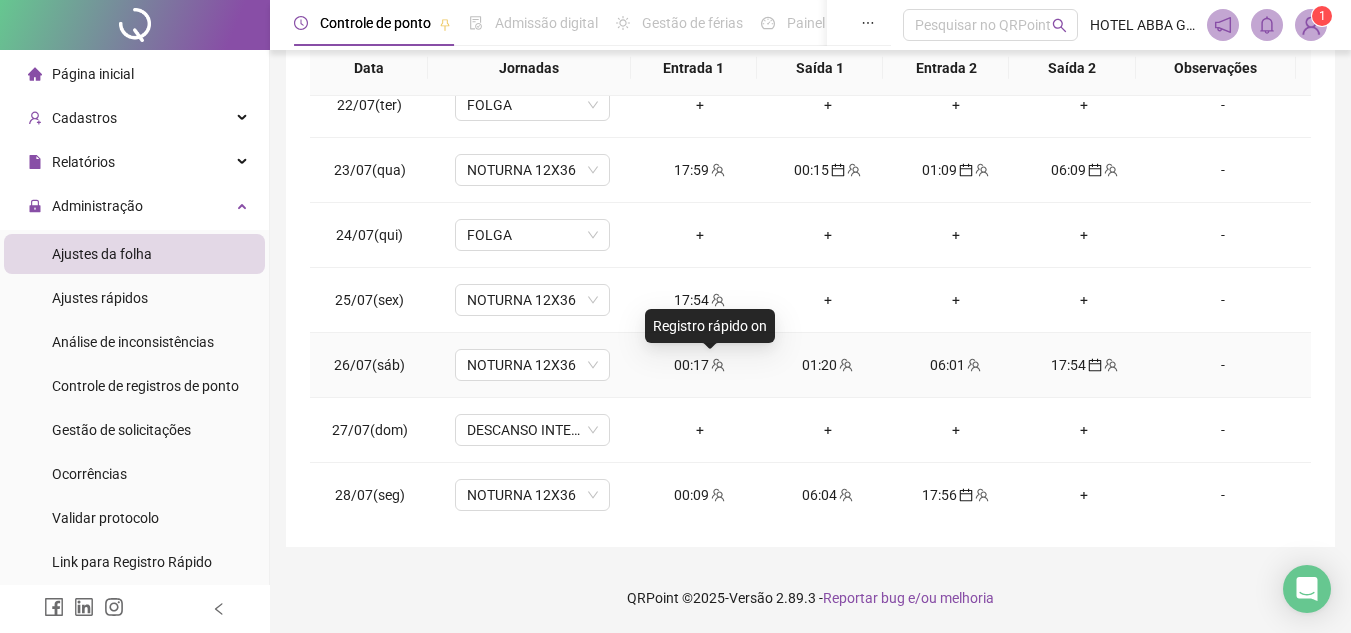 click at bounding box center [717, 365] 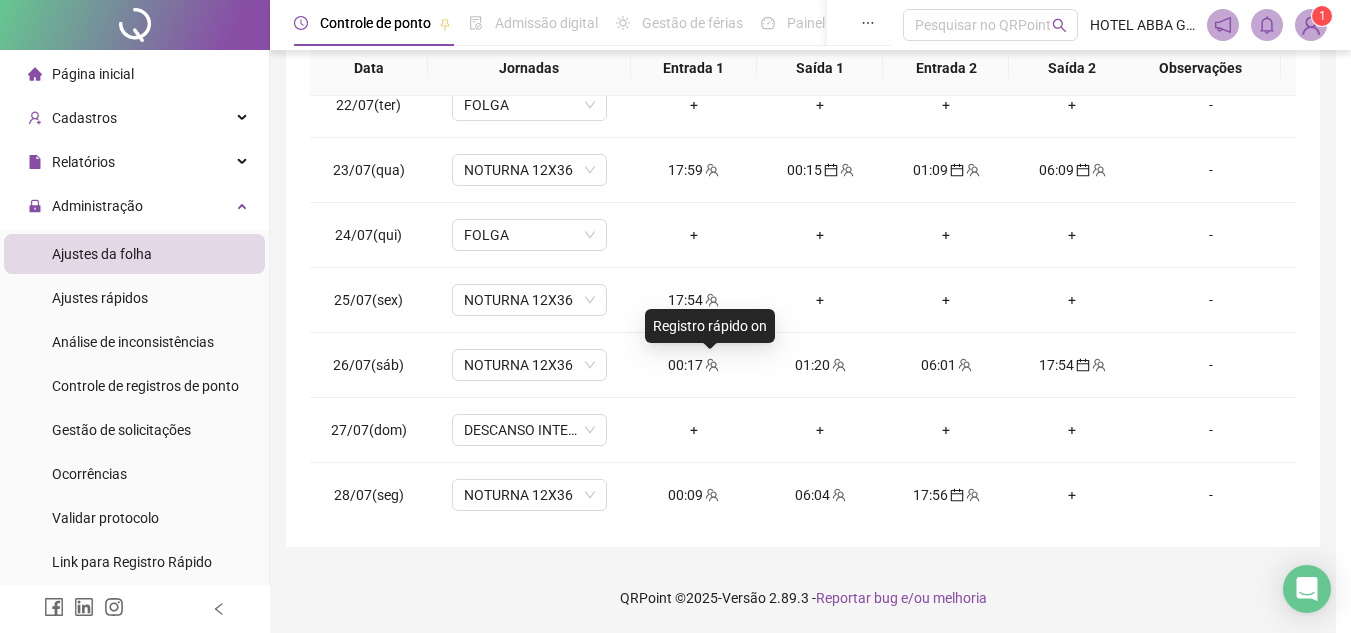 type on "**********" 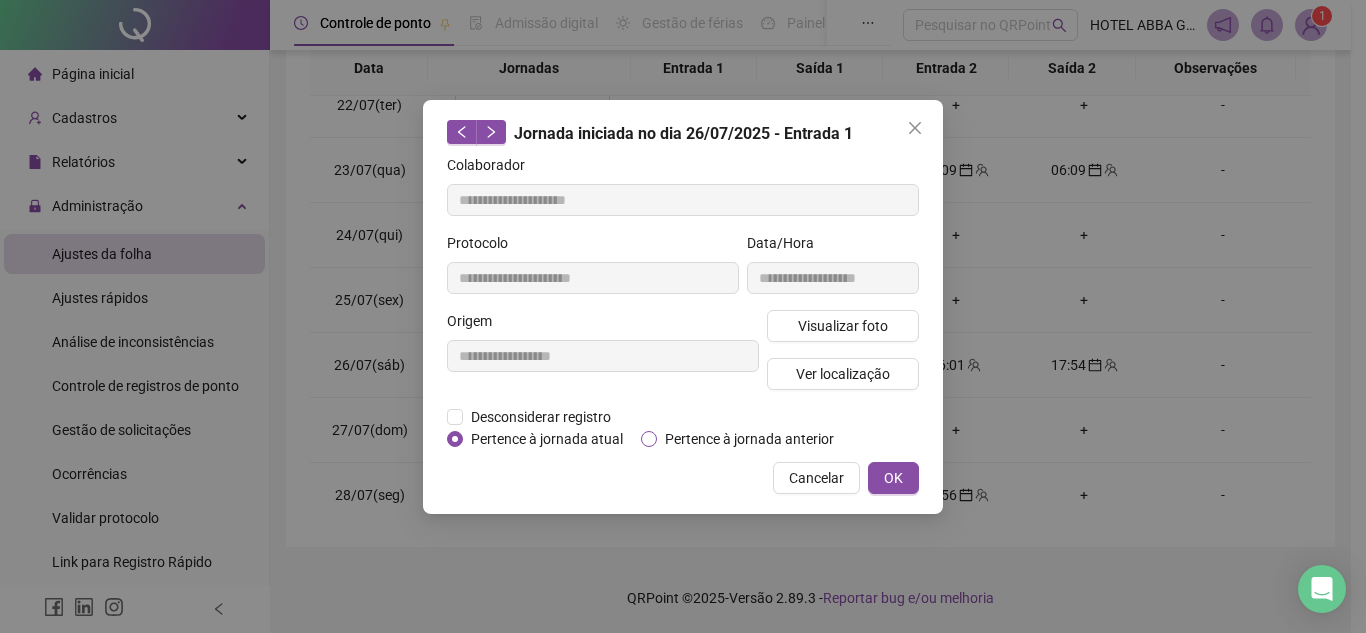 click on "Pertence à jornada anterior" at bounding box center [749, 439] 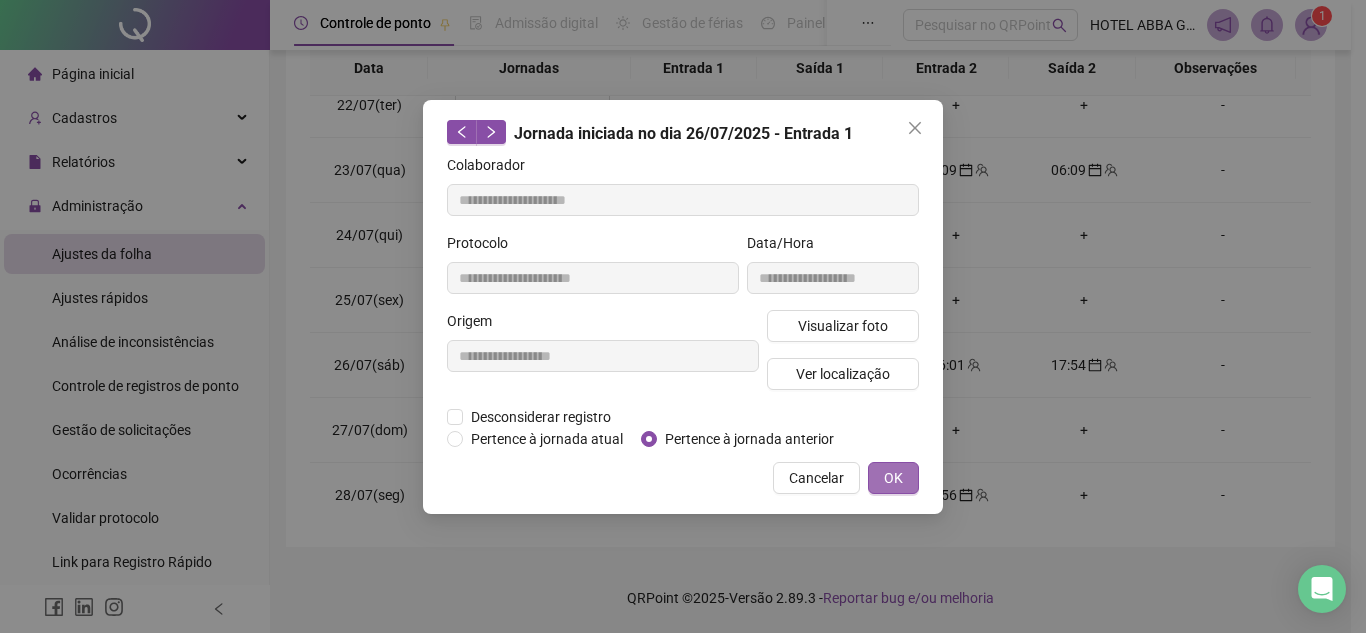 click on "OK" at bounding box center [893, 478] 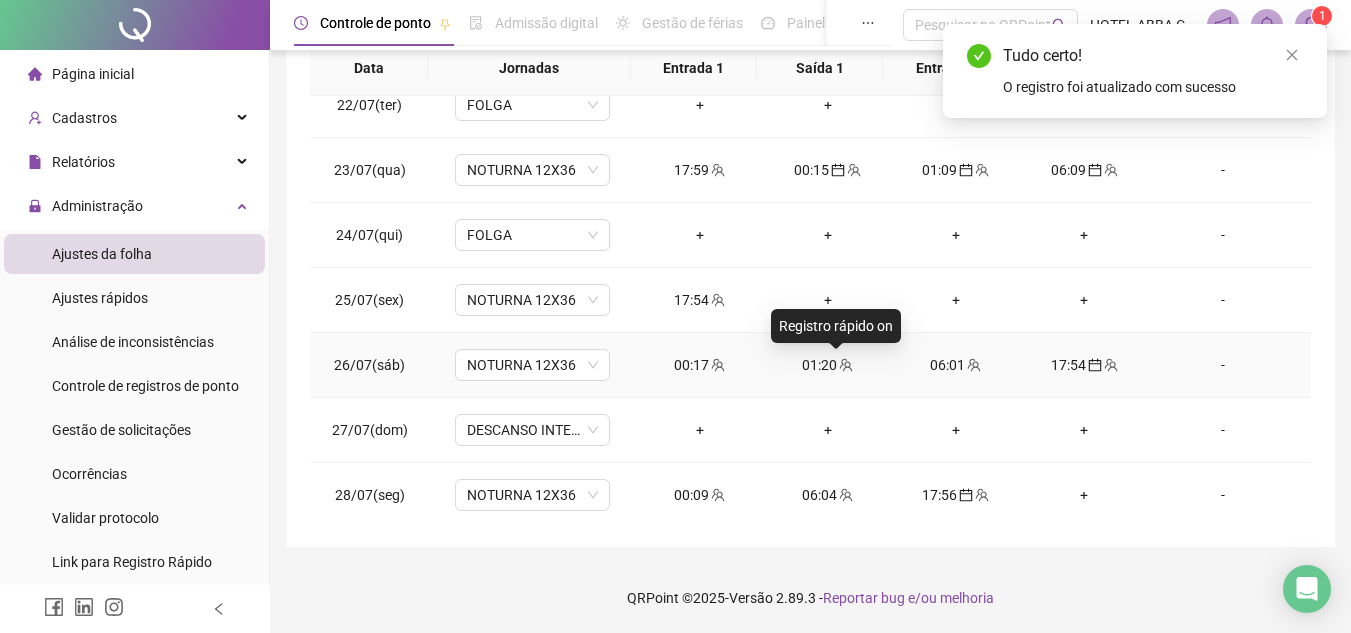 click 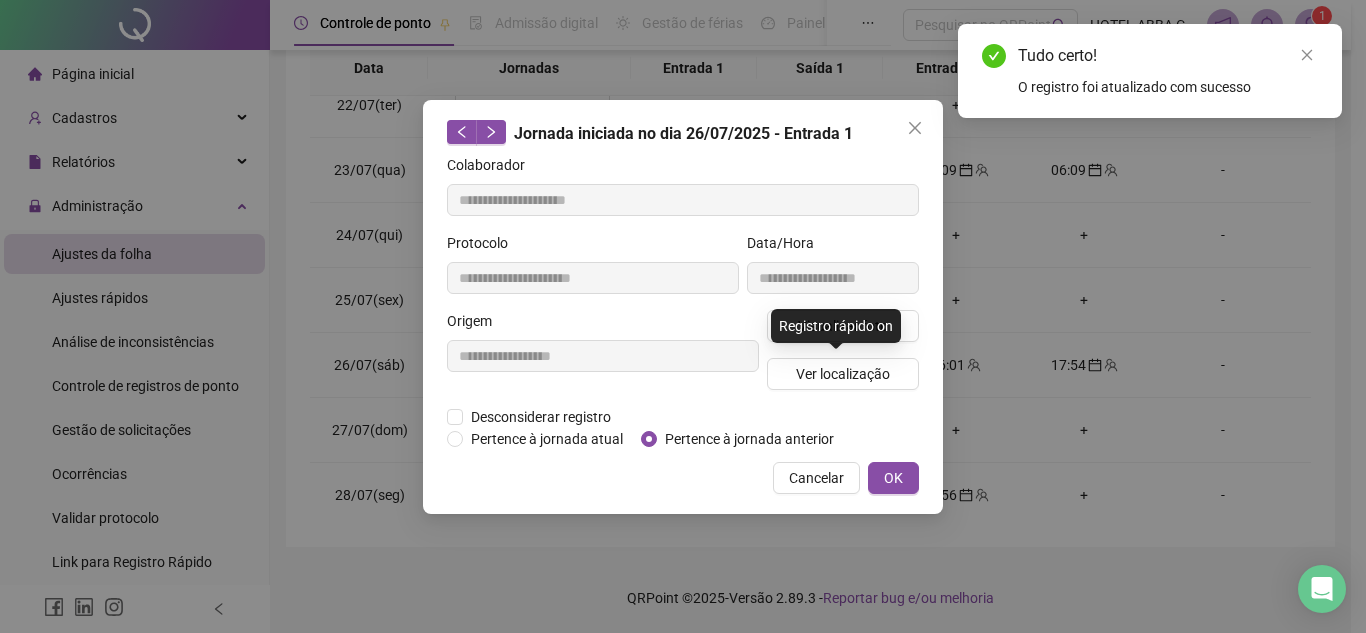type on "**********" 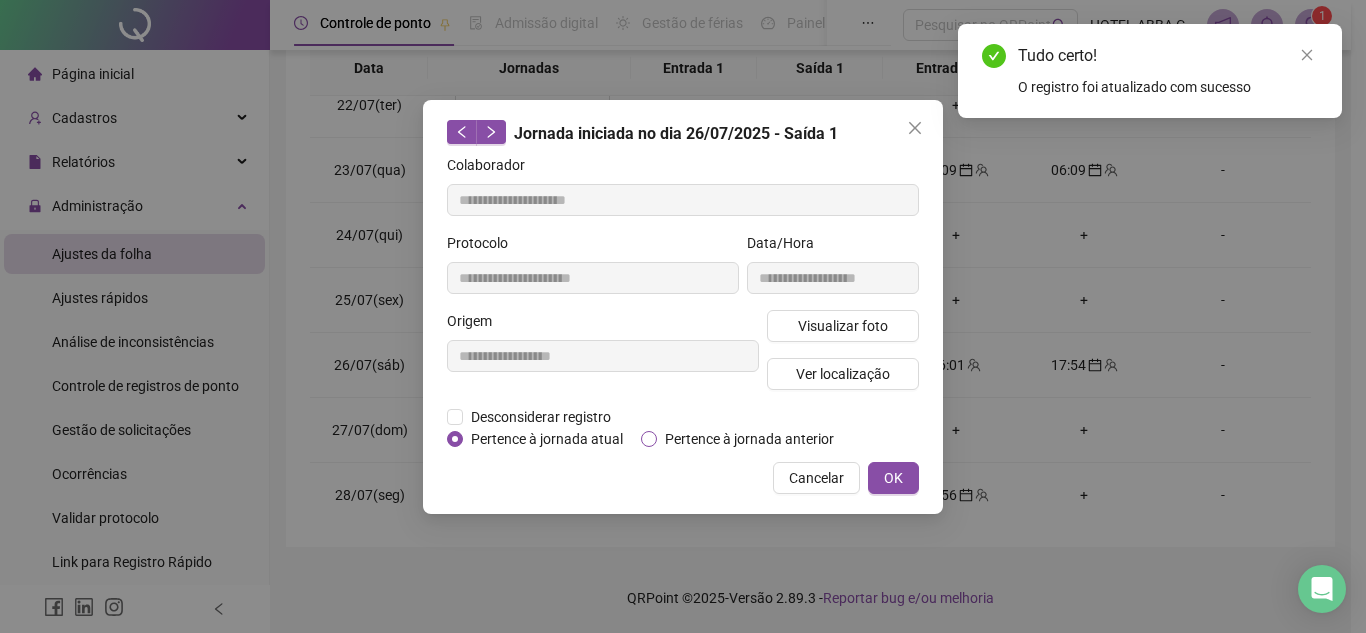 click on "Pertence à jornada anterior" at bounding box center (749, 439) 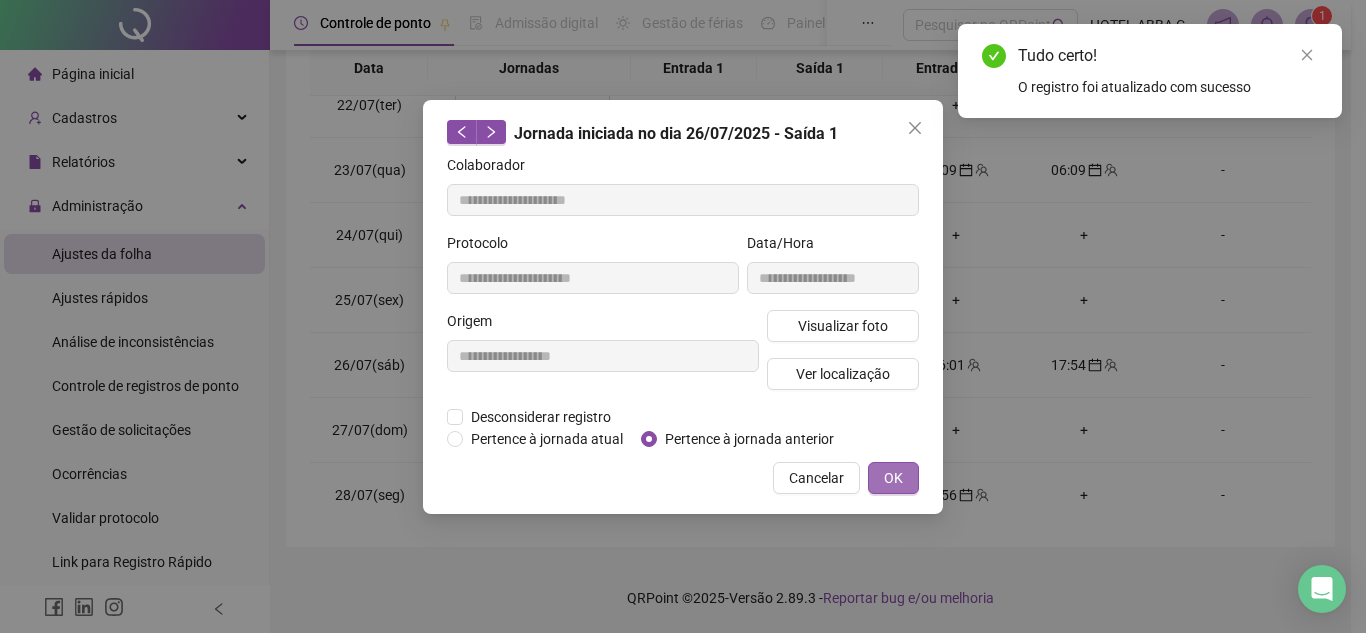 click on "OK" at bounding box center [893, 478] 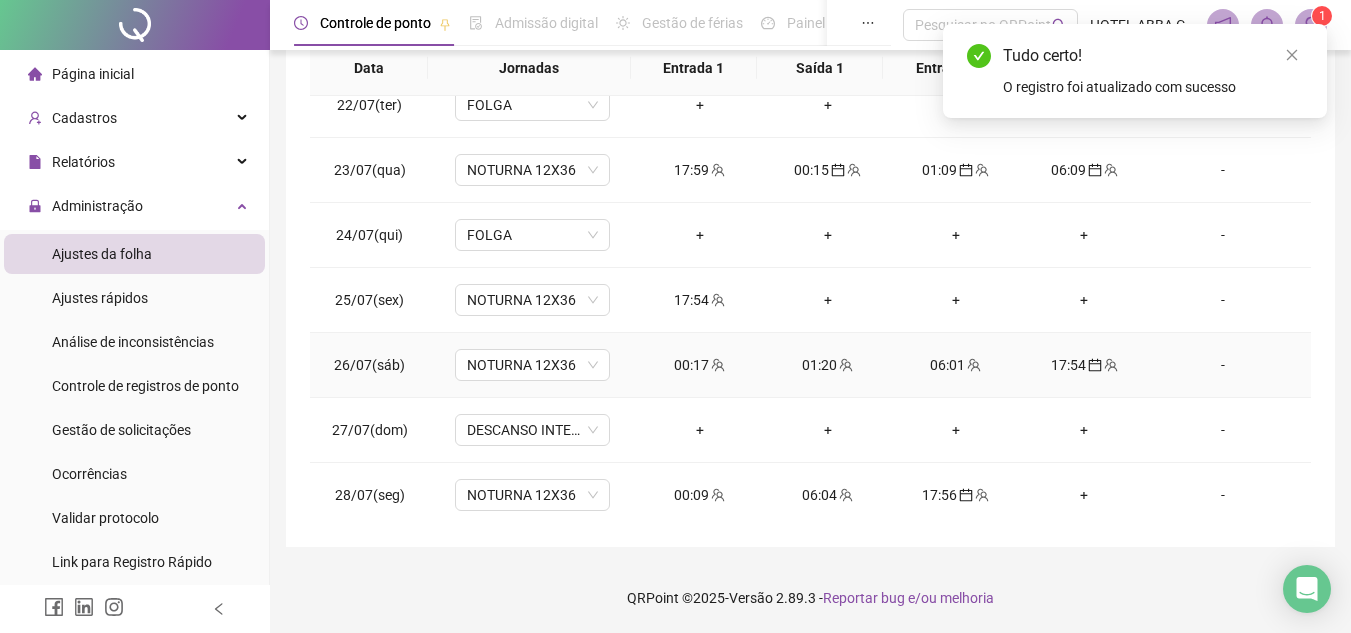 click on "06:01" at bounding box center (956, 365) 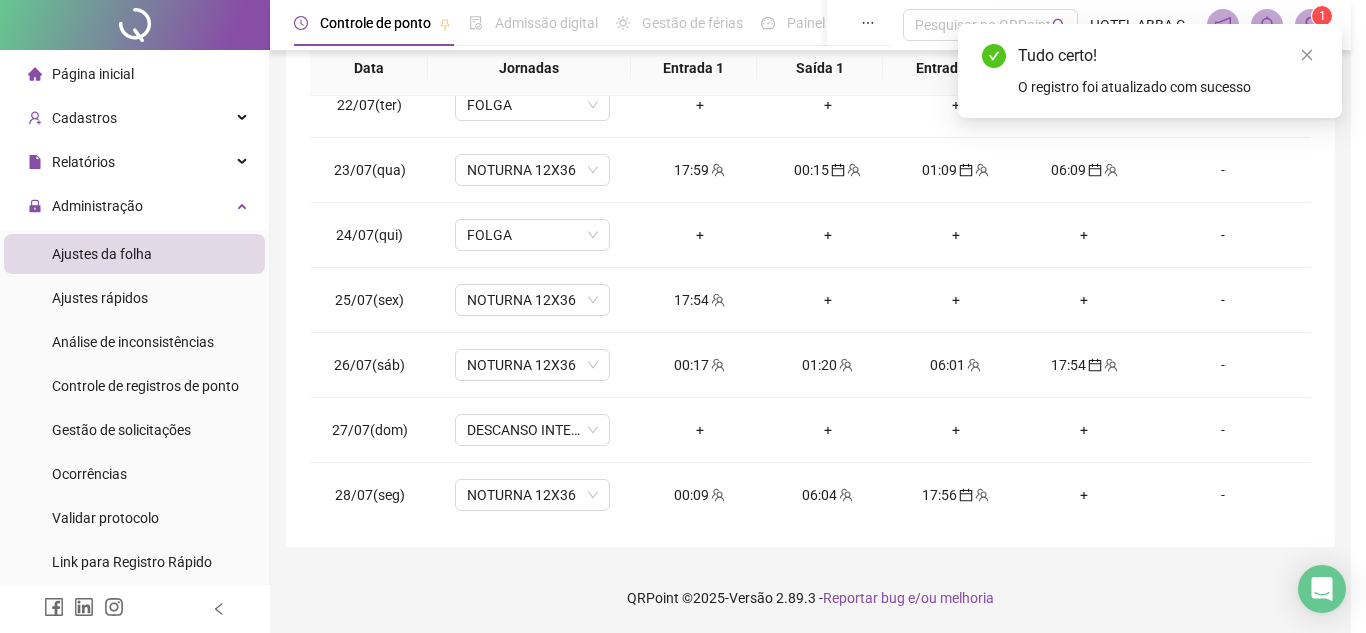 type on "**********" 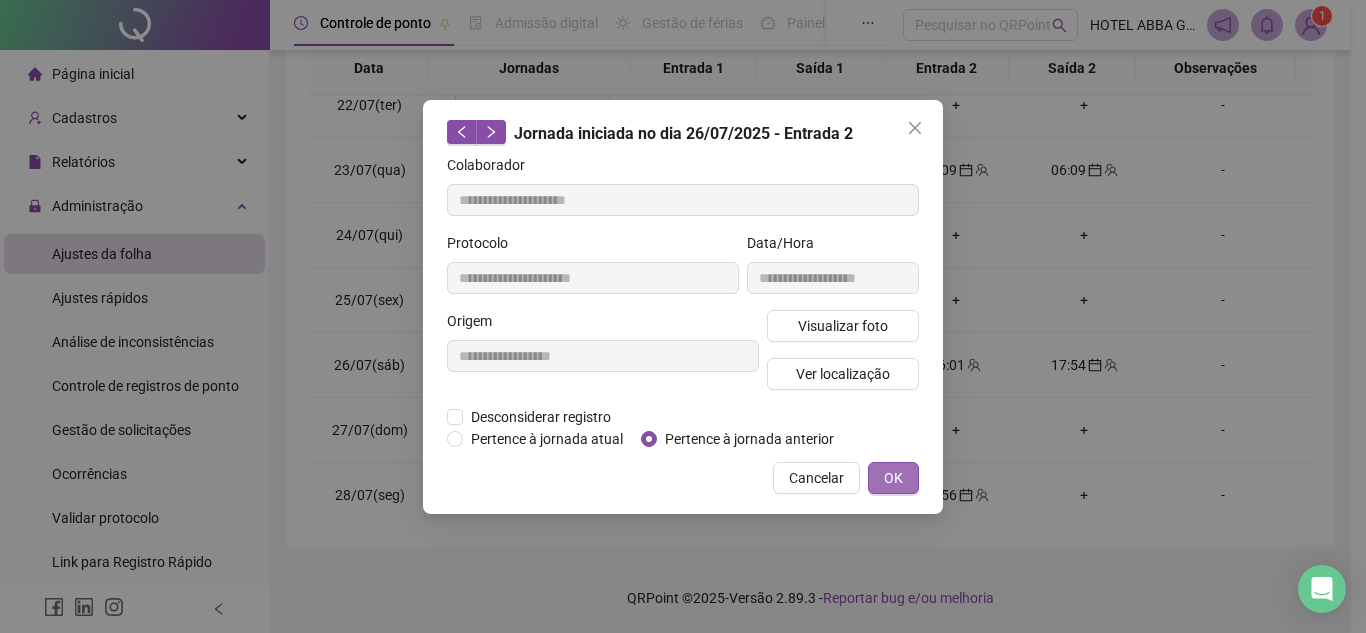 click on "OK" at bounding box center [893, 478] 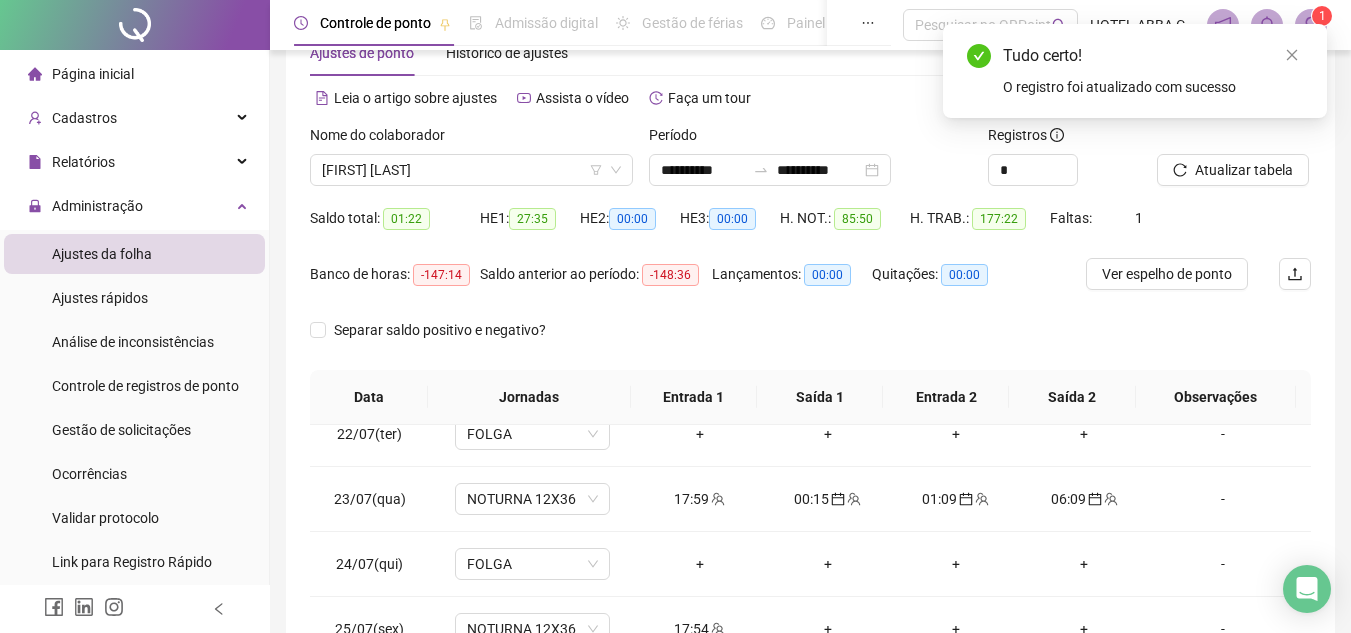 scroll, scrollTop: 27, scrollLeft: 0, axis: vertical 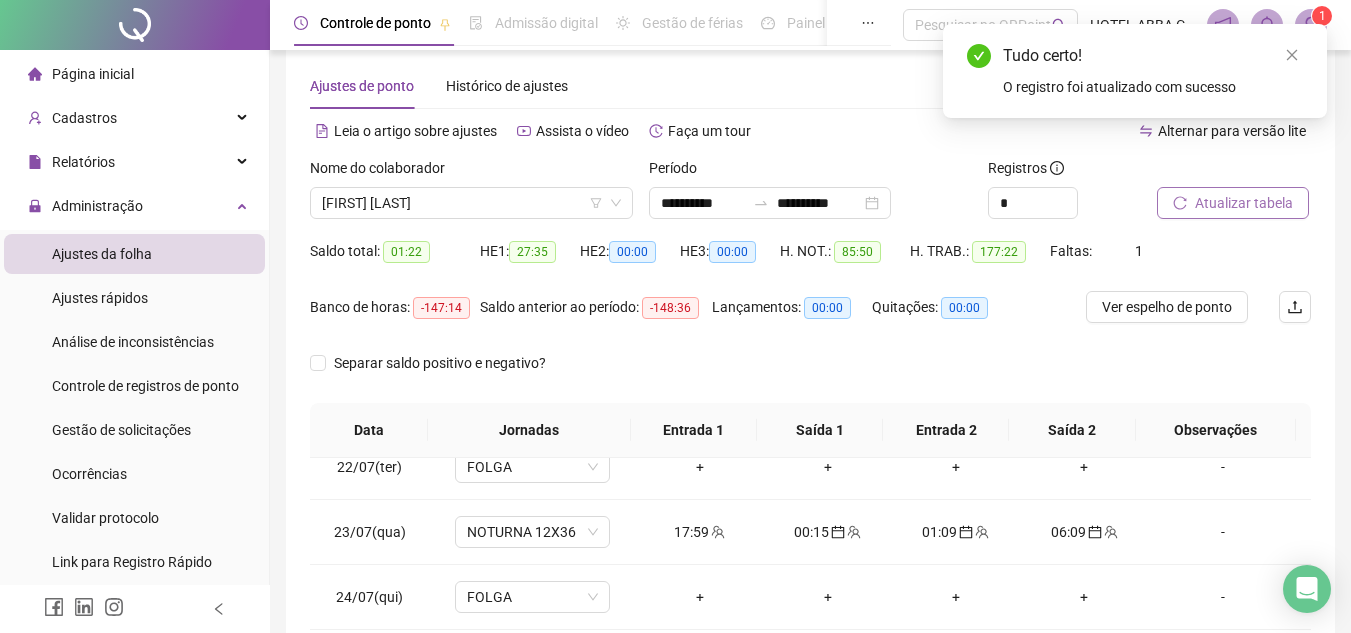 click on "Atualizar tabela" at bounding box center (1244, 203) 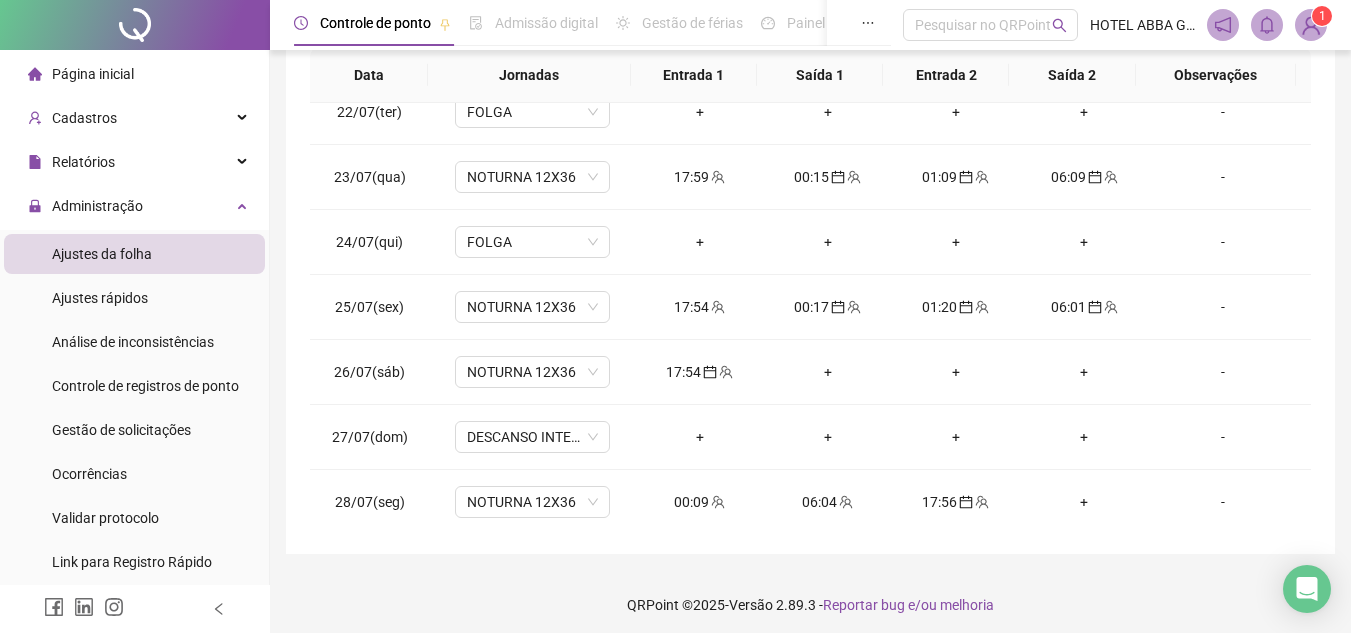 scroll, scrollTop: 389, scrollLeft: 0, axis: vertical 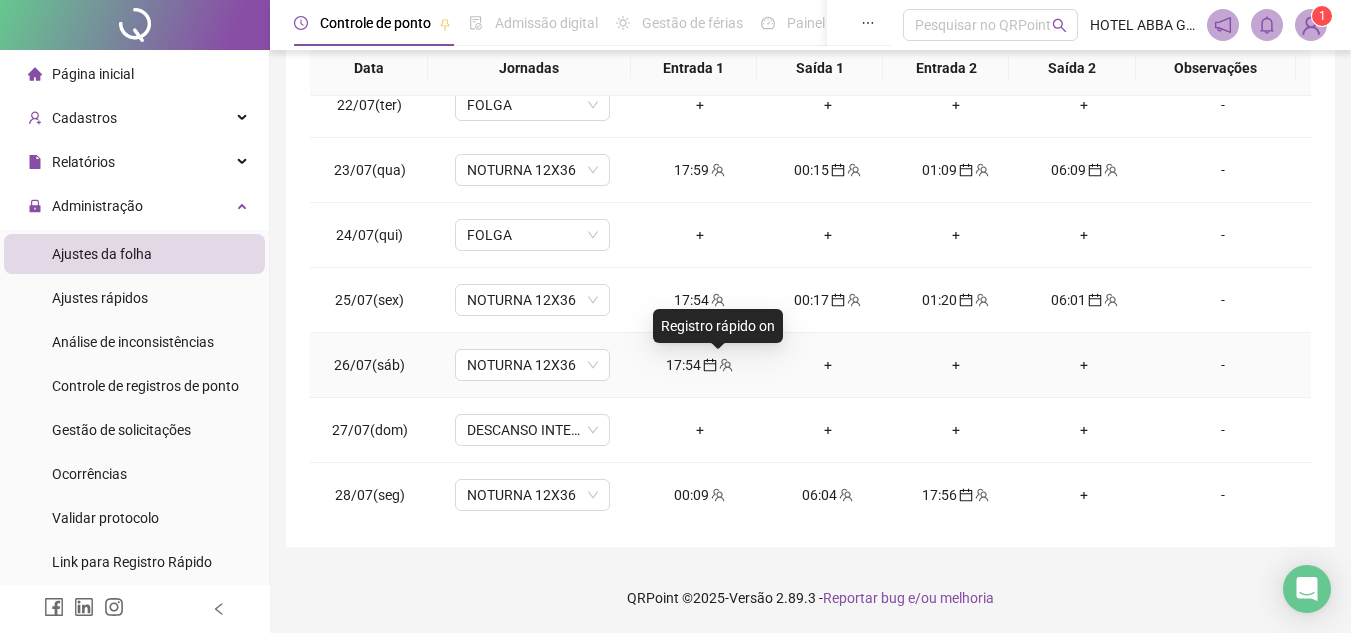 click 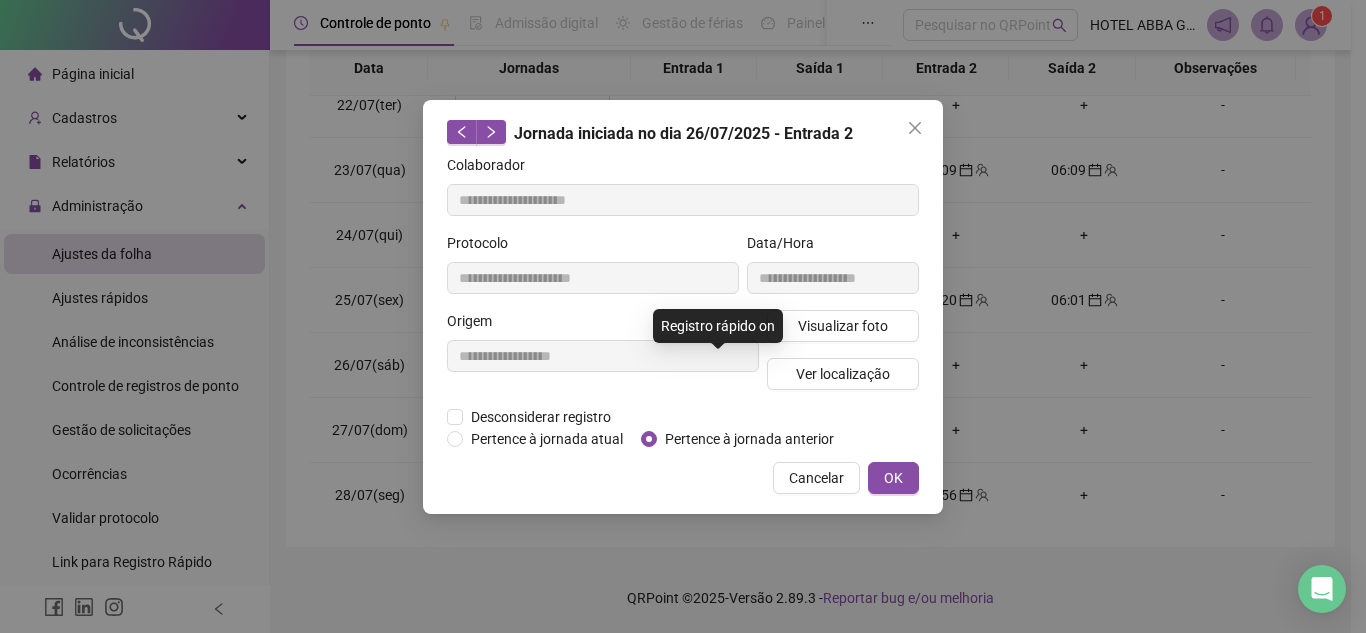 type on "**********" 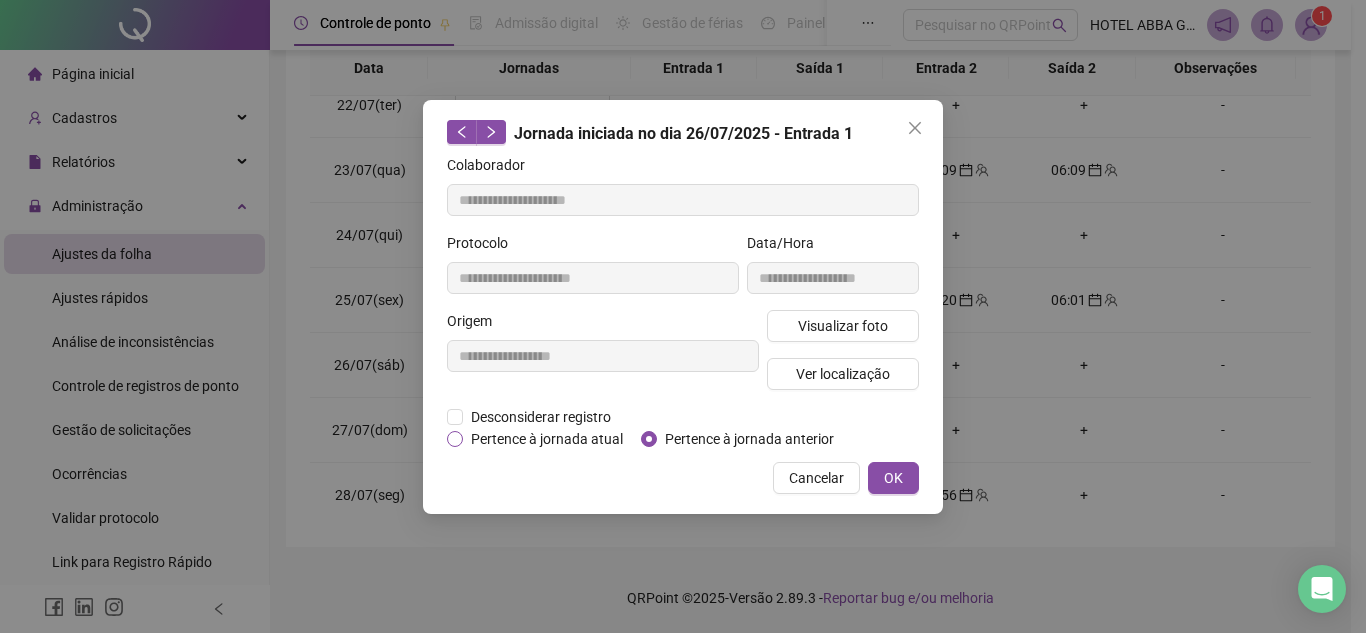 click on "Pertence à jornada atual" at bounding box center [547, 439] 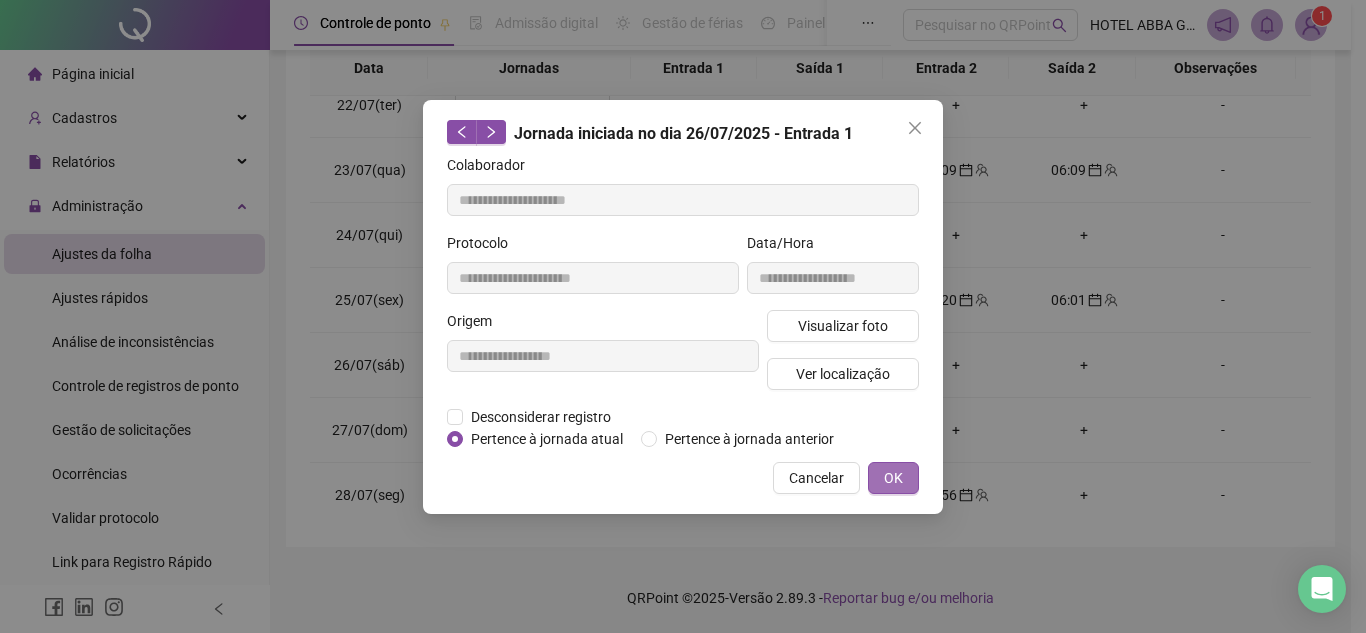 click on "OK" at bounding box center (893, 478) 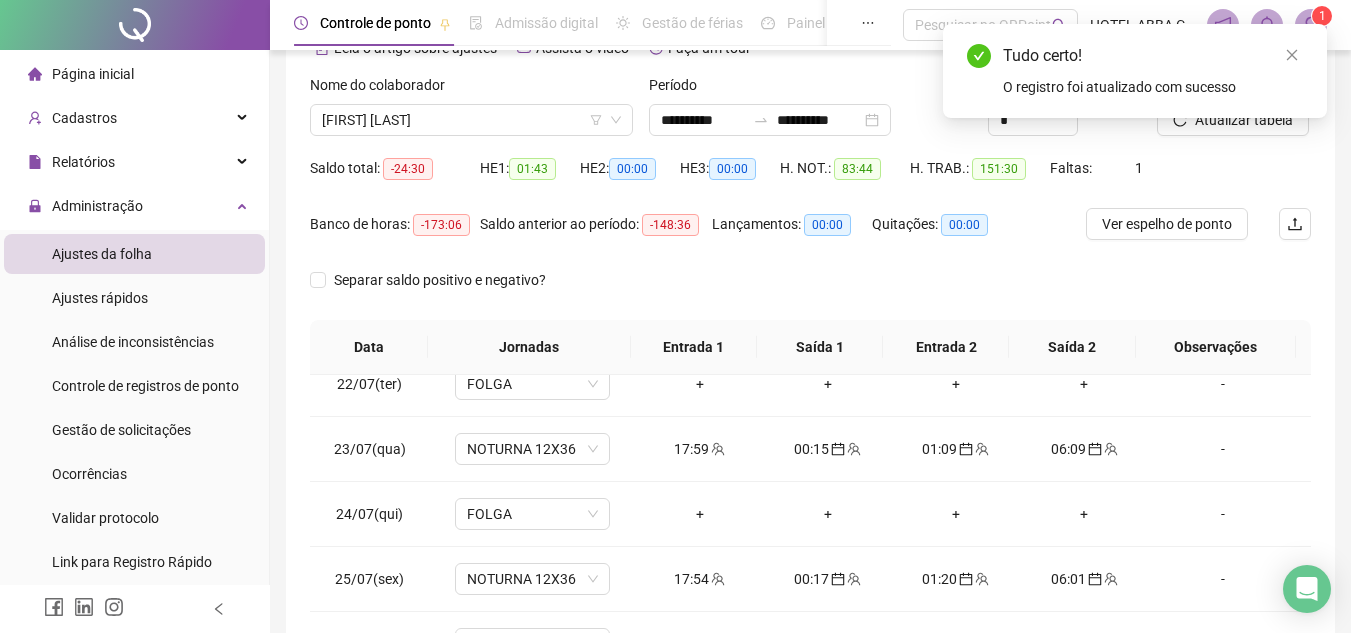 scroll, scrollTop: 106, scrollLeft: 0, axis: vertical 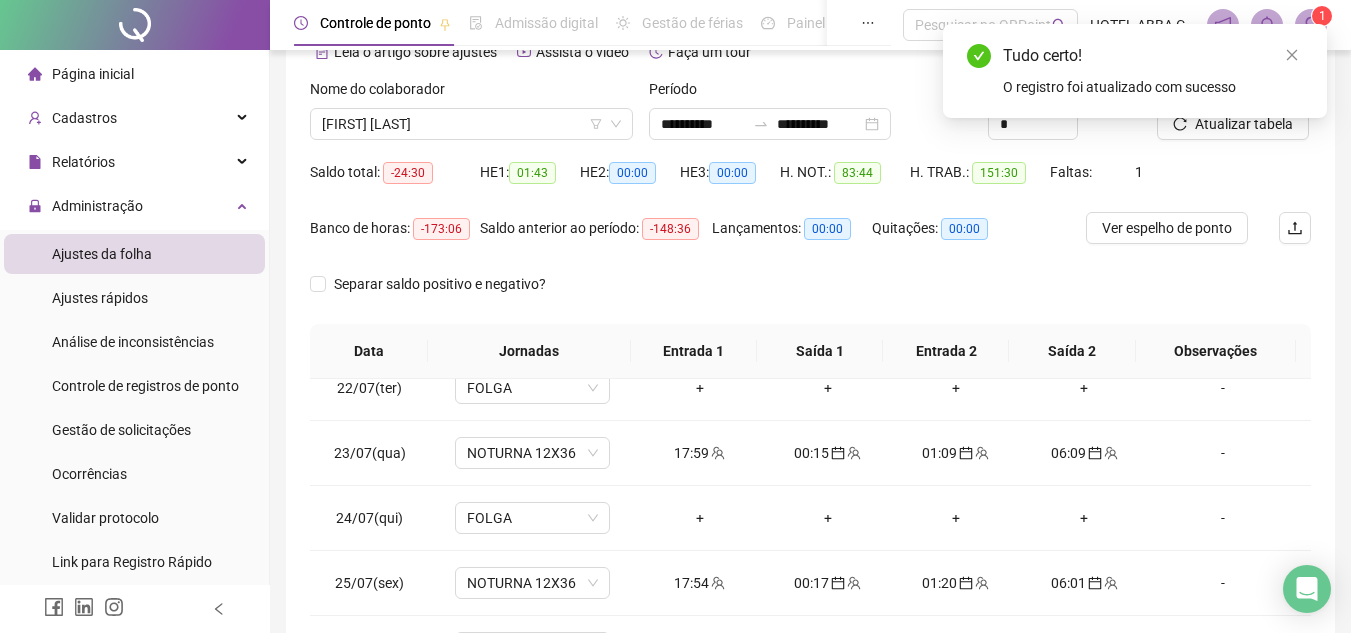 click on "Tudo certo! O registro foi atualizado com sucesso" at bounding box center (1135, 71) 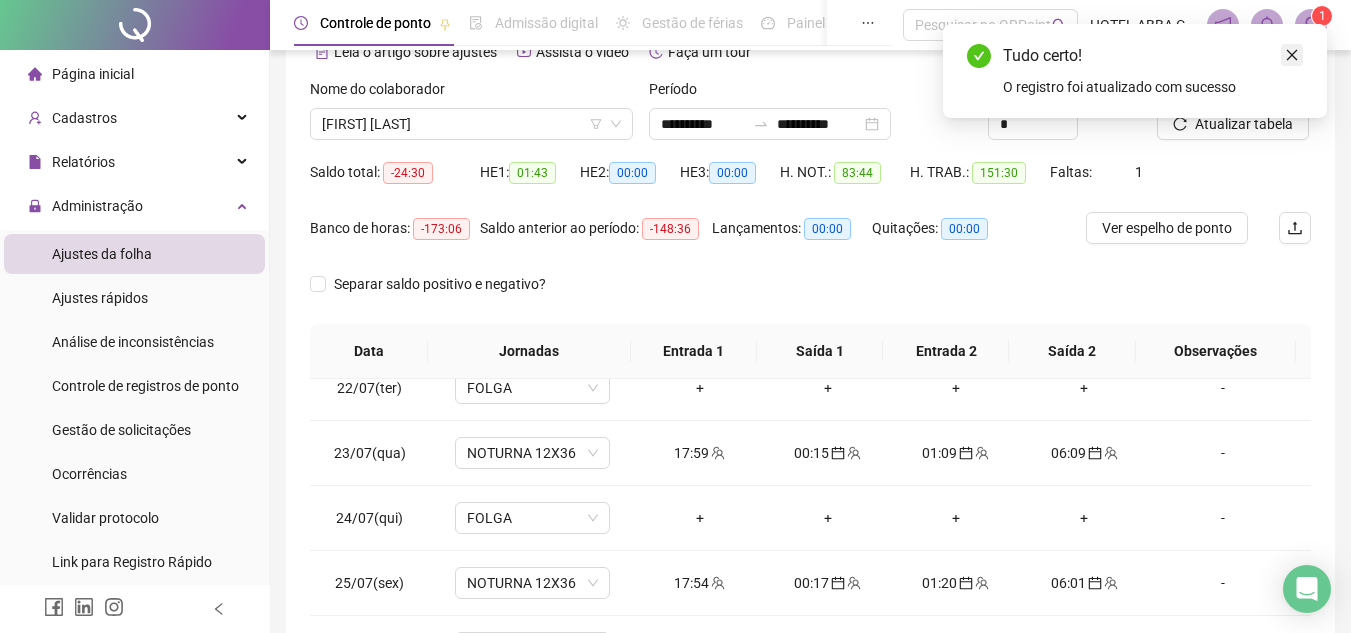 click on "Tudo certo! O registro foi atualizado com sucesso" at bounding box center [1135, 71] 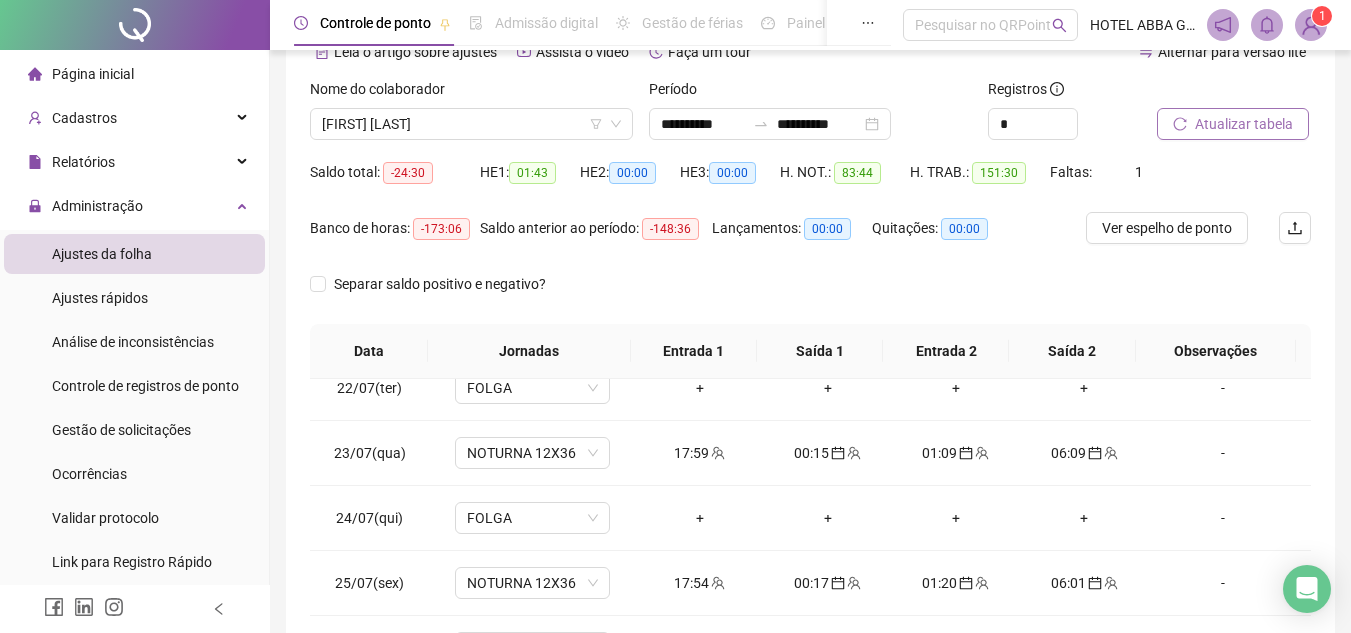 click on "Atualizar tabela" at bounding box center (1244, 124) 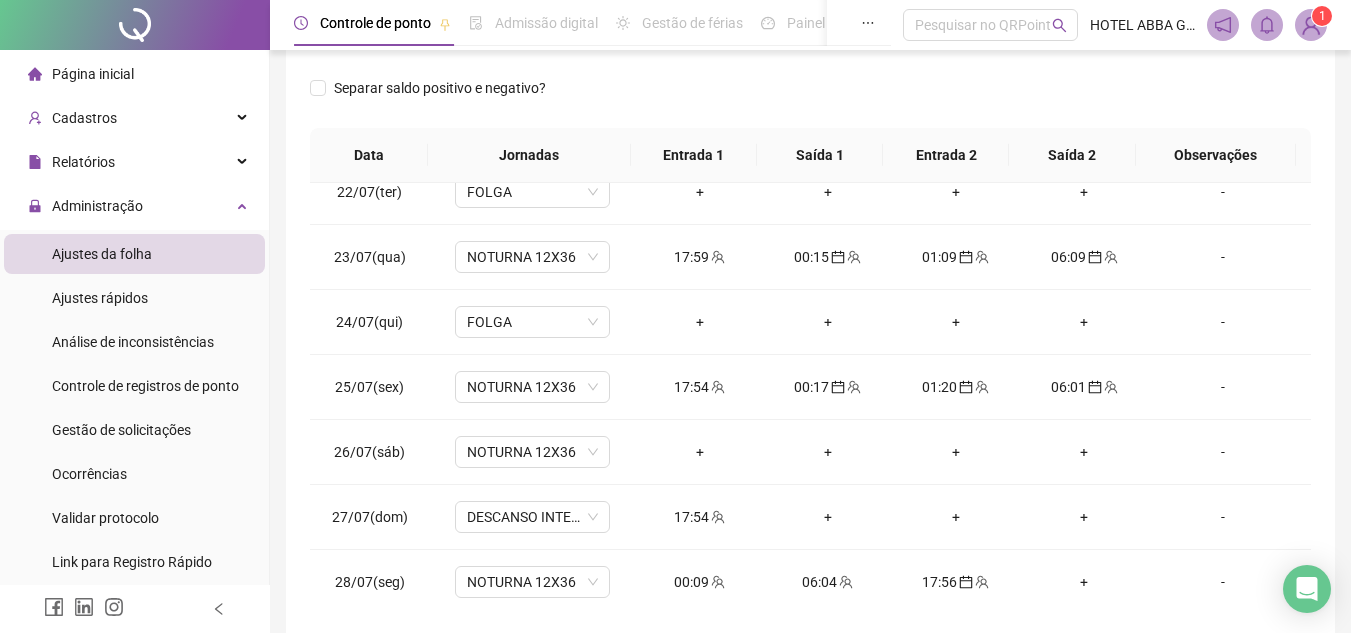 scroll, scrollTop: 389, scrollLeft: 0, axis: vertical 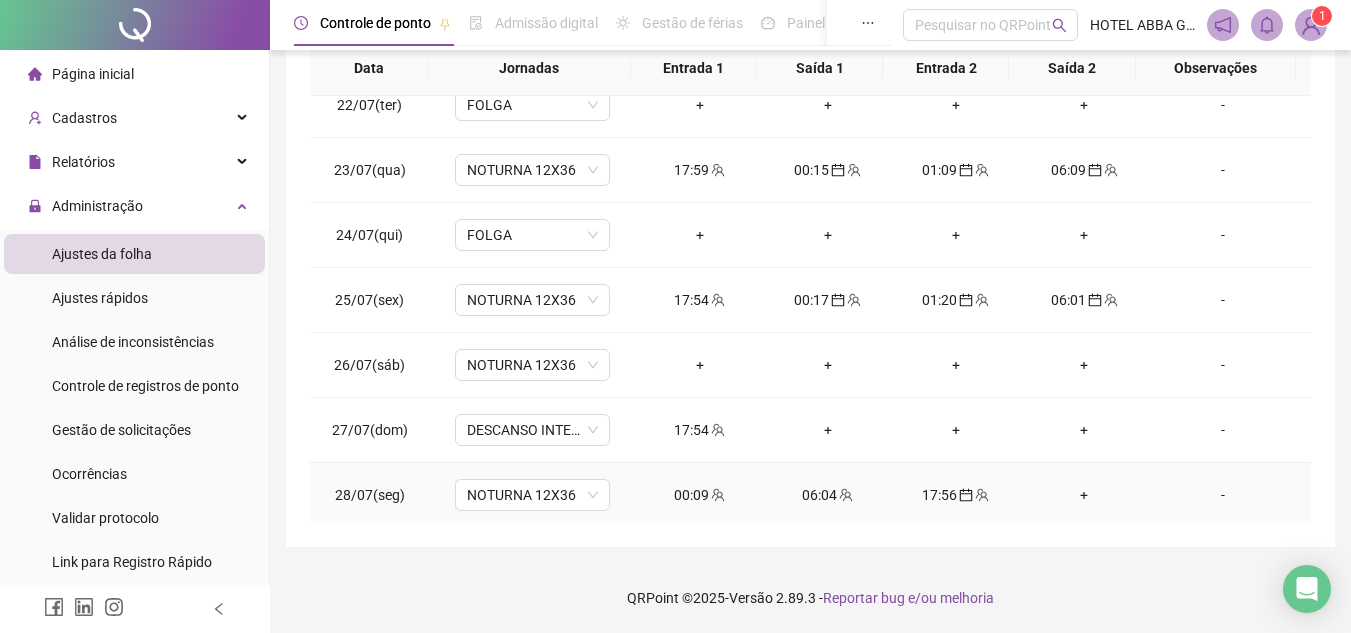 click on "00:09" at bounding box center [700, 495] 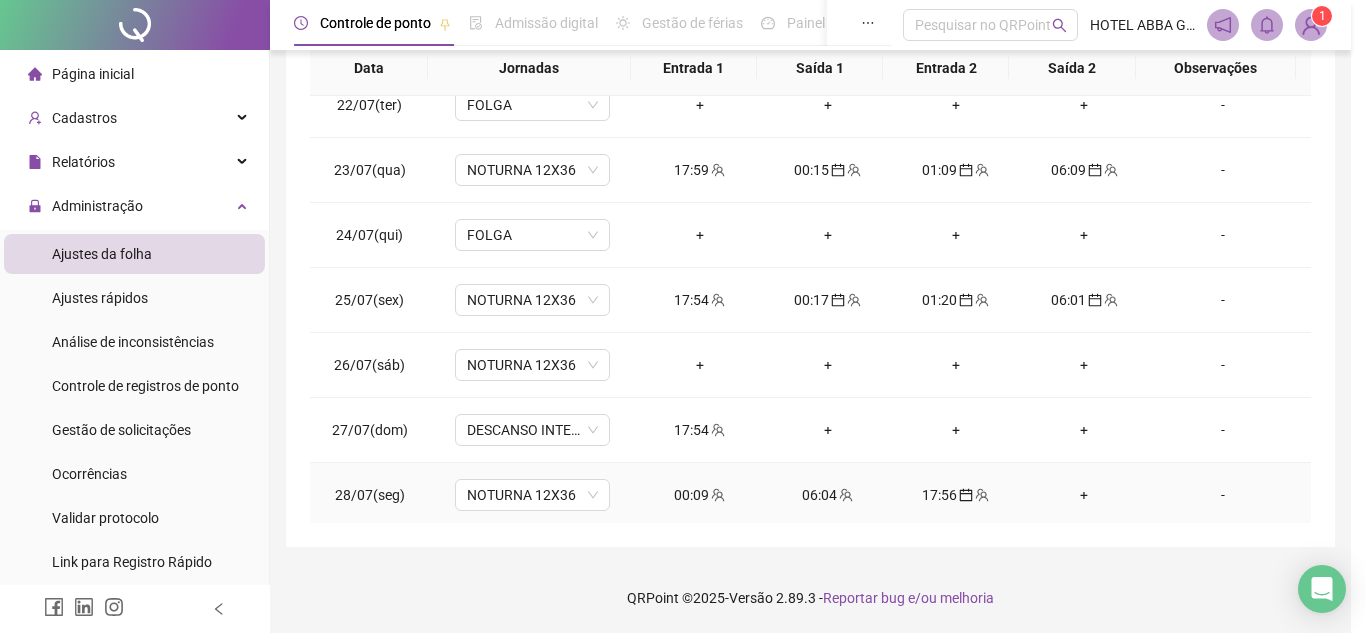 type on "**********" 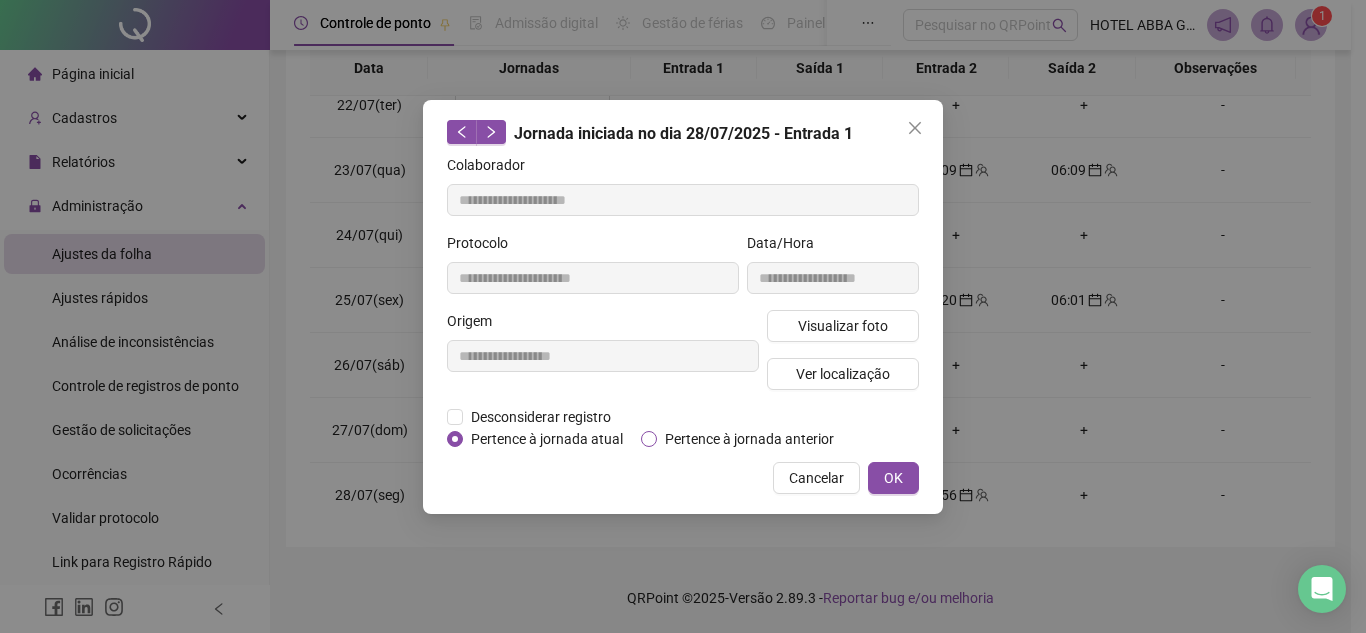 click on "Pertence à jornada anterior" at bounding box center [749, 439] 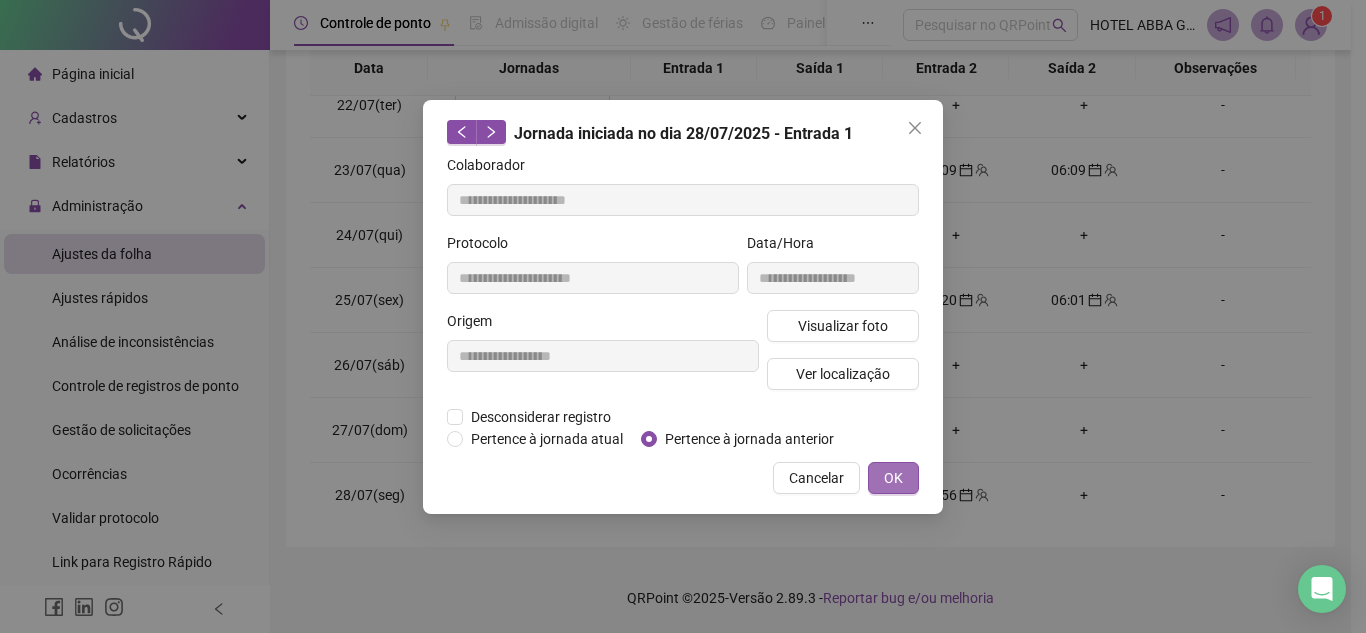 click on "OK" at bounding box center (893, 478) 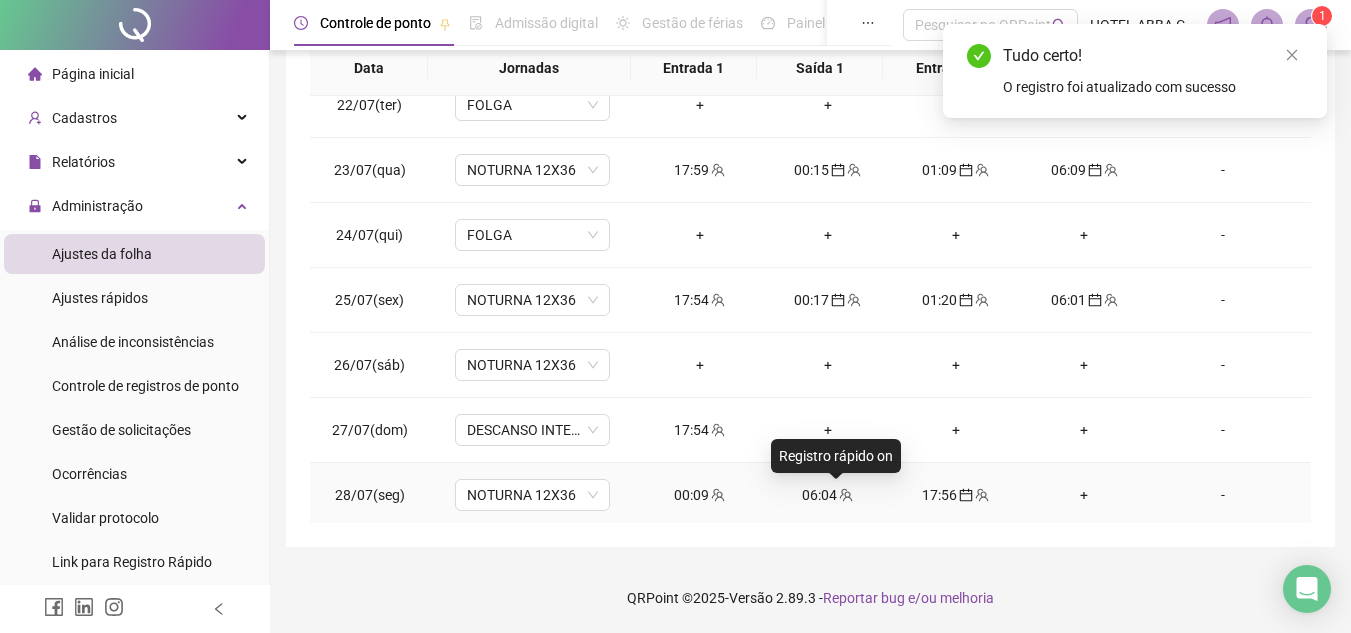 click 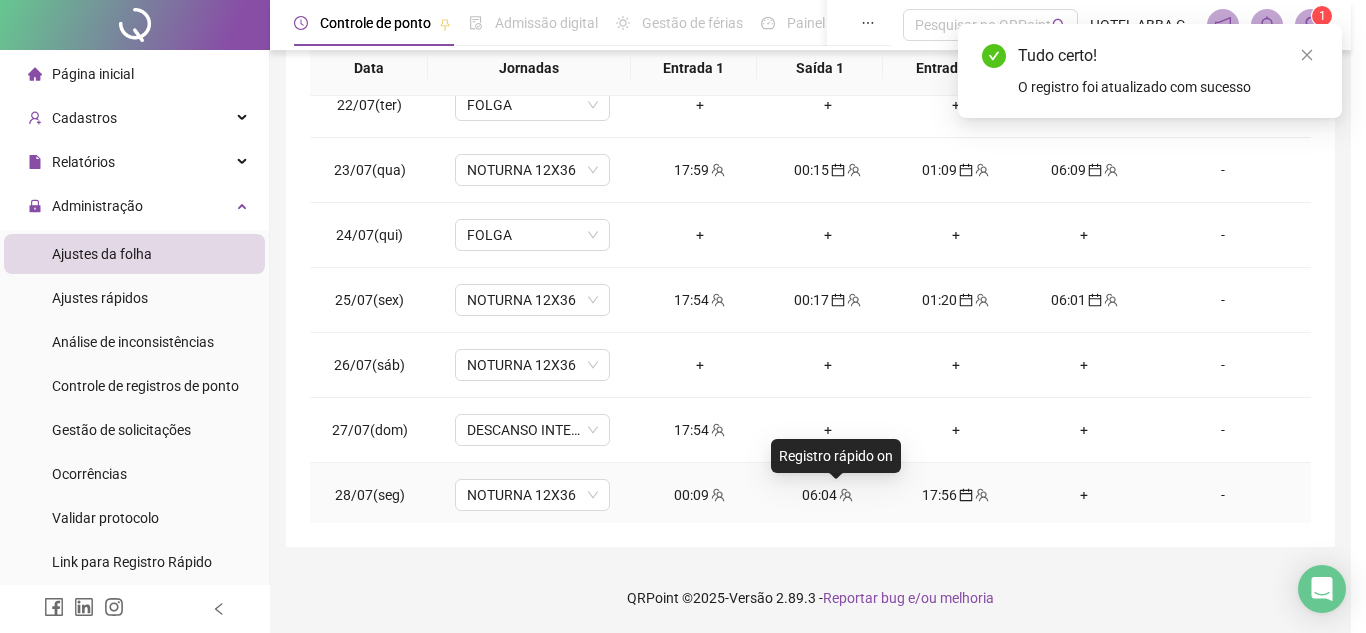 type on "**********" 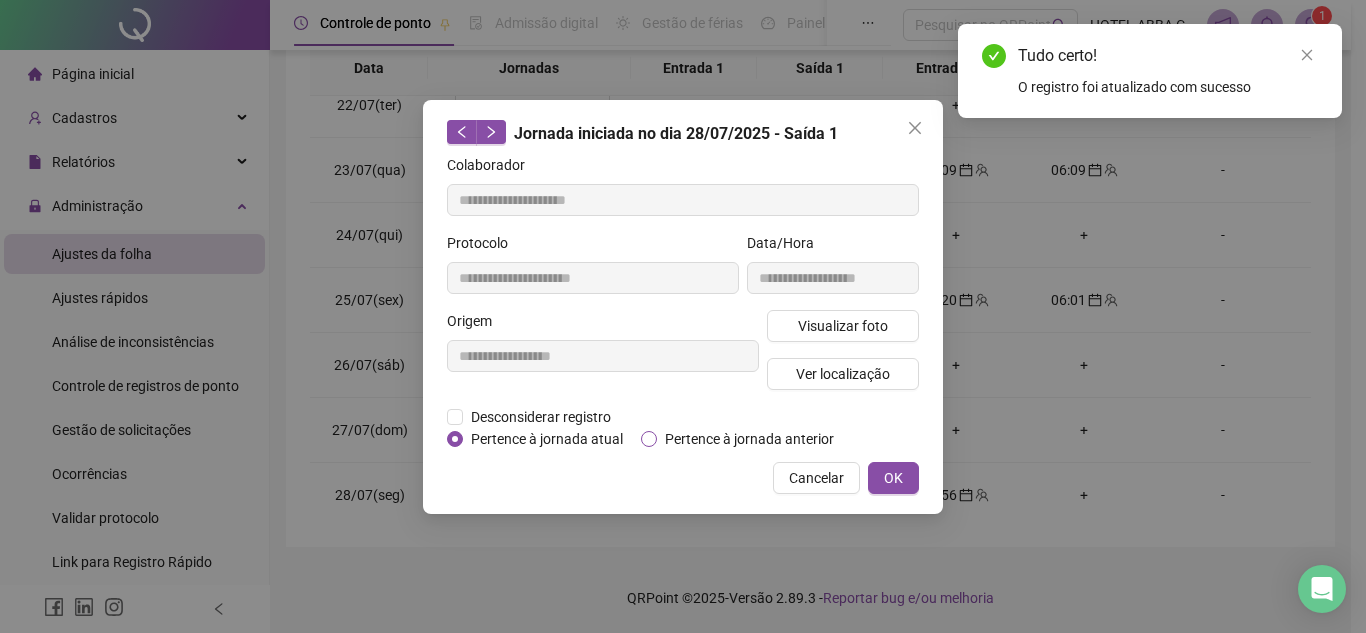 click on "Pertence à jornada anterior" at bounding box center (749, 439) 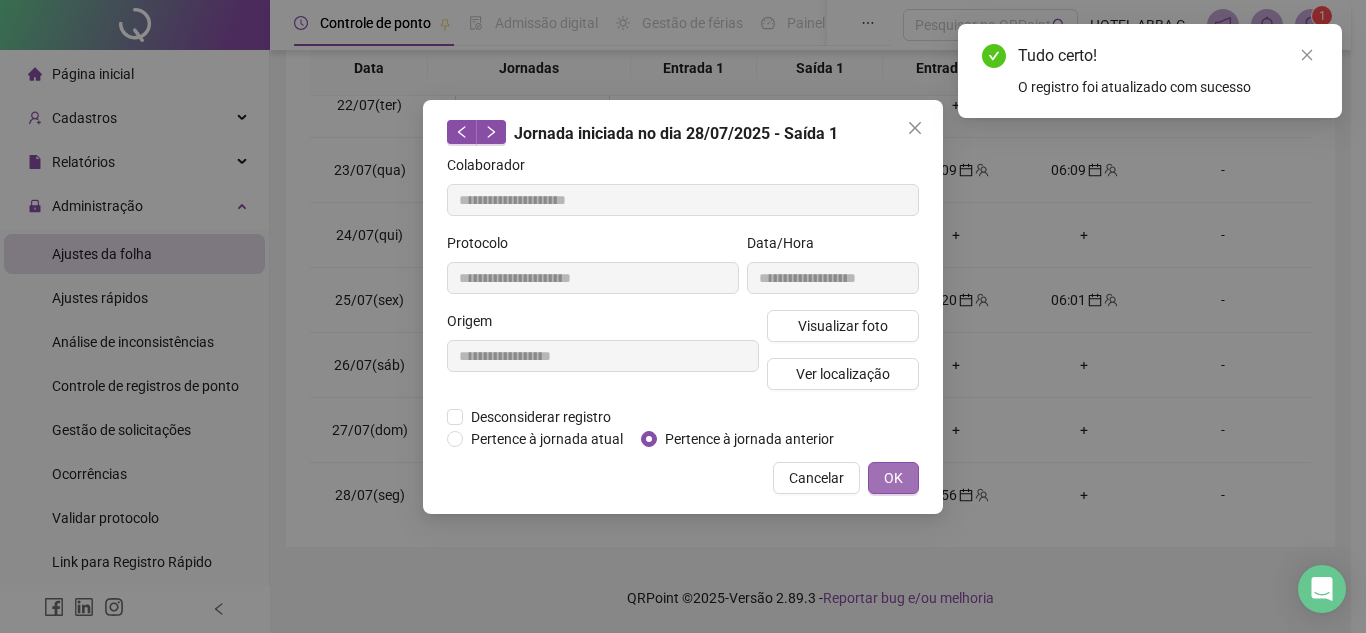 click on "OK" at bounding box center [893, 478] 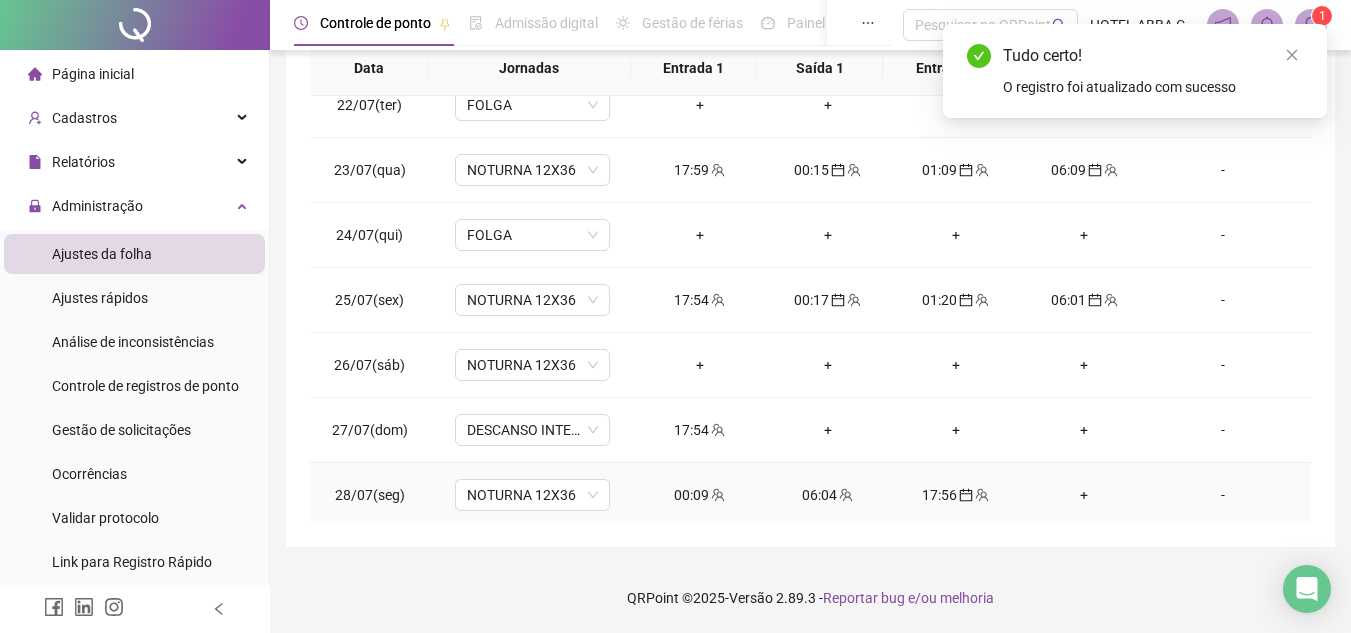 click on "17:56" at bounding box center [956, 495] 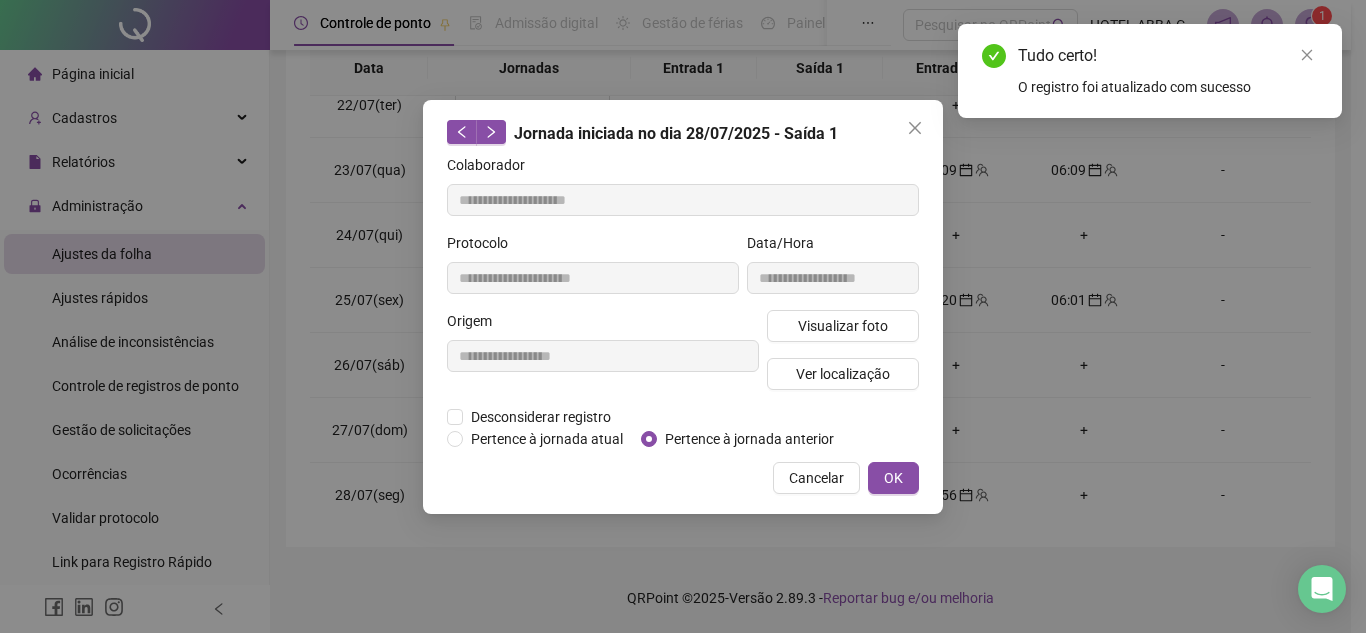 type on "**********" 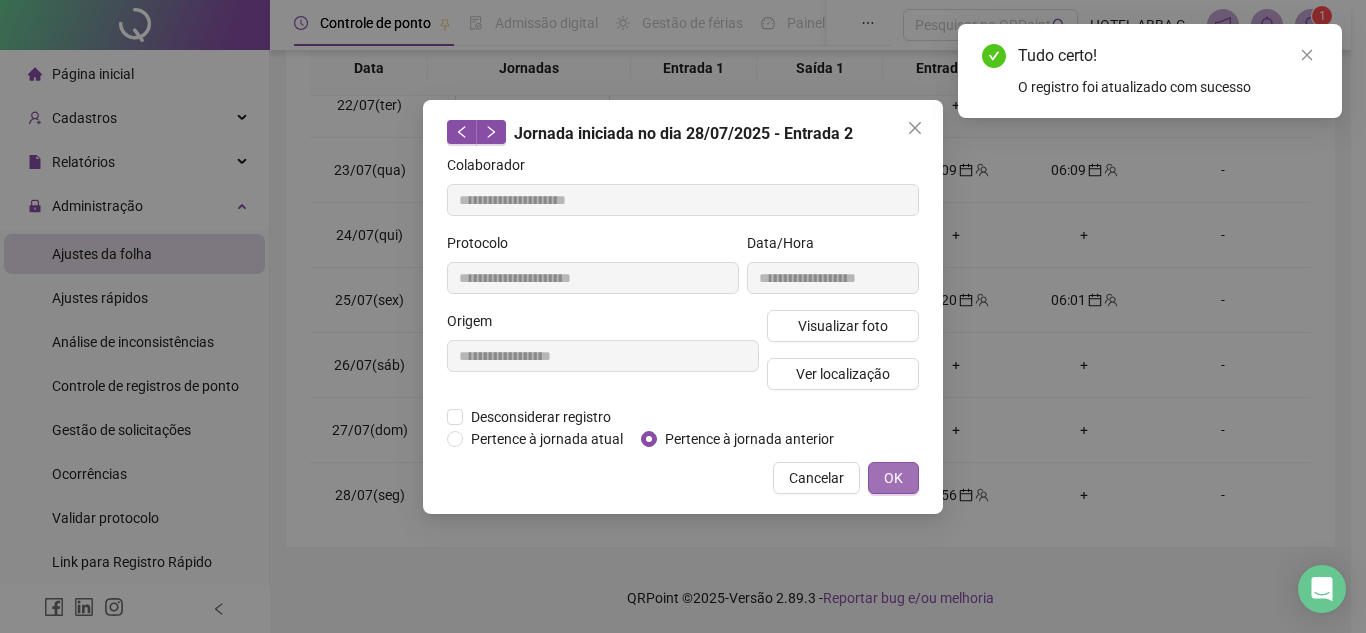 click on "OK" at bounding box center [893, 478] 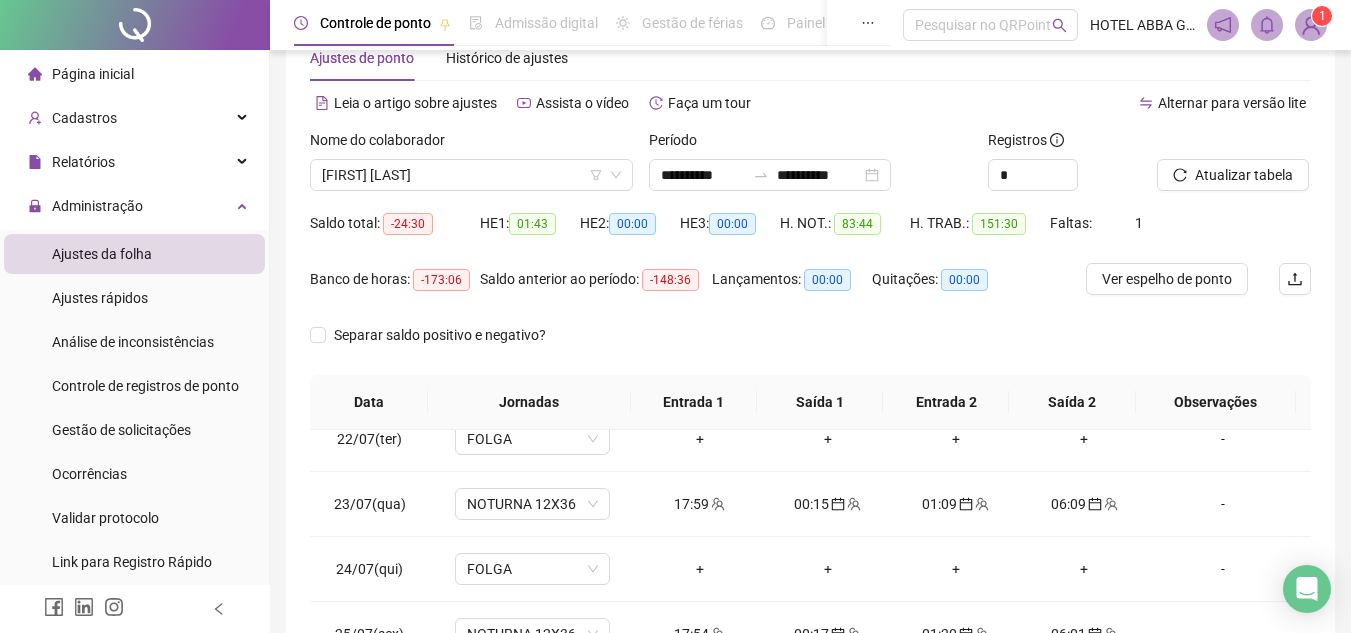 scroll, scrollTop: 50, scrollLeft: 0, axis: vertical 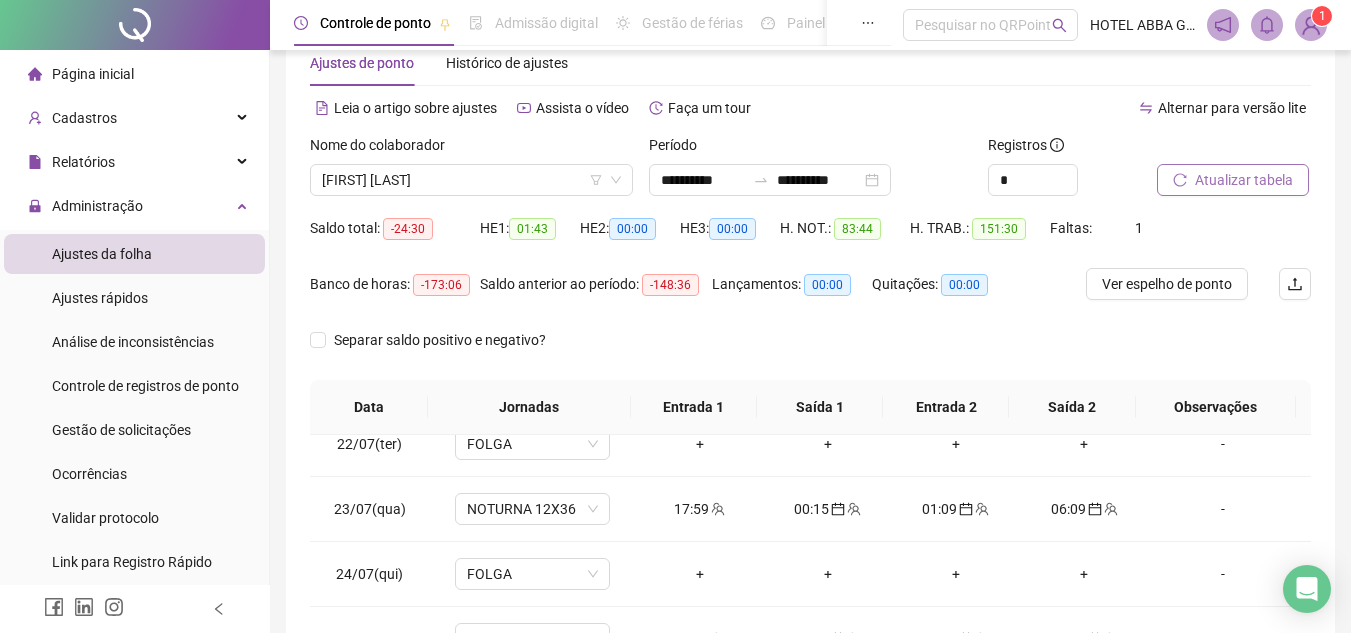 click on "Atualizar tabela" at bounding box center (1244, 180) 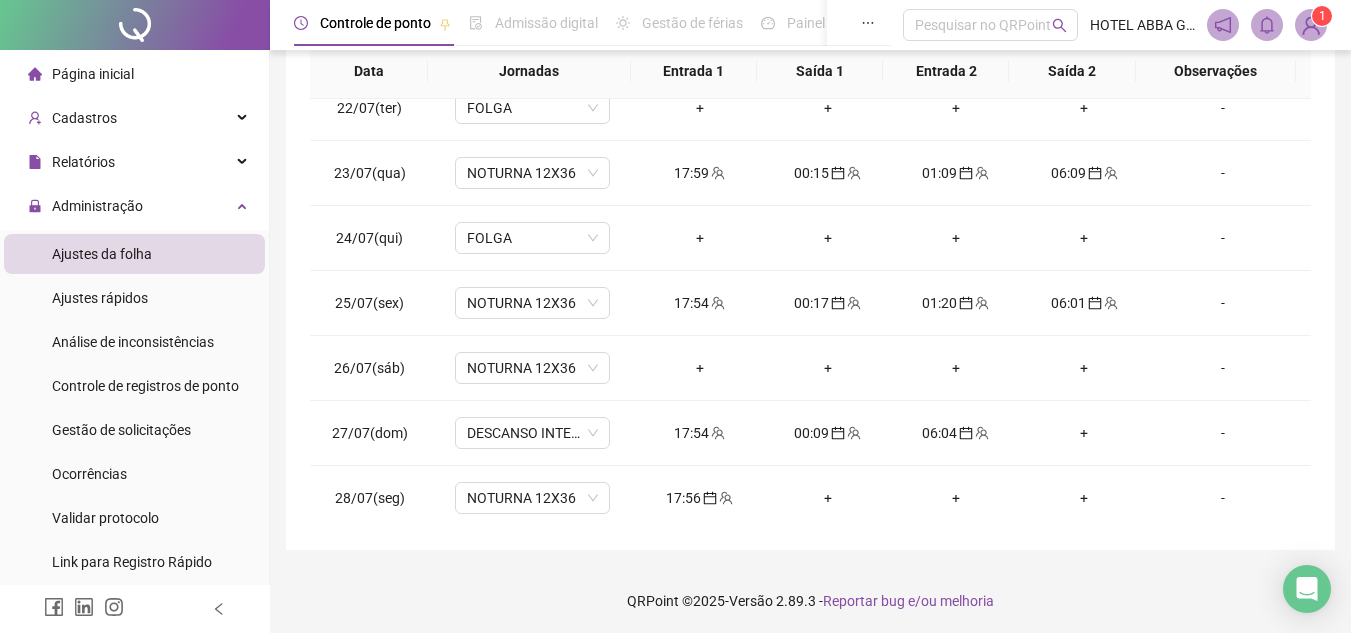 scroll, scrollTop: 389, scrollLeft: 0, axis: vertical 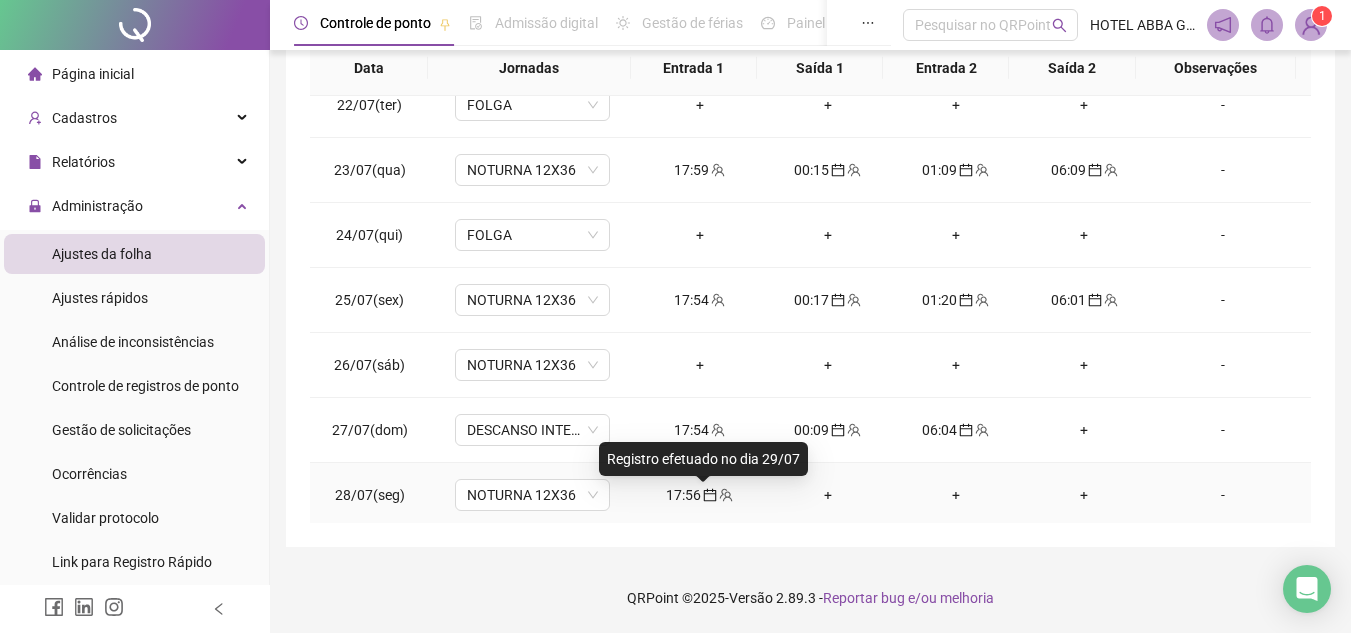 click 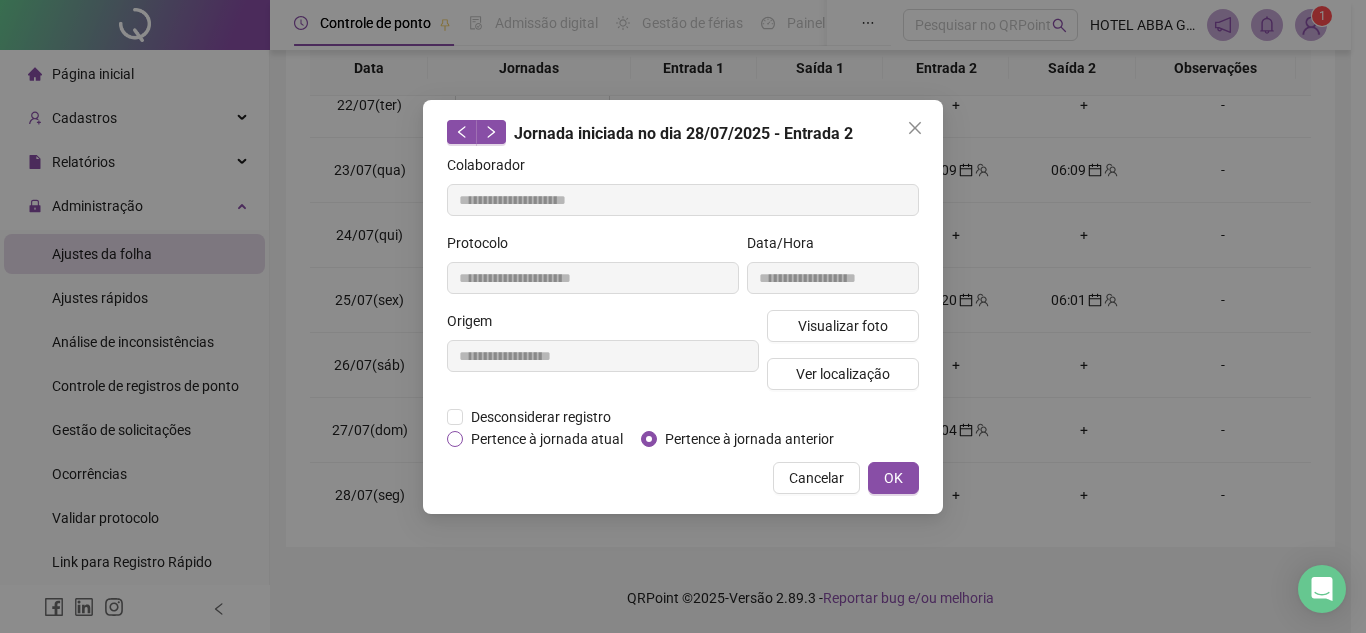 click on "Pertence à jornada atual" at bounding box center (547, 439) 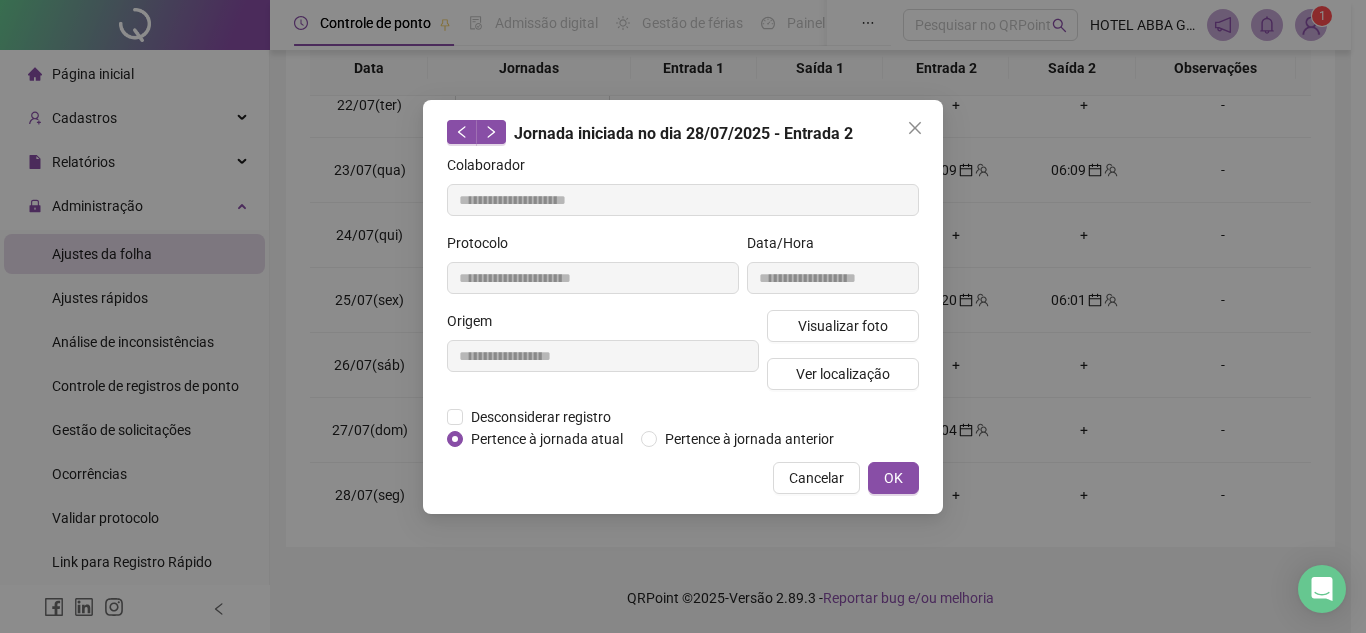 click on "**********" at bounding box center [683, 316] 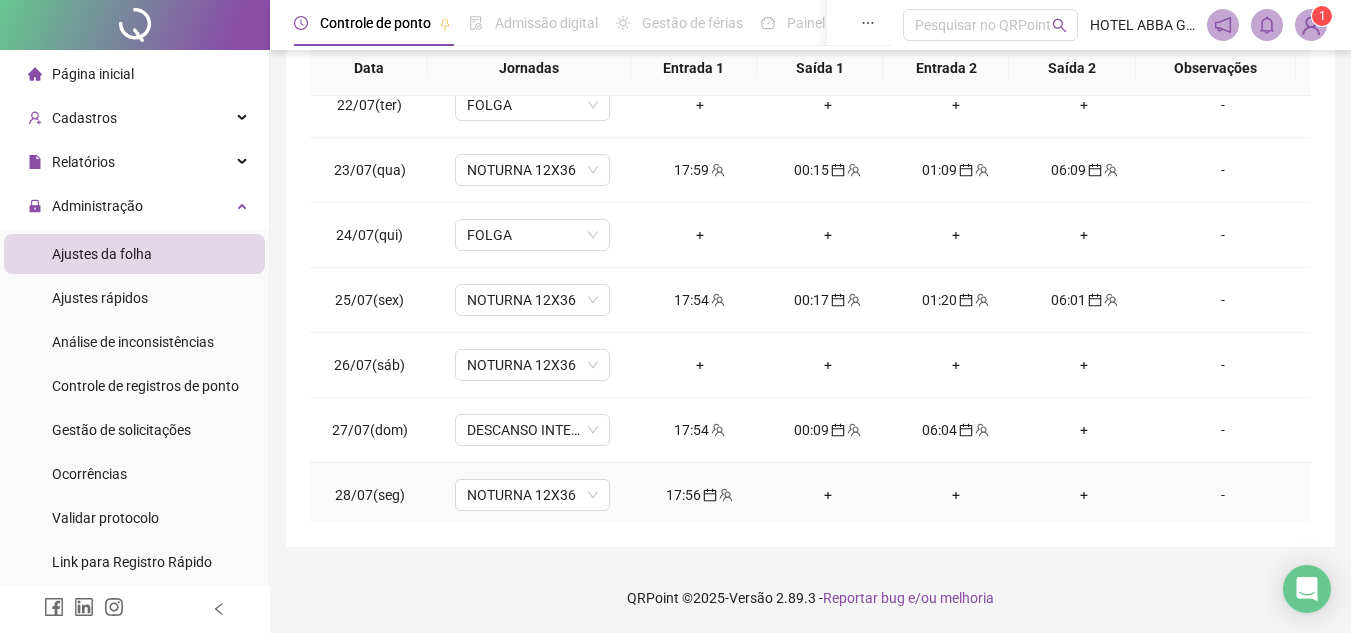 click on "17:56" at bounding box center [700, 495] 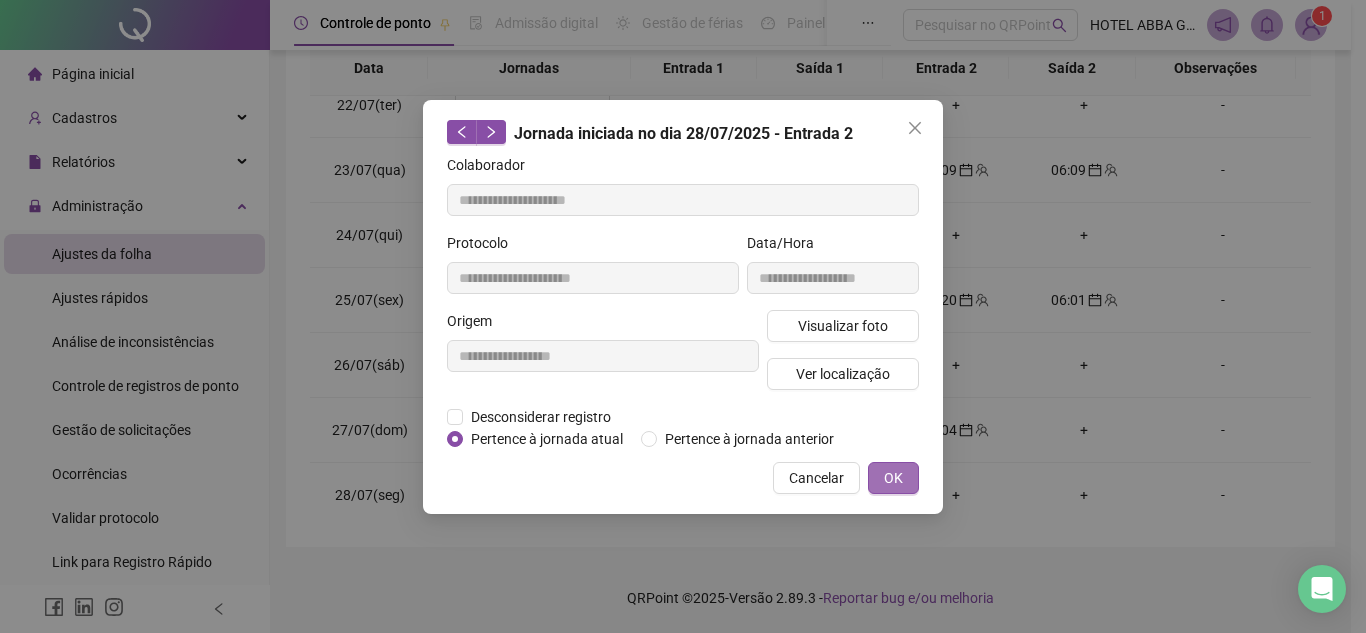 click on "OK" at bounding box center (893, 478) 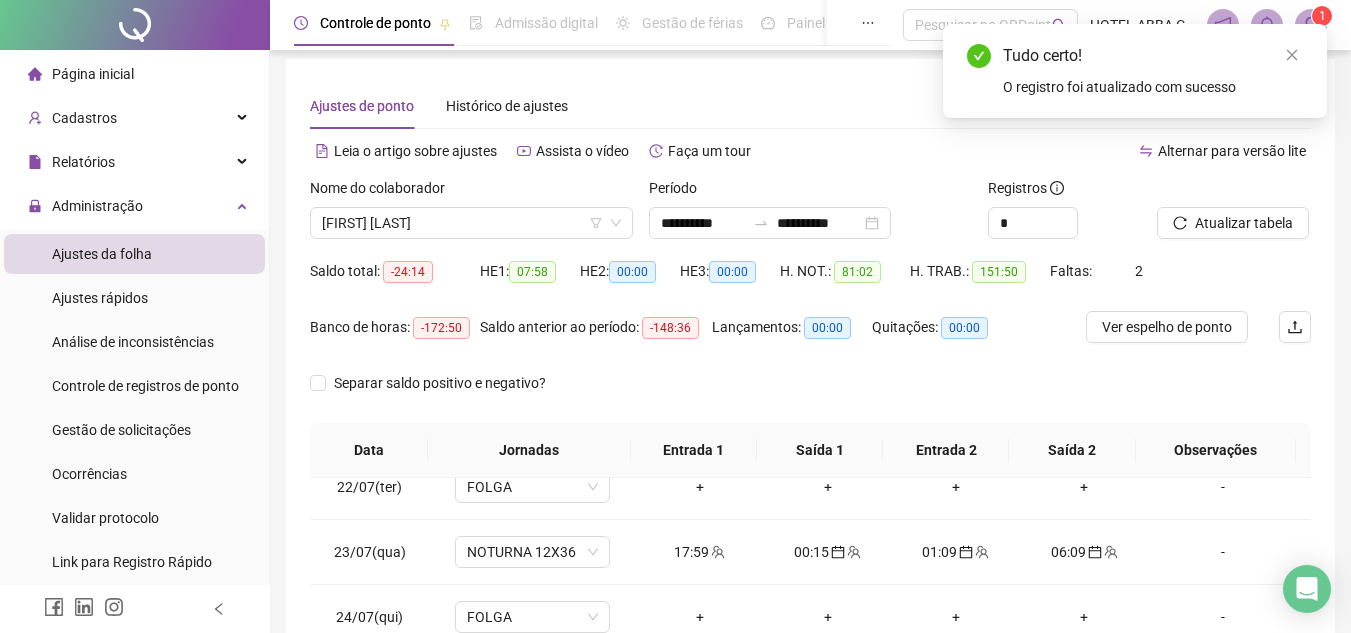 scroll, scrollTop: 0, scrollLeft: 0, axis: both 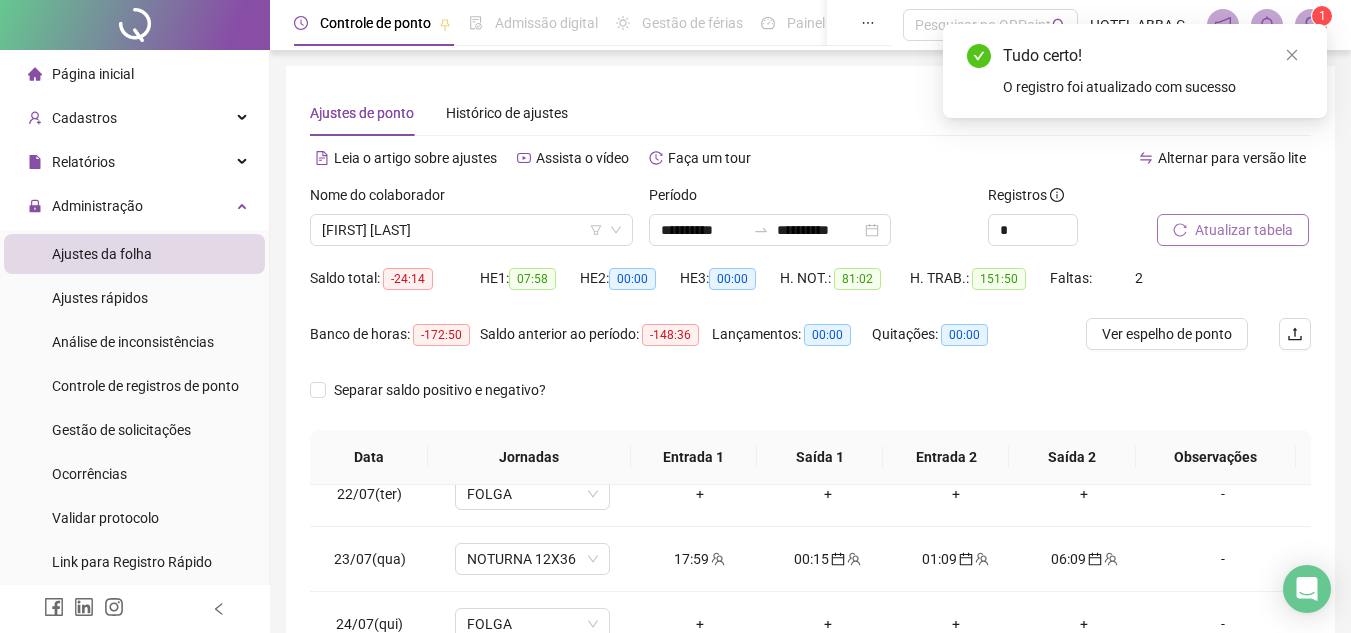 click on "Atualizar tabela" at bounding box center (1244, 230) 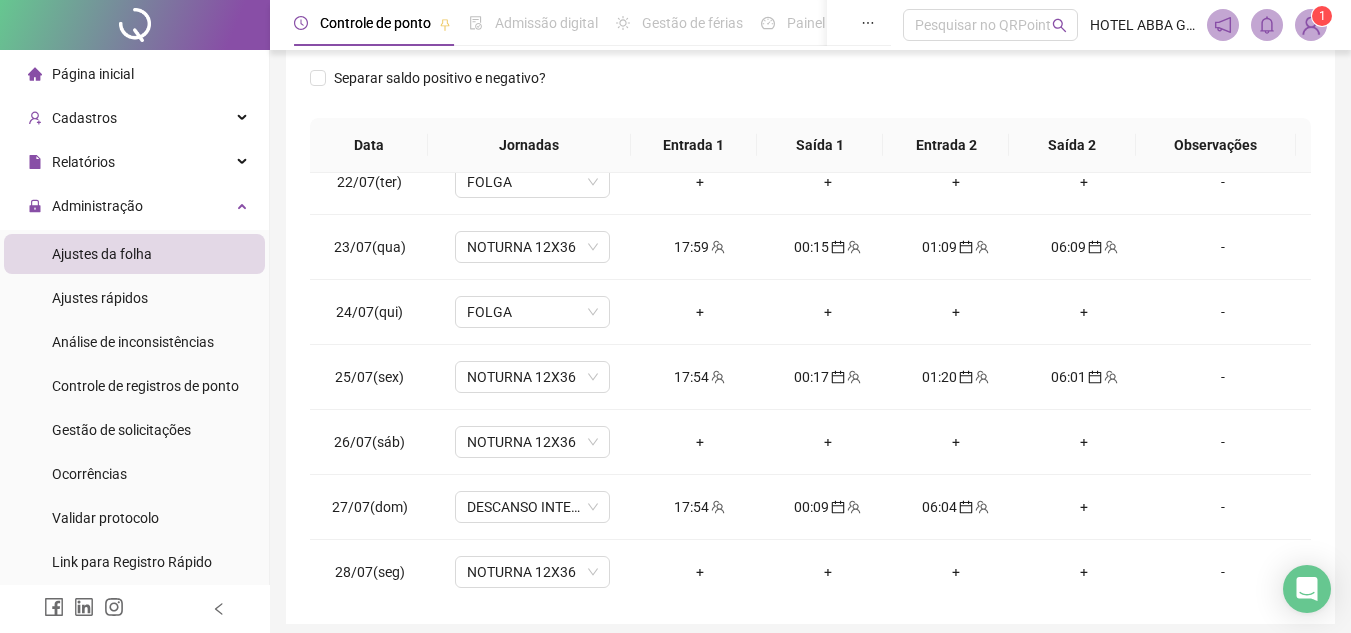 scroll, scrollTop: 389, scrollLeft: 0, axis: vertical 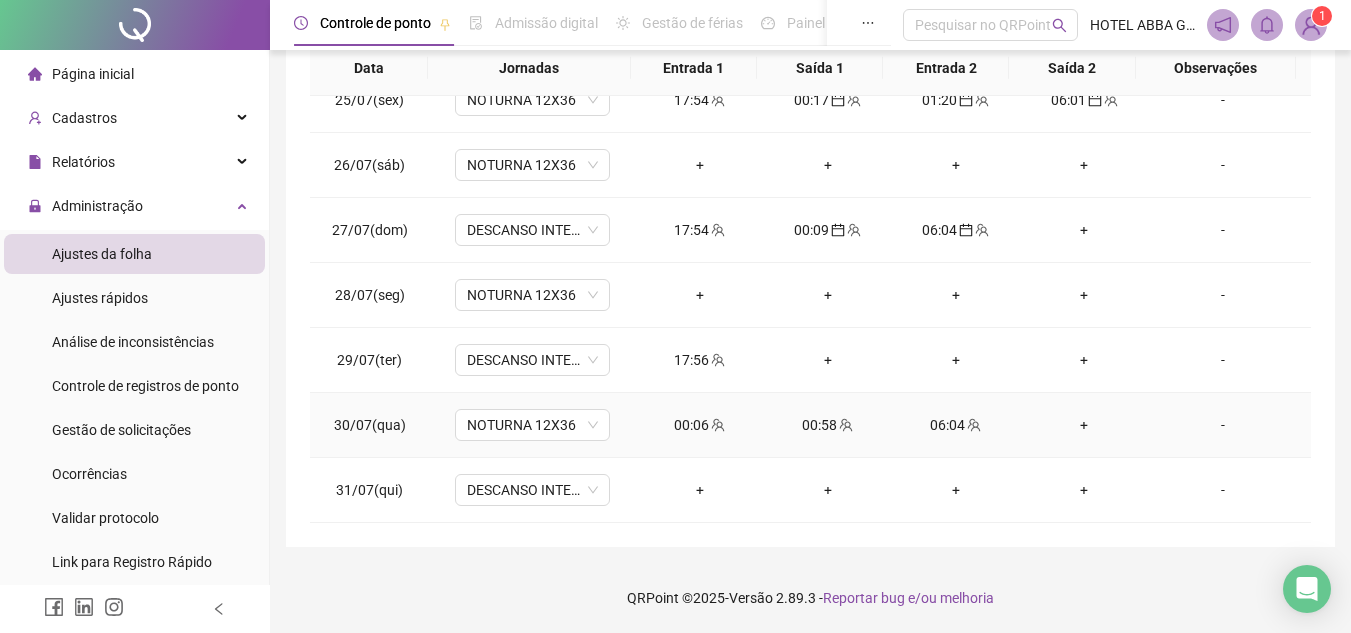 click on "00:06" at bounding box center [700, 425] 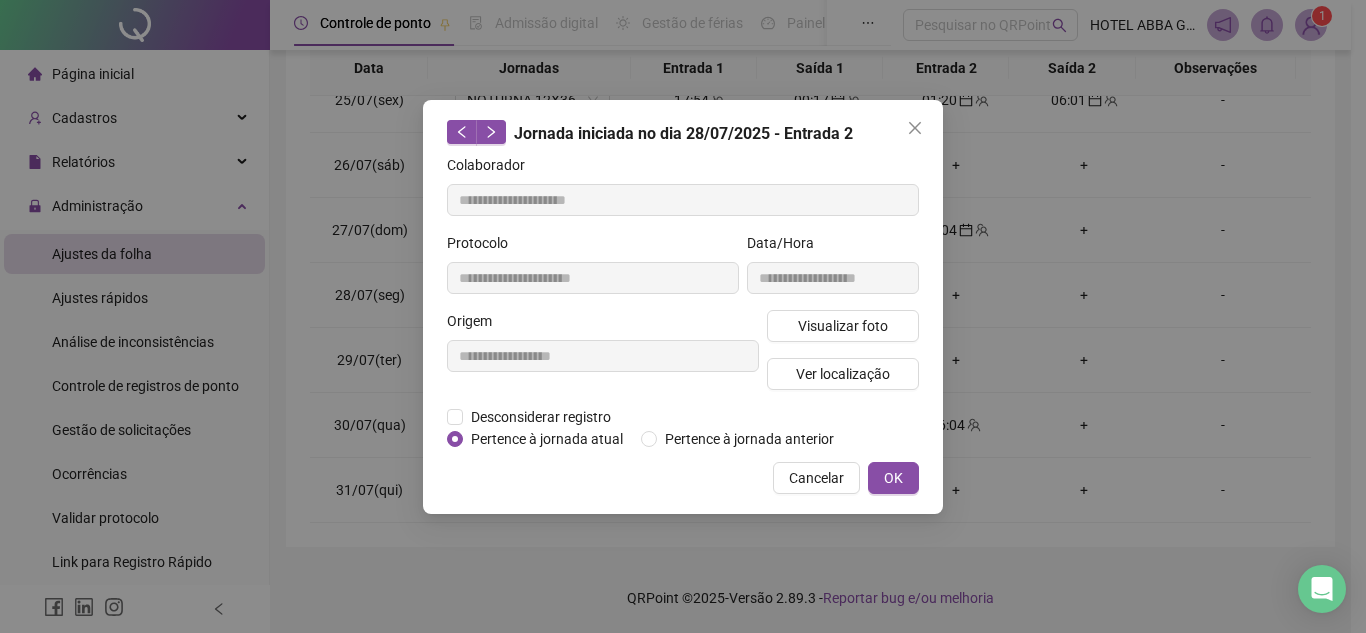 type on "**********" 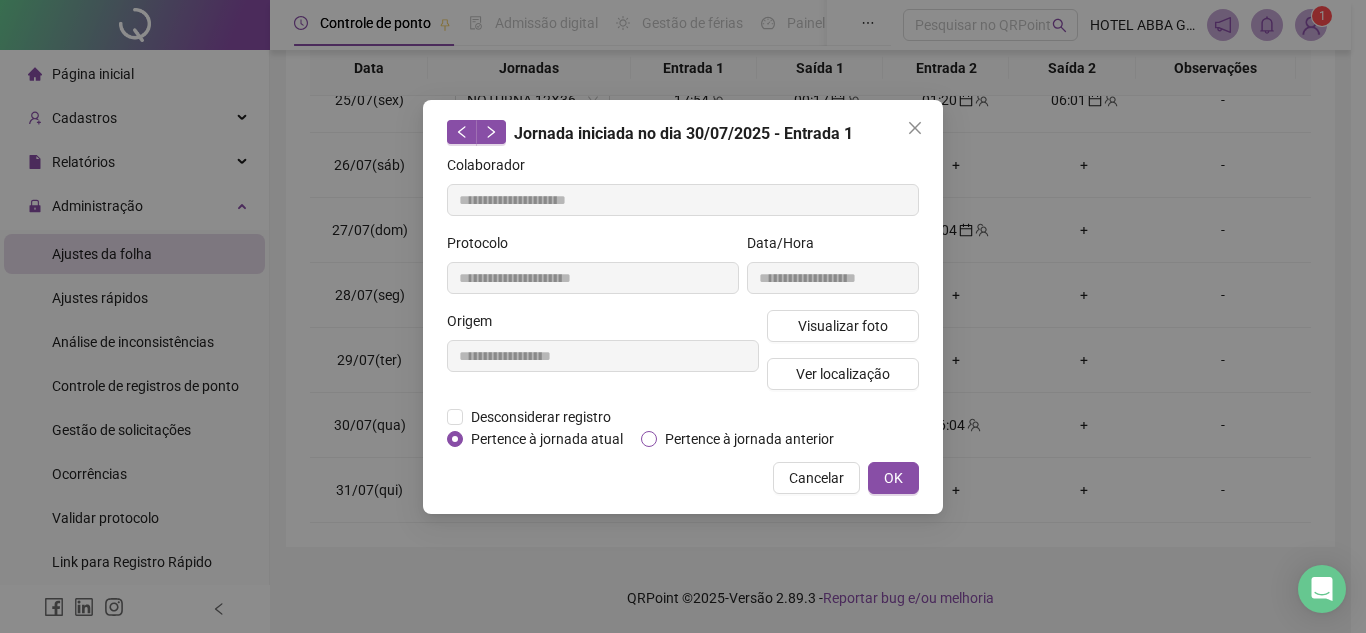 click on "Pertence à jornada anterior" at bounding box center [749, 439] 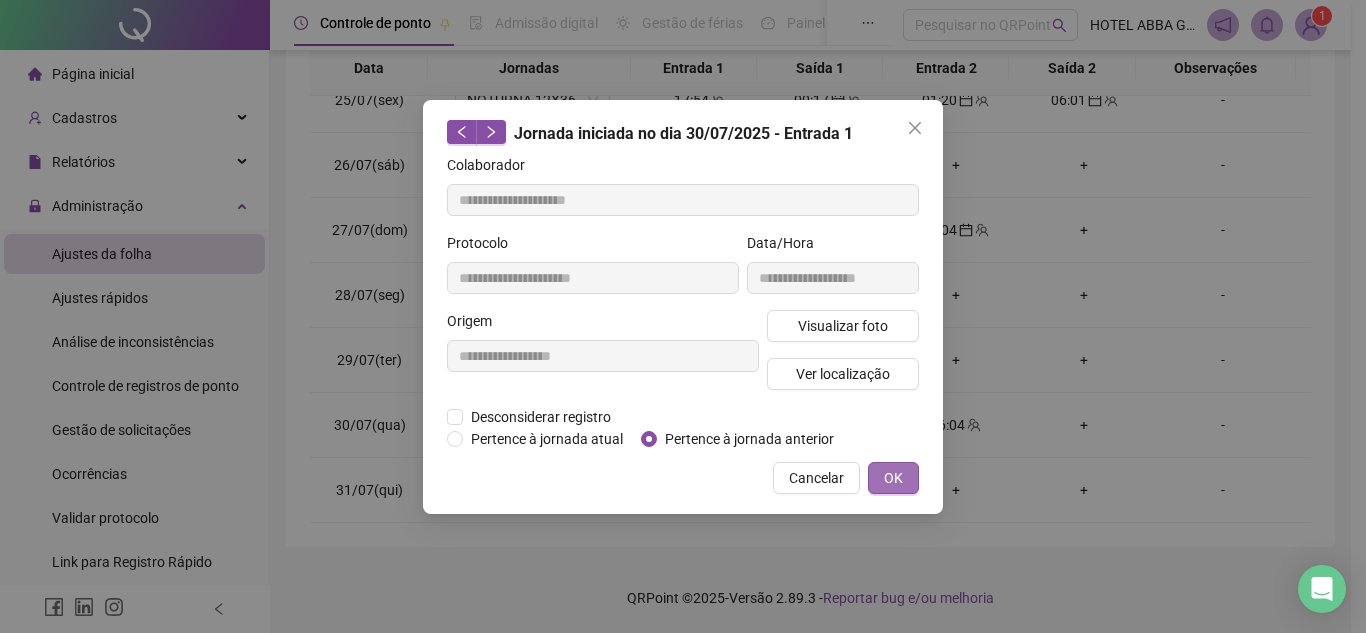 click on "OK" at bounding box center (893, 478) 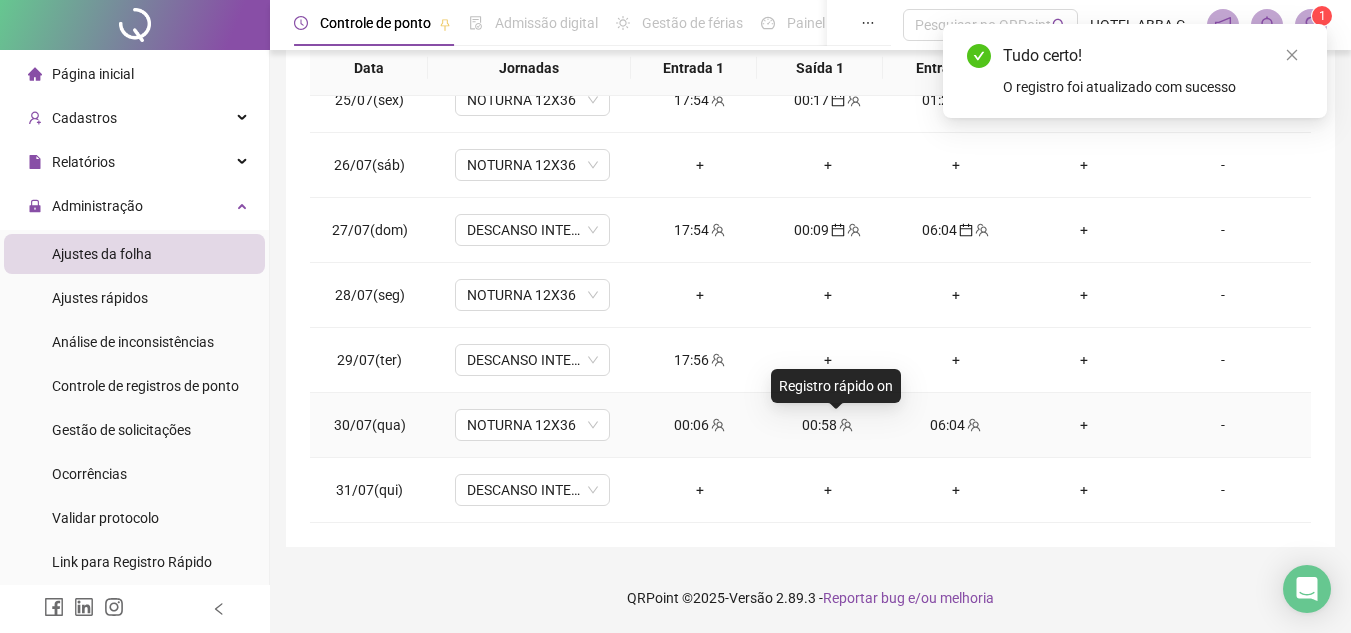 click 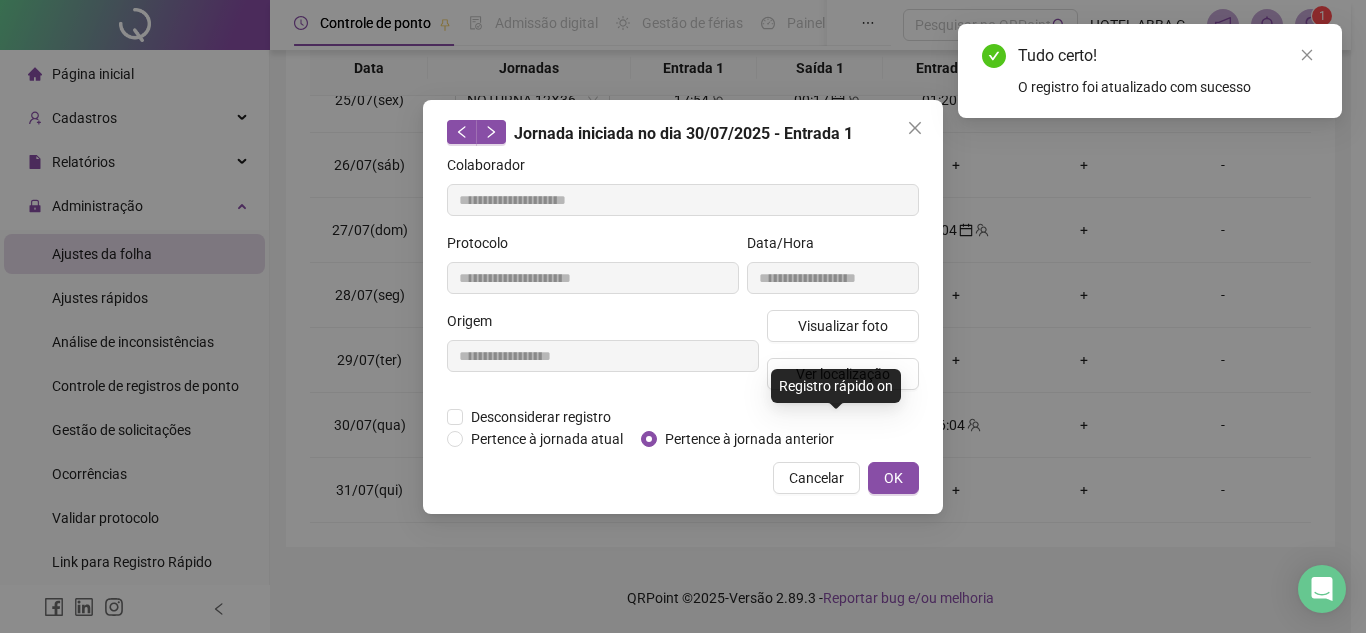 type on "**********" 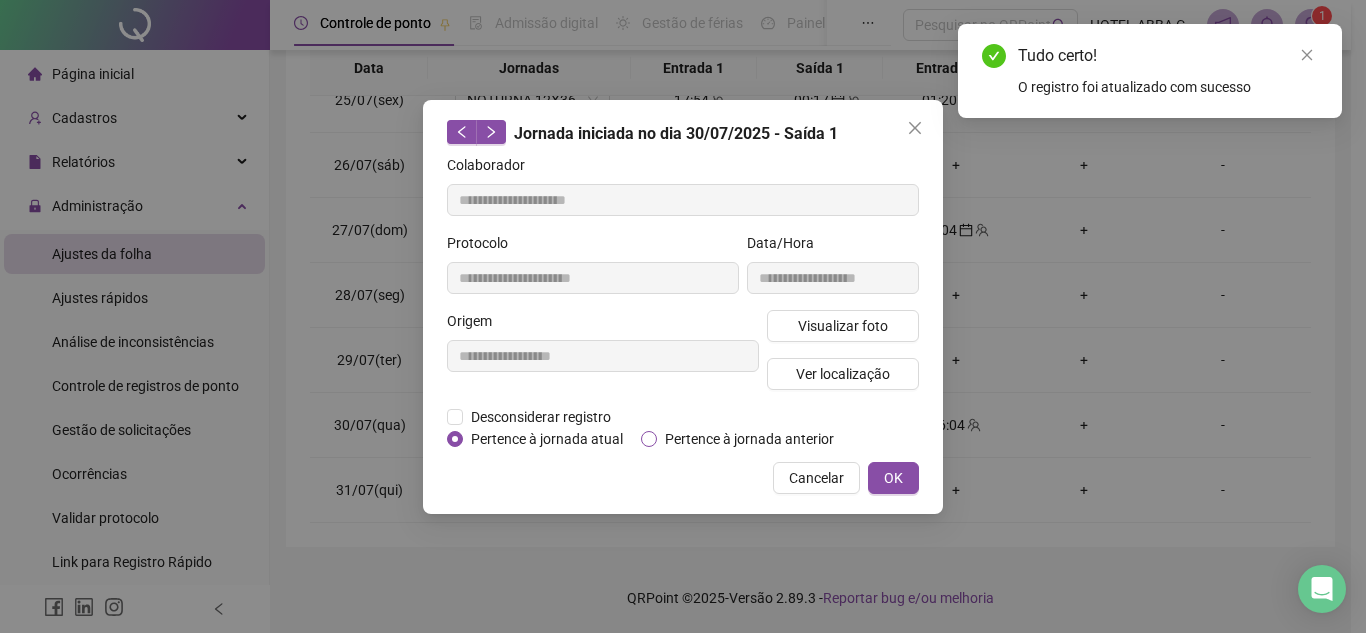 click on "Pertence à jornada anterior" at bounding box center (749, 439) 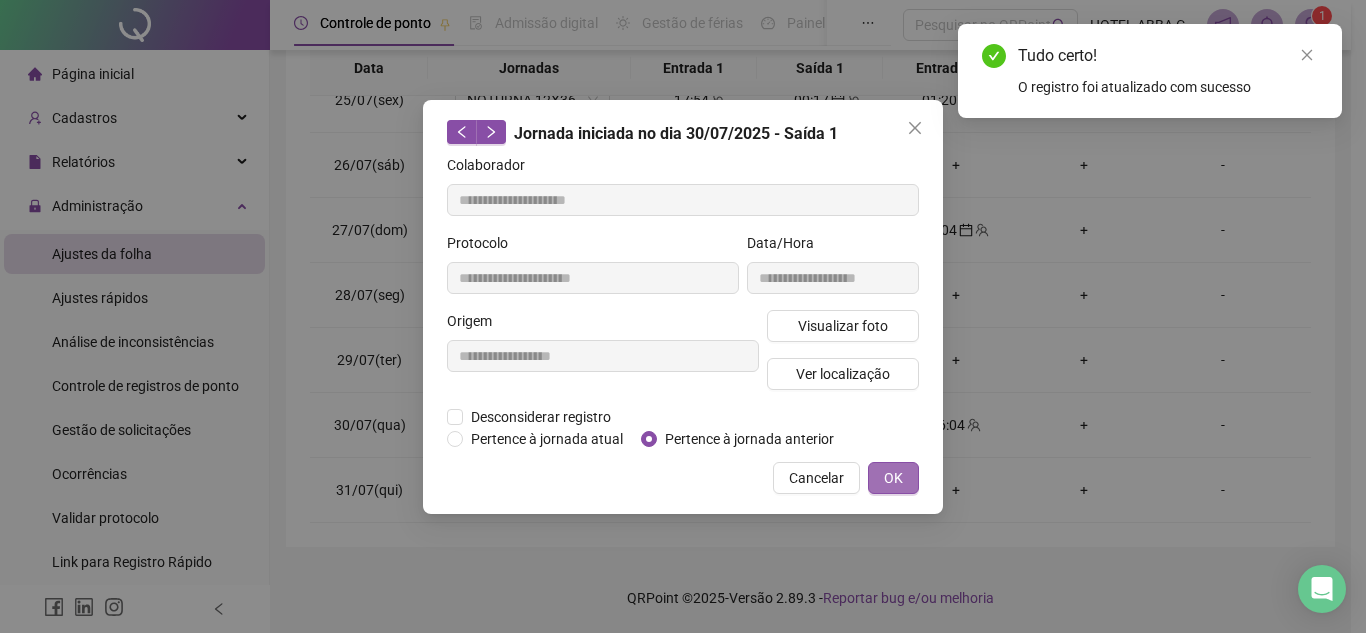 click on "OK" at bounding box center [893, 478] 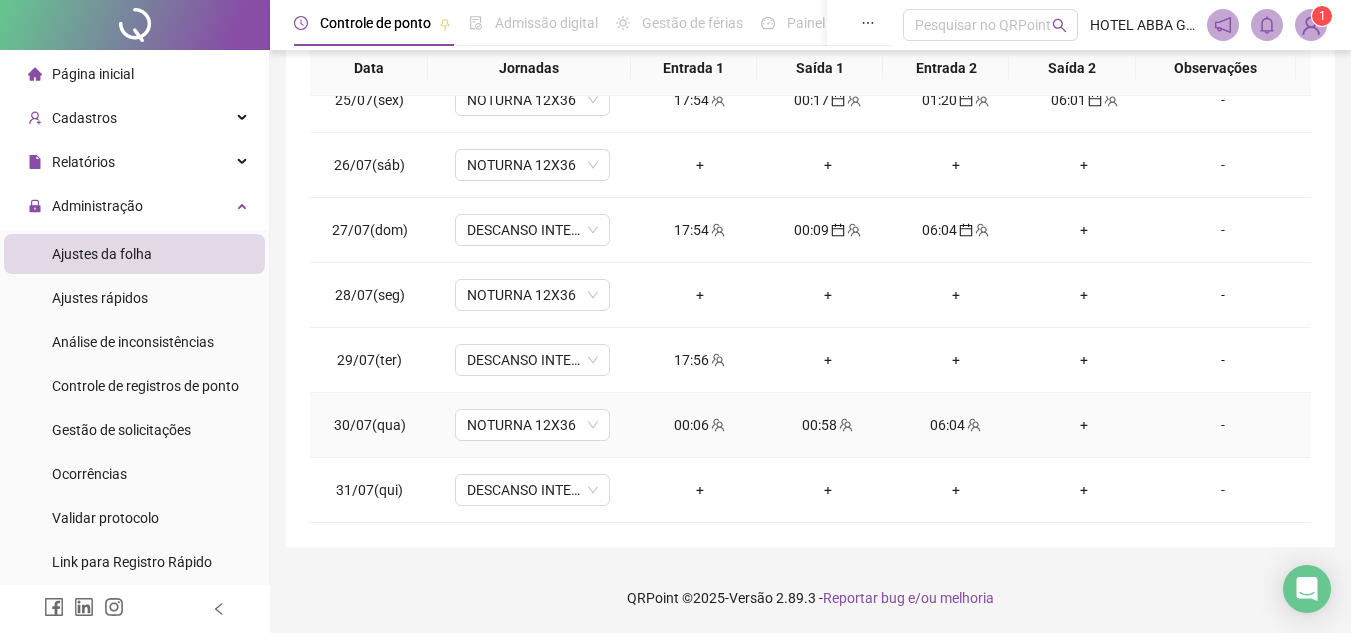 click on "+" at bounding box center [1084, 425] 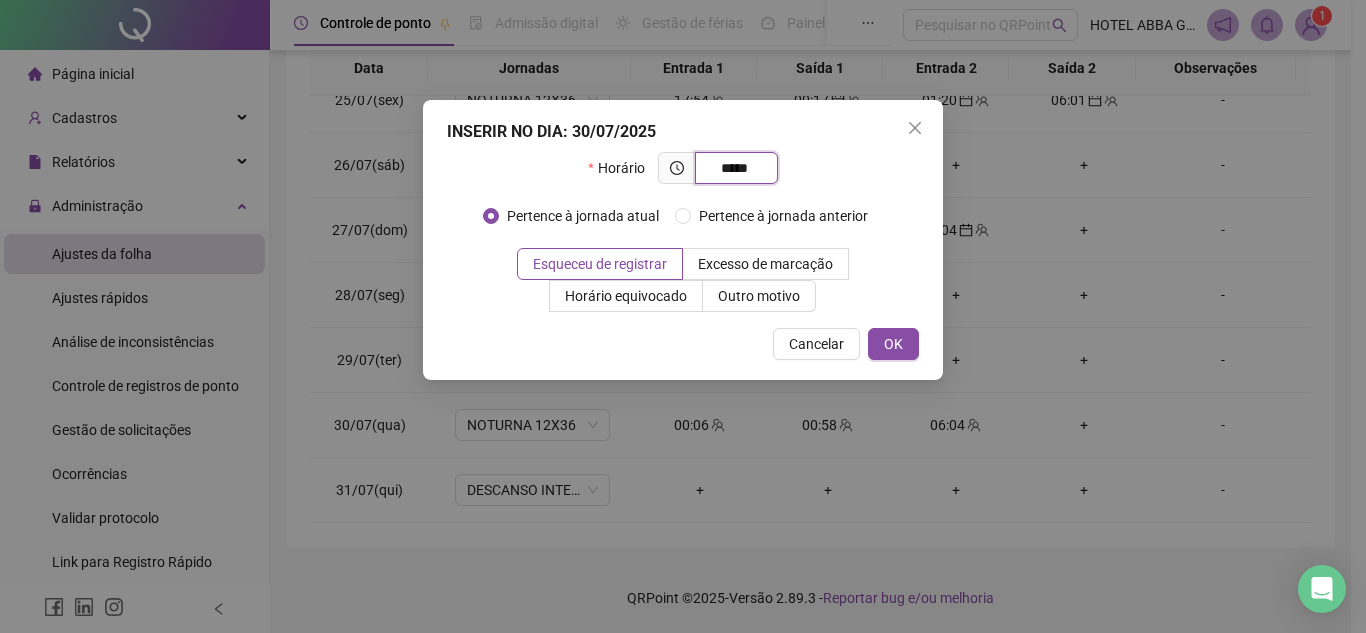 type on "*****" 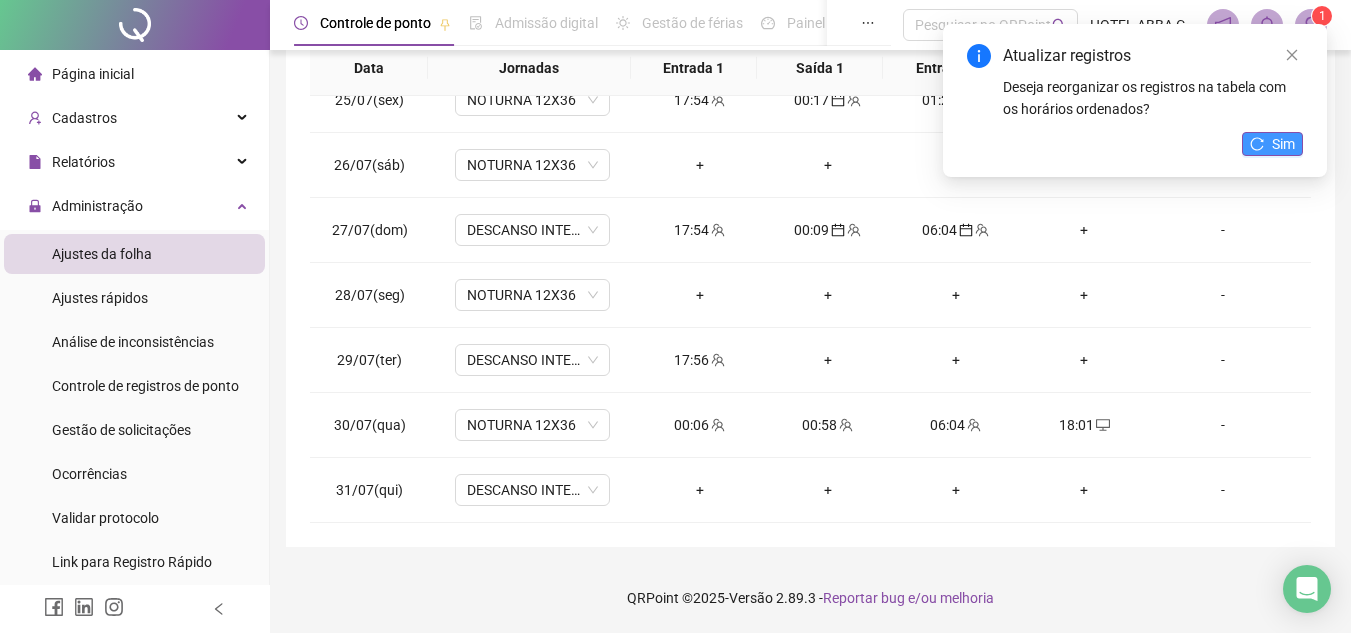 click on "Sim" at bounding box center [1272, 144] 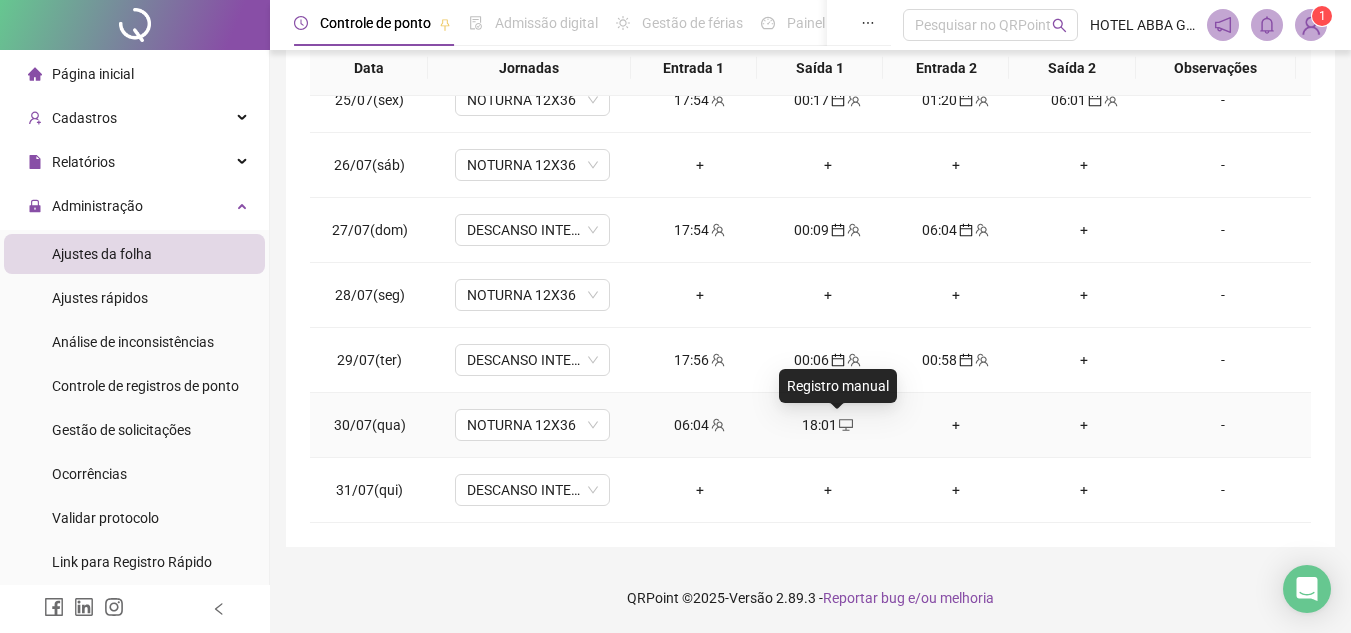 click 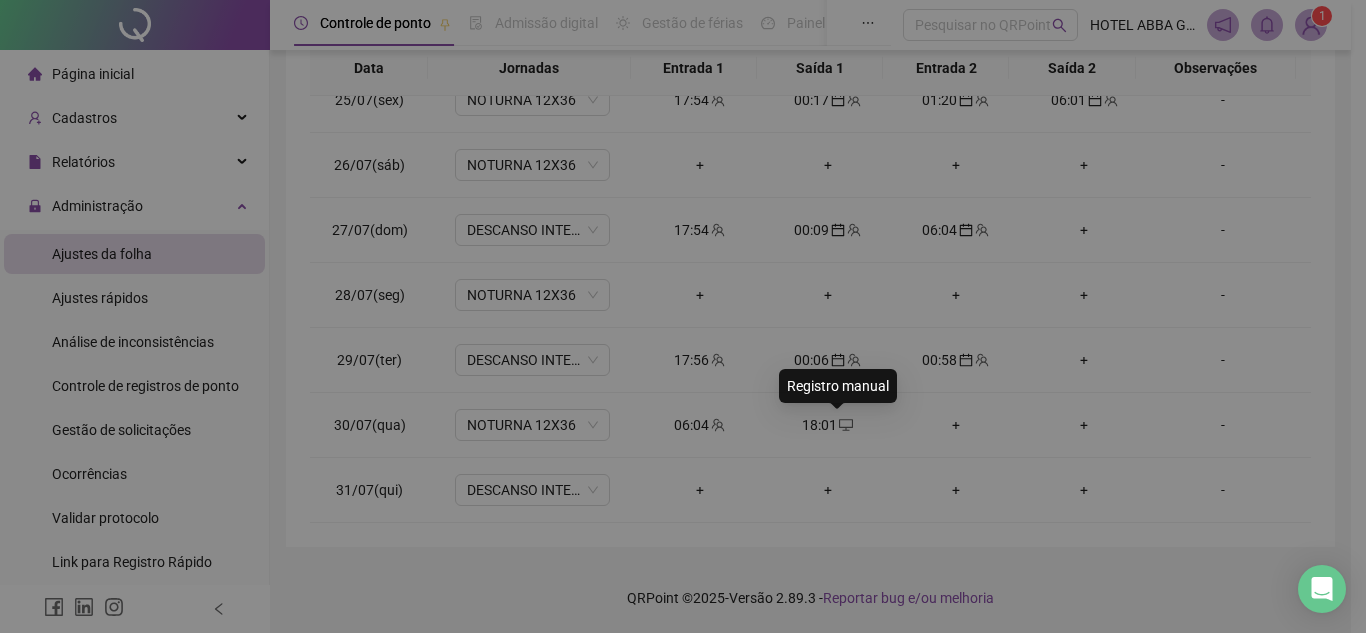 type on "**********" 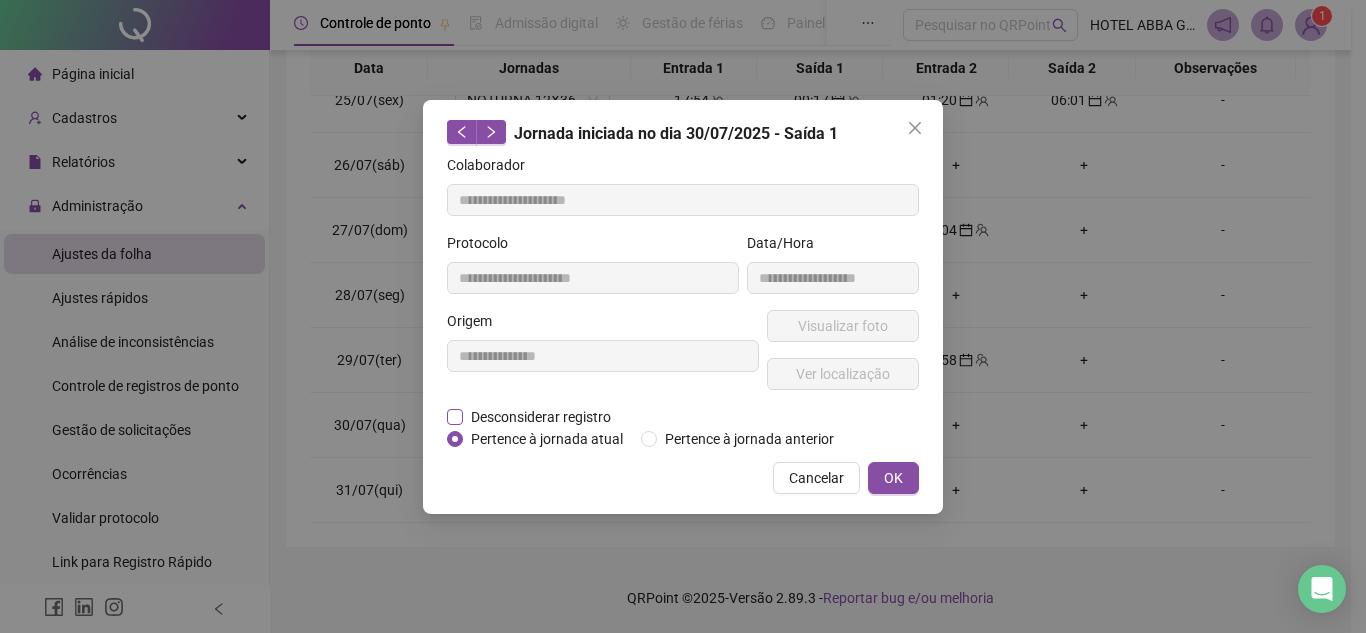 click on "Desconsiderar registro" at bounding box center [541, 417] 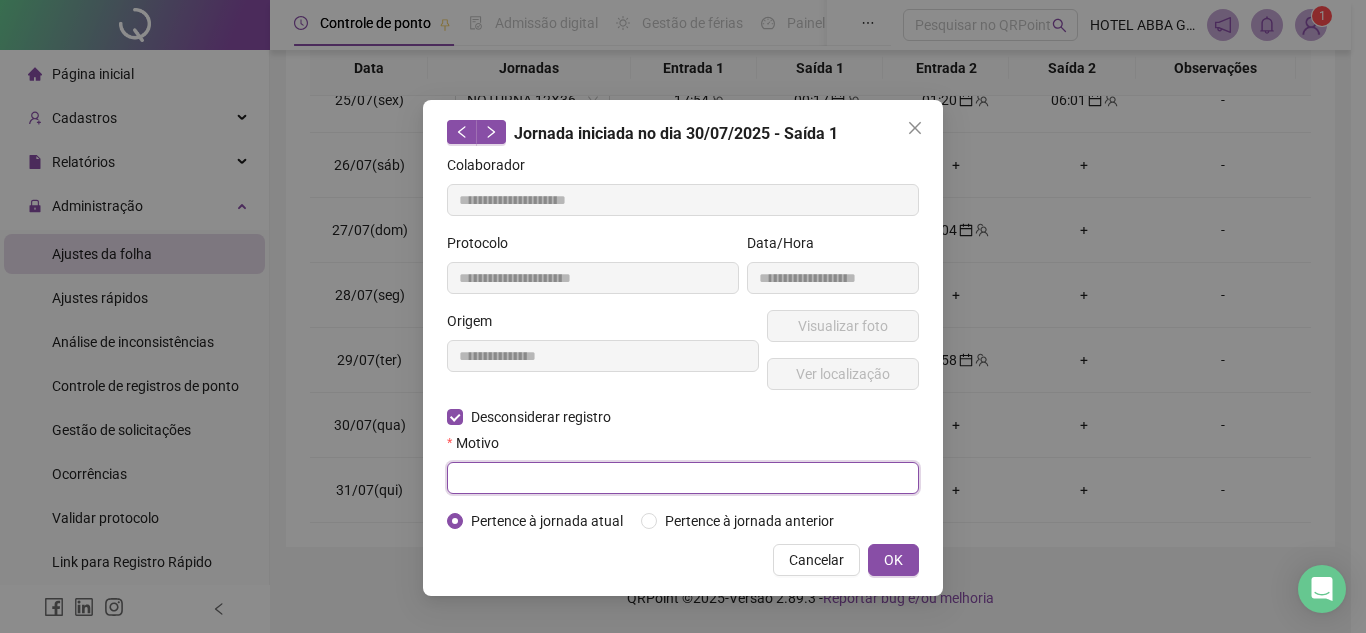 click at bounding box center [683, 478] 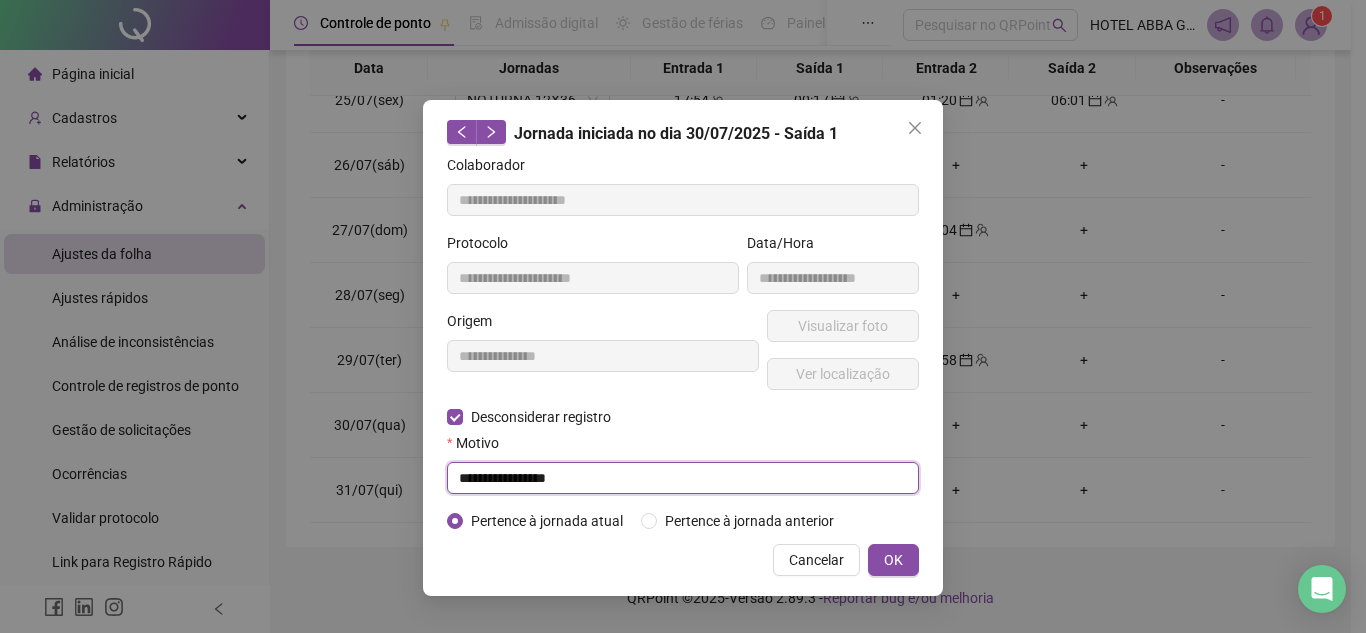 type on "**********" 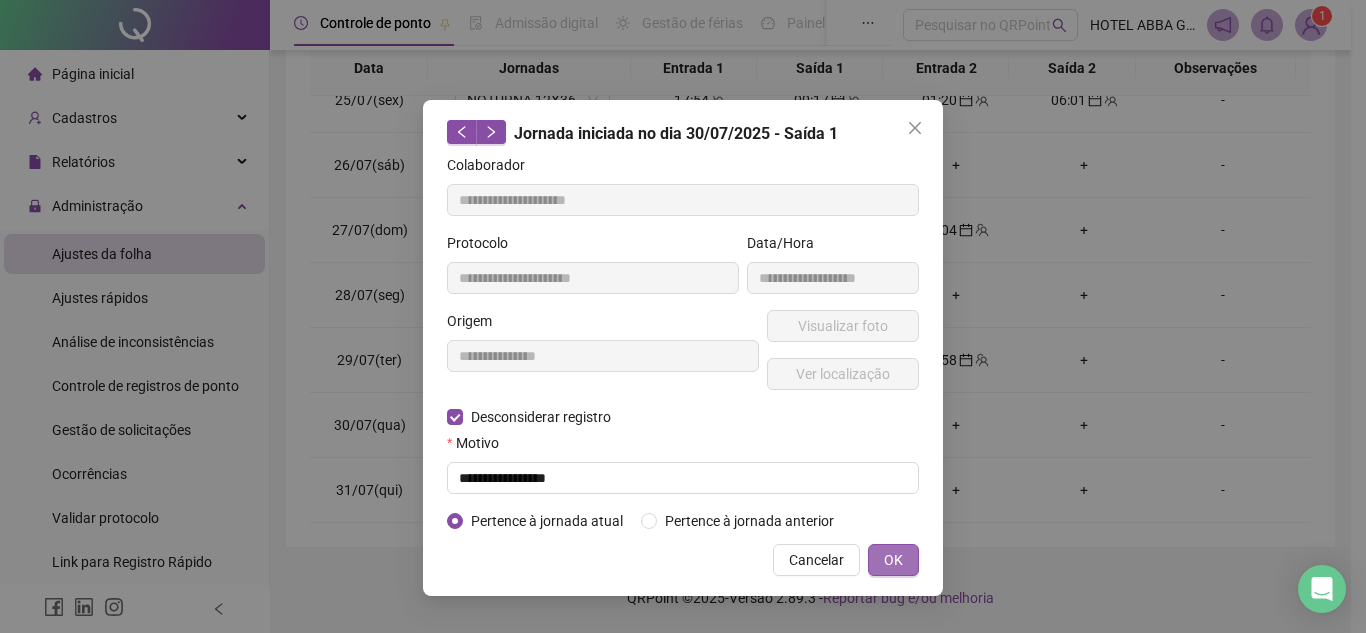 click on "OK" at bounding box center (893, 560) 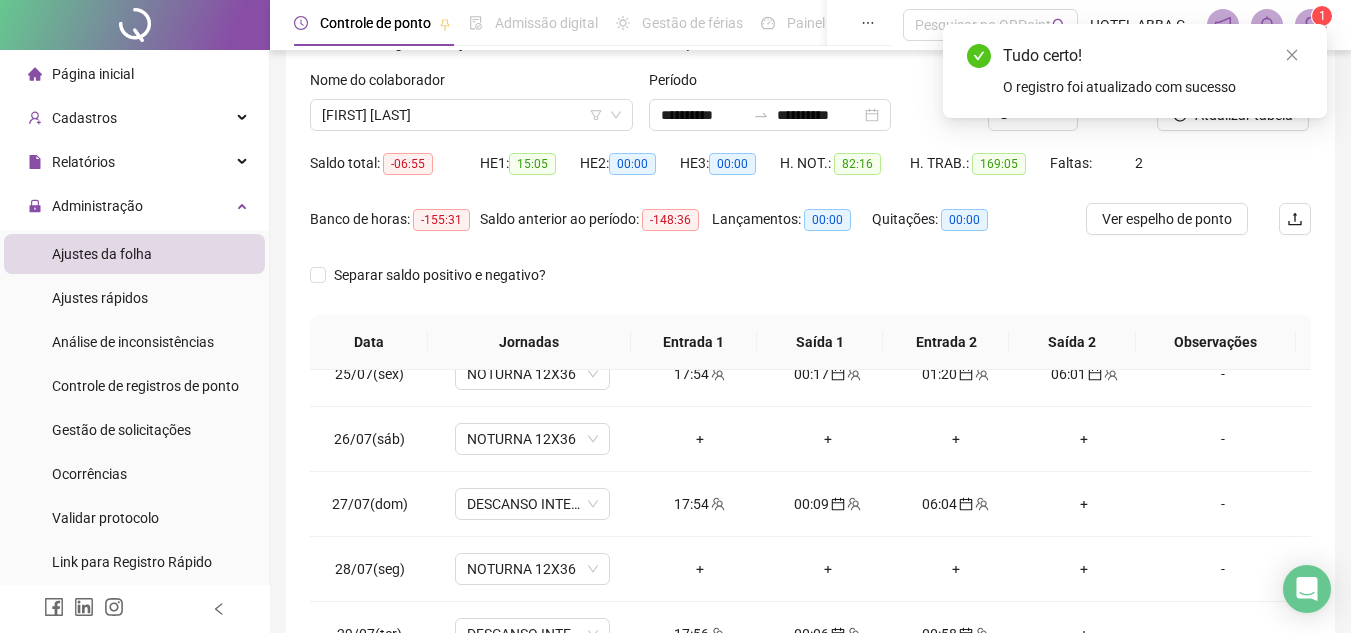 scroll, scrollTop: 57, scrollLeft: 0, axis: vertical 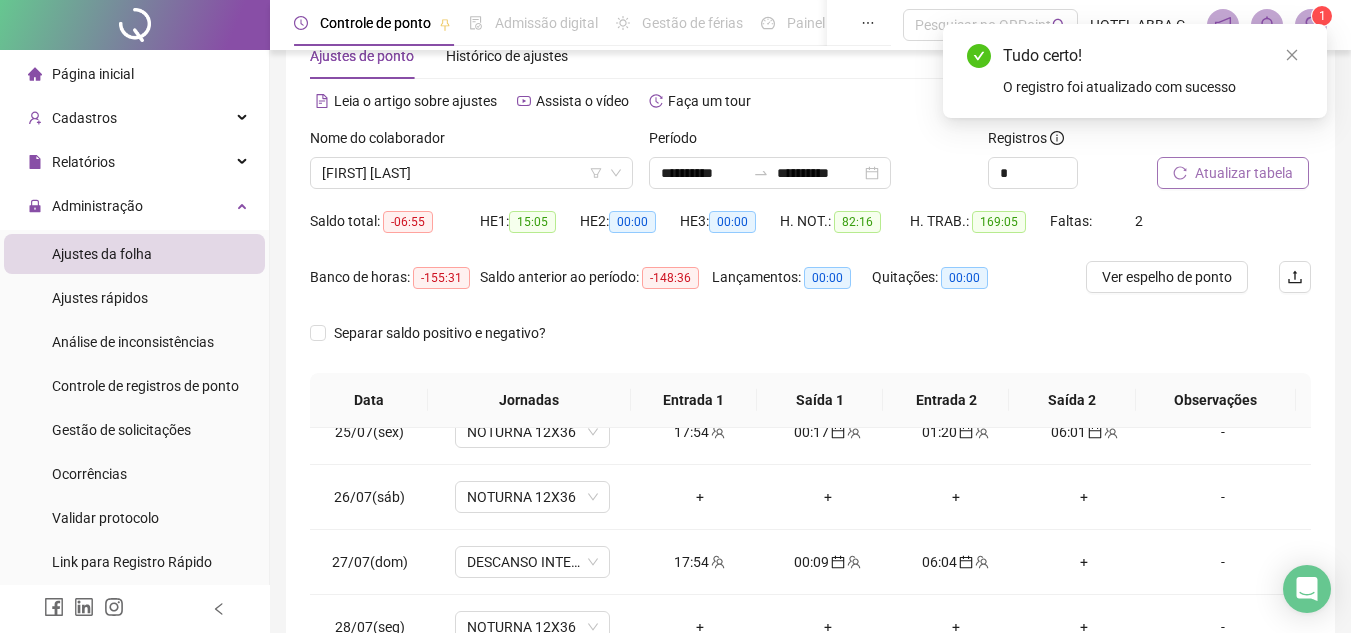 click on "Atualizar tabela" at bounding box center [1244, 173] 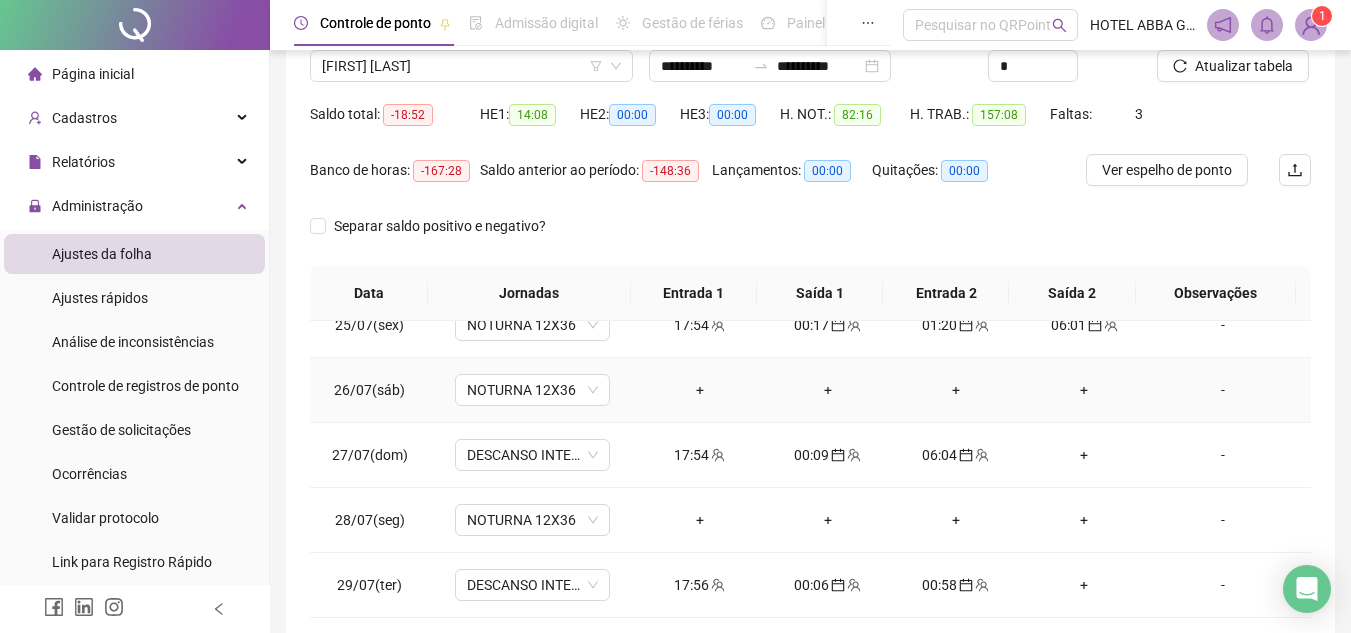 scroll, scrollTop: 389, scrollLeft: 0, axis: vertical 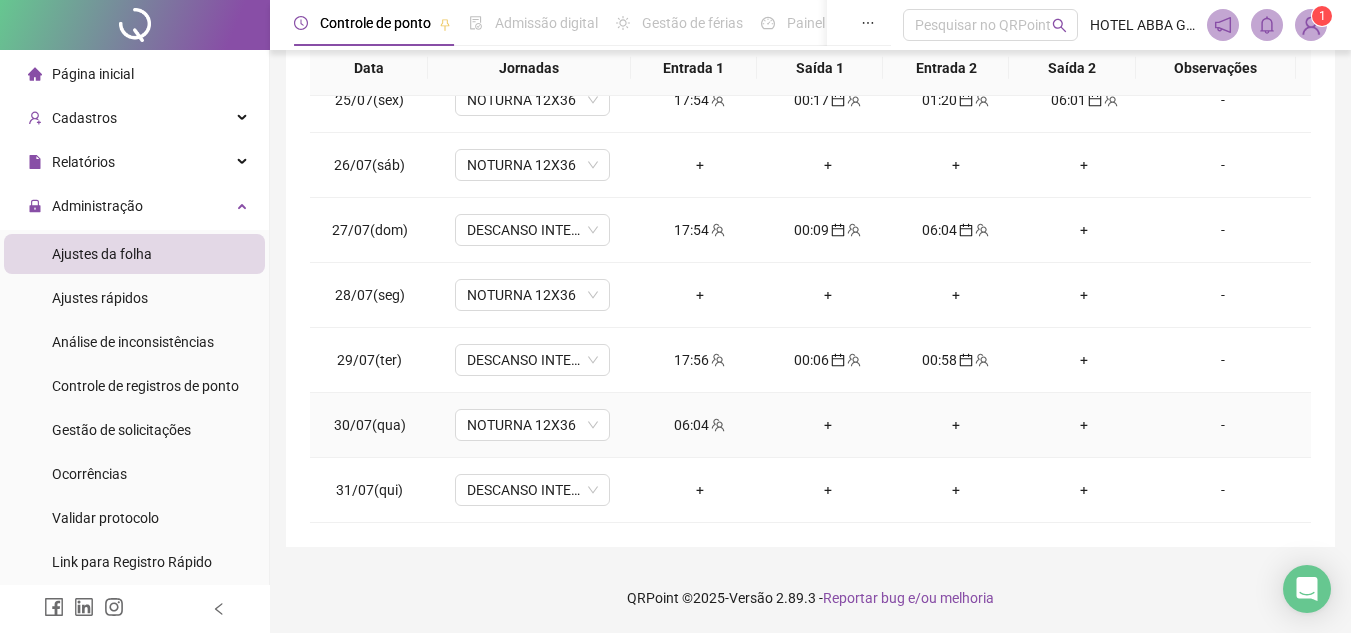 click on "06:04" at bounding box center [700, 425] 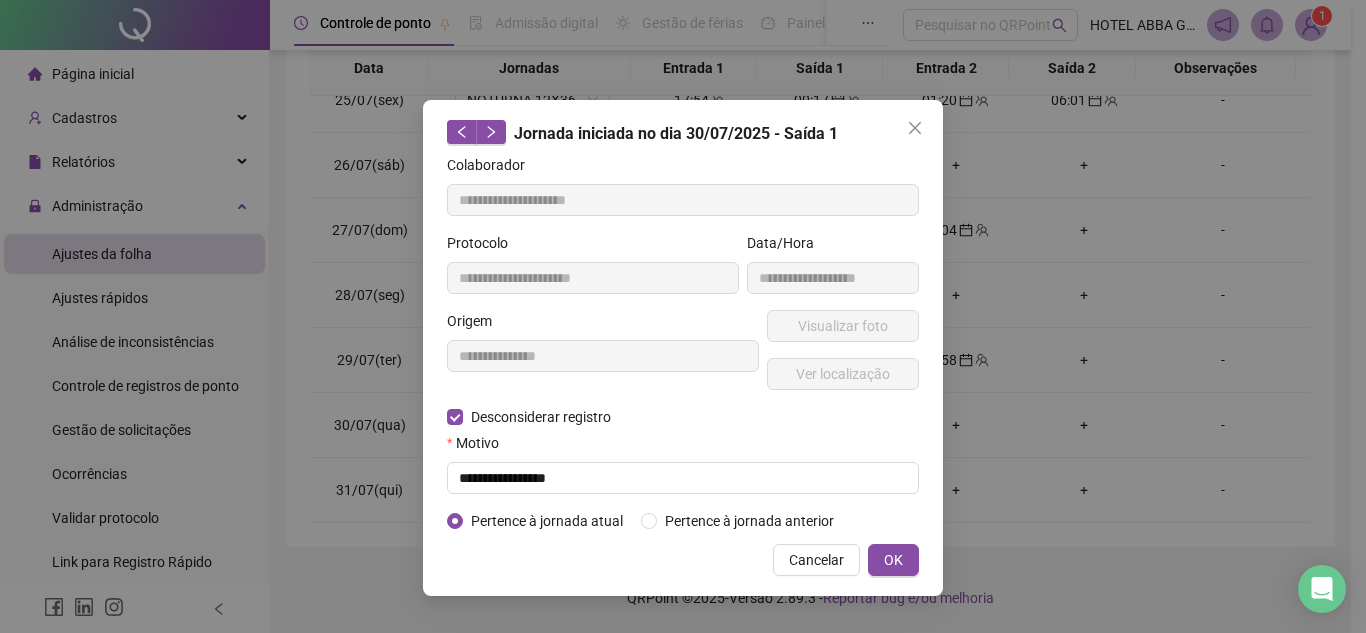 type on "**********" 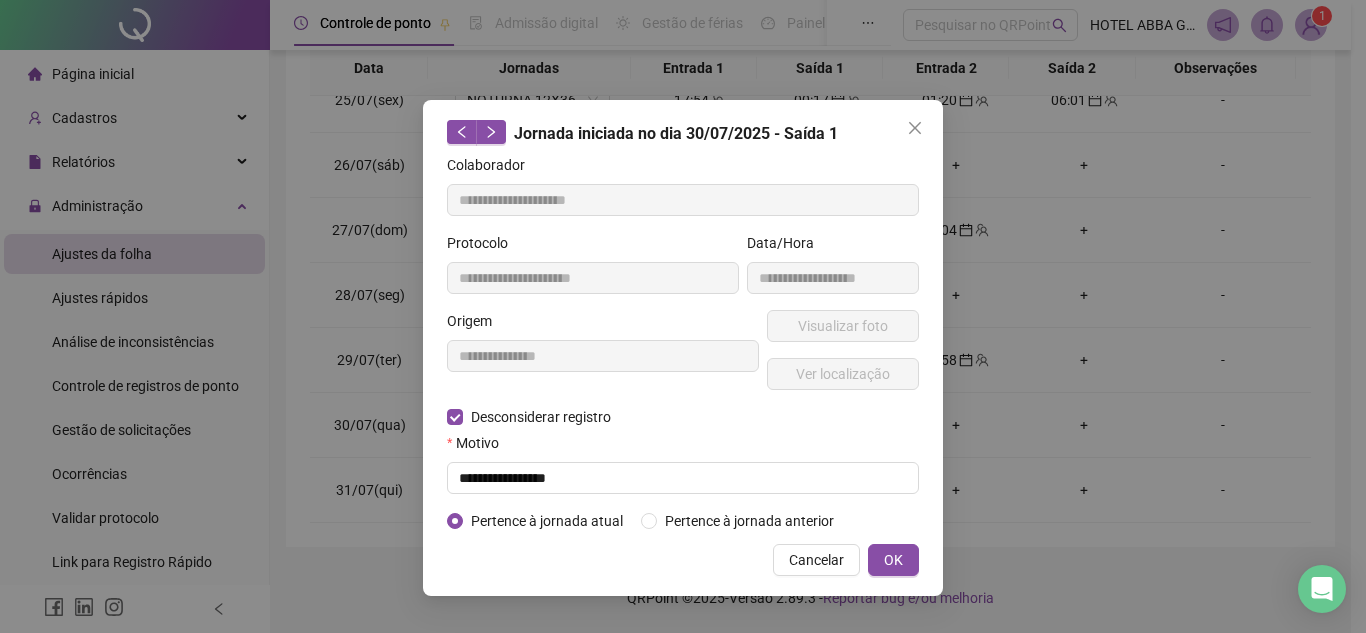type on "**********" 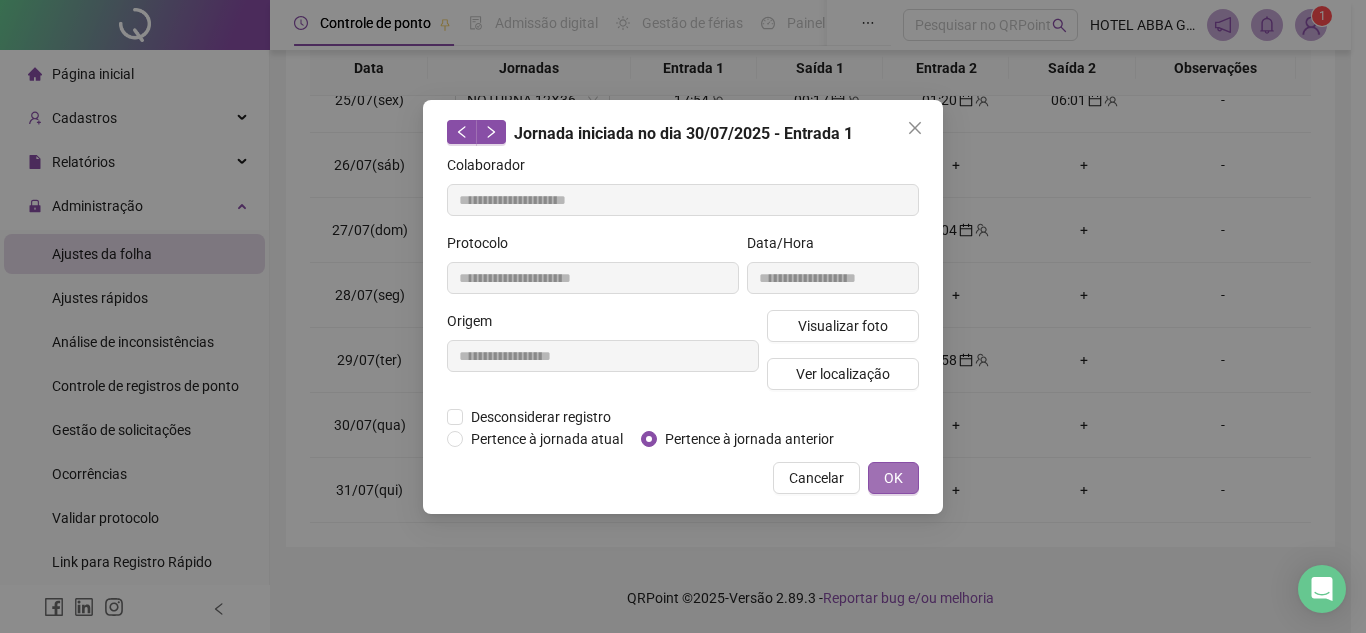 click on "OK" at bounding box center [893, 478] 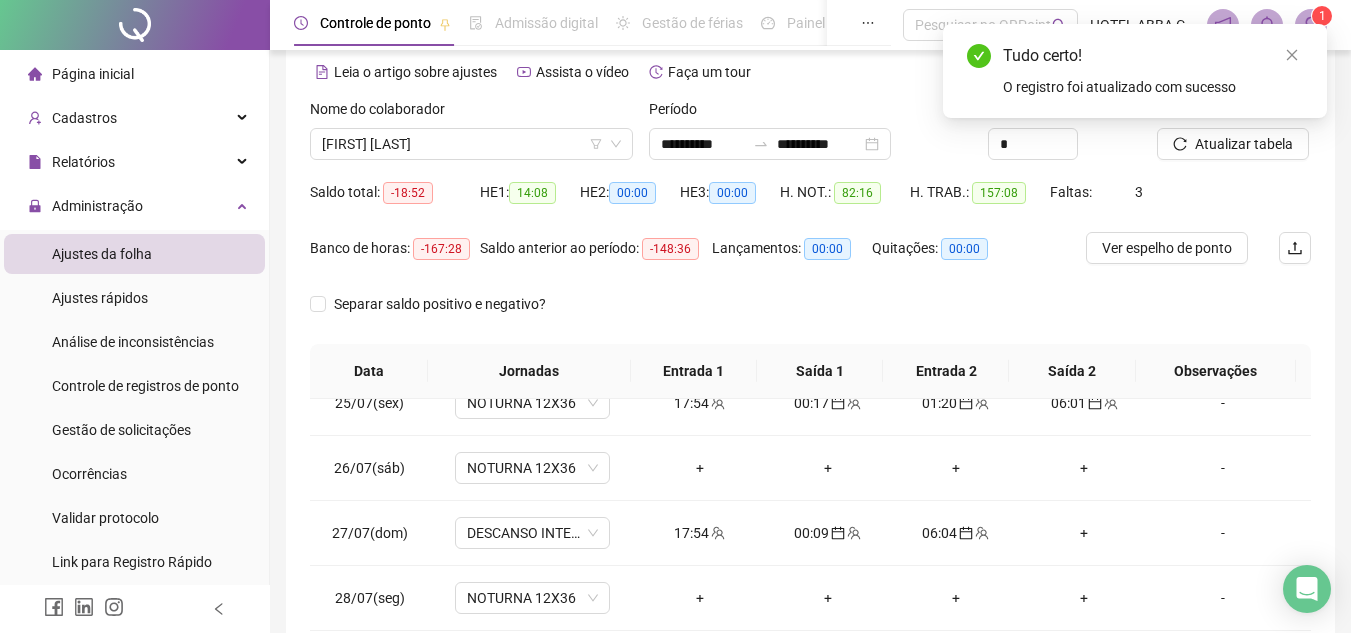 scroll, scrollTop: 65, scrollLeft: 0, axis: vertical 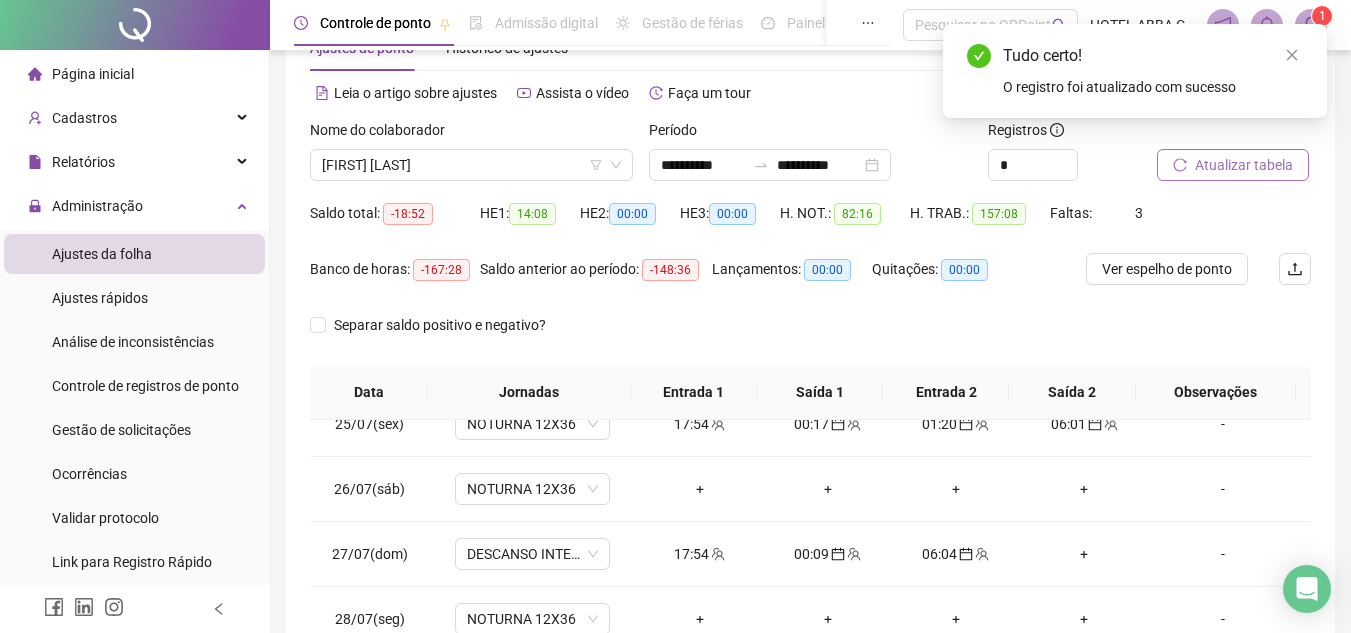 click on "Atualizar tabela" at bounding box center [1233, 165] 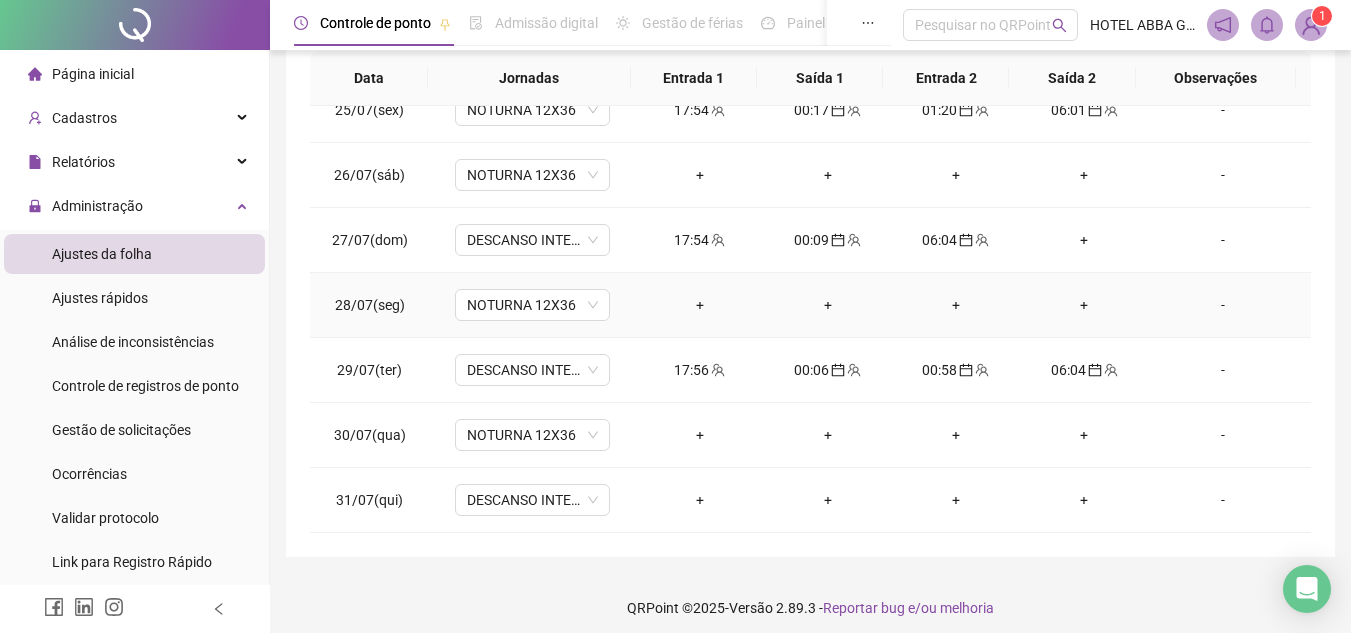 scroll, scrollTop: 389, scrollLeft: 0, axis: vertical 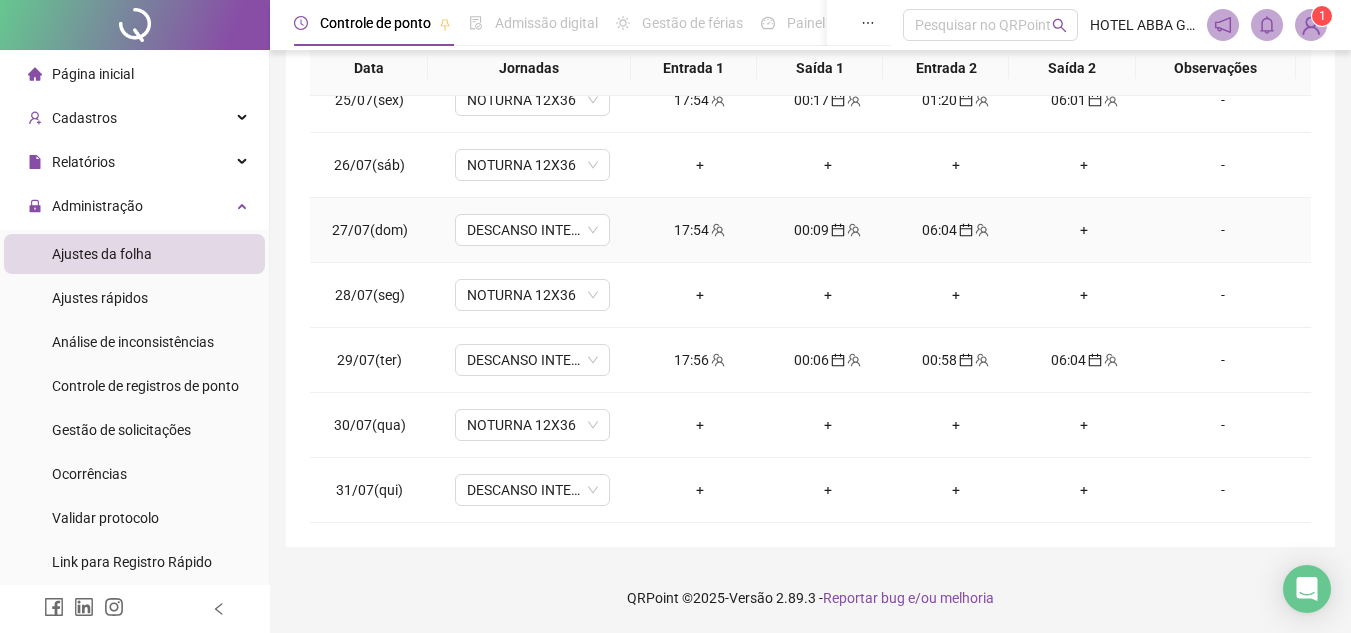 click on "+" at bounding box center (1084, 230) 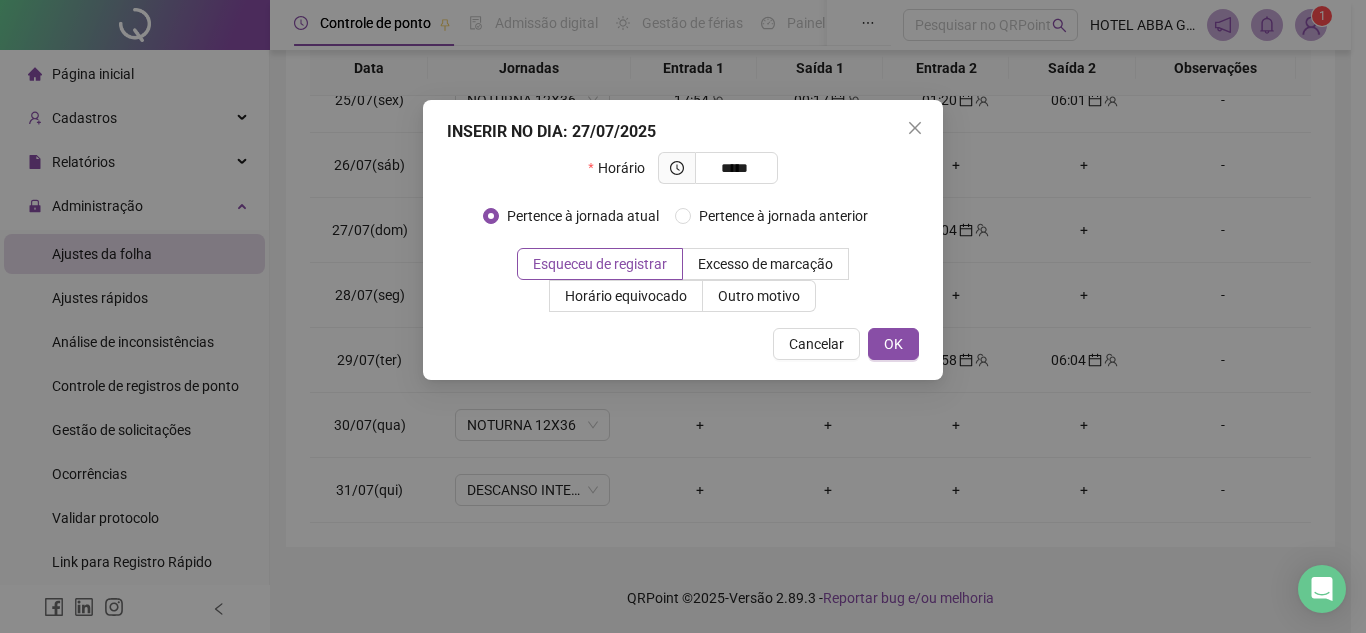 type on "*****" 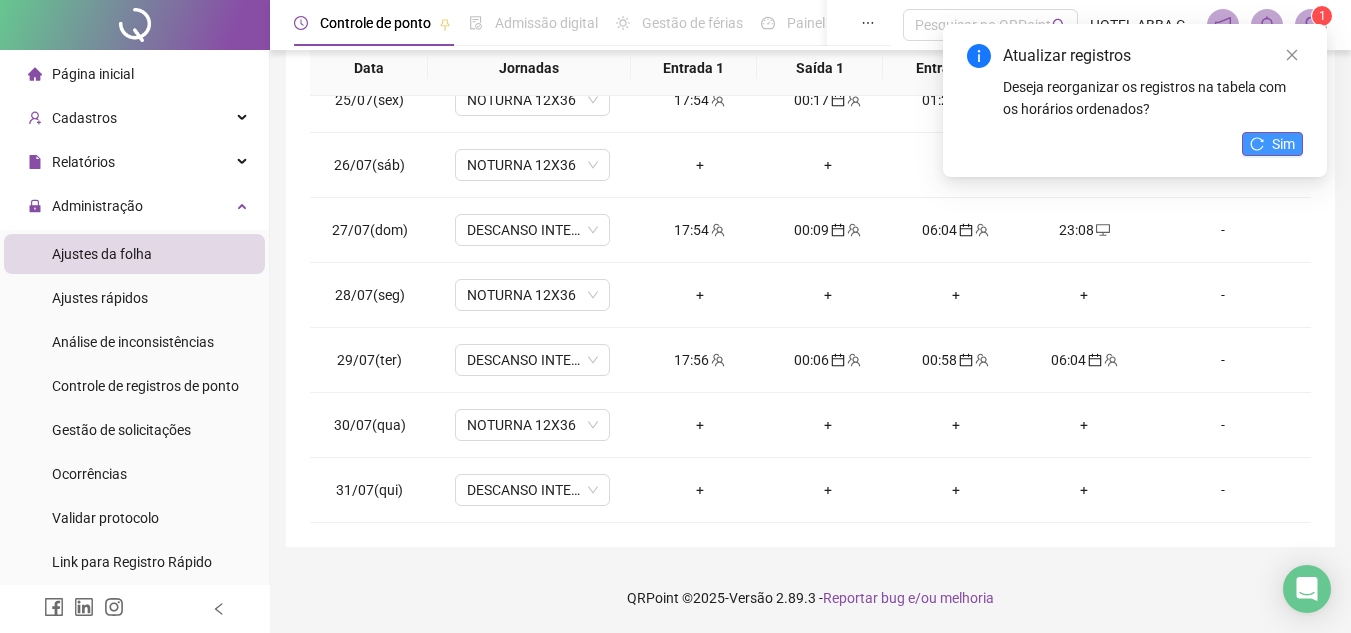 click on "Sim" at bounding box center [1272, 144] 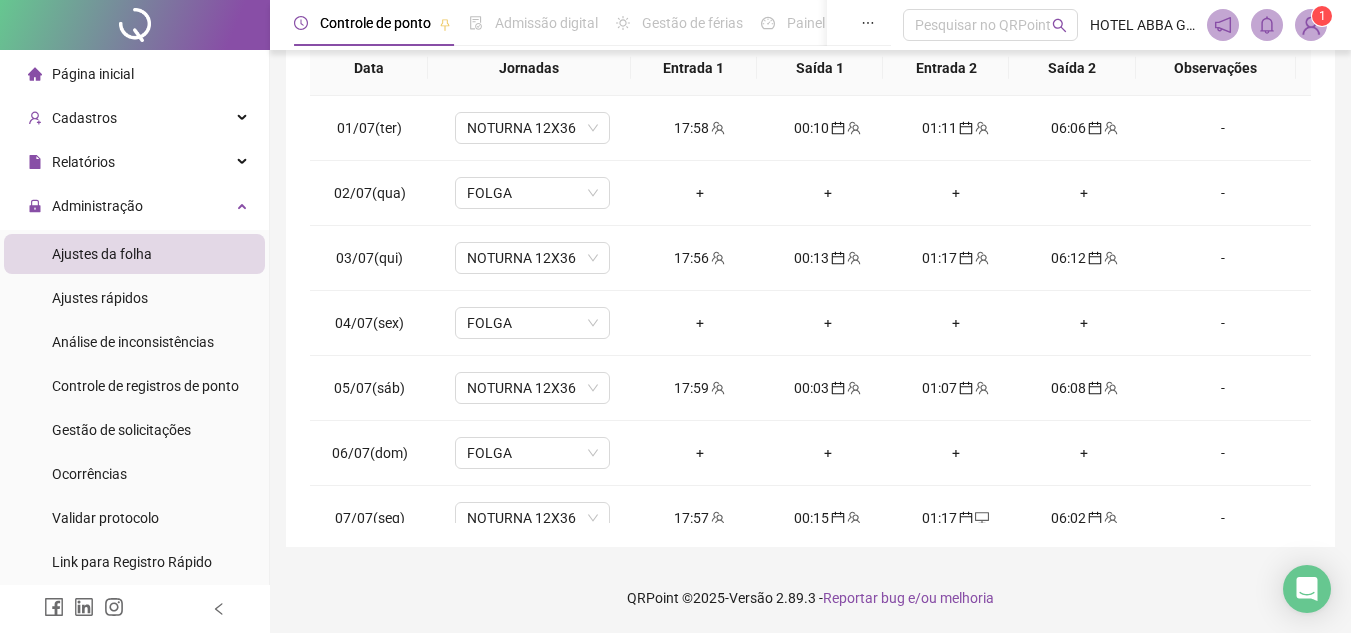 scroll, scrollTop: 0, scrollLeft: 0, axis: both 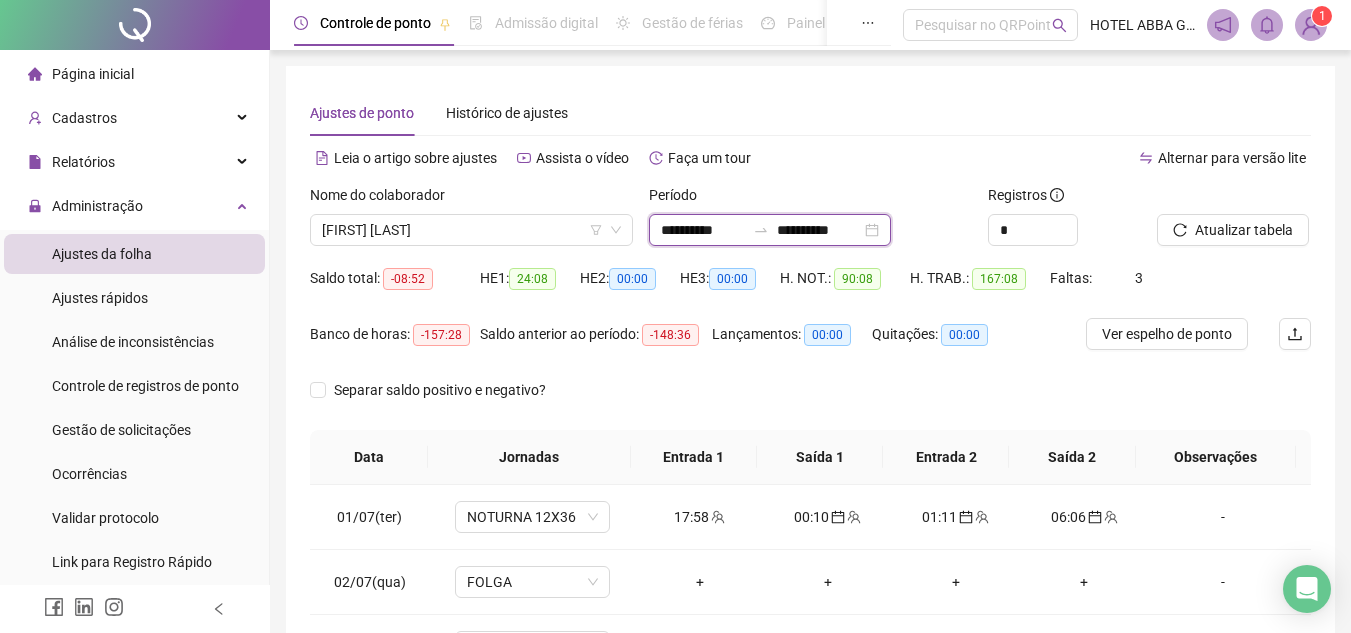 click on "**********" at bounding box center [703, 230] 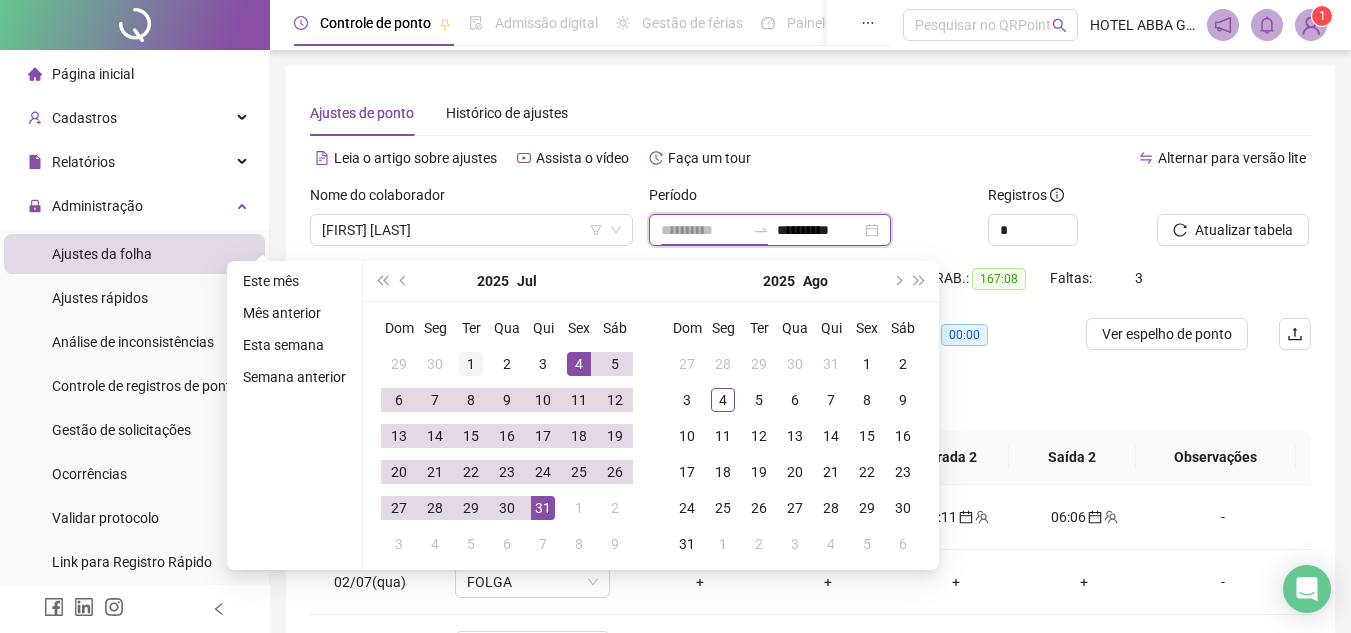 type on "**********" 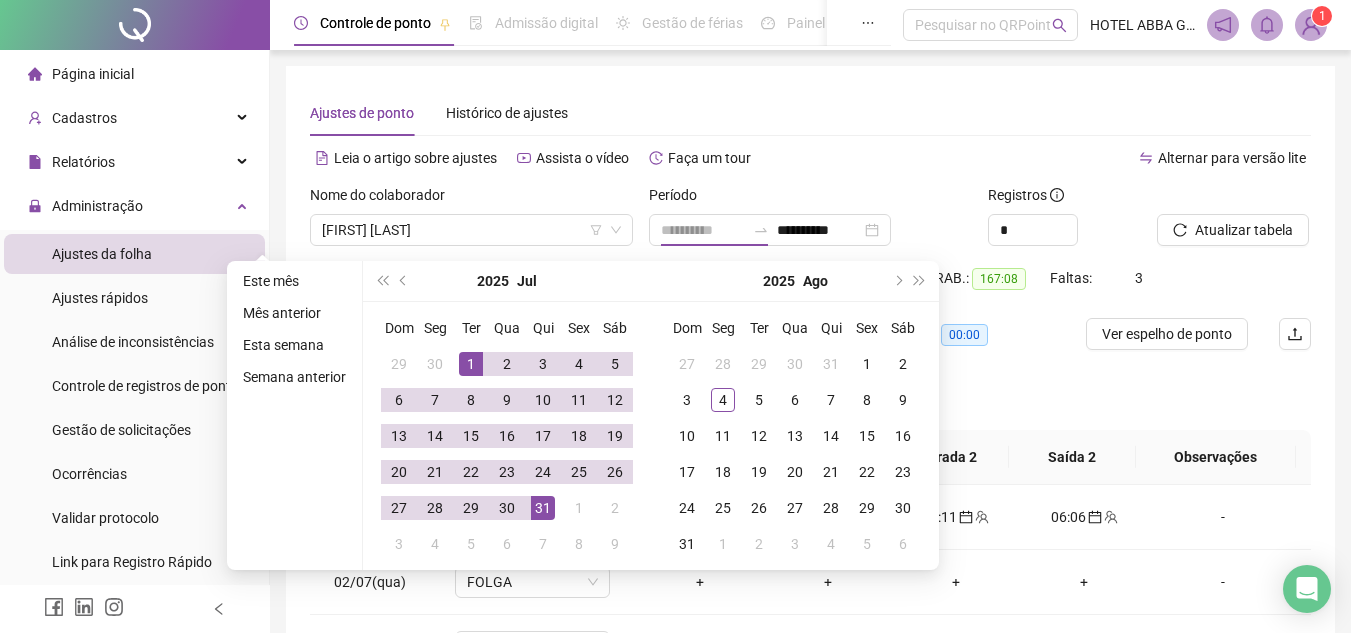 click on "1" at bounding box center (471, 364) 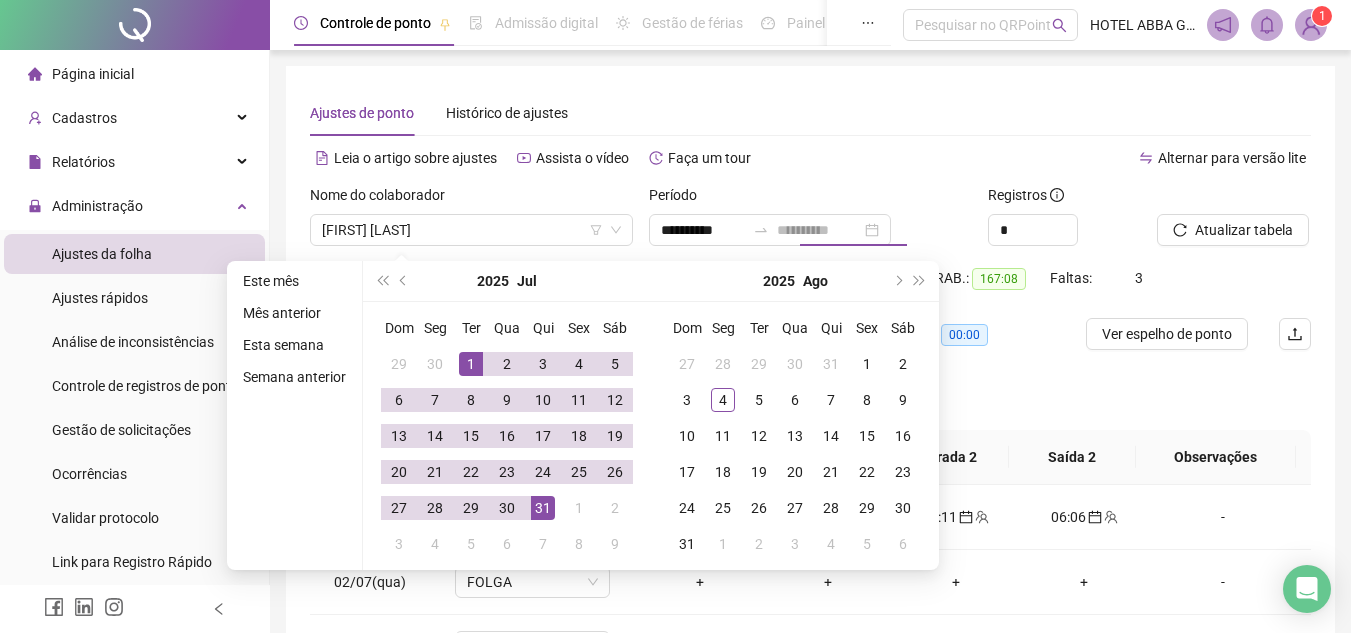 click on "31" at bounding box center [543, 508] 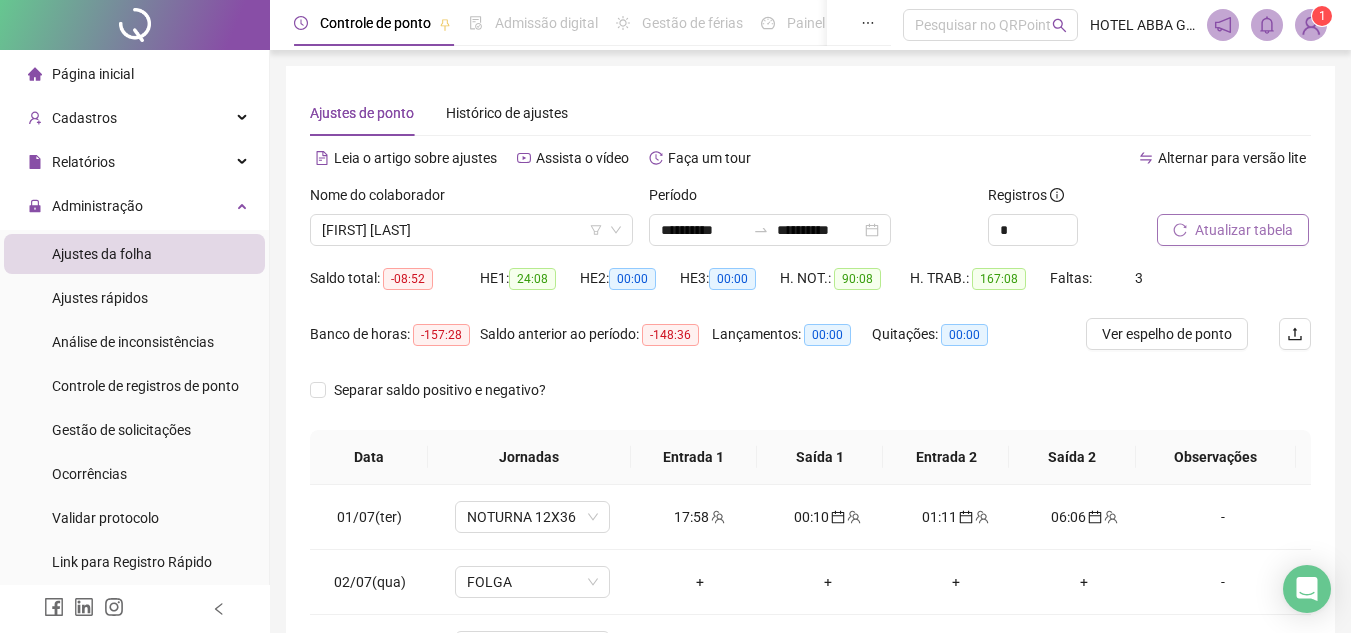 click on "Atualizar tabela" at bounding box center [1244, 230] 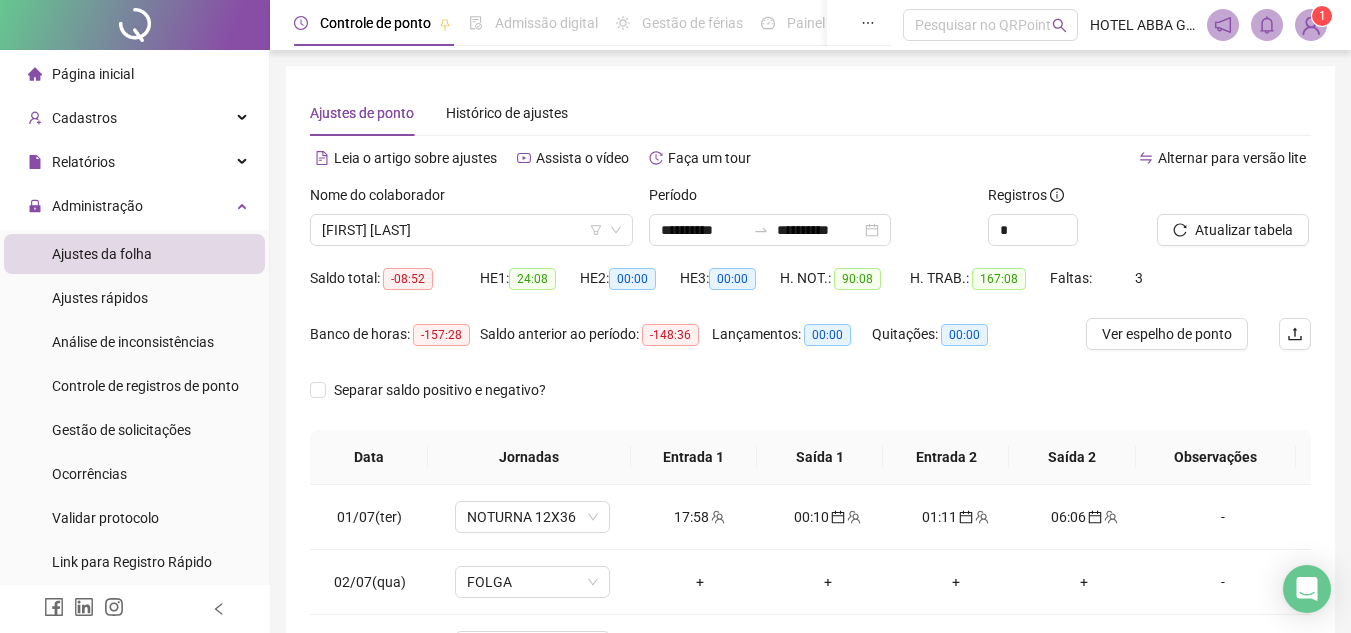 scroll, scrollTop: 389, scrollLeft: 0, axis: vertical 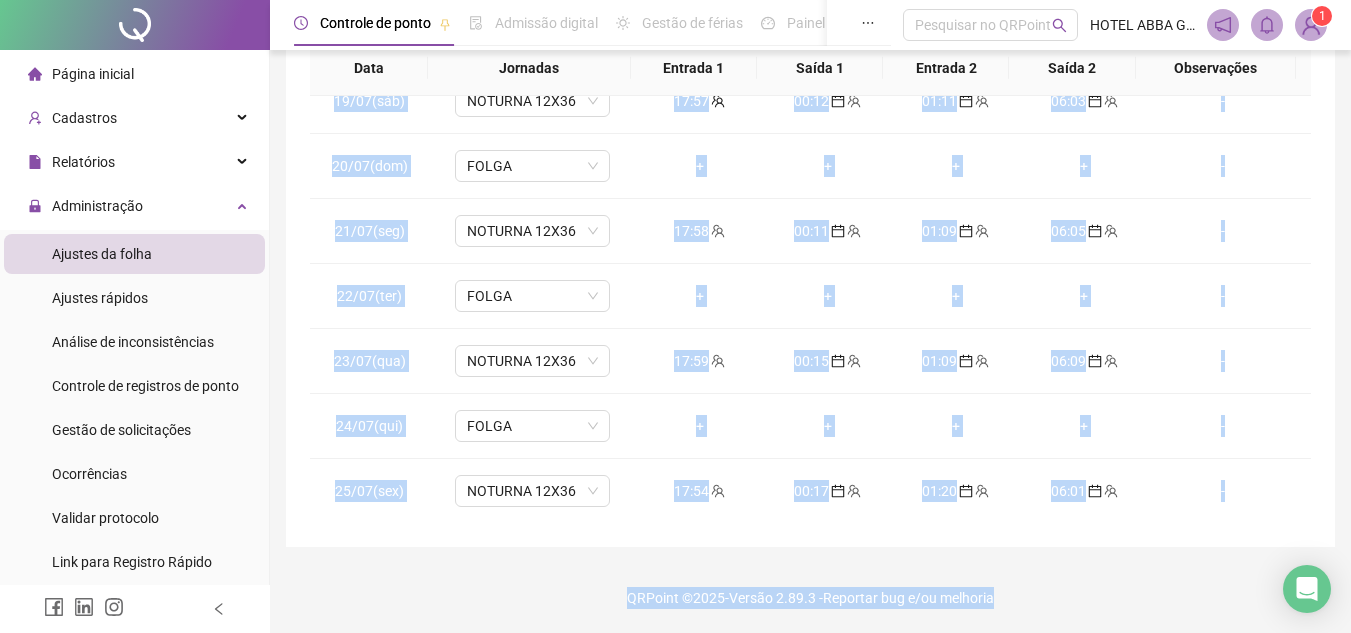drag, startPoint x: 1294, startPoint y: 172, endPoint x: 1338, endPoint y: 605, distance: 435.22983 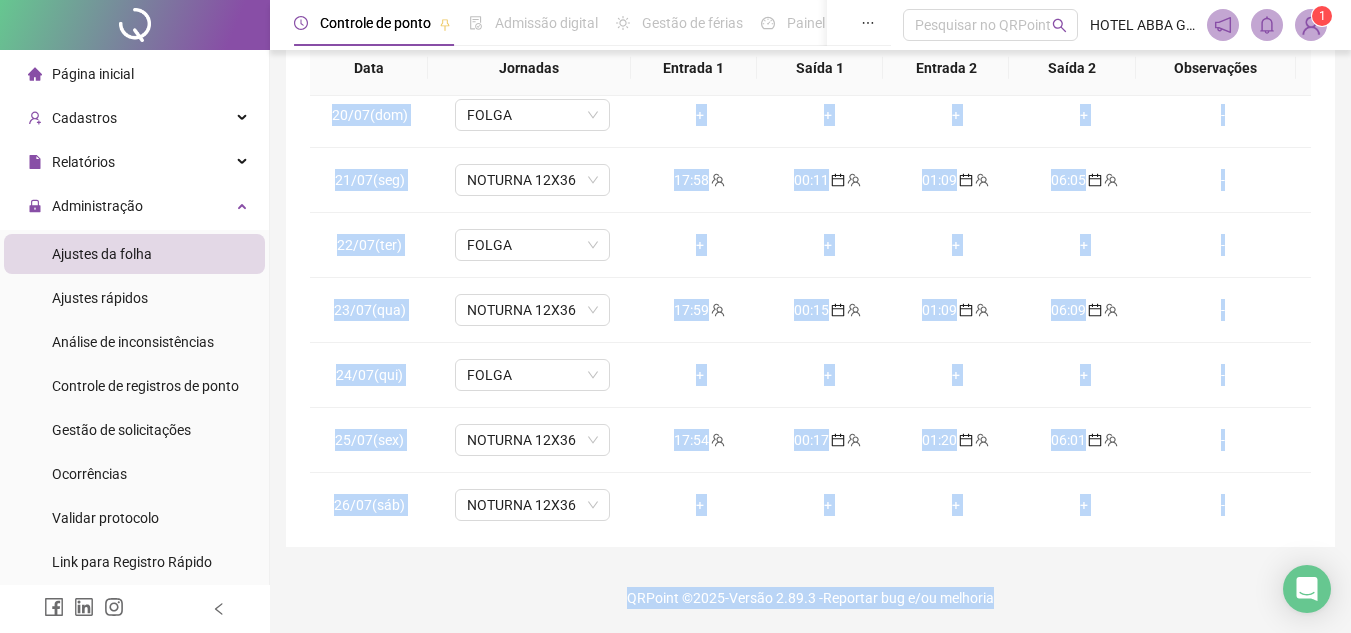 scroll, scrollTop: 1215, scrollLeft: 0, axis: vertical 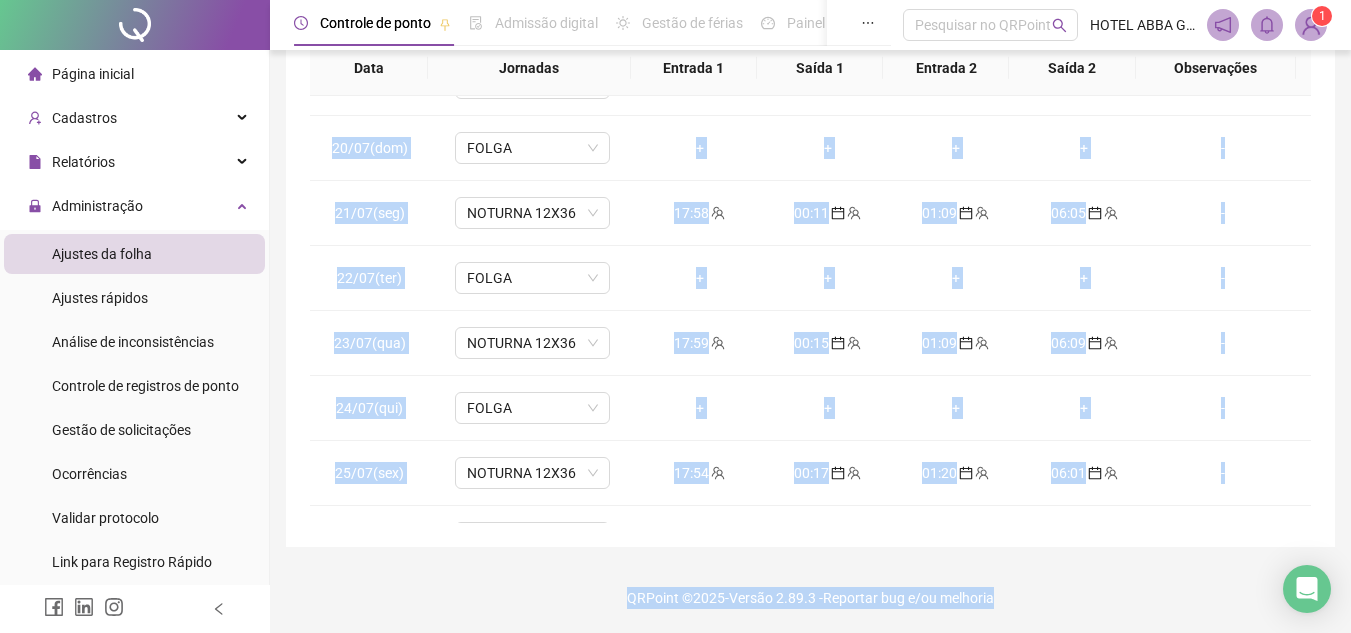 click on "**********" at bounding box center (810, 122) 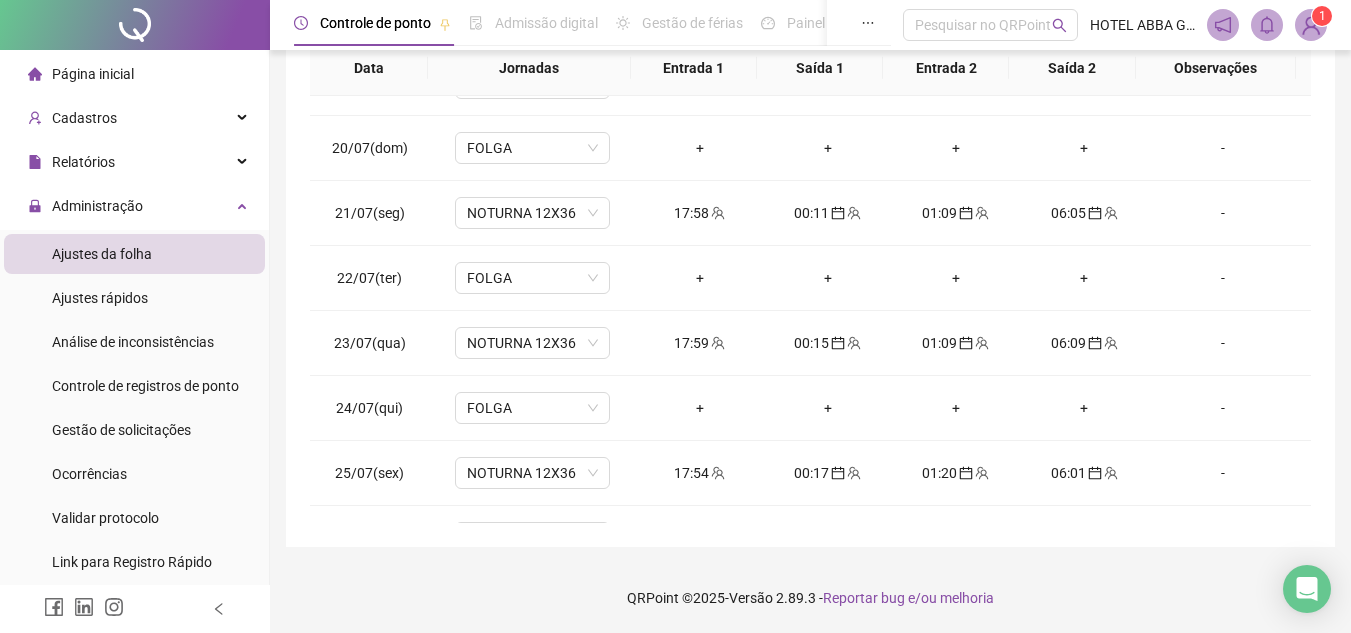 click on "**********" at bounding box center (810, 122) 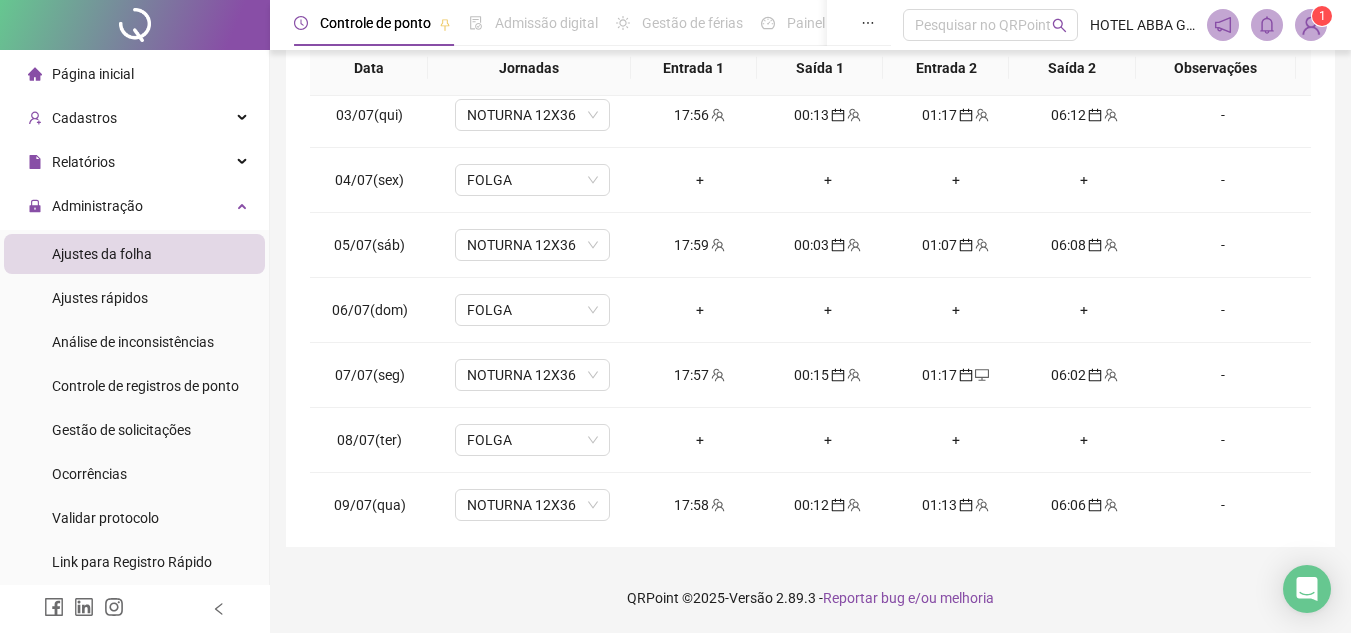 scroll, scrollTop: 0, scrollLeft: 0, axis: both 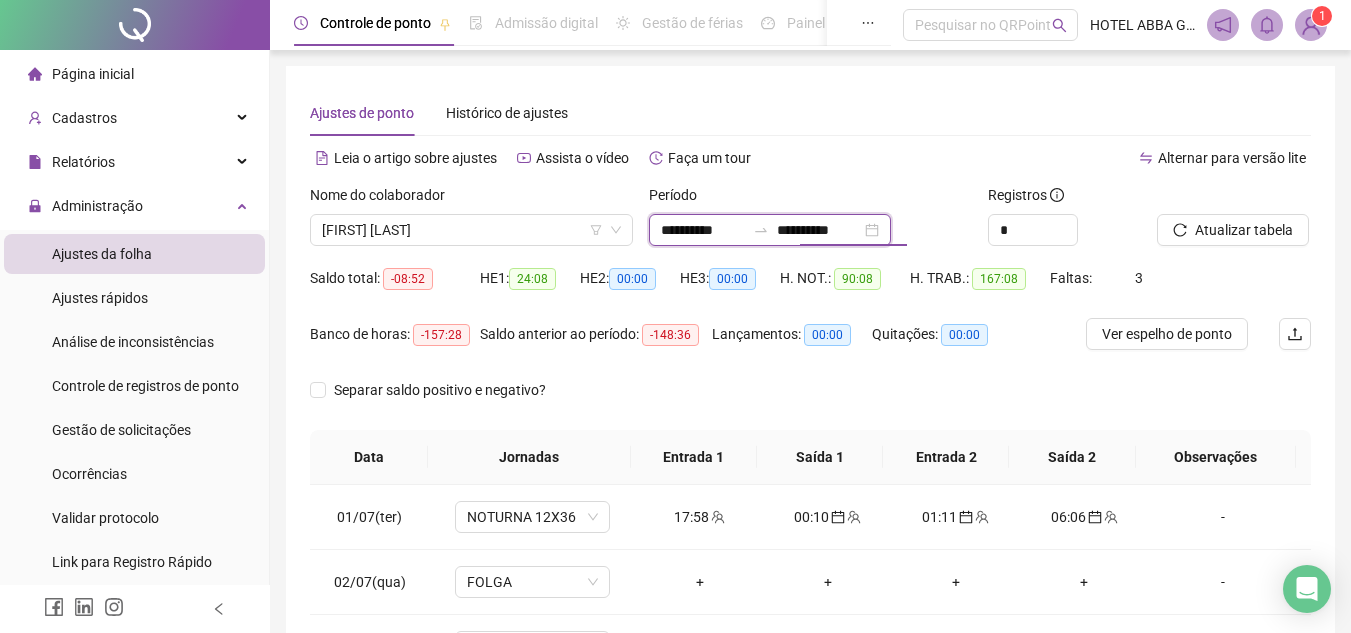 click on "**********" at bounding box center (819, 230) 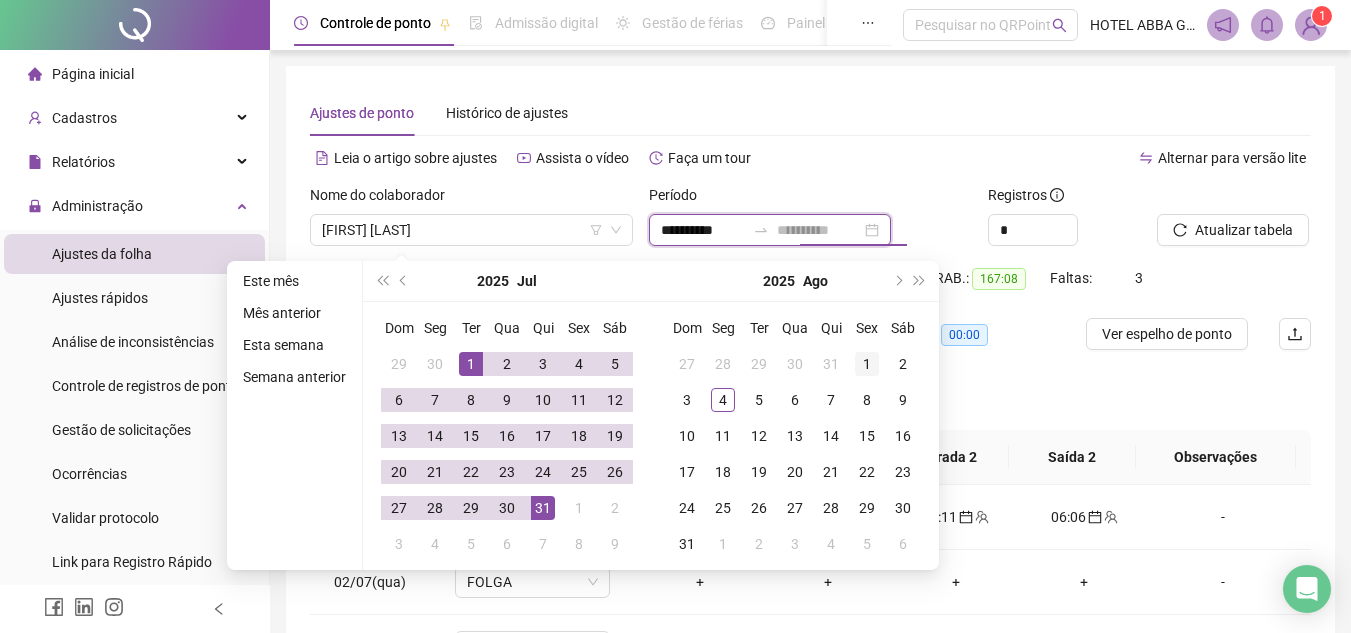 type on "**********" 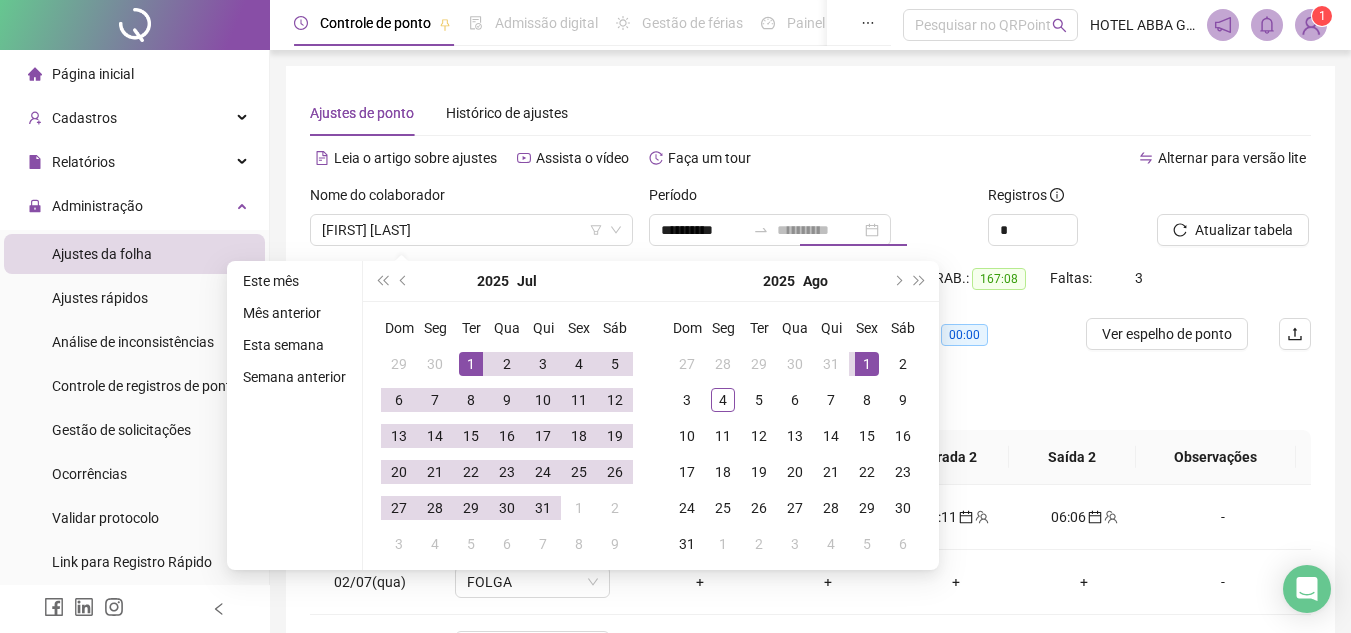 drag, startPoint x: 873, startPoint y: 353, endPoint x: 845, endPoint y: 362, distance: 29.410883 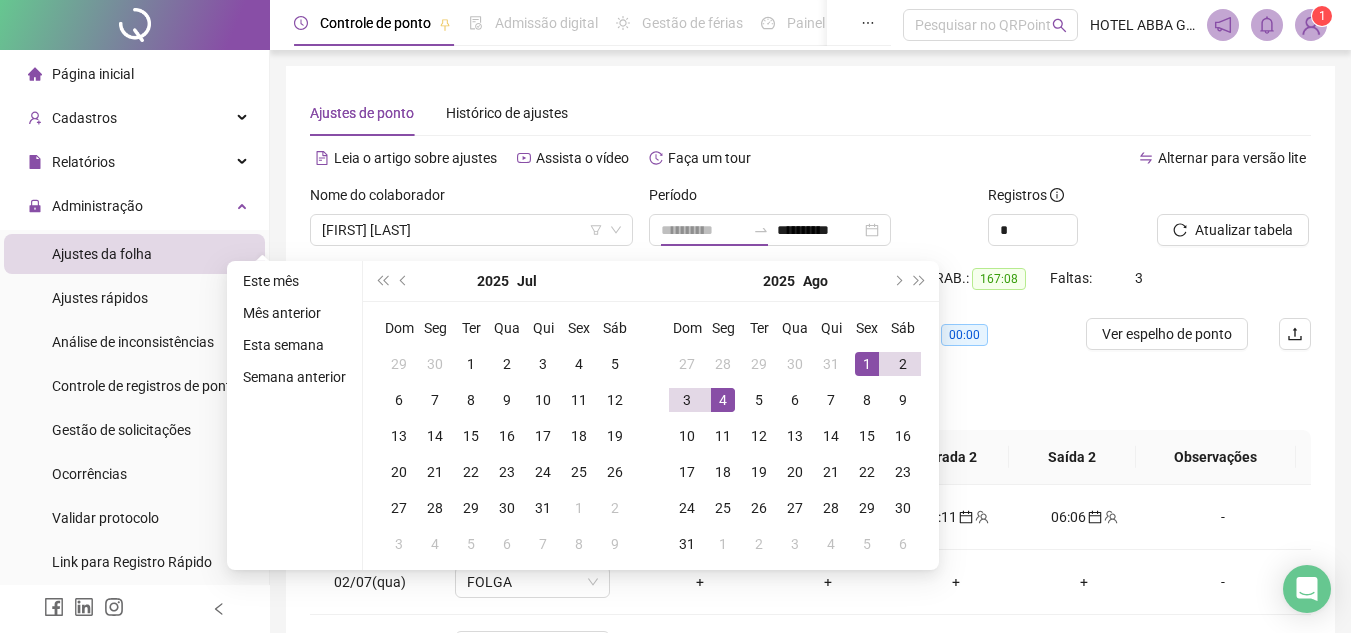 click on "4" at bounding box center (723, 400) 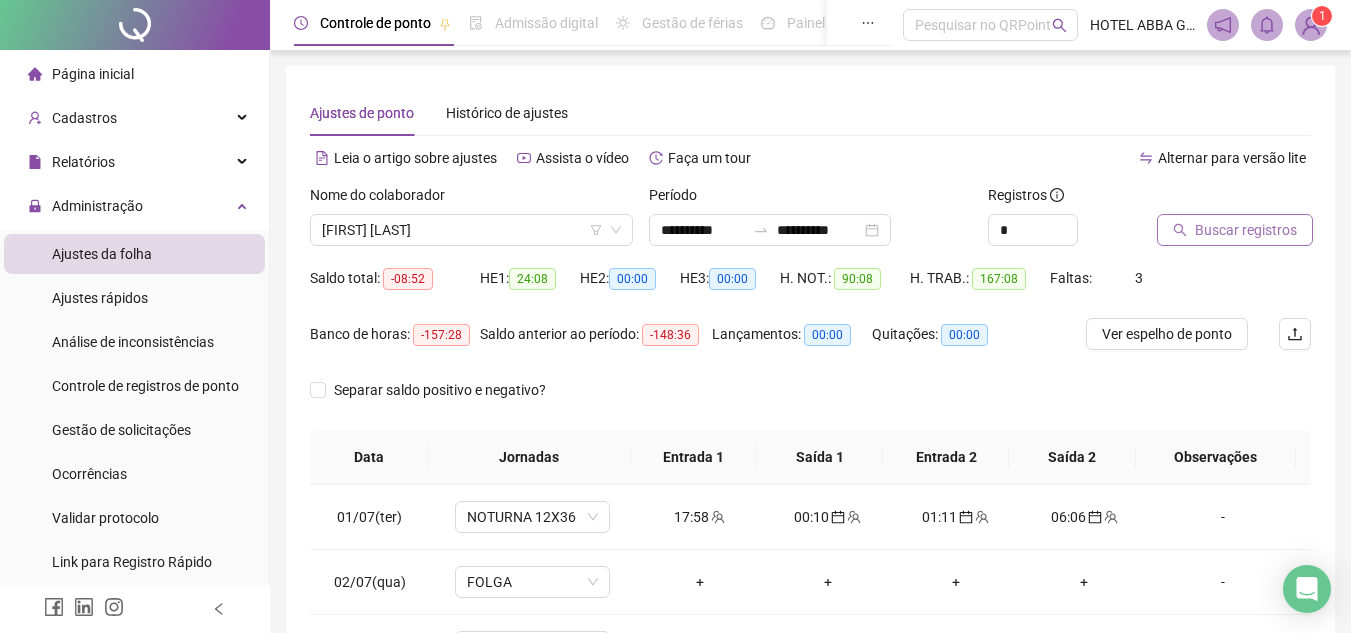 click on "Buscar registros" at bounding box center (1246, 230) 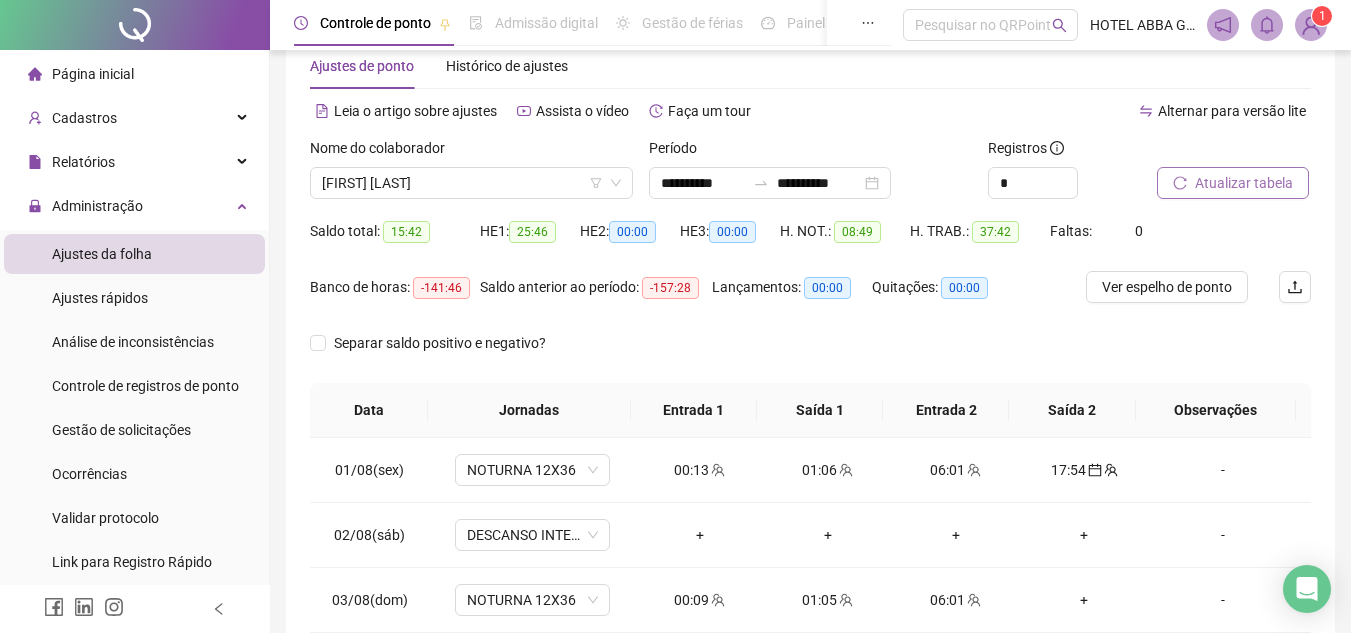 scroll, scrollTop: 222, scrollLeft: 0, axis: vertical 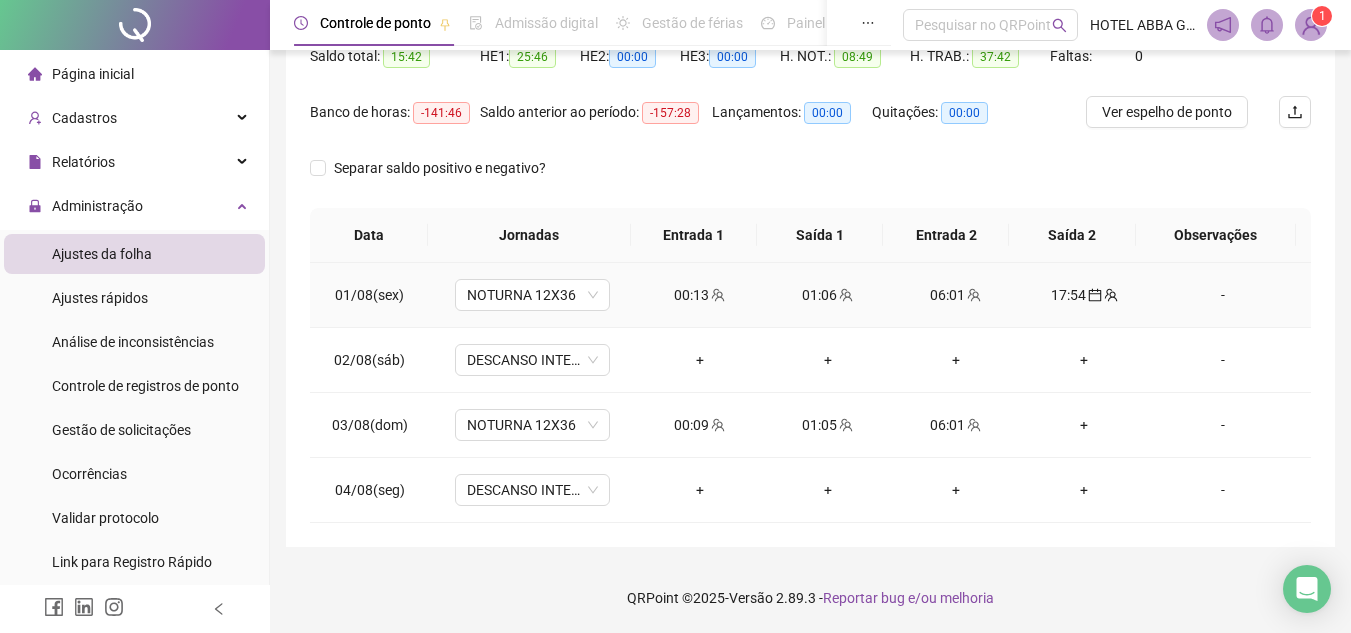click on "06:01" at bounding box center (956, 295) 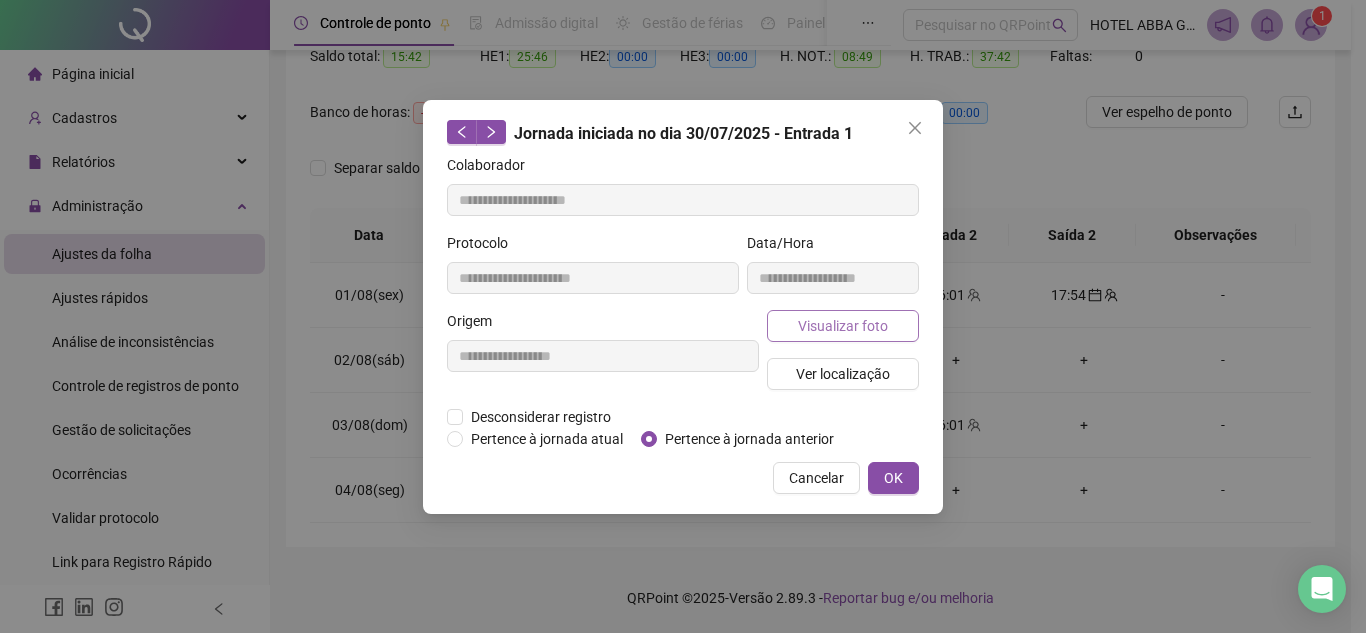 type on "**********" 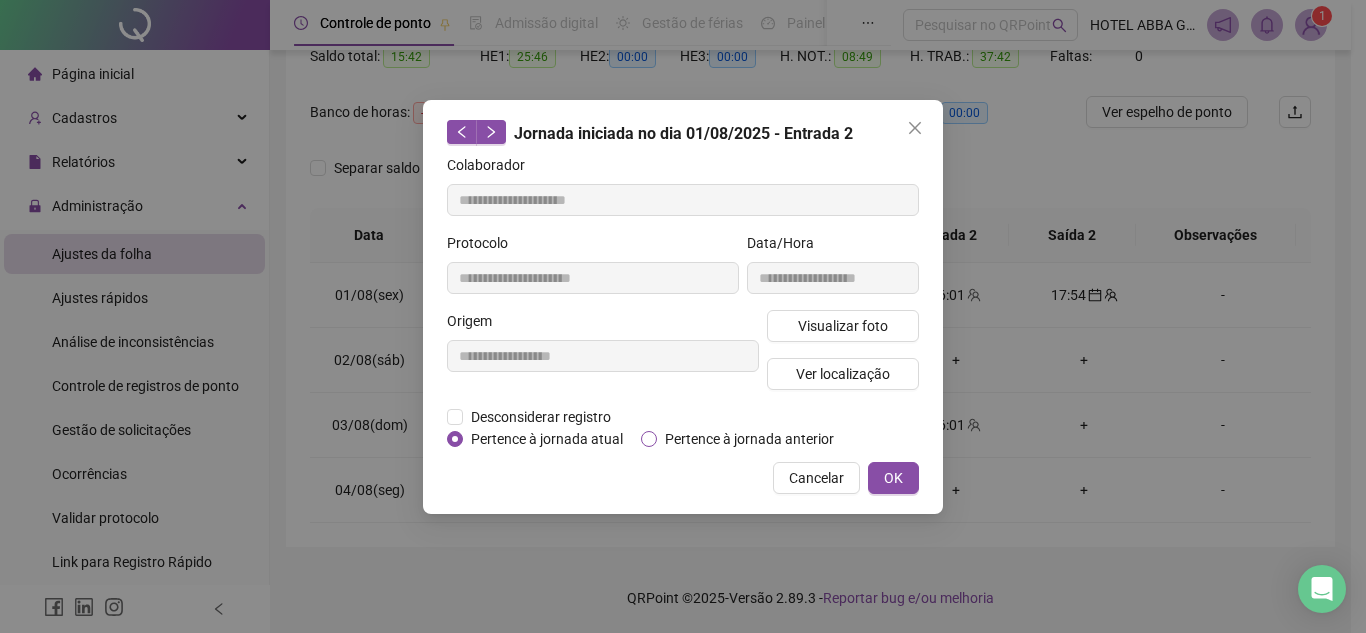 click on "Pertence à jornada anterior" at bounding box center [749, 439] 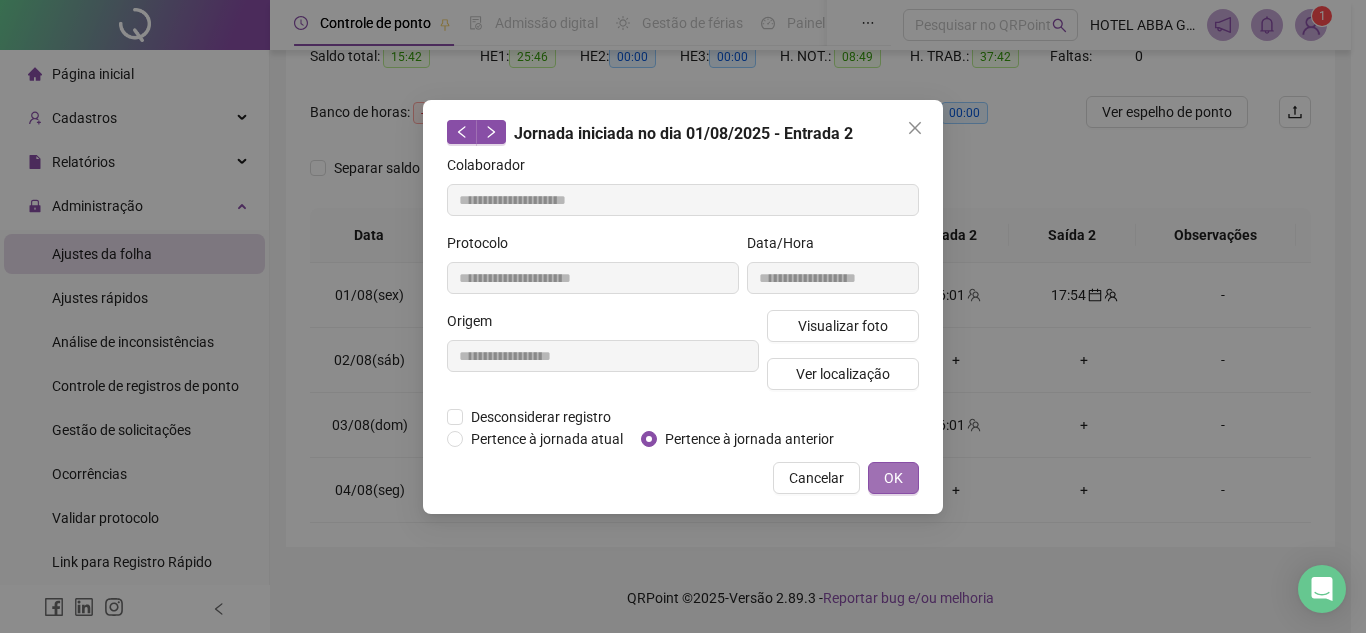 click on "OK" at bounding box center (893, 478) 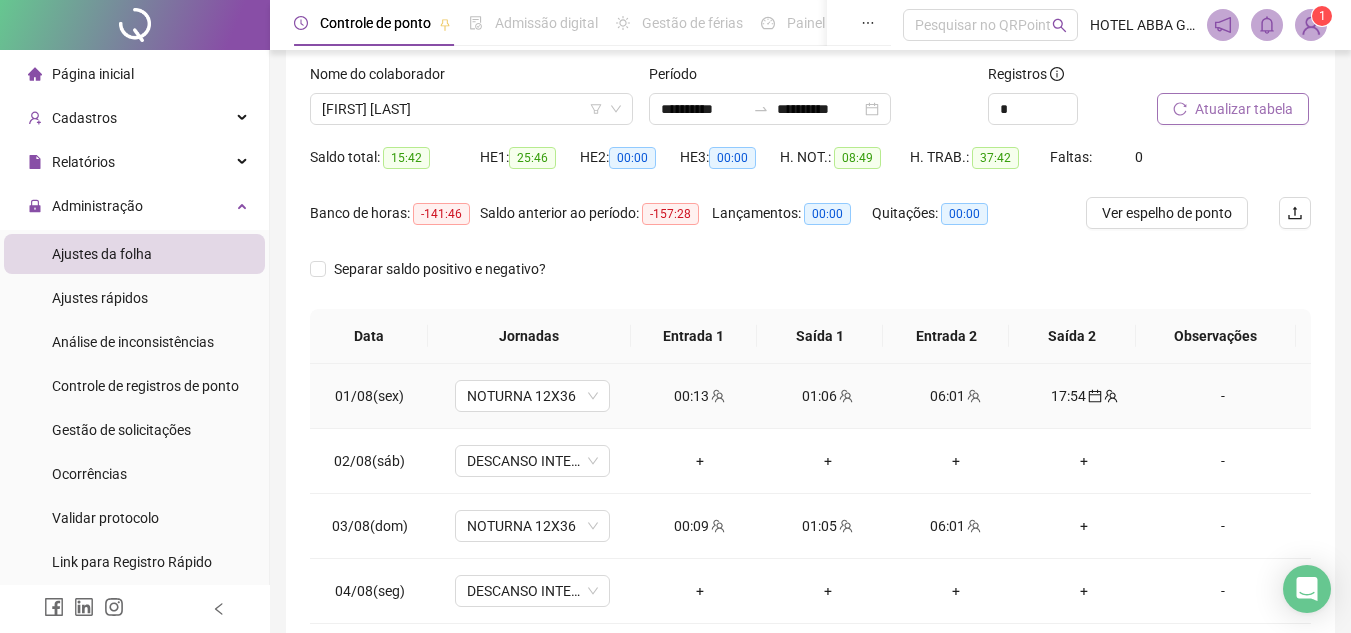 scroll, scrollTop: 122, scrollLeft: 0, axis: vertical 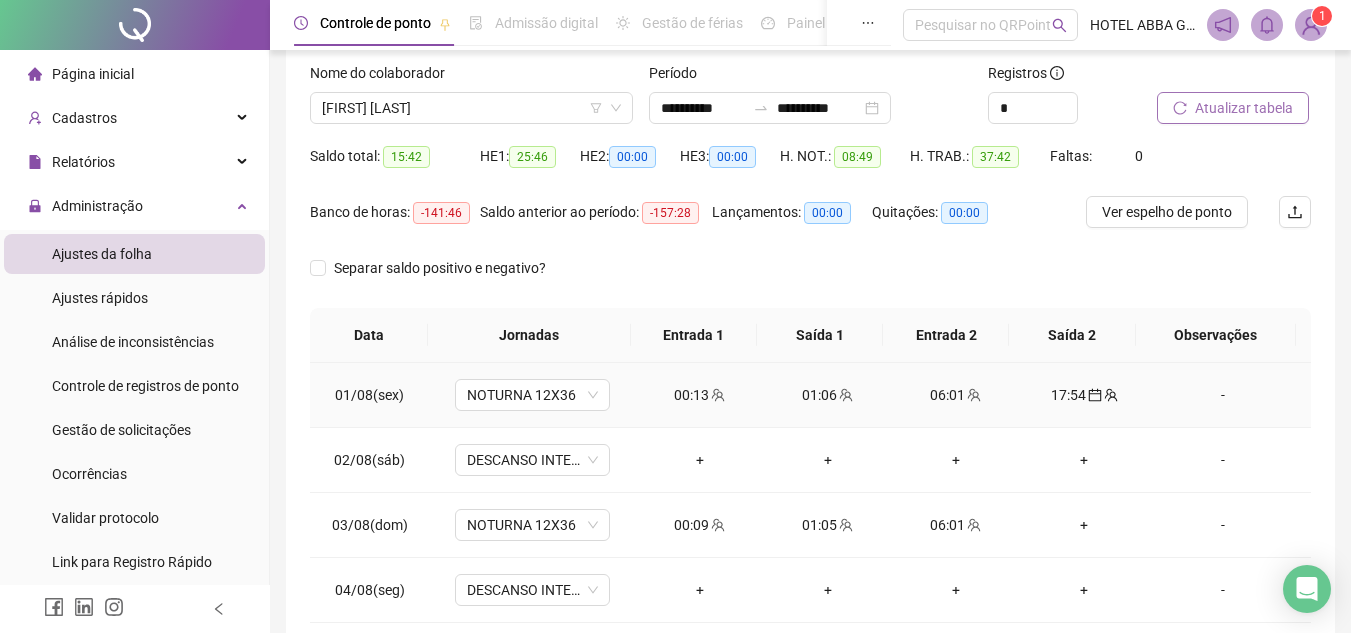 click on "00:13" at bounding box center [700, 395] 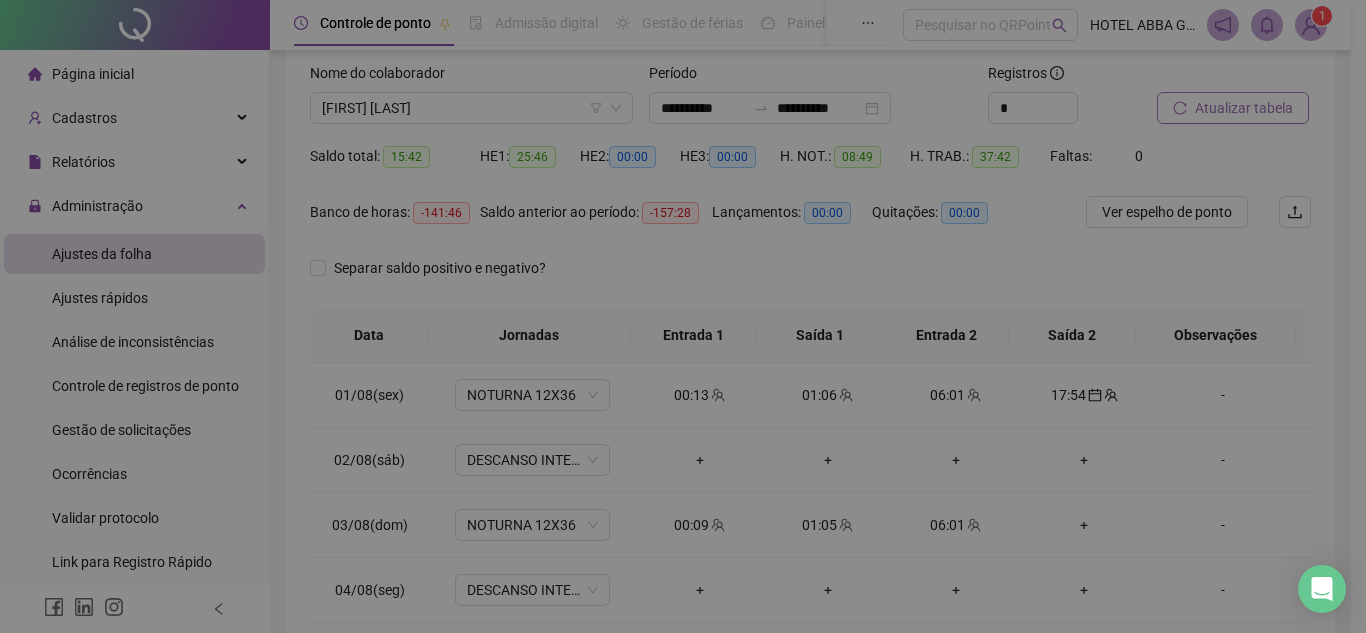 type on "**********" 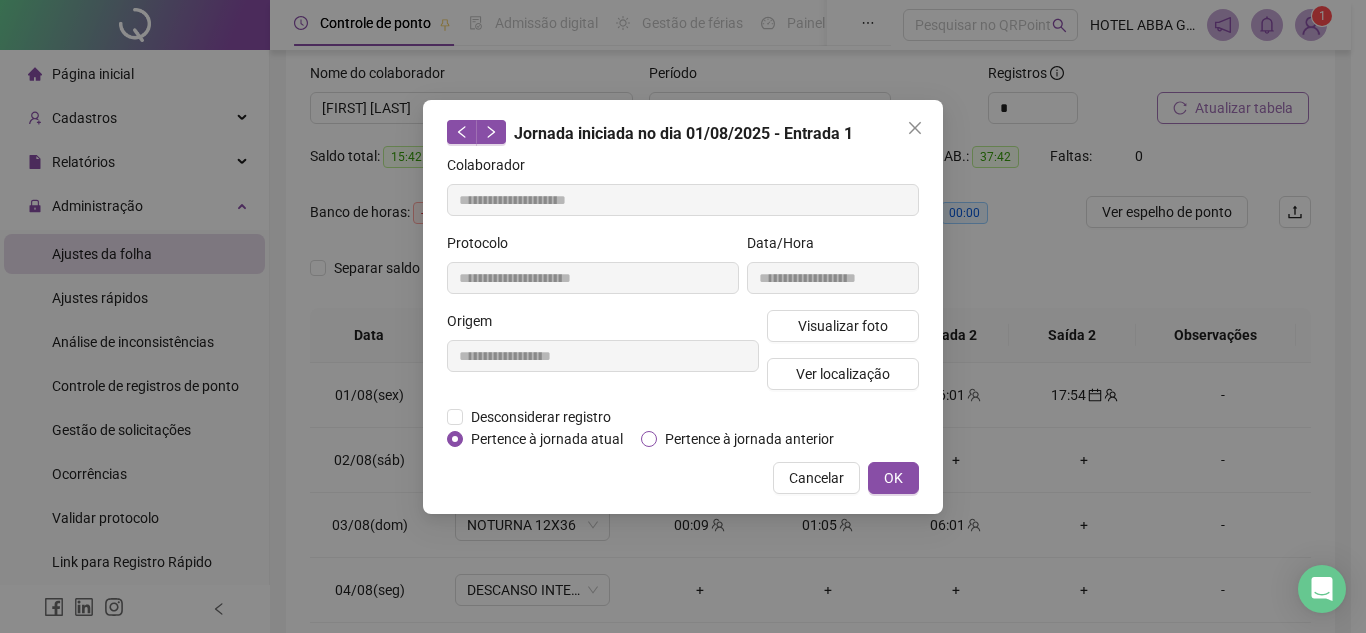 click on "Pertence à jornada anterior" at bounding box center [749, 439] 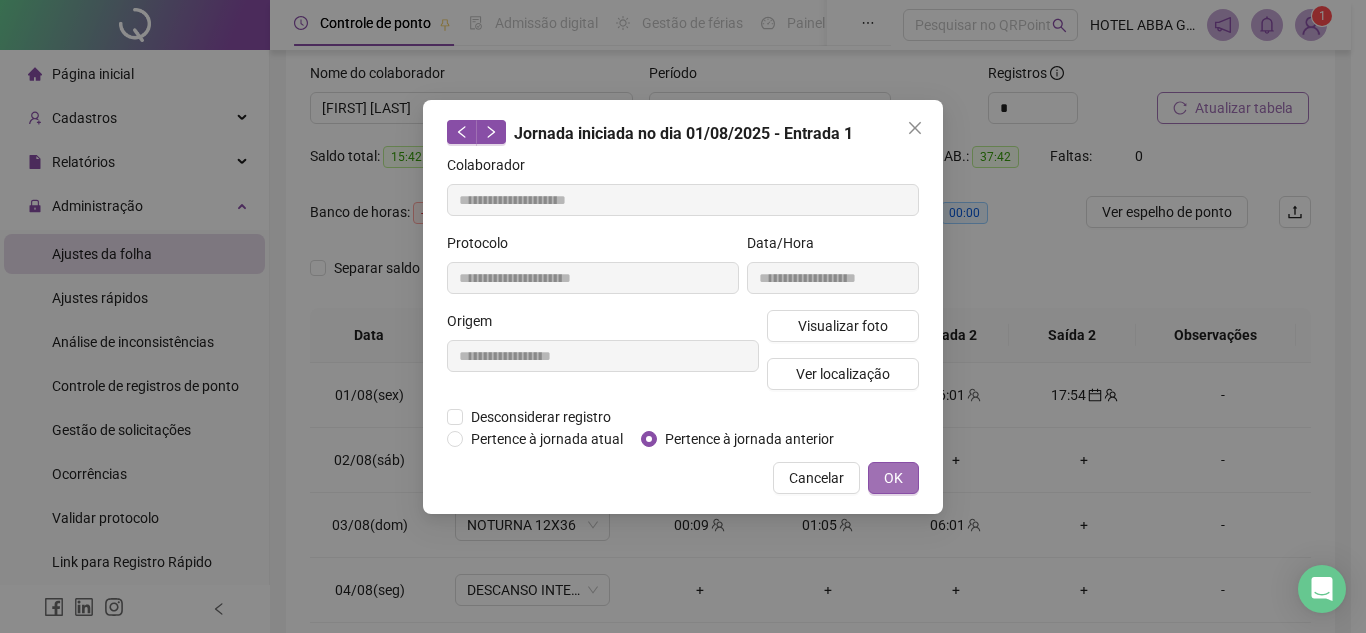 click on "OK" at bounding box center (893, 478) 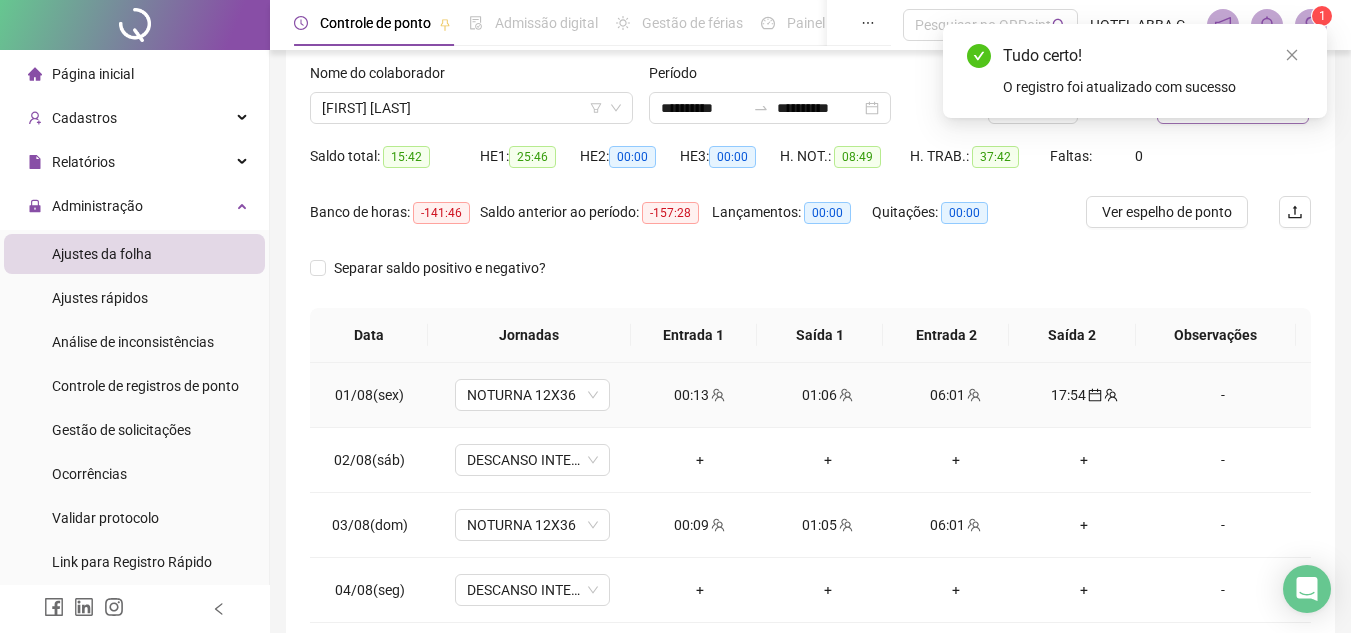 click on "01:06" at bounding box center [828, 395] 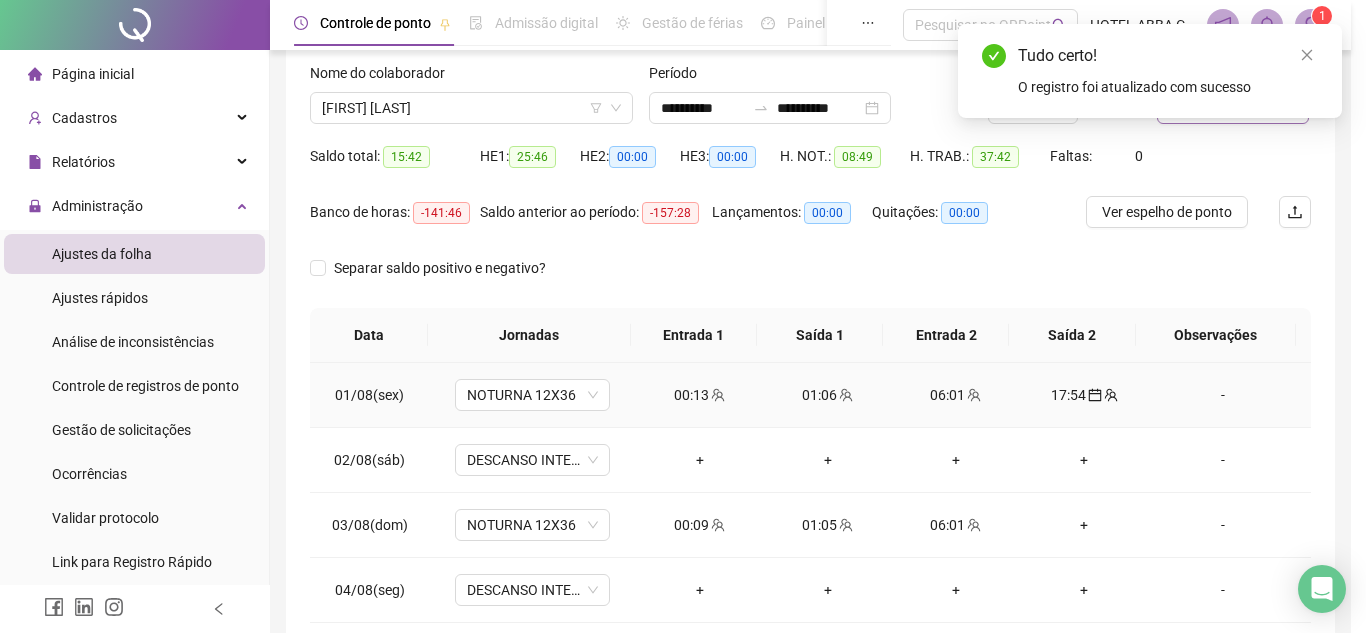 type on "**********" 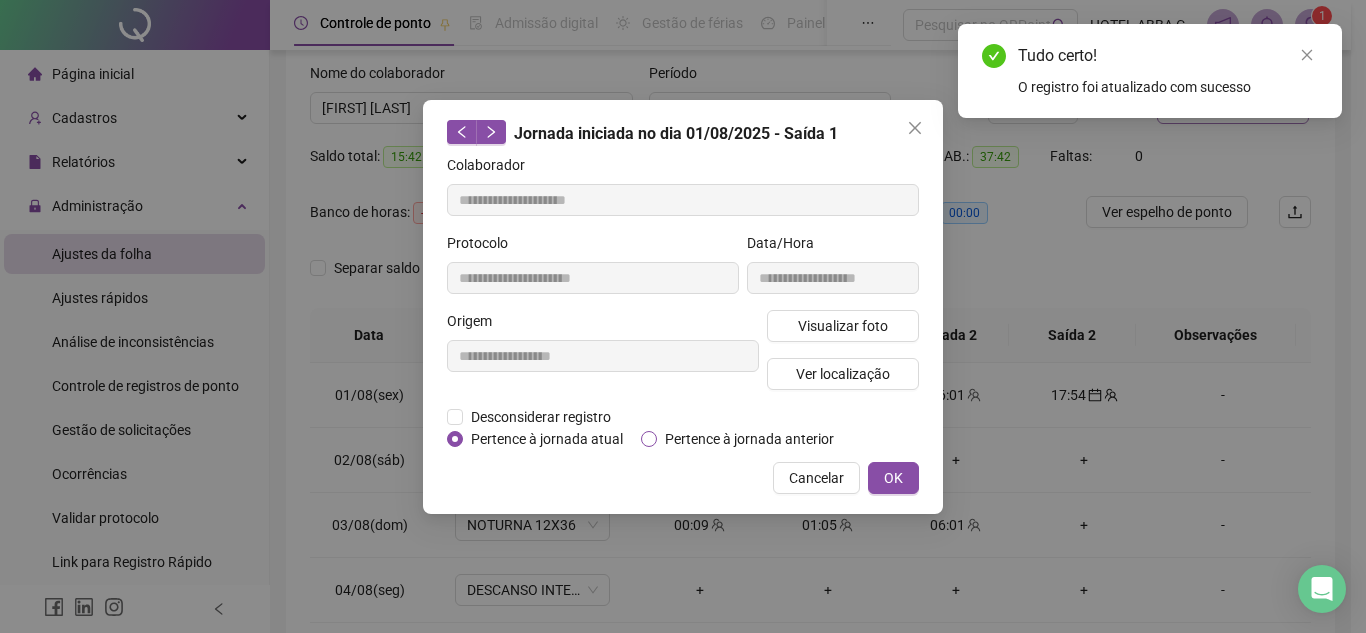 click on "Pertence à jornada anterior" at bounding box center (749, 439) 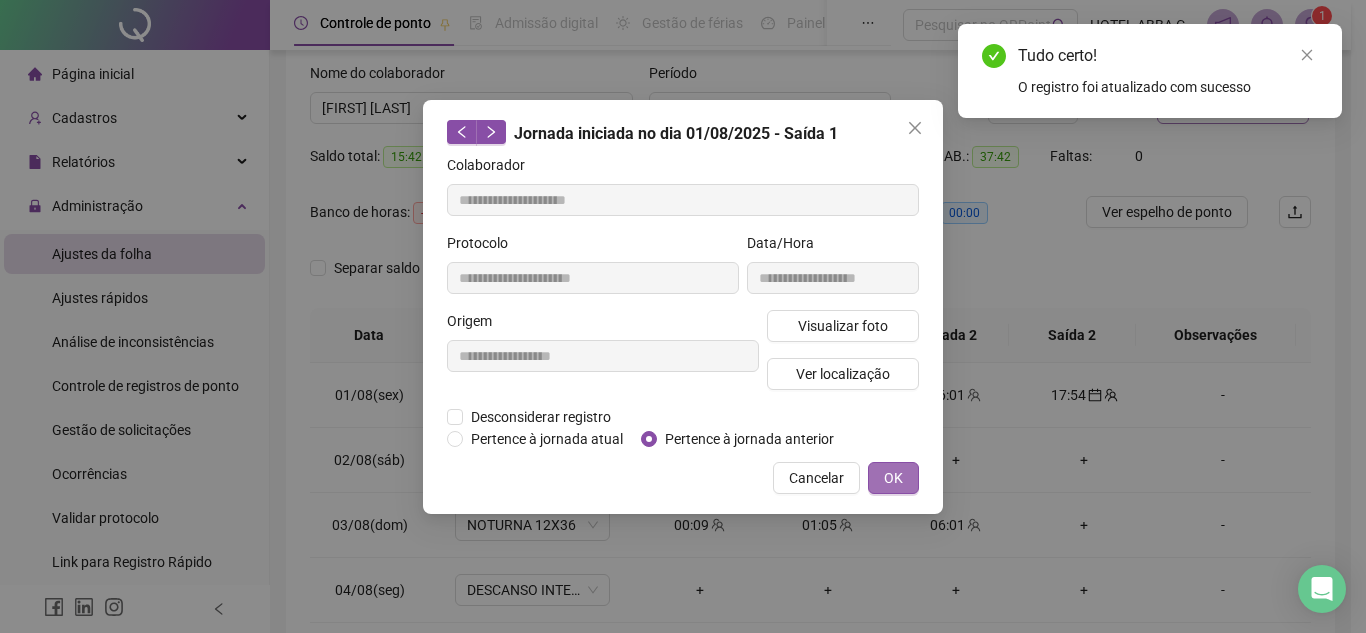 click on "OK" at bounding box center [893, 478] 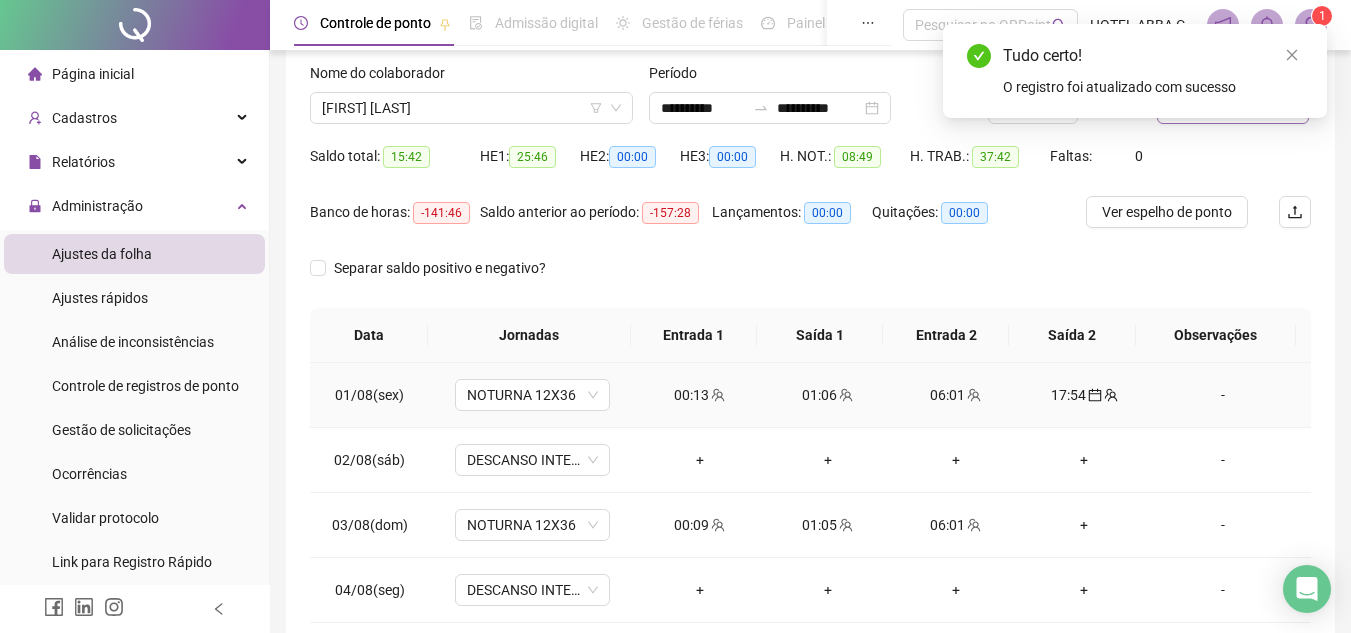 click on "06:01" at bounding box center [956, 395] 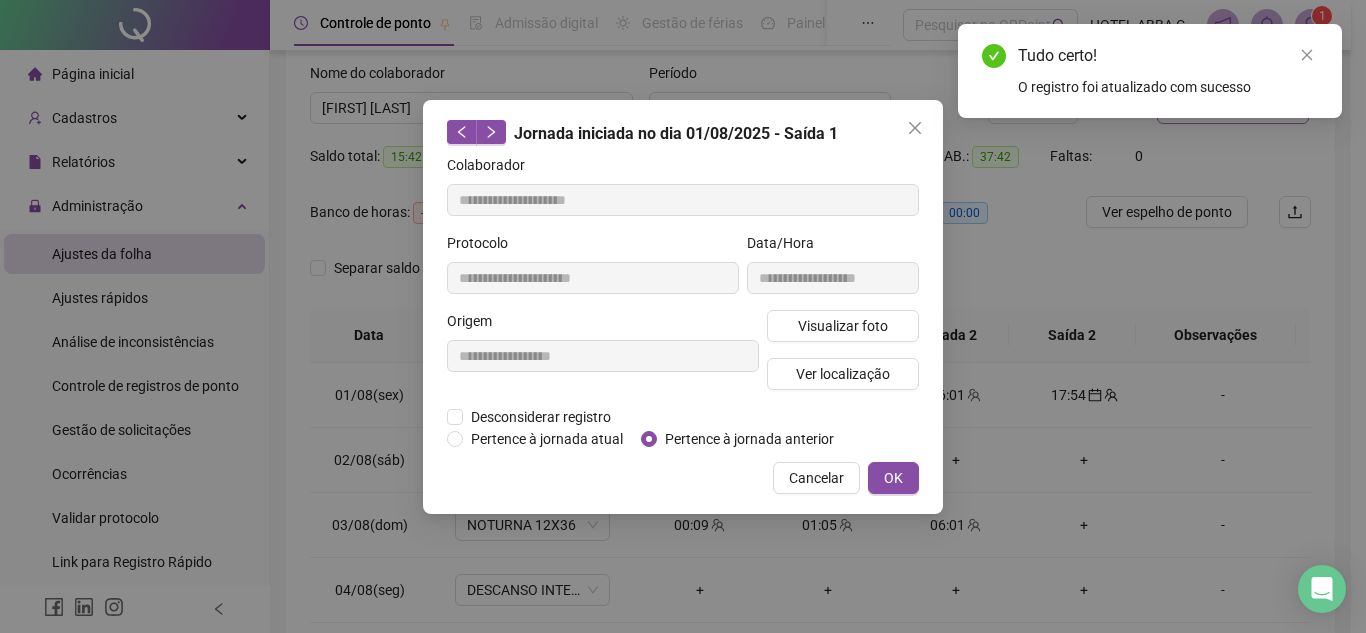 type on "**********" 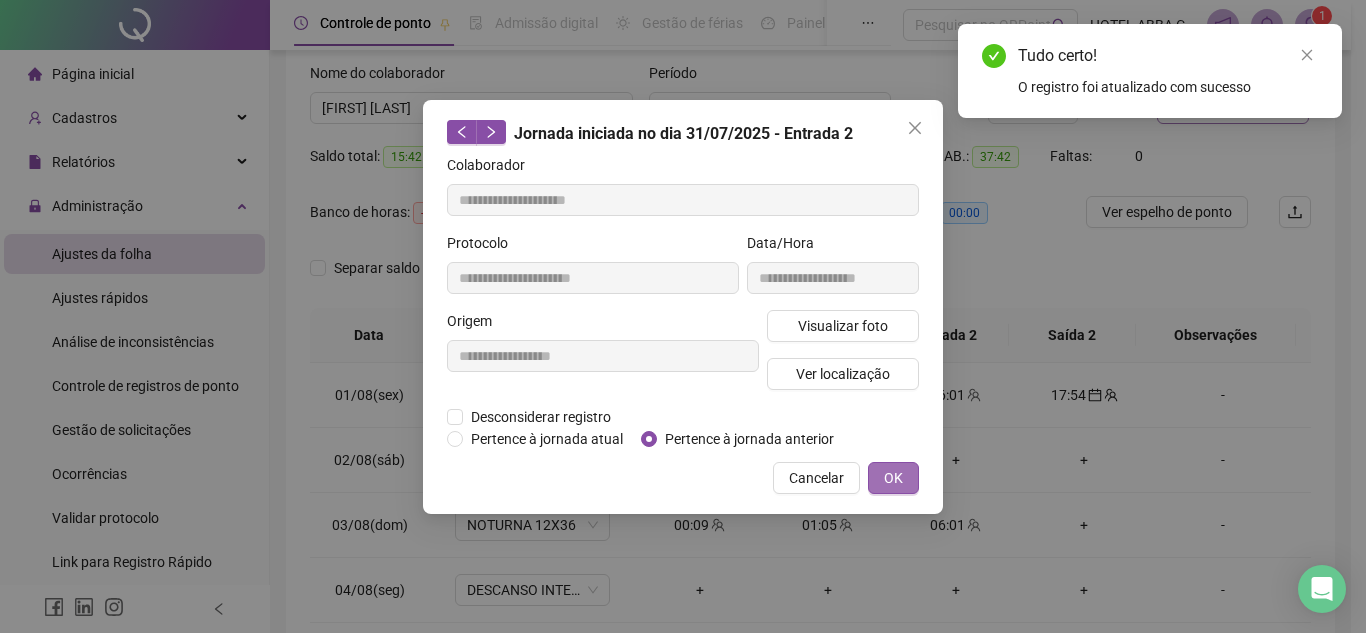 click on "OK" at bounding box center [893, 478] 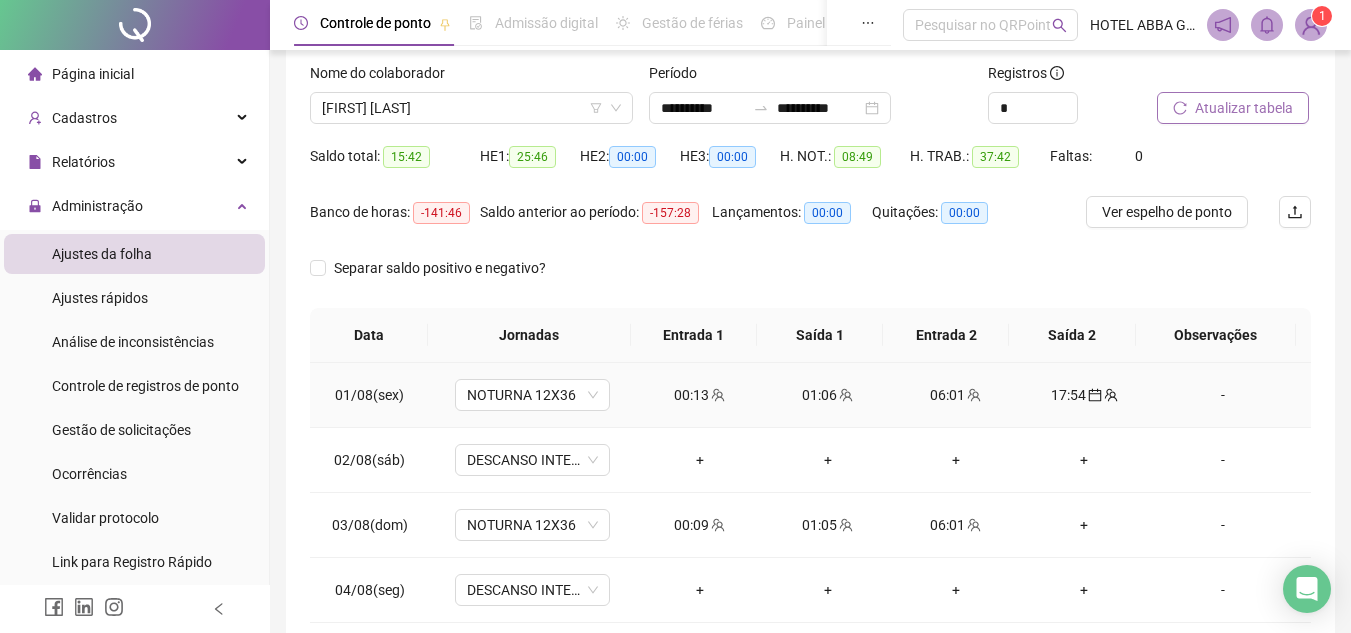 click on "17:54" at bounding box center (1084, 395) 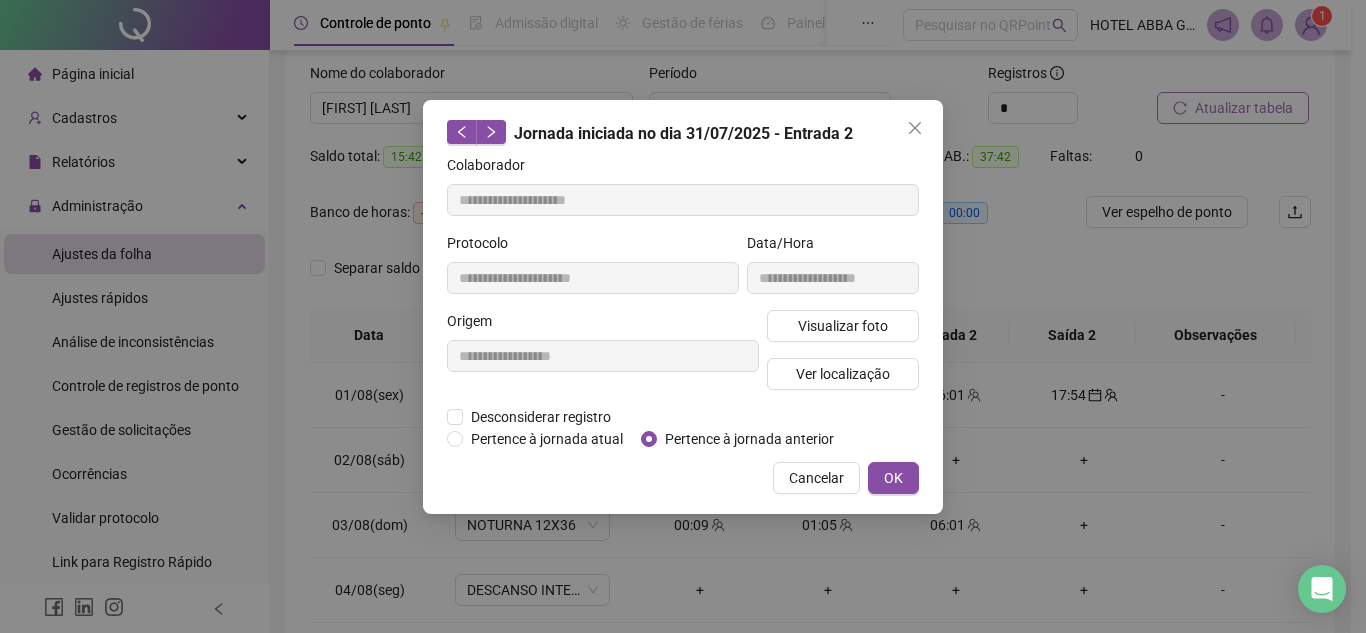 type on "**********" 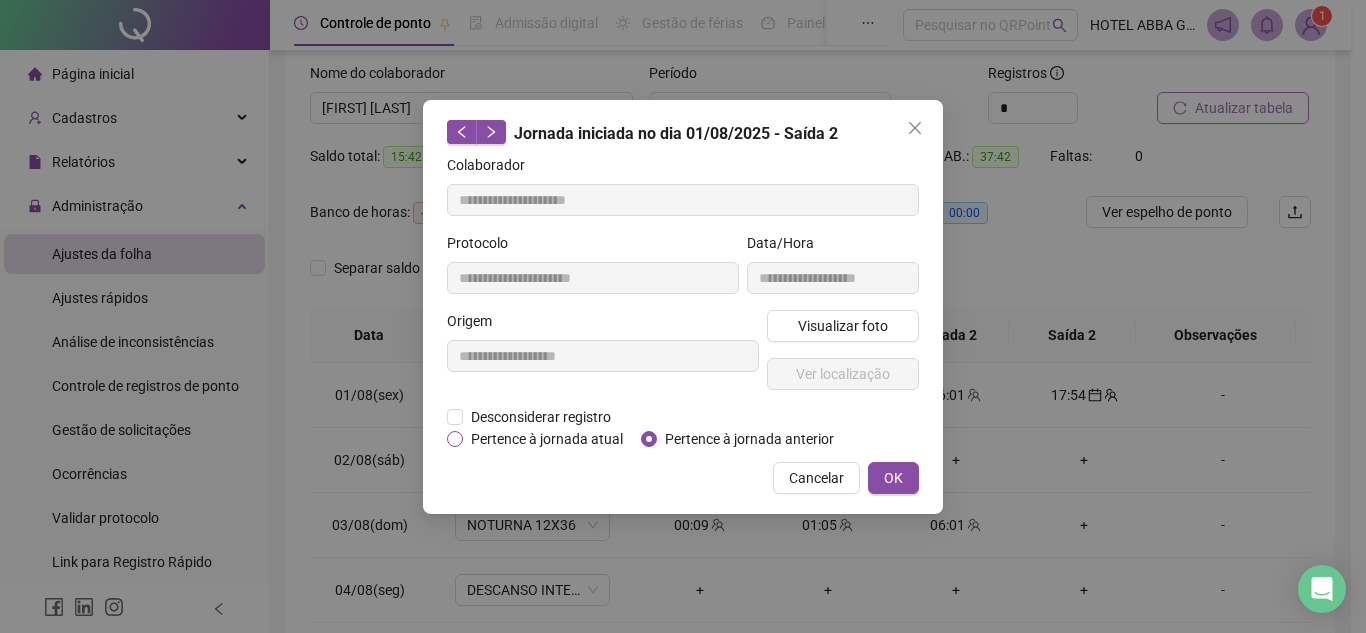 click on "Pertence à jornada atual" at bounding box center (547, 439) 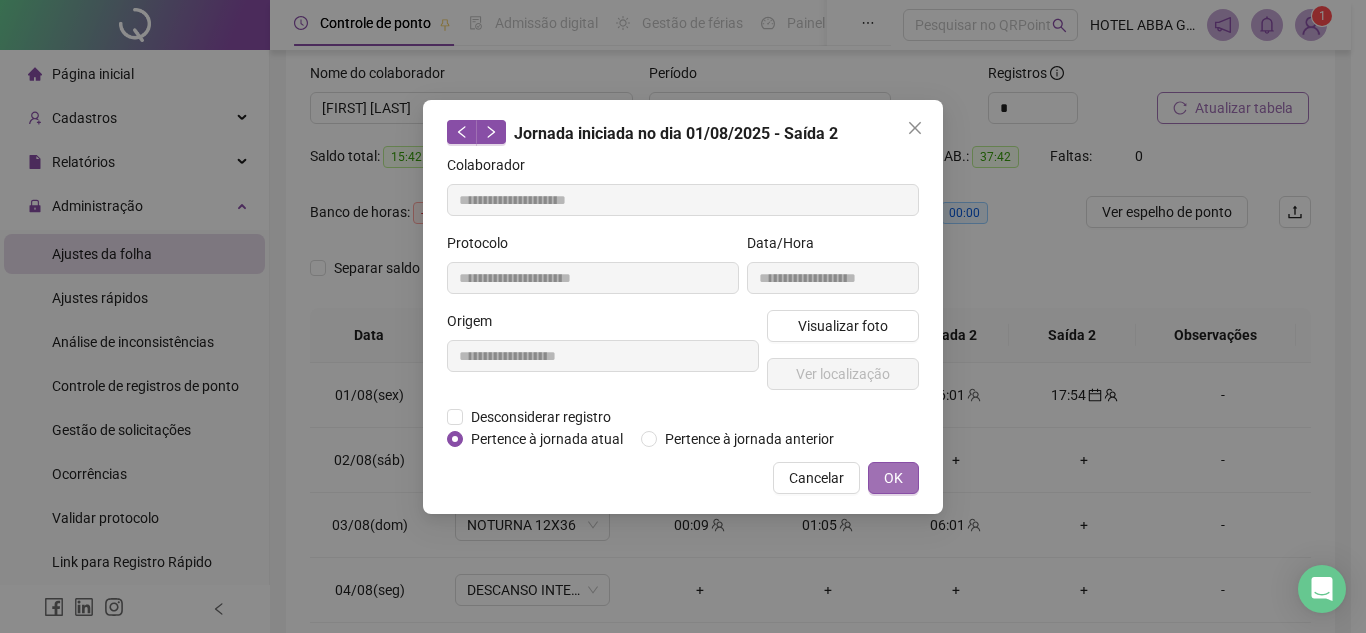click on "OK" at bounding box center (893, 478) 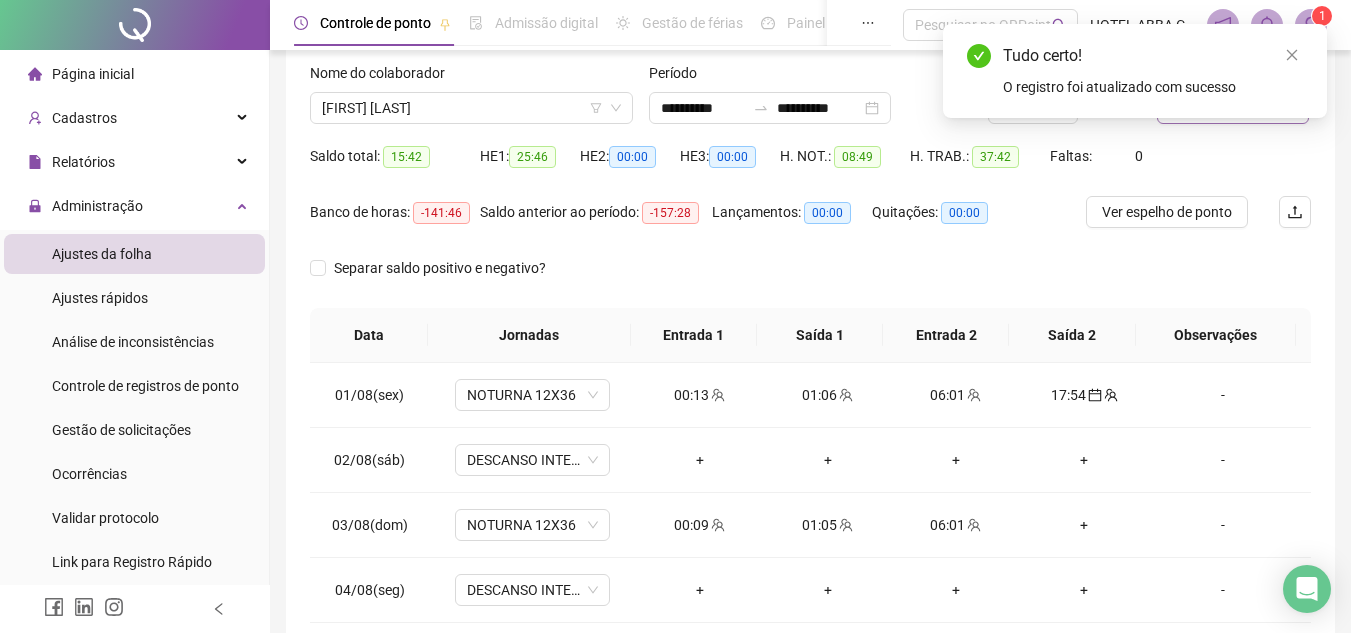 scroll, scrollTop: 0, scrollLeft: 0, axis: both 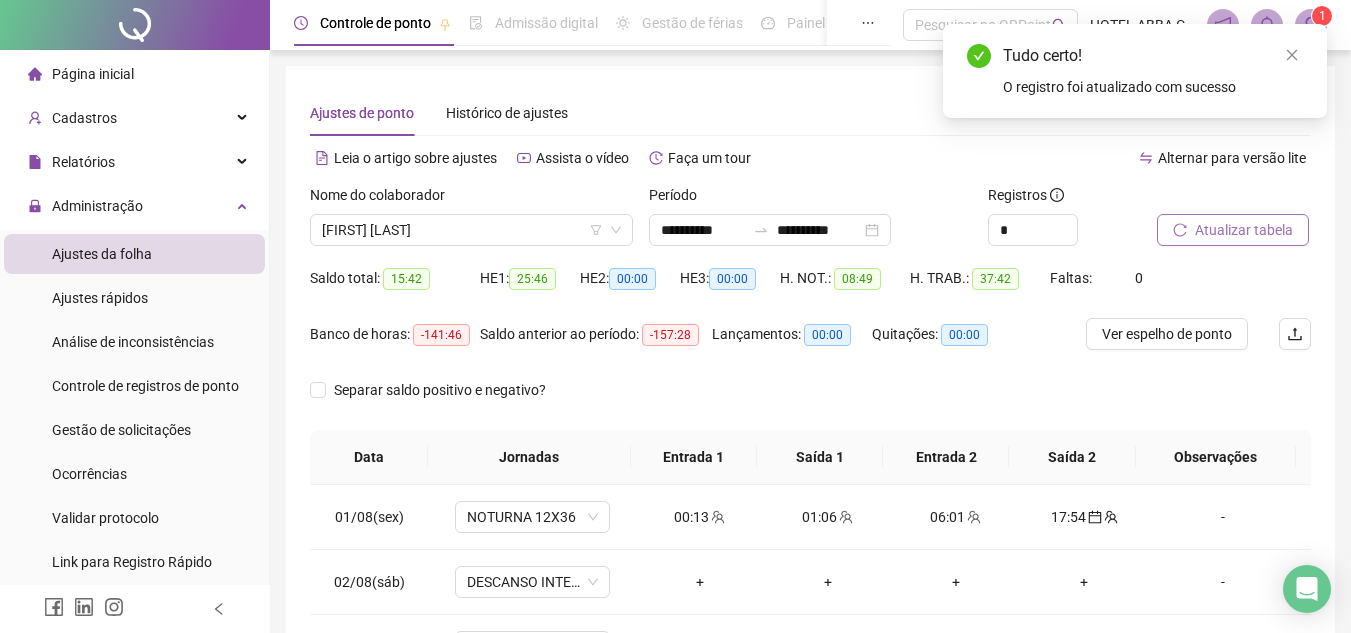 click on "Atualizar tabela" at bounding box center (1244, 230) 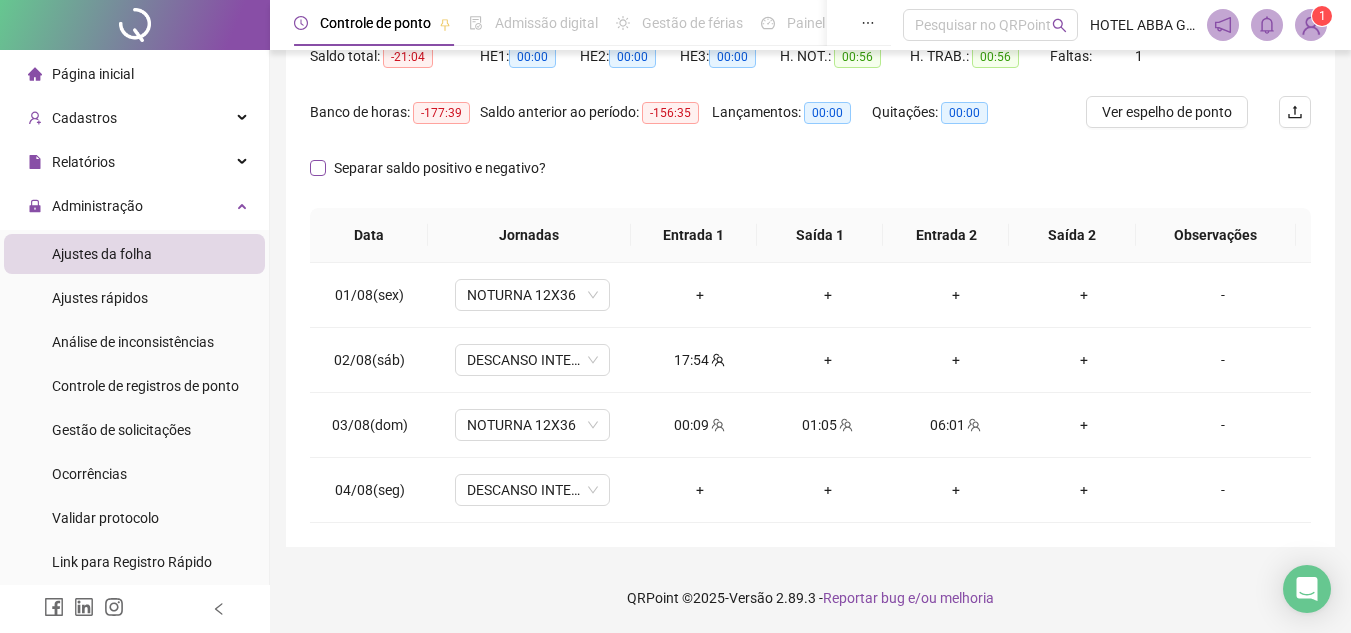 scroll, scrollTop: 0, scrollLeft: 0, axis: both 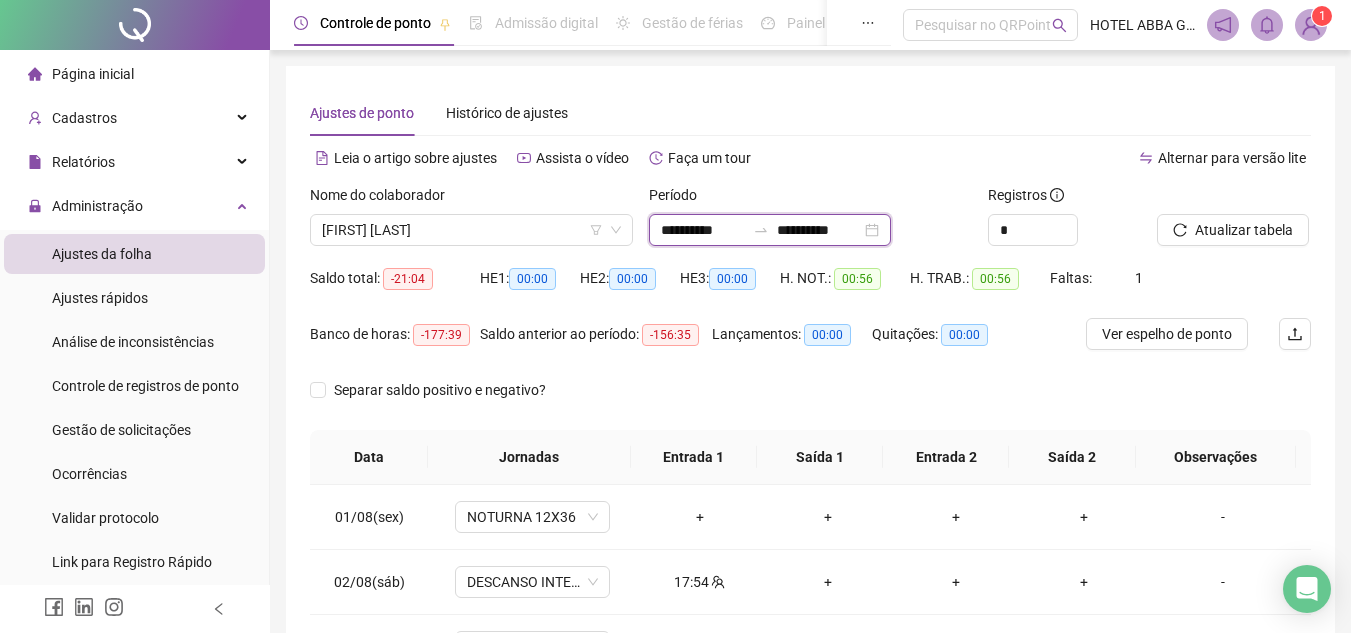 click on "**********" at bounding box center [703, 230] 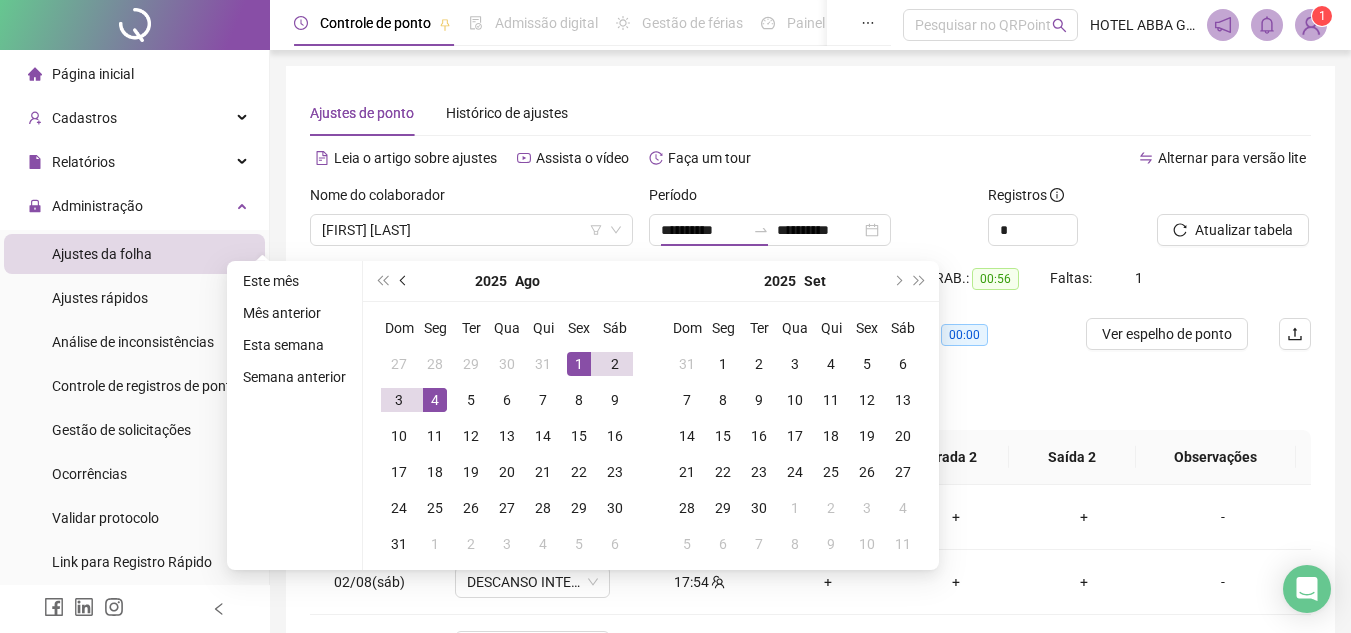 click at bounding box center (404, 281) 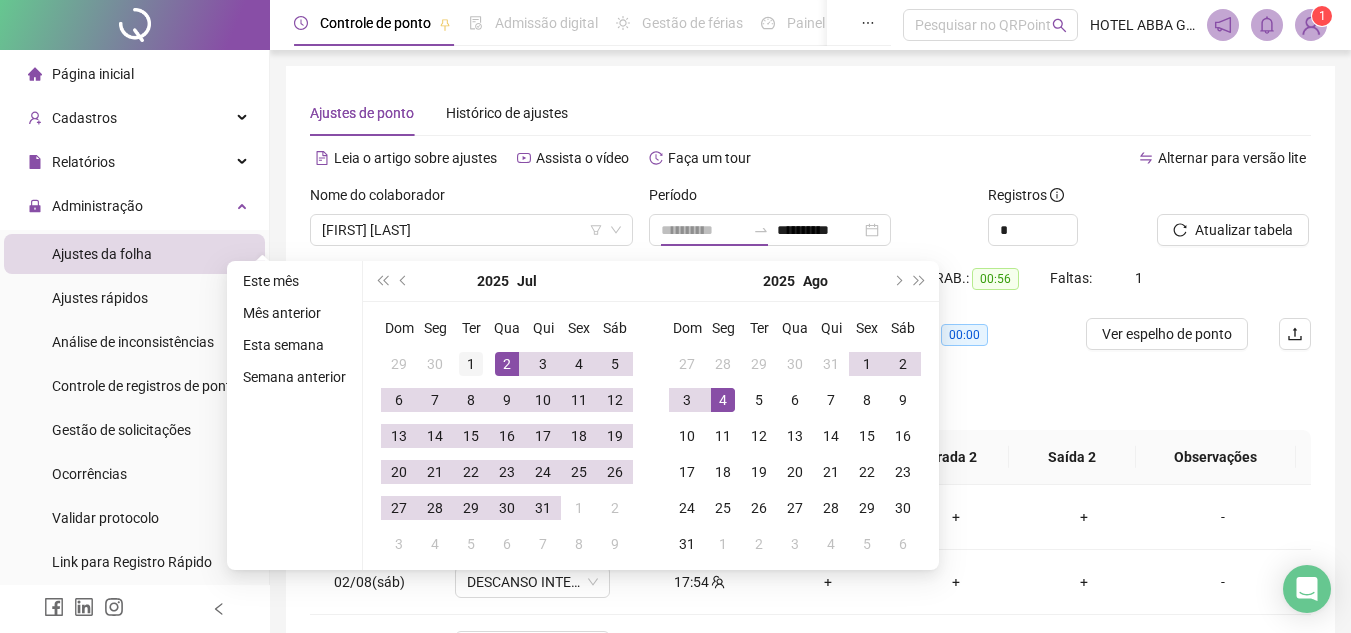 type on "**********" 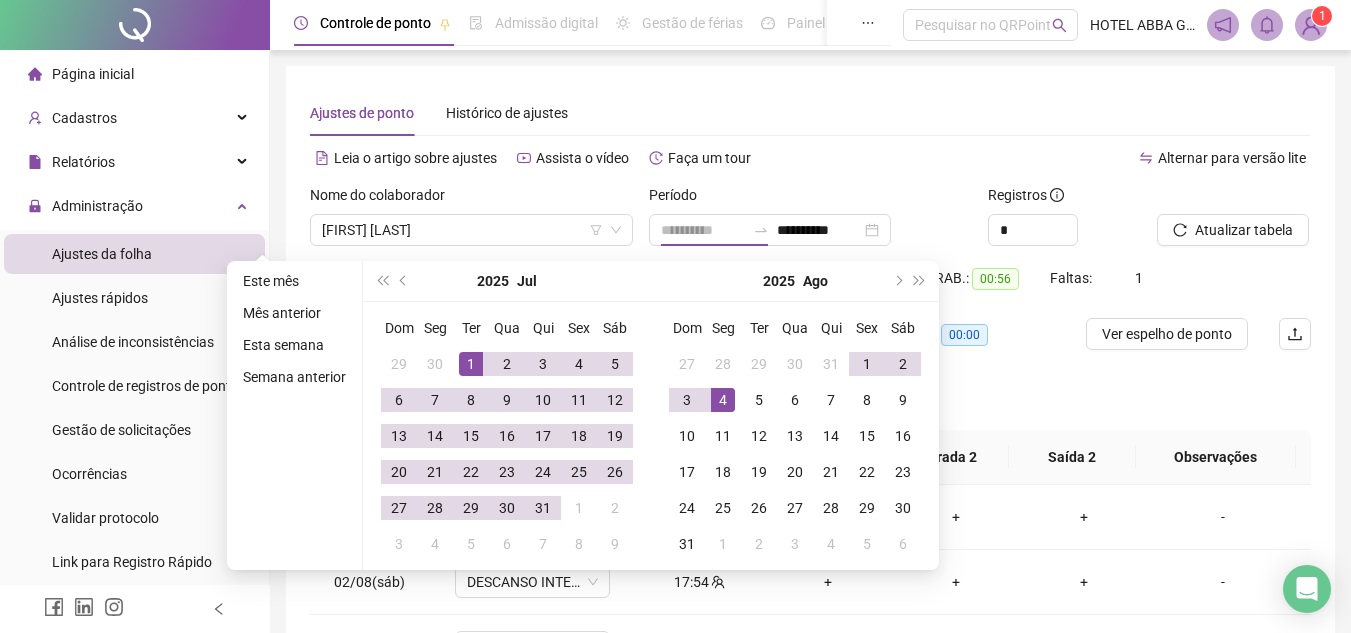 click on "1" at bounding box center [471, 364] 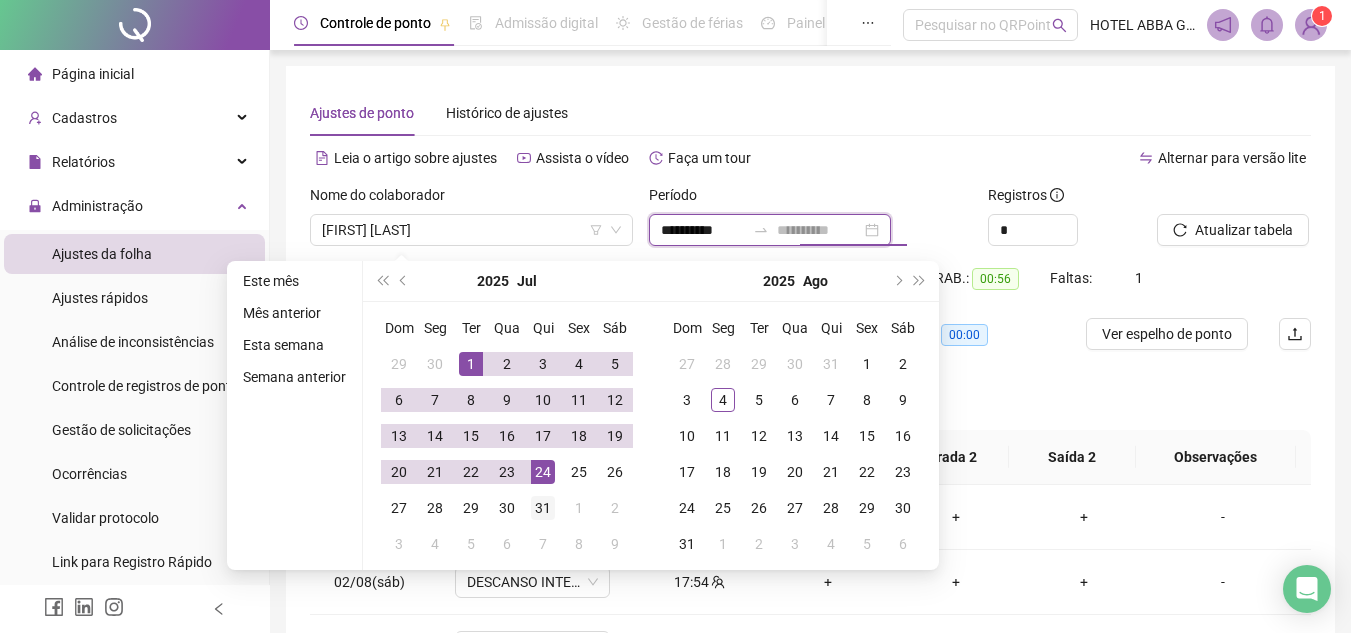 type on "**********" 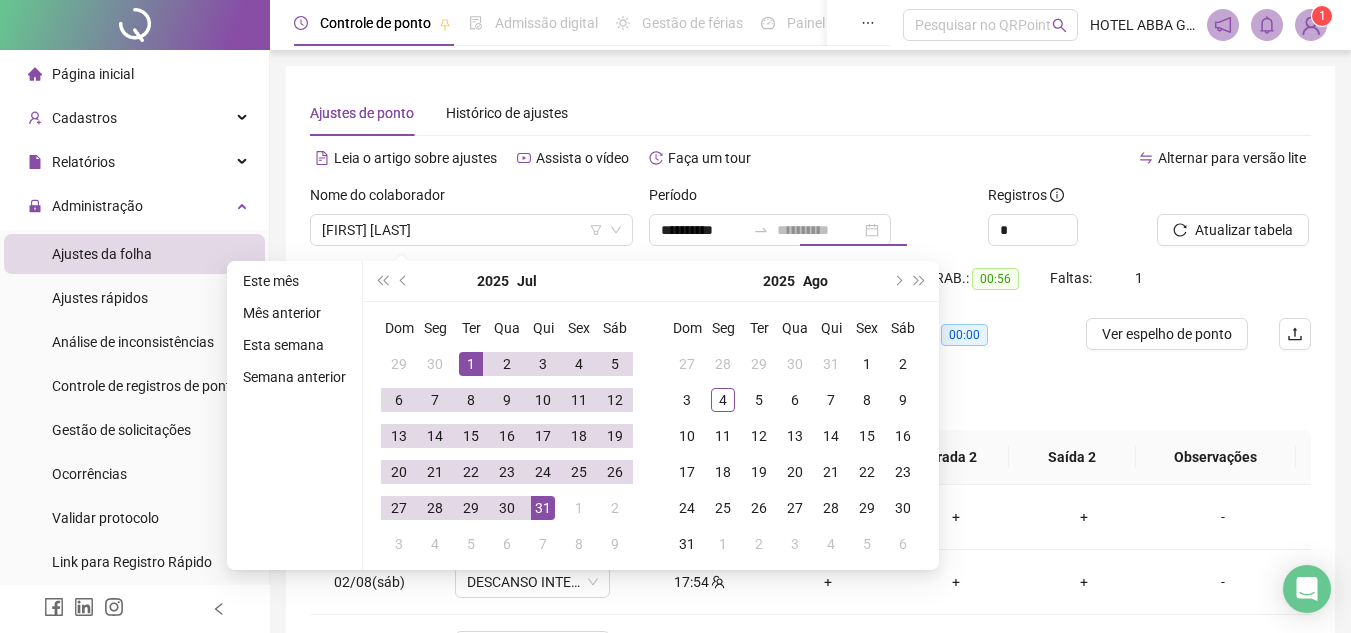 click on "31" at bounding box center [543, 508] 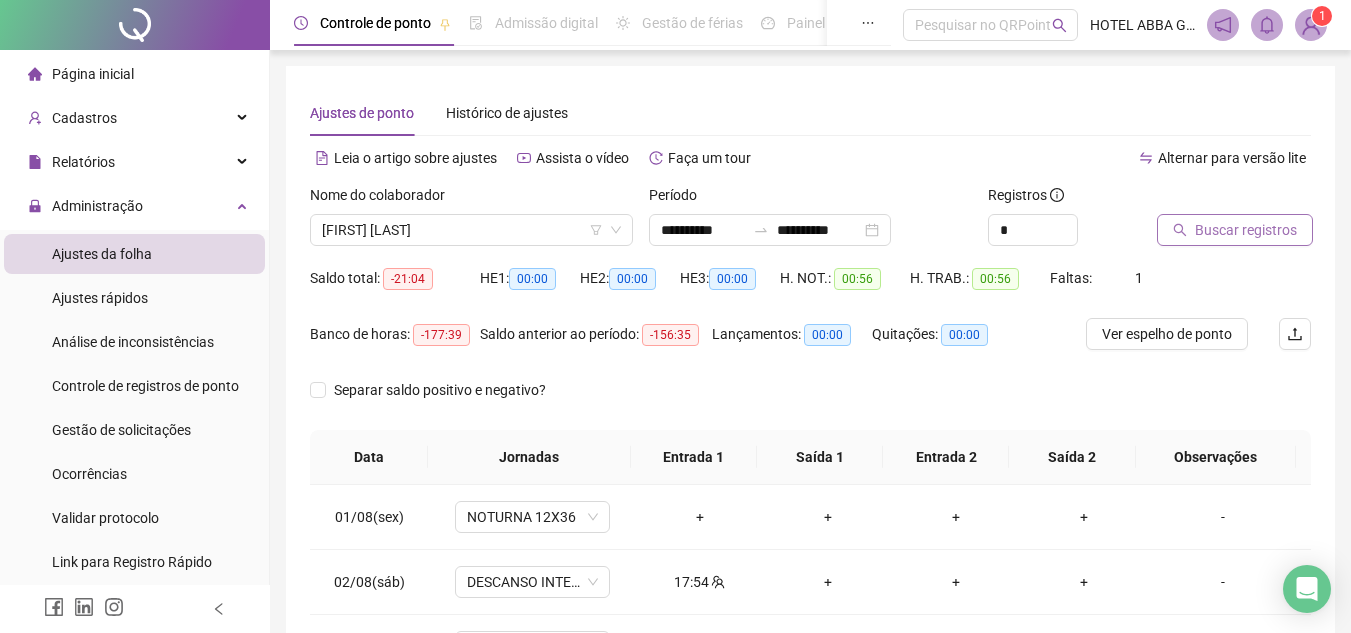 click on "Buscar registros" at bounding box center [1235, 230] 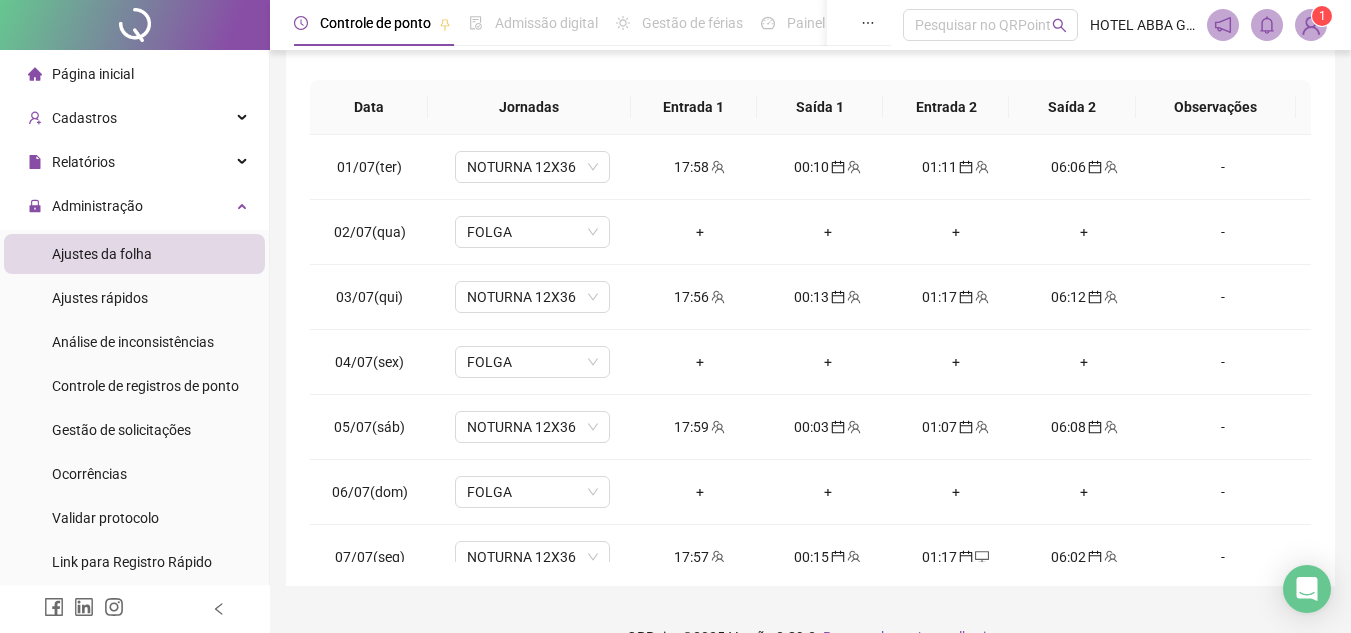 scroll, scrollTop: 389, scrollLeft: 0, axis: vertical 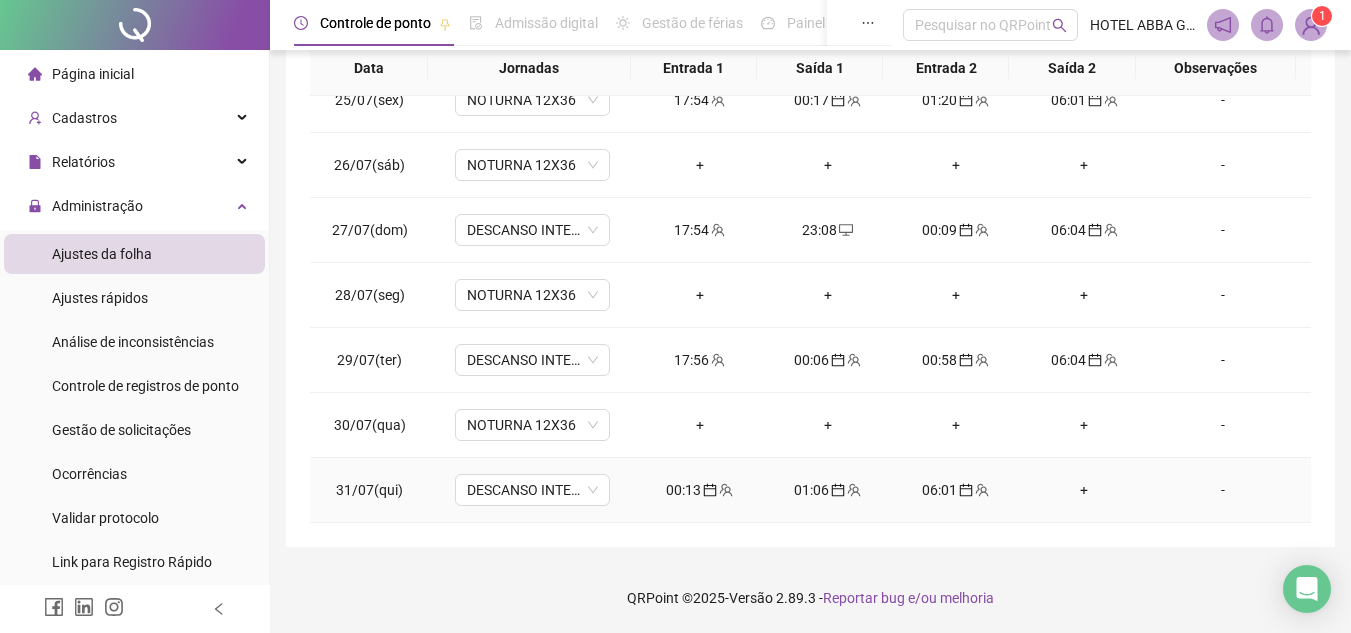 click on "+" at bounding box center [1084, 490] 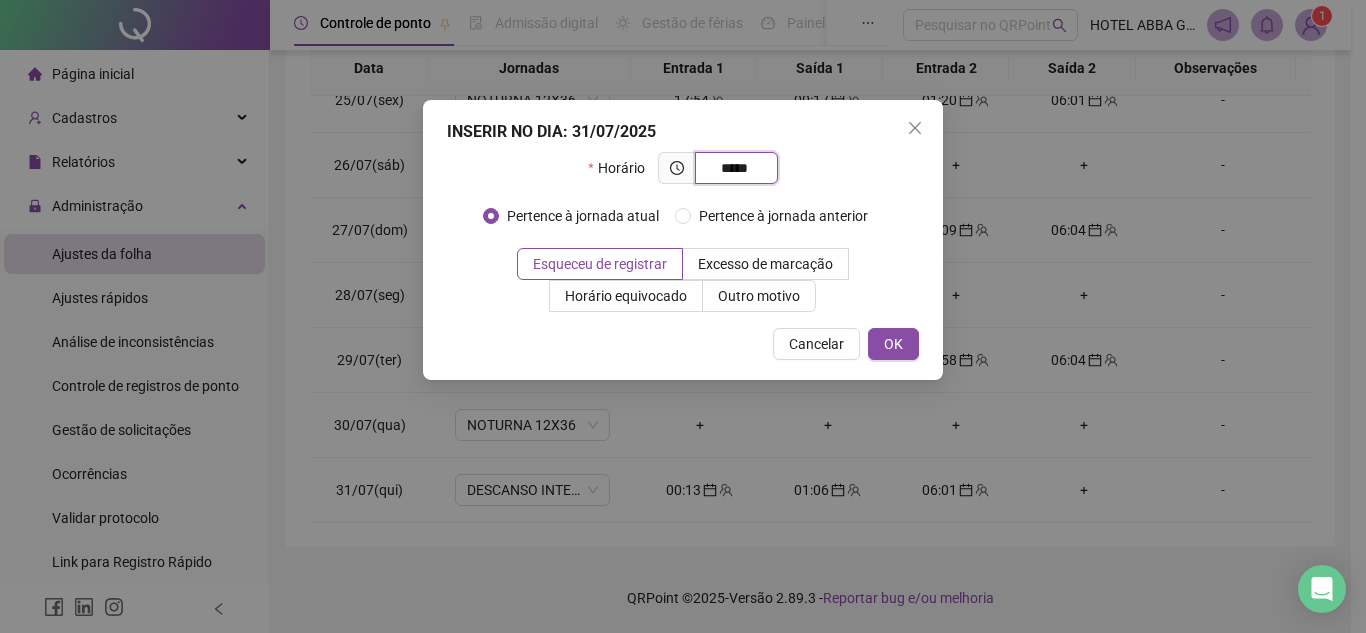 type on "*****" 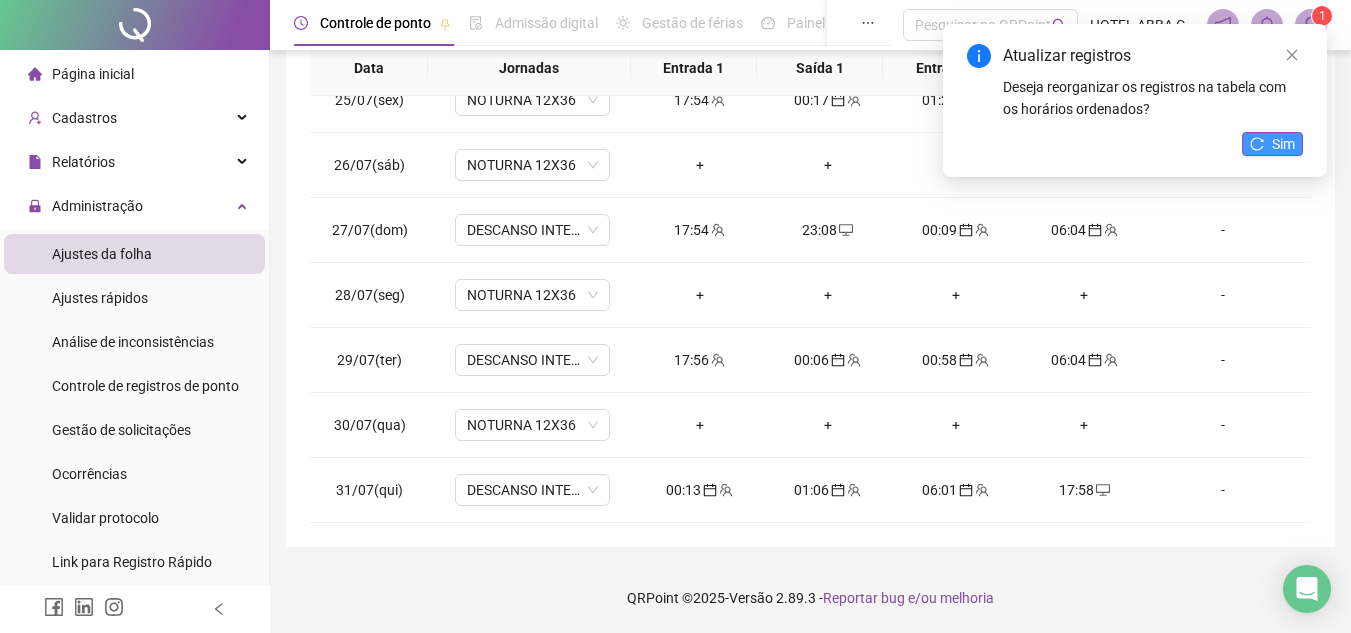 click on "Sim" at bounding box center (1283, 144) 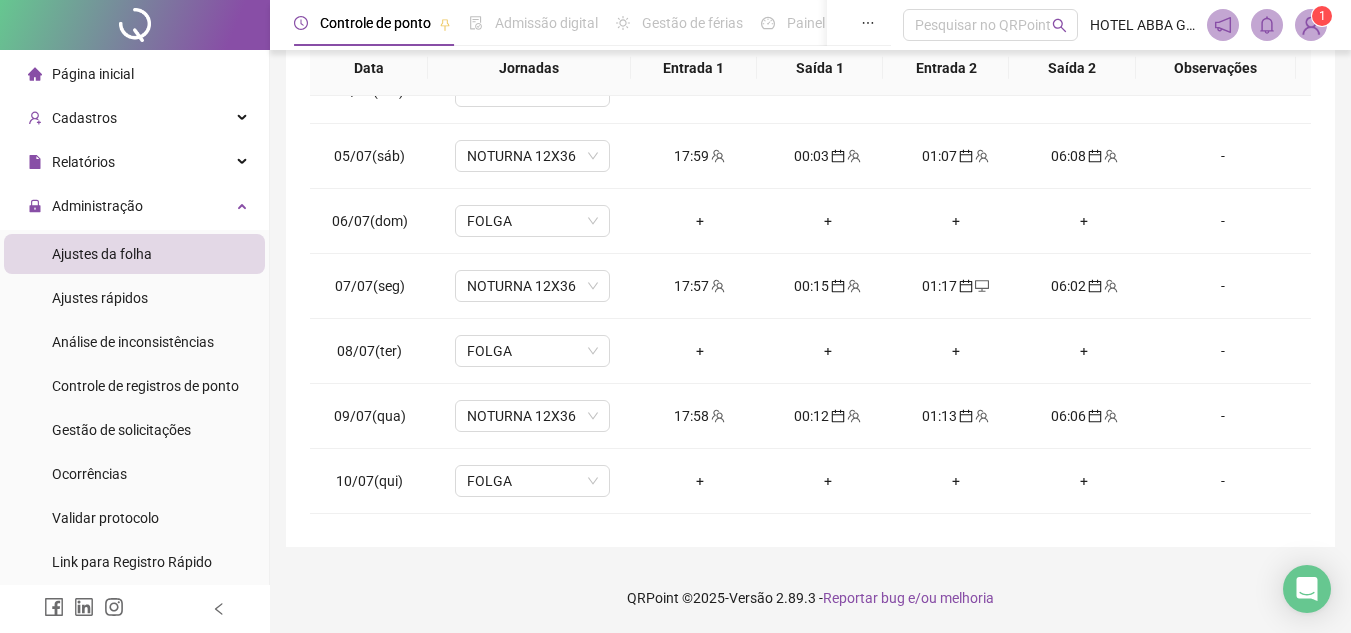scroll, scrollTop: 0, scrollLeft: 0, axis: both 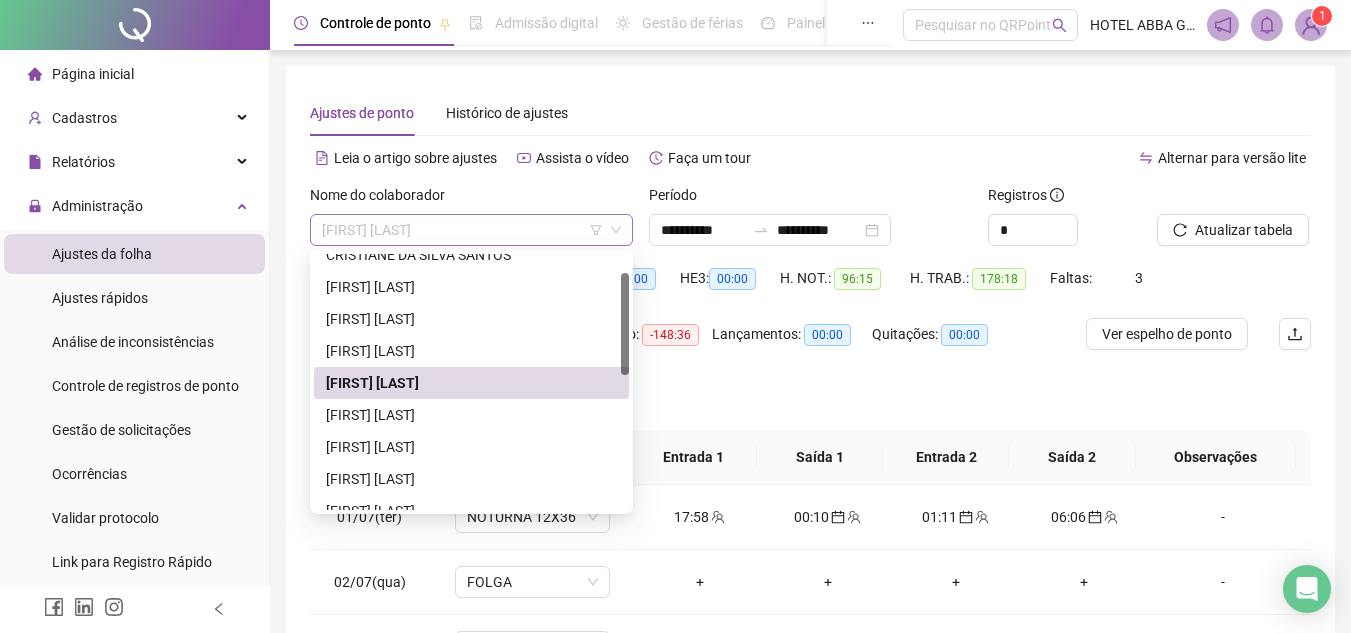 click on "[FIRST] [LAST]" at bounding box center [471, 230] 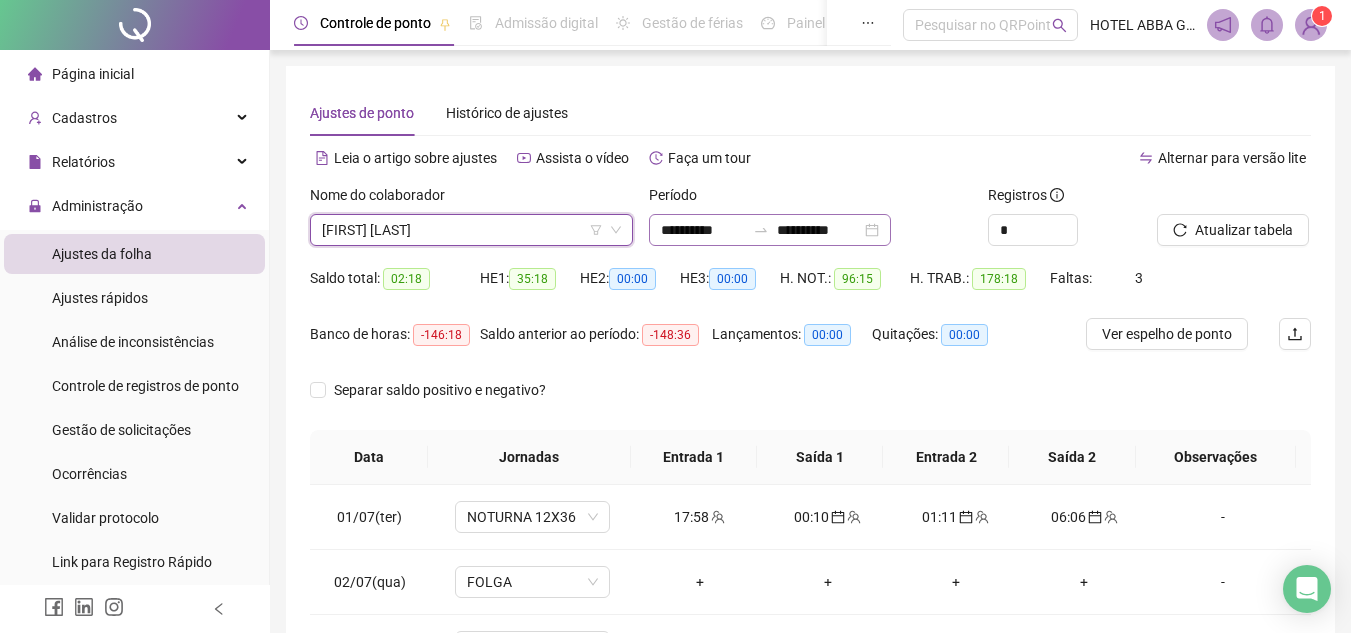 click 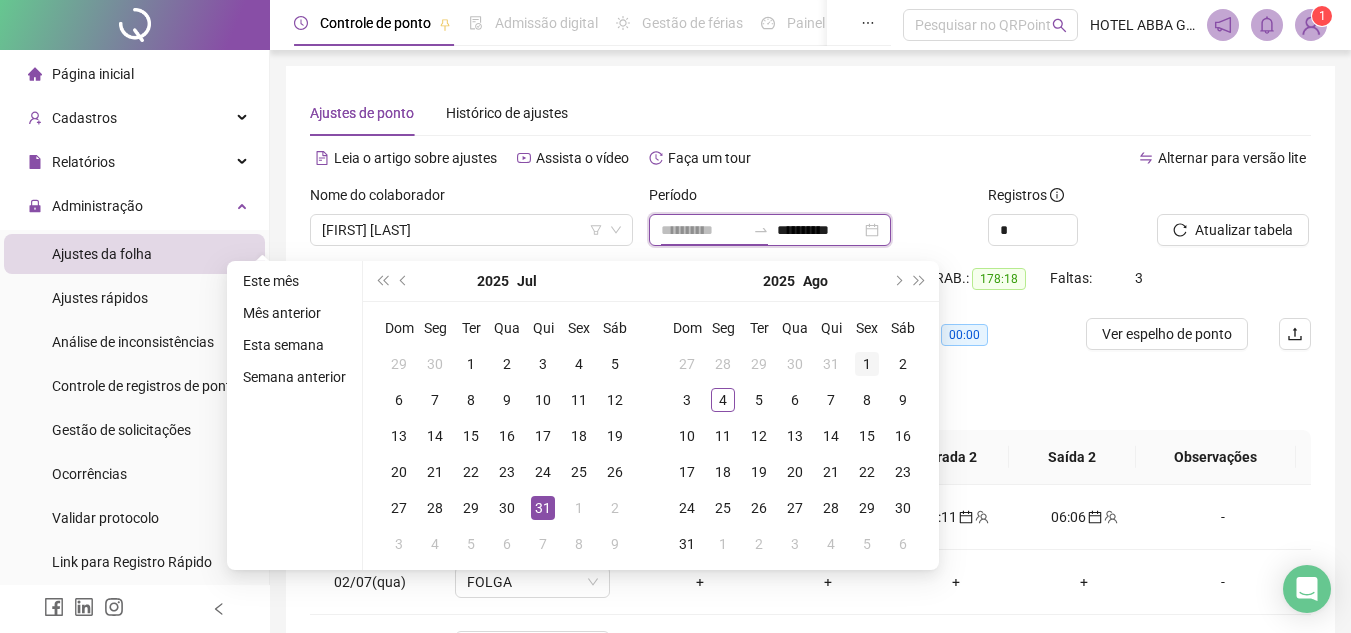 type on "**********" 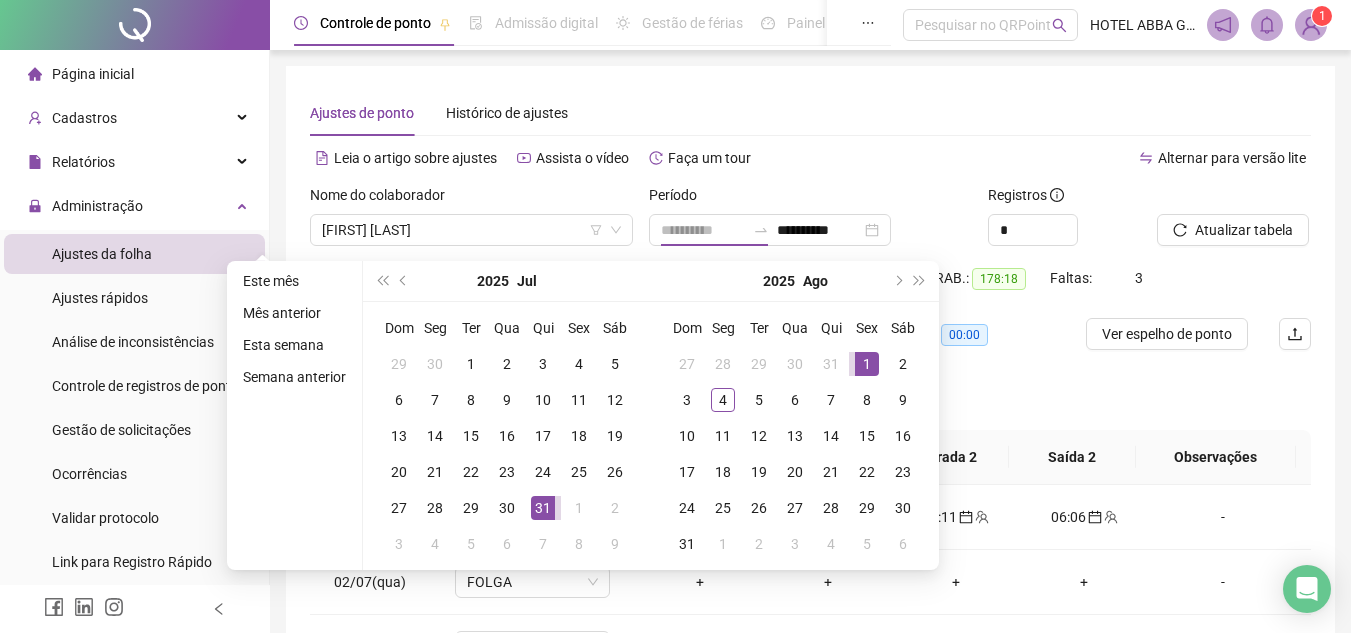 click on "1" at bounding box center (867, 364) 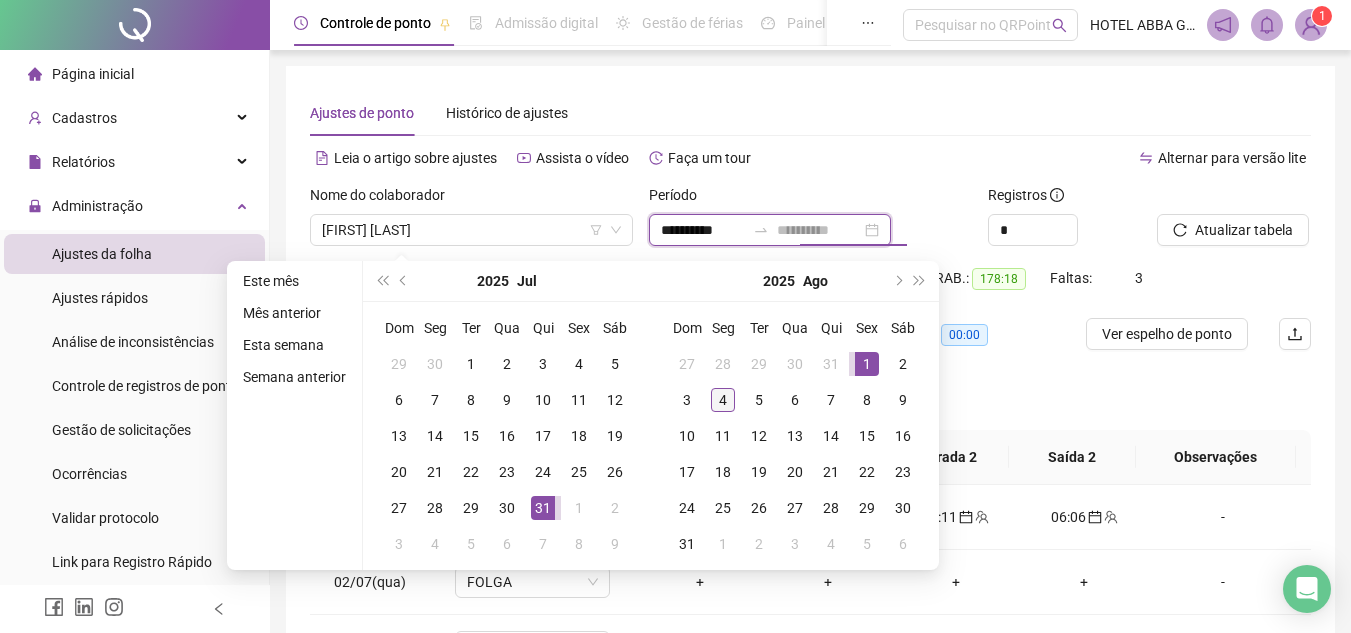 type on "**********" 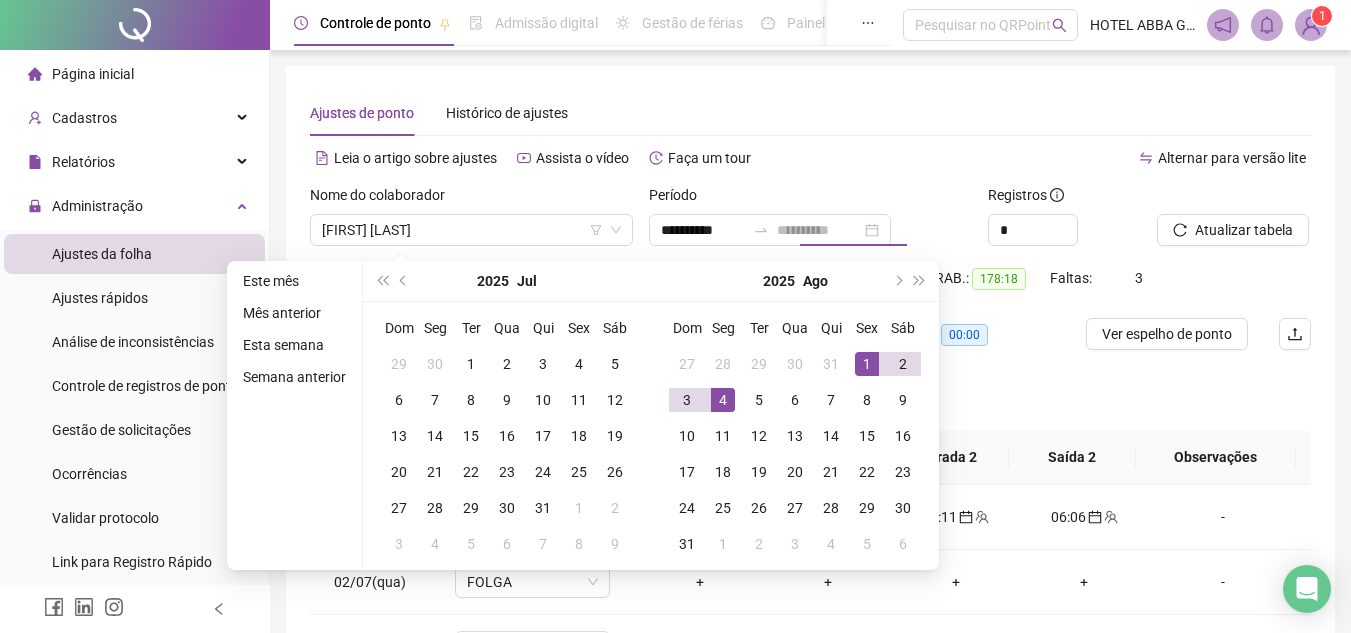 click on "4" at bounding box center (723, 400) 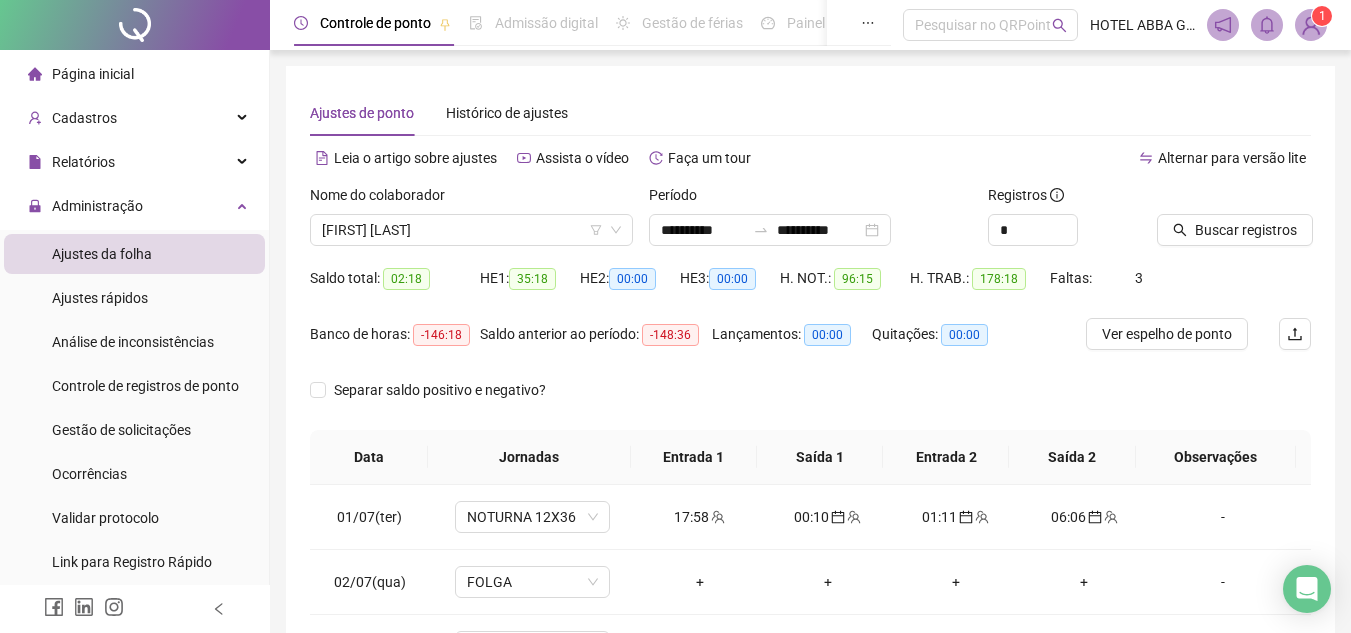 click on "Buscar registros" at bounding box center (1234, 223) 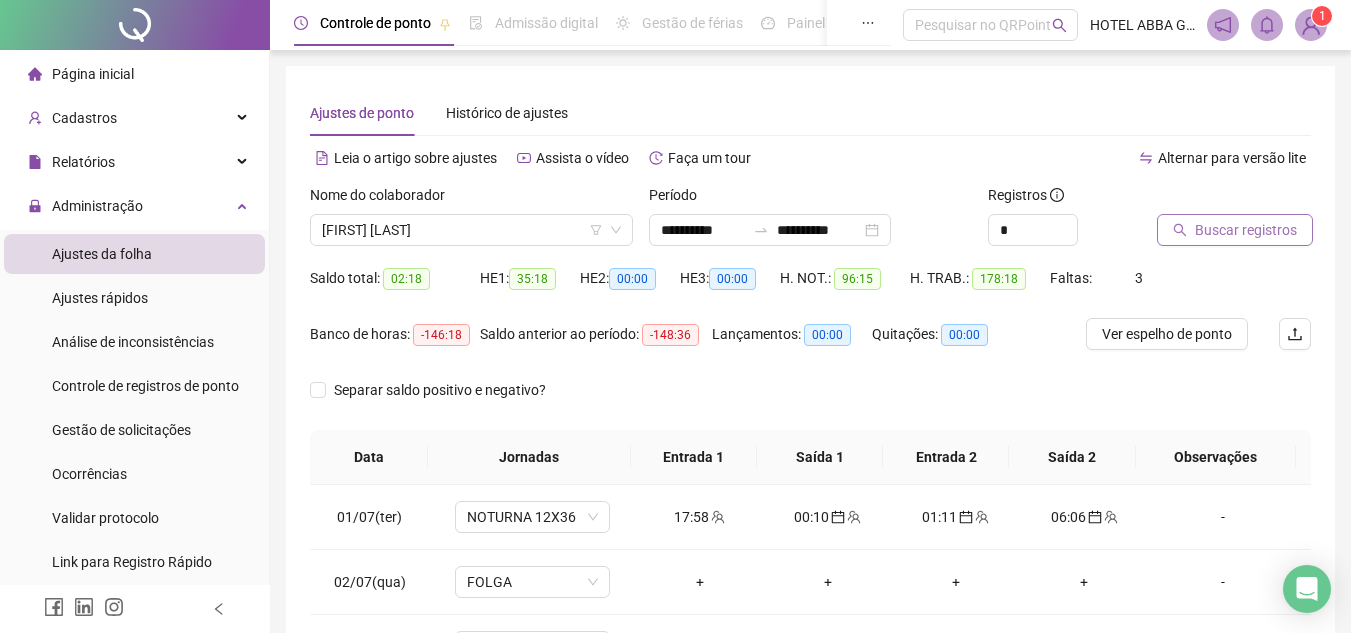 click on "Buscar registros" at bounding box center (1246, 230) 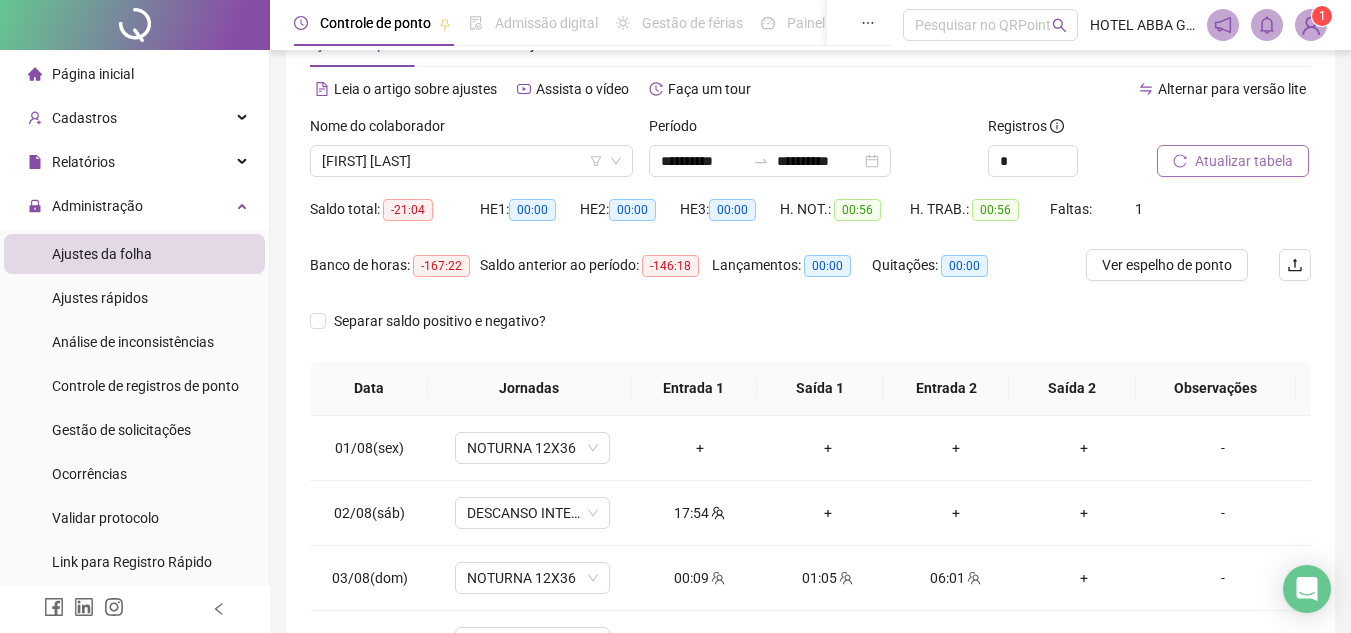 scroll, scrollTop: 222, scrollLeft: 0, axis: vertical 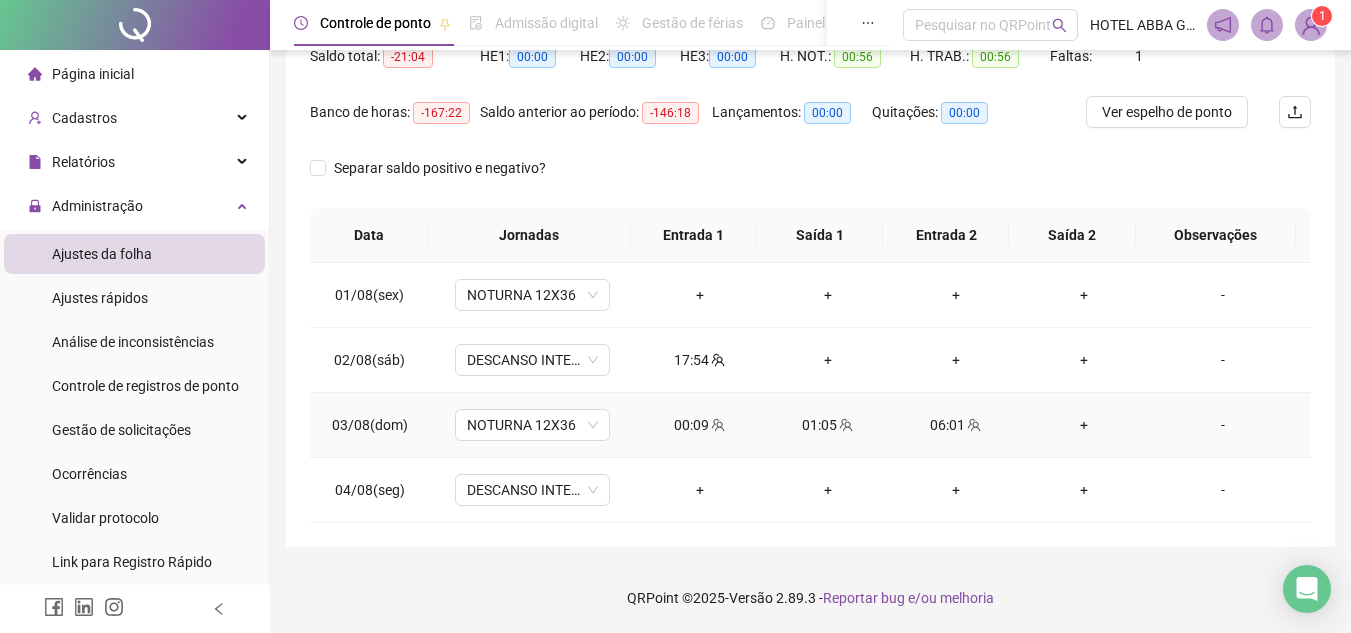 click at bounding box center [717, 425] 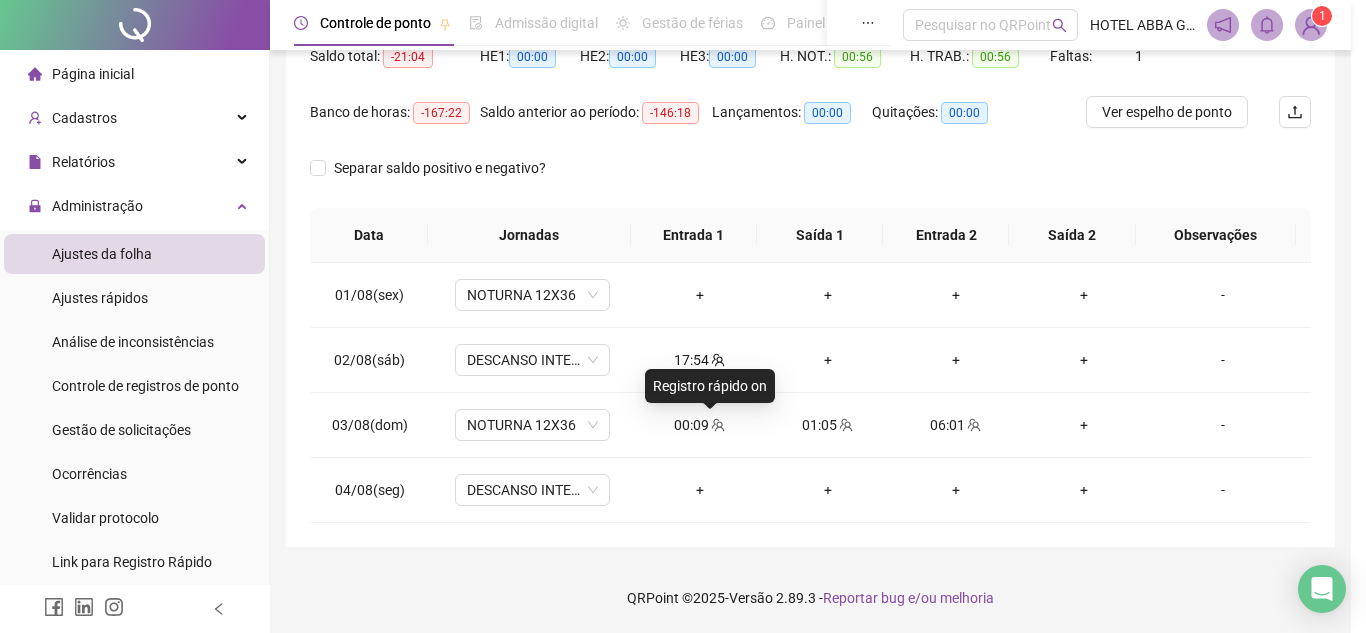 type on "**********" 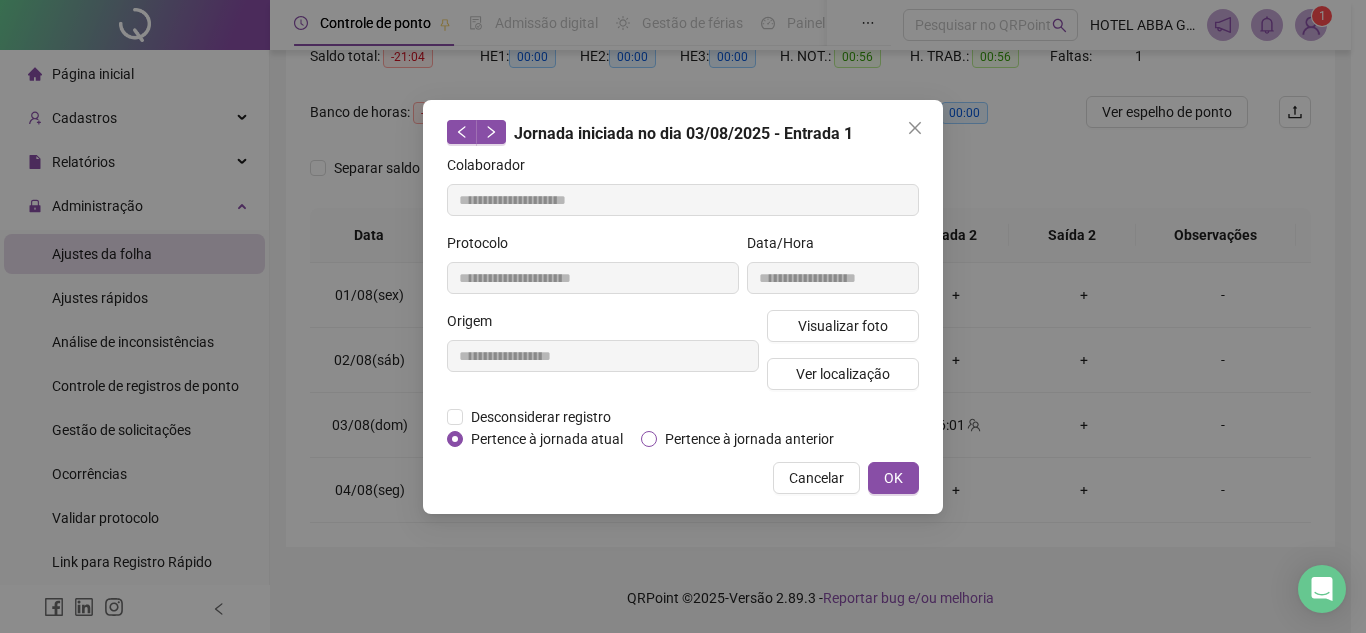 click on "Pertence à jornada anterior" at bounding box center [749, 439] 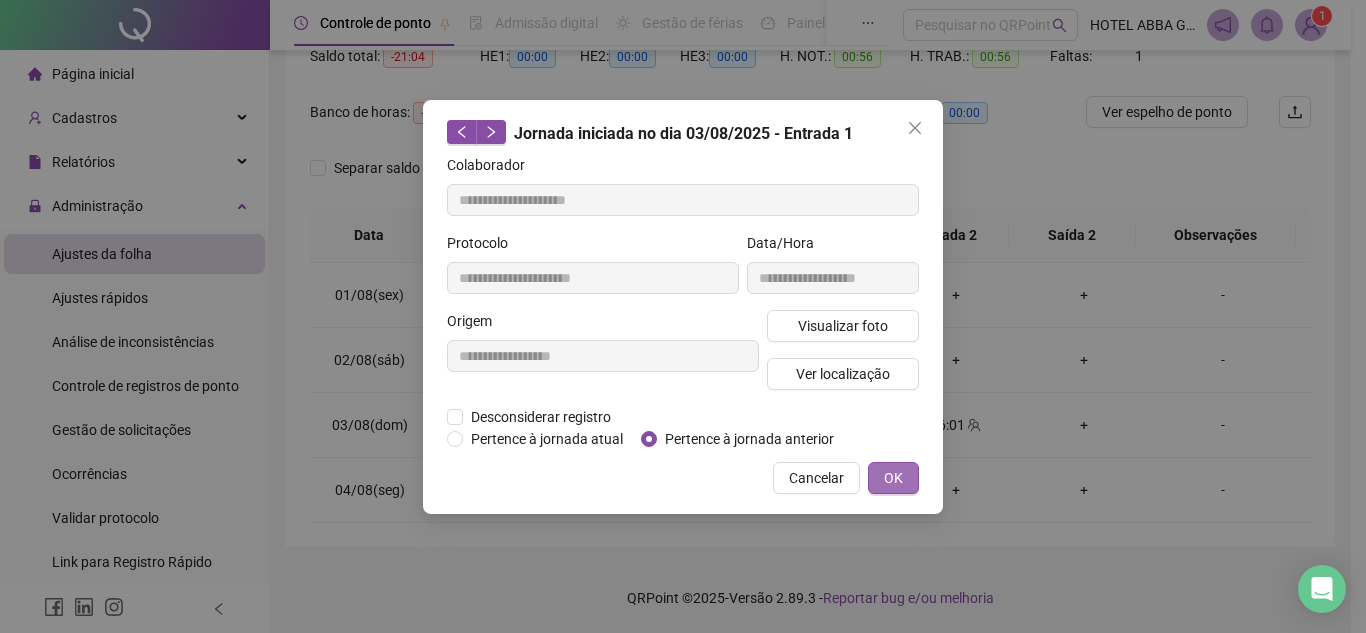 click on "OK" at bounding box center (893, 478) 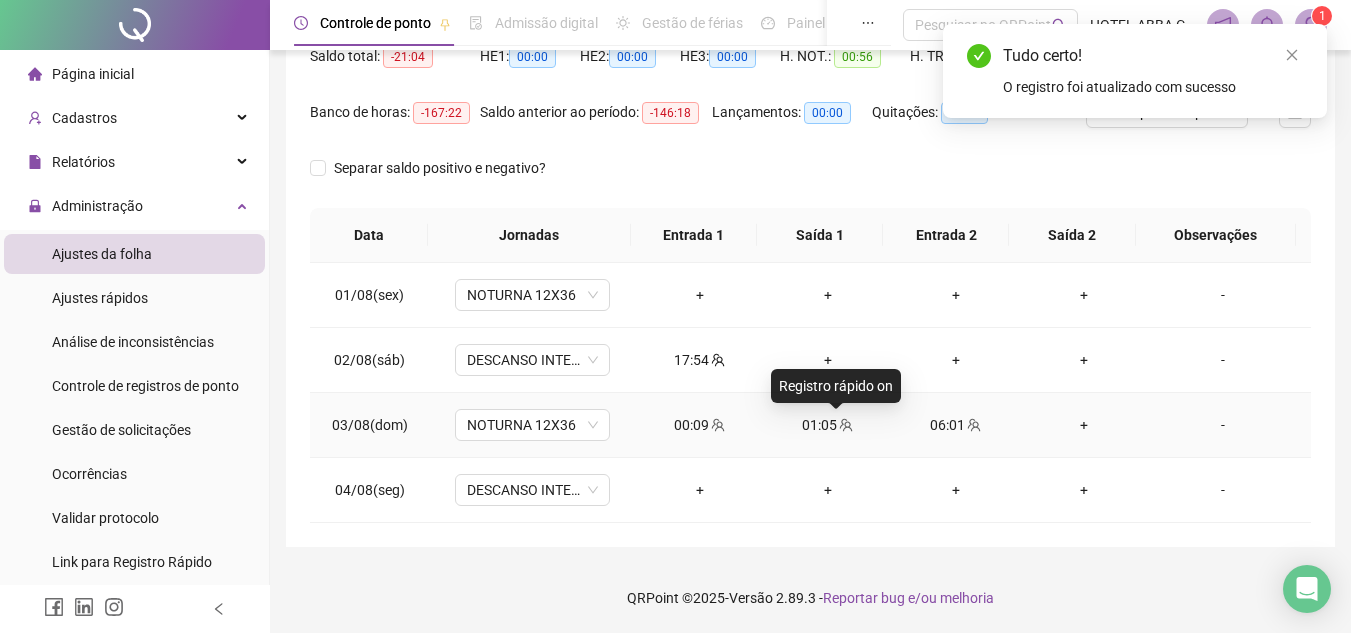 click 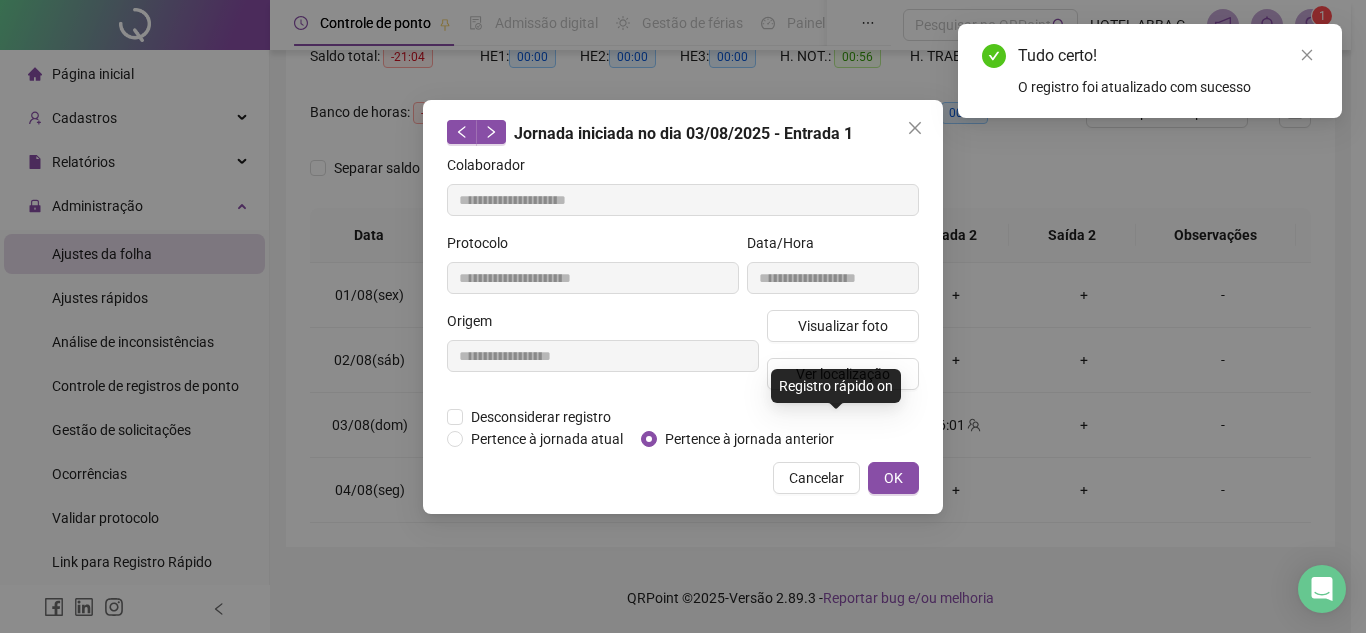 type on "**********" 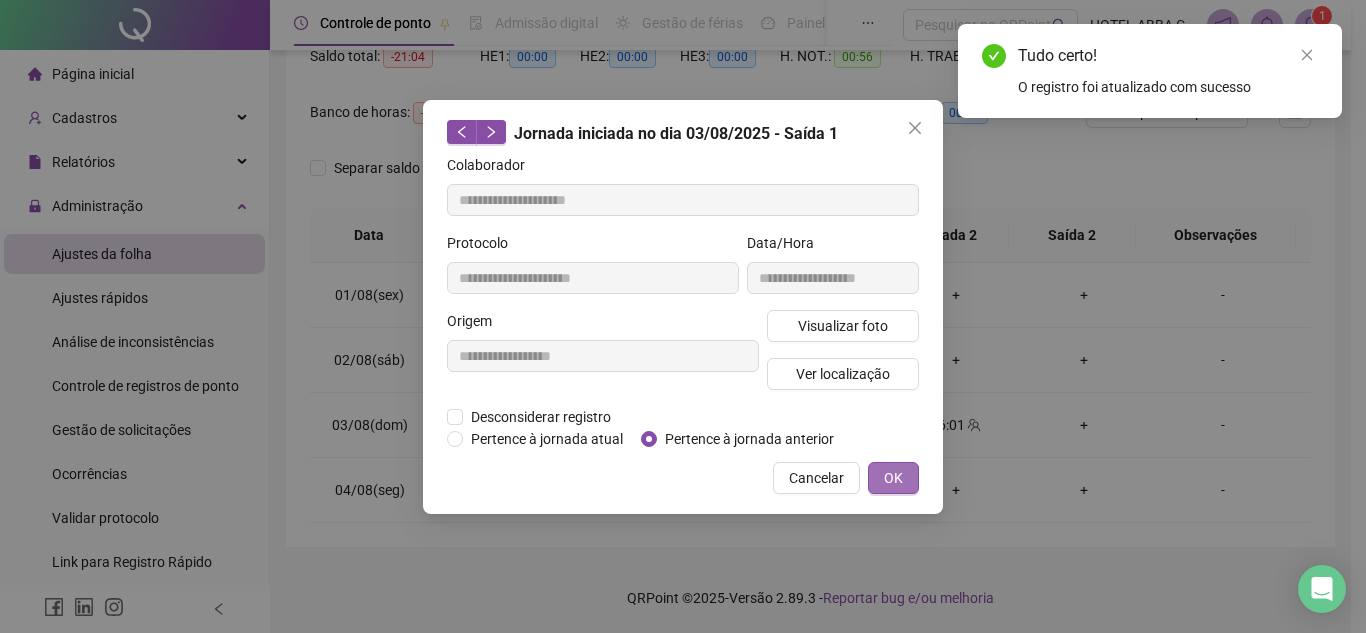 click on "OK" at bounding box center (893, 478) 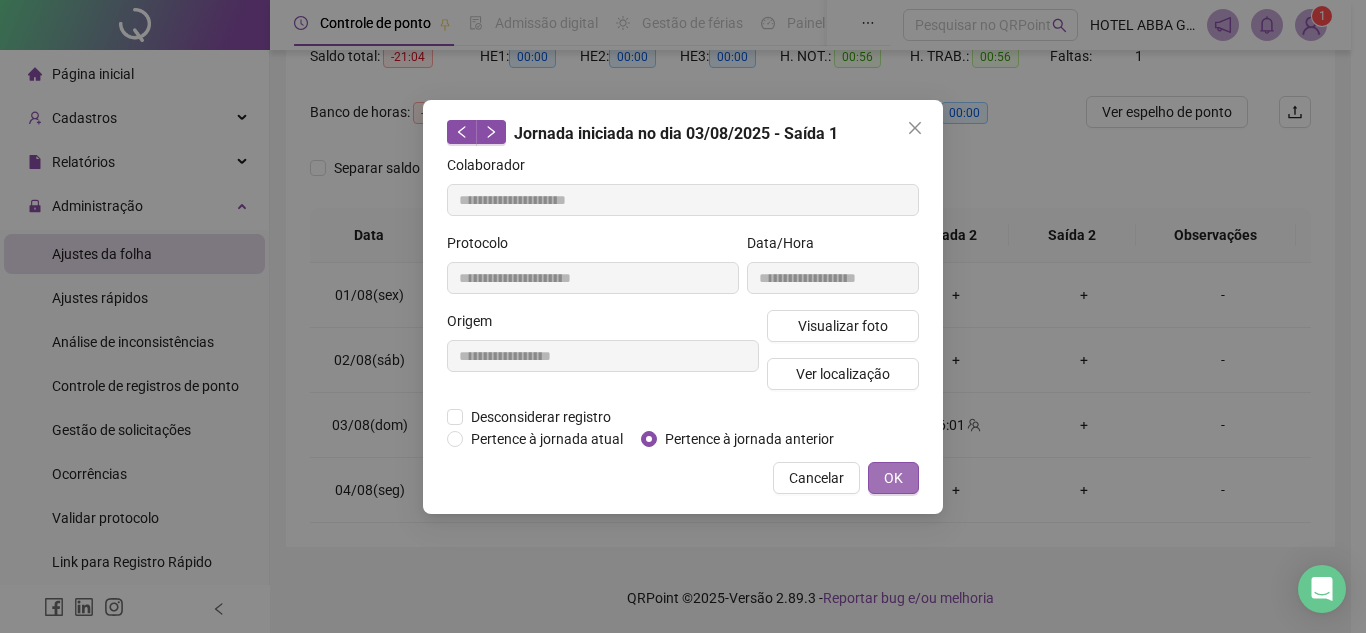 click on "**********" at bounding box center [683, 316] 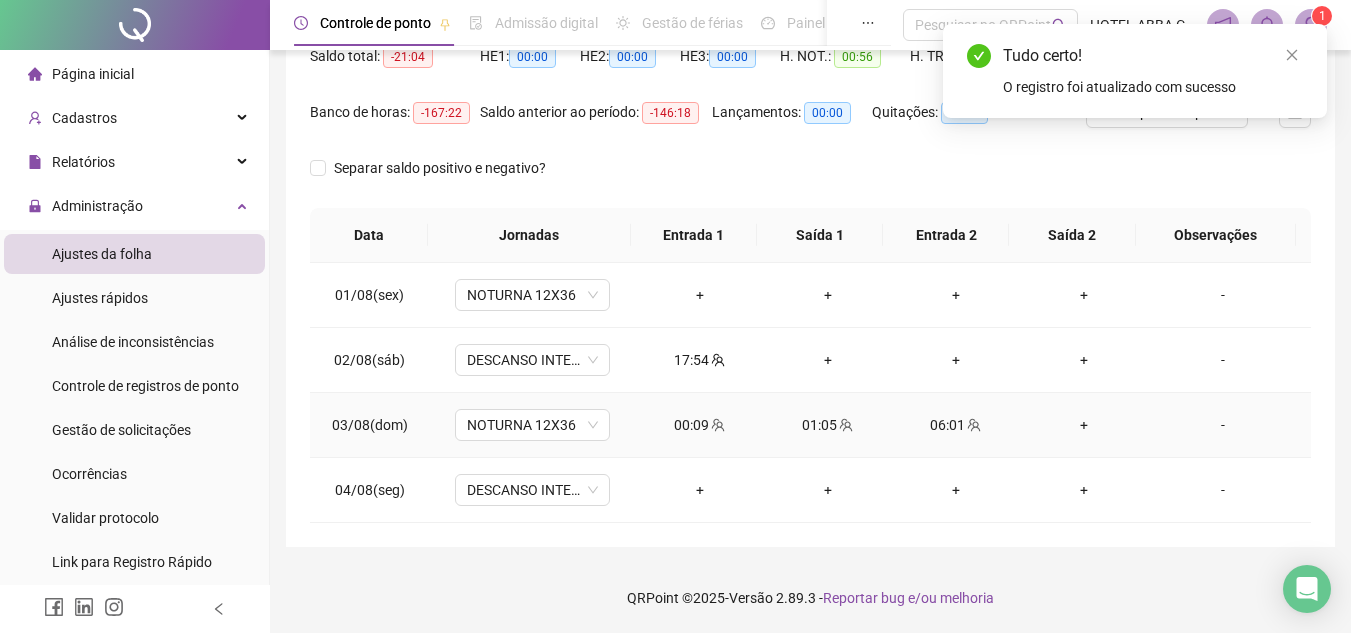 click on "06:01" at bounding box center (956, 425) 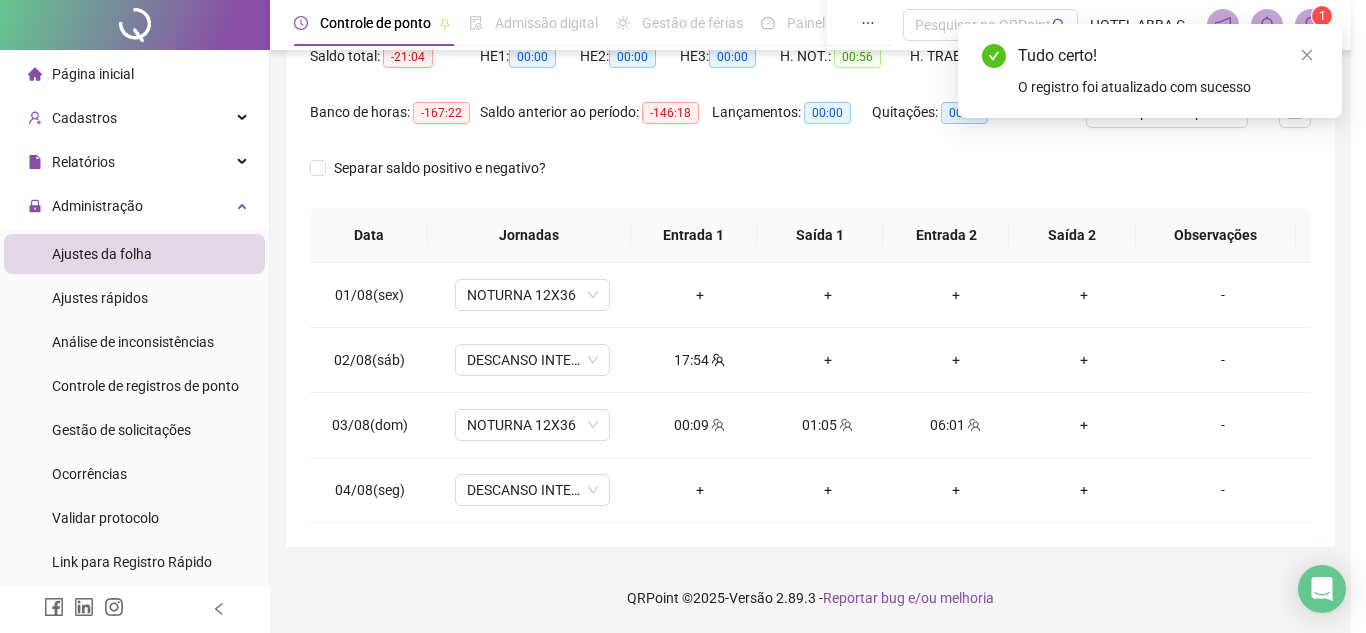 type on "**********" 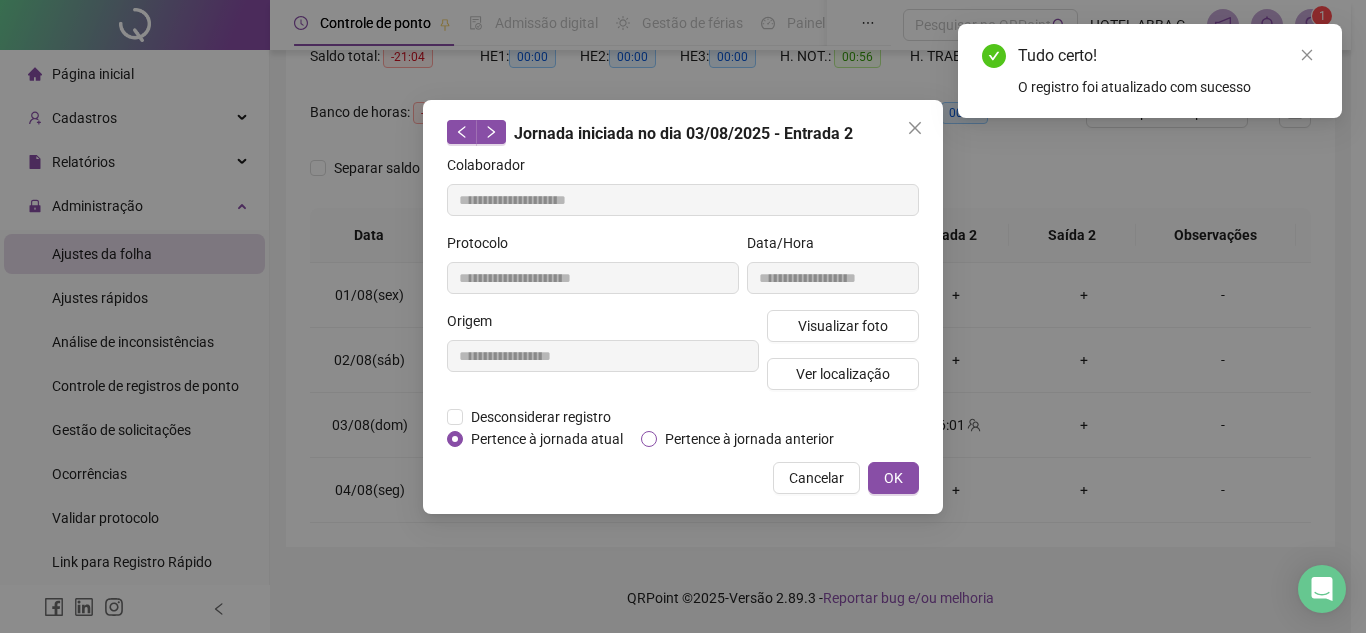 click on "Pertence à jornada anterior" at bounding box center [749, 439] 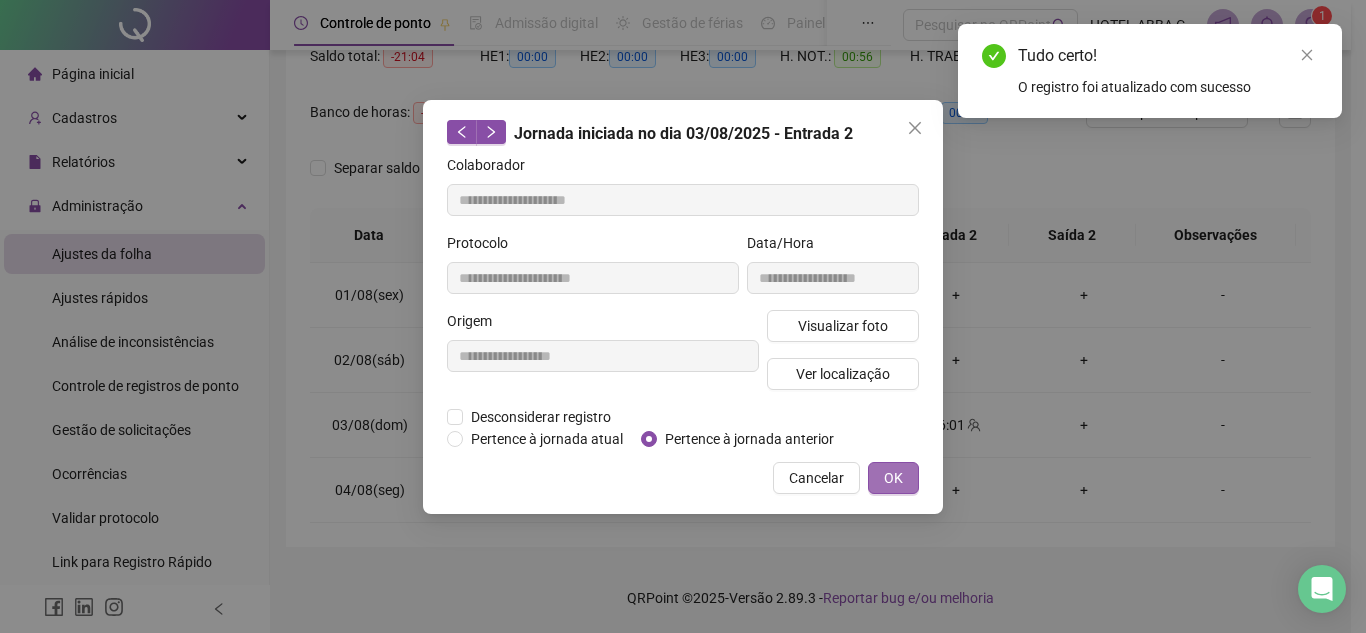 click on "OK" at bounding box center (893, 478) 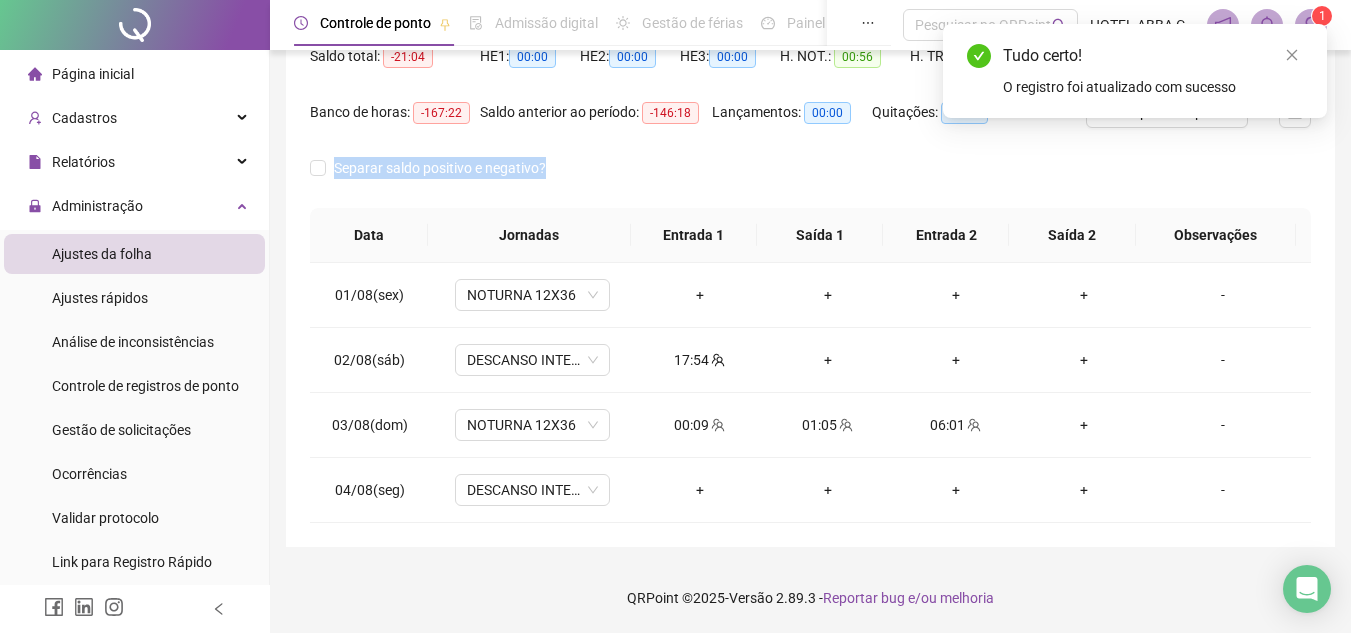 drag, startPoint x: 1350, startPoint y: 224, endPoint x: 1365, endPoint y: 136, distance: 89.26926 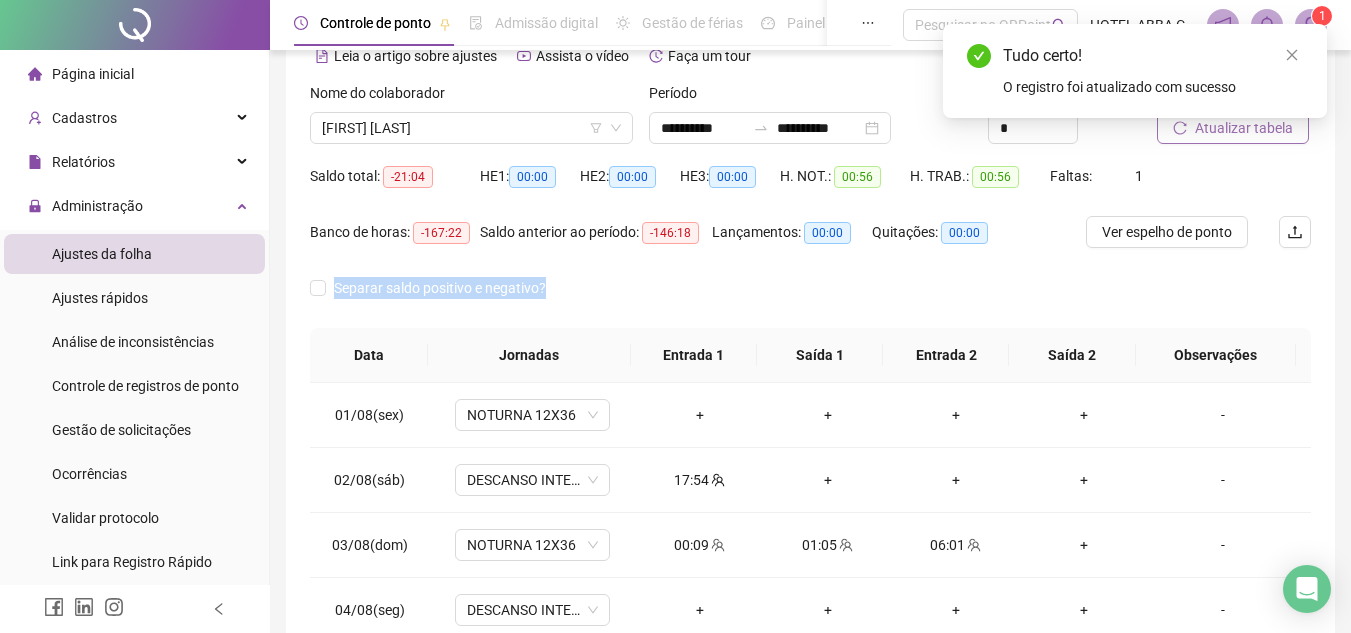 scroll, scrollTop: 100, scrollLeft: 0, axis: vertical 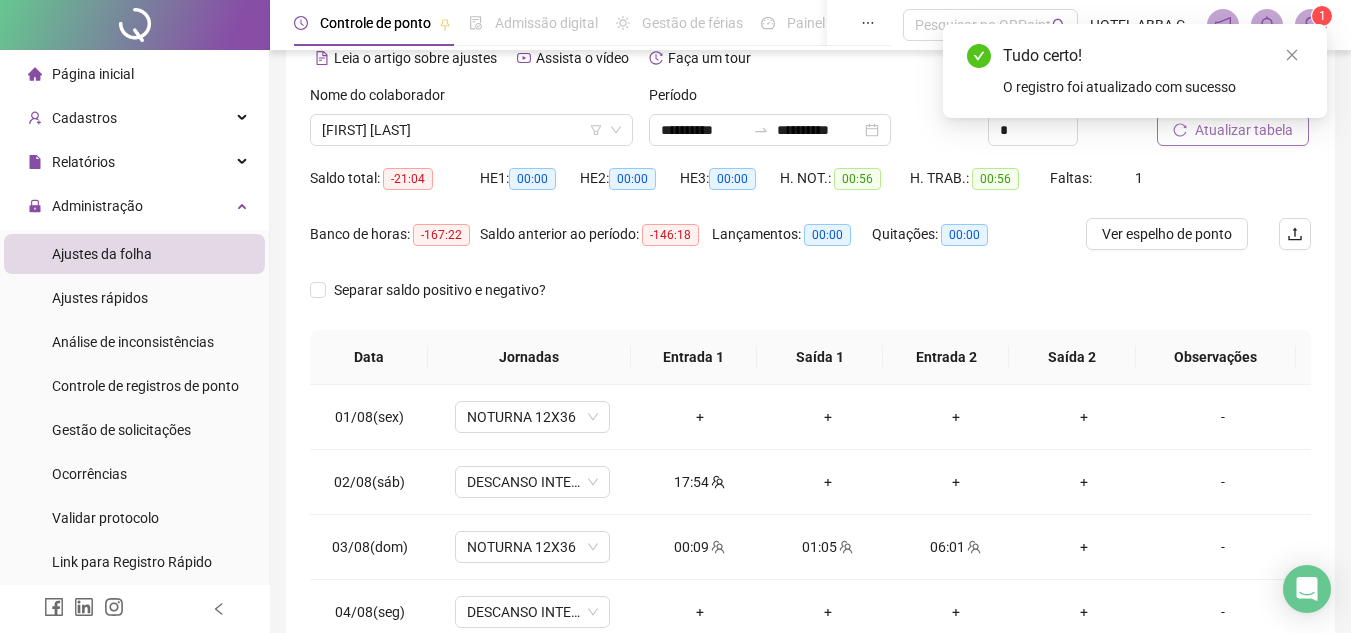 click on "Tudo certo! O registro foi atualizado com sucesso" at bounding box center (1135, 71) 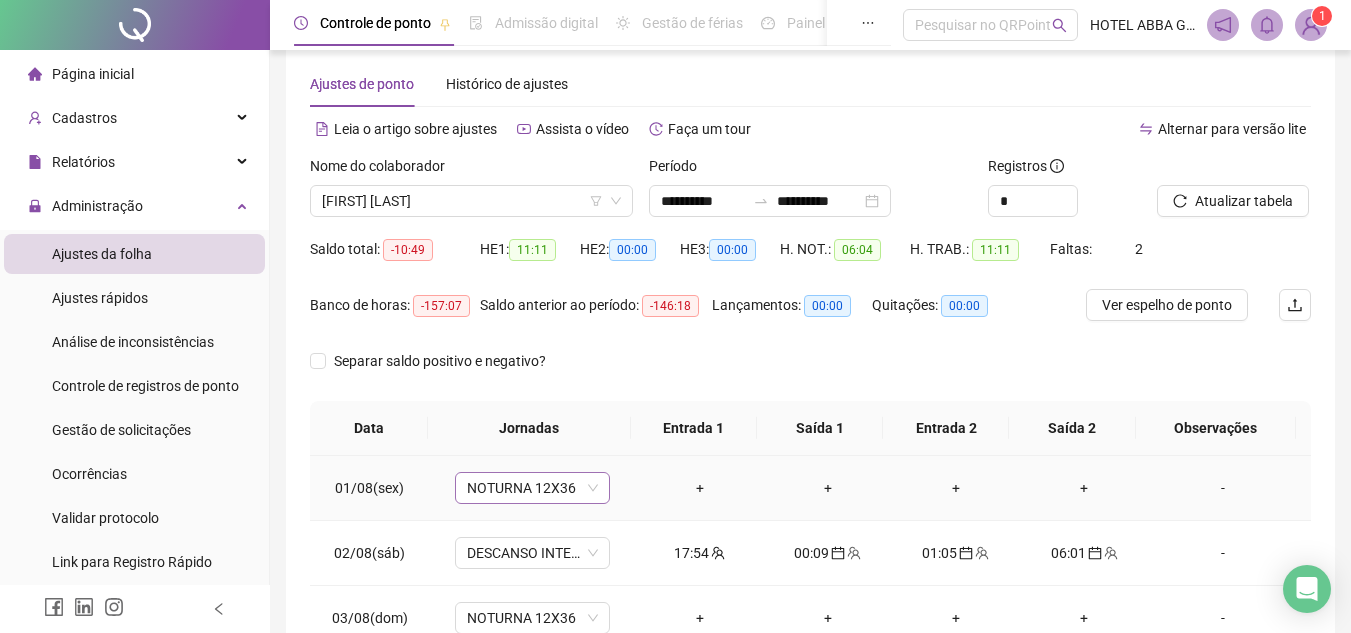 scroll, scrollTop: 0, scrollLeft: 0, axis: both 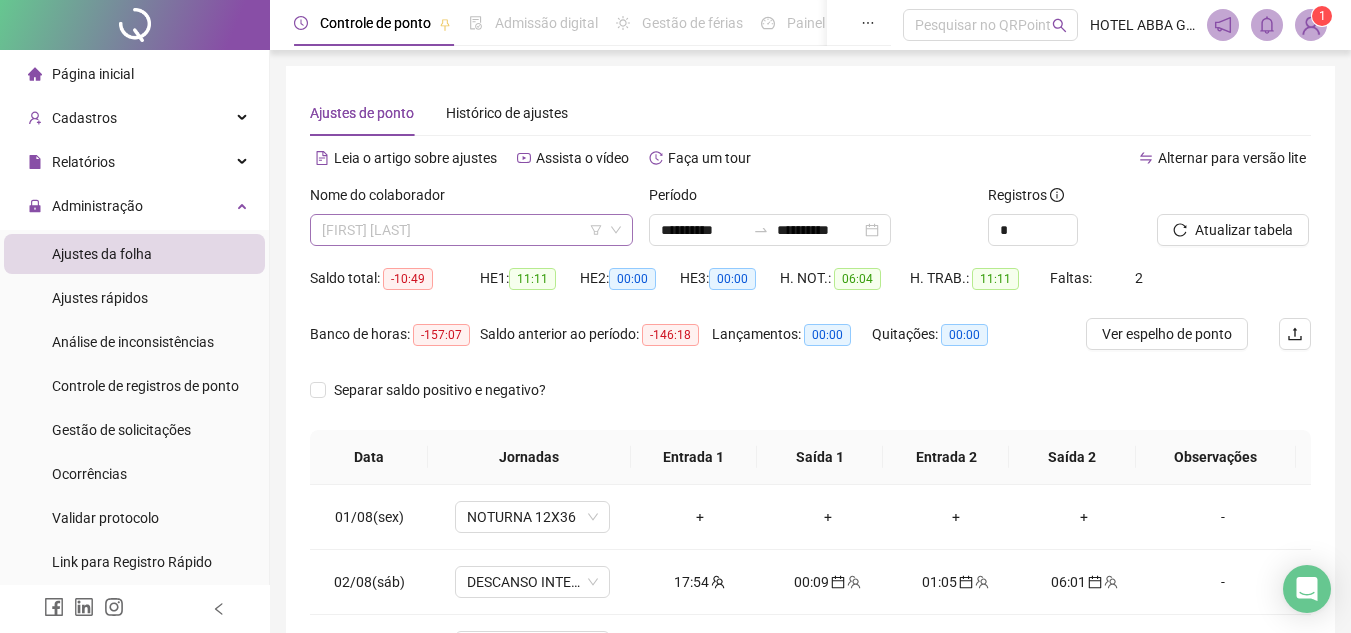 click on "[FIRST] [LAST]" at bounding box center (471, 230) 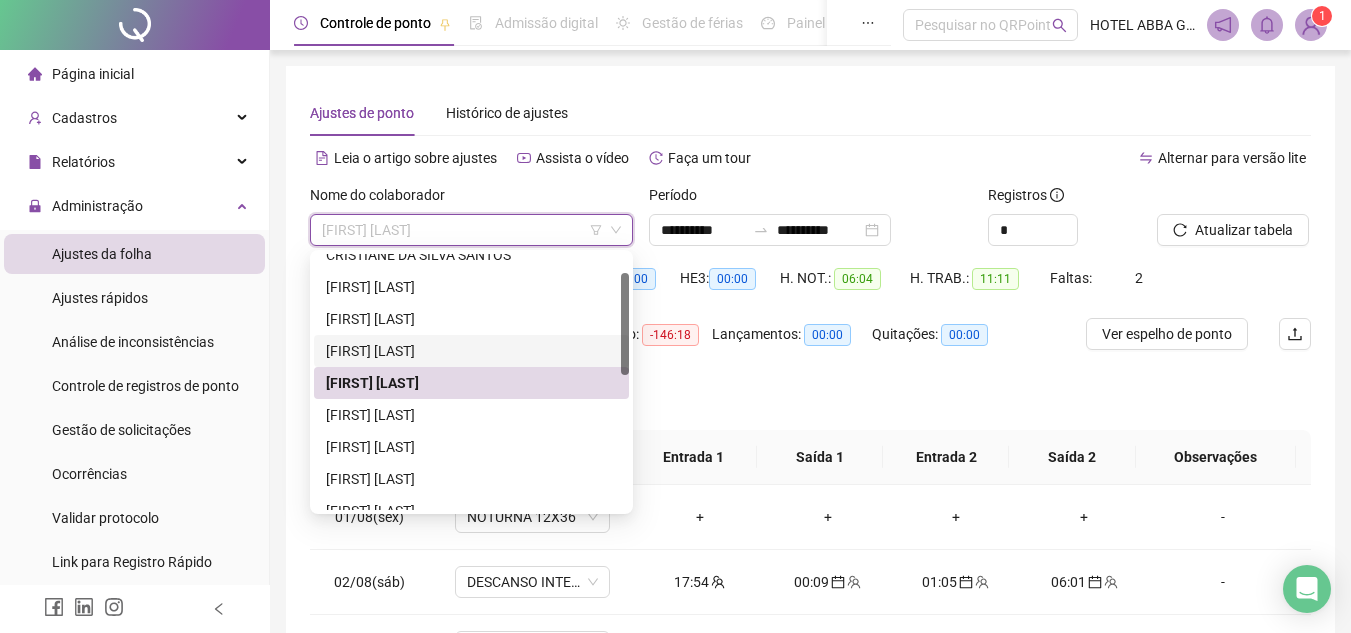 click on "[FIRST] [LAST]" at bounding box center [471, 351] 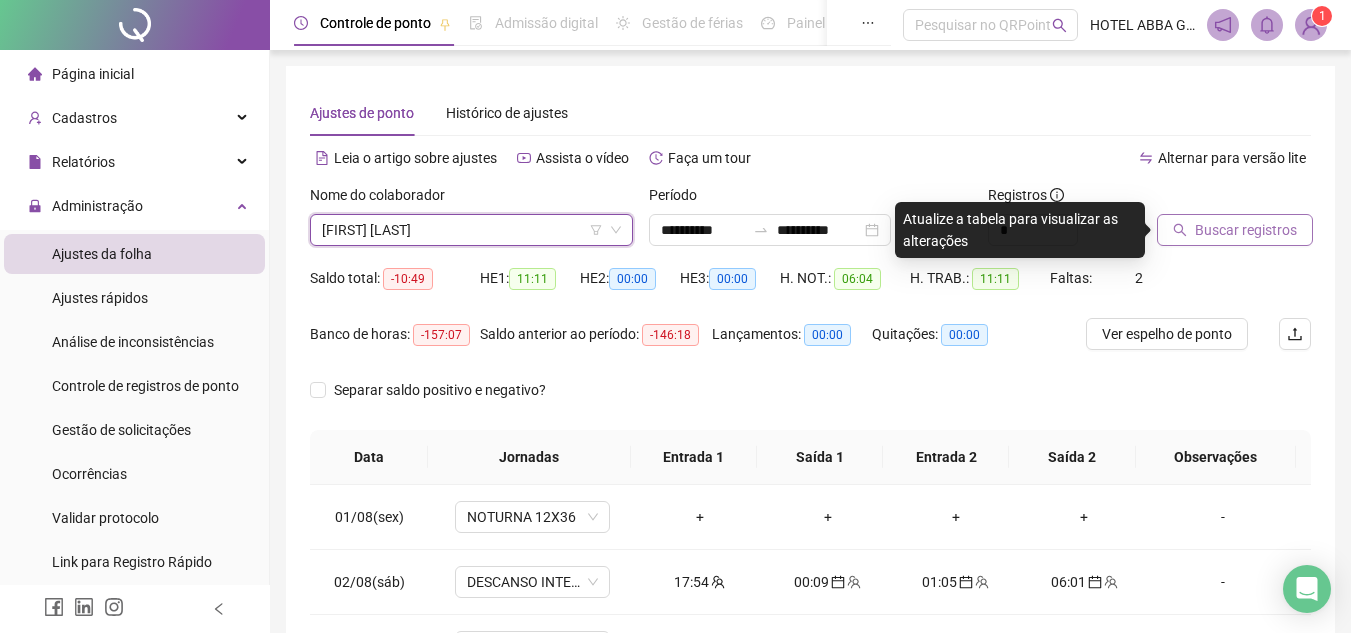 click on "Buscar registros" at bounding box center (1246, 230) 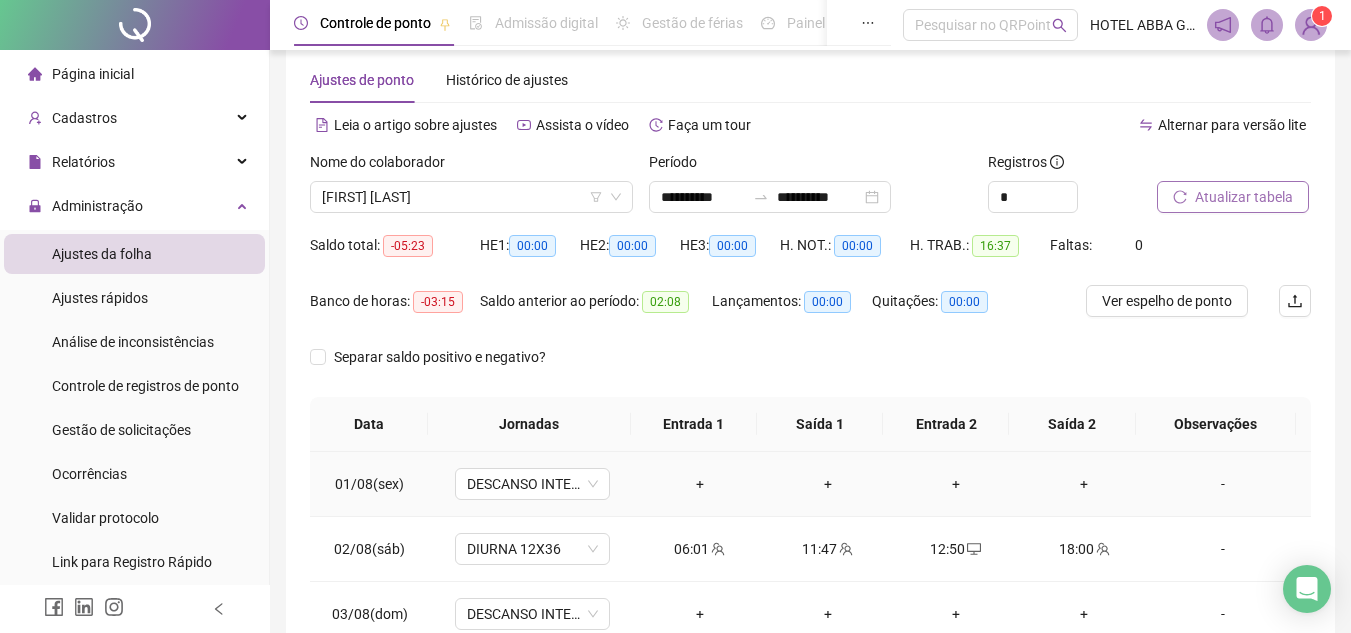 scroll, scrollTop: 22, scrollLeft: 0, axis: vertical 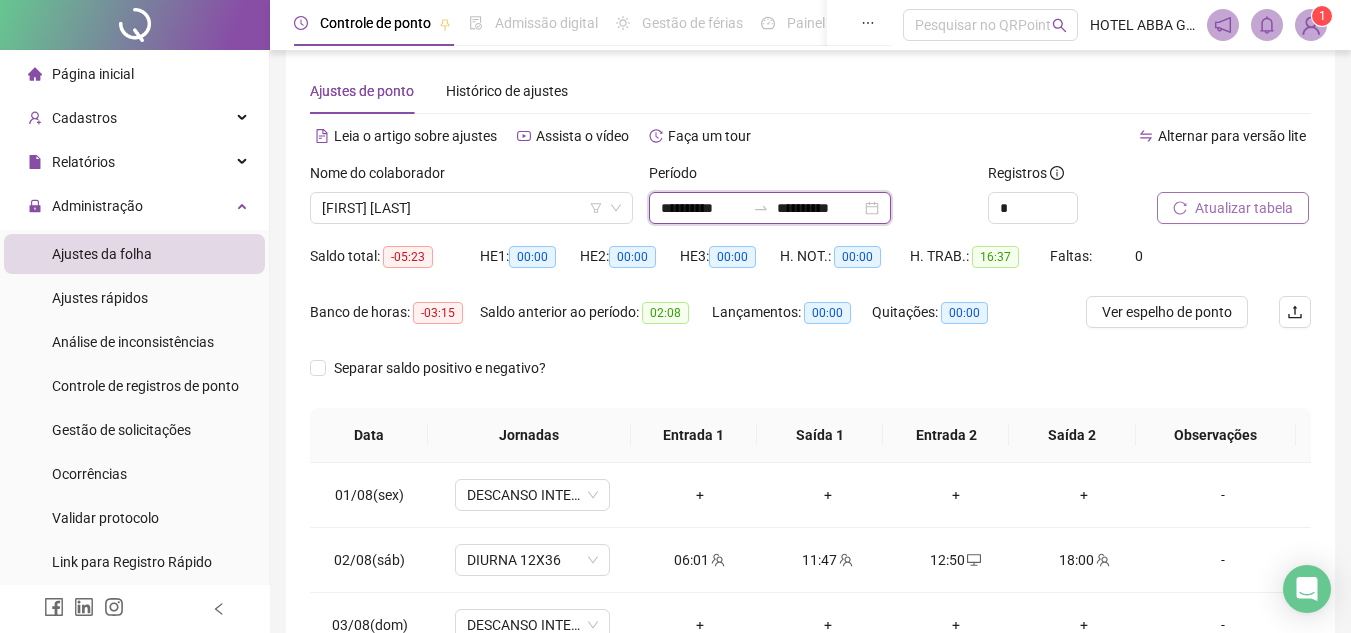 click on "**********" at bounding box center [703, 208] 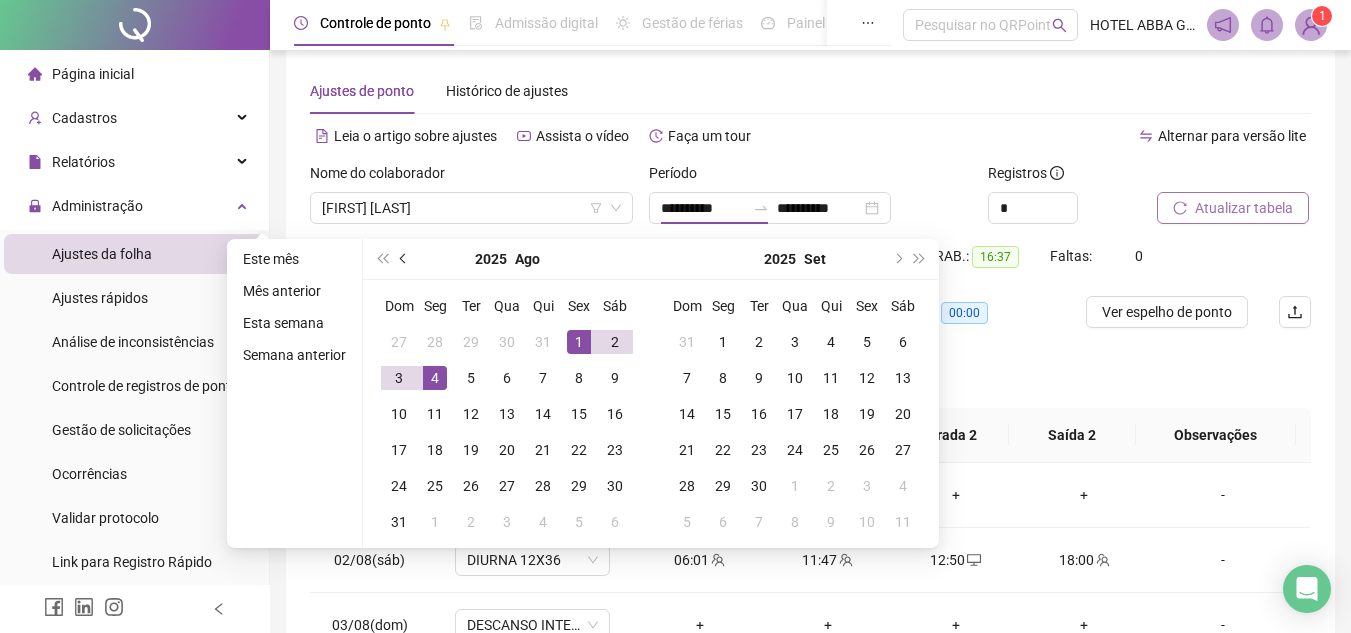 click at bounding box center (404, 259) 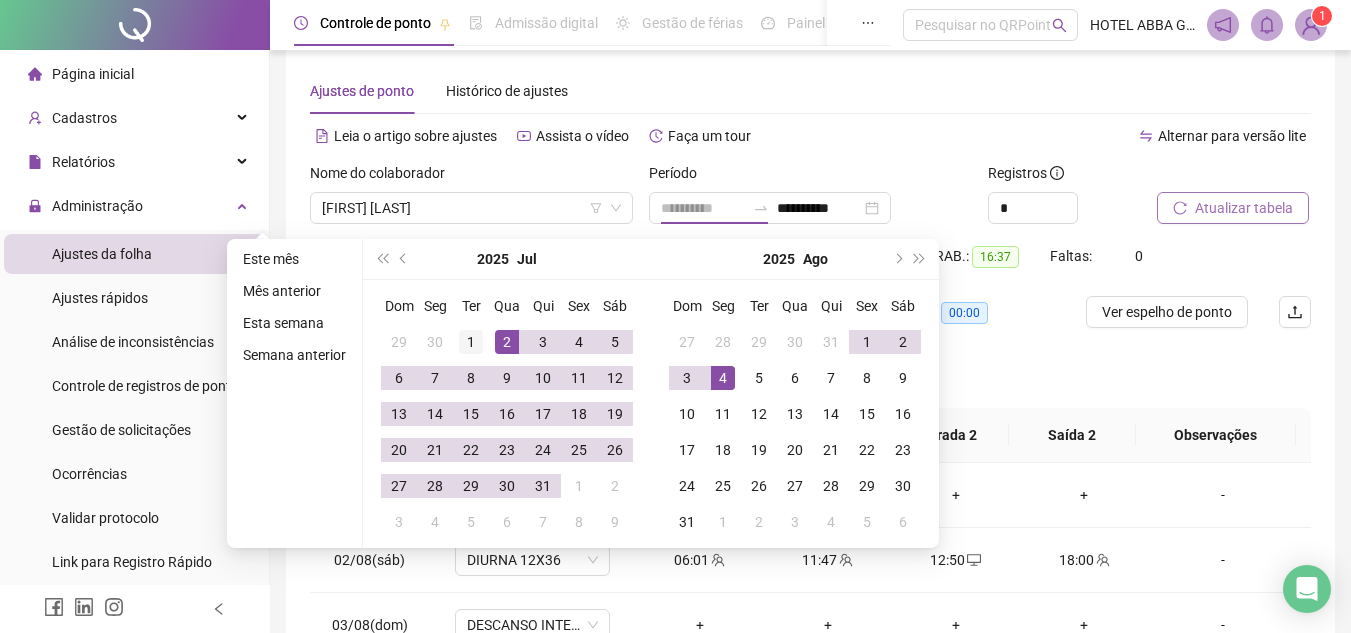 type on "**********" 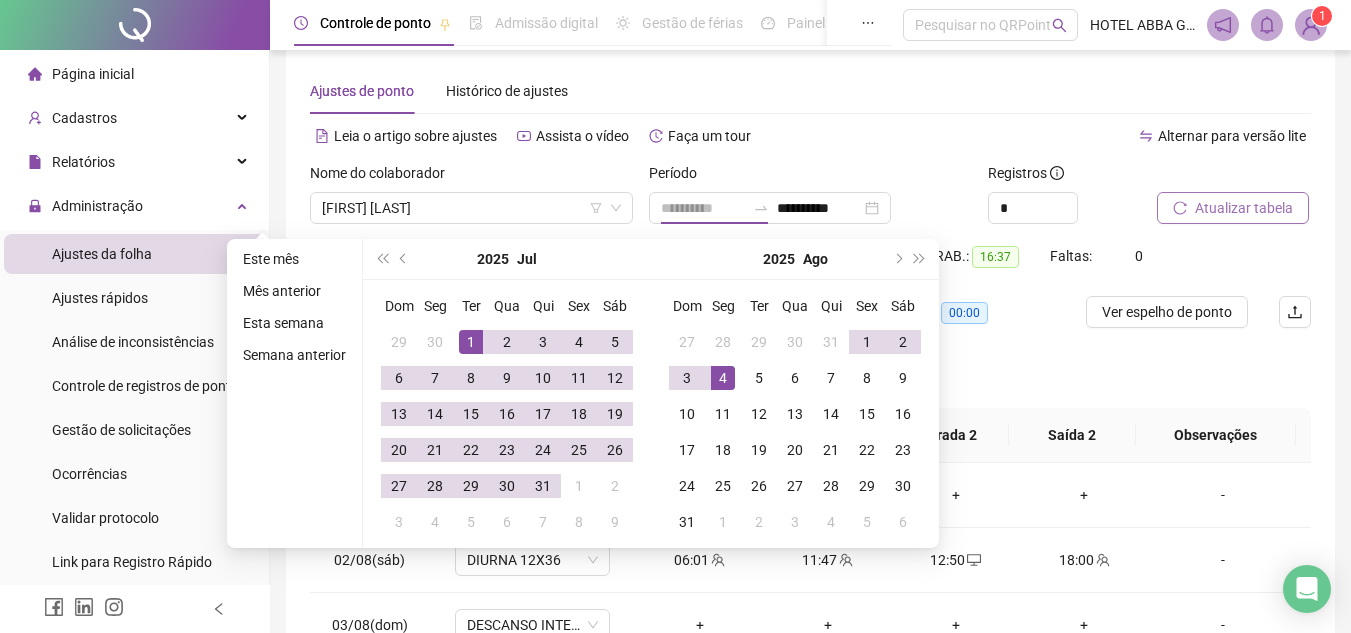 drag, startPoint x: 478, startPoint y: 331, endPoint x: 512, endPoint y: 380, distance: 59.64059 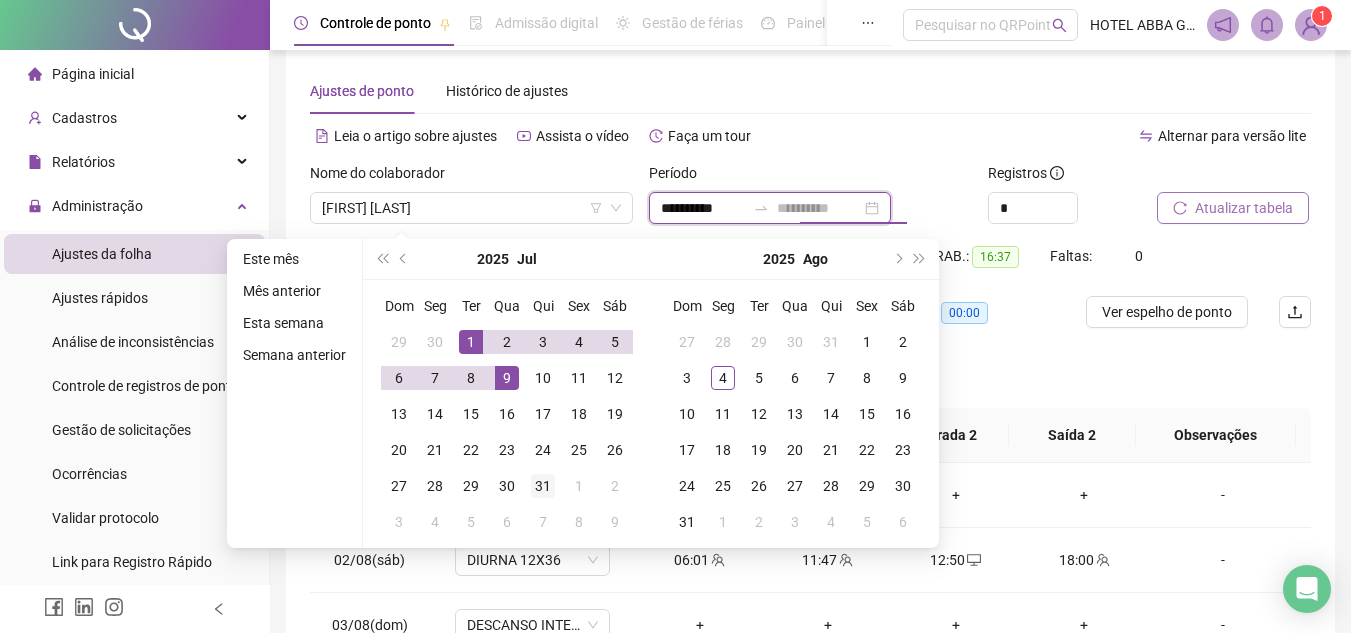 type on "**********" 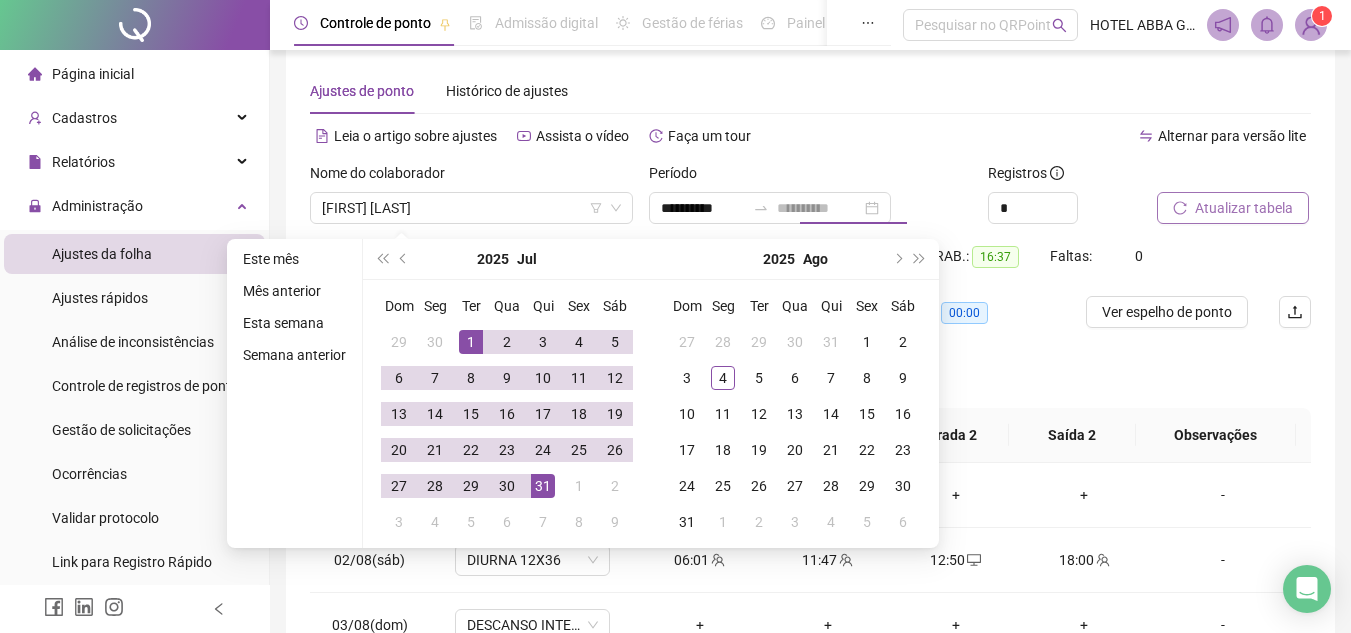 click on "31" at bounding box center [543, 486] 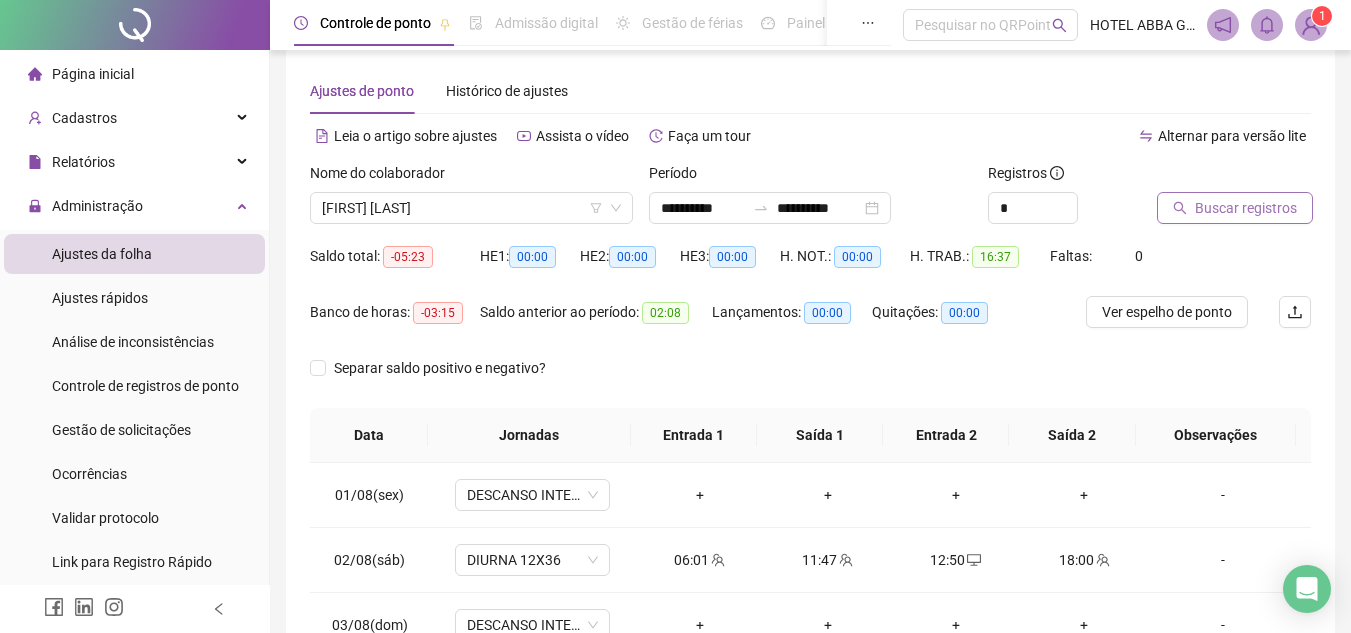 click on "Buscar registros" at bounding box center (1246, 208) 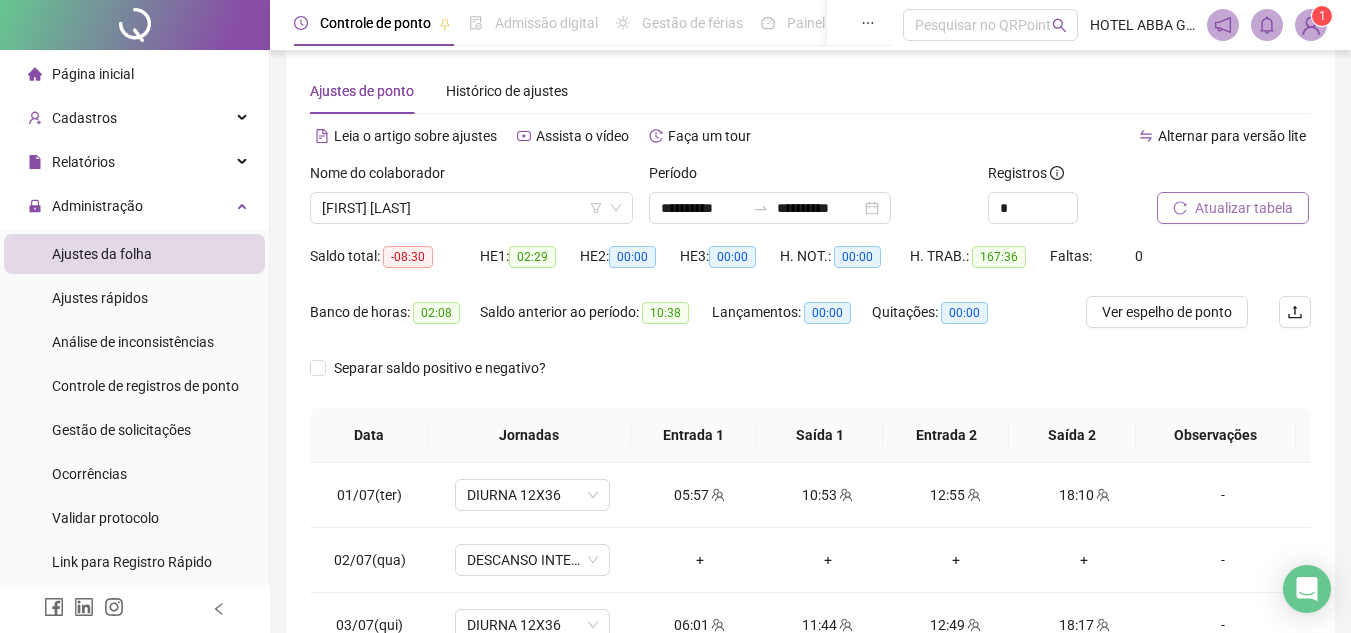 scroll, scrollTop: 389, scrollLeft: 0, axis: vertical 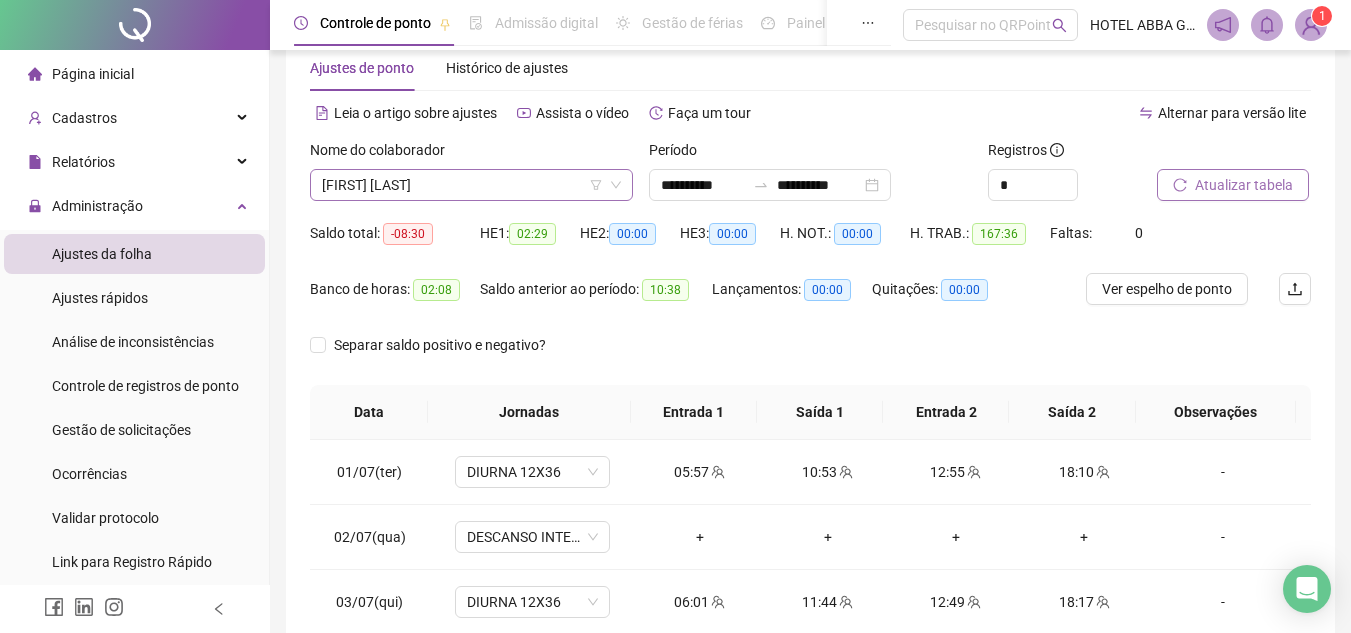 click on "[FIRST] [LAST]" at bounding box center (471, 185) 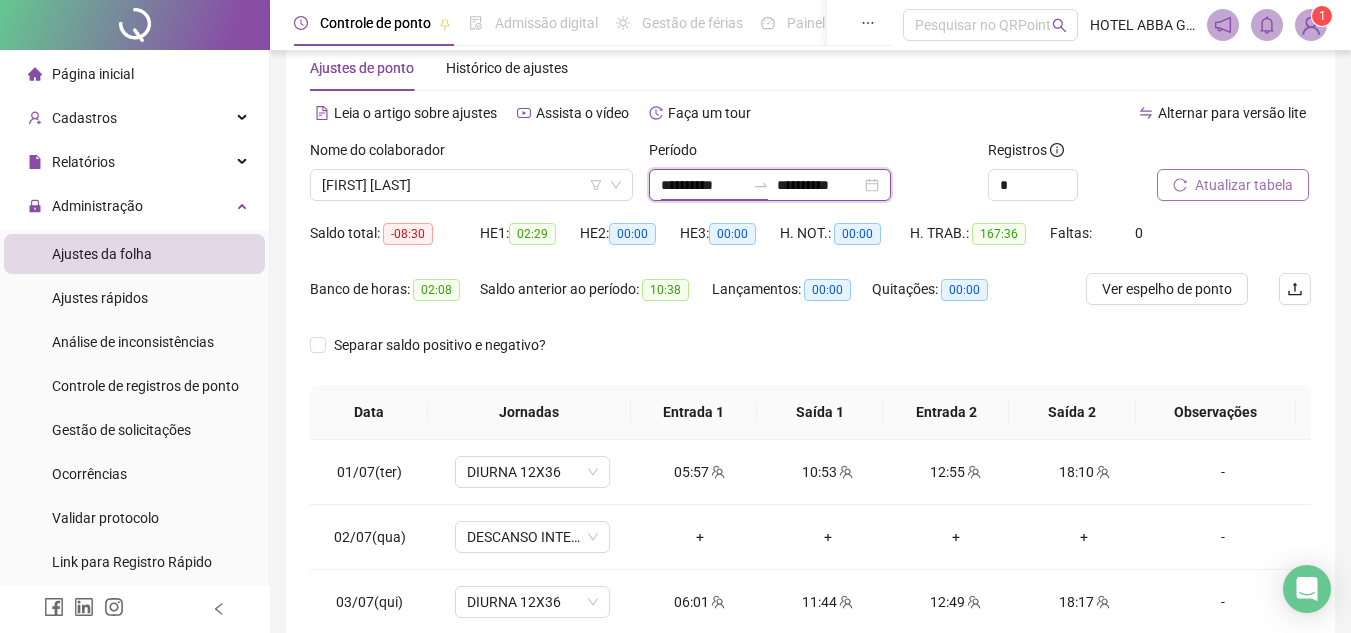 click on "**********" at bounding box center [703, 185] 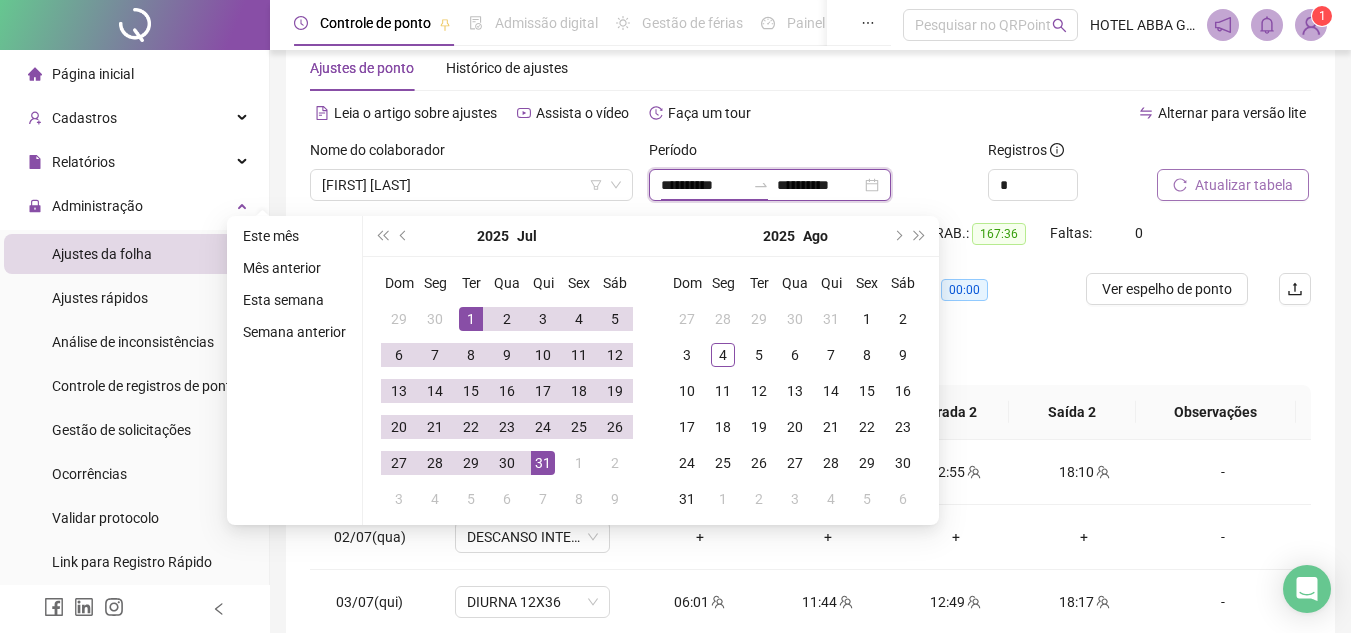 click on "**********" at bounding box center [703, 185] 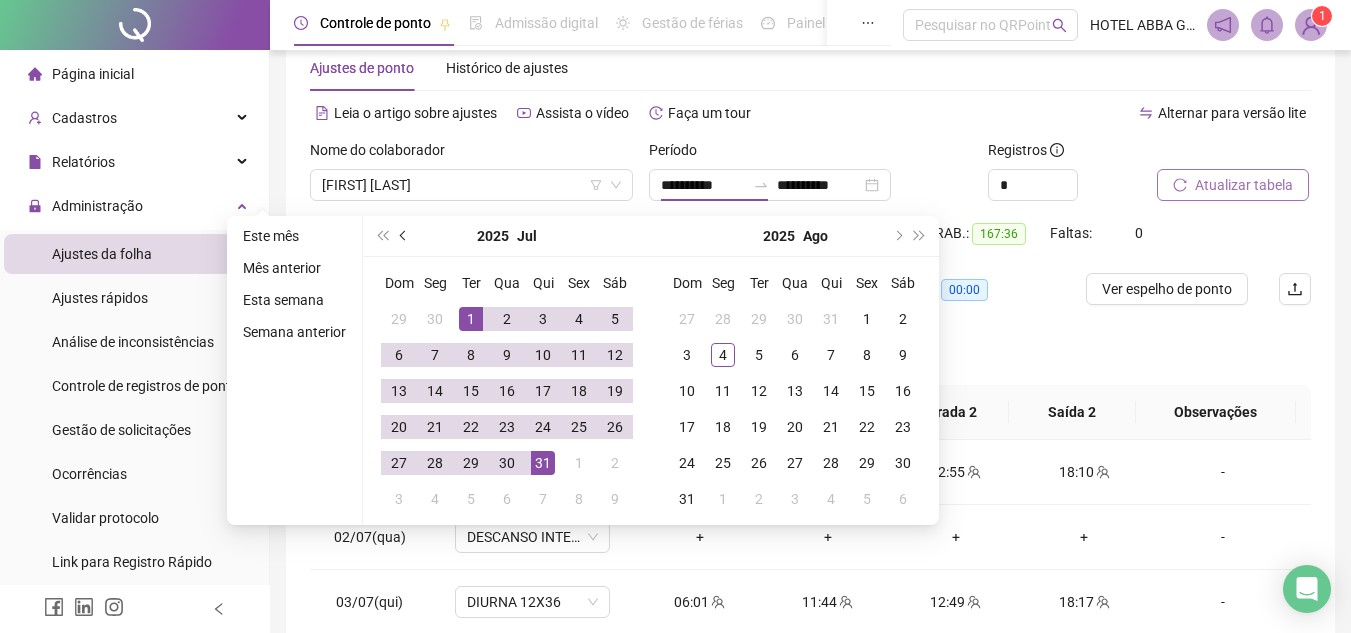 click at bounding box center [405, 236] 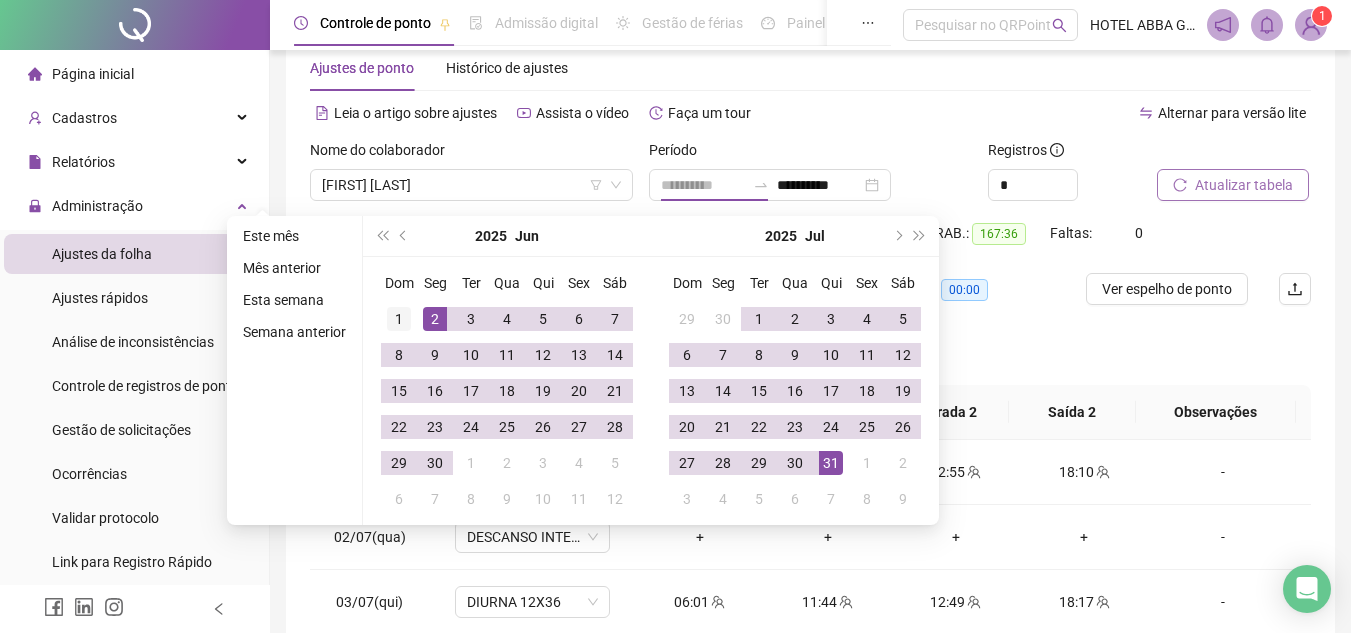 type on "**********" 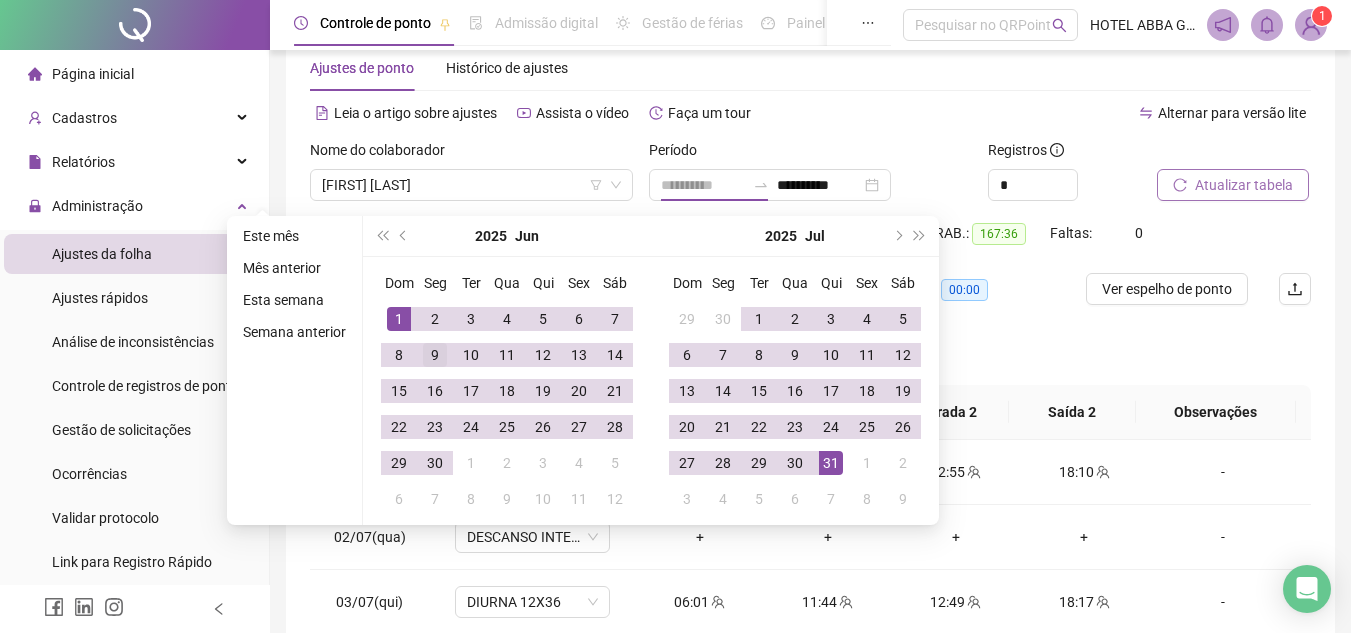 drag, startPoint x: 410, startPoint y: 319, endPoint x: 437, endPoint y: 338, distance: 33.01515 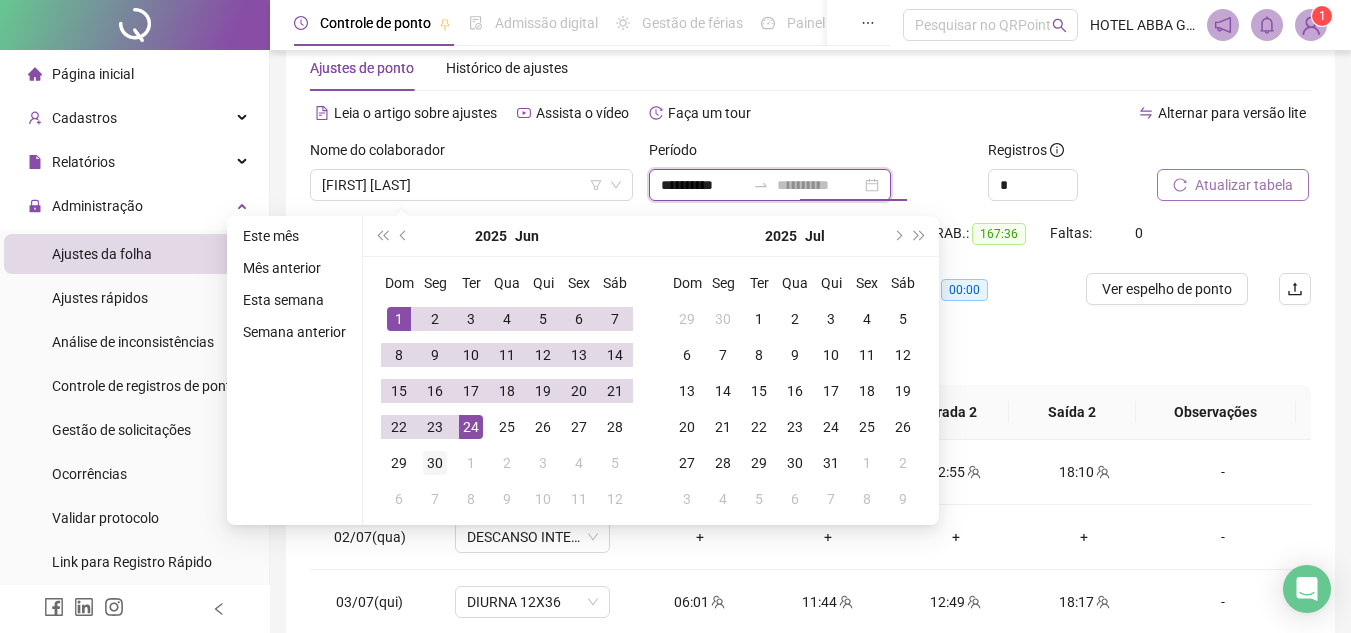 type on "**********" 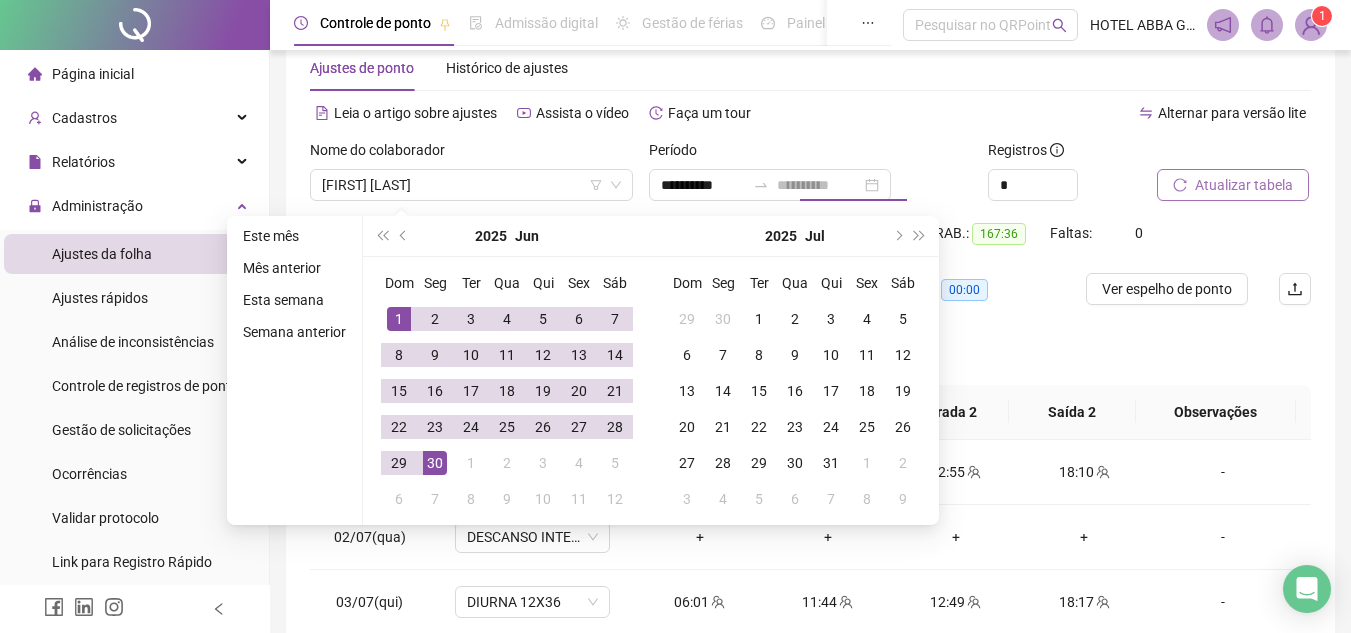 click on "30" at bounding box center (435, 463) 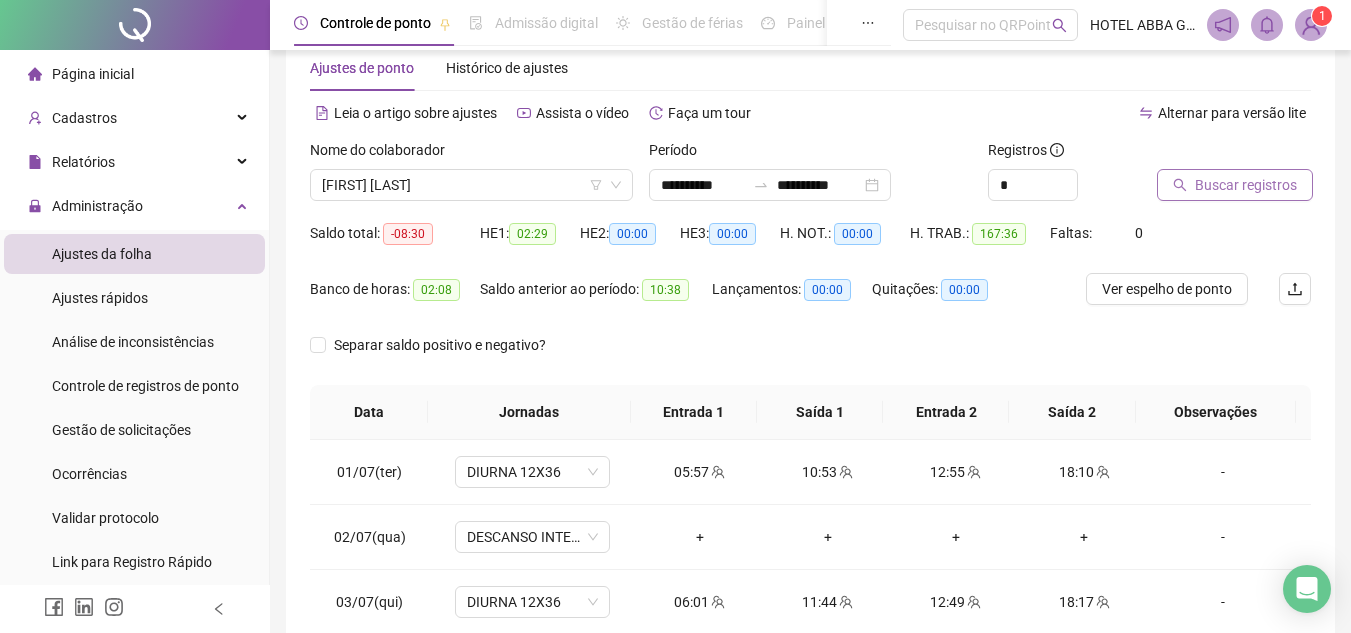 click on "Buscar registros" at bounding box center (1235, 185) 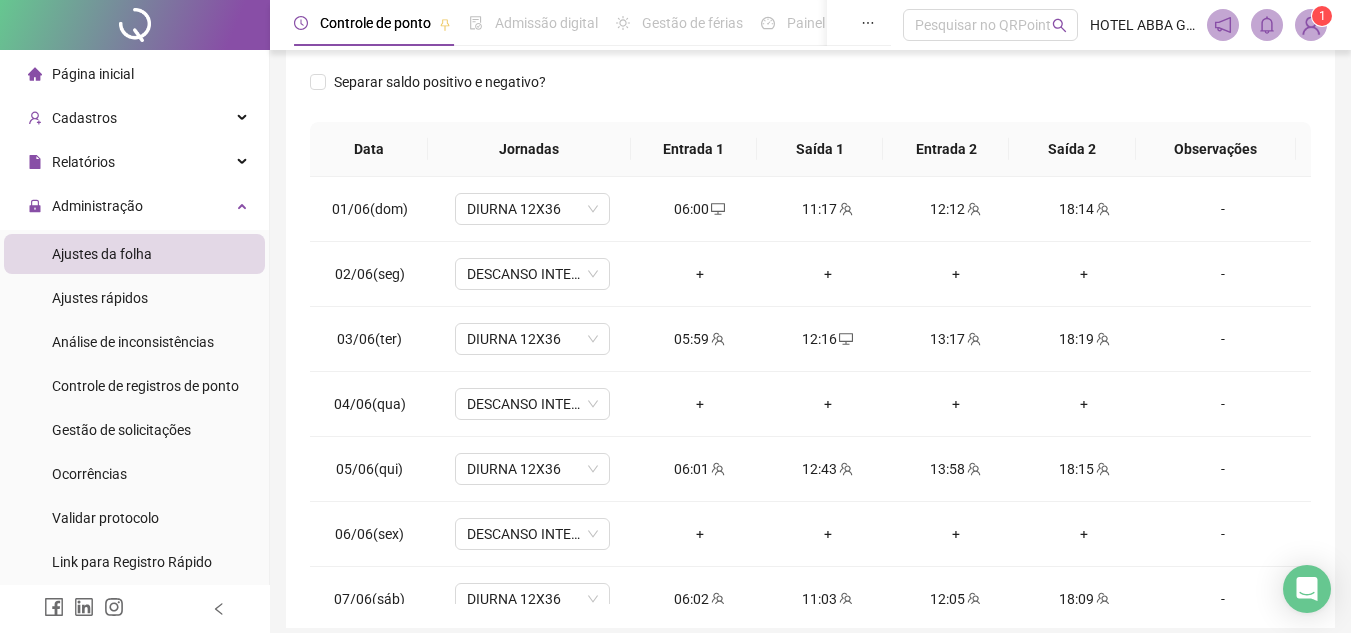 scroll, scrollTop: 389, scrollLeft: 0, axis: vertical 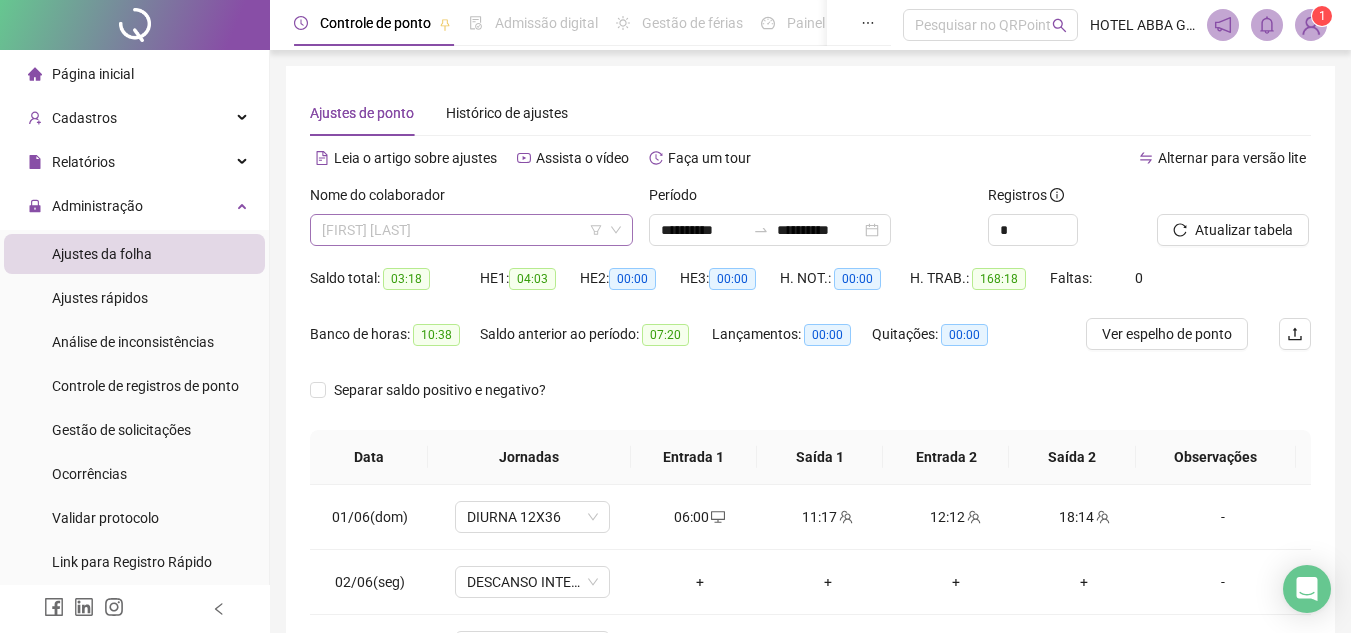 click on "[FIRST] [LAST]" at bounding box center (471, 230) 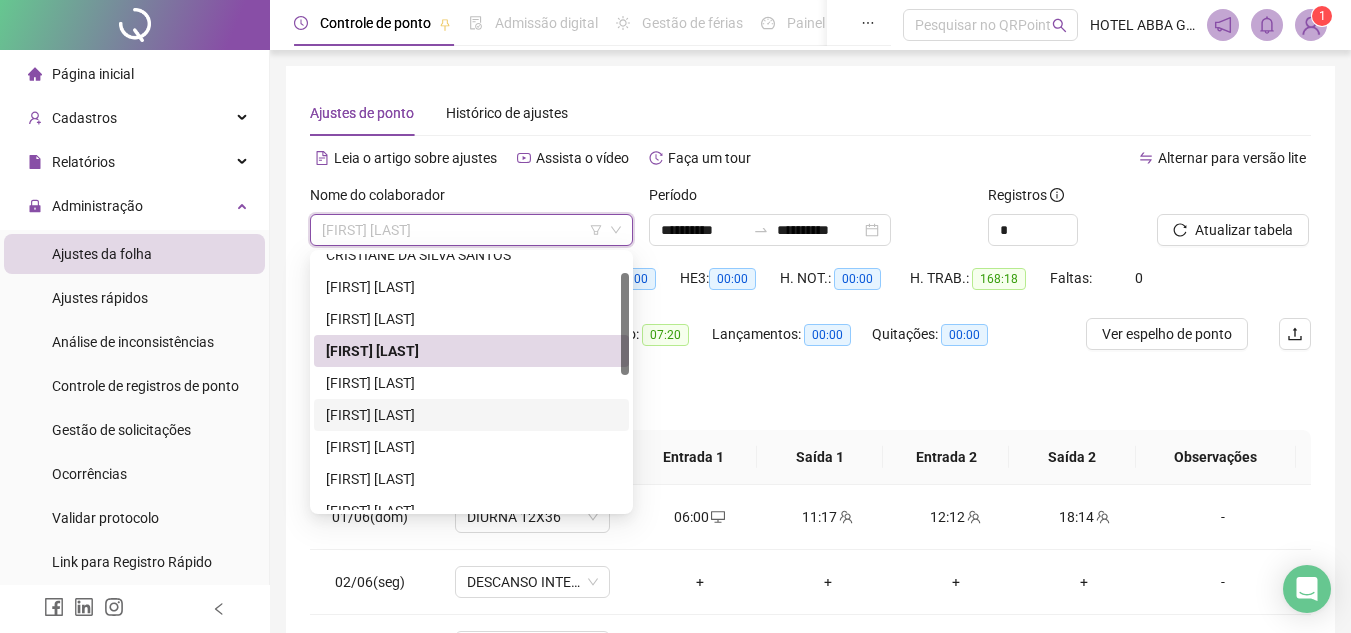 click on "[FIRST] [LAST]" at bounding box center [471, 415] 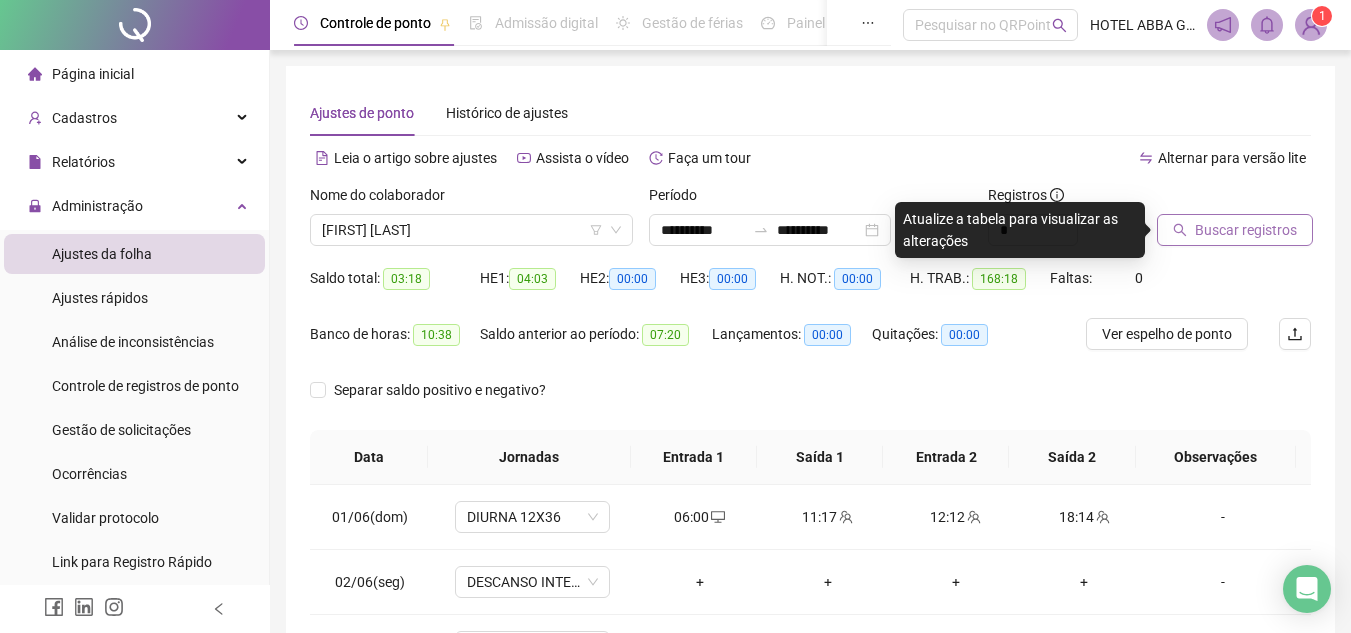 click on "Buscar registros" at bounding box center (1246, 230) 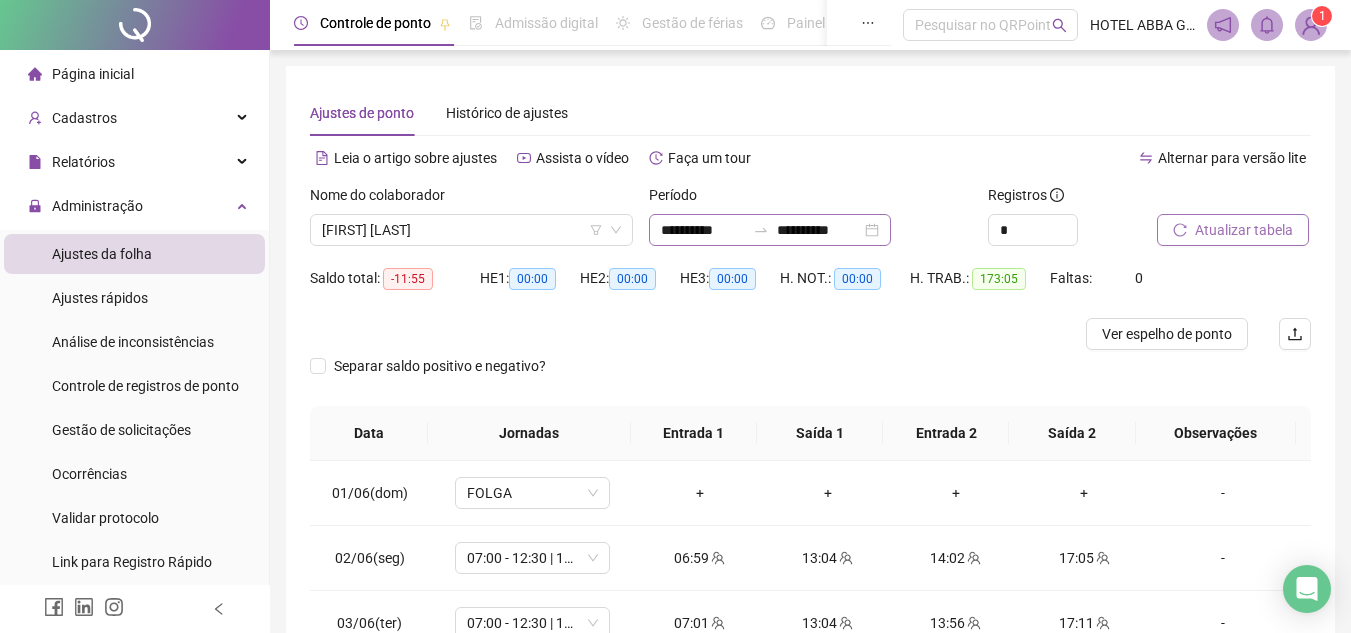 click on "**********" at bounding box center (770, 230) 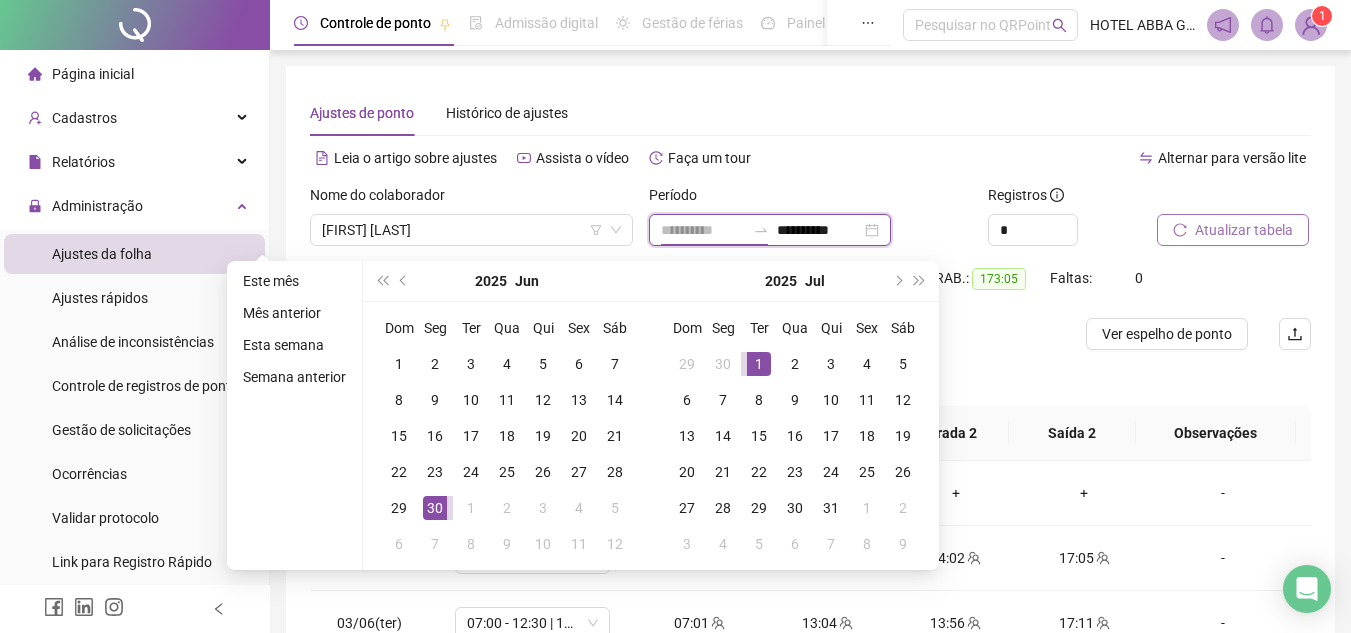 type on "**********" 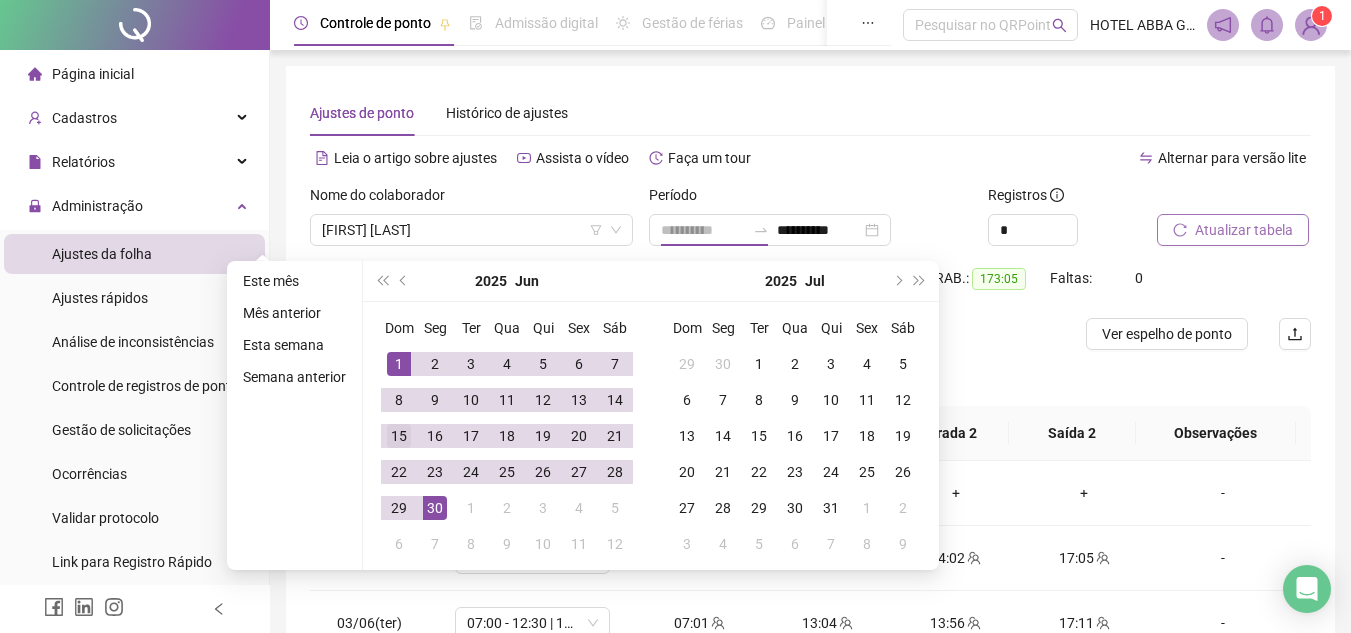 drag, startPoint x: 401, startPoint y: 360, endPoint x: 396, endPoint y: 422, distance: 62.201286 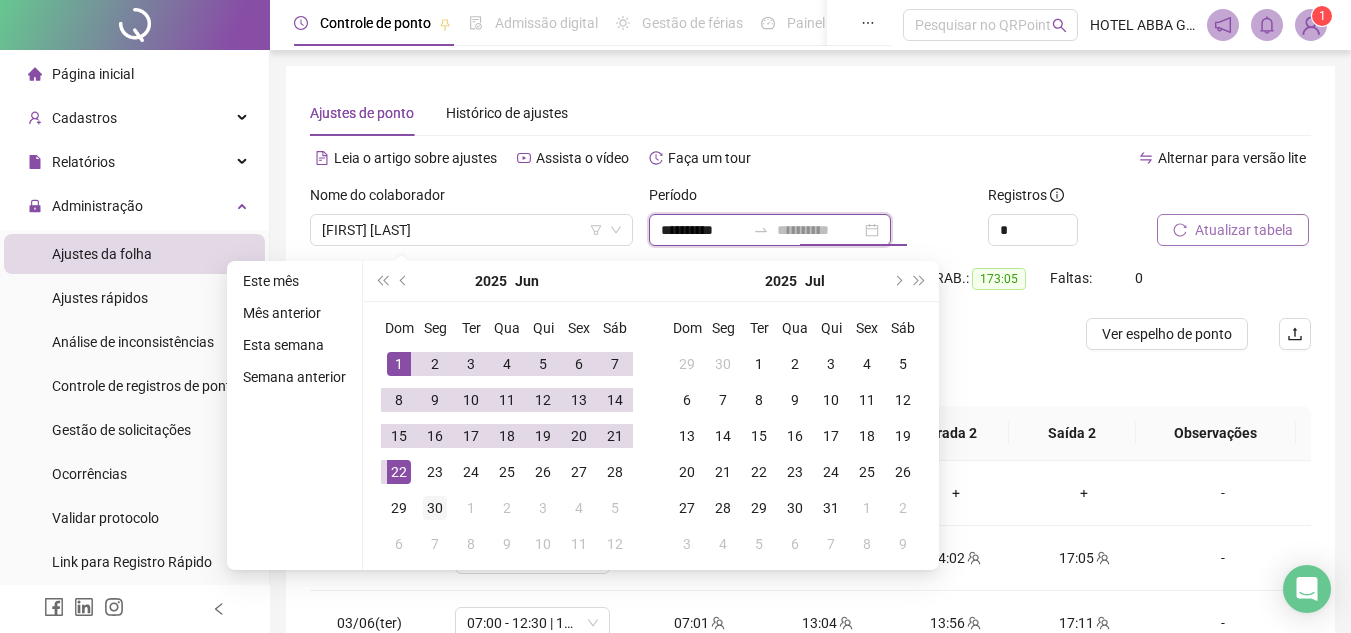 type on "**********" 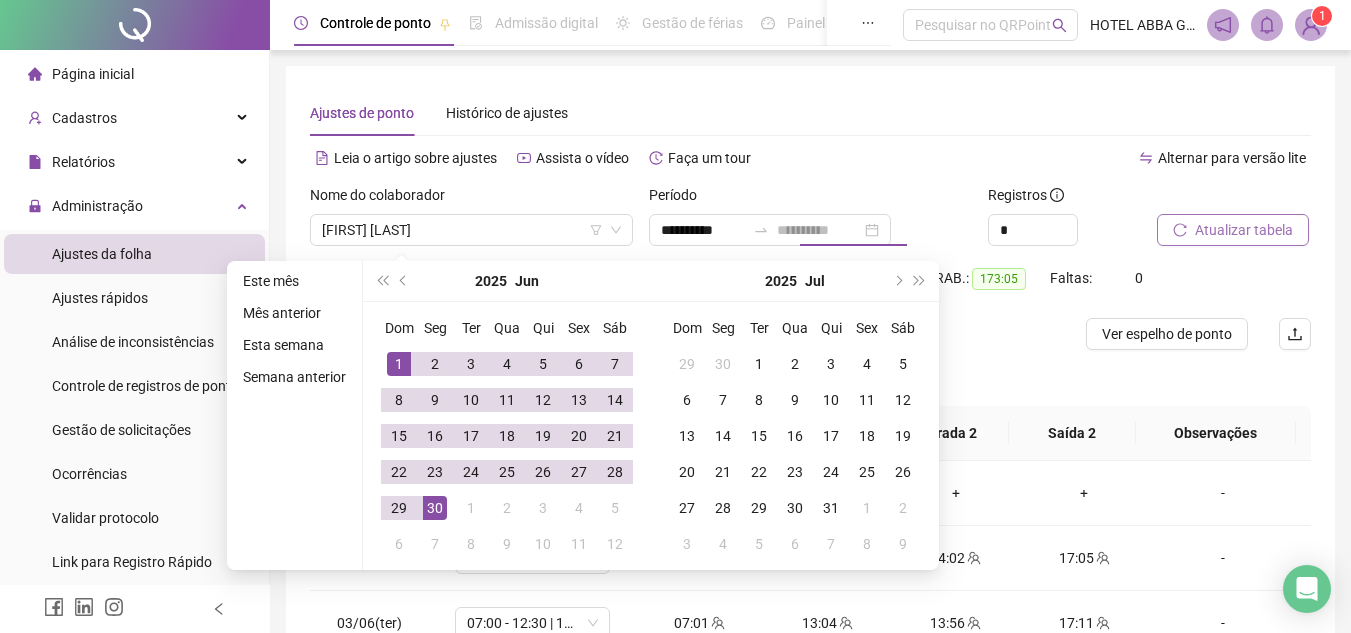 click on "30" at bounding box center (435, 508) 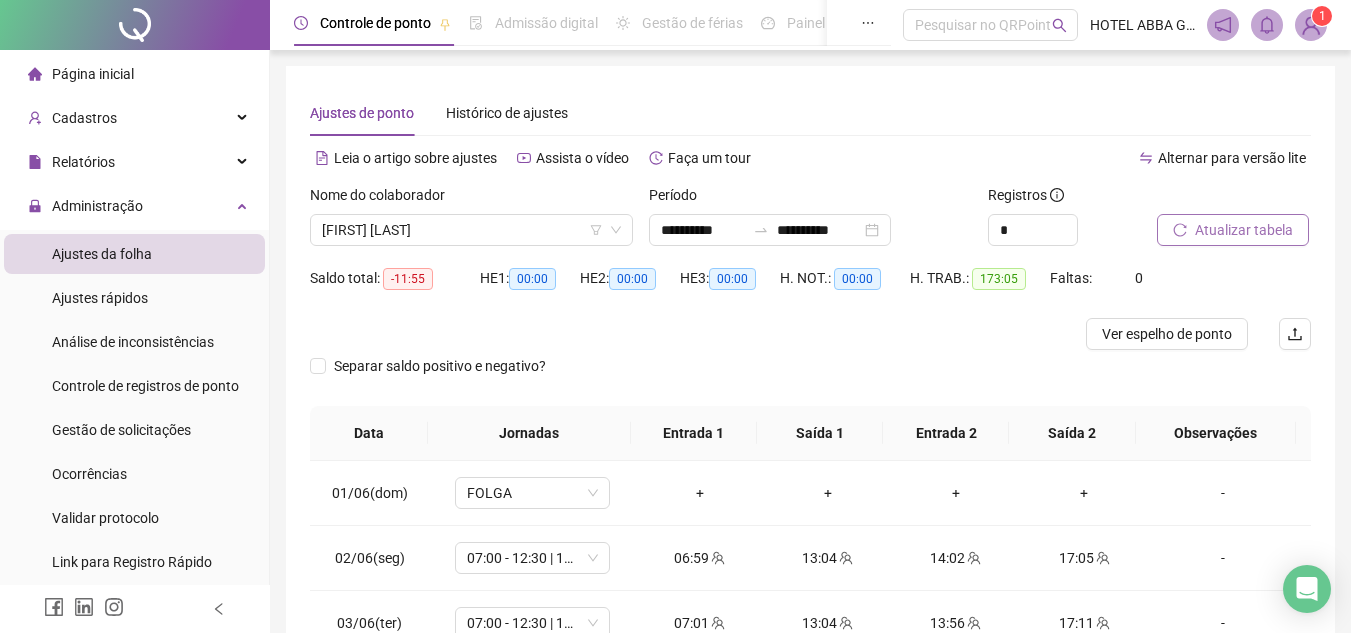 click on "Atualizar tabela" at bounding box center [1244, 230] 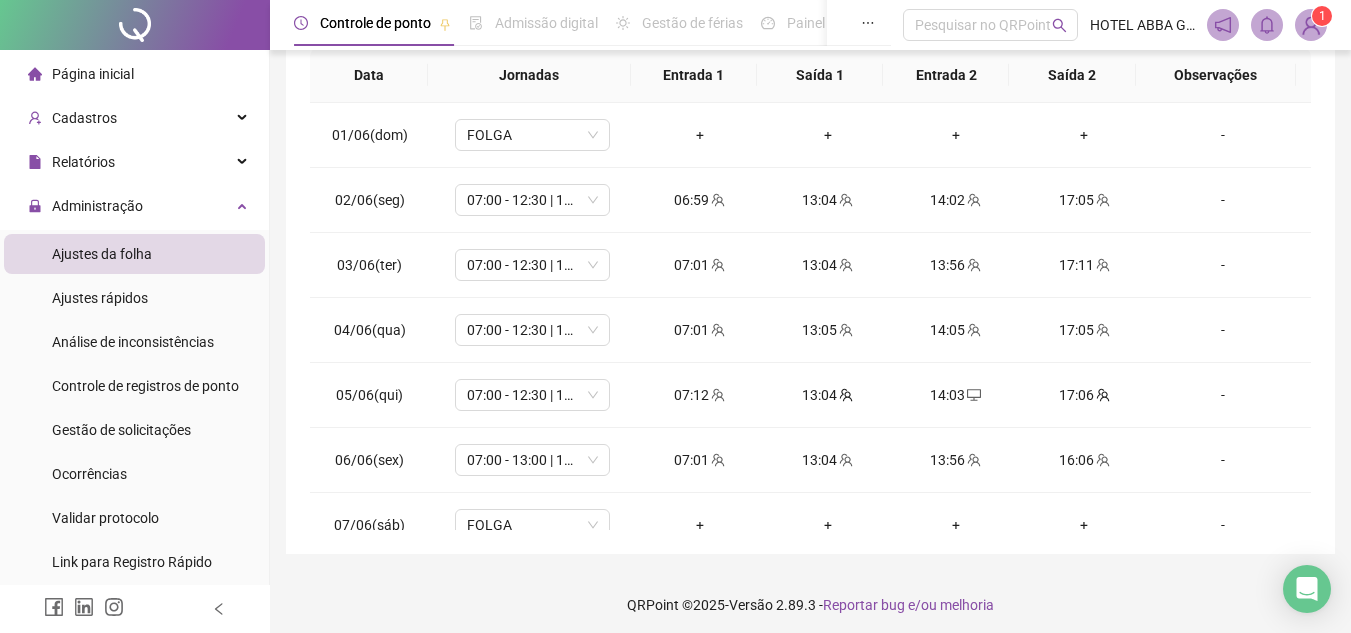 scroll, scrollTop: 365, scrollLeft: 0, axis: vertical 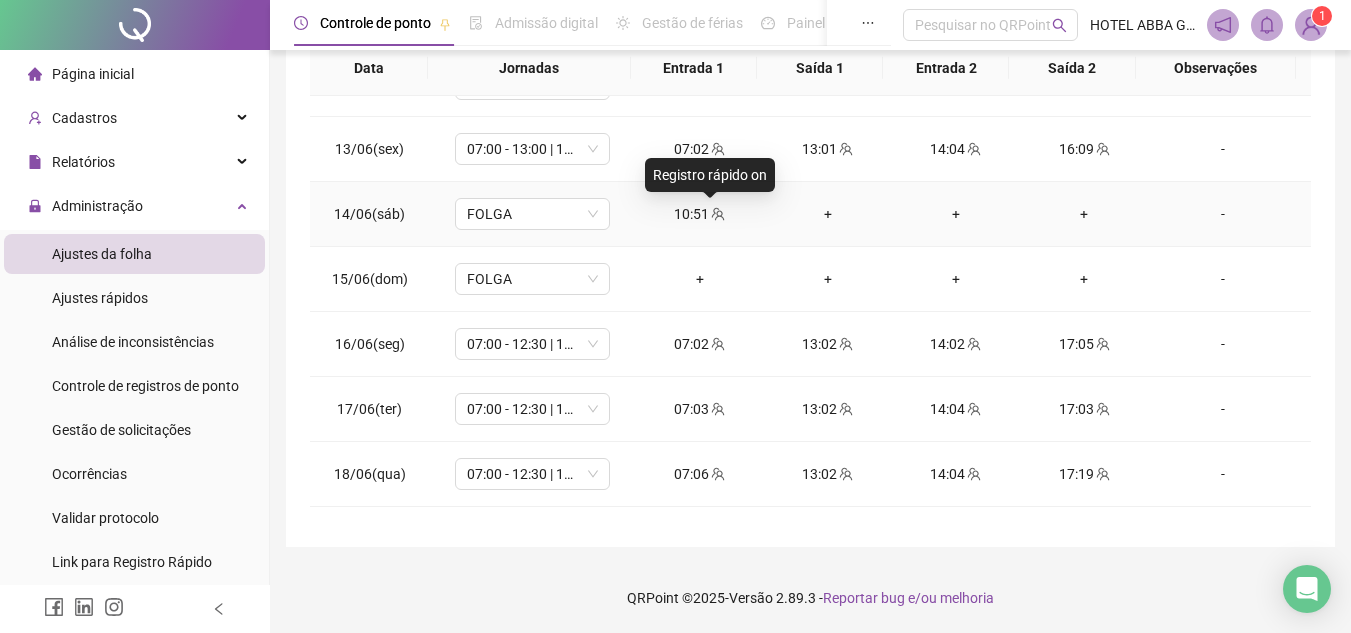 click 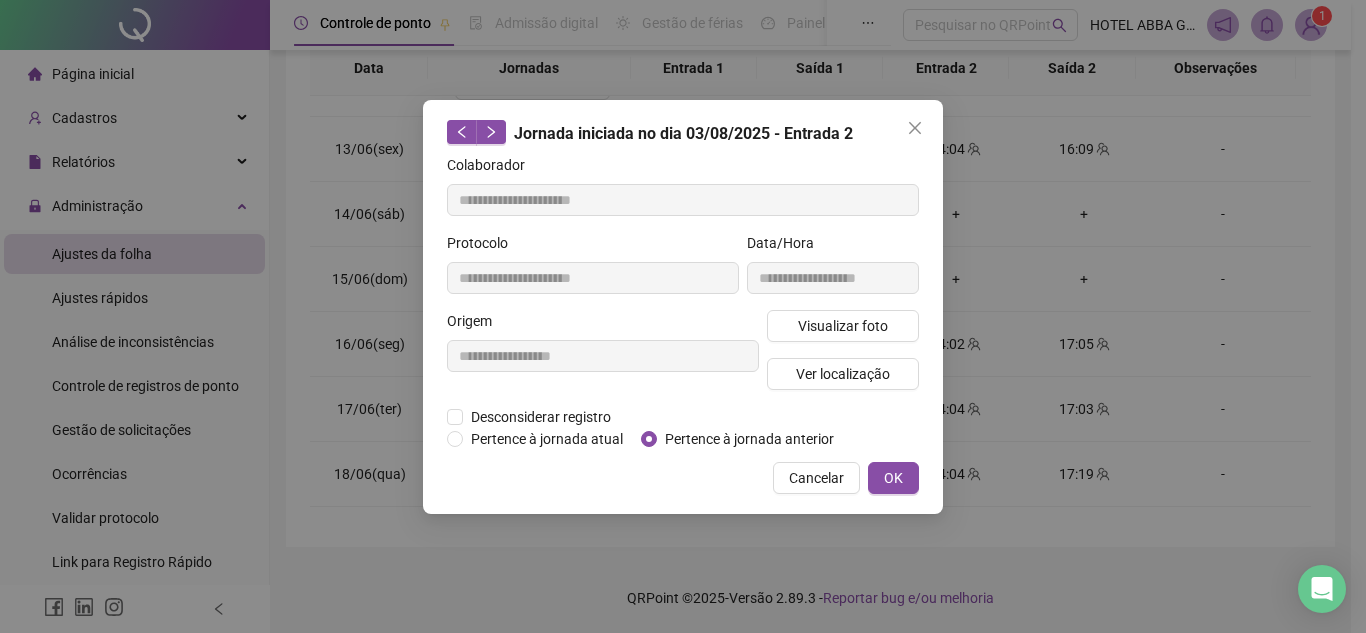 type on "**********" 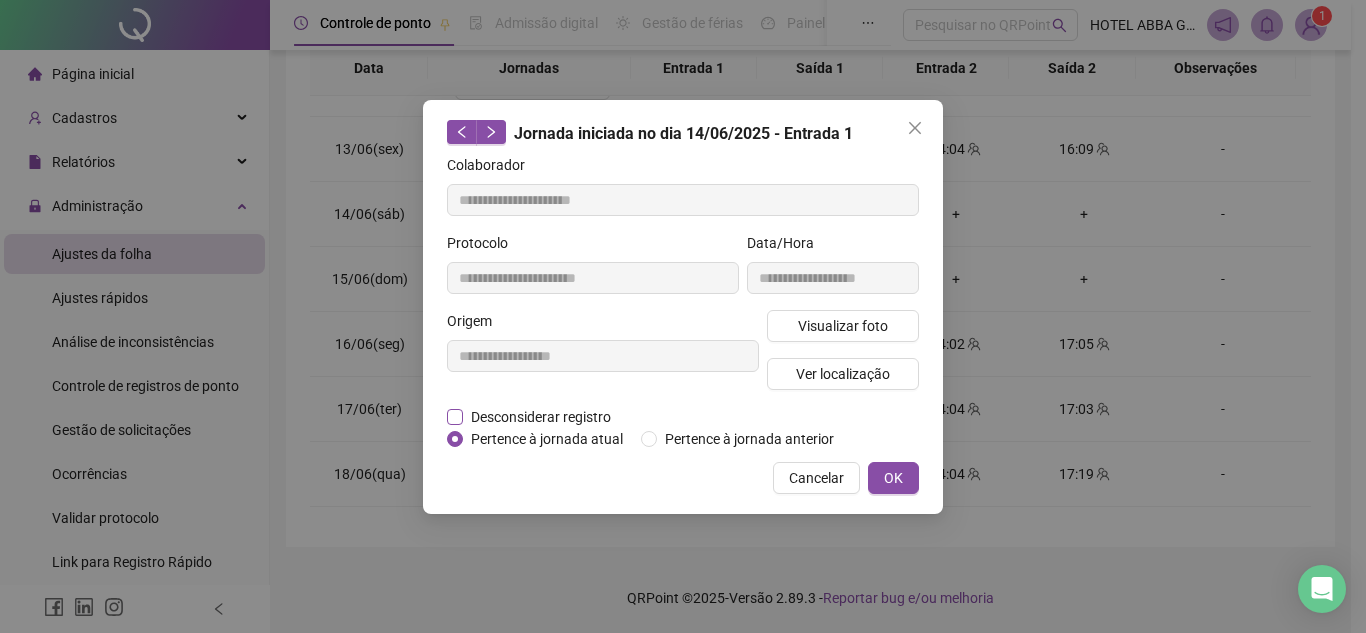 click on "Desconsiderar registro" at bounding box center [541, 417] 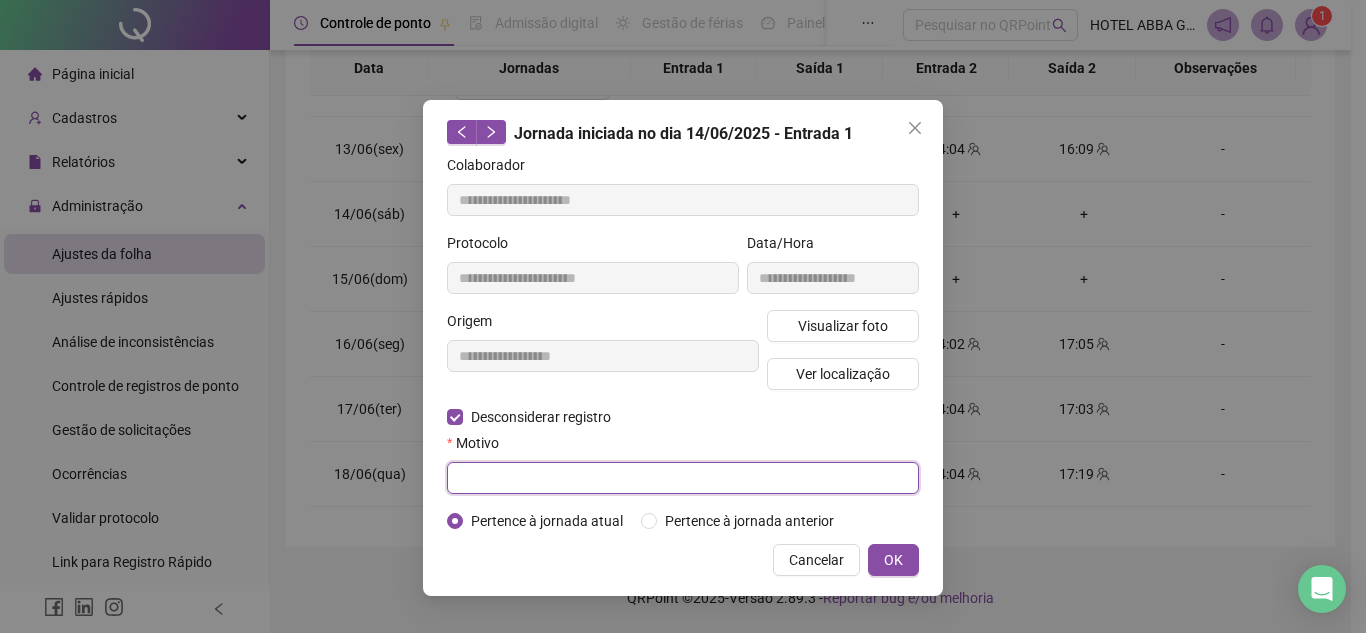 click at bounding box center (683, 478) 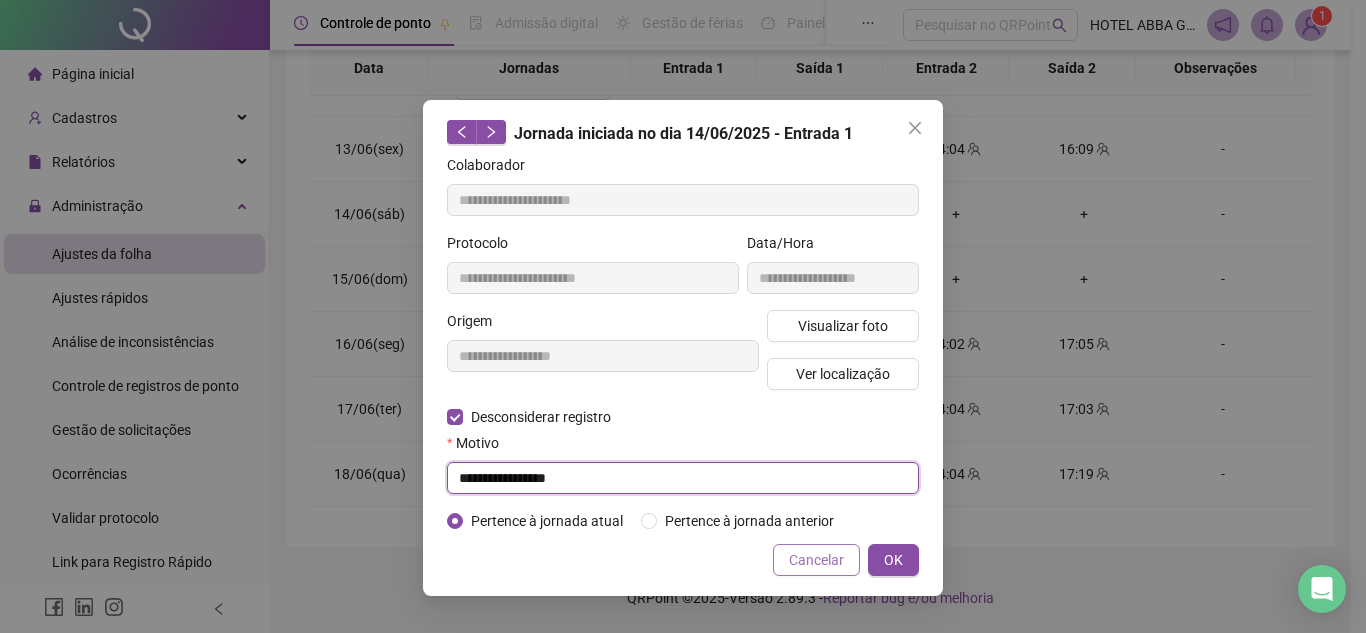 type on "**********" 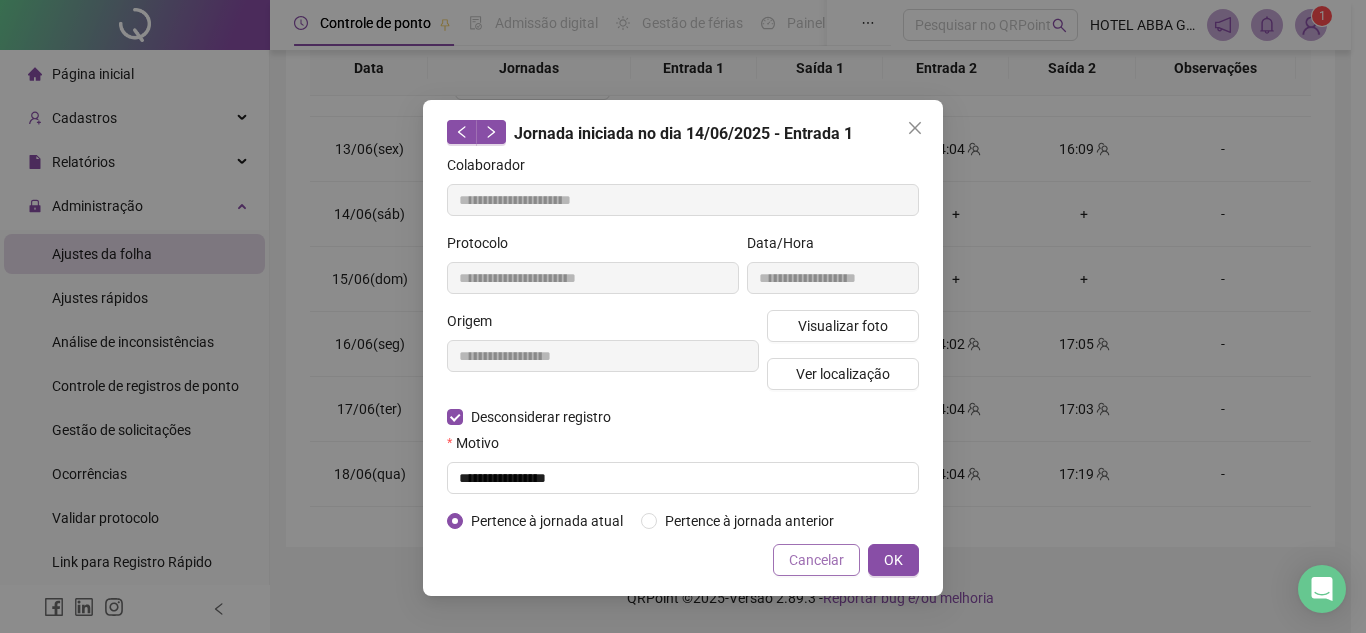 click on "Cancelar" at bounding box center [816, 560] 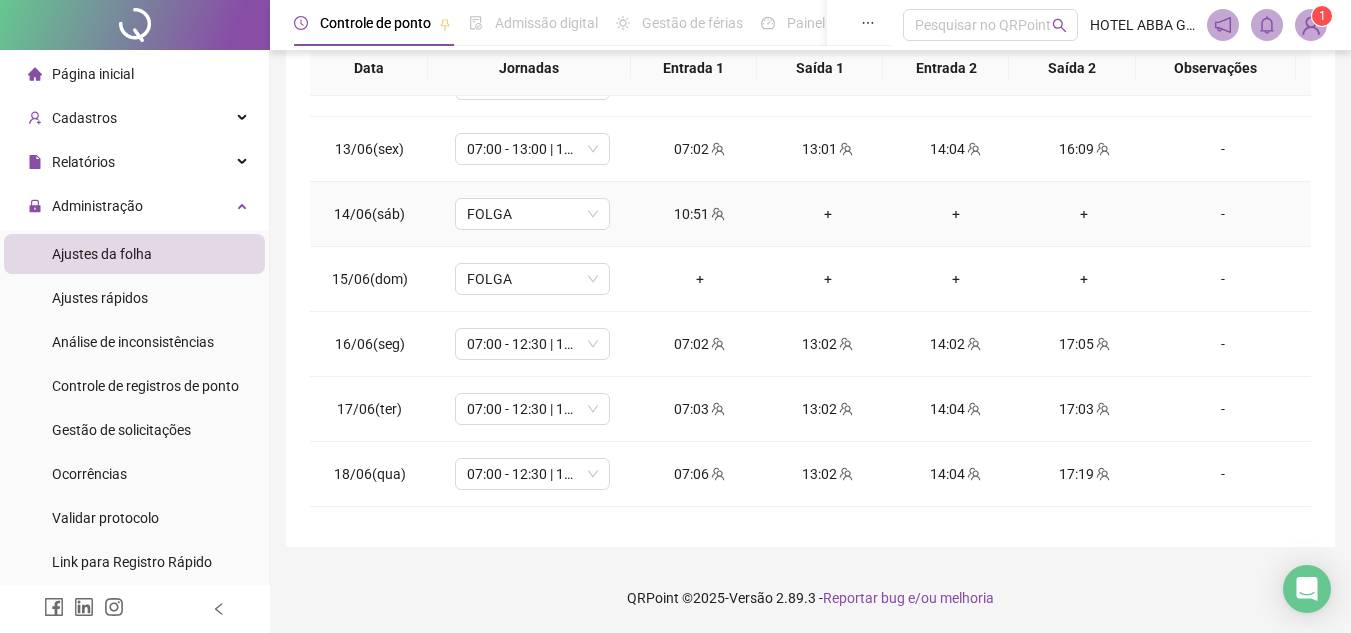 click on "+" at bounding box center [828, 214] 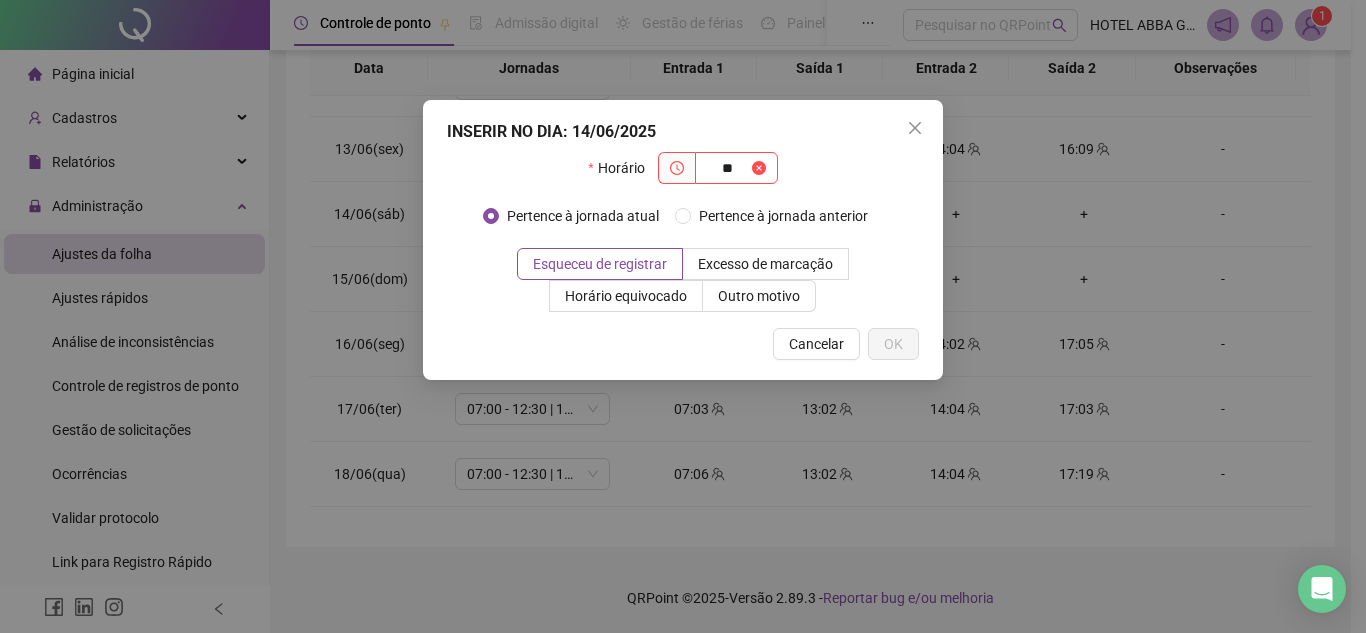 type on "*" 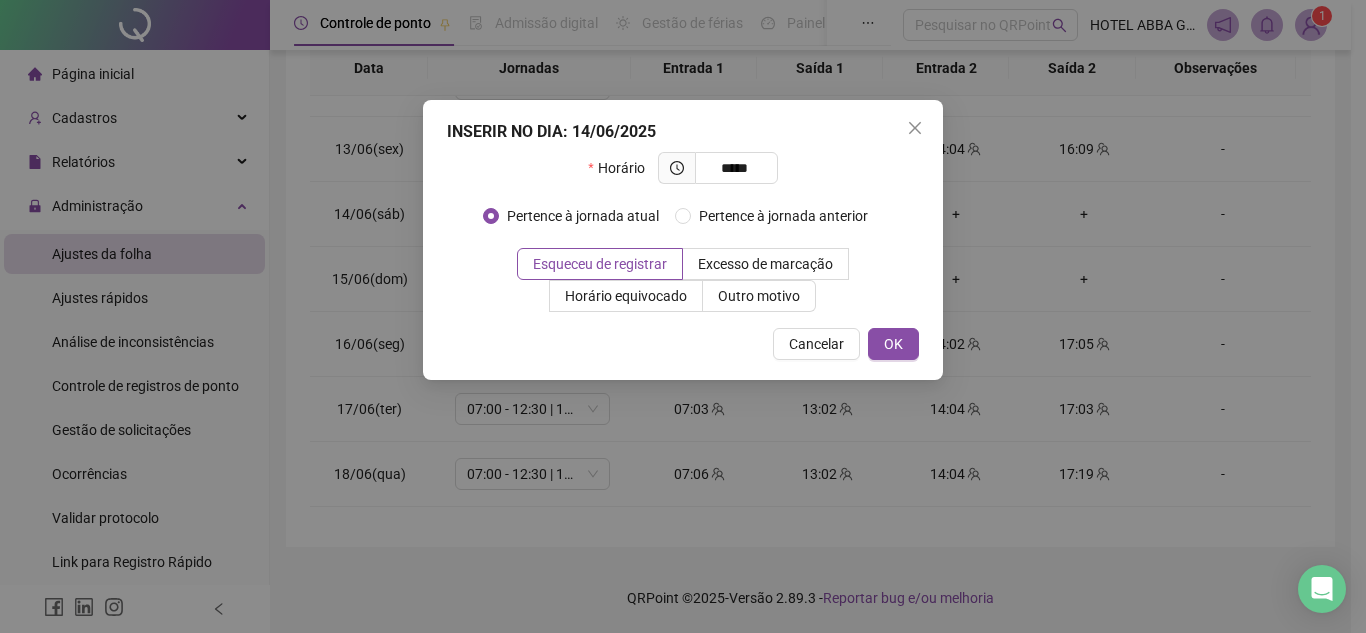 type on "*****" 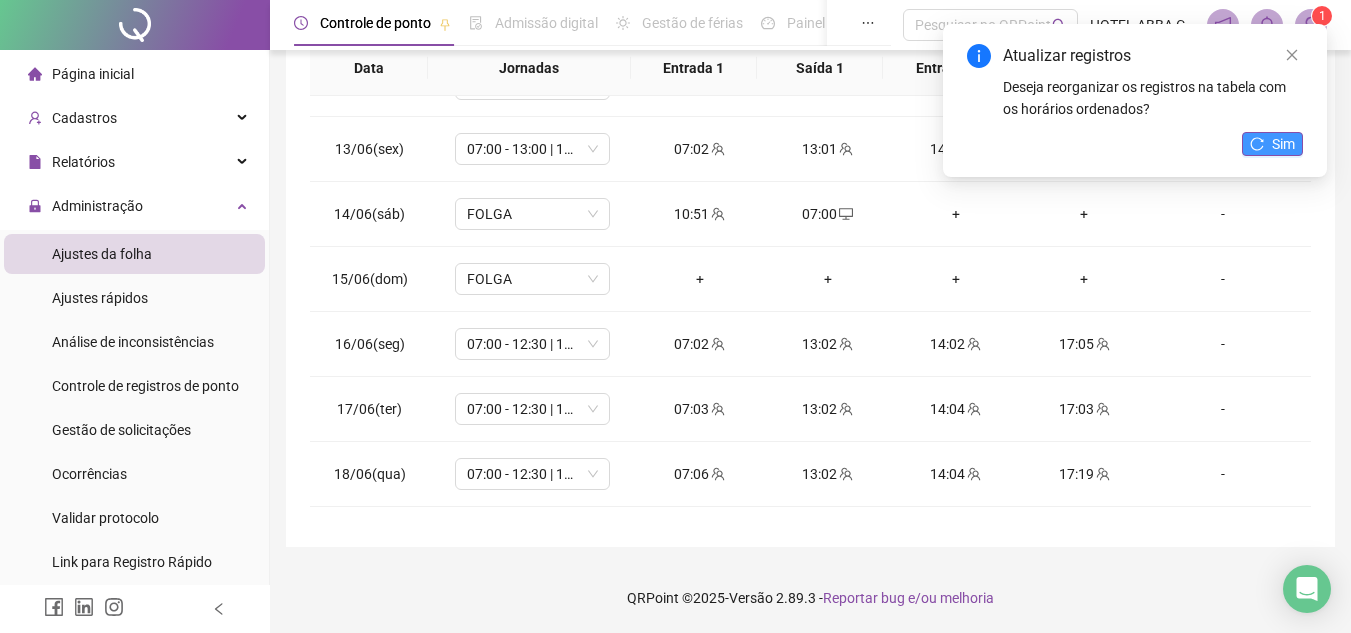 click 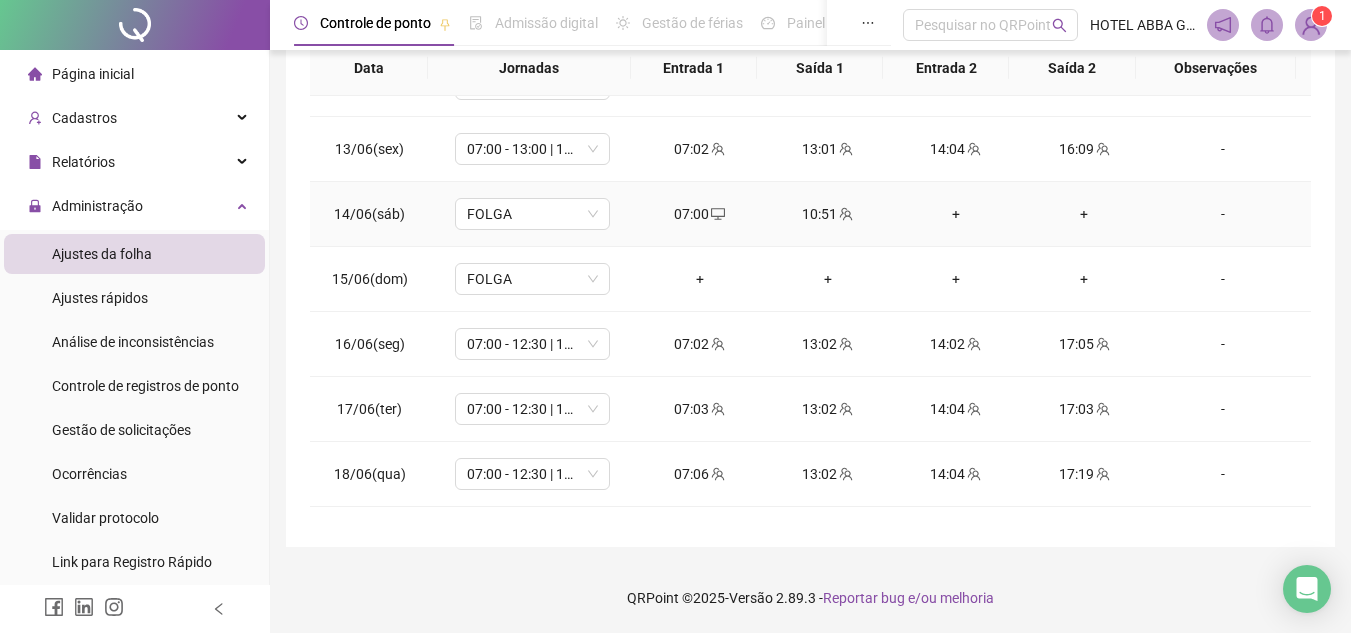click on "-" at bounding box center (1223, 214) 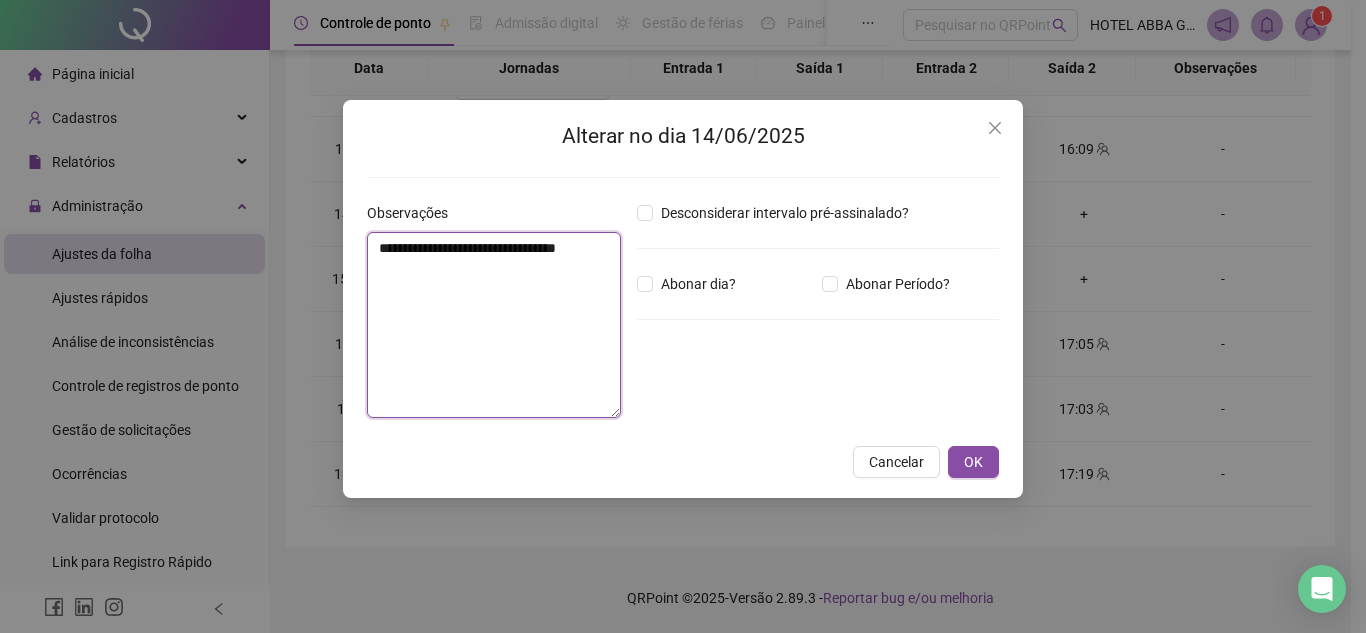 click on "**********" at bounding box center (494, 325) 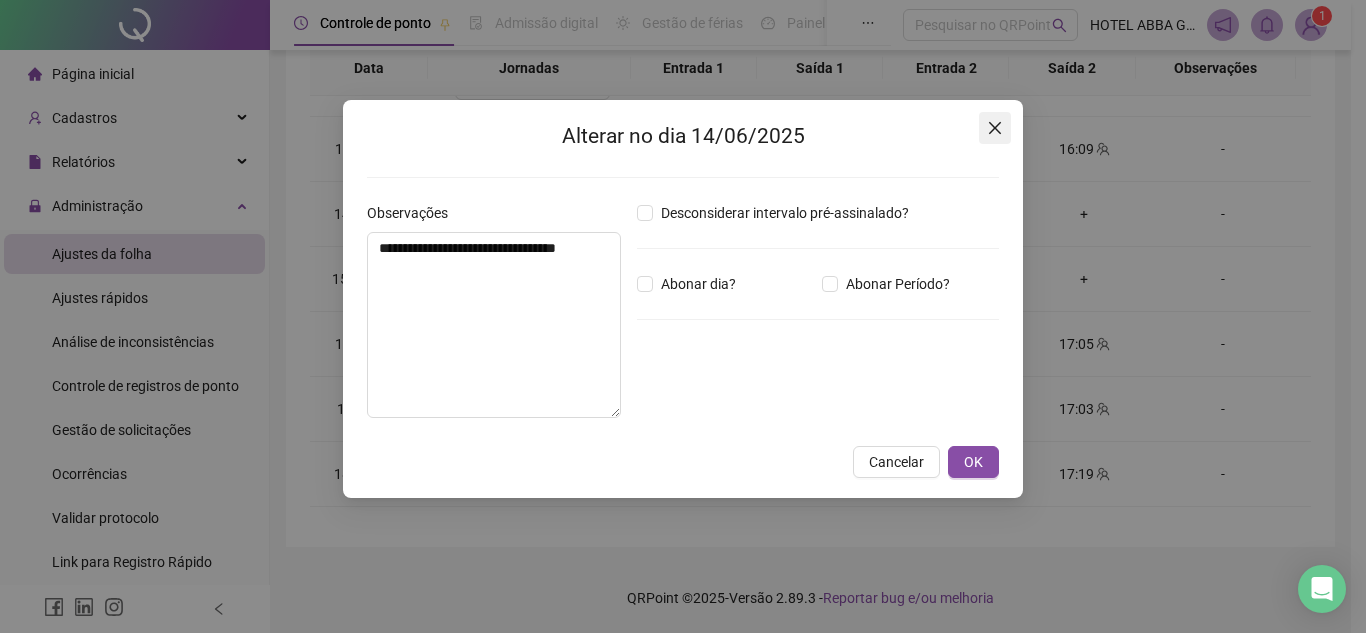 click at bounding box center [995, 128] 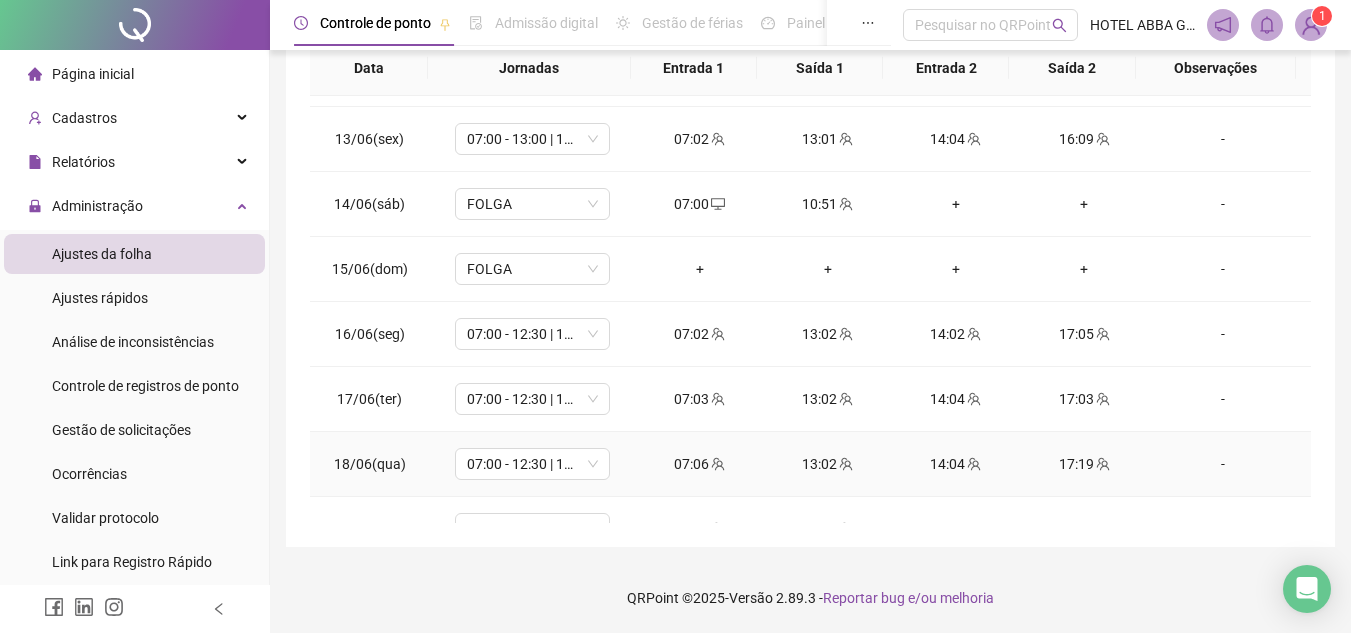 scroll, scrollTop: 723, scrollLeft: 0, axis: vertical 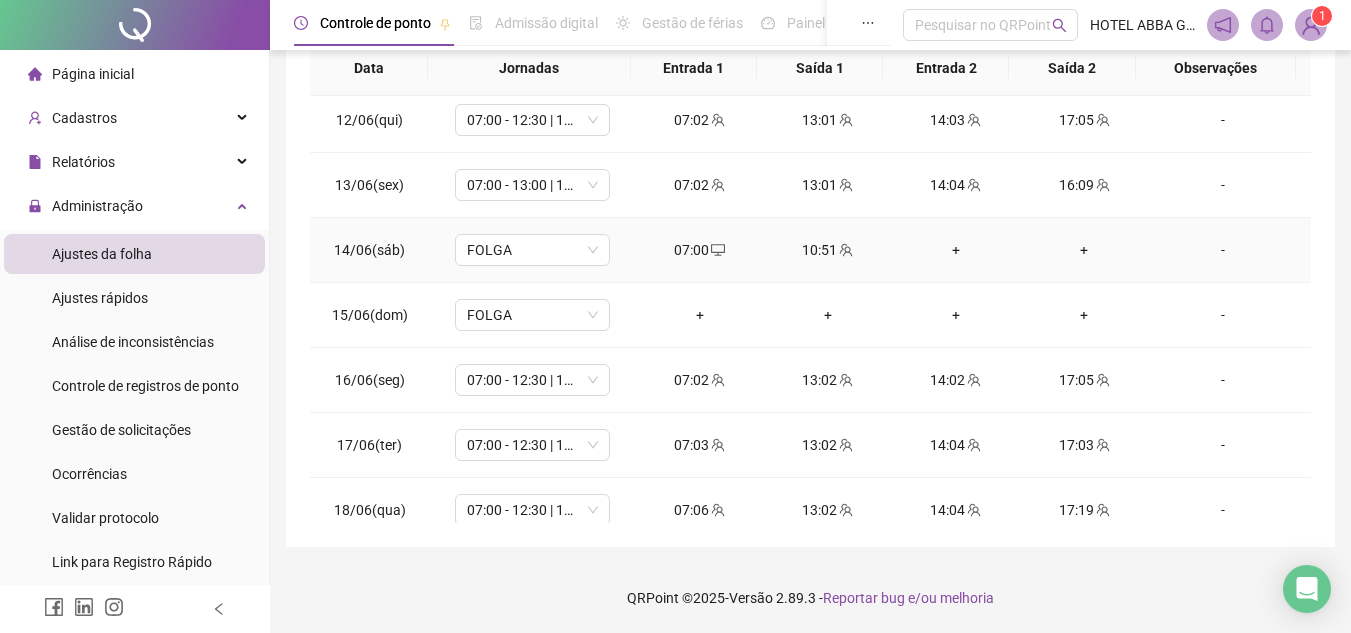click on "07:00" at bounding box center (700, 250) 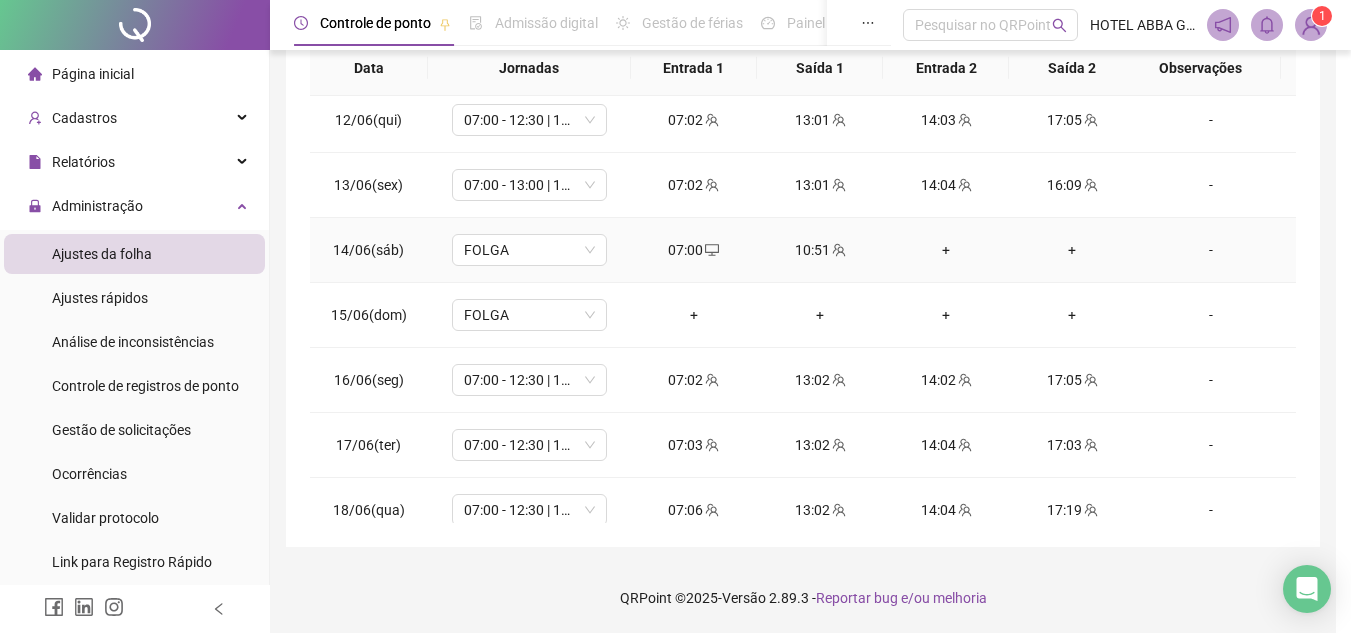 type on "**********" 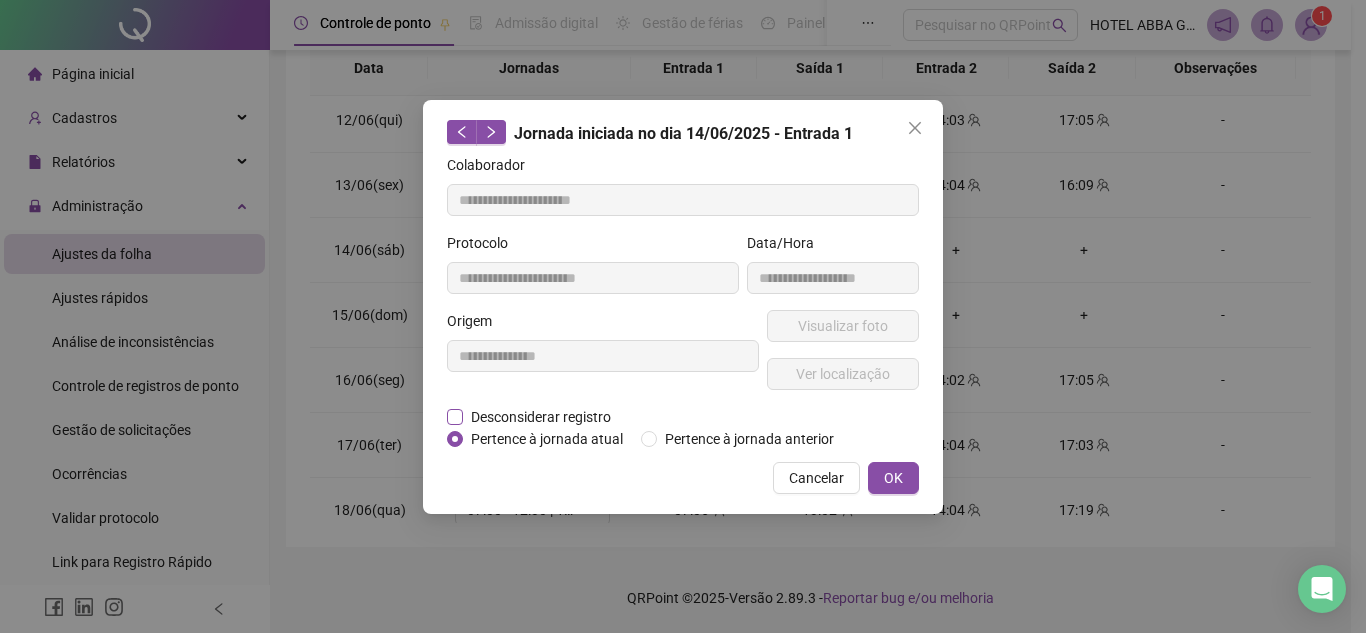 click on "Desconsiderar registro" at bounding box center [541, 417] 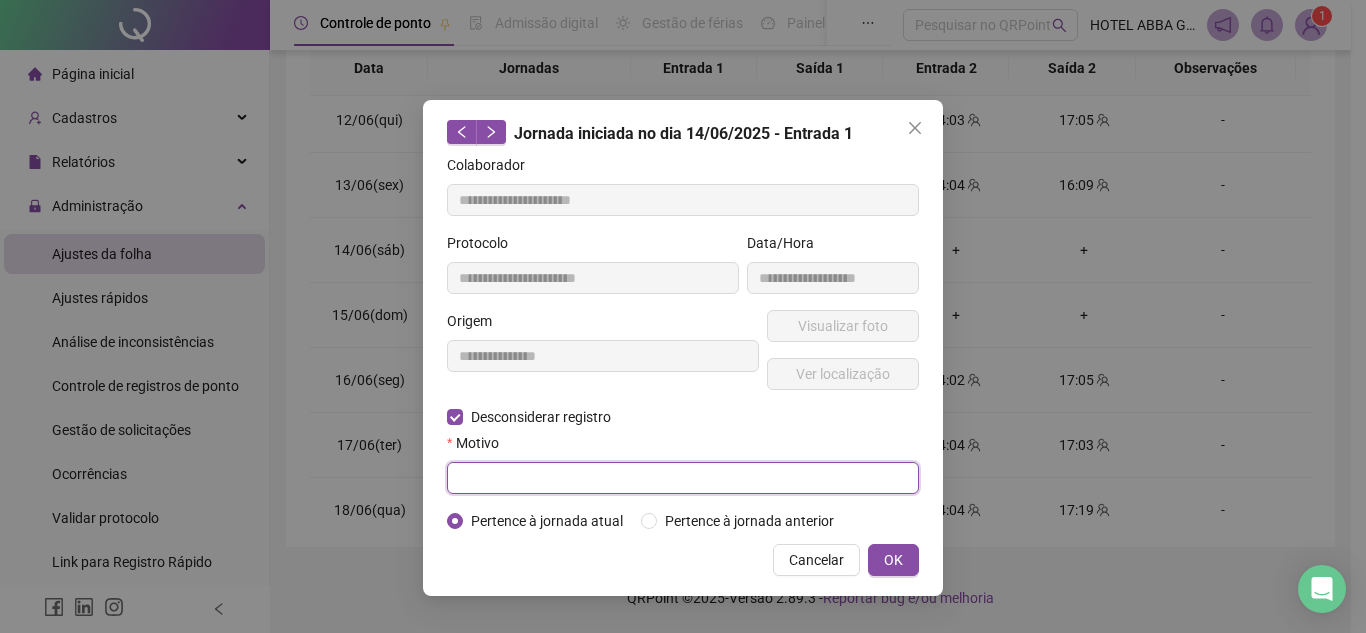 click at bounding box center (683, 478) 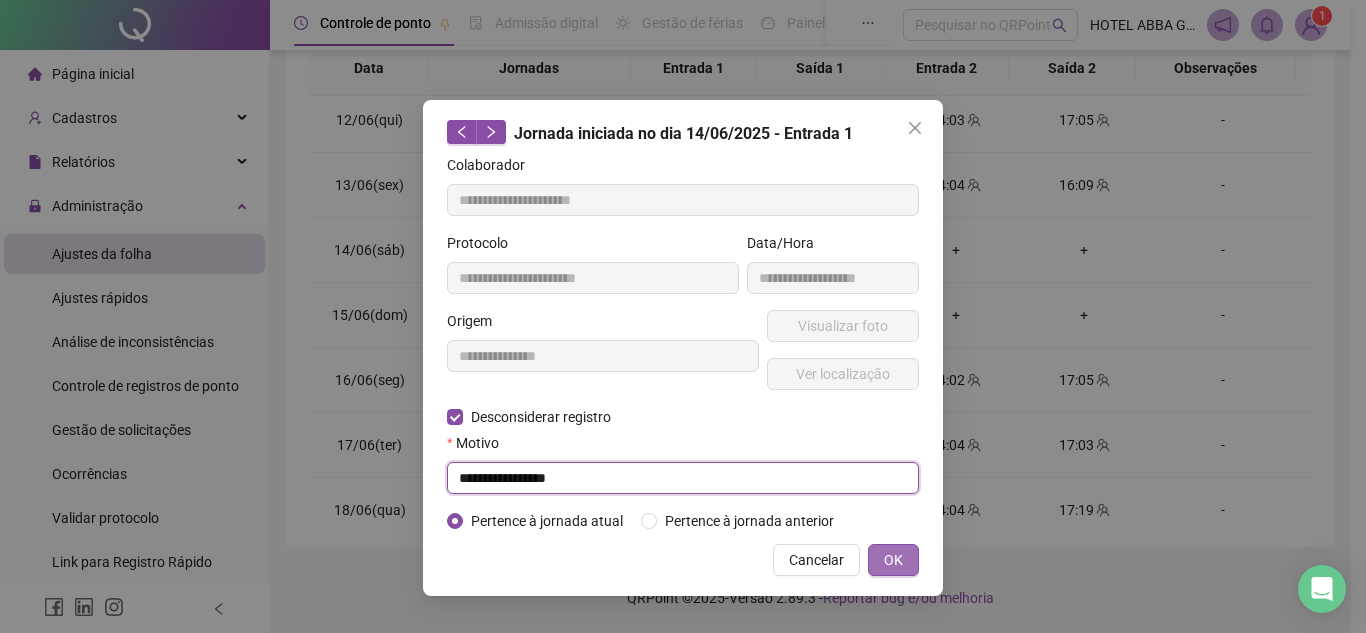 type on "**********" 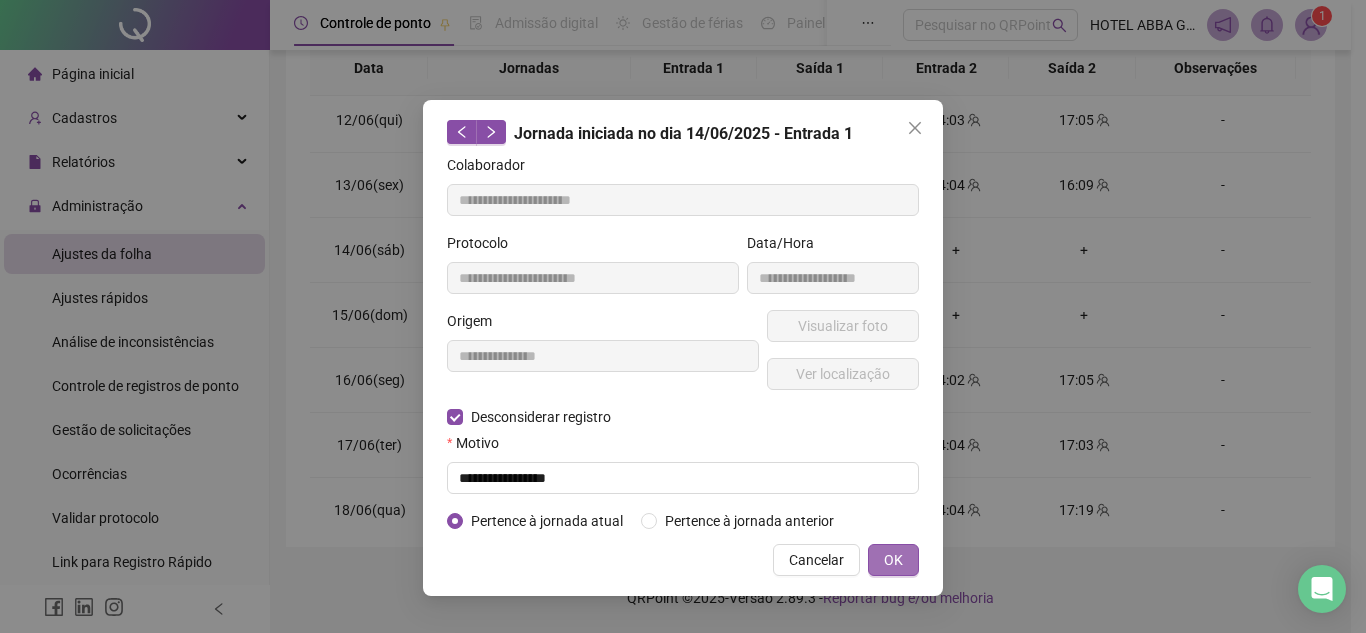 click on "OK" at bounding box center (893, 560) 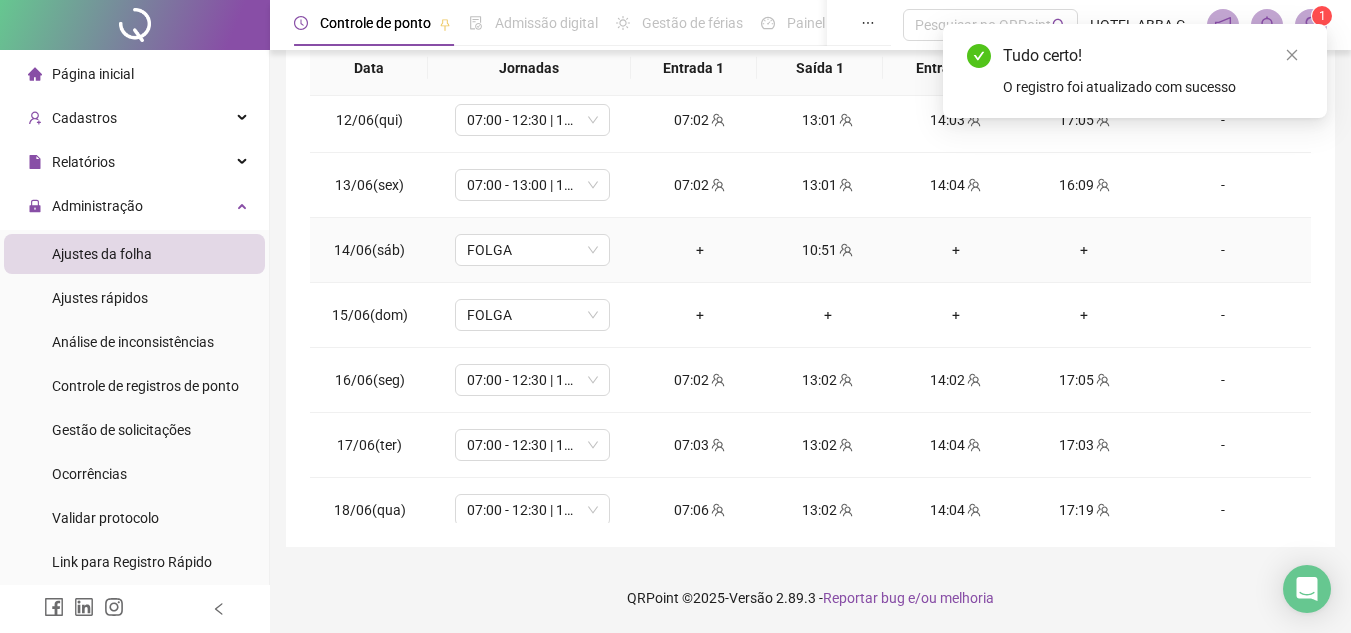 click on "10:51" at bounding box center (828, 250) 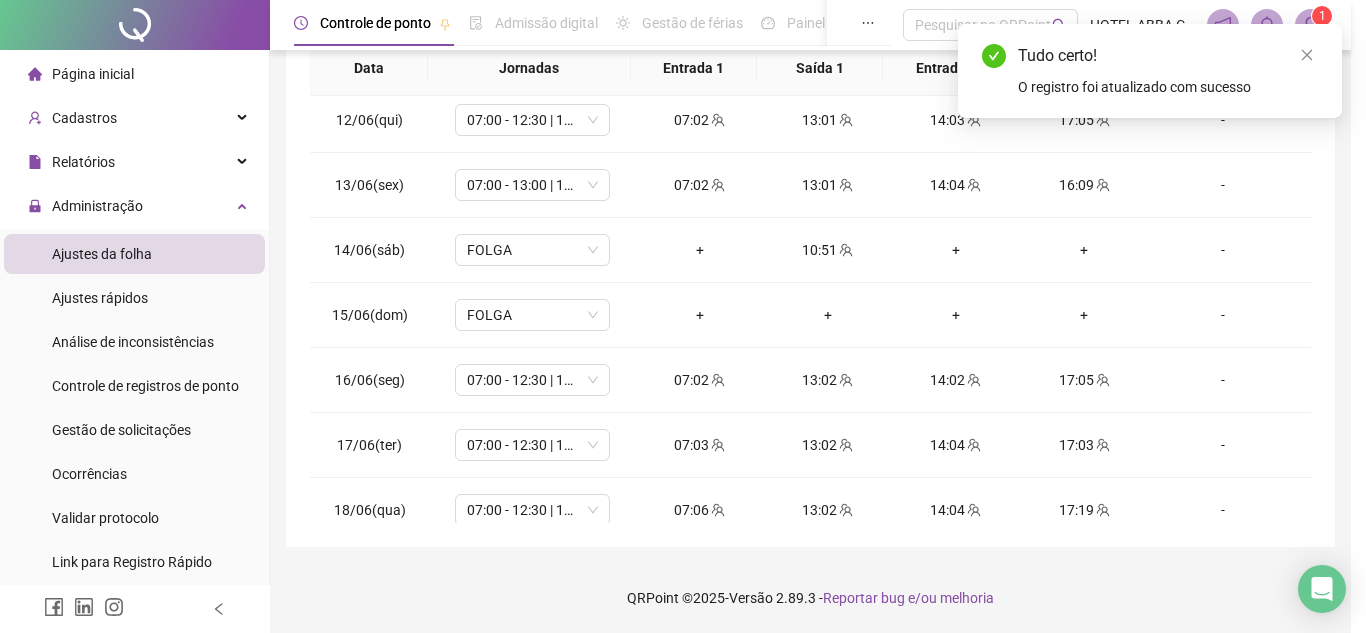 type on "**********" 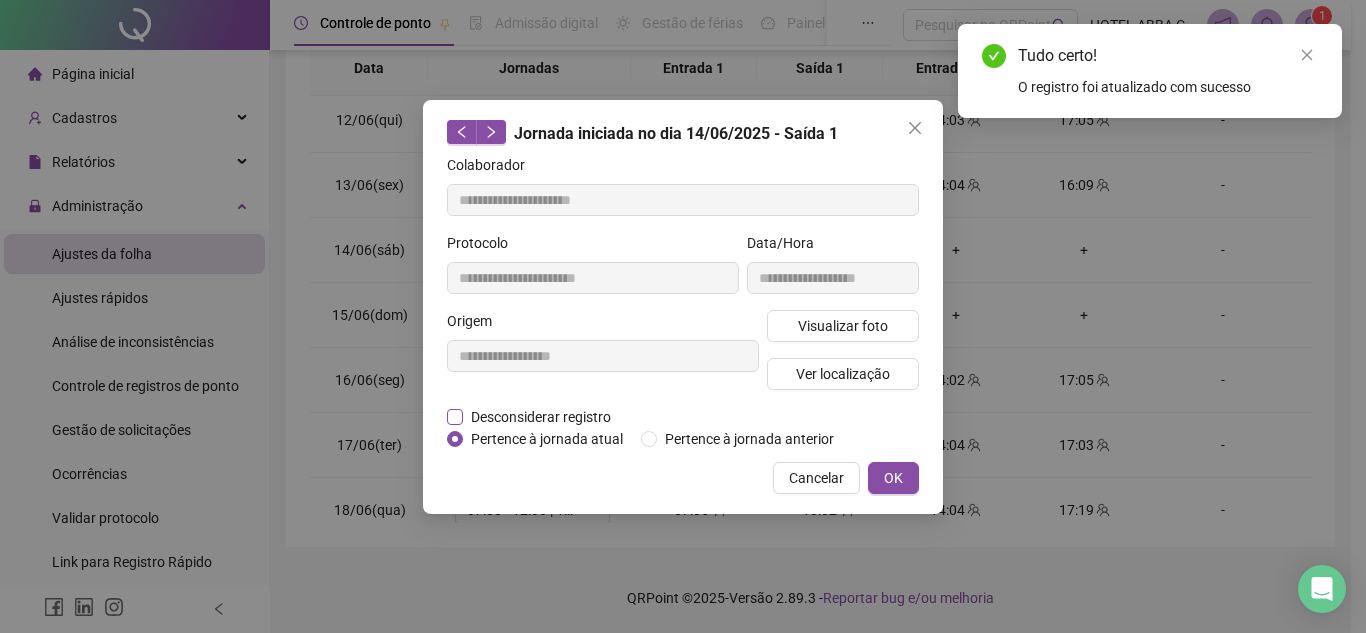 click on "Desconsiderar registro" at bounding box center (541, 417) 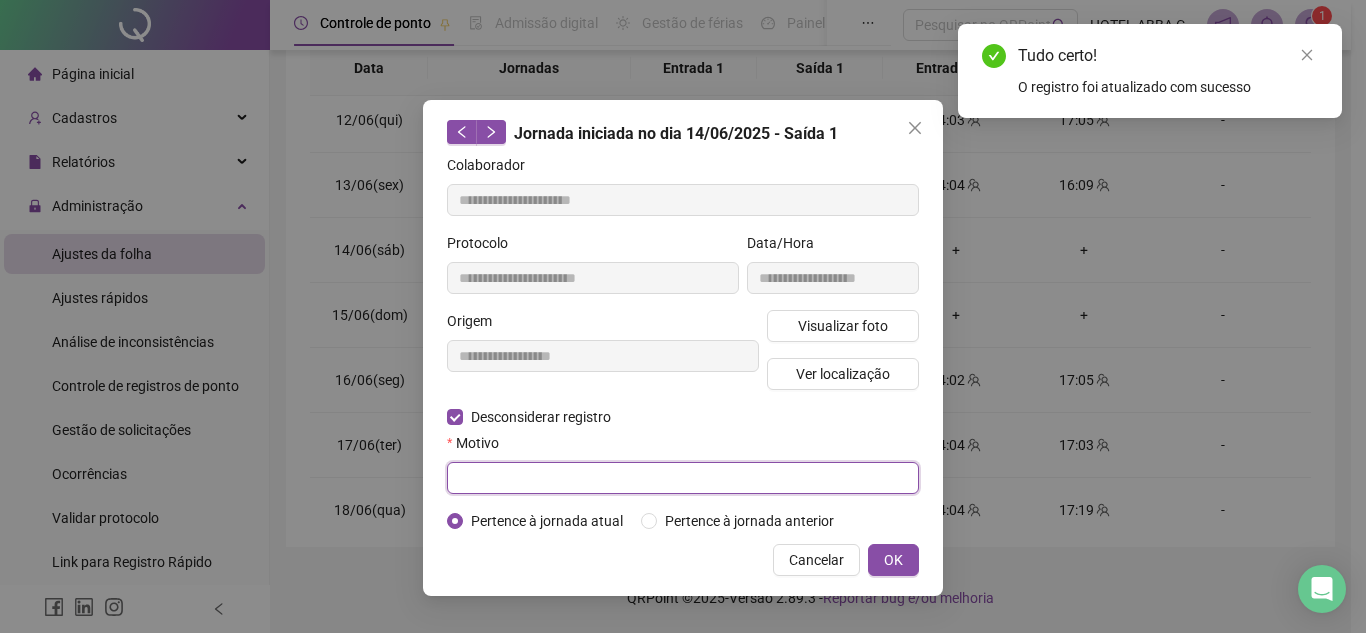 click at bounding box center [683, 478] 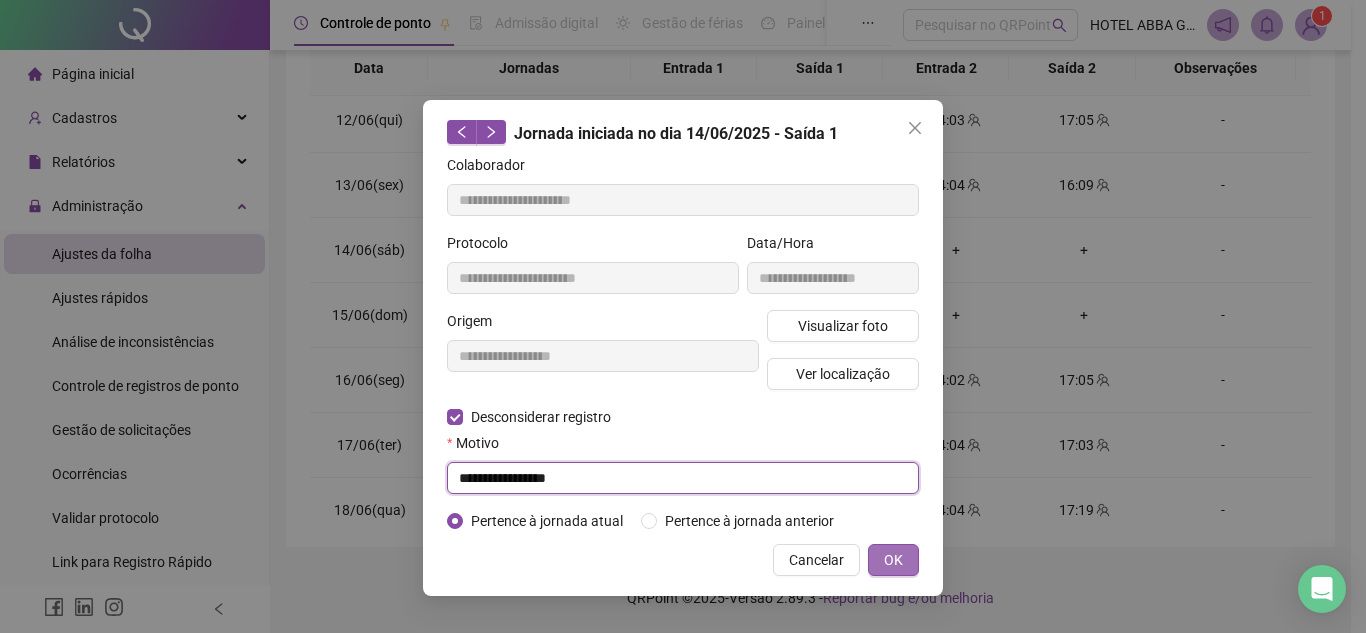 type on "**********" 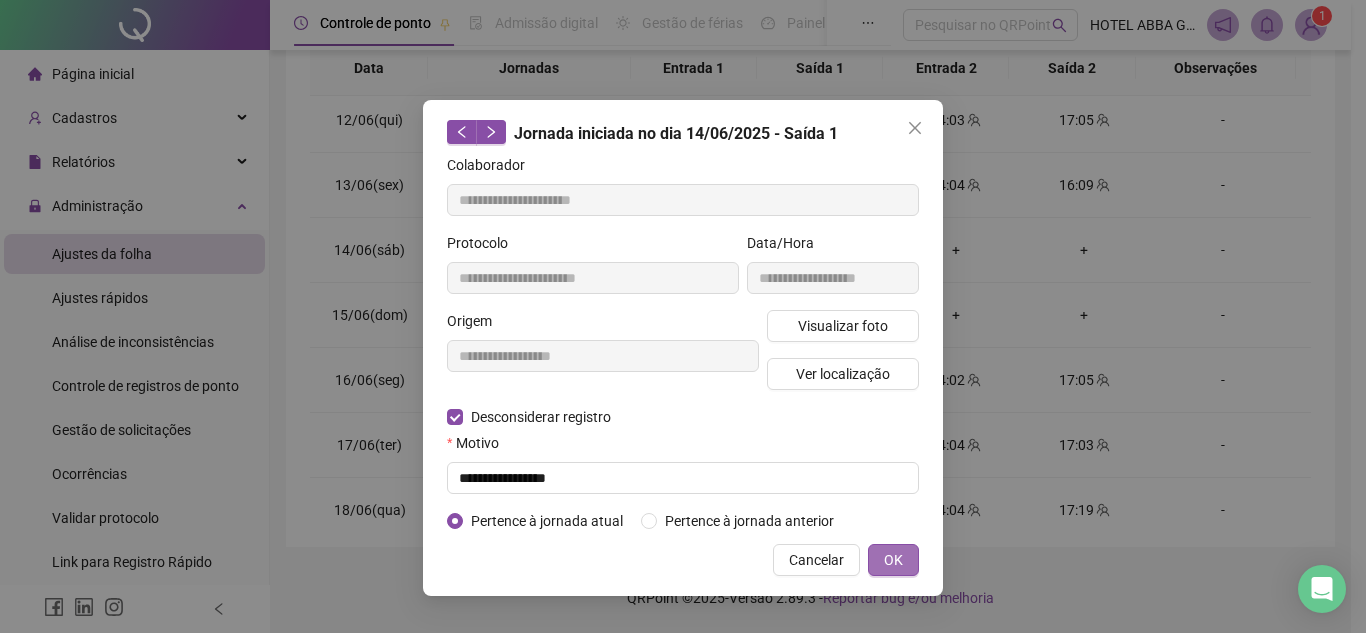 click on "OK" at bounding box center (893, 560) 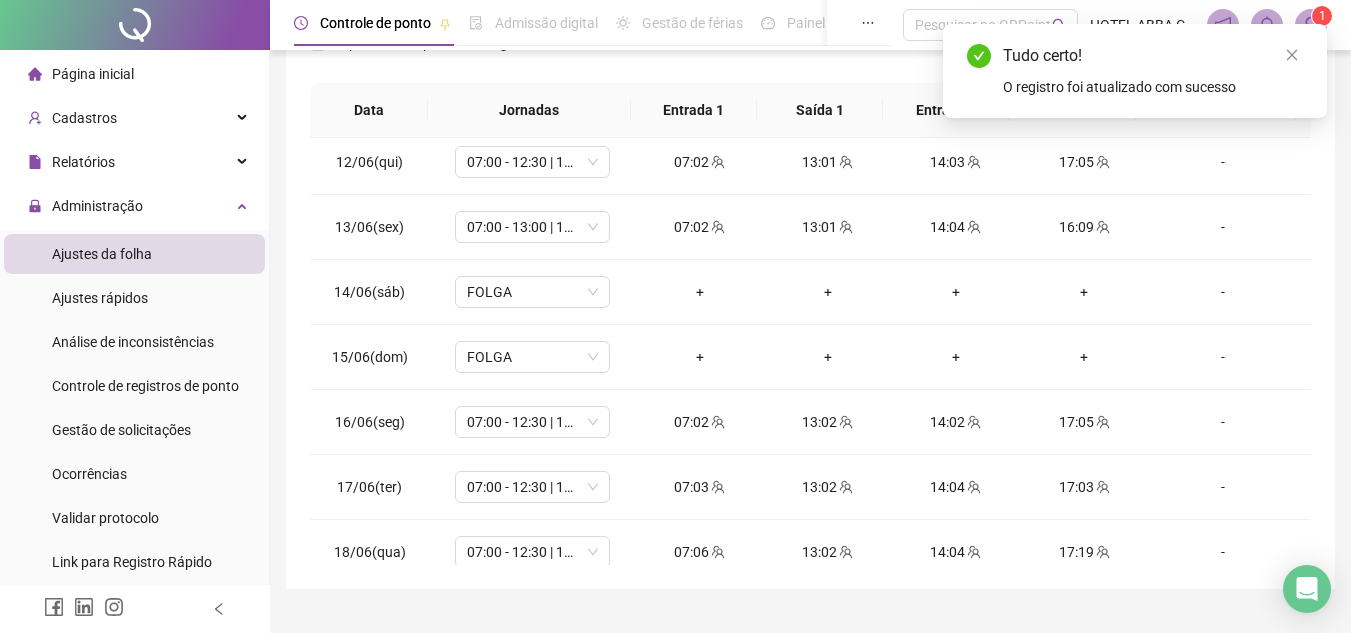 scroll, scrollTop: 275, scrollLeft: 0, axis: vertical 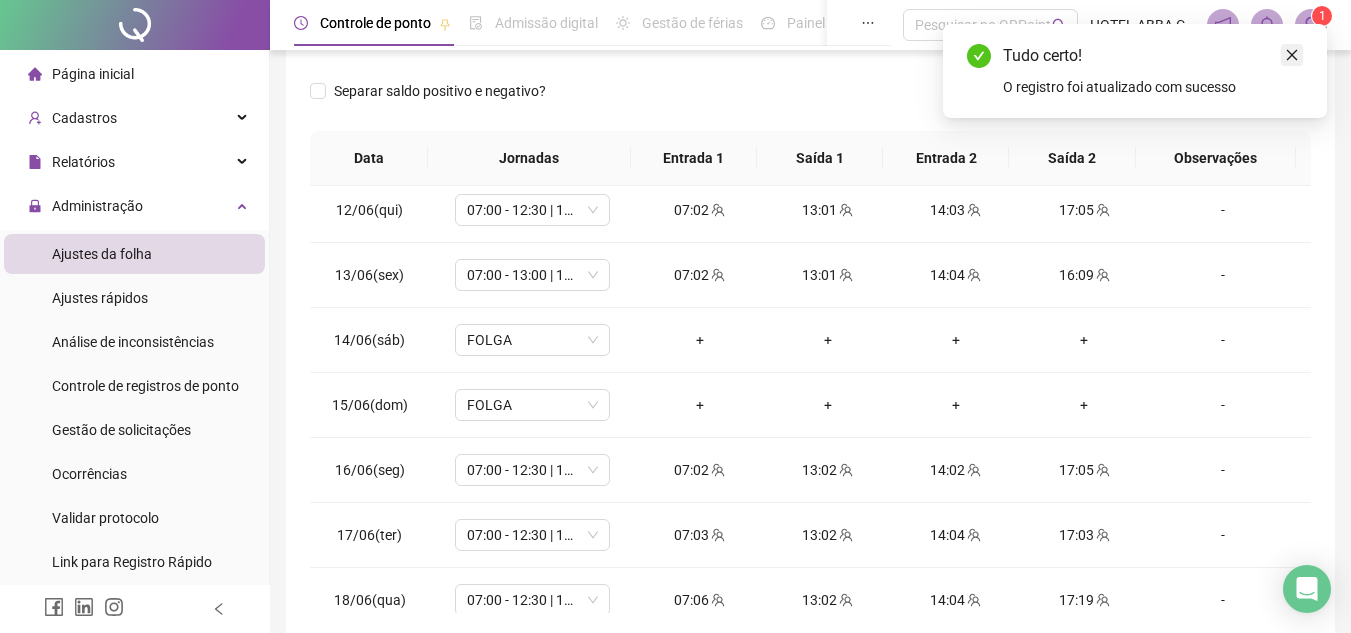 click 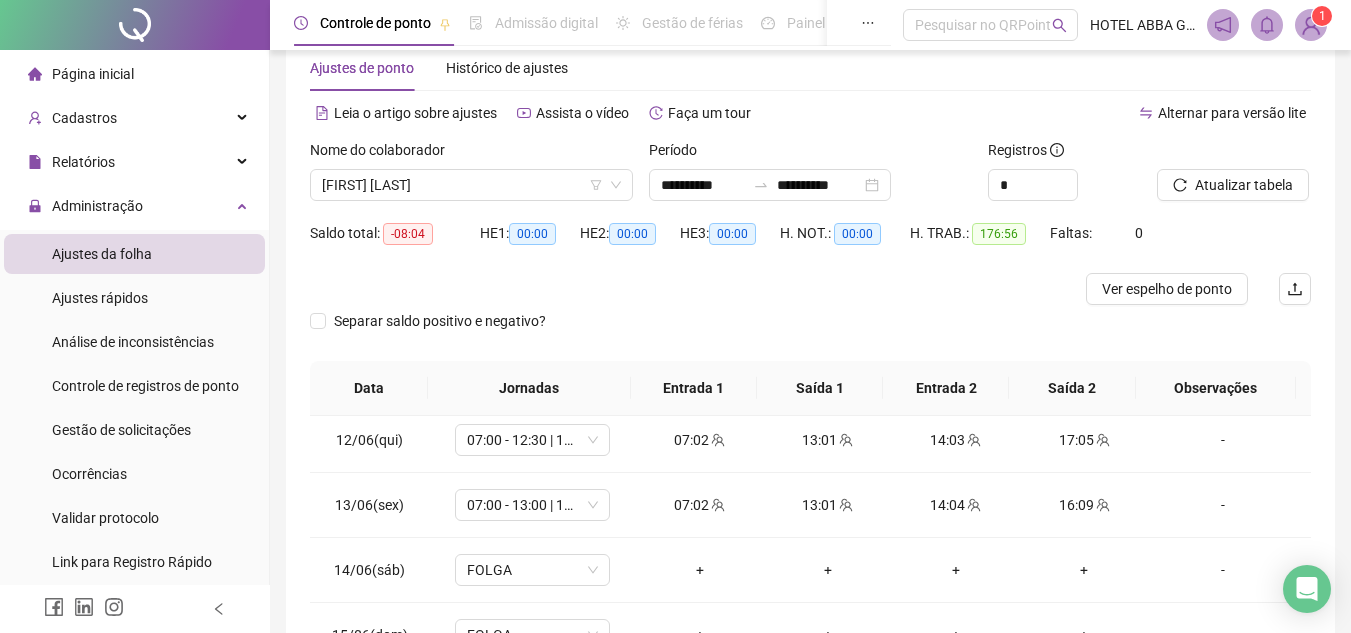 scroll, scrollTop: 42, scrollLeft: 0, axis: vertical 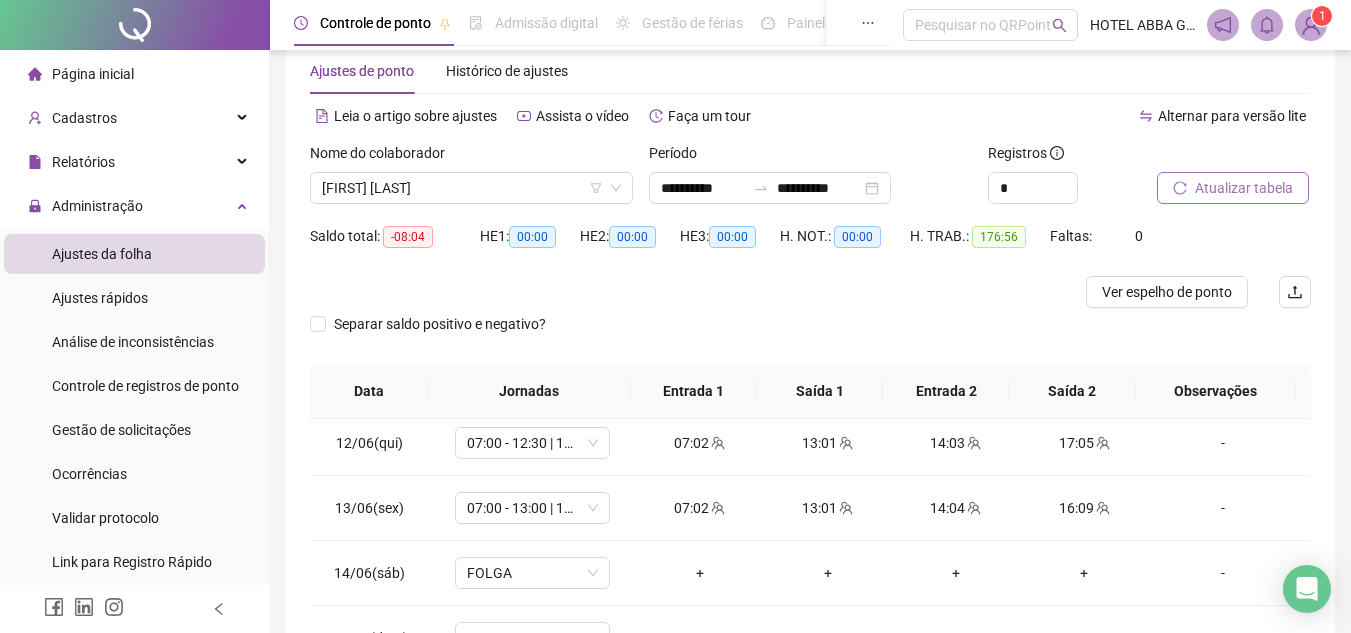 click on "Atualizar tabela" at bounding box center [1244, 188] 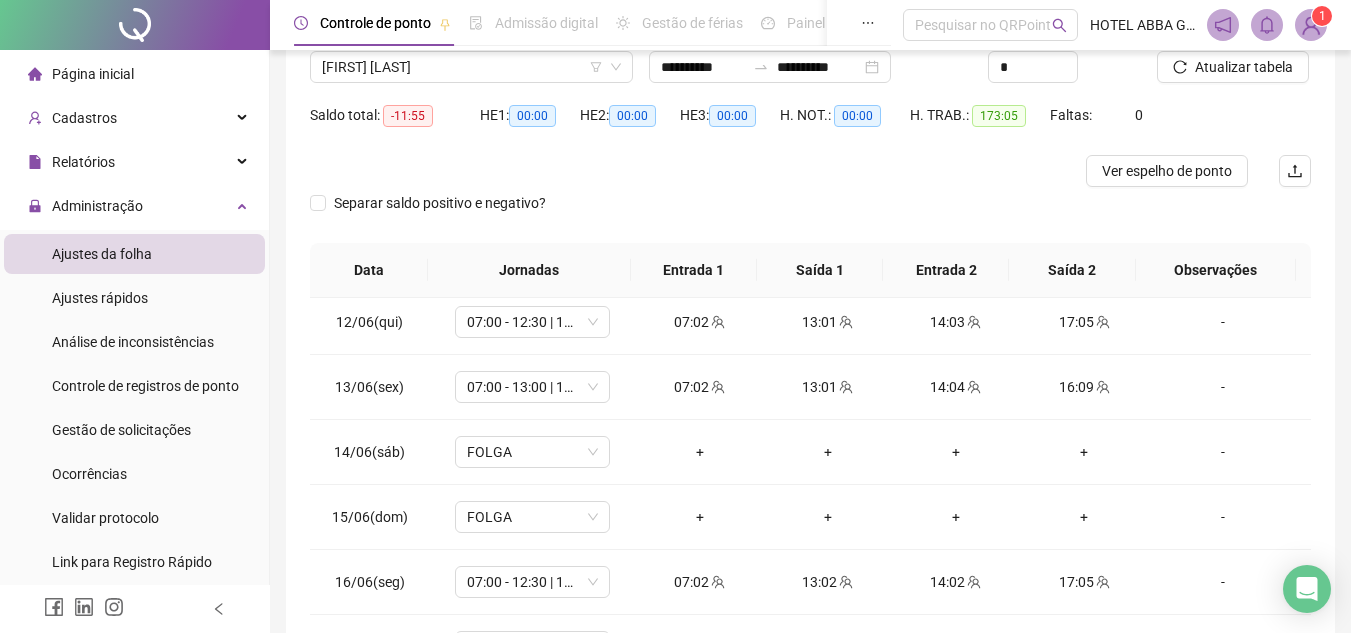 scroll, scrollTop: 200, scrollLeft: 0, axis: vertical 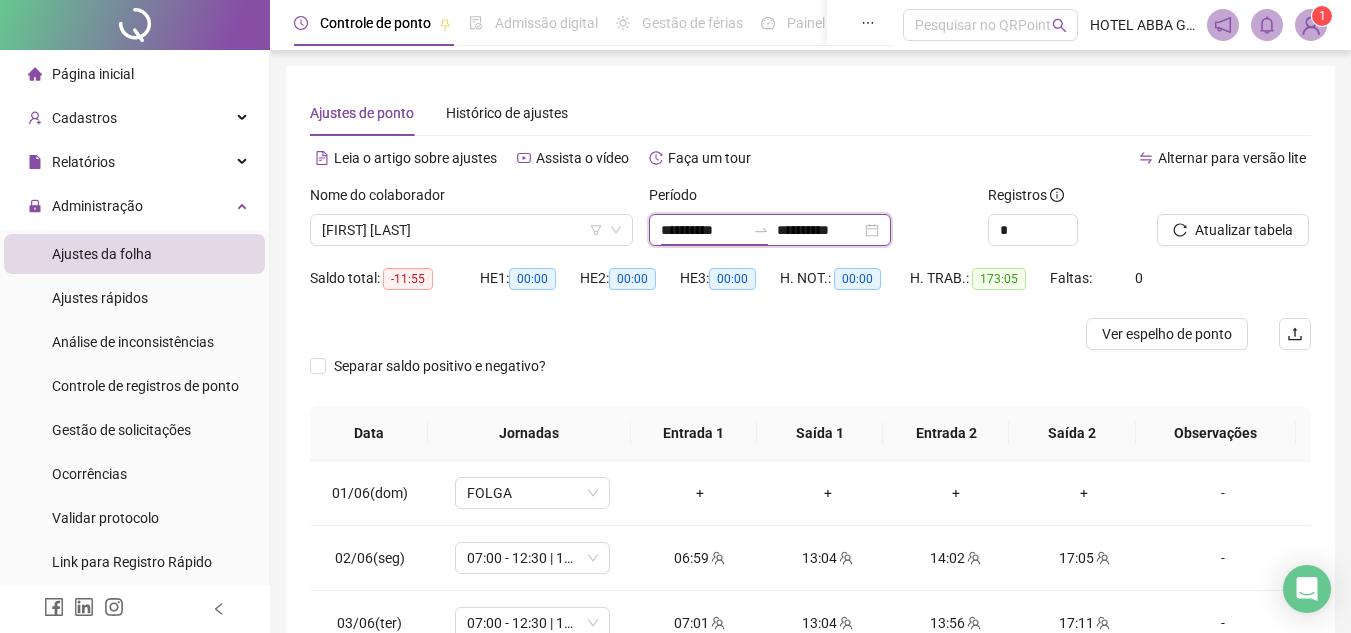 click on "**********" at bounding box center [703, 230] 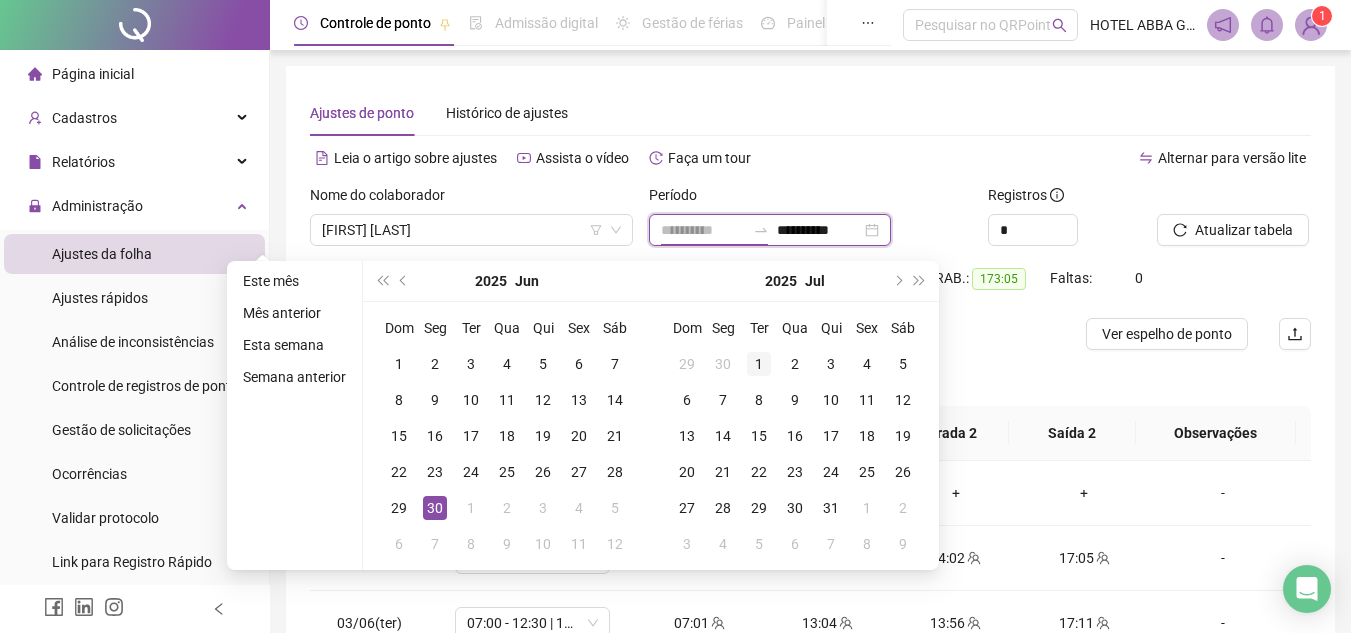 type on "**********" 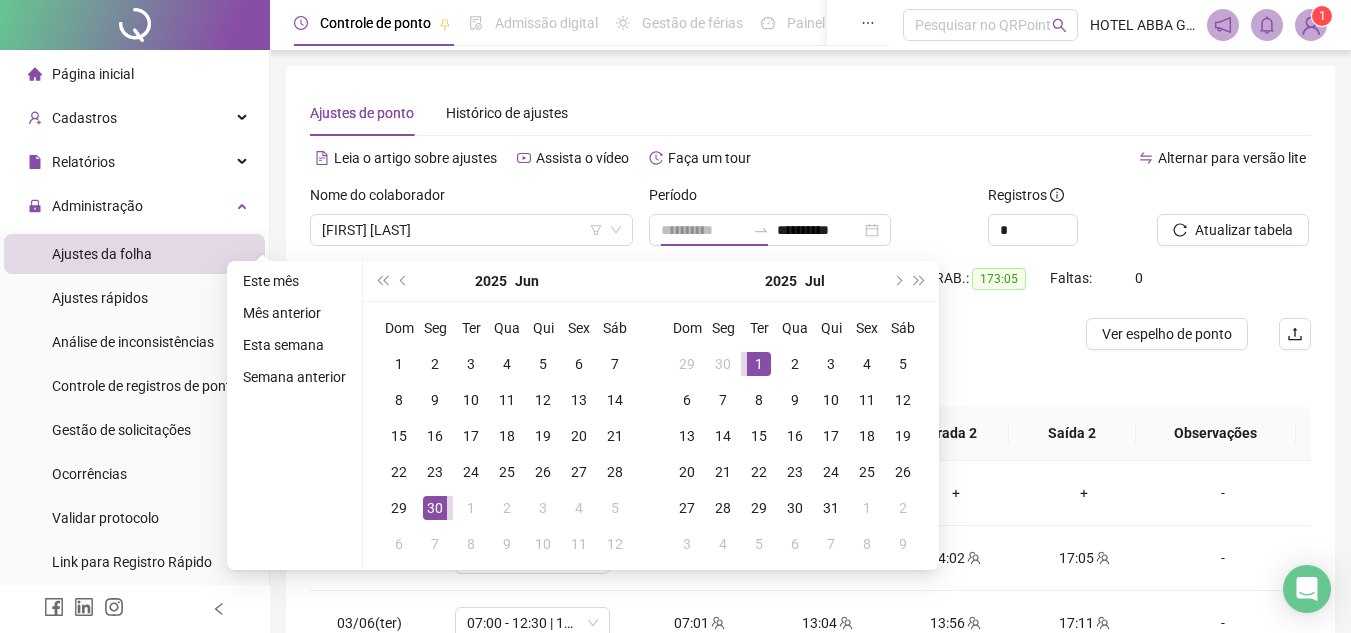 click on "1" at bounding box center (759, 364) 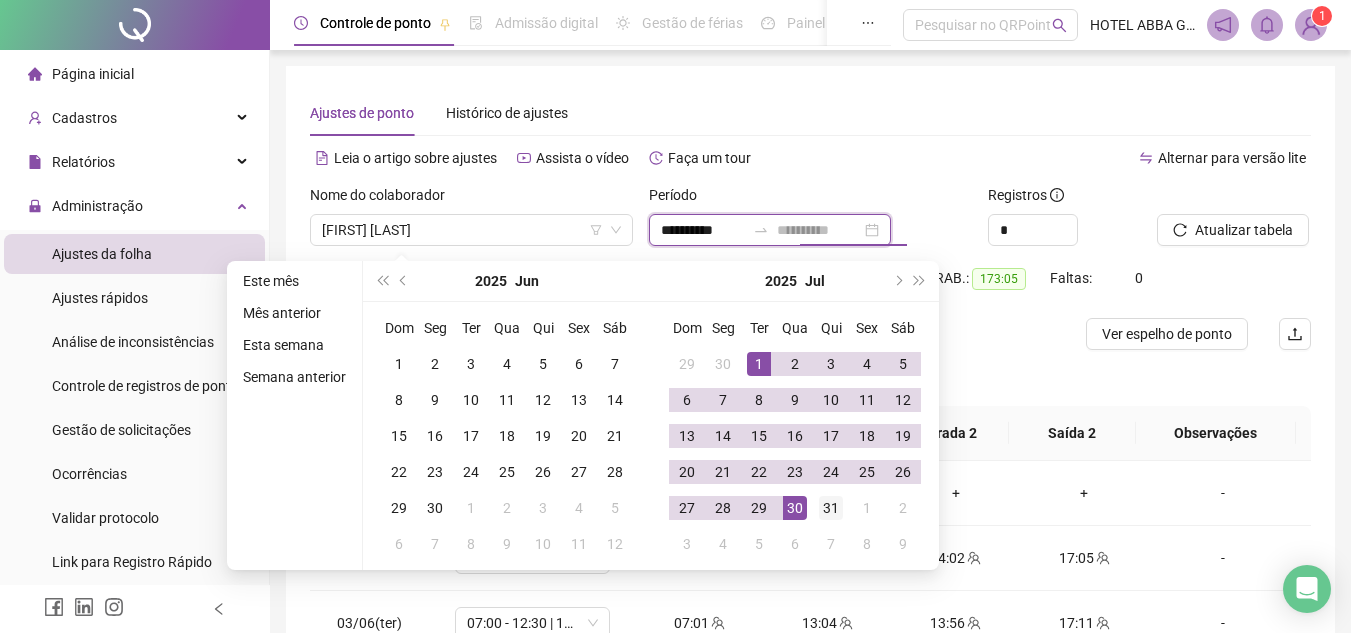 type on "**********" 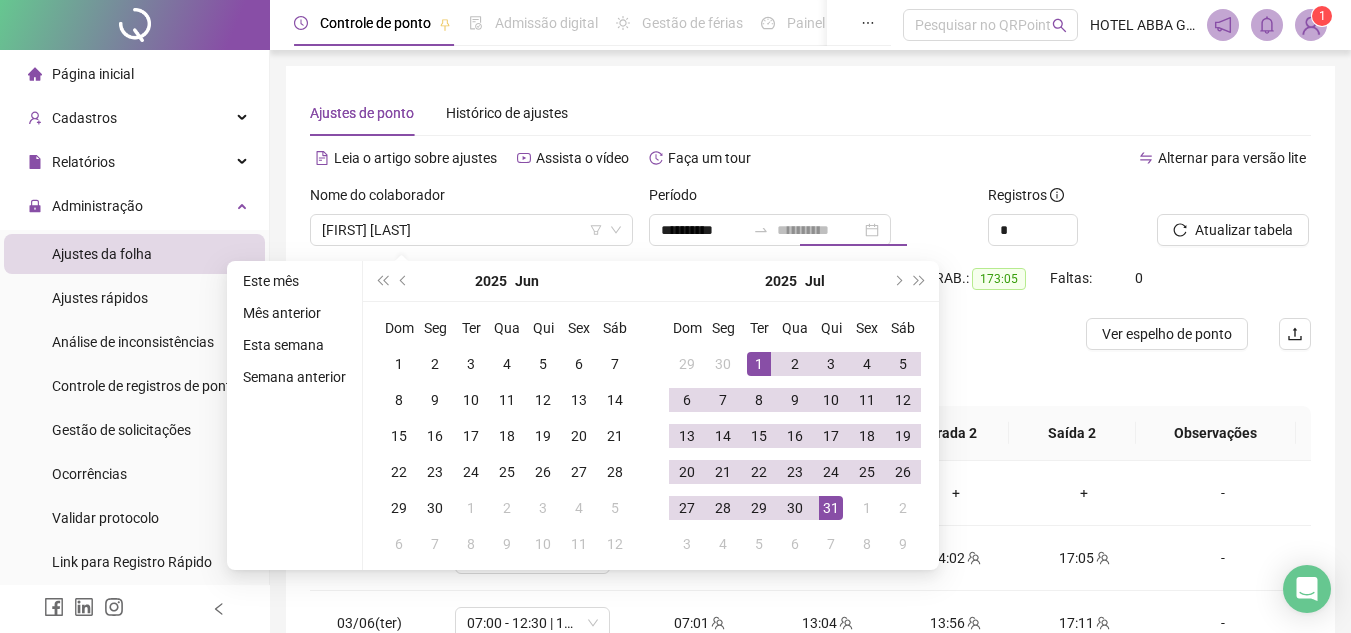 click on "31" at bounding box center (831, 508) 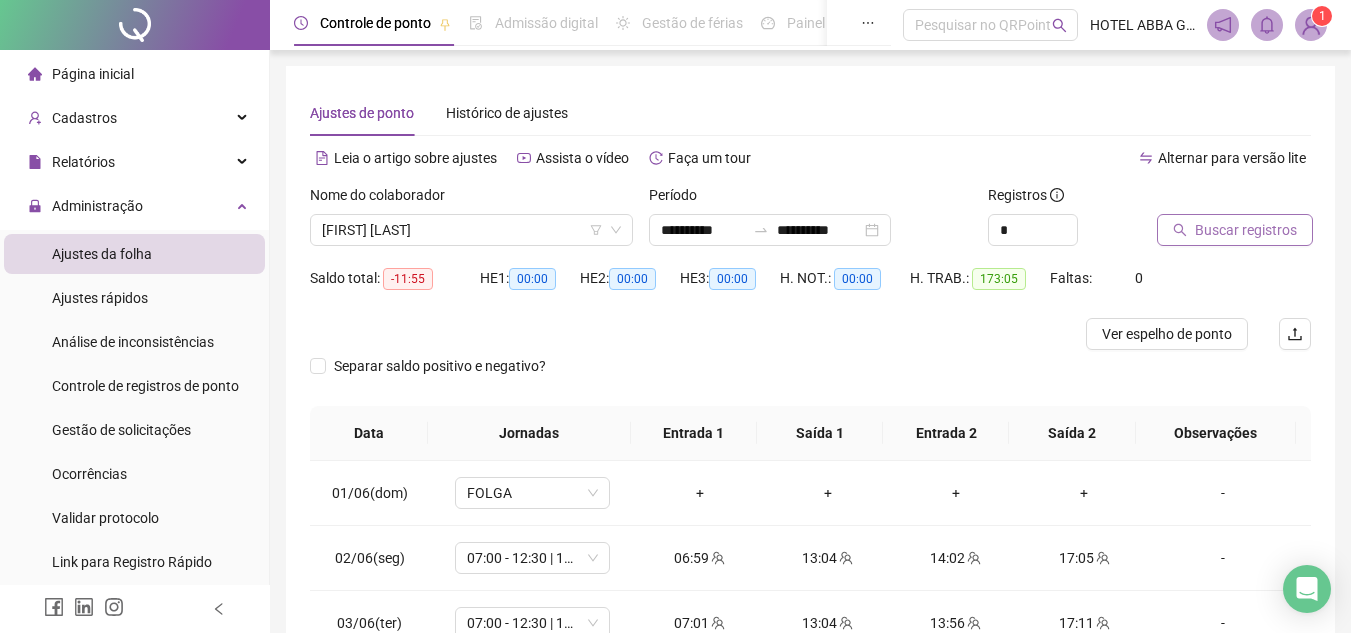 click 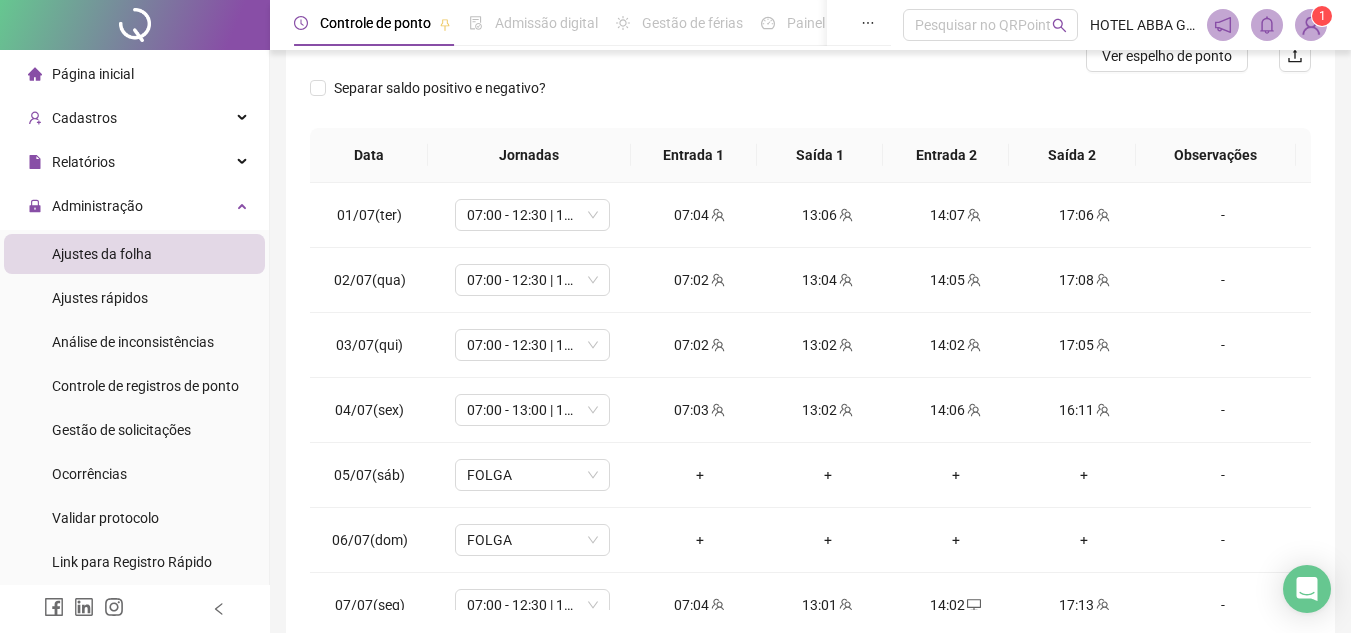 scroll, scrollTop: 365, scrollLeft: 0, axis: vertical 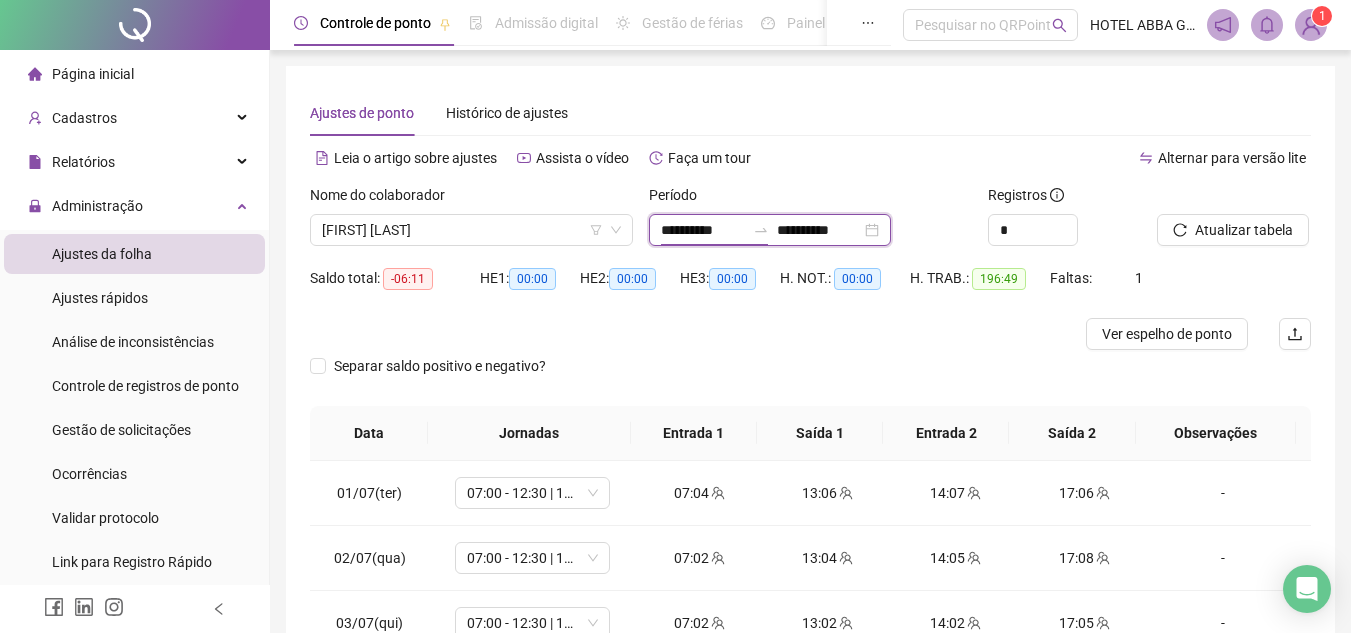 click on "**********" at bounding box center [703, 230] 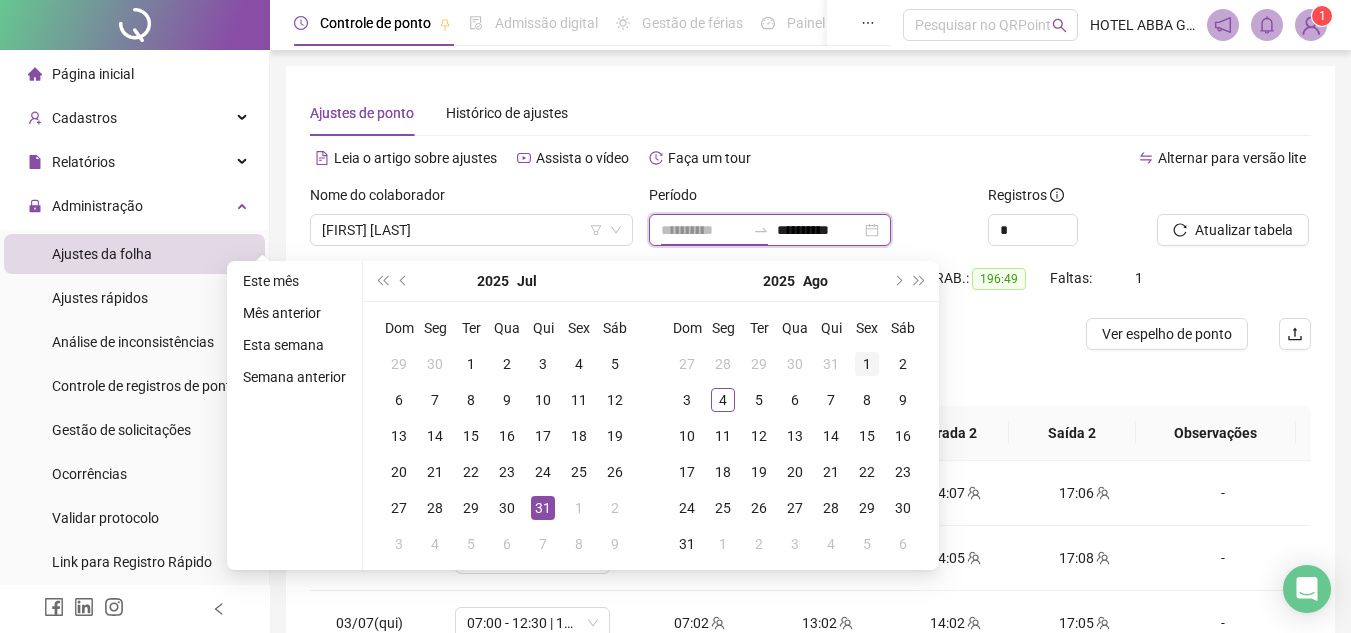 type on "**********" 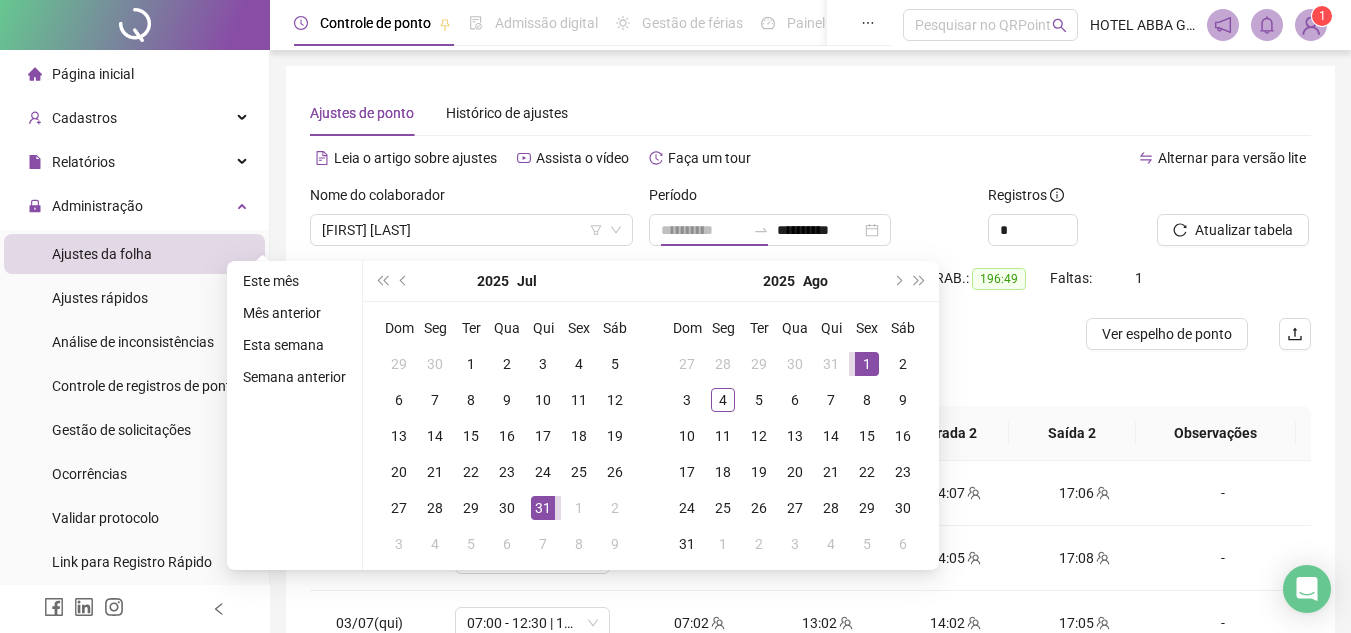 click on "1" at bounding box center (867, 364) 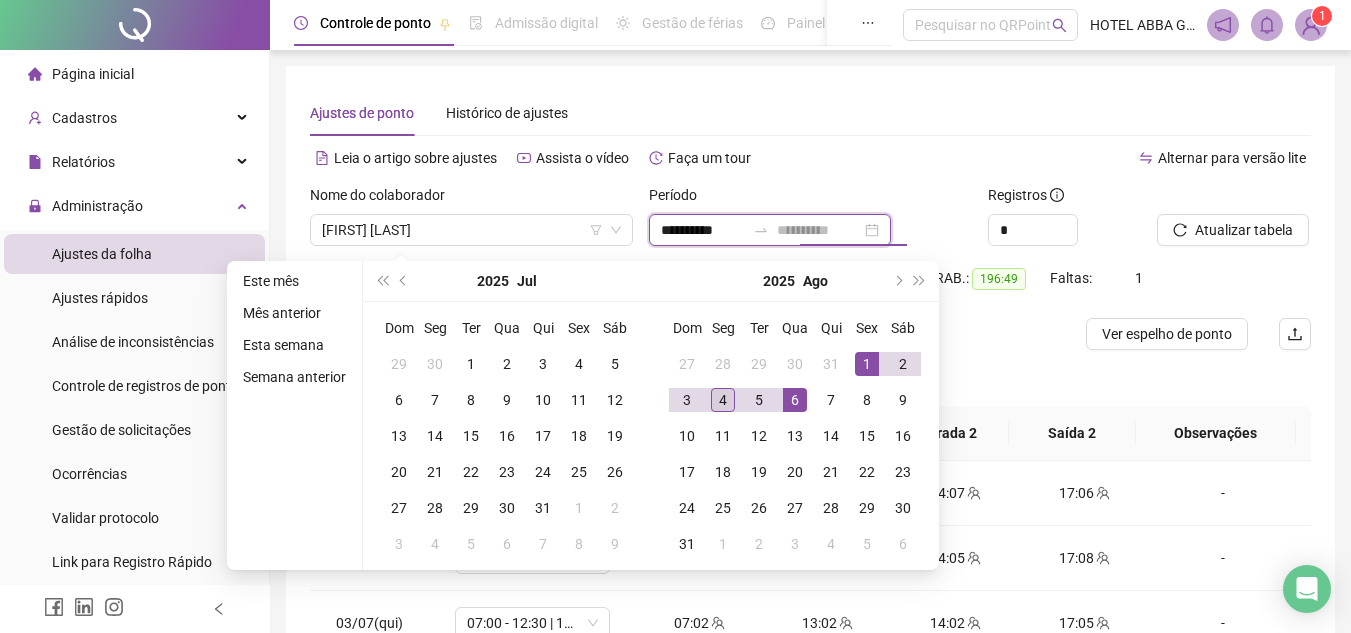 type on "**********" 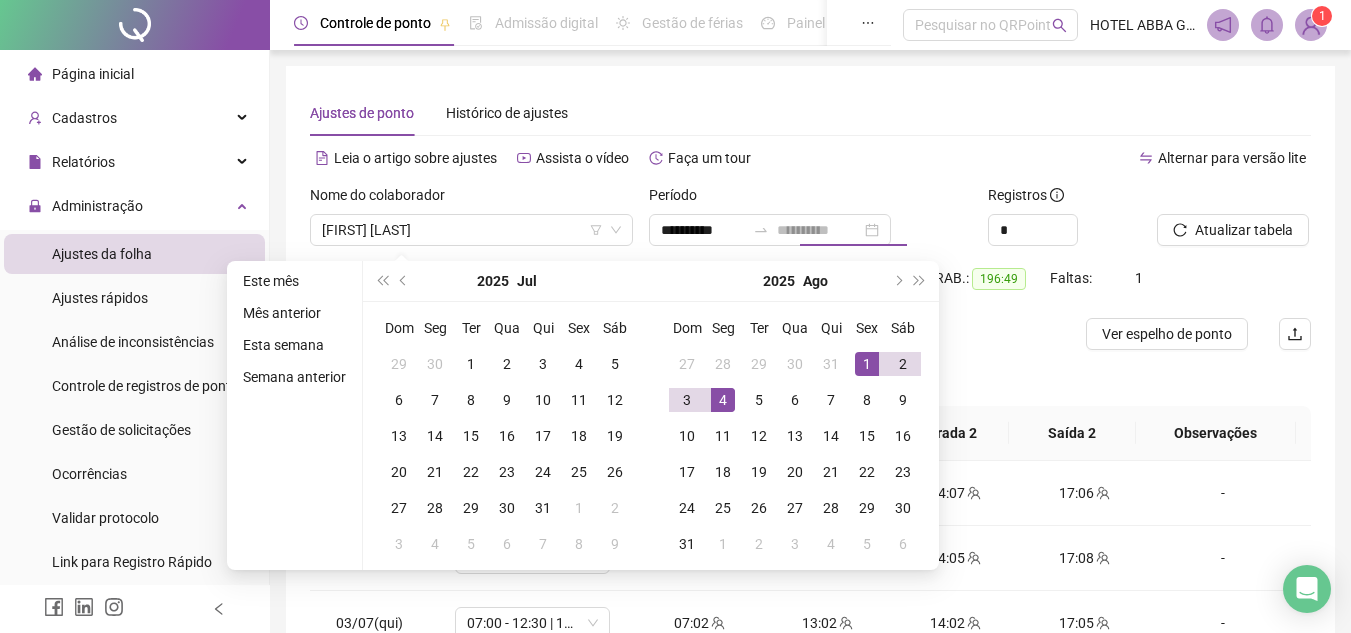 click on "4" at bounding box center (723, 400) 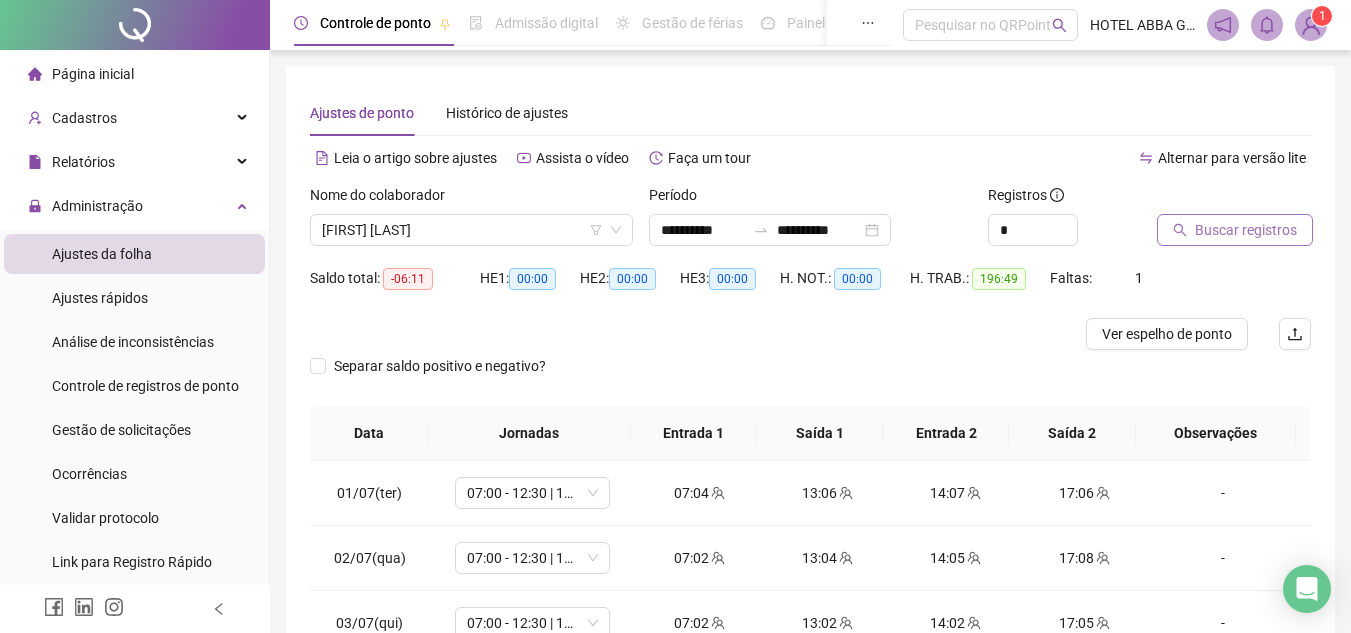 click on "Buscar registros" at bounding box center [1235, 230] 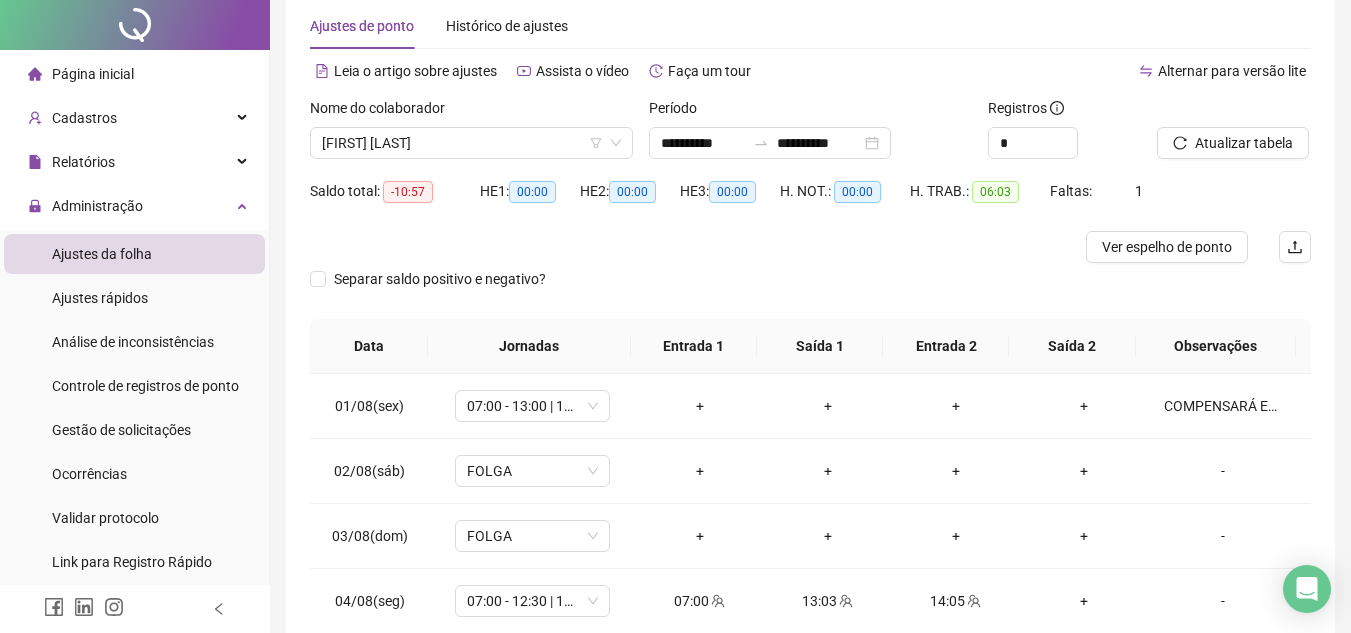 scroll, scrollTop: 0, scrollLeft: 0, axis: both 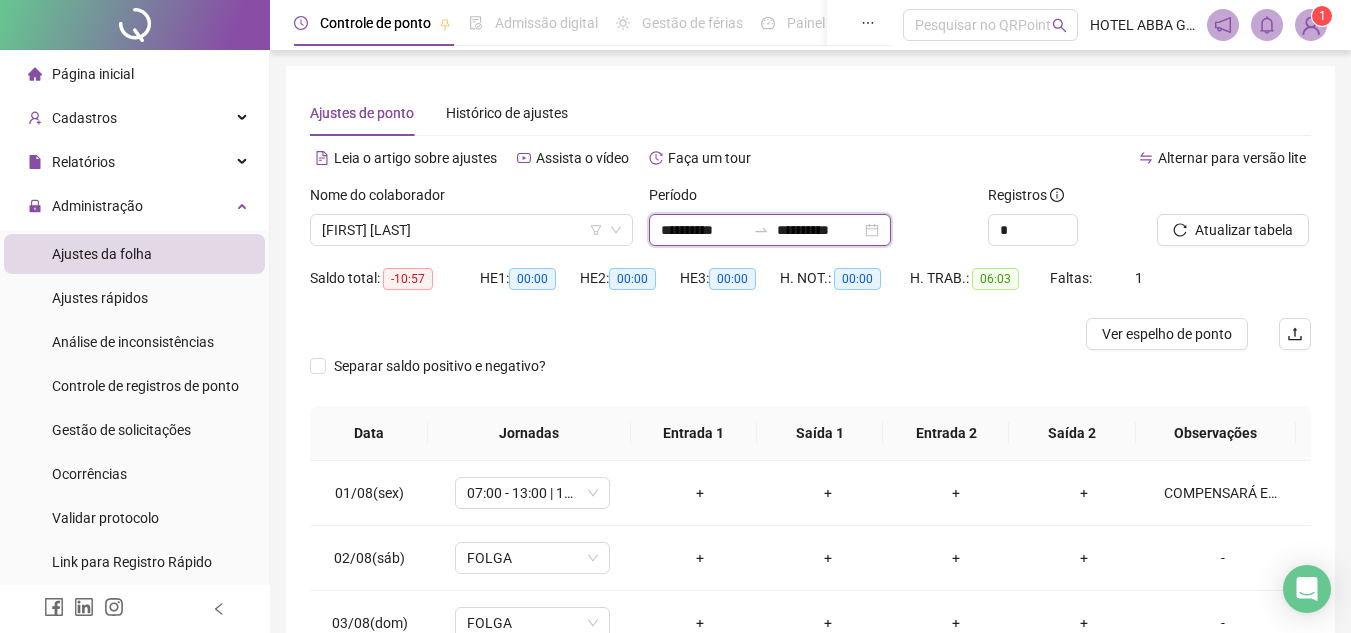 click on "**********" at bounding box center [703, 230] 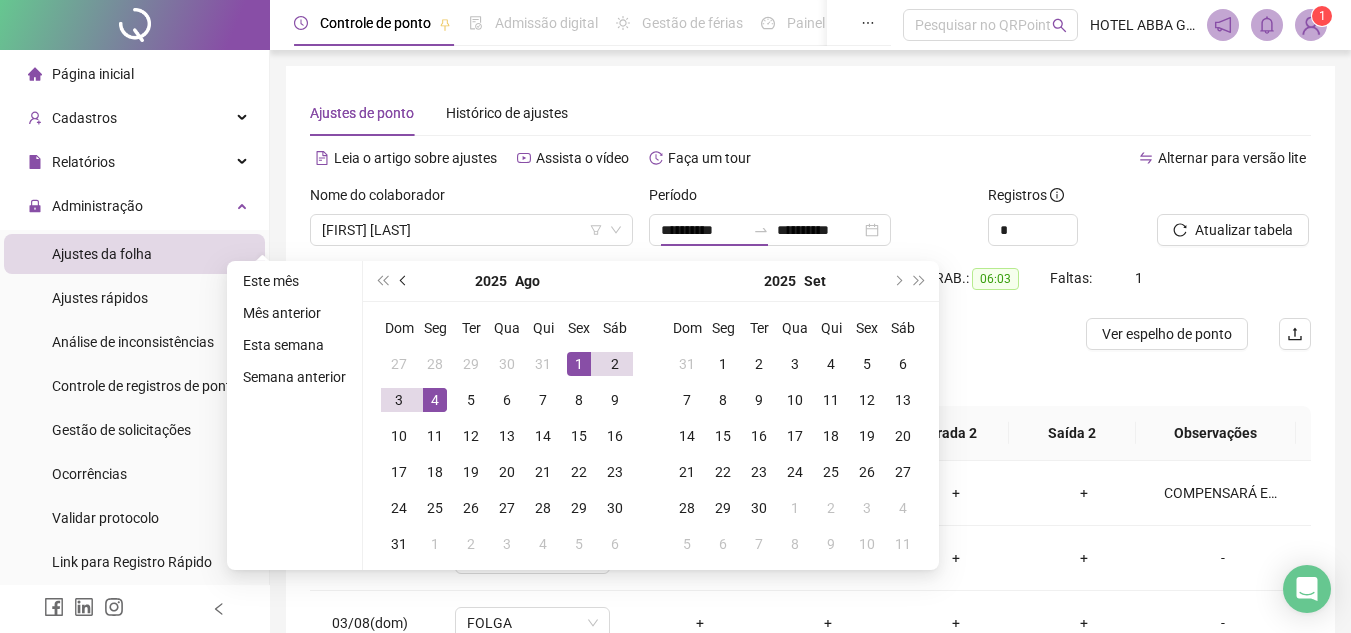 click at bounding box center (404, 281) 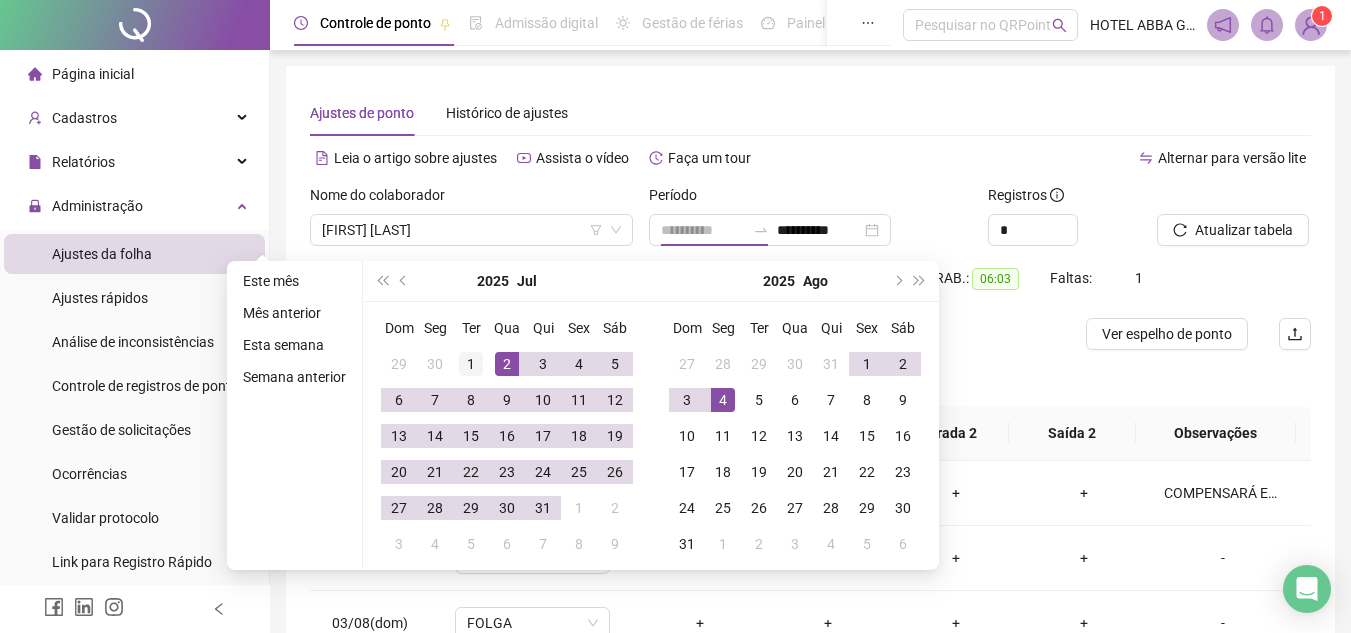 type on "**********" 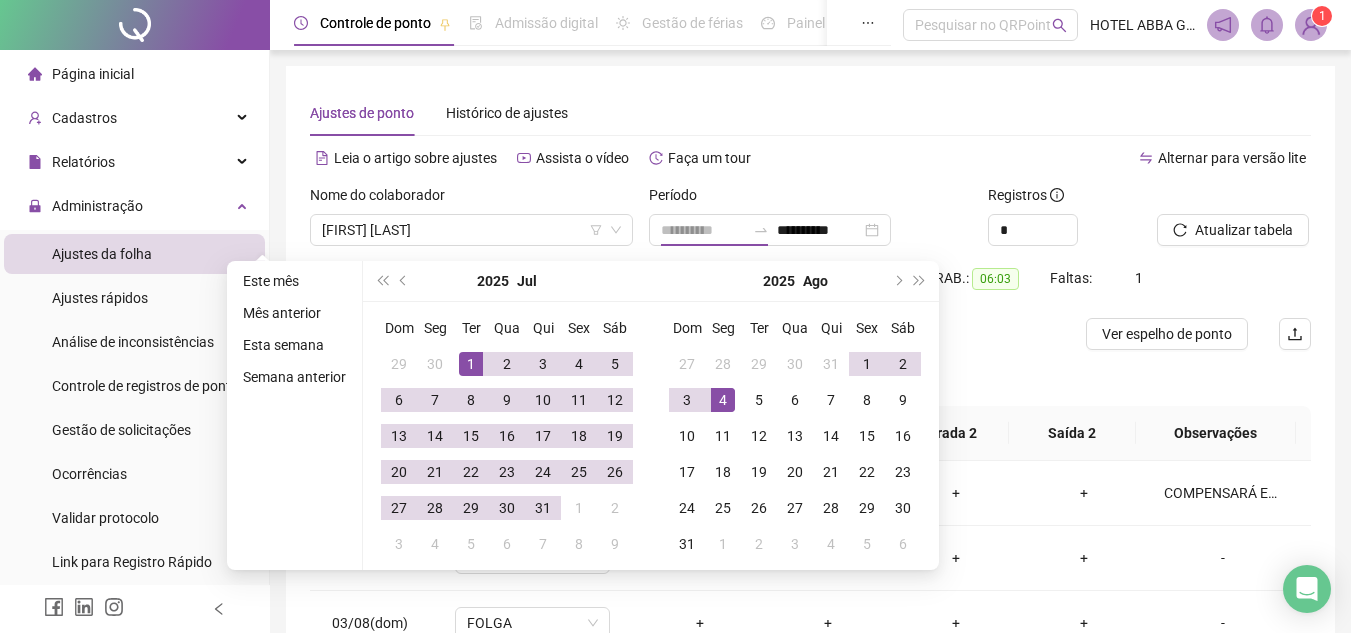 click on "1" at bounding box center (471, 364) 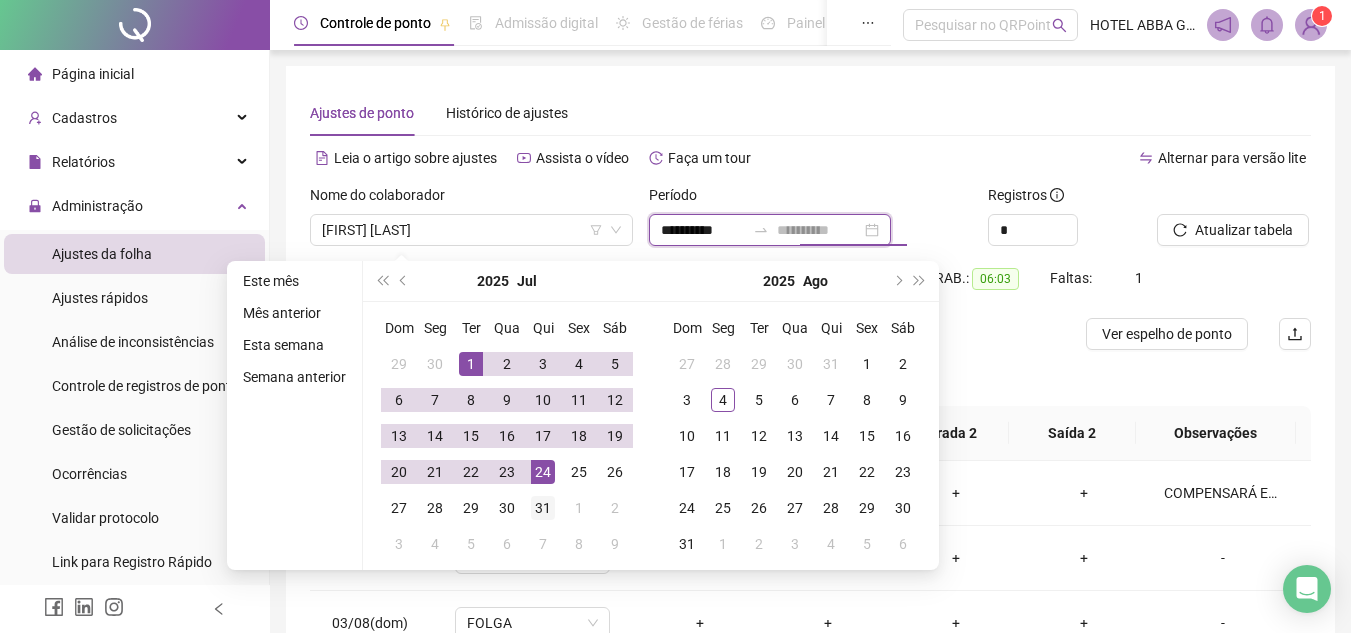 type on "**********" 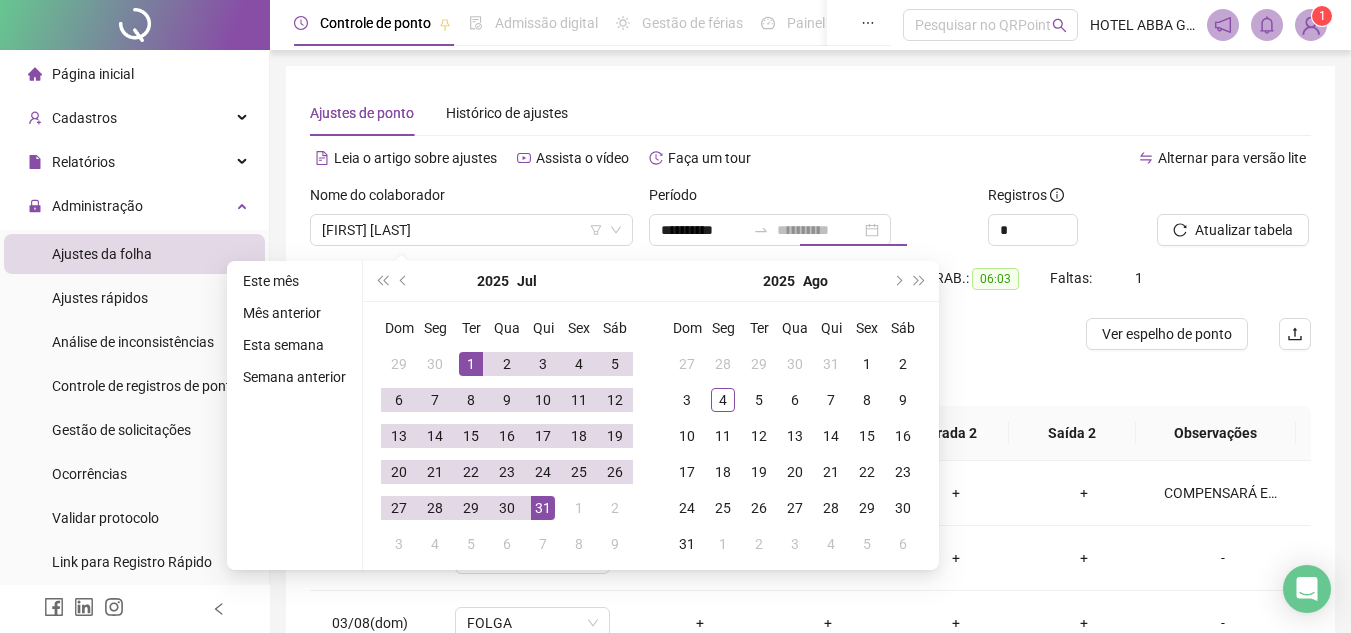 click on "31" at bounding box center (543, 508) 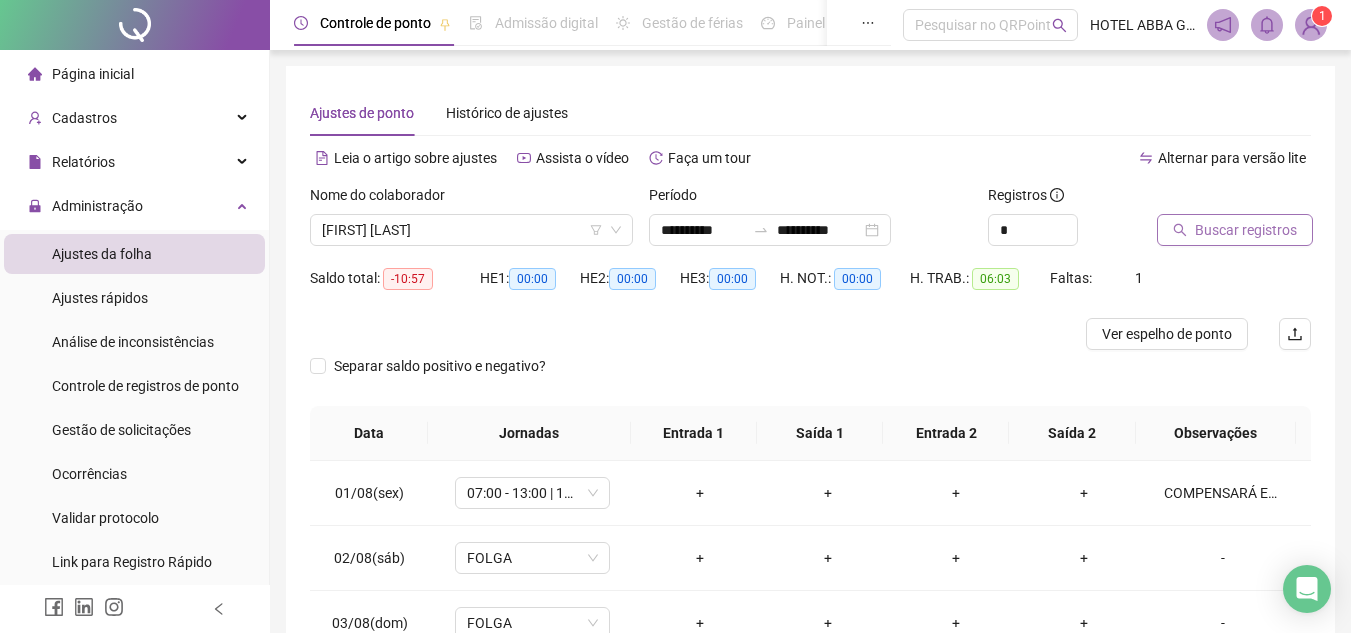 click on "Buscar registros" at bounding box center [1246, 230] 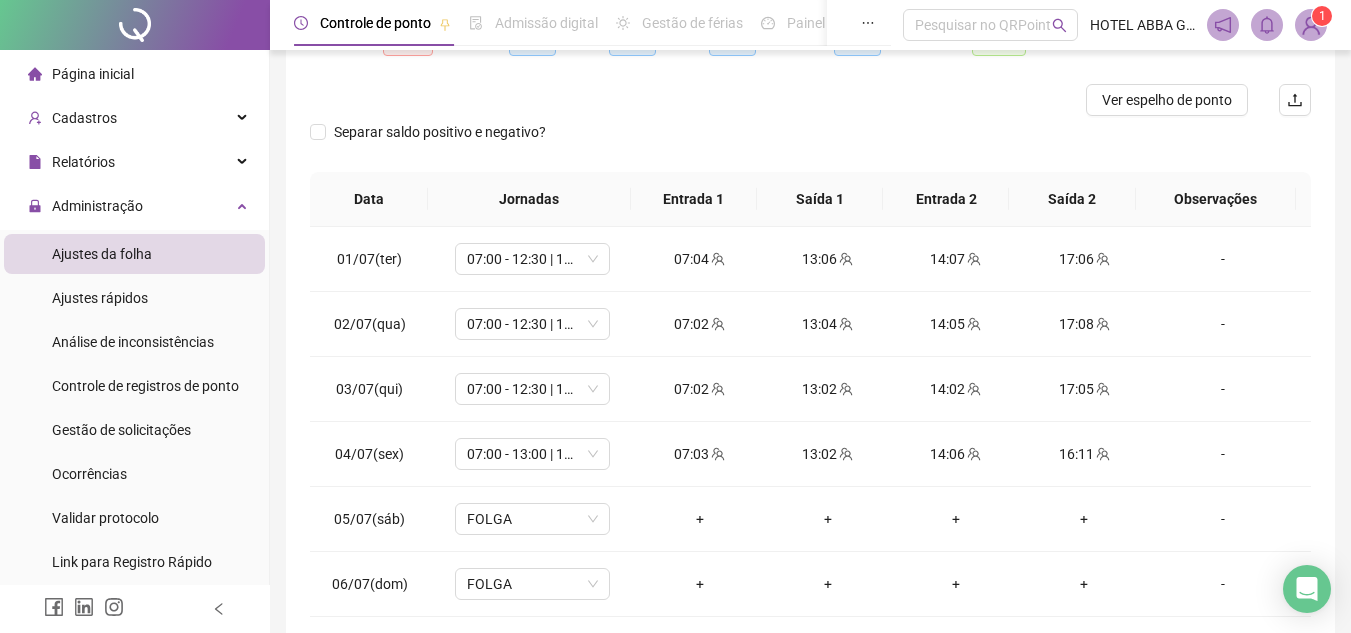 scroll, scrollTop: 330, scrollLeft: 0, axis: vertical 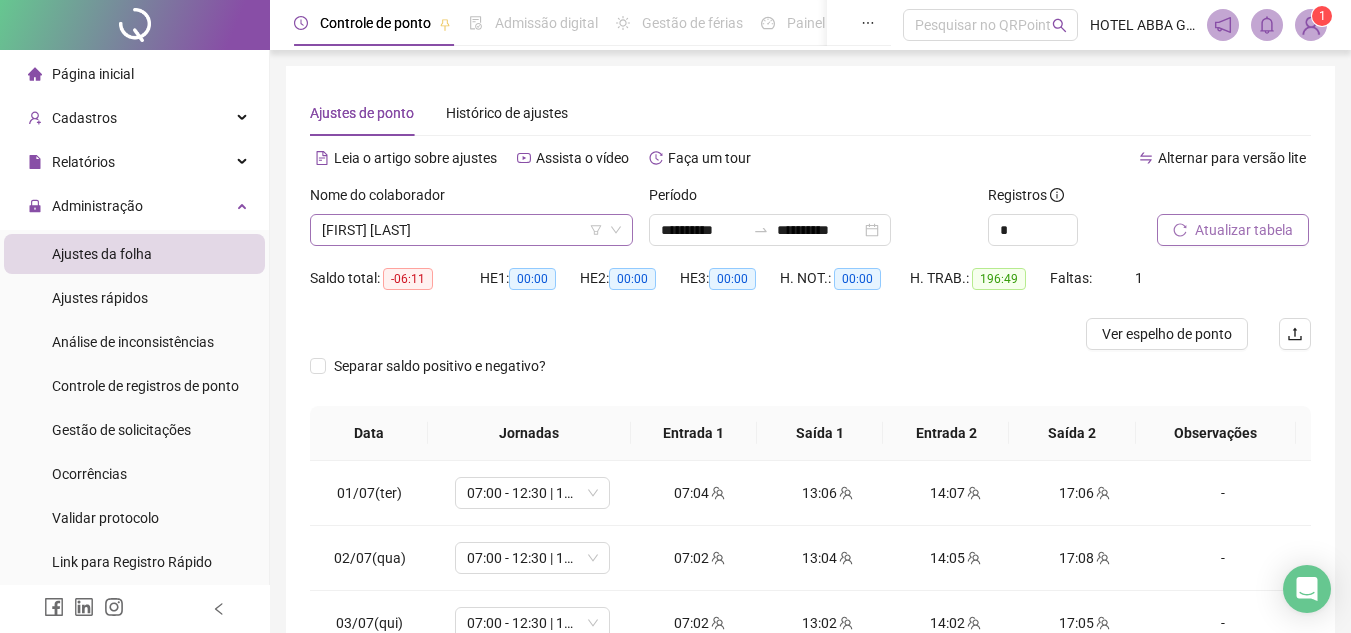 click on "[FIRST] [LAST]" at bounding box center [471, 230] 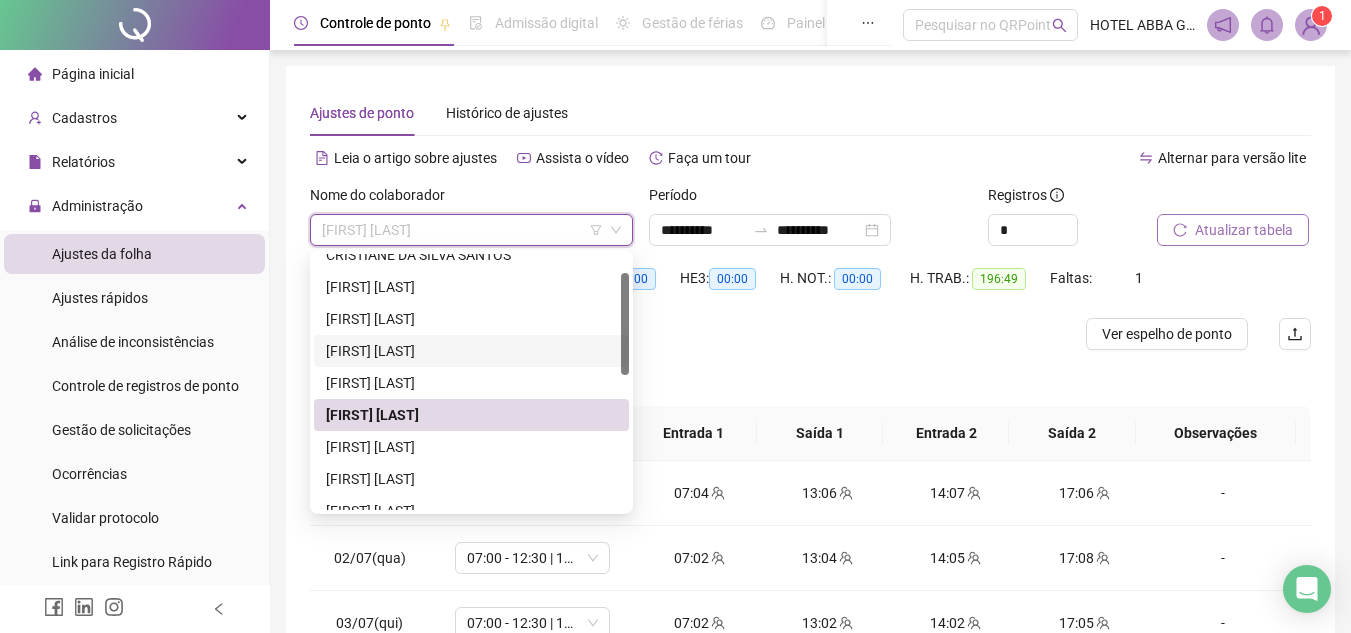 scroll, scrollTop: 0, scrollLeft: 0, axis: both 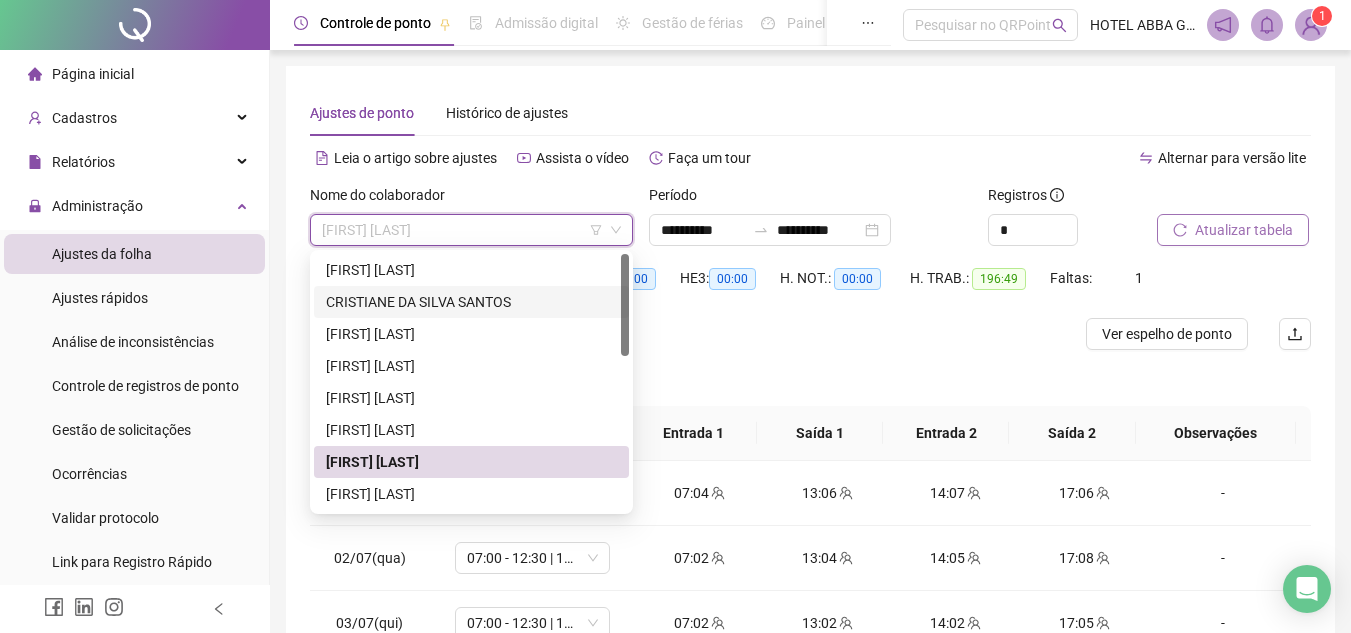click on "CRISTIANE DA SILVA SANTOS" at bounding box center (471, 302) 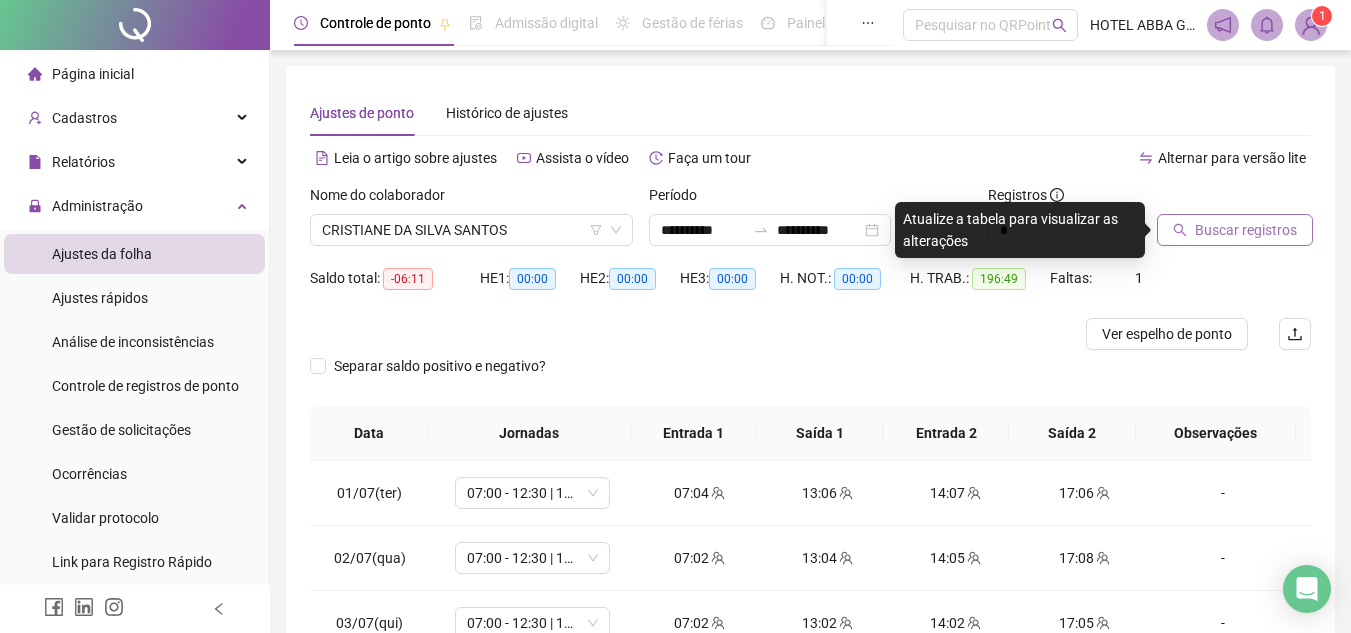 click on "Buscar registros" at bounding box center [1246, 230] 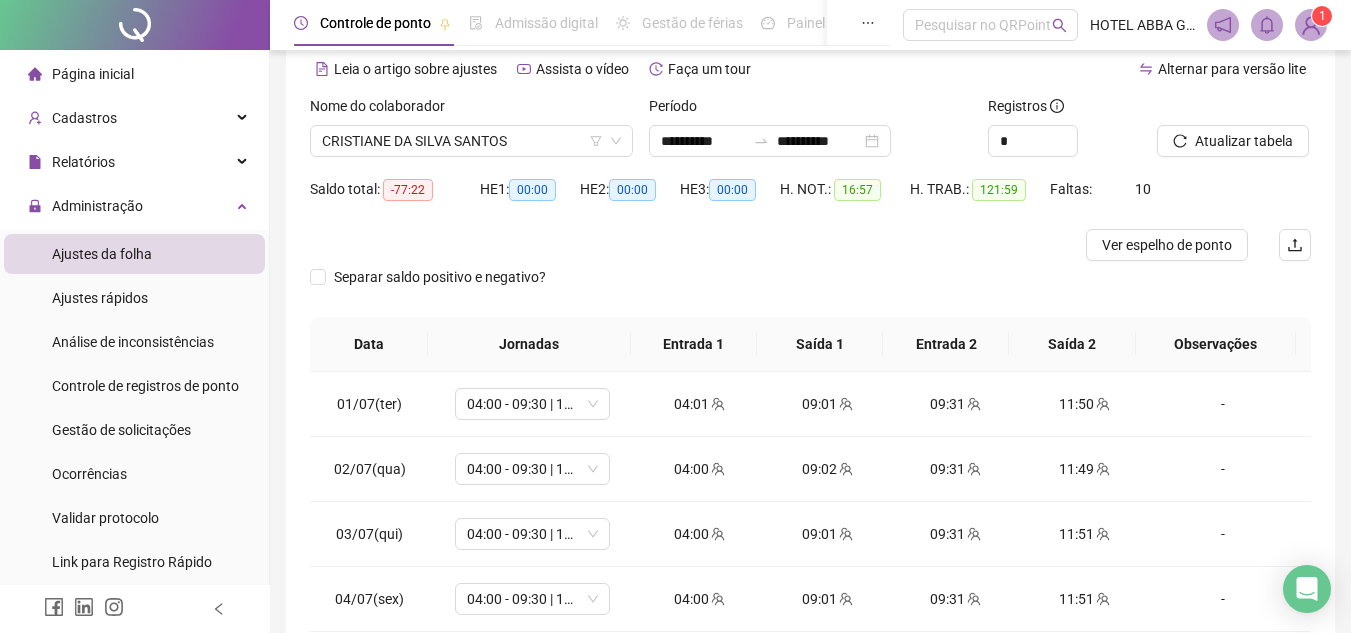 scroll, scrollTop: 95, scrollLeft: 0, axis: vertical 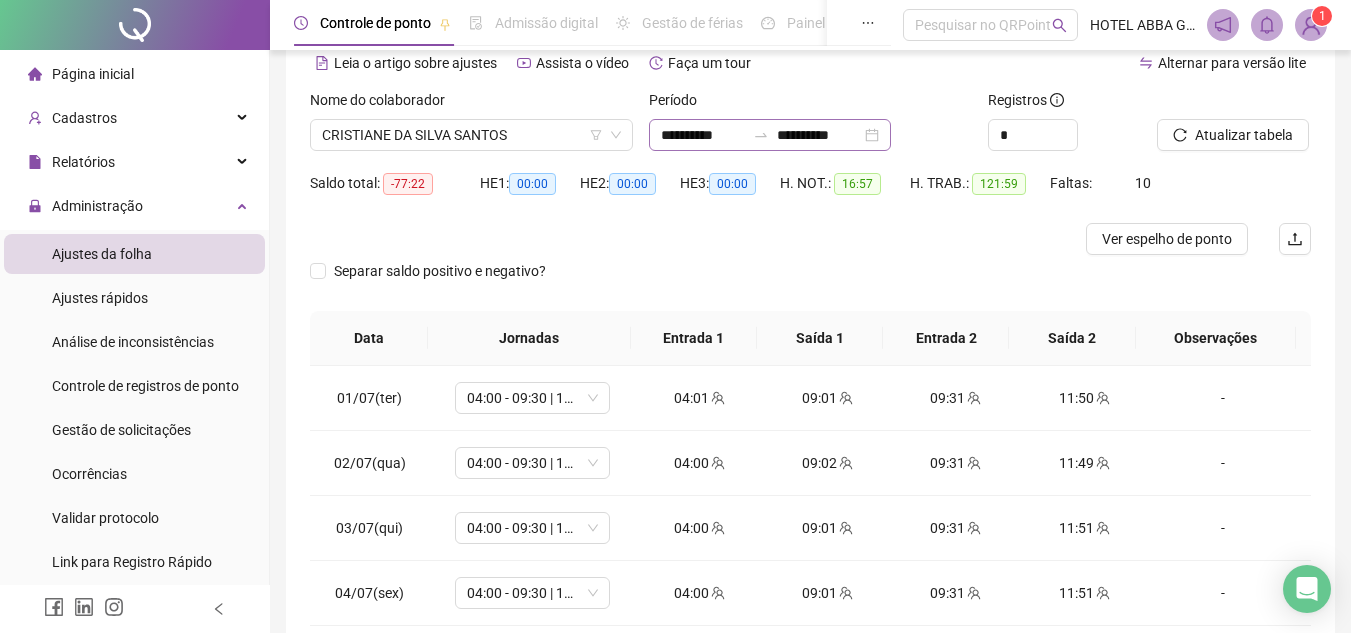 click at bounding box center (761, 135) 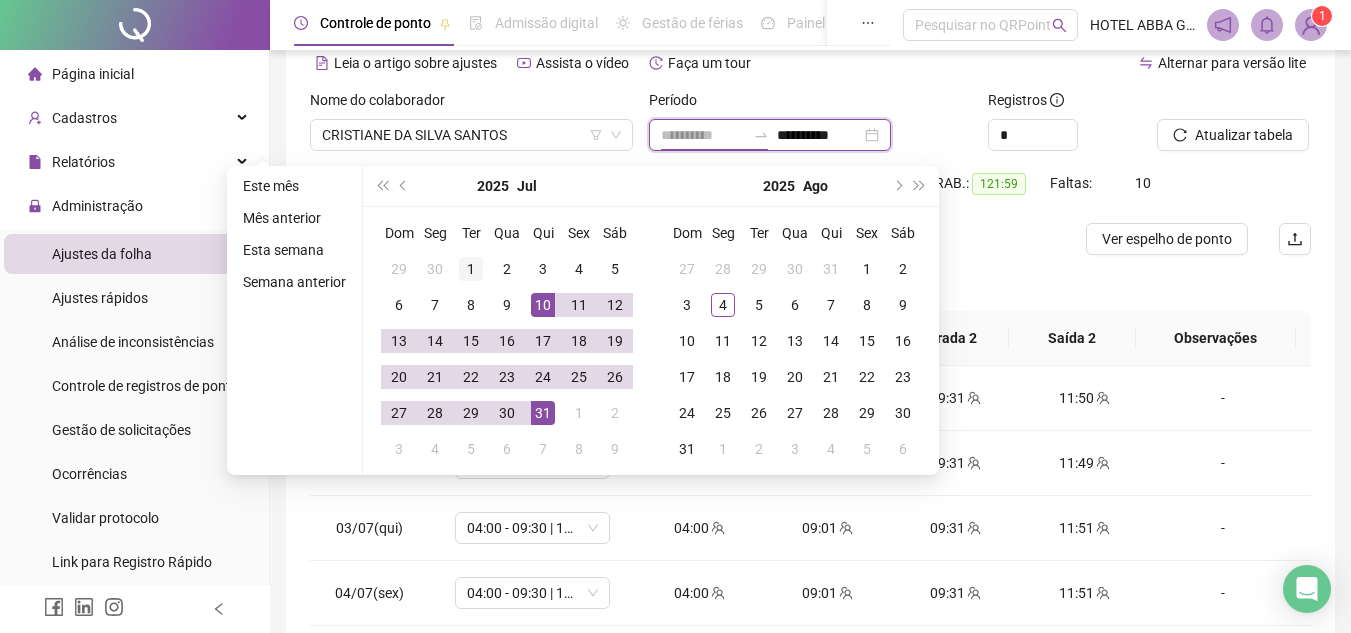 type on "**********" 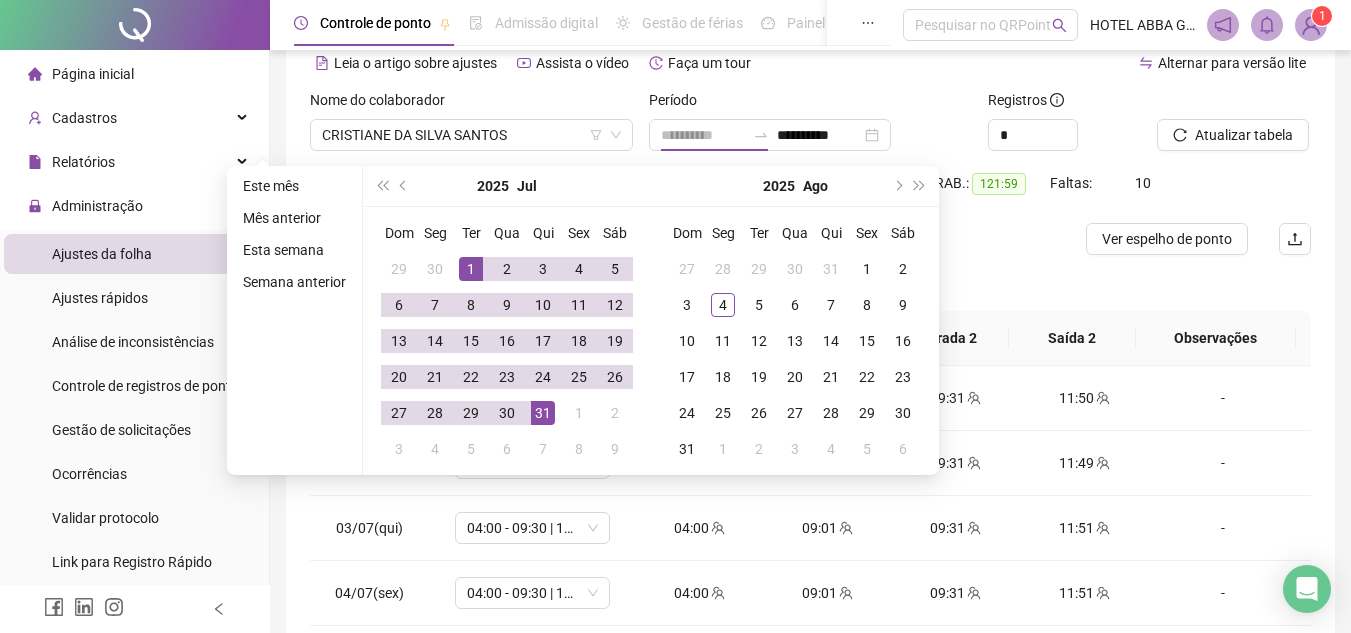 click on "1" at bounding box center (471, 269) 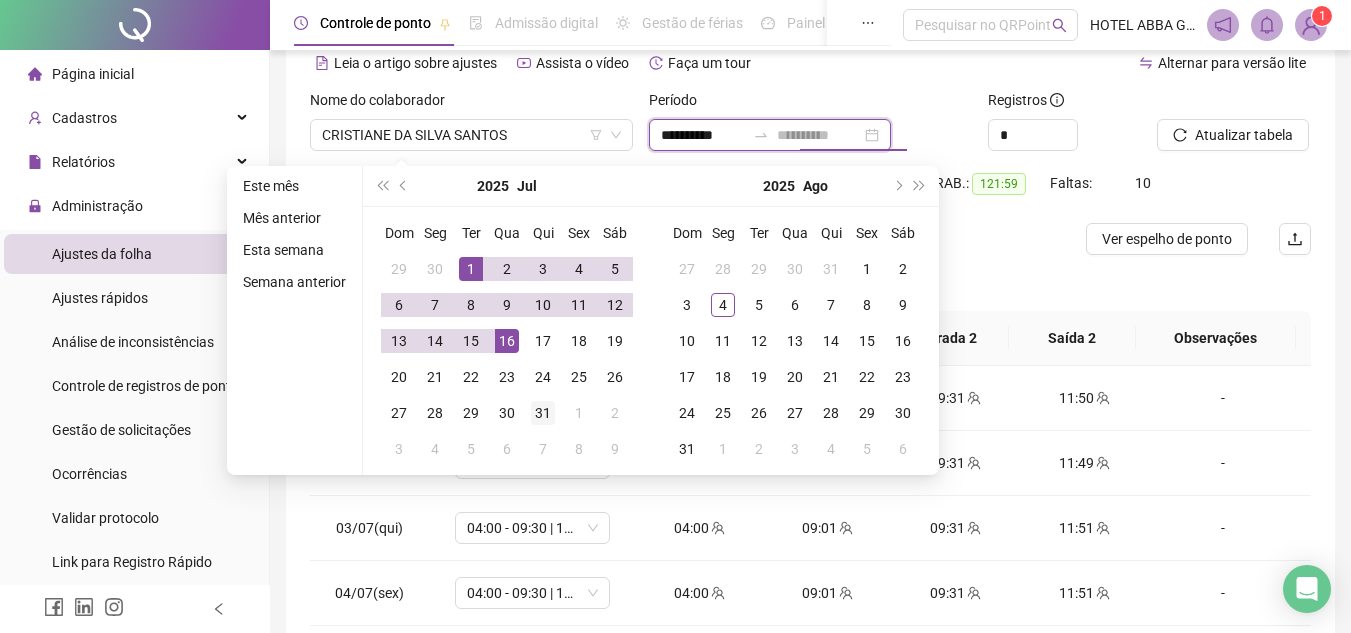 type on "**********" 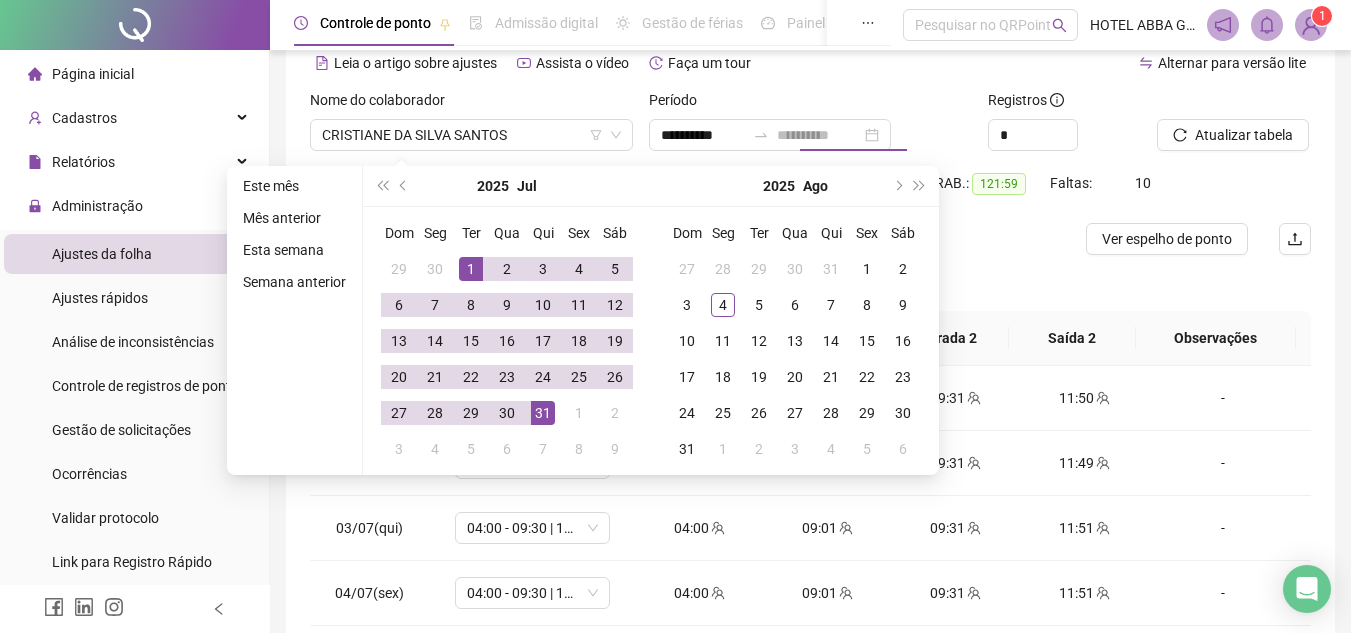 click on "31" at bounding box center (543, 413) 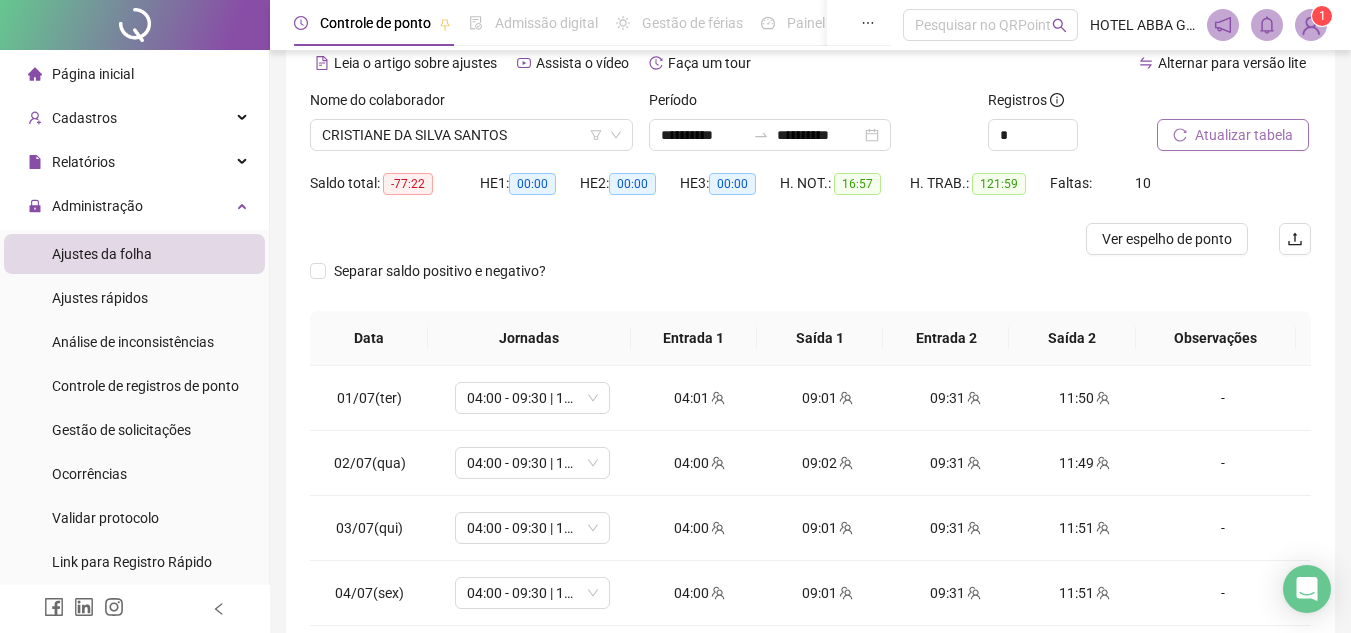 click on "Atualizar tabela" at bounding box center [1244, 135] 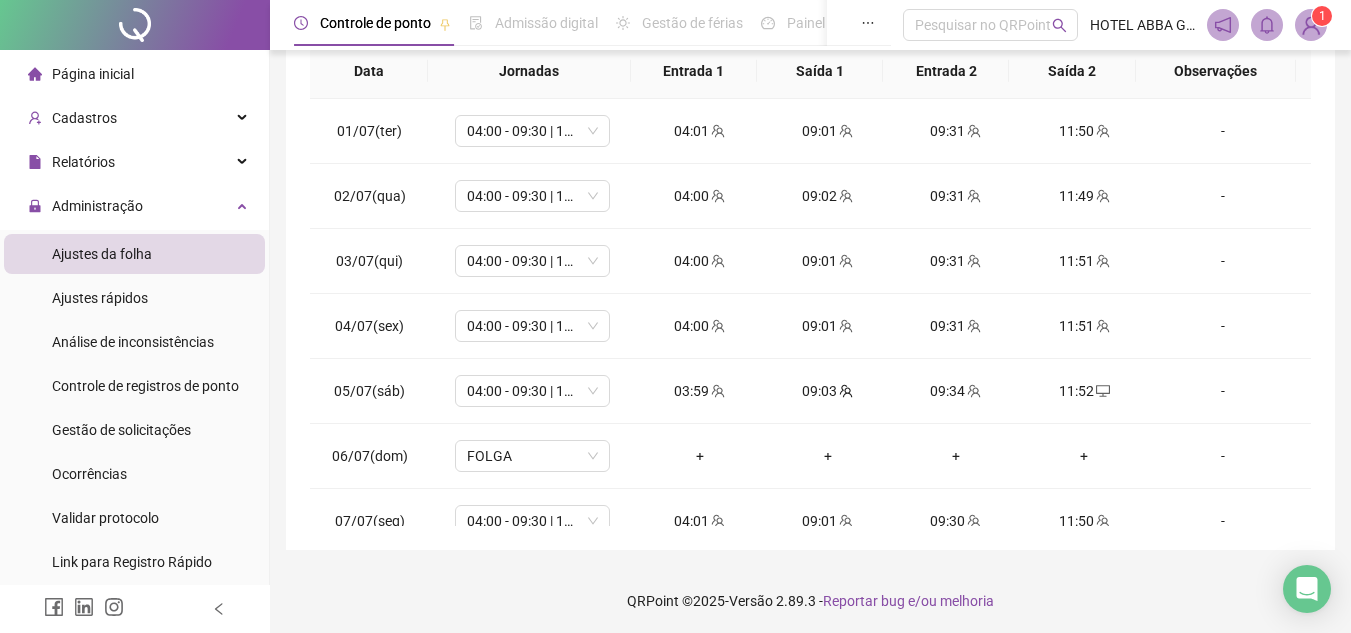 scroll, scrollTop: 365, scrollLeft: 0, axis: vertical 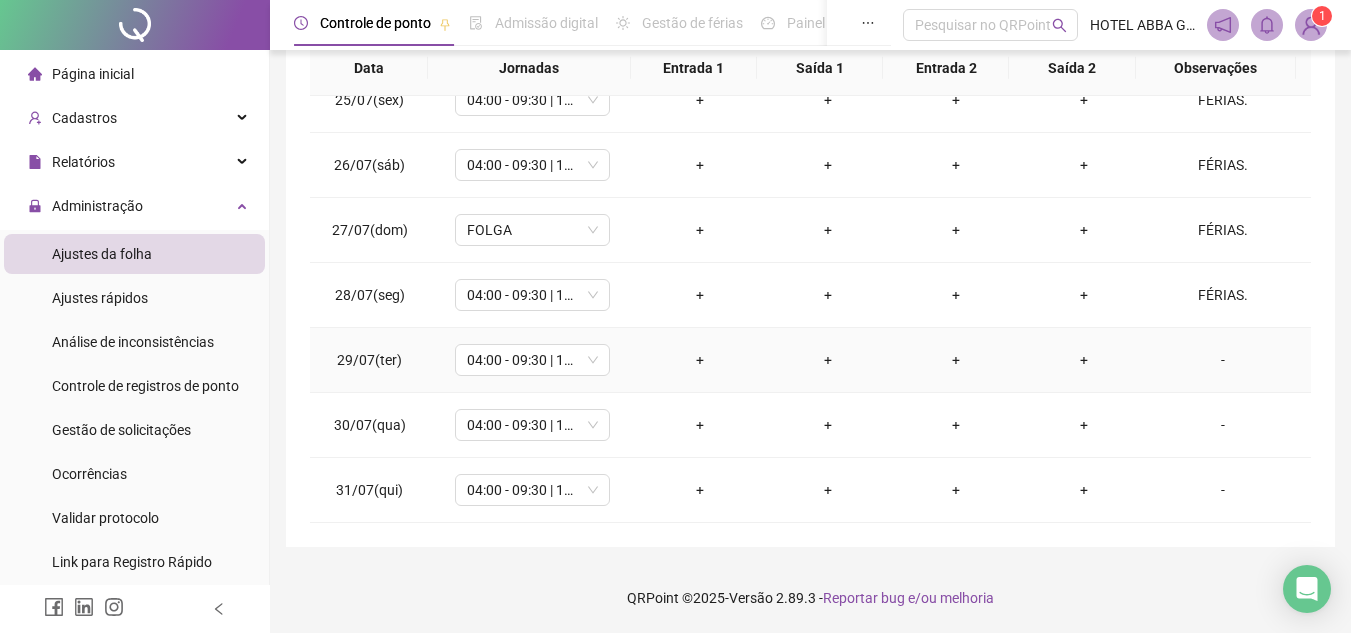 click on "-" at bounding box center (1229, 360) 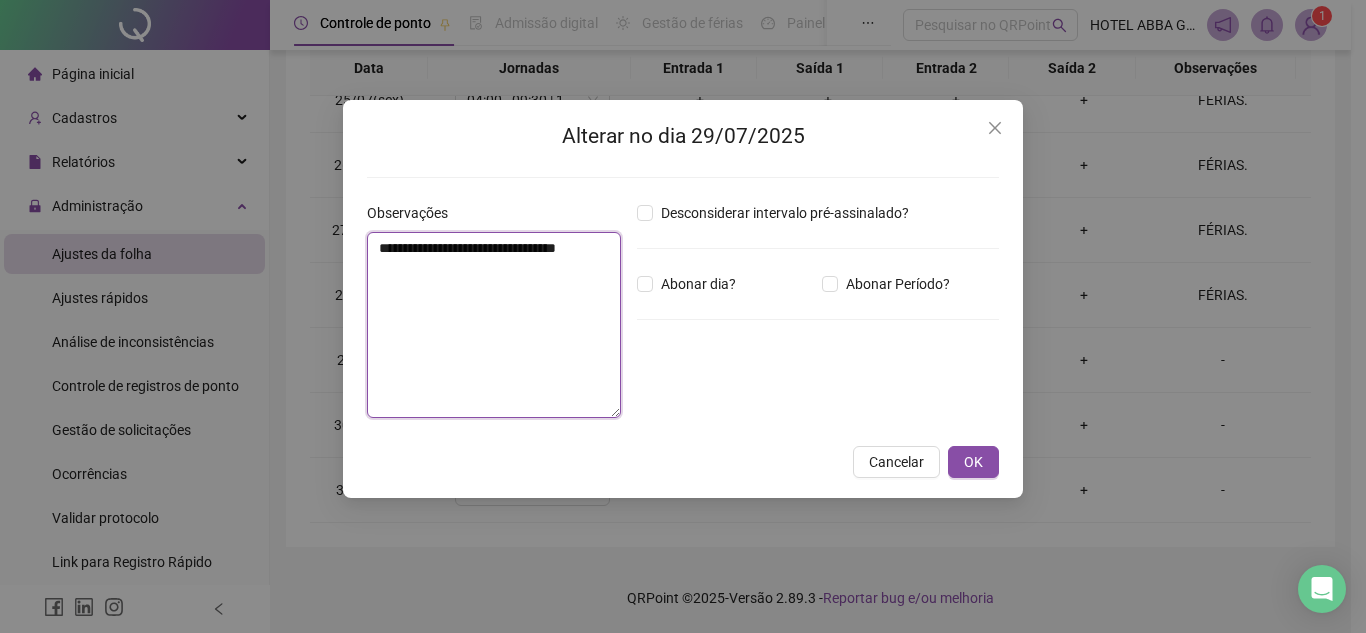 click on "**********" at bounding box center (494, 325) 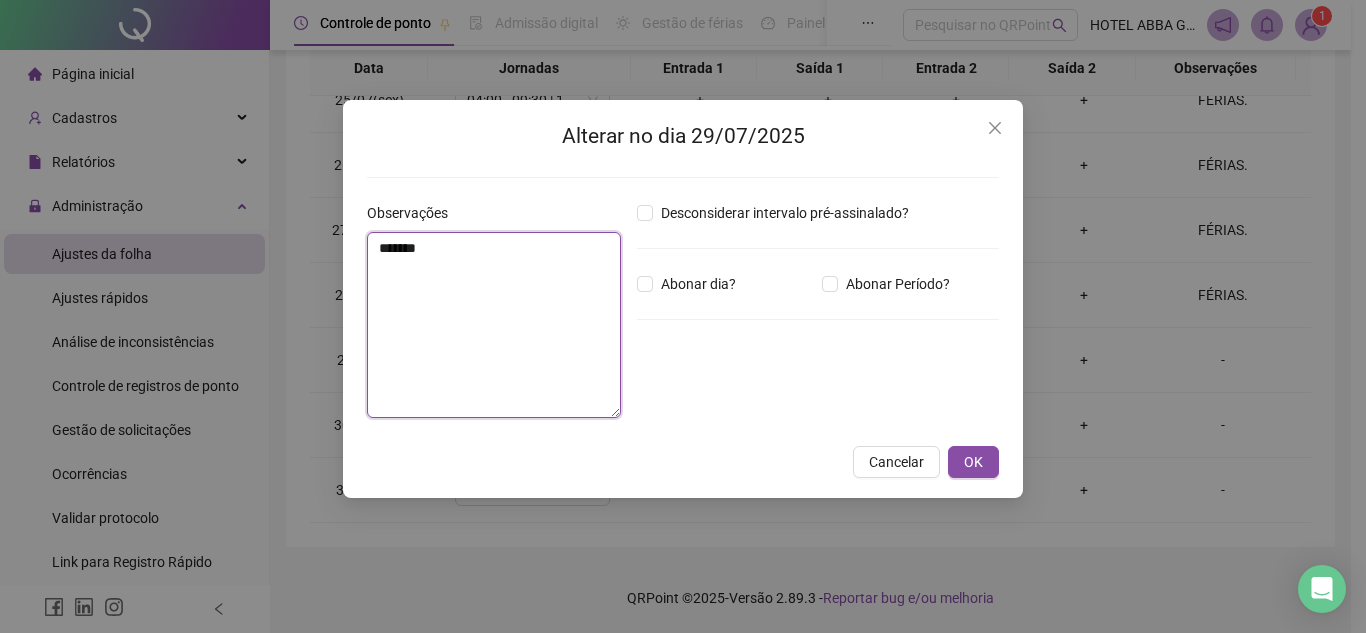 type on "******" 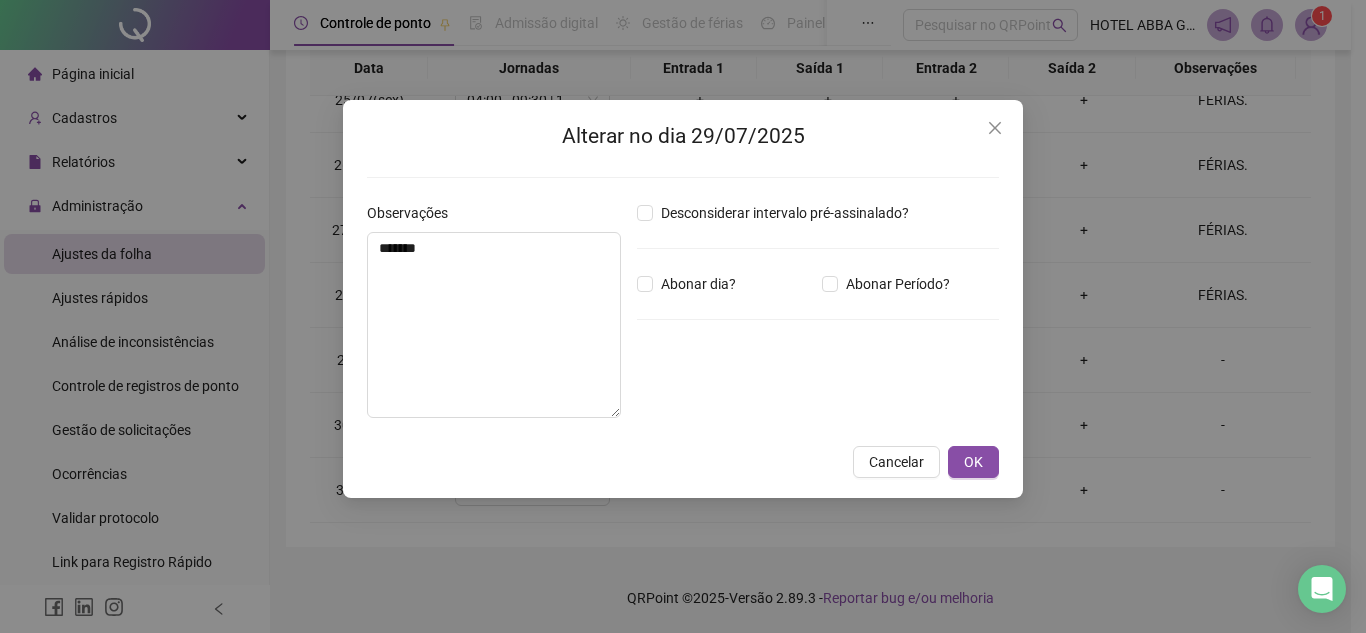 click on "Alterar no dia   29/07/2025 Observações ****** Desconsiderar intervalo pré-assinalado? Abonar dia? Abonar Período? Horas a abonar ***** AplicAR regime de compensação Cancelar OK" at bounding box center (683, 299) 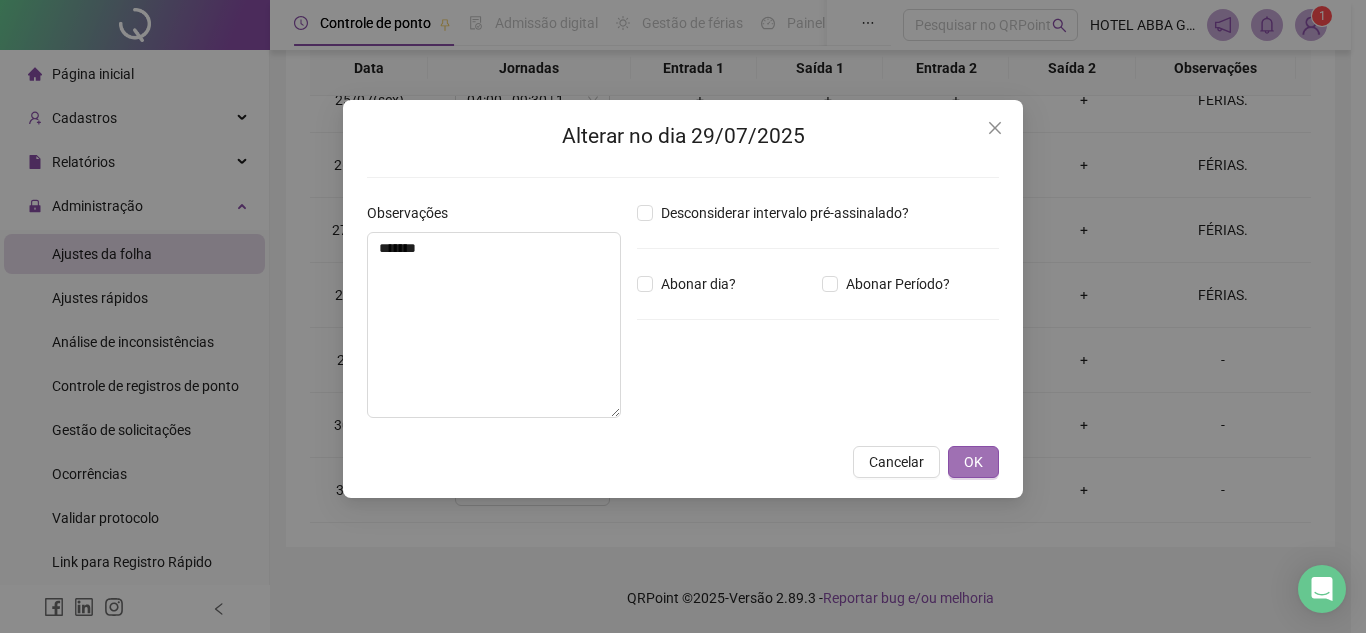 click on "OK" at bounding box center (973, 462) 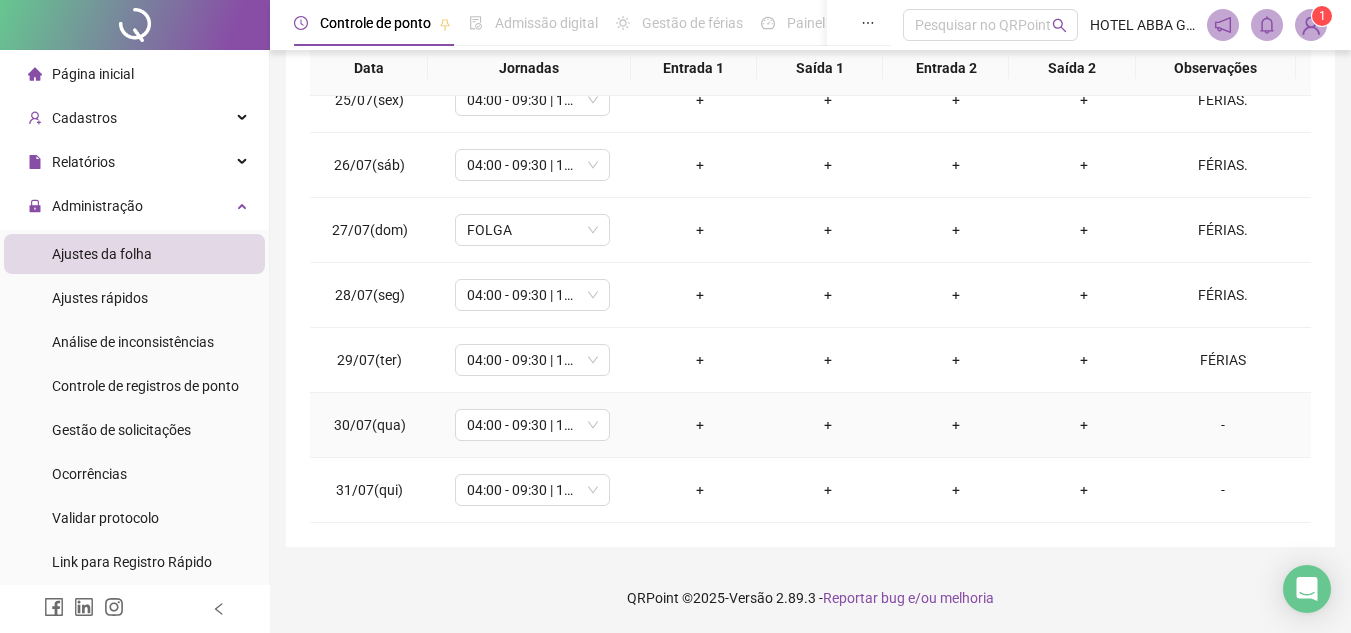 click on "-" at bounding box center (1223, 425) 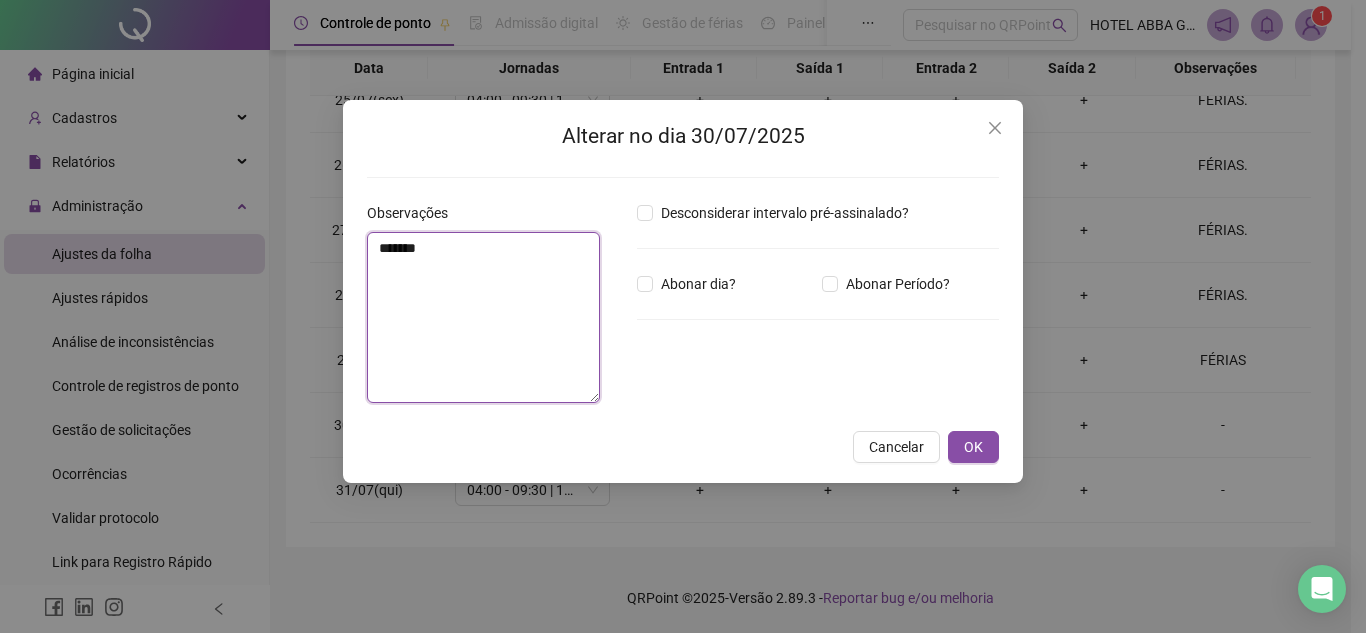 click on "******" at bounding box center [483, 317] 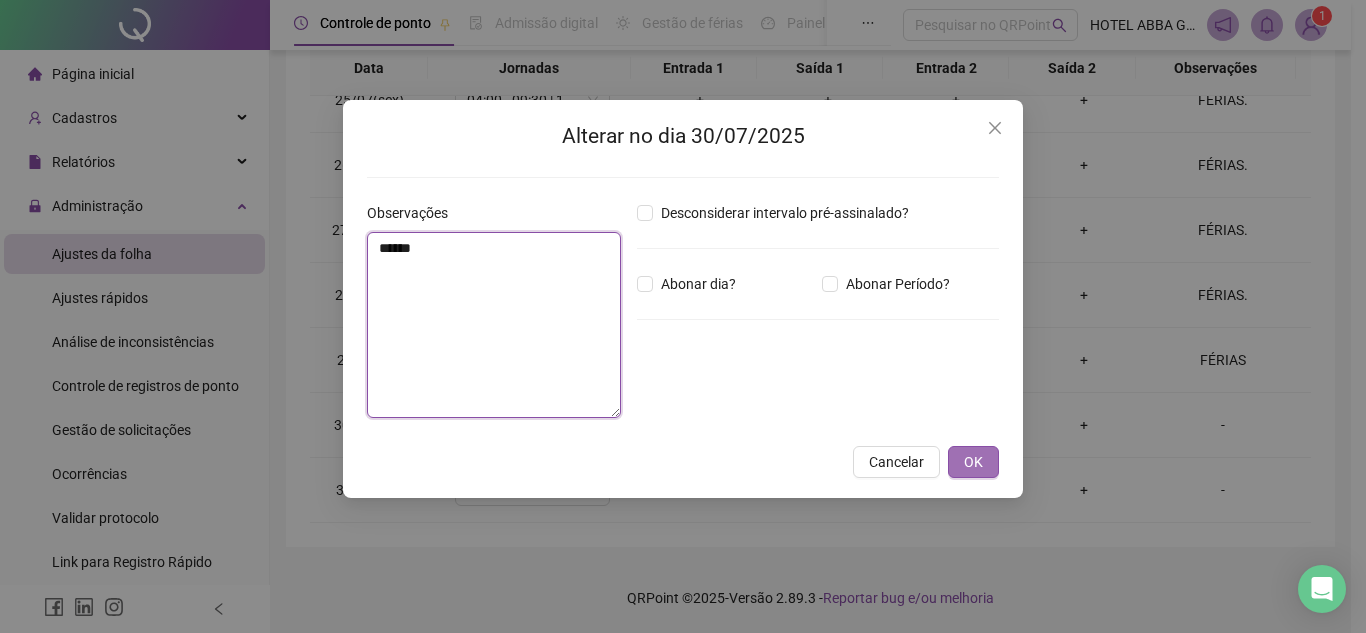 type on "******" 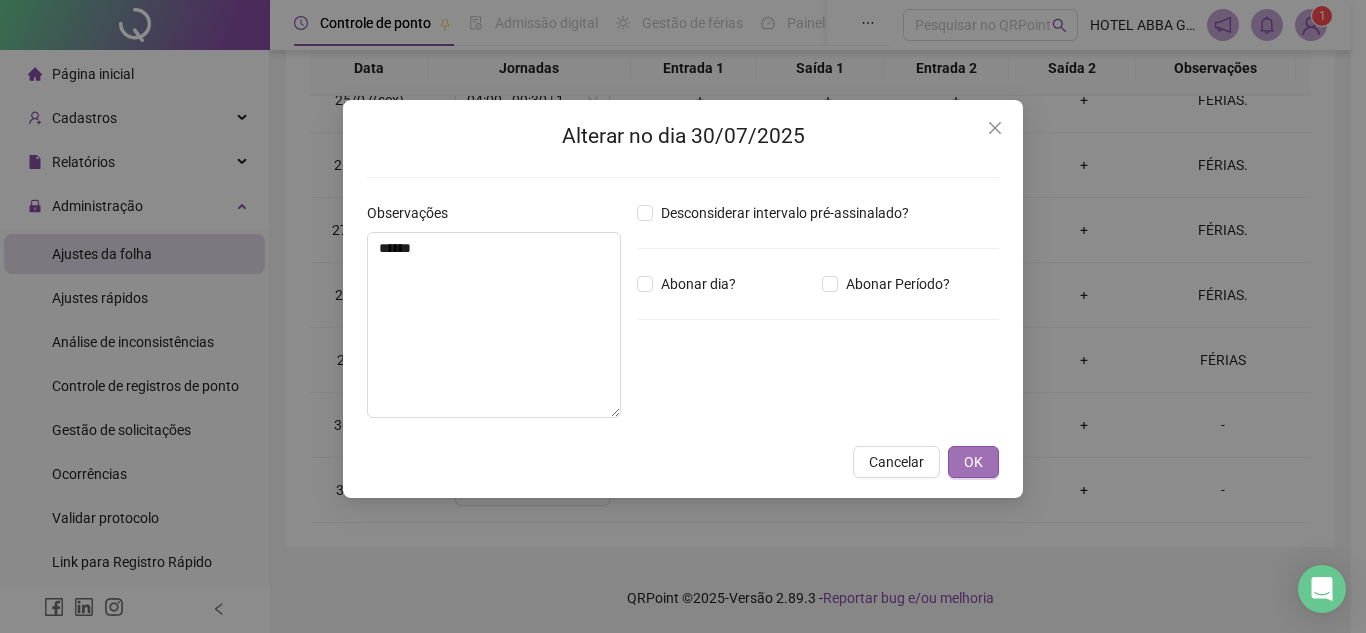 click on "OK" at bounding box center [973, 462] 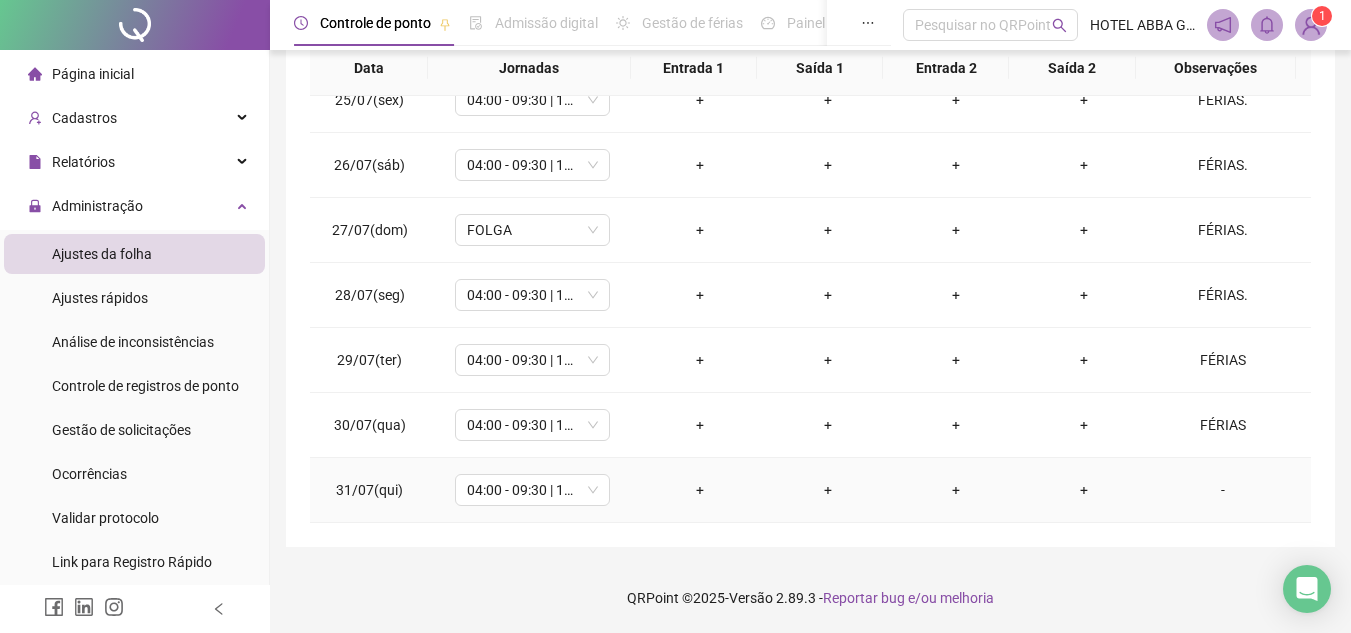 click on "-" at bounding box center (1229, 490) 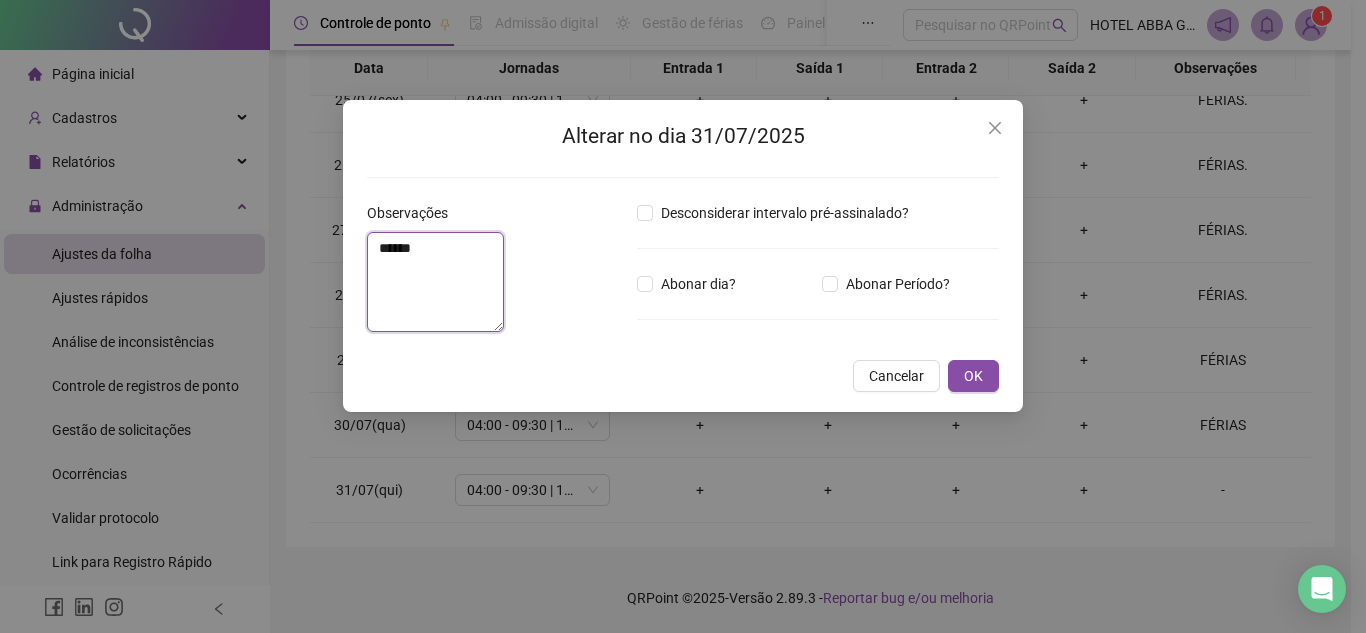 click on "******" at bounding box center [435, 282] 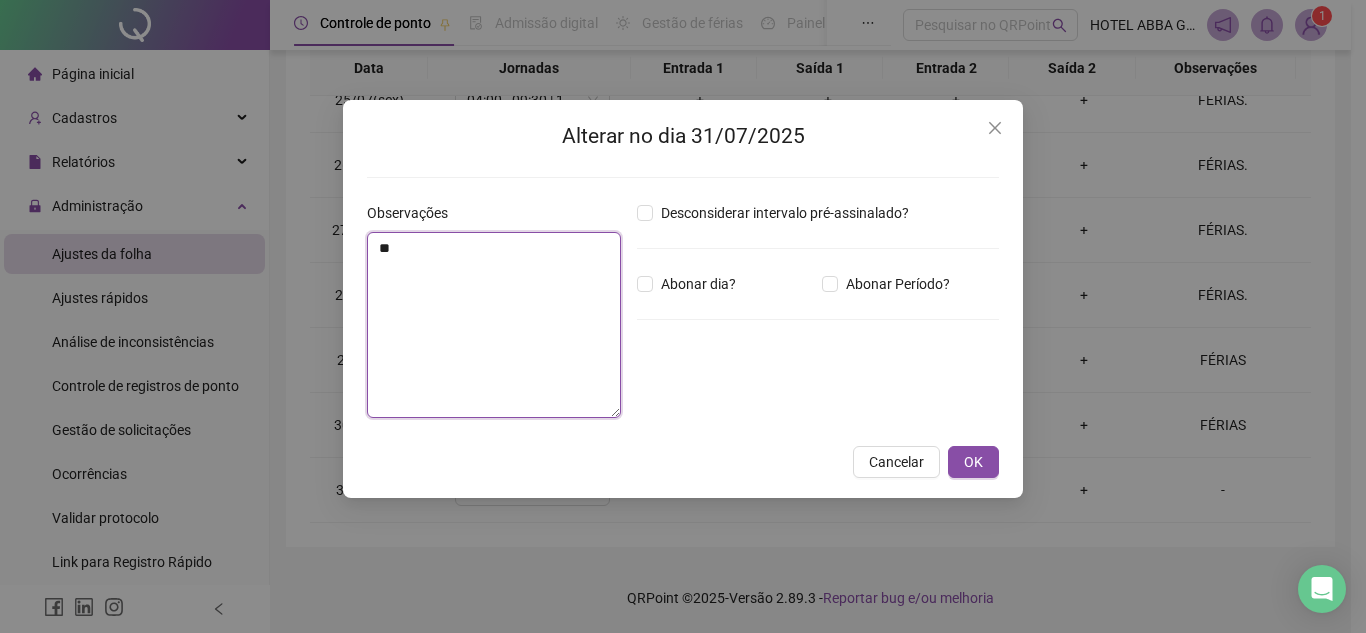 type on "***" 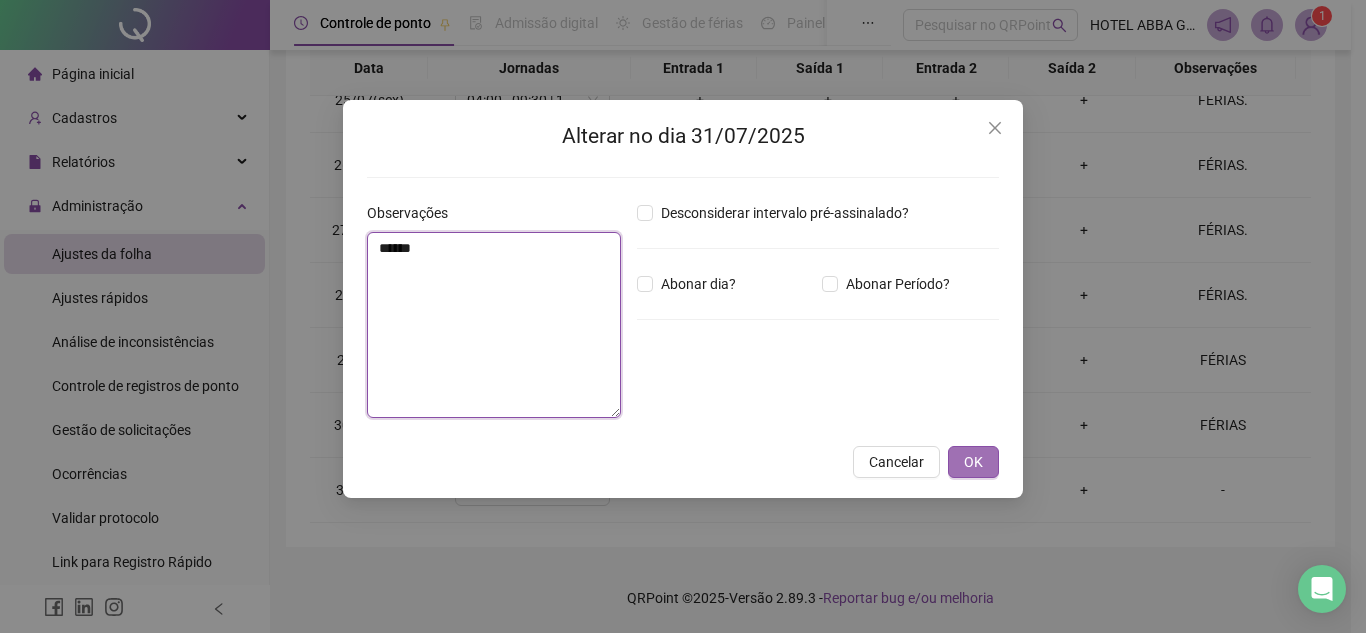 type on "******" 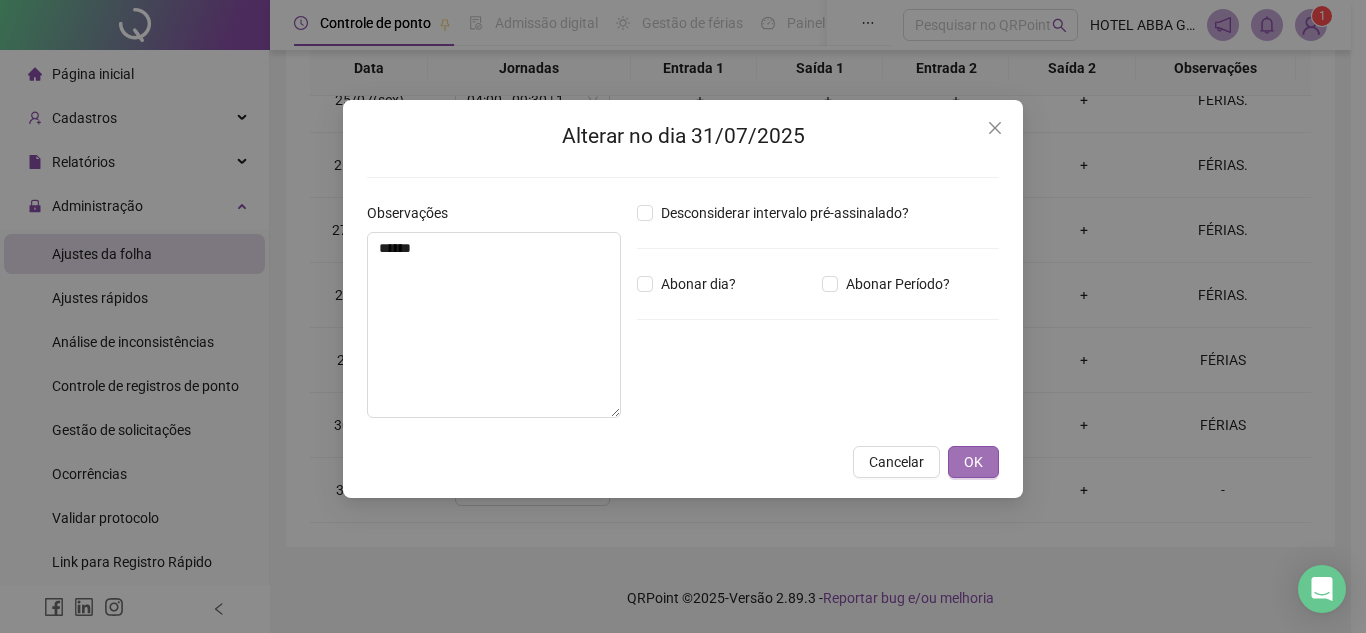 click on "OK" at bounding box center [973, 462] 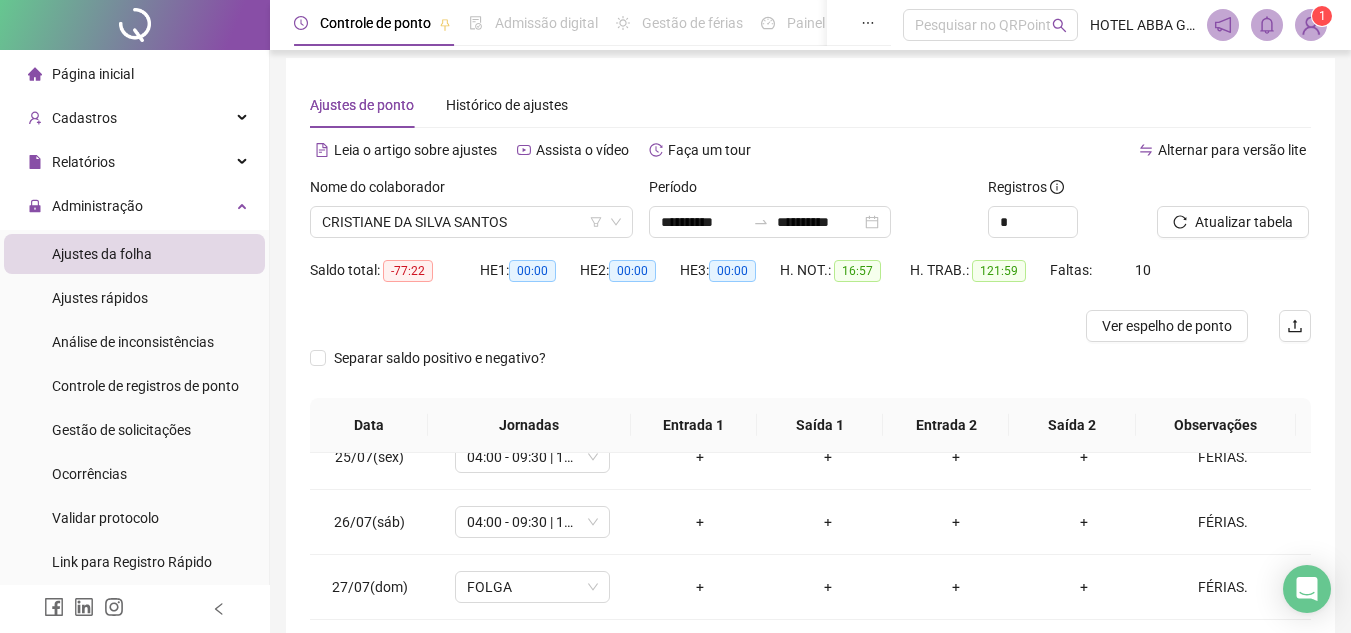 scroll, scrollTop: 0, scrollLeft: 0, axis: both 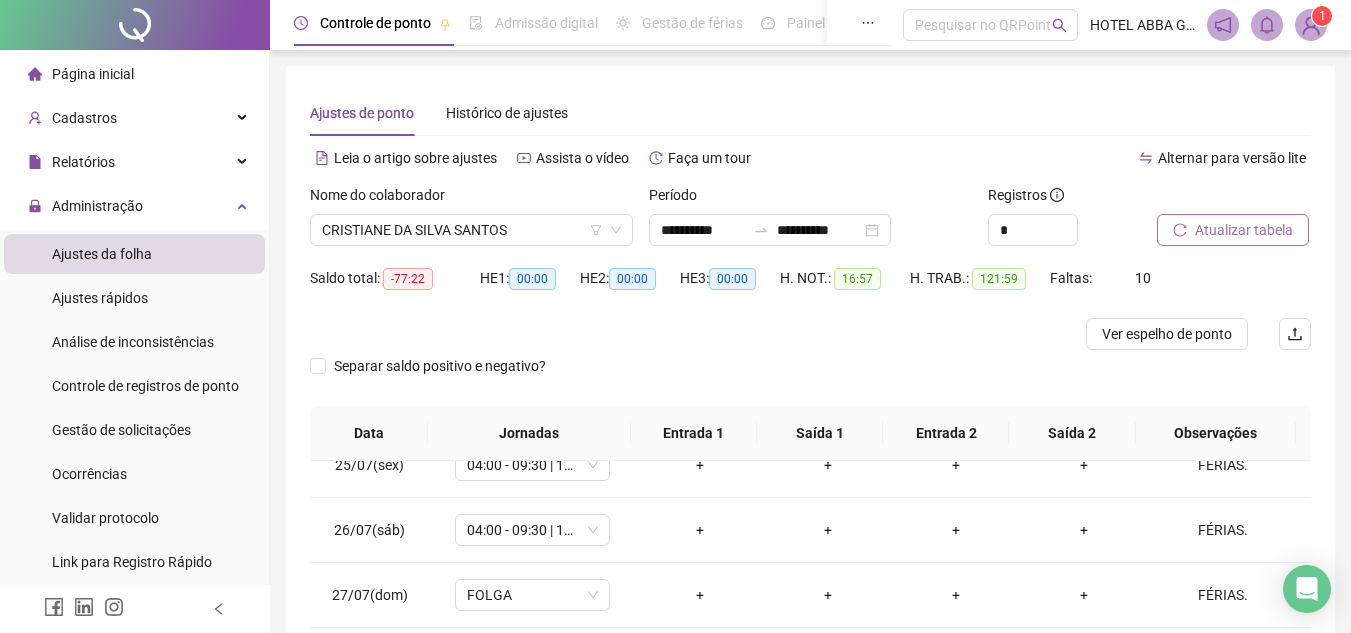 click on "Atualizar tabela" at bounding box center (1244, 230) 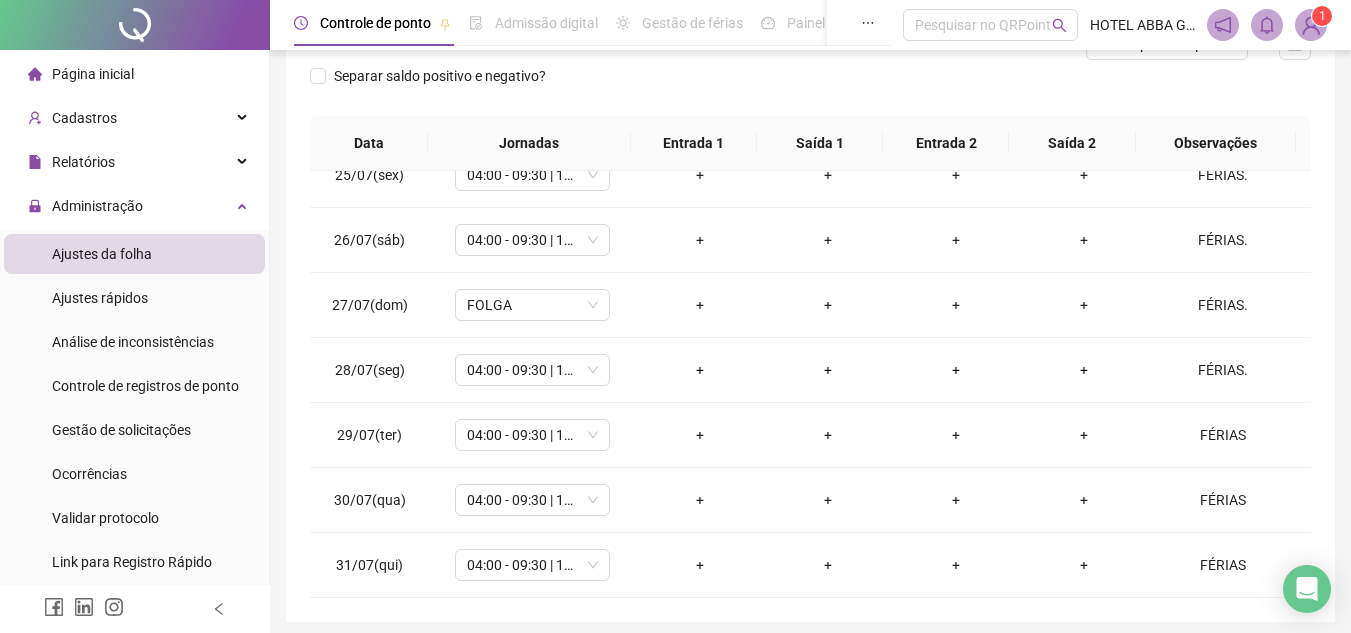 scroll, scrollTop: 365, scrollLeft: 0, axis: vertical 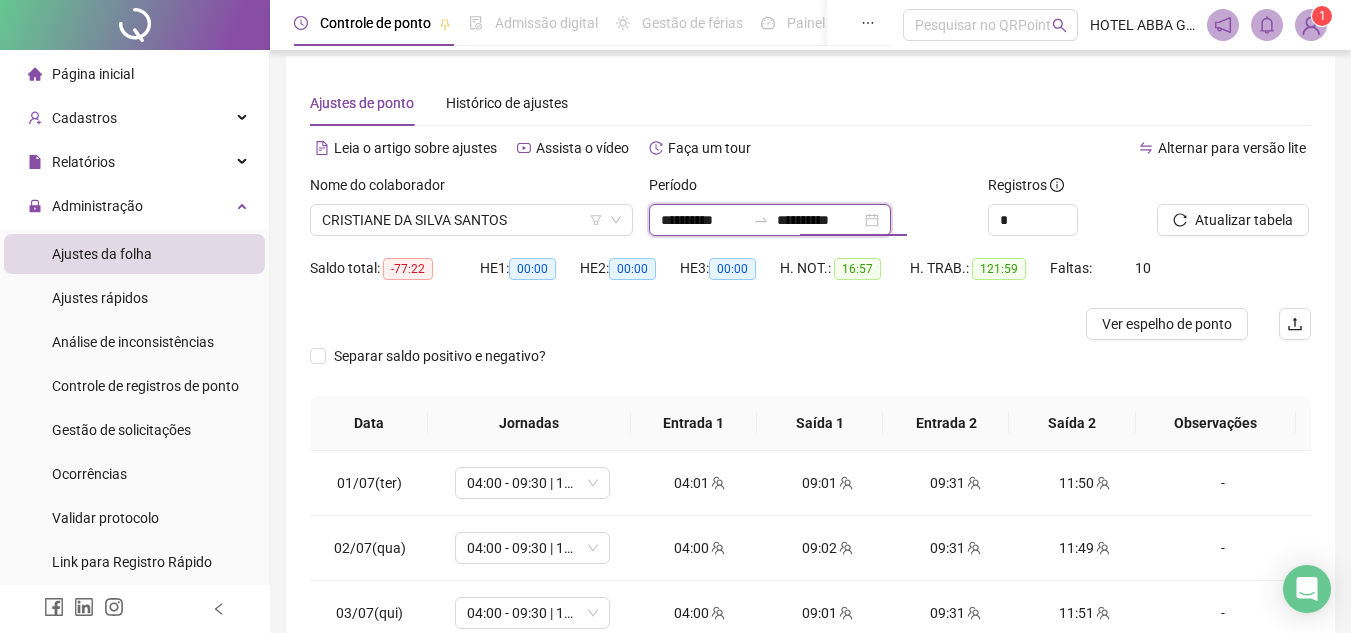 click on "**********" at bounding box center (819, 220) 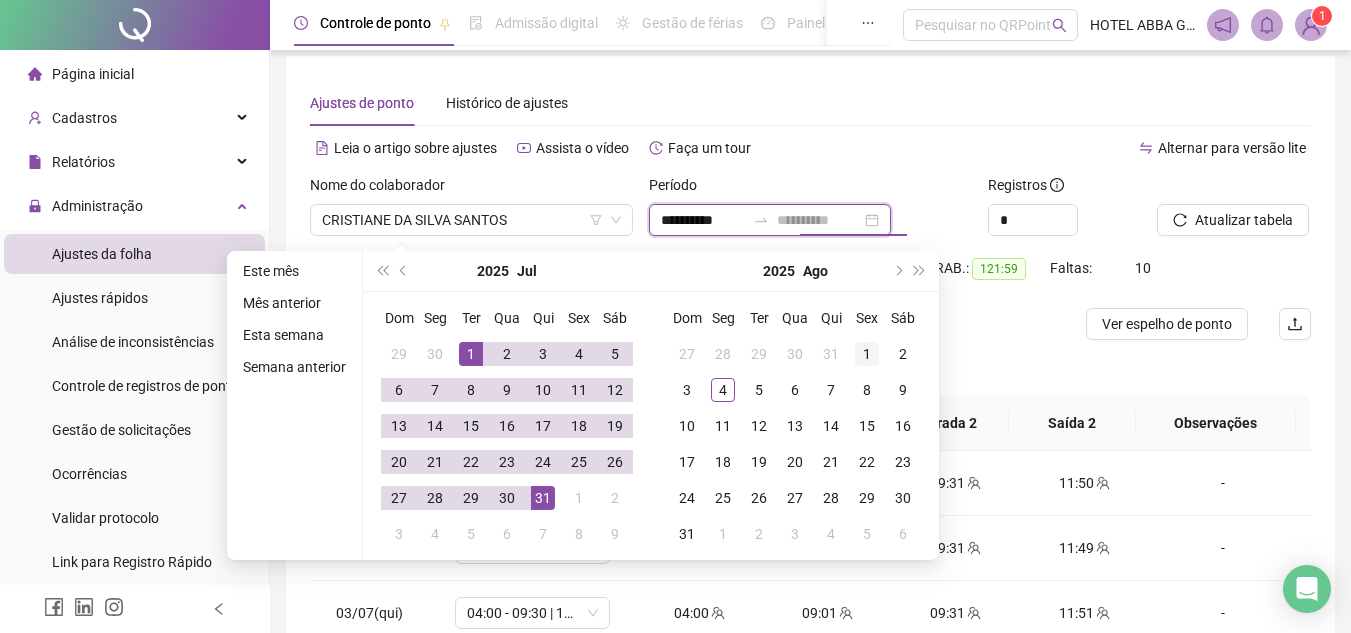 type on "**********" 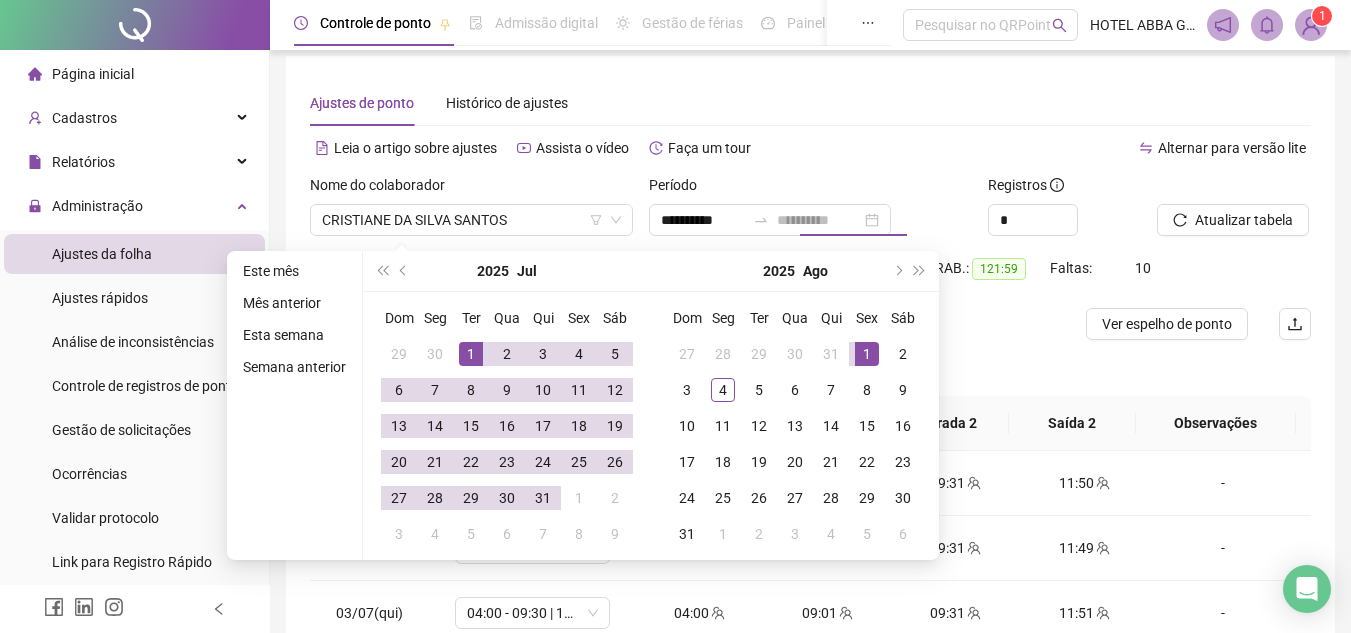 click on "1" at bounding box center (867, 354) 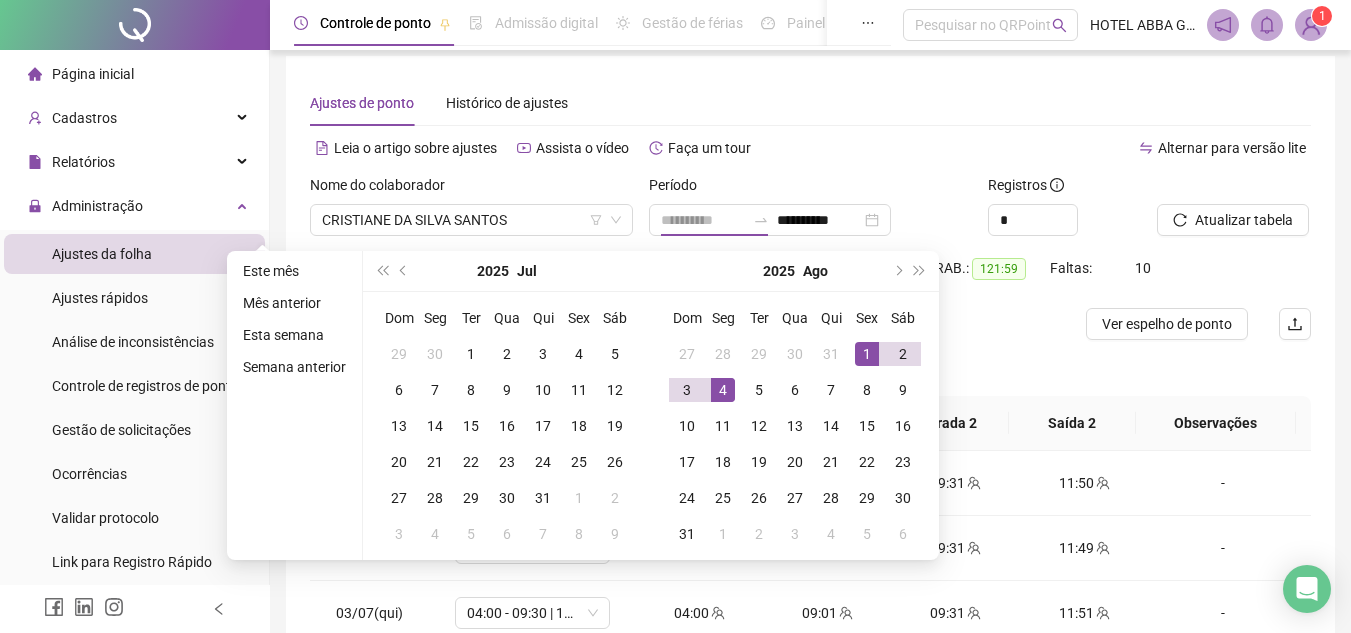 click on "4" at bounding box center (723, 390) 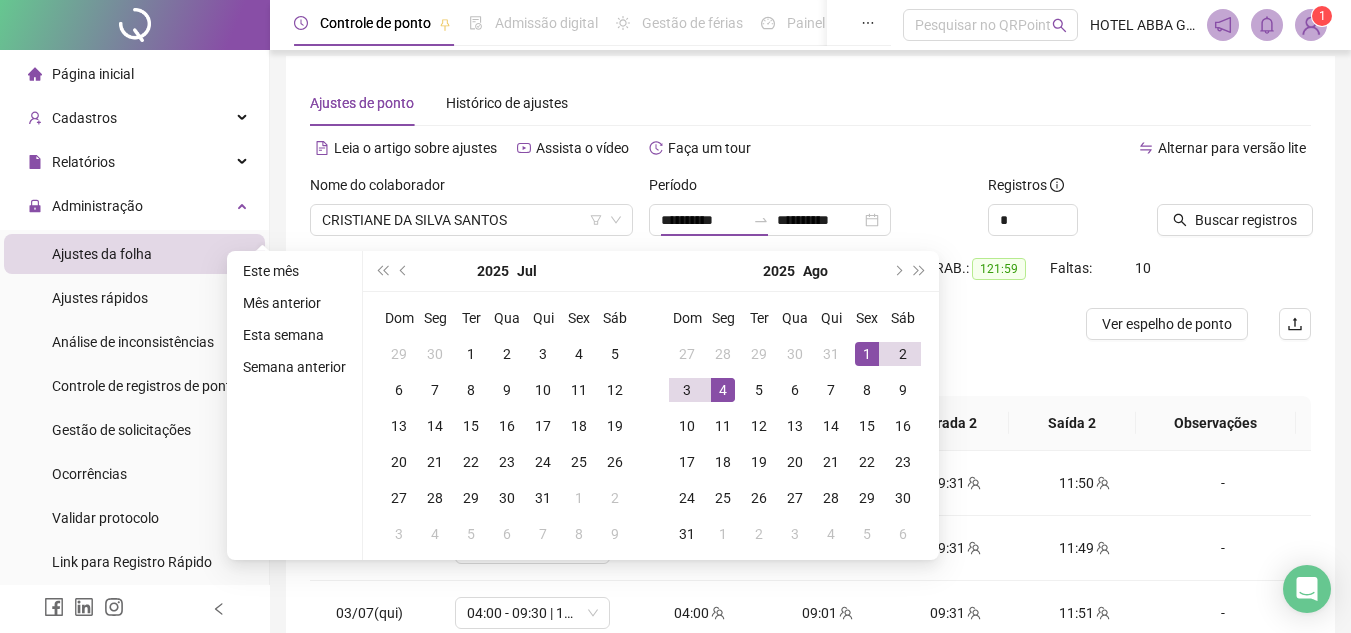 type on "**********" 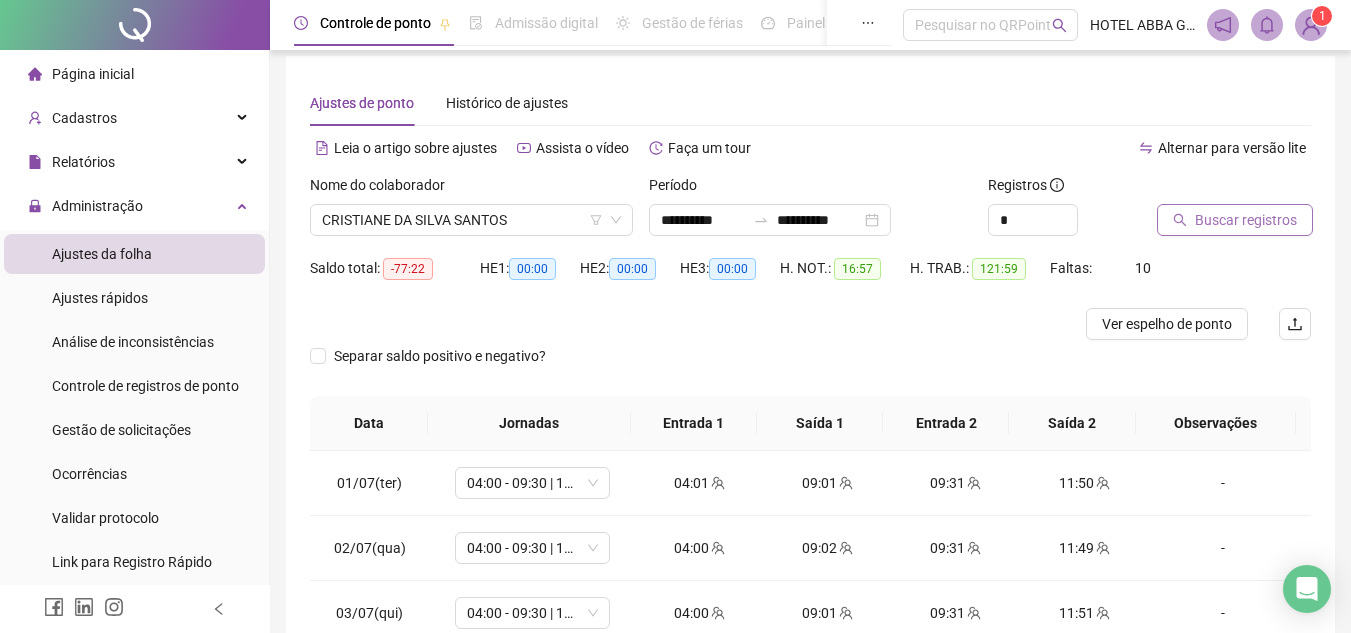click on "Buscar registros" at bounding box center (1246, 220) 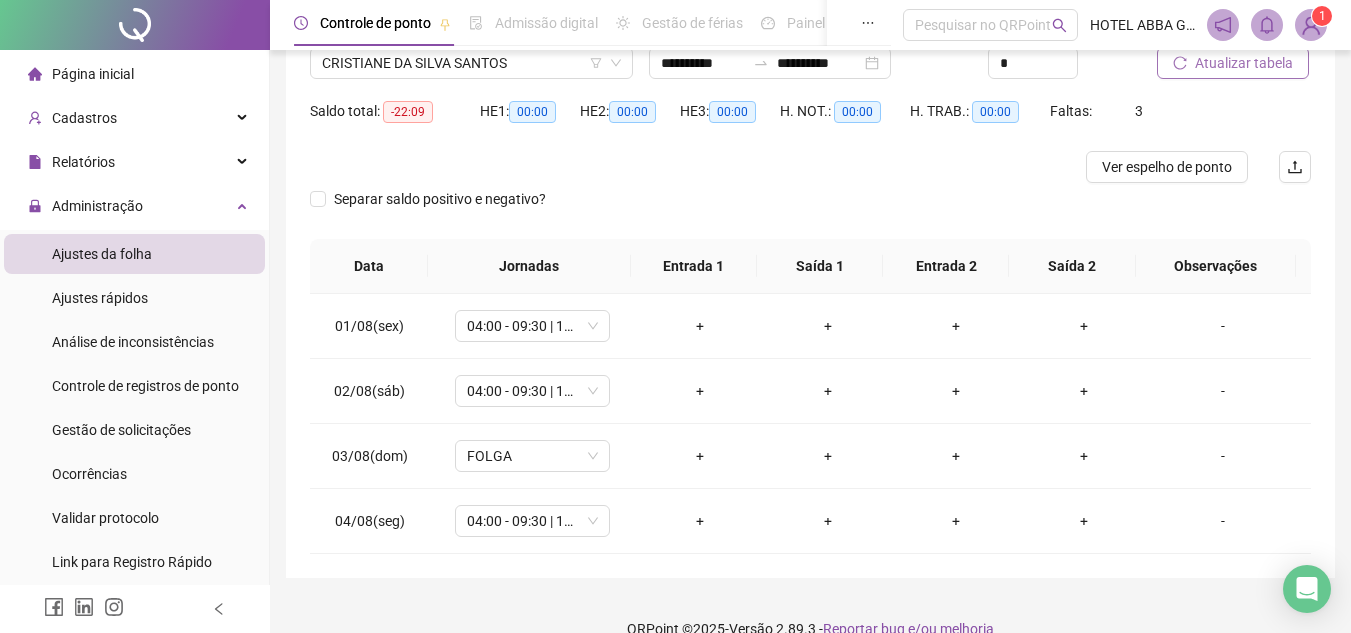 scroll, scrollTop: 198, scrollLeft: 0, axis: vertical 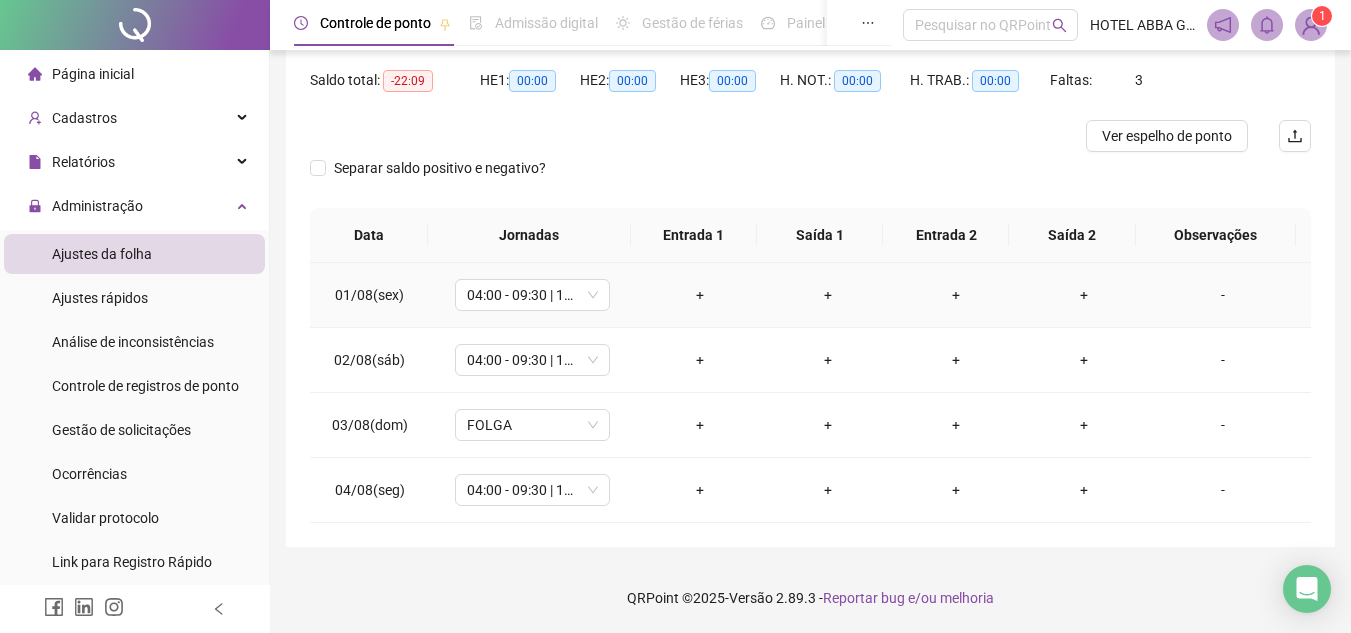 click on "-" at bounding box center [1223, 295] 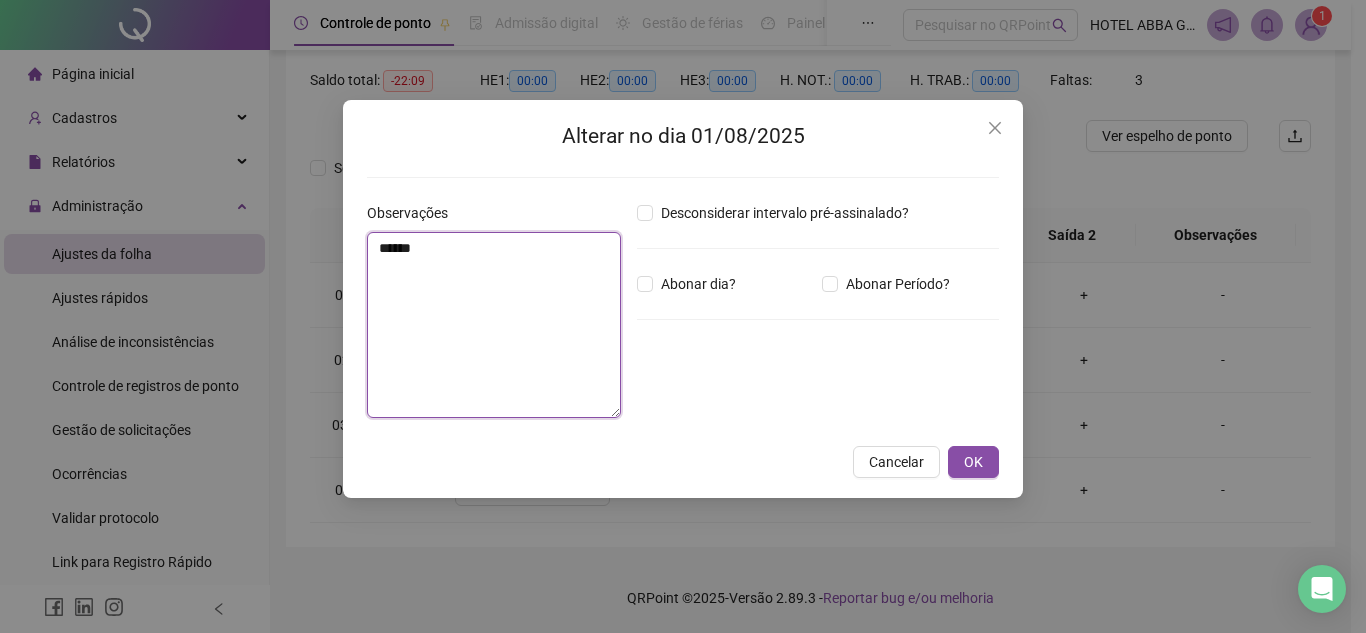 click on "******" at bounding box center [494, 325] 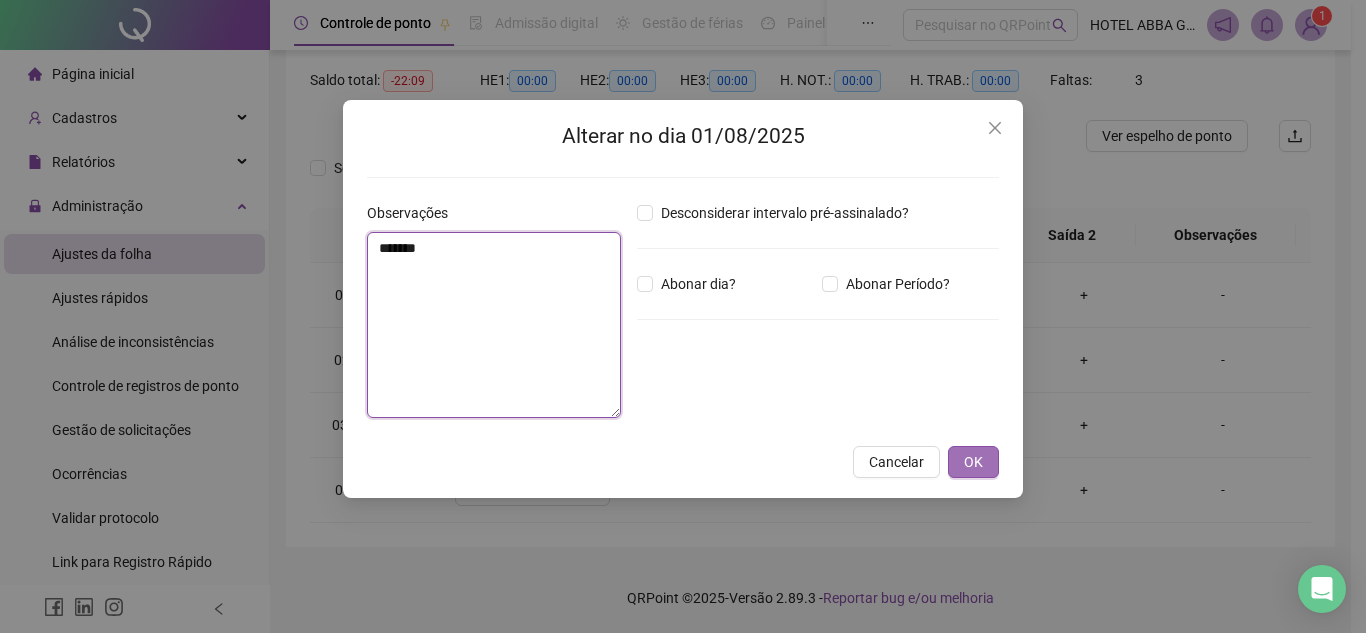 type on "******" 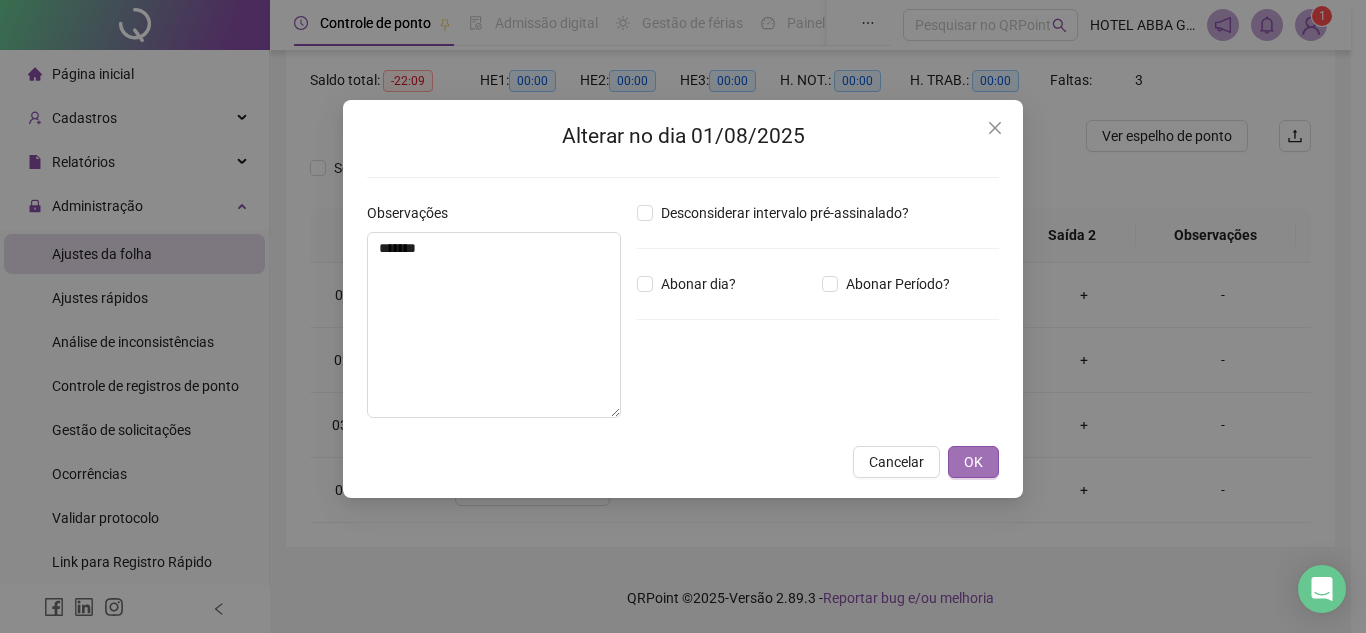 click on "OK" at bounding box center [973, 462] 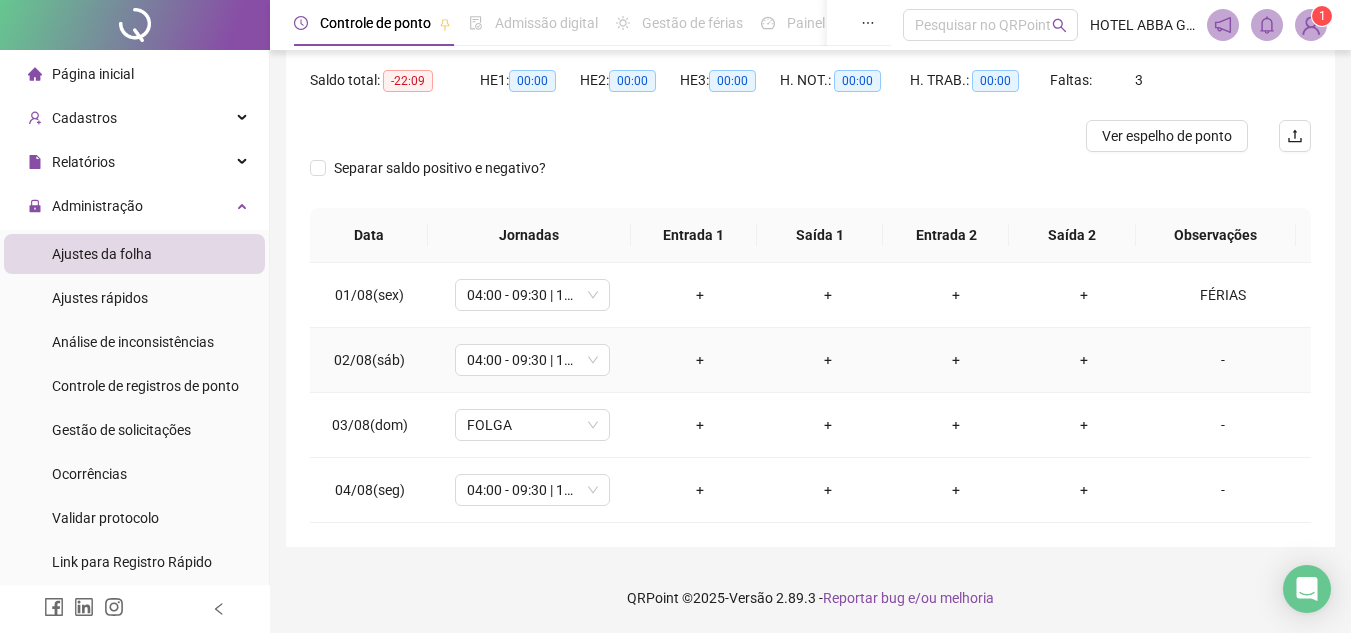 click on "-" at bounding box center (1223, 360) 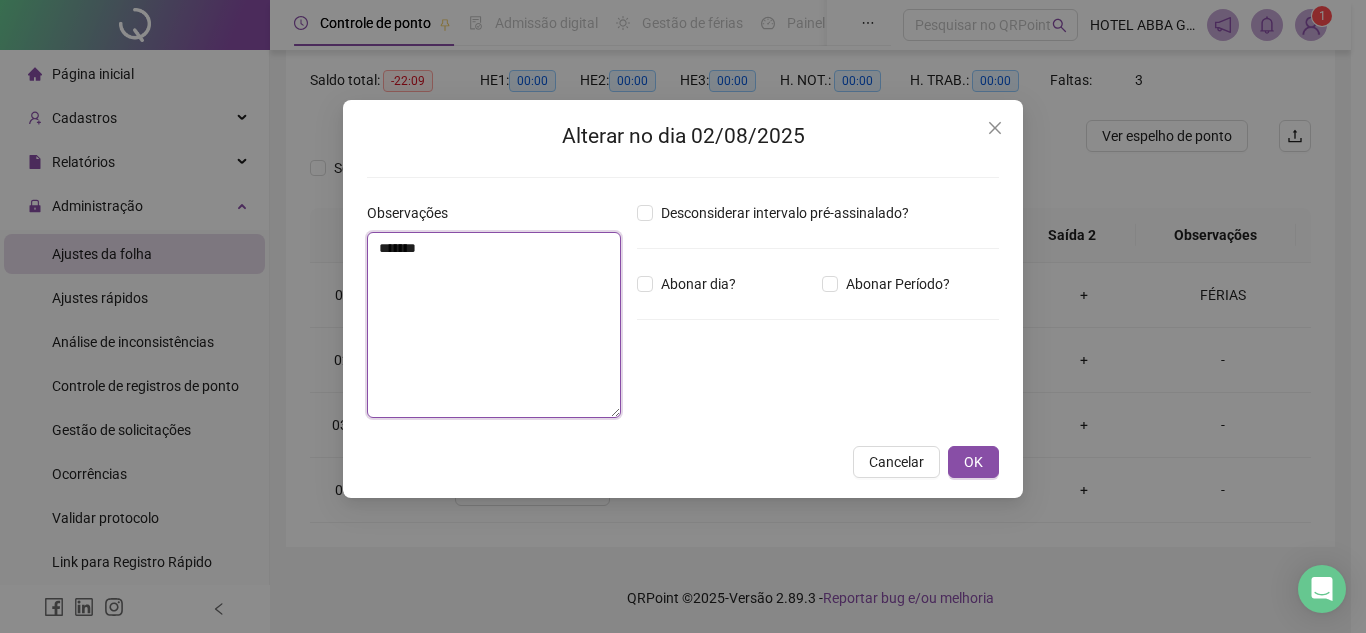 click on "******" at bounding box center (494, 325) 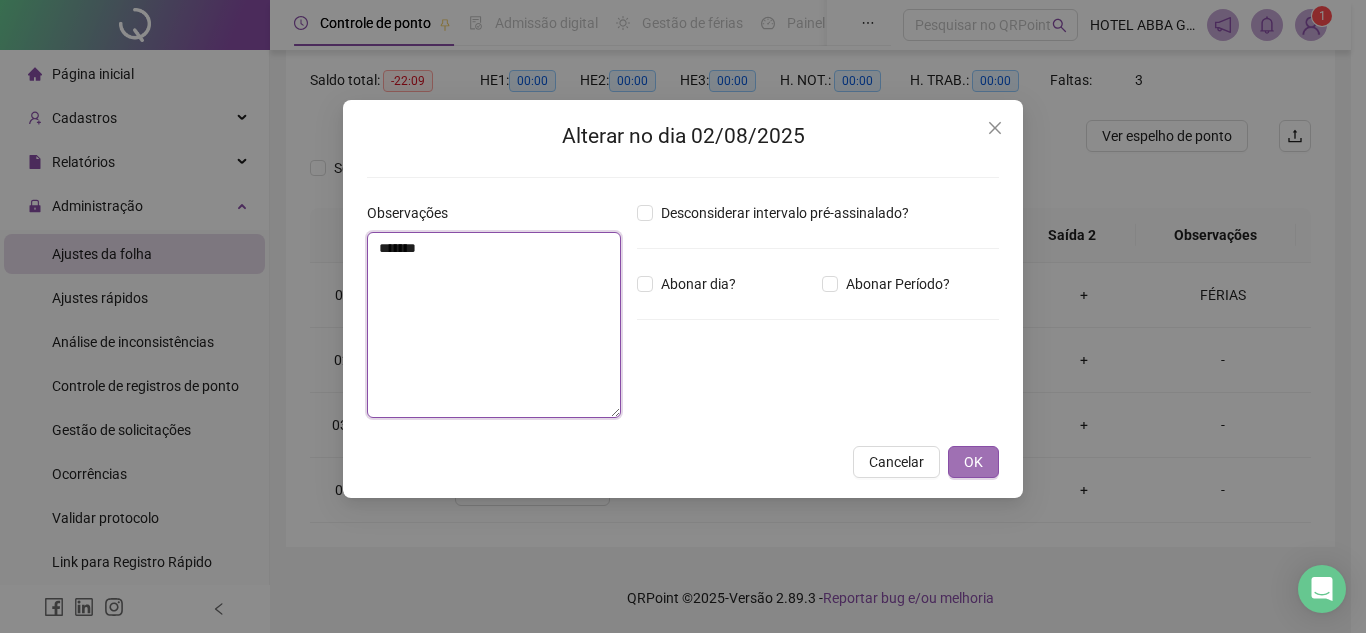 type on "******" 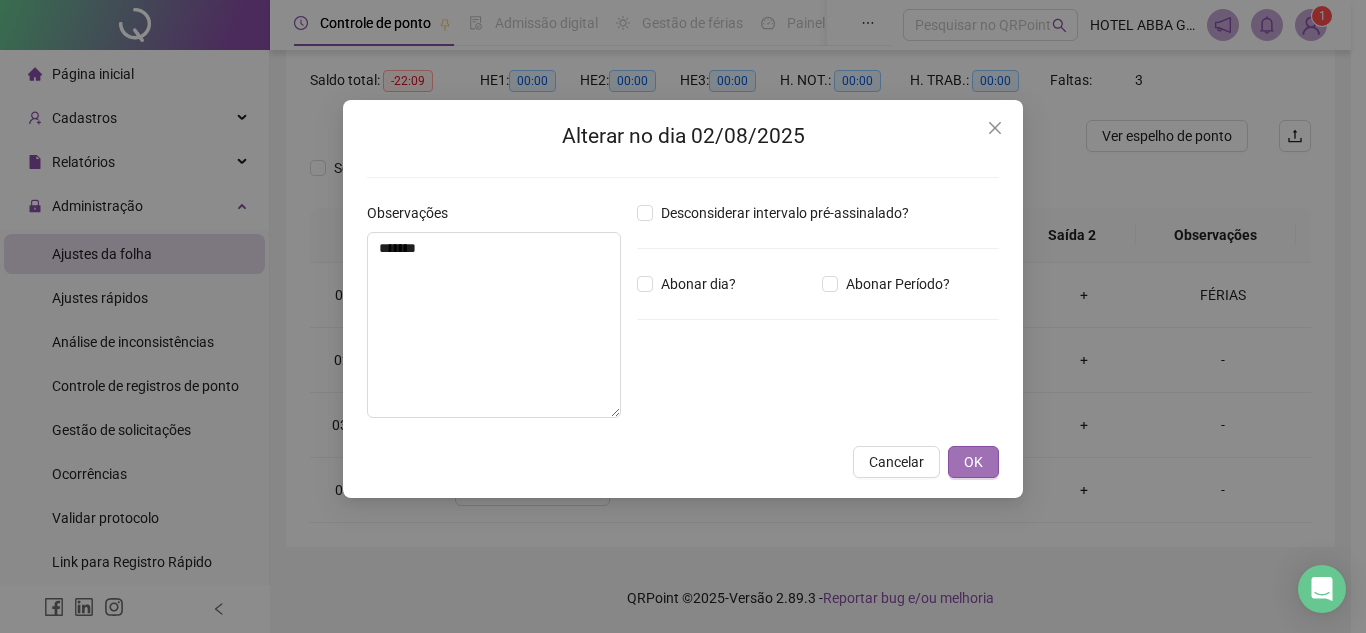 click on "OK" at bounding box center (973, 462) 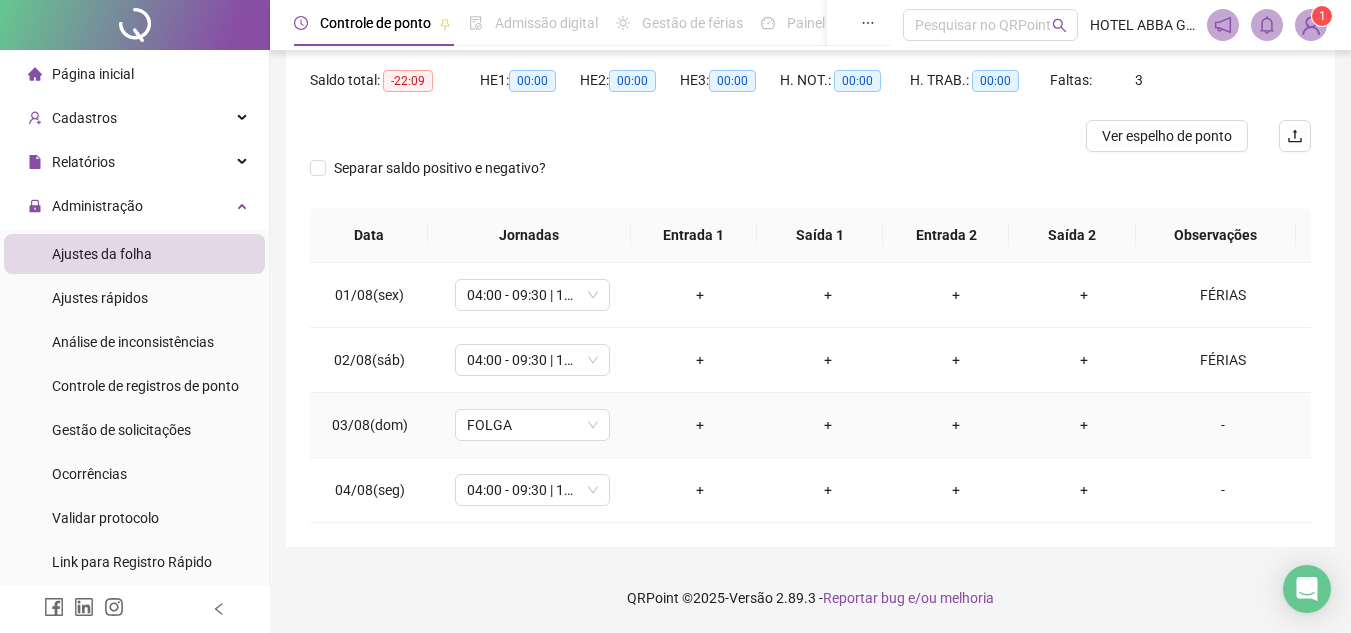 click on "-" at bounding box center (1223, 425) 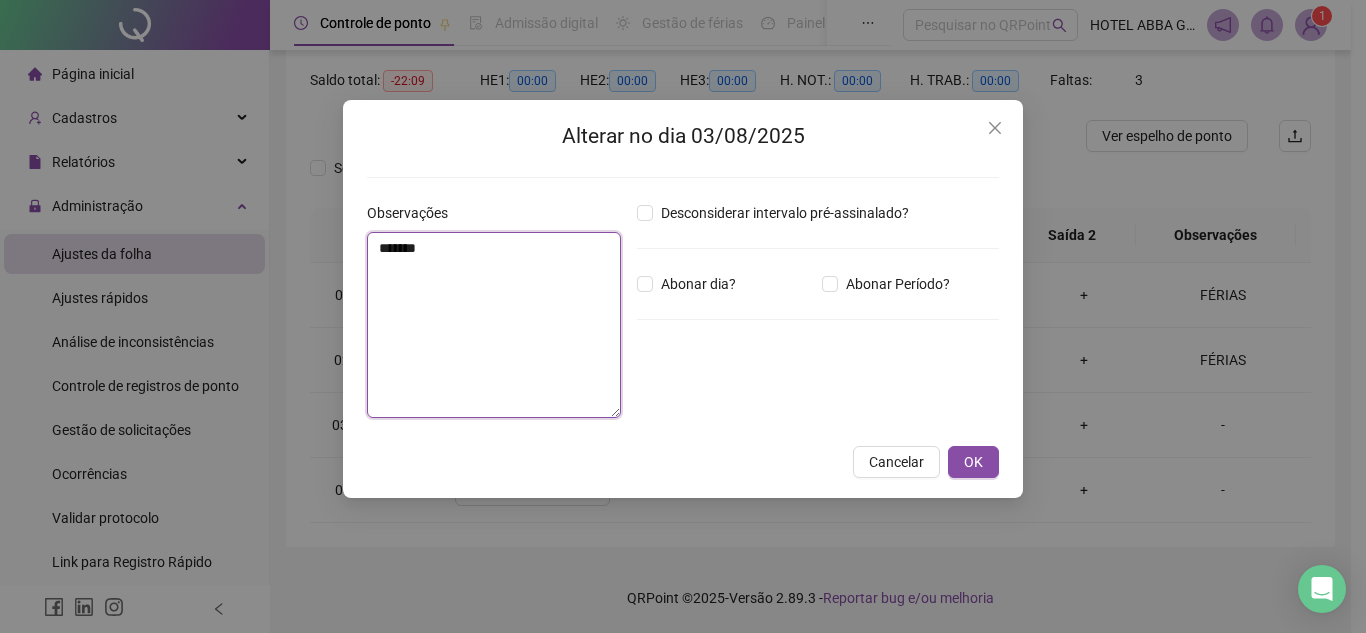 click on "******" at bounding box center [494, 325] 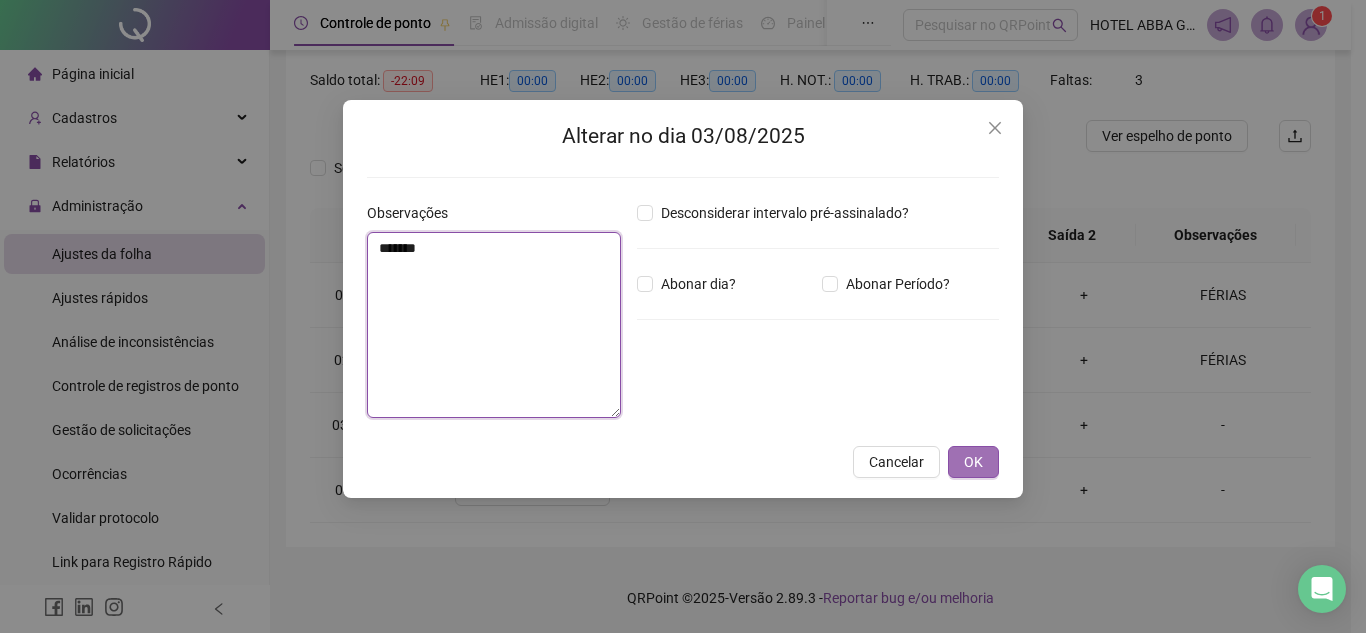 type on "******" 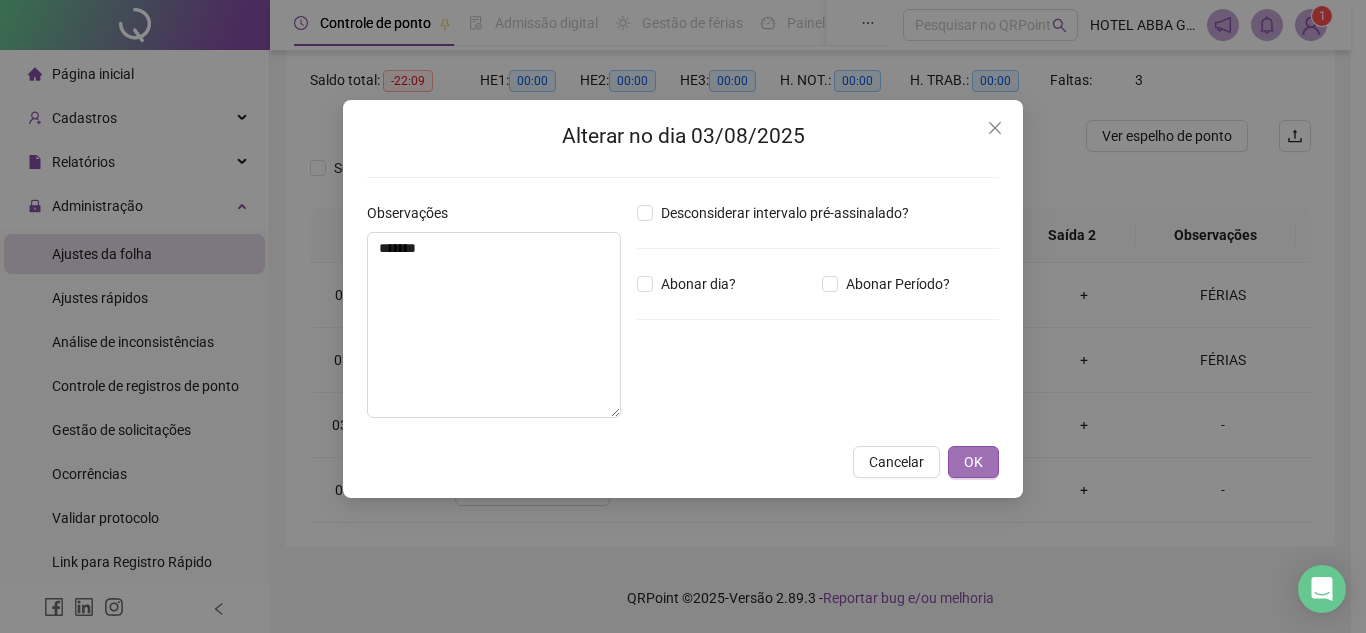 click on "OK" at bounding box center (973, 462) 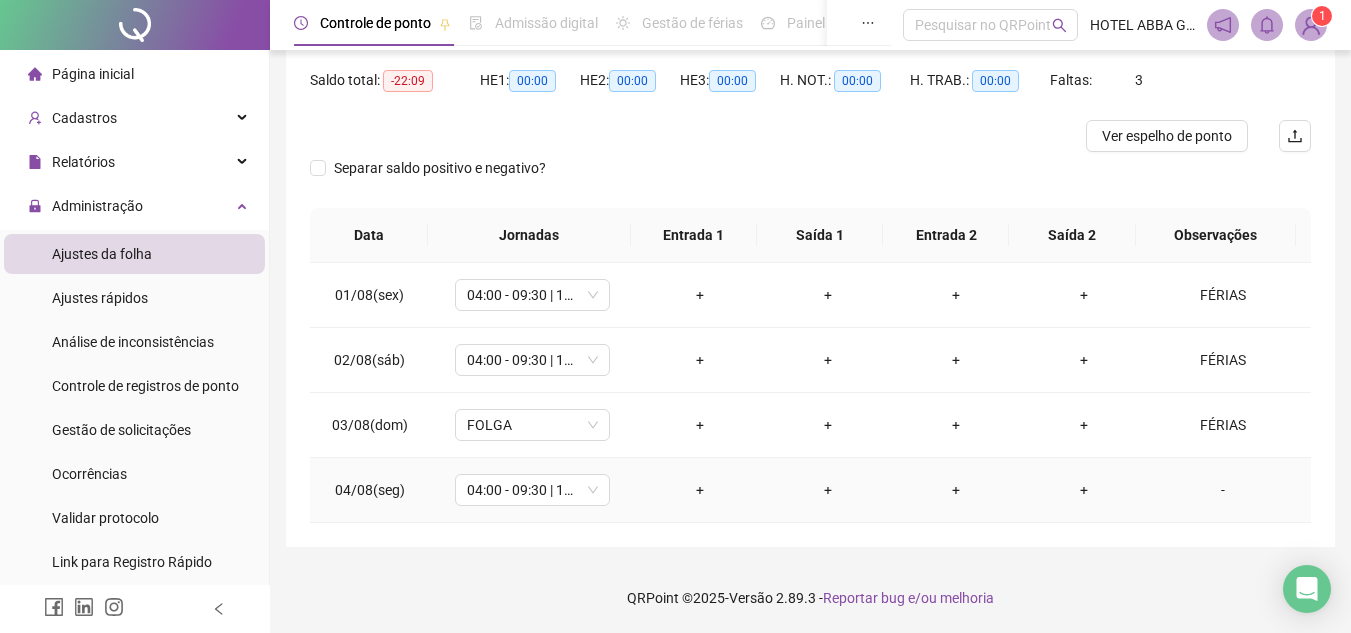 click on "-" at bounding box center (1223, 490) 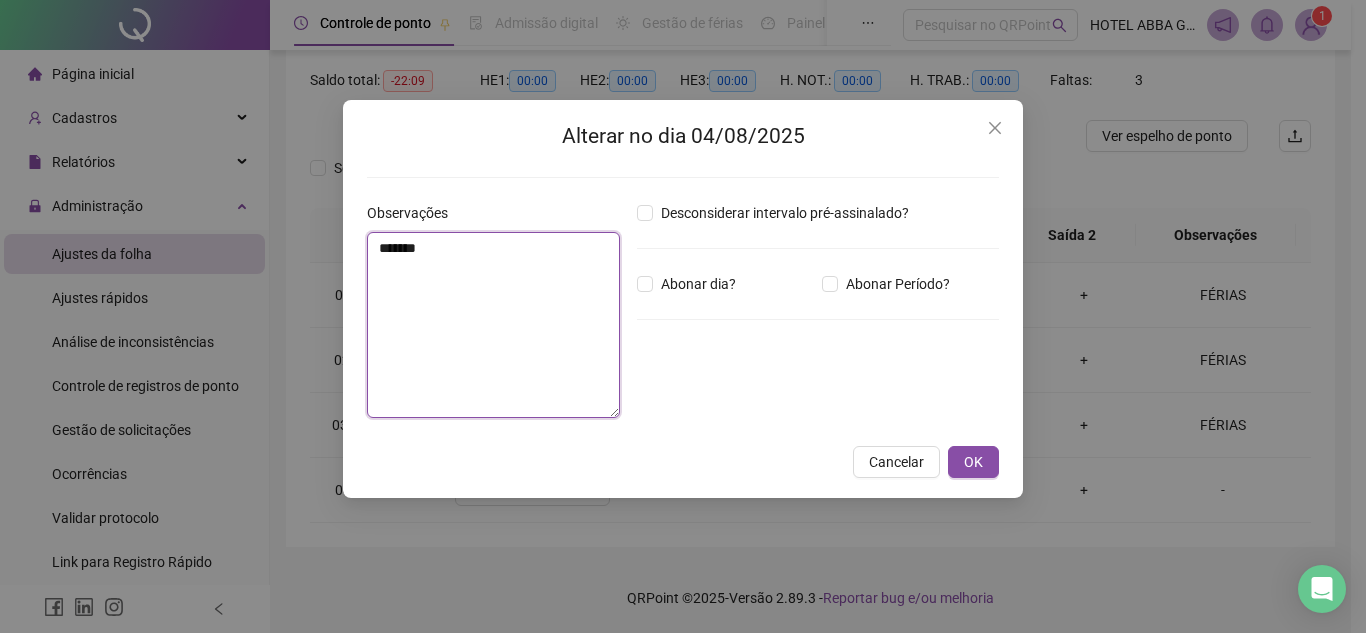 click on "******" at bounding box center (493, 325) 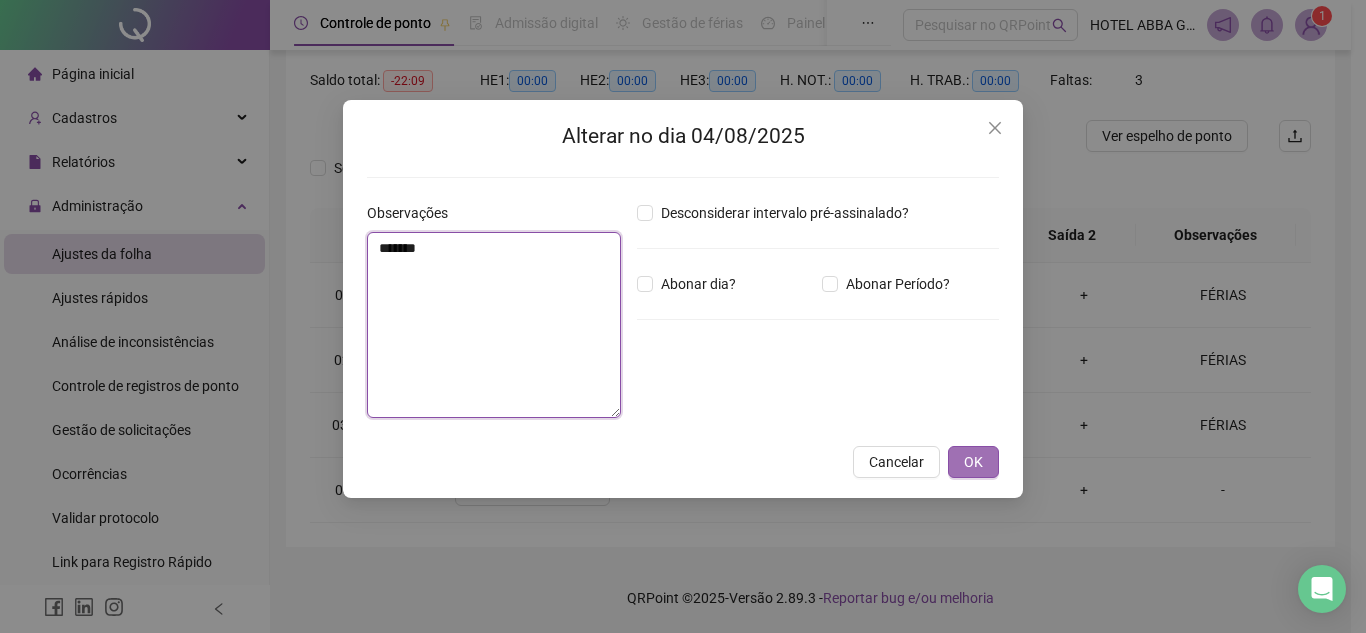type on "******" 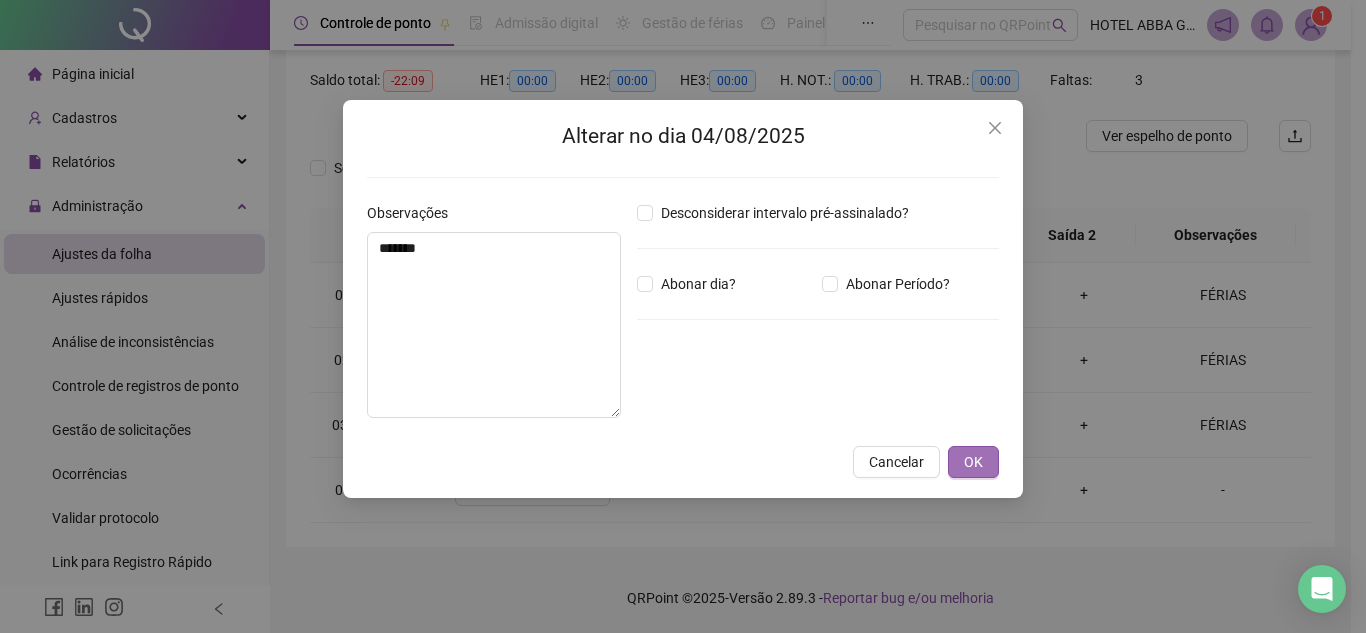 click on "OK" at bounding box center (973, 462) 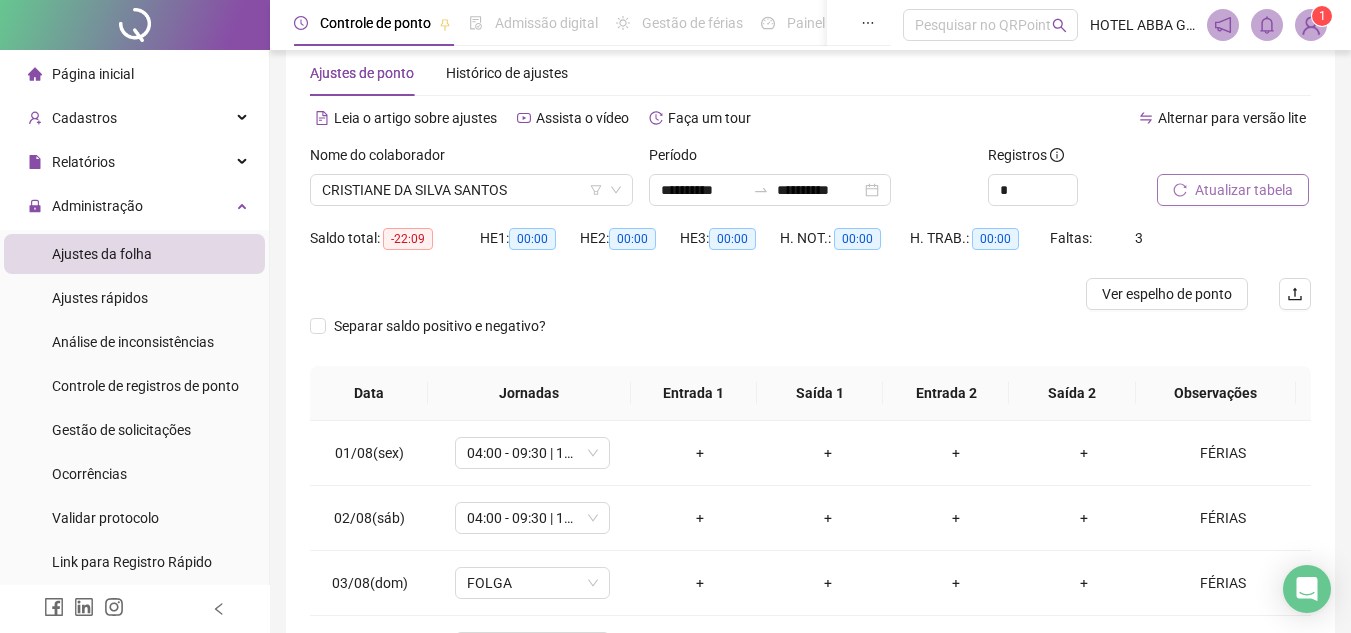 scroll, scrollTop: 21, scrollLeft: 0, axis: vertical 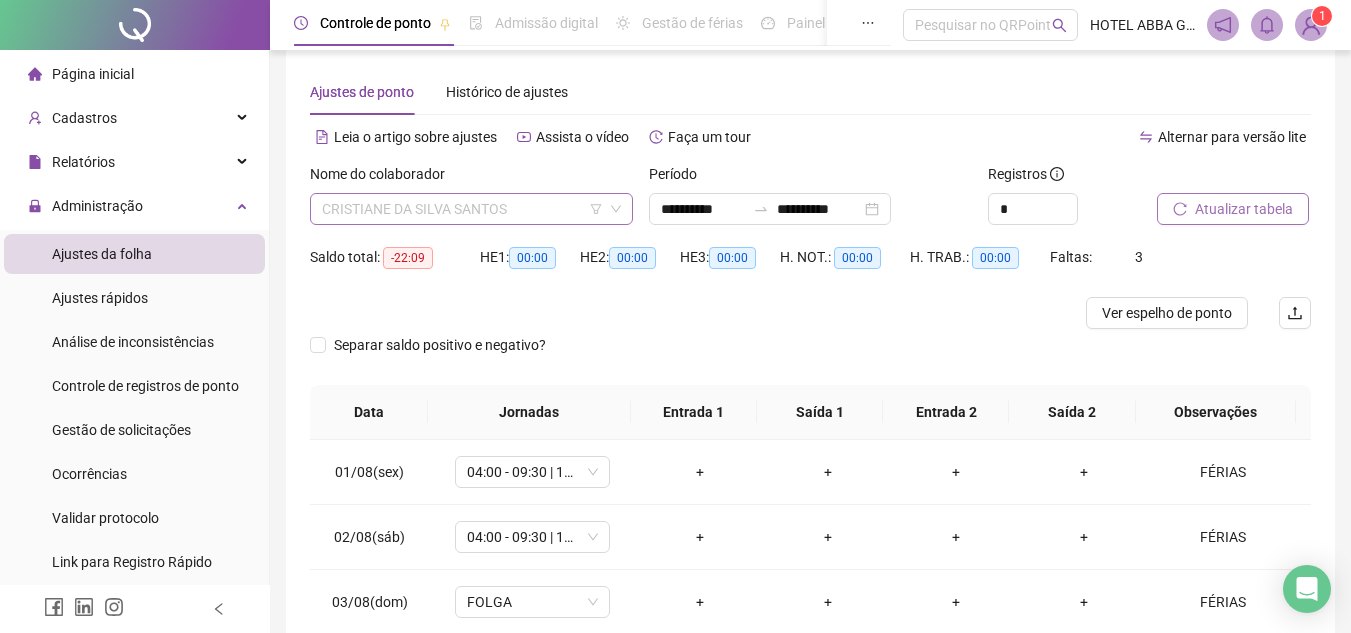 click on "CRISTIANE DA SILVA SANTOS" at bounding box center [471, 209] 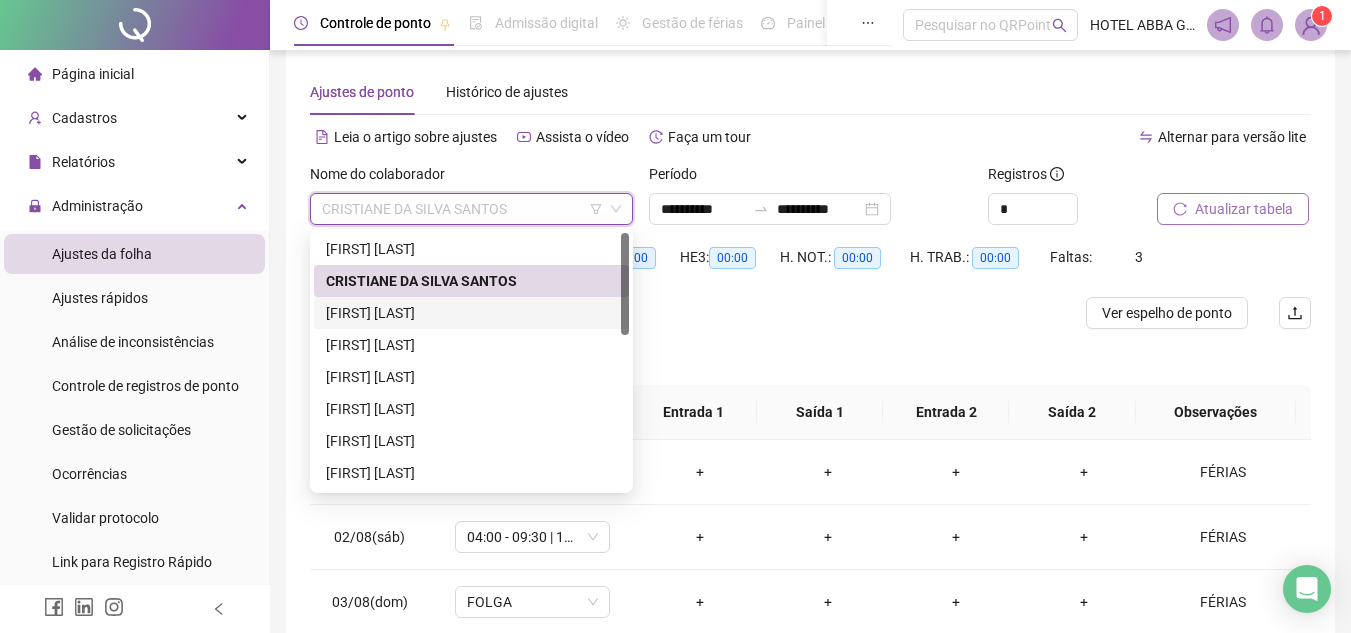drag, startPoint x: 625, startPoint y: 299, endPoint x: 513, endPoint y: 242, distance: 125.670204 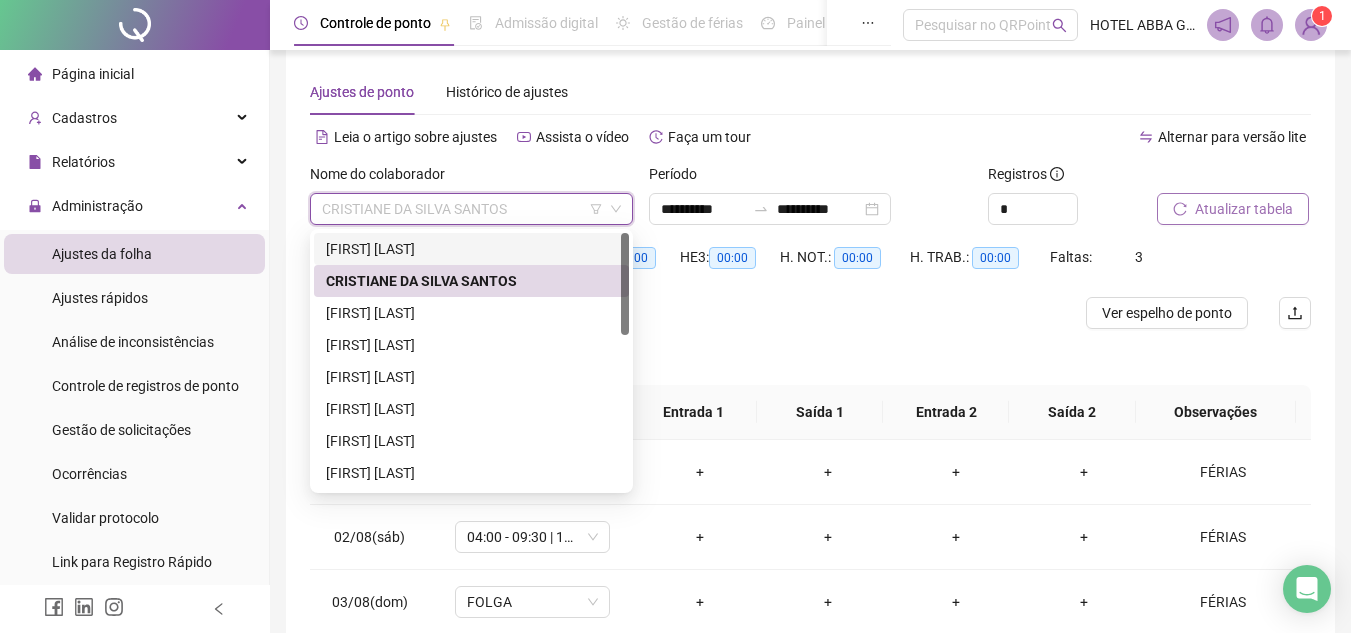 click on "[FIRST] [LAST]" at bounding box center (471, 249) 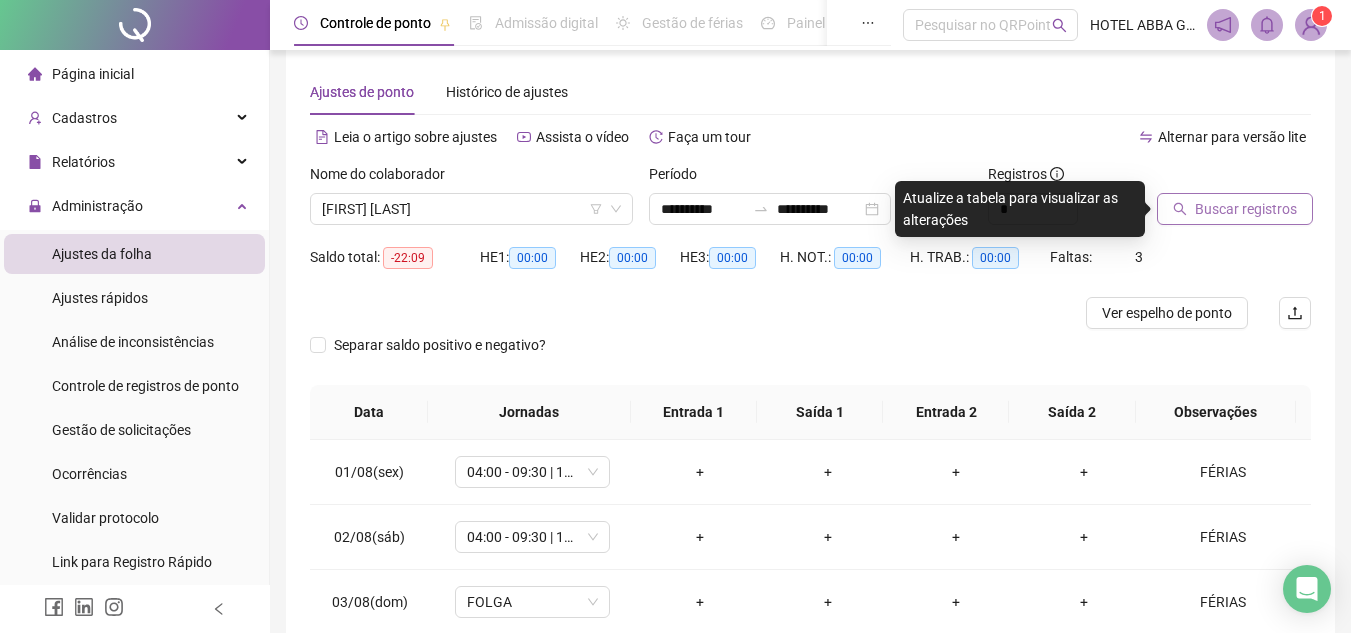 click 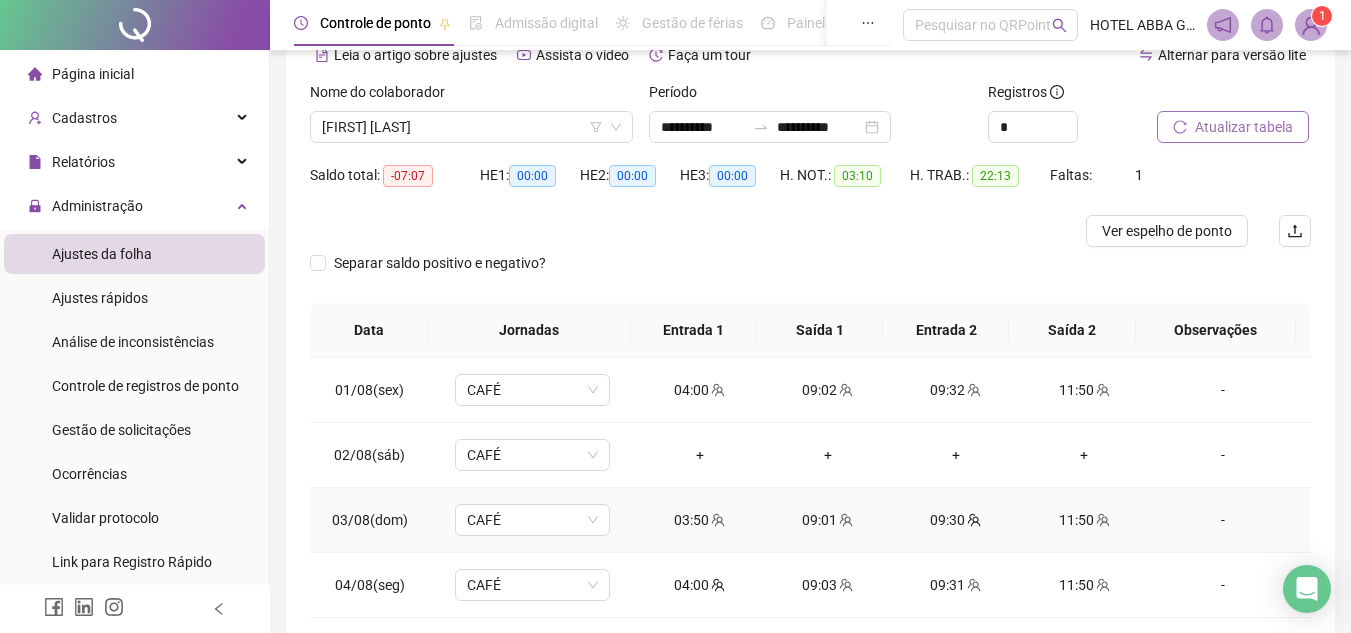 scroll, scrollTop: 198, scrollLeft: 0, axis: vertical 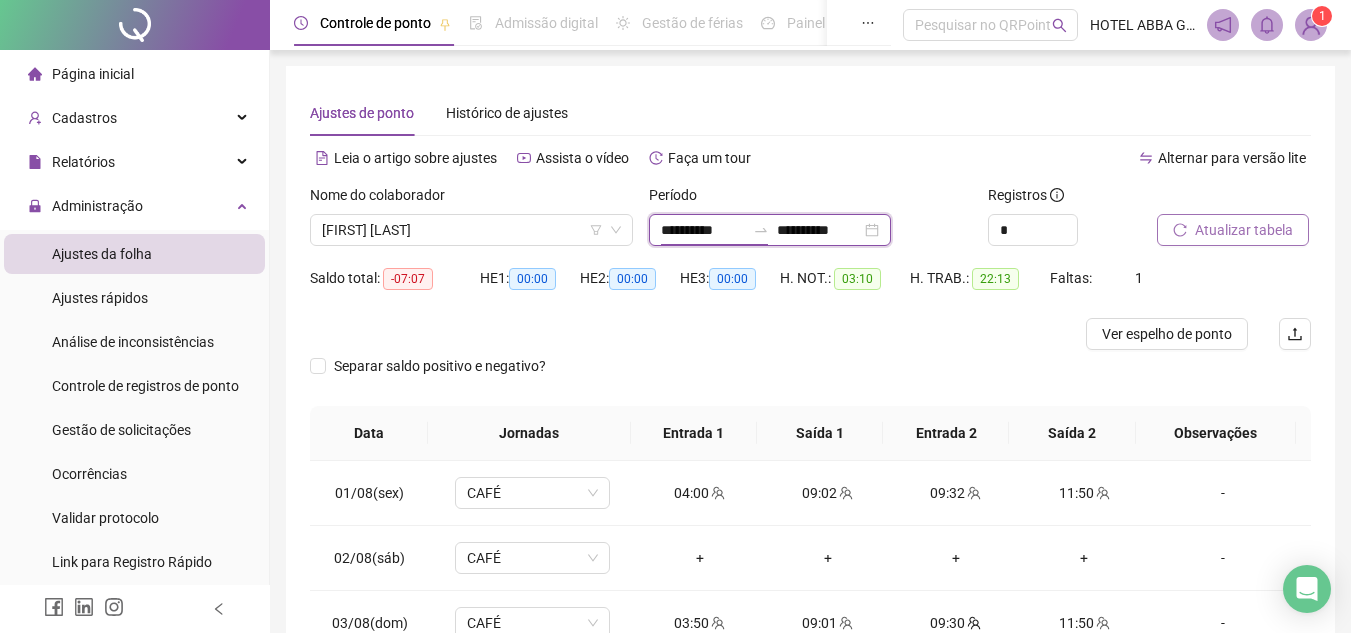 click on "**********" at bounding box center (703, 230) 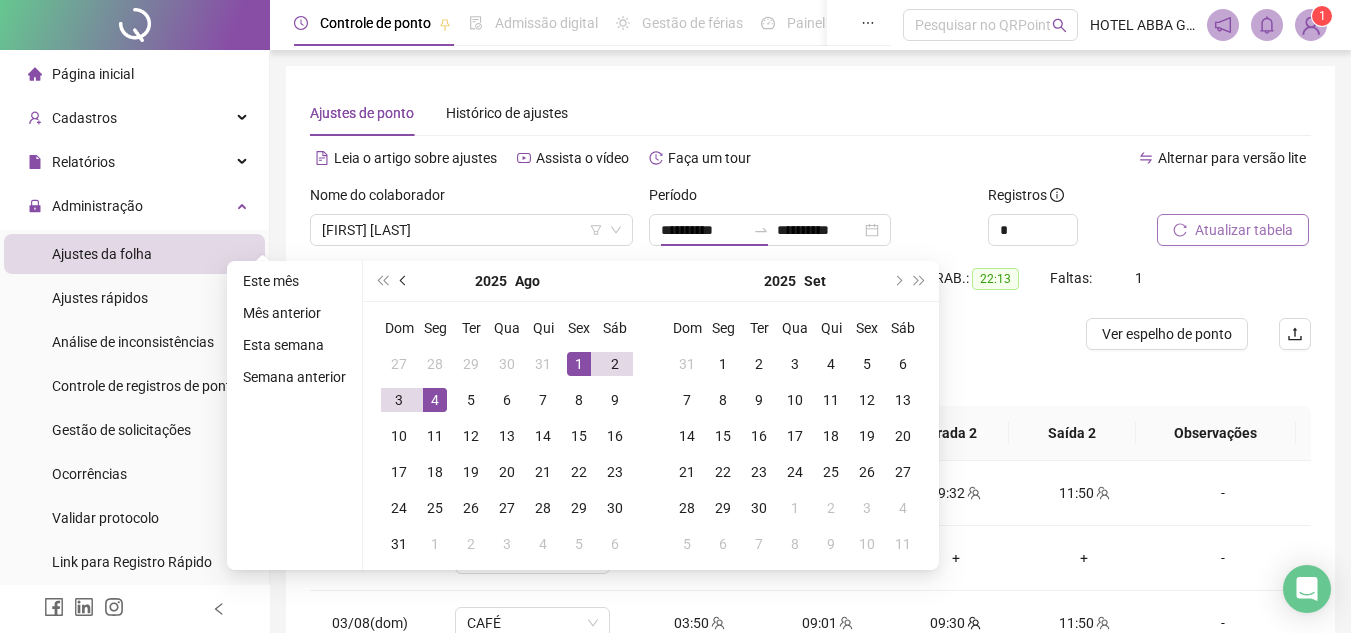 click at bounding box center [404, 281] 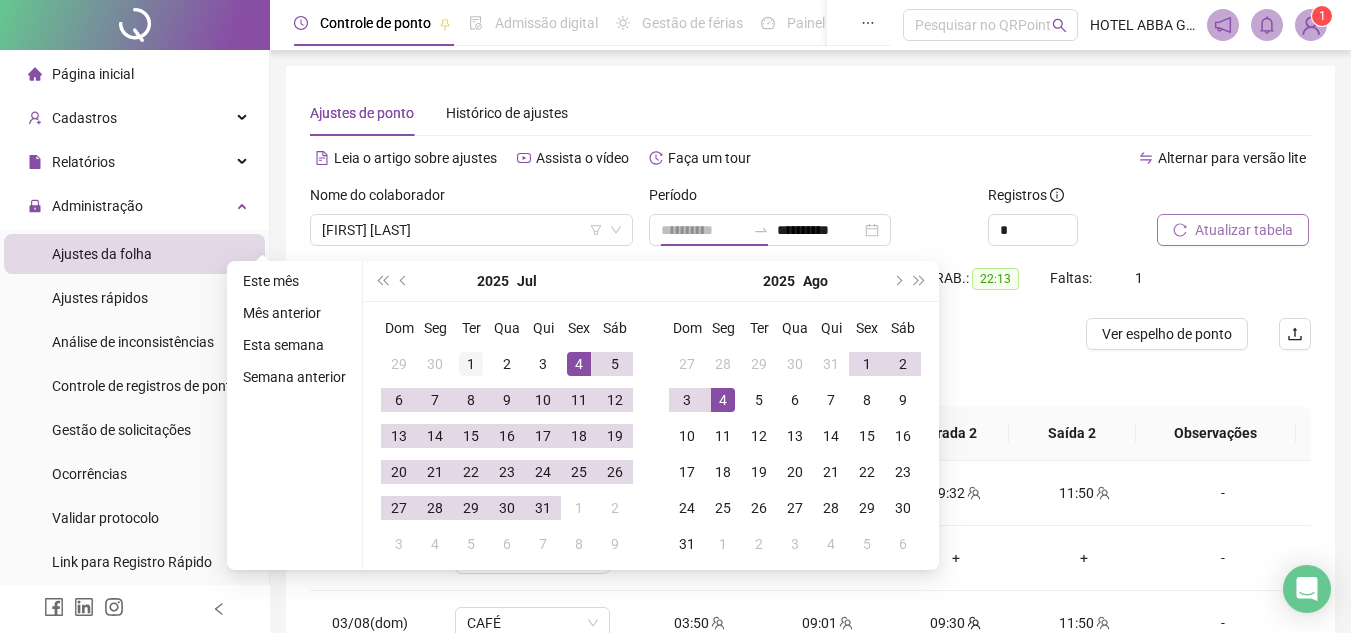 type on "**********" 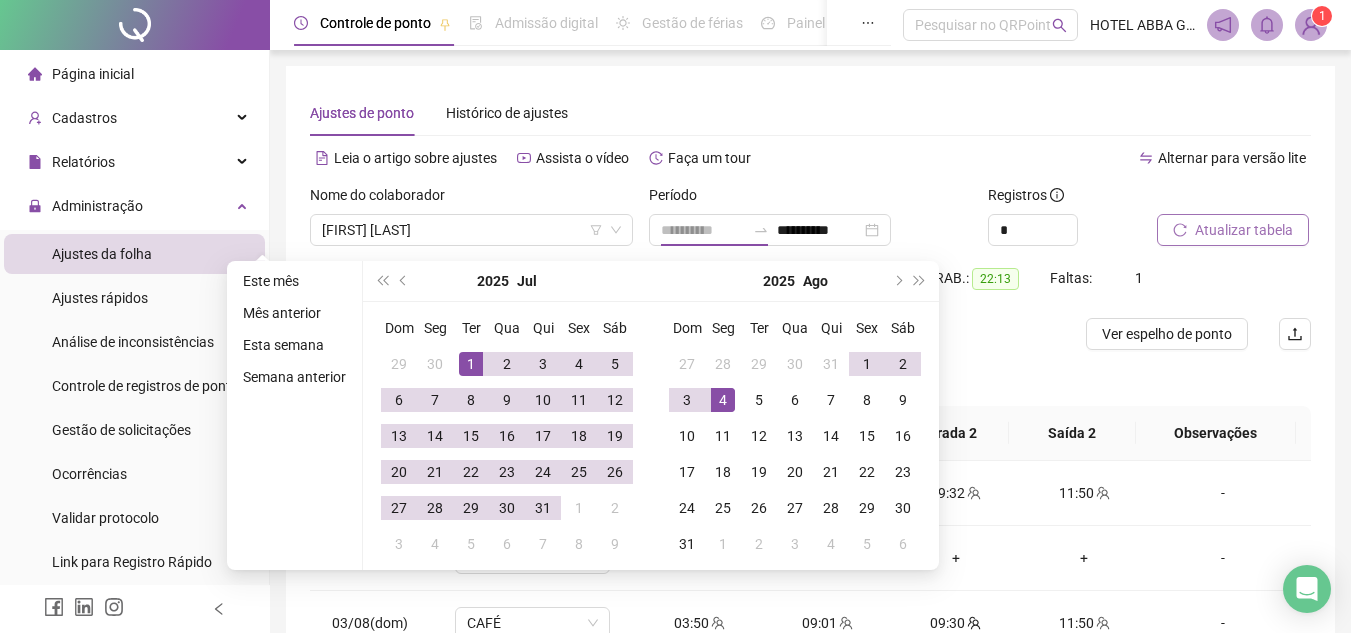 click on "1" at bounding box center [471, 364] 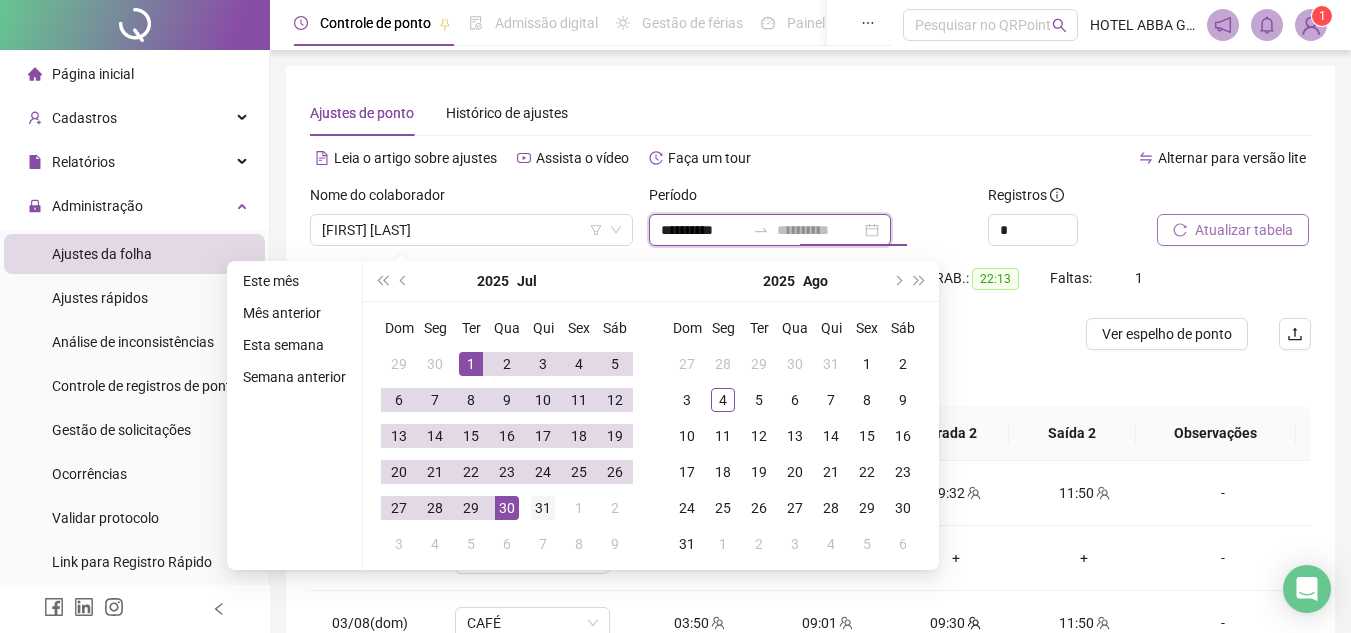 type on "**********" 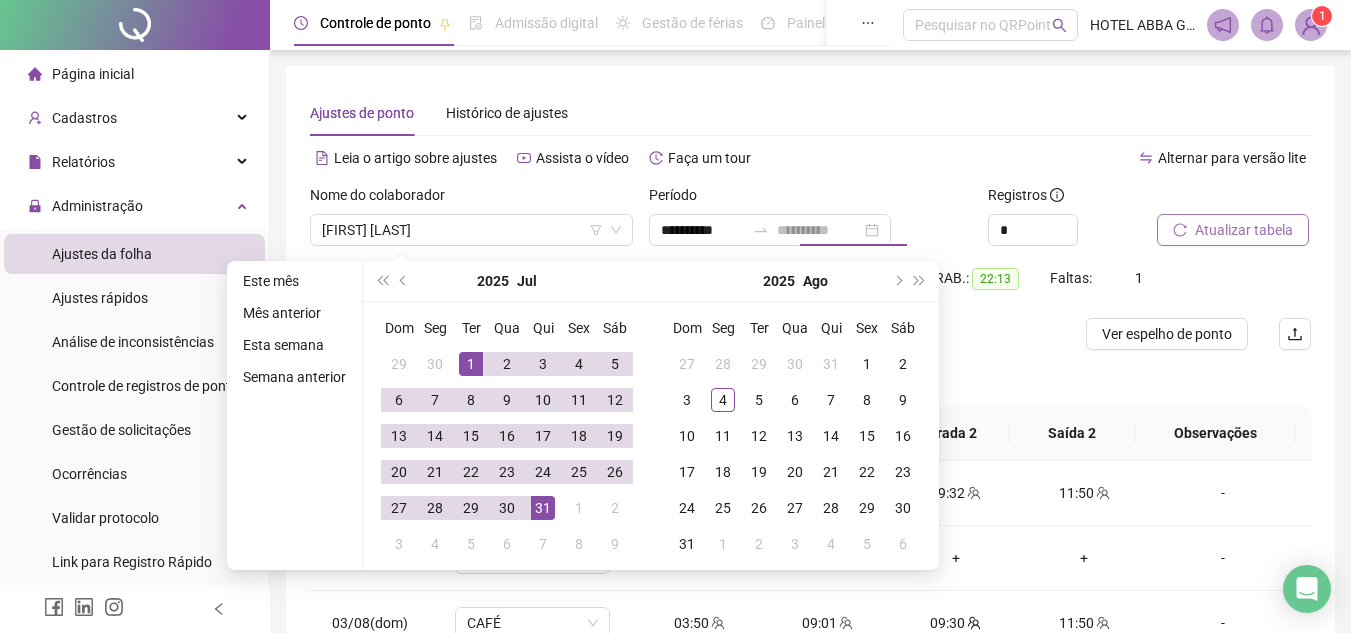 click on "31" at bounding box center [543, 508] 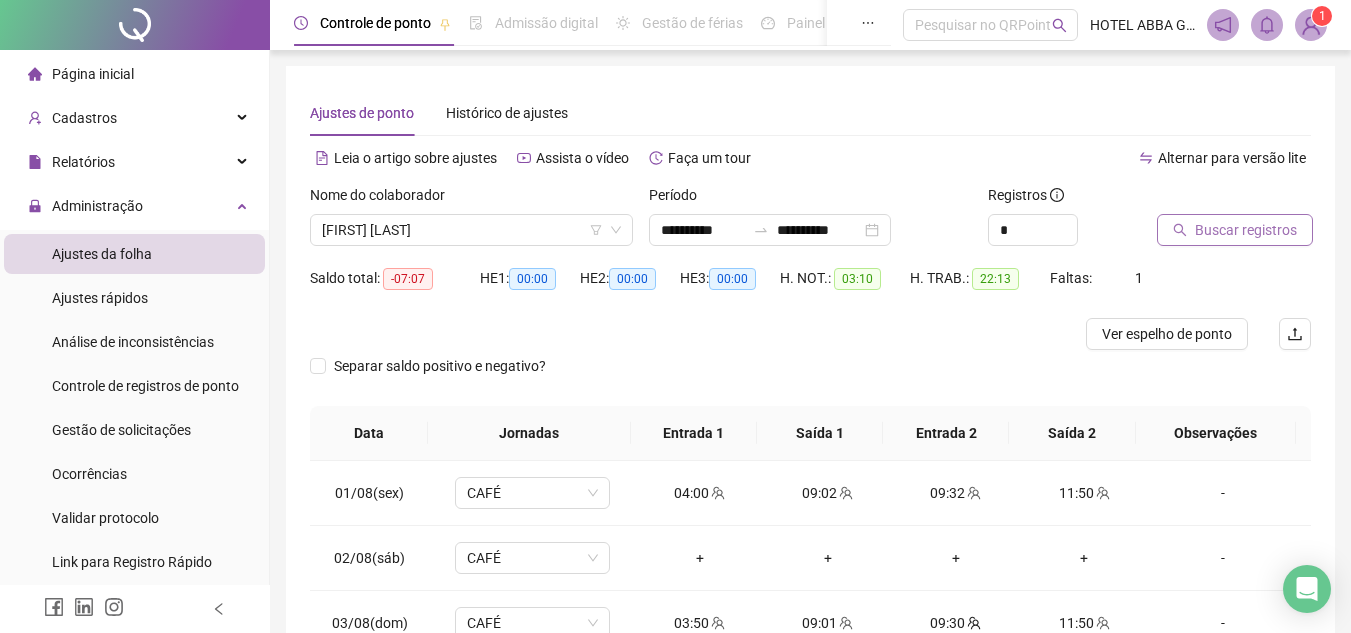 click on "Buscar registros" at bounding box center (1246, 230) 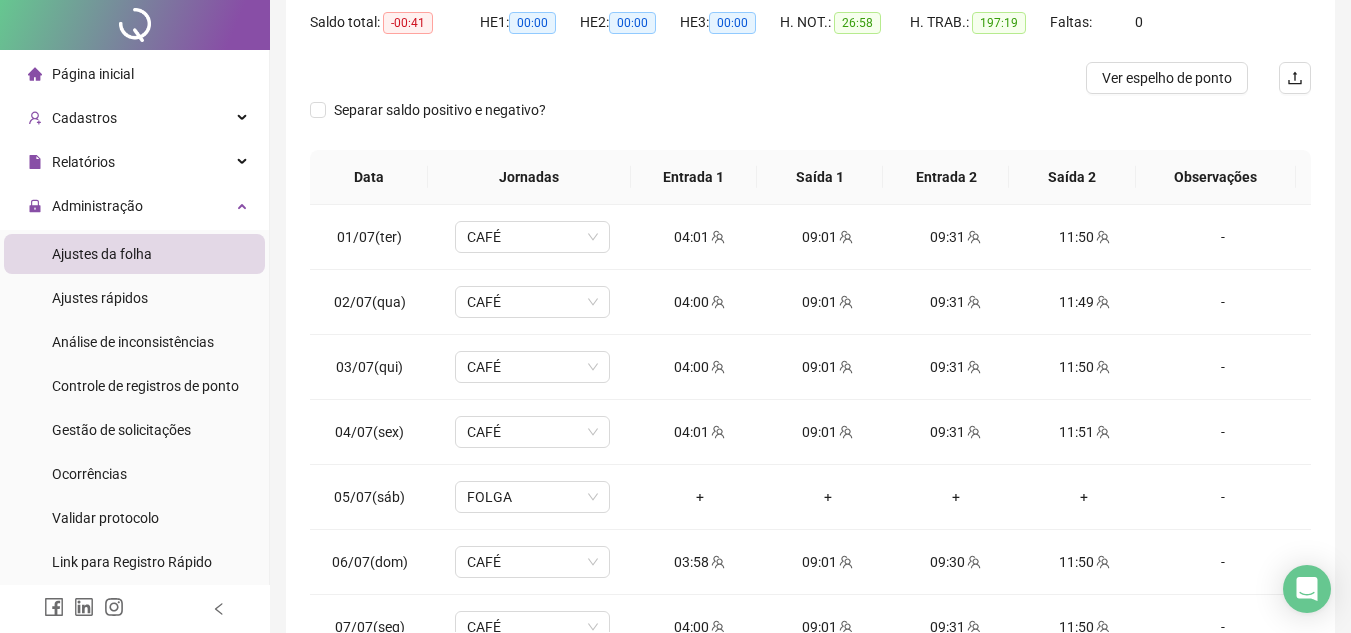 scroll, scrollTop: 365, scrollLeft: 0, axis: vertical 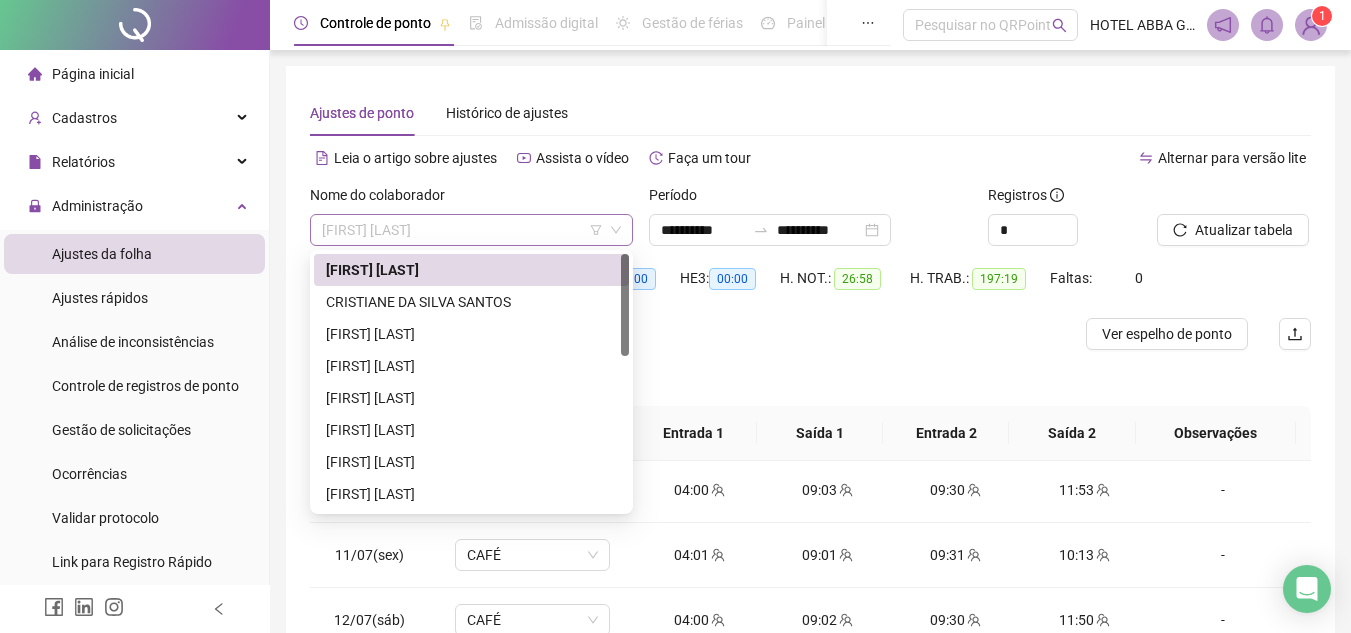 click on "[FIRST] [LAST]" at bounding box center (471, 230) 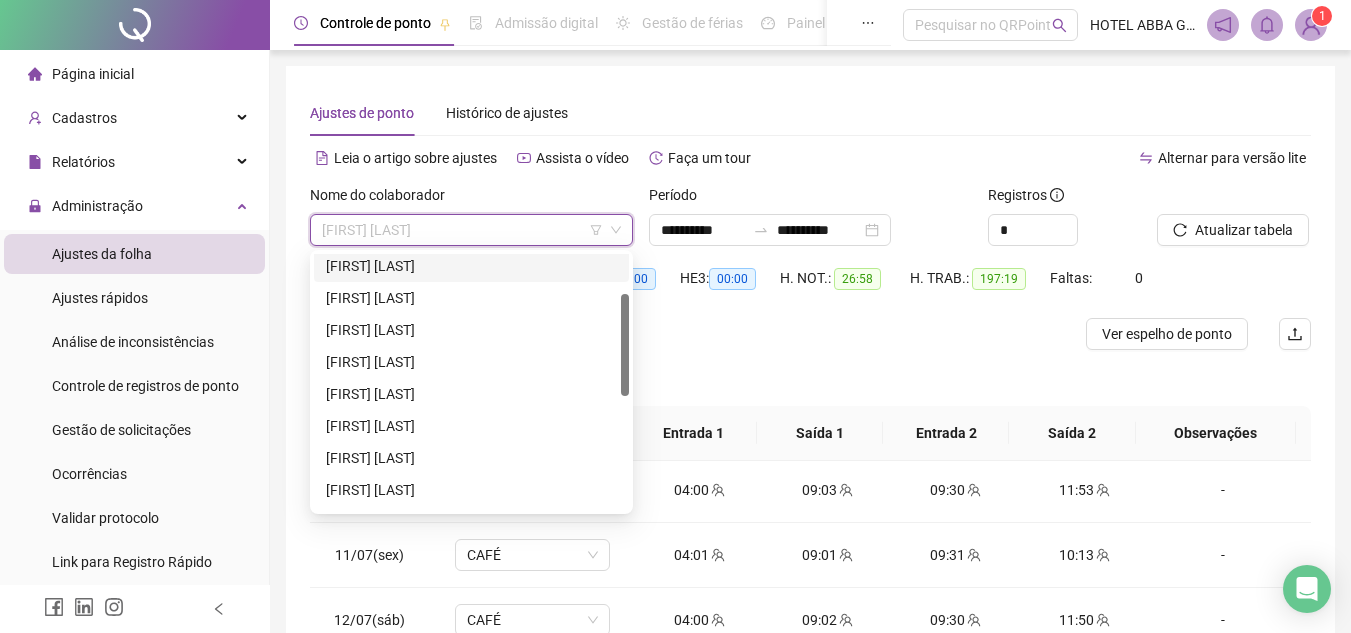 scroll, scrollTop: 200, scrollLeft: 0, axis: vertical 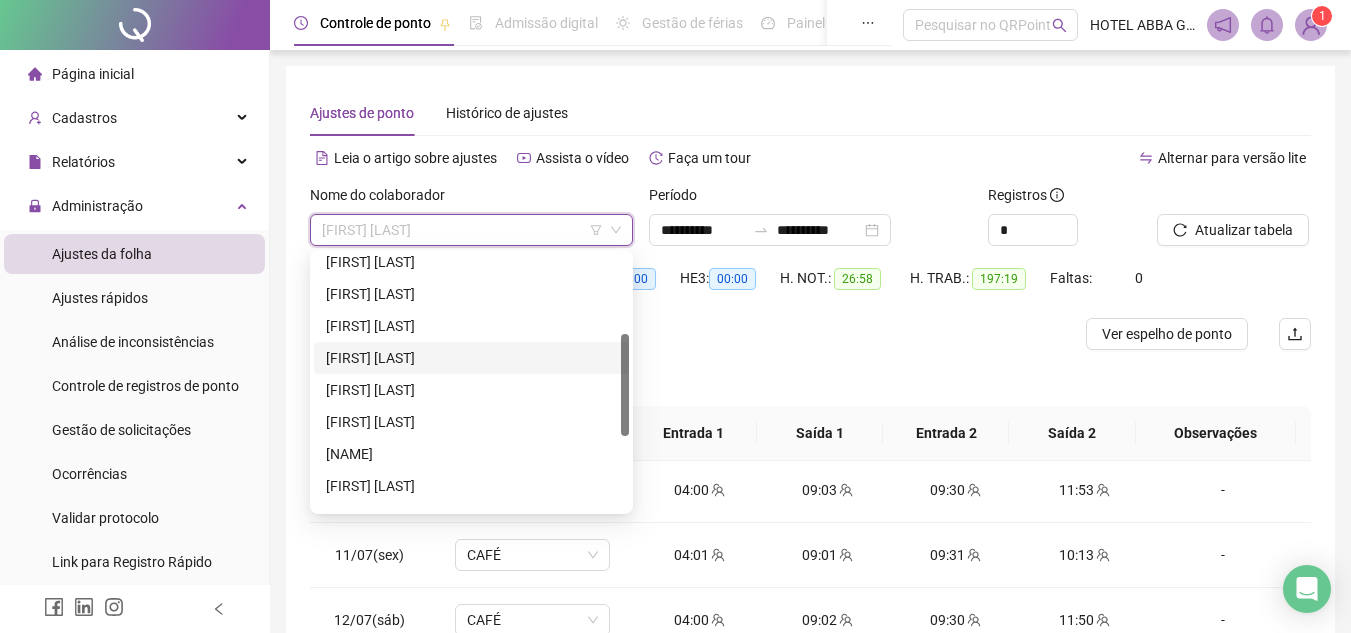 click on "[FIRST] [LAST]" at bounding box center (471, 358) 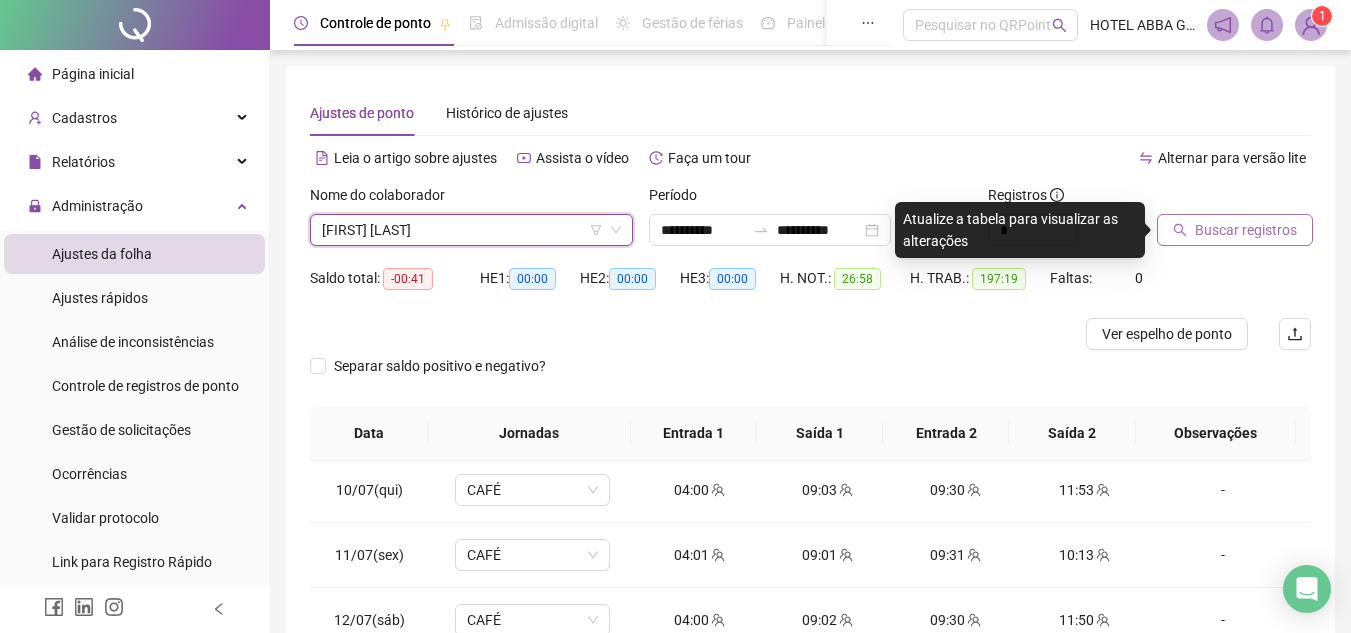 click on "Buscar registros" at bounding box center [1246, 230] 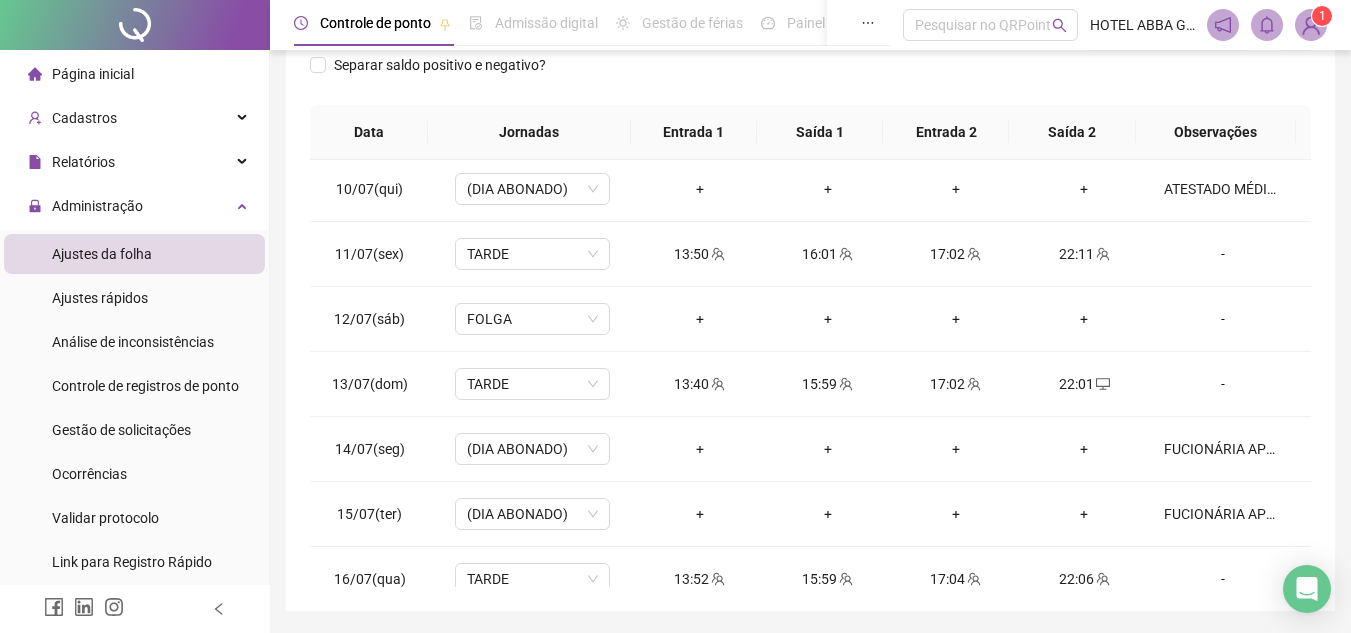 scroll, scrollTop: 365, scrollLeft: 0, axis: vertical 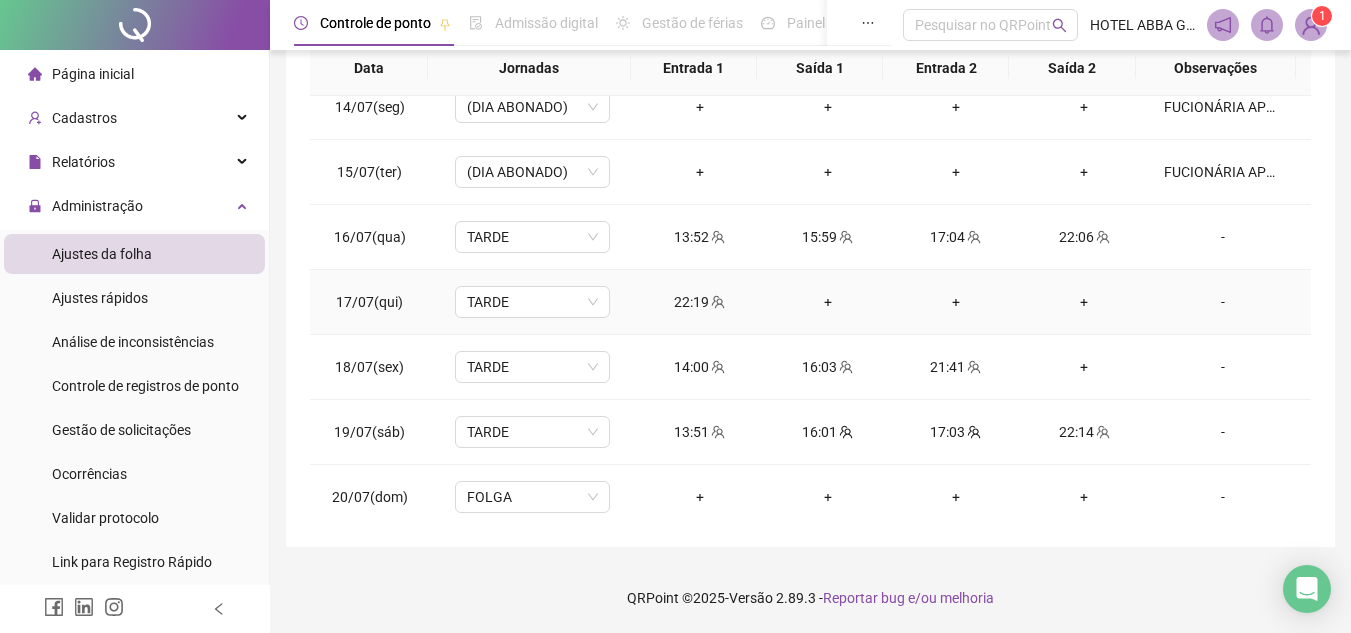 click on "22:19" at bounding box center [700, 302] 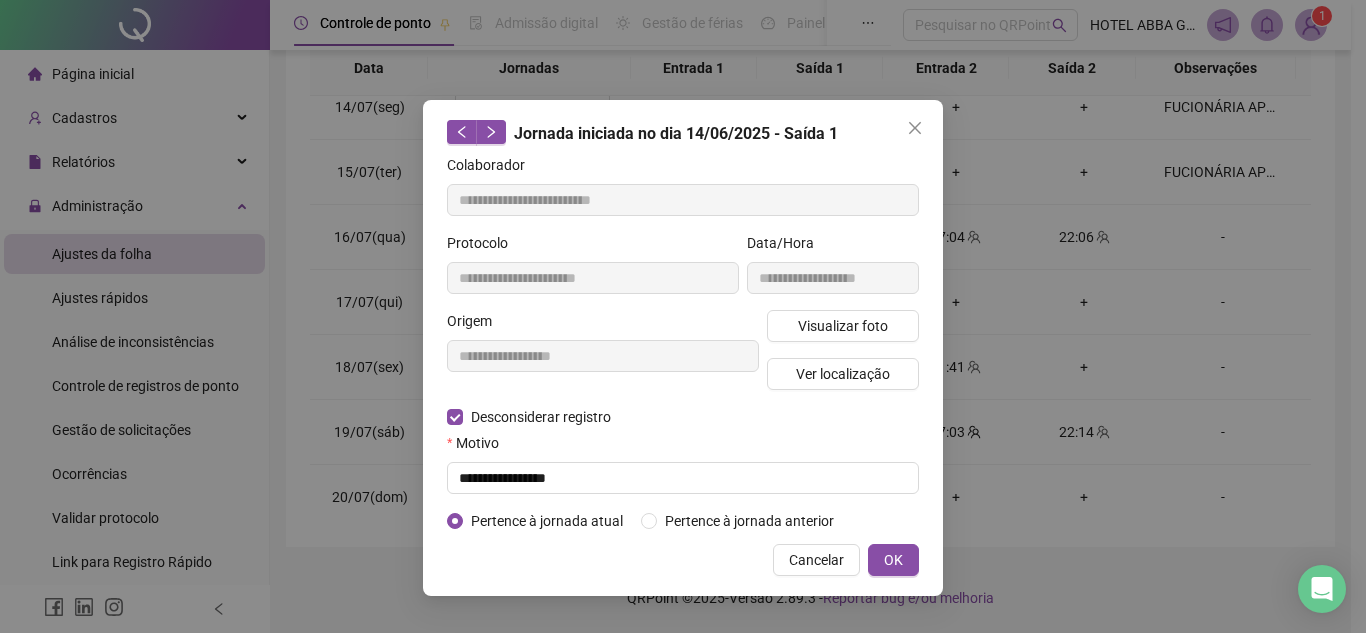 type on "**********" 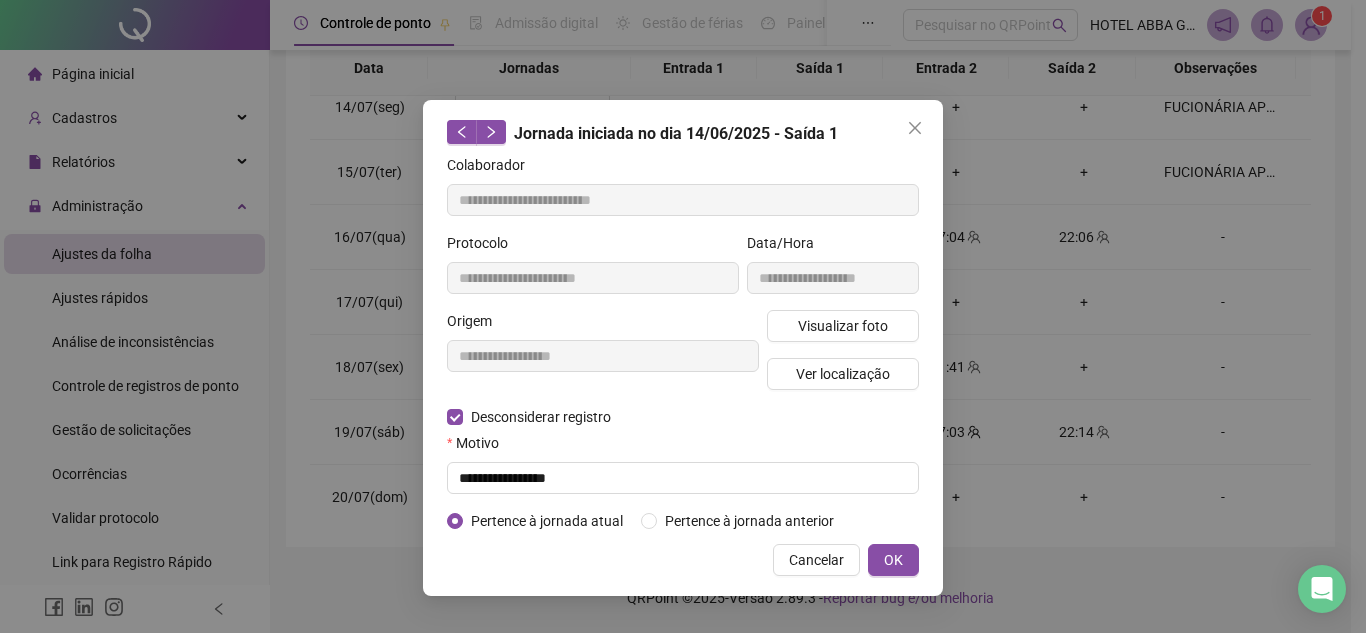 type on "**********" 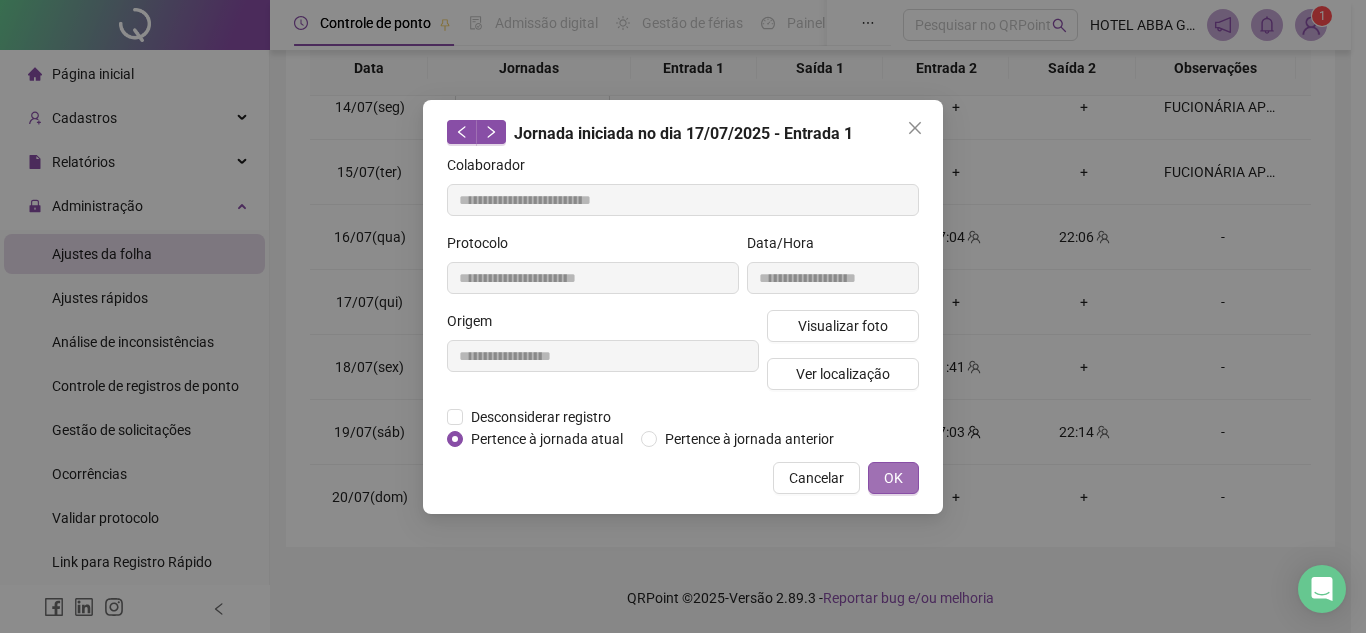 click on "OK" at bounding box center [893, 478] 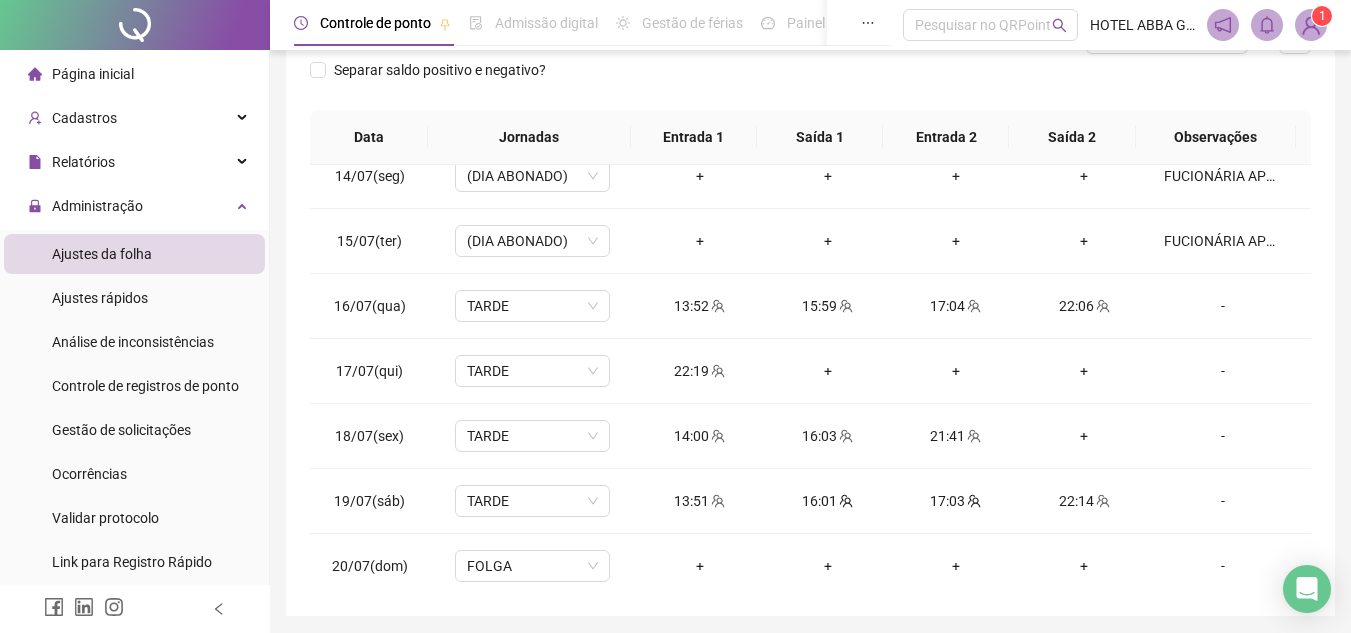 scroll, scrollTop: 291, scrollLeft: 0, axis: vertical 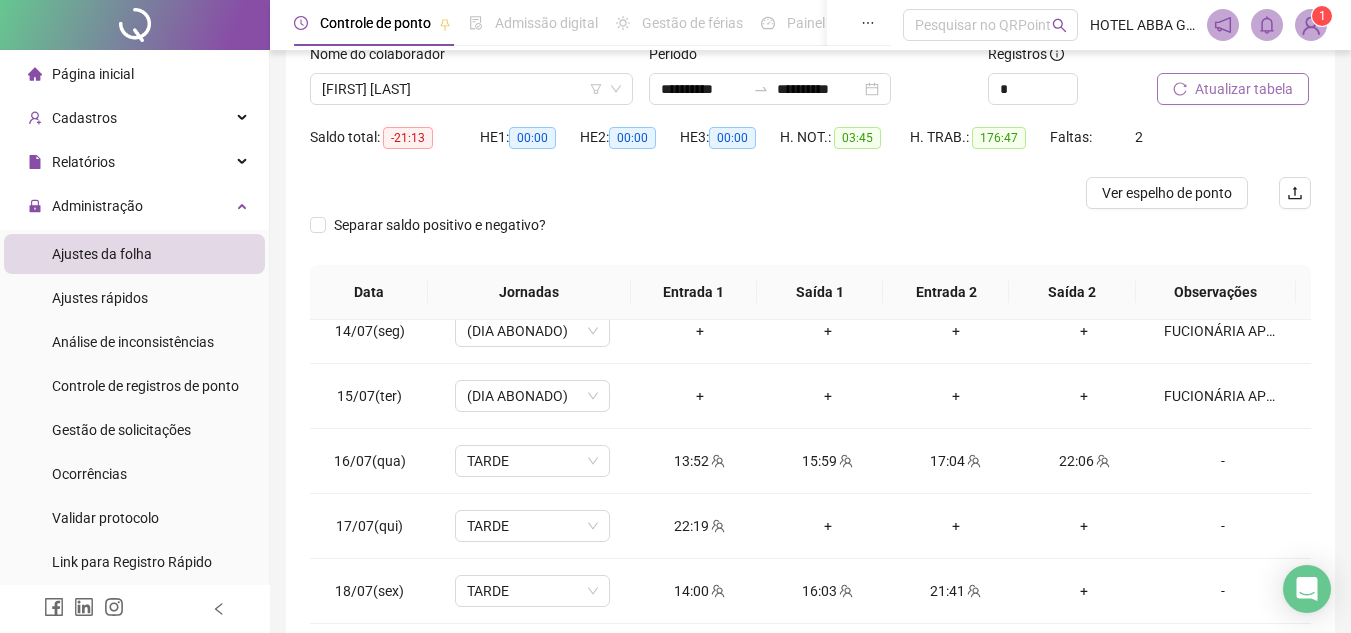 click on "Atualizar tabela" at bounding box center (1244, 89) 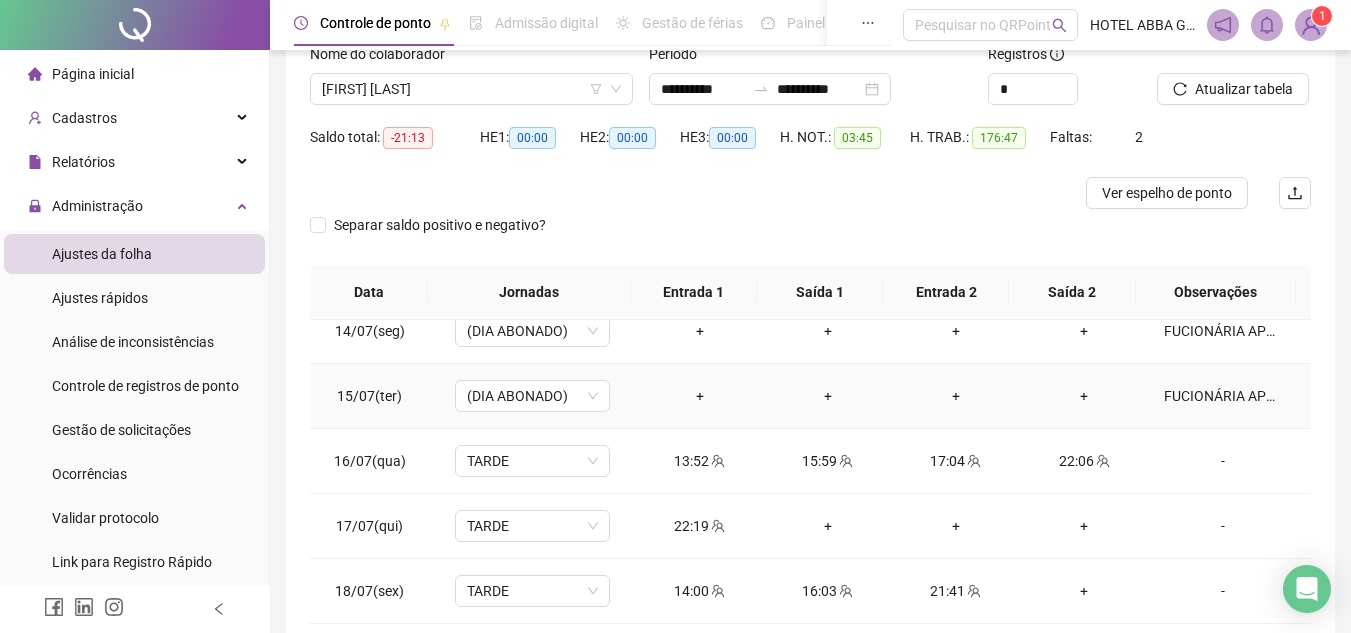 scroll, scrollTop: 966, scrollLeft: 0, axis: vertical 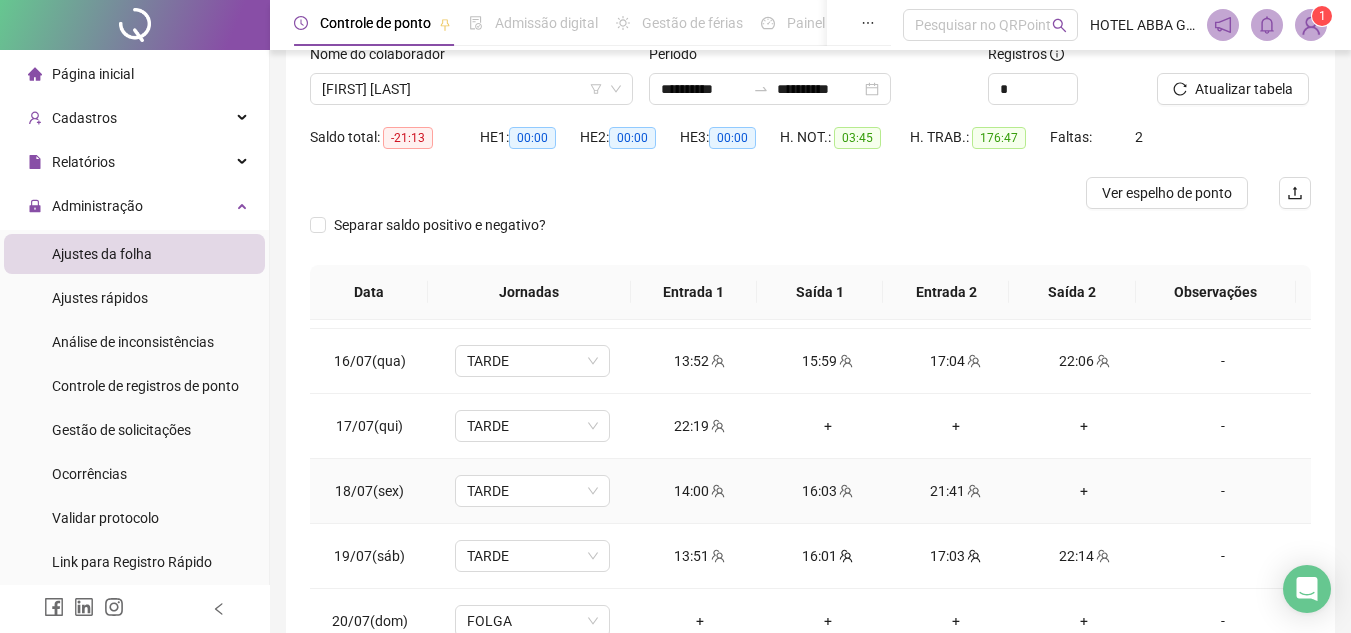click on "+" at bounding box center (1084, 491) 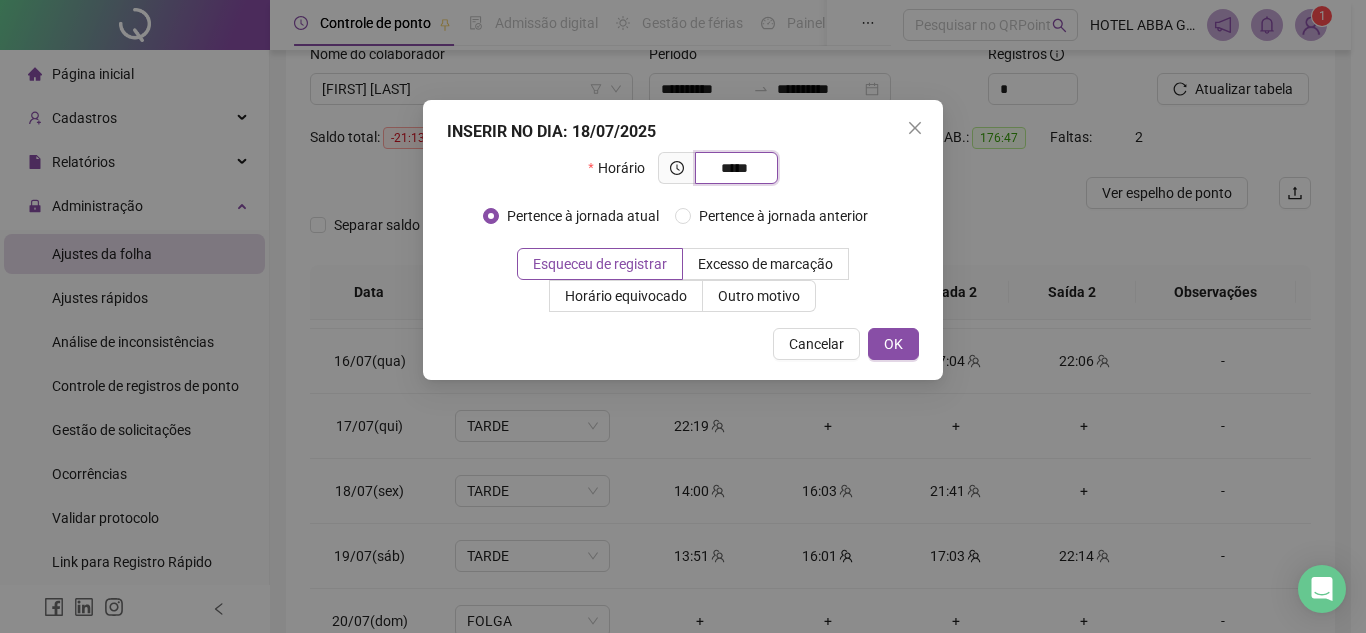 type on "*****" 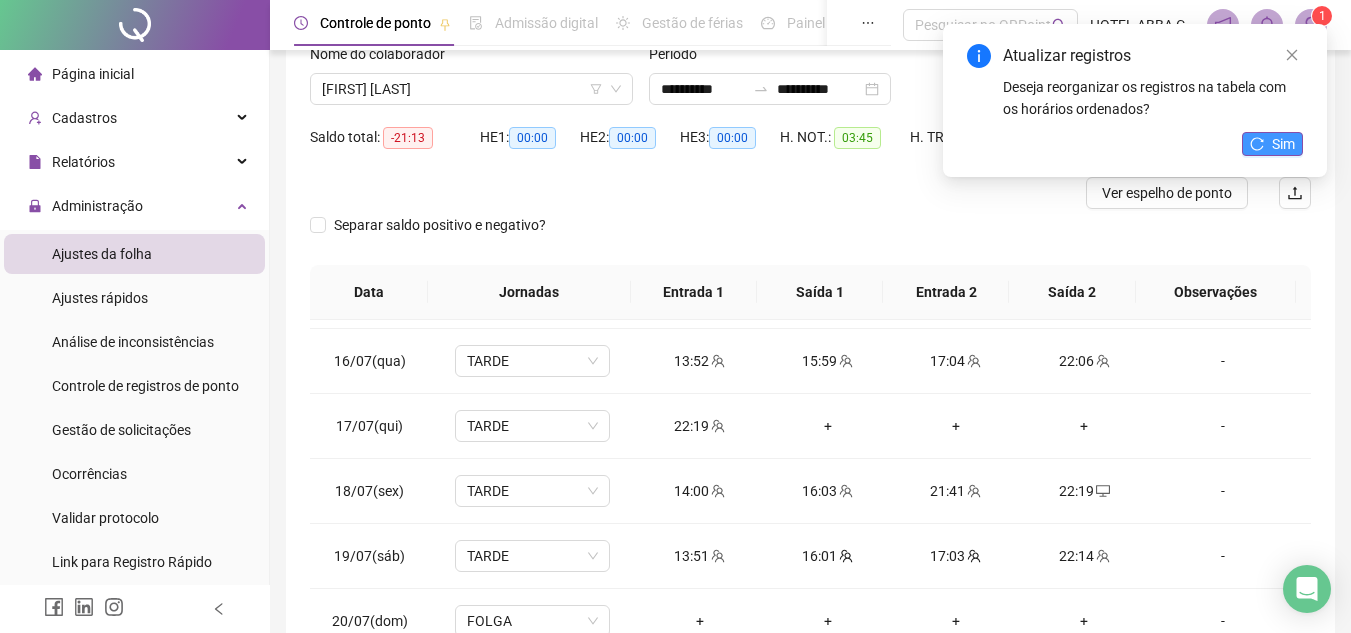click on "Sim" at bounding box center [1272, 144] 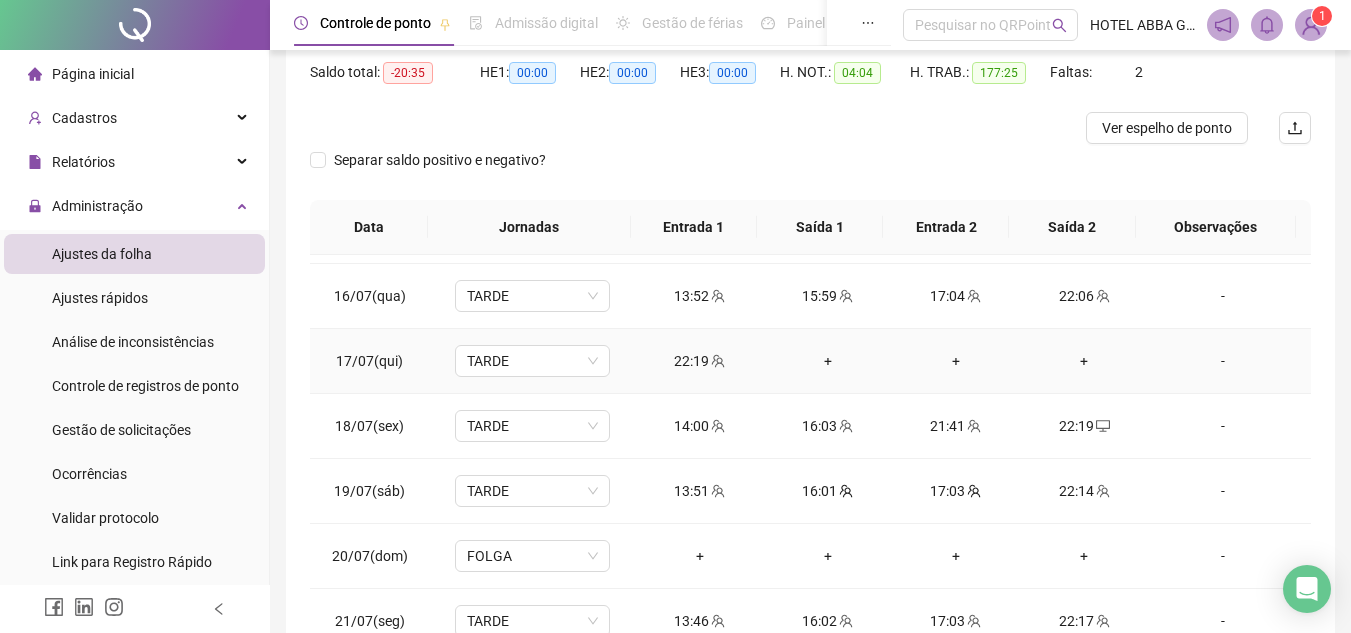 scroll, scrollTop: 241, scrollLeft: 0, axis: vertical 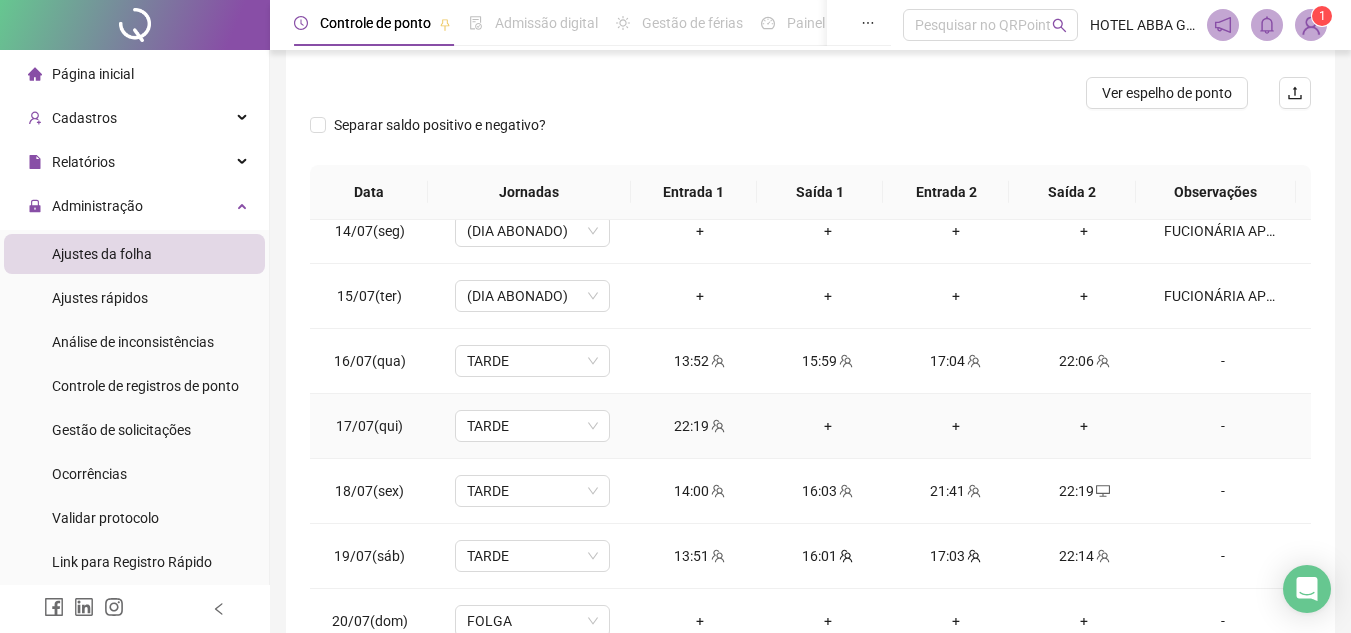 click on "+" at bounding box center (828, 426) 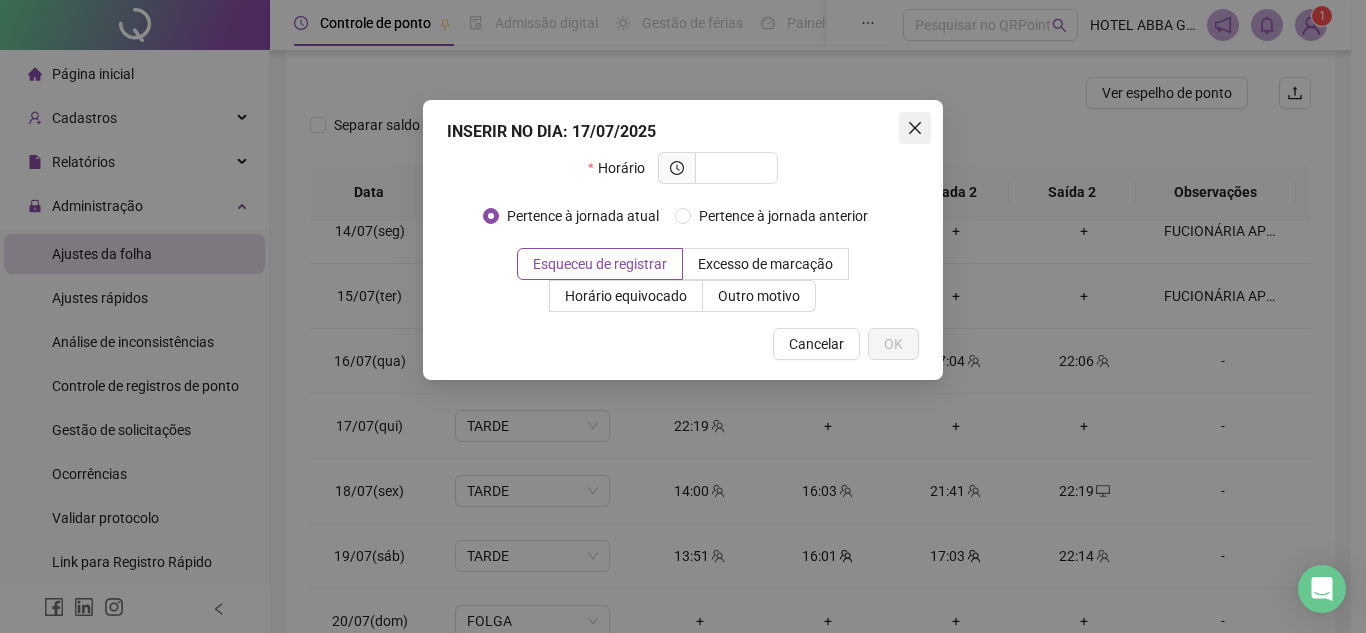 click 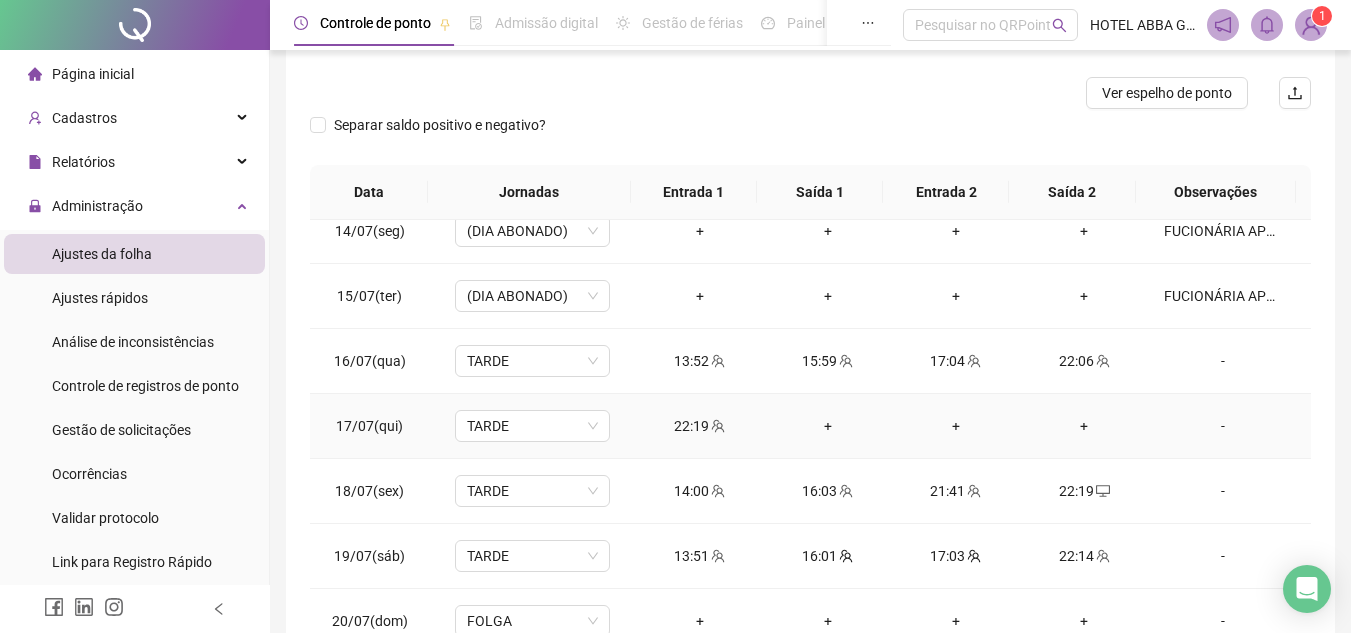 click on "+" at bounding box center (828, 426) 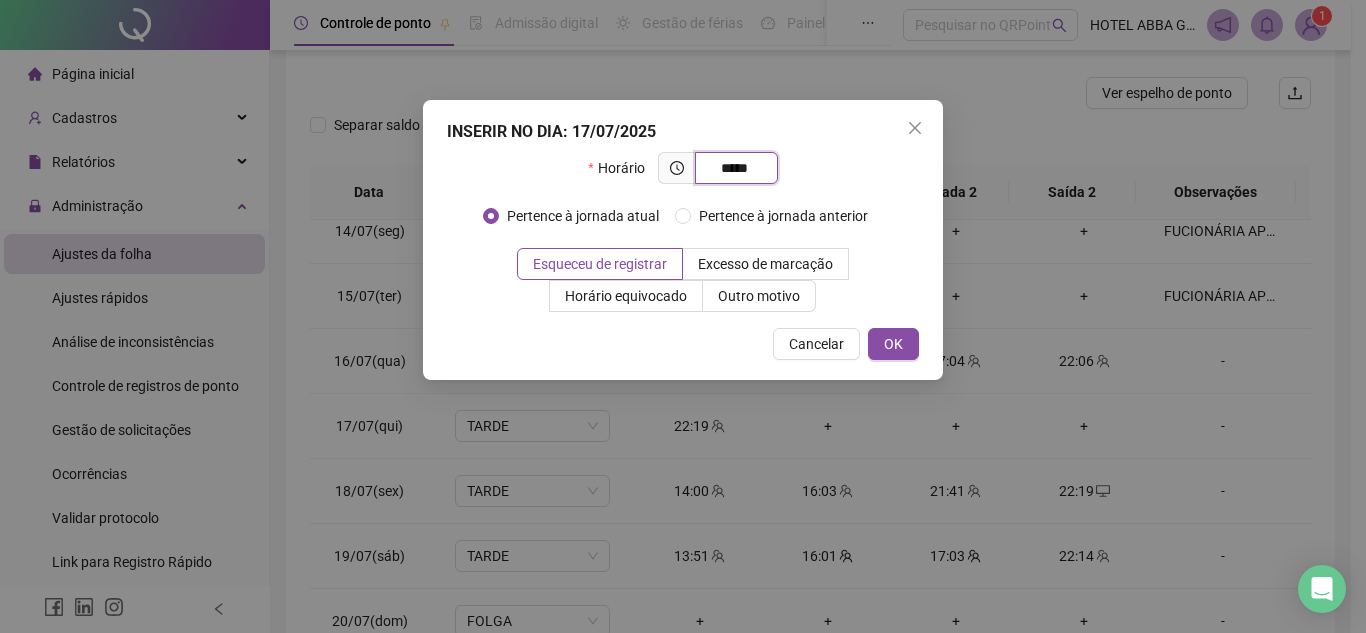 type on "*****" 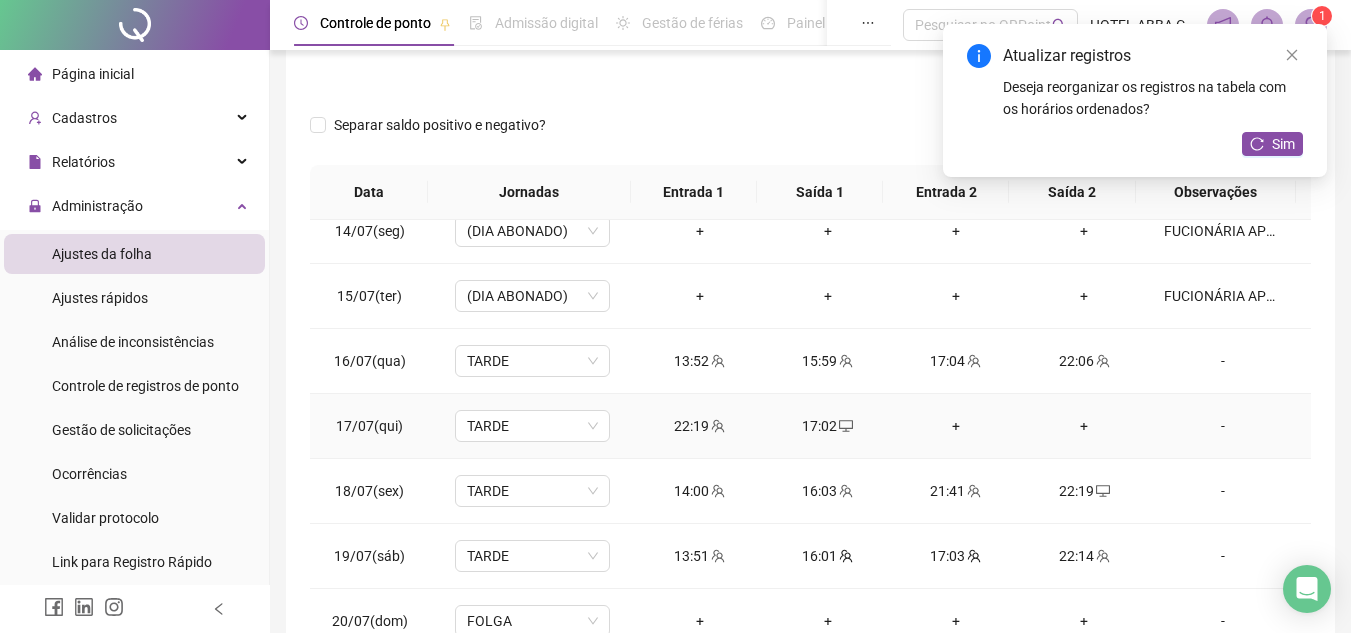 click on "+" at bounding box center [956, 426] 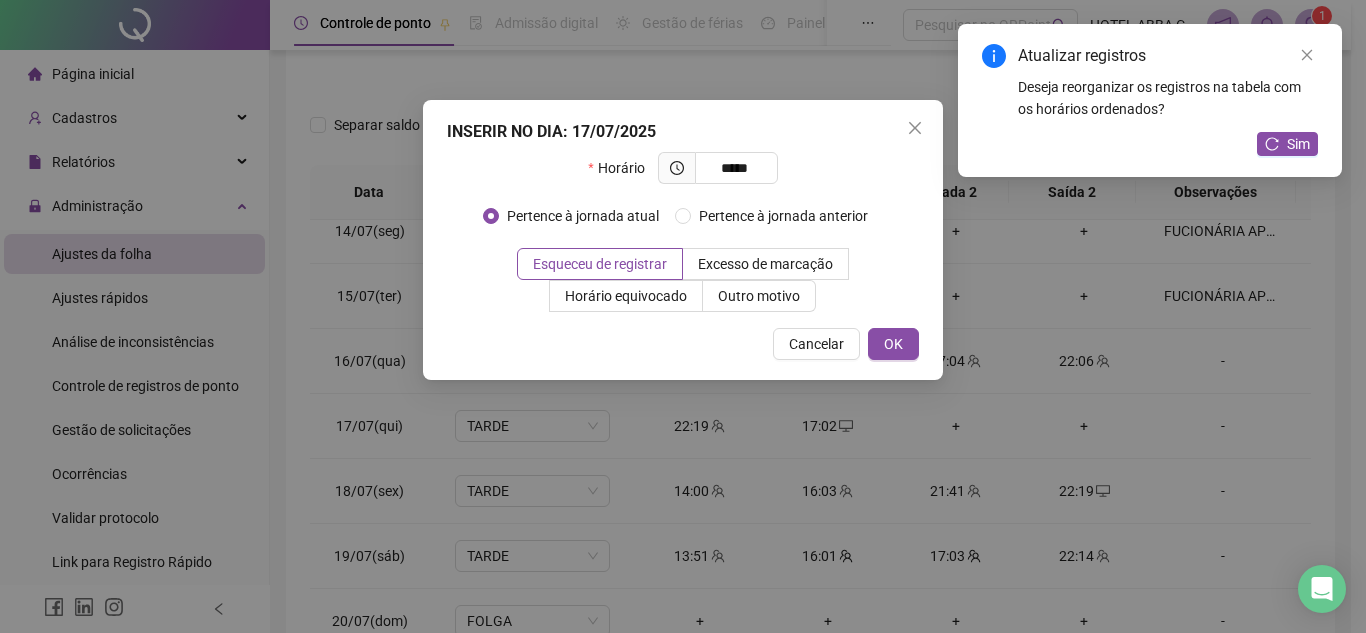 type on "*****" 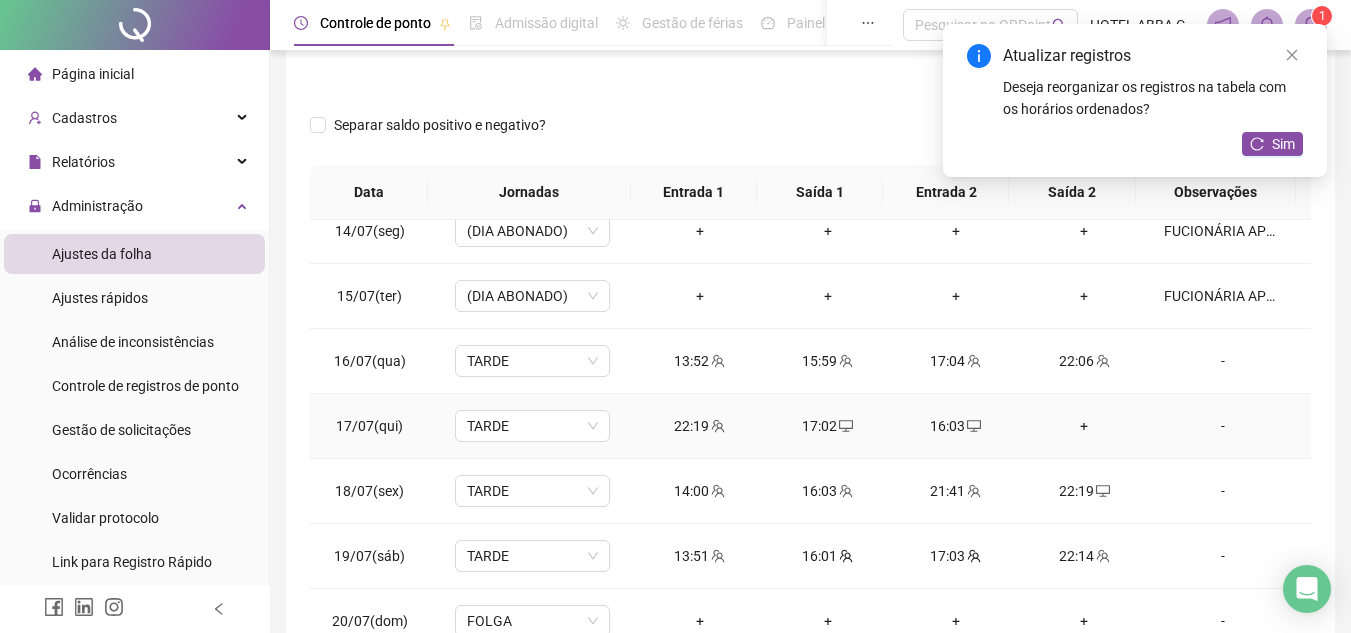 click on "+" at bounding box center [1084, 426] 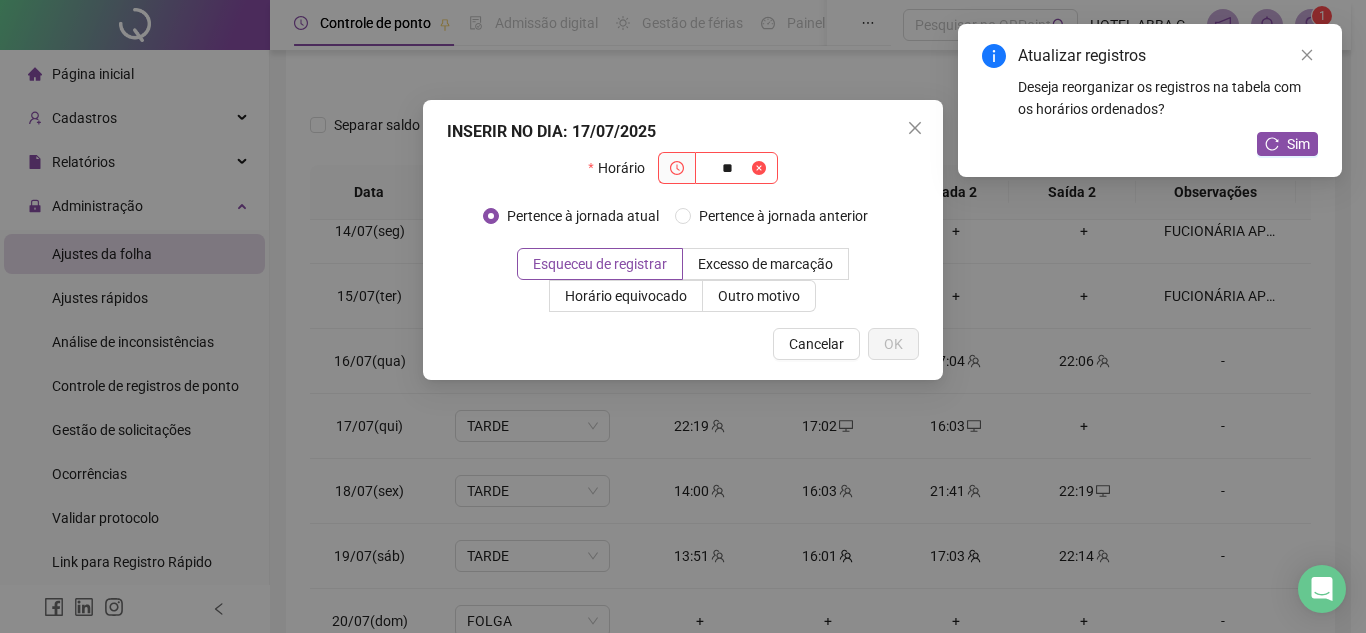 type on "*" 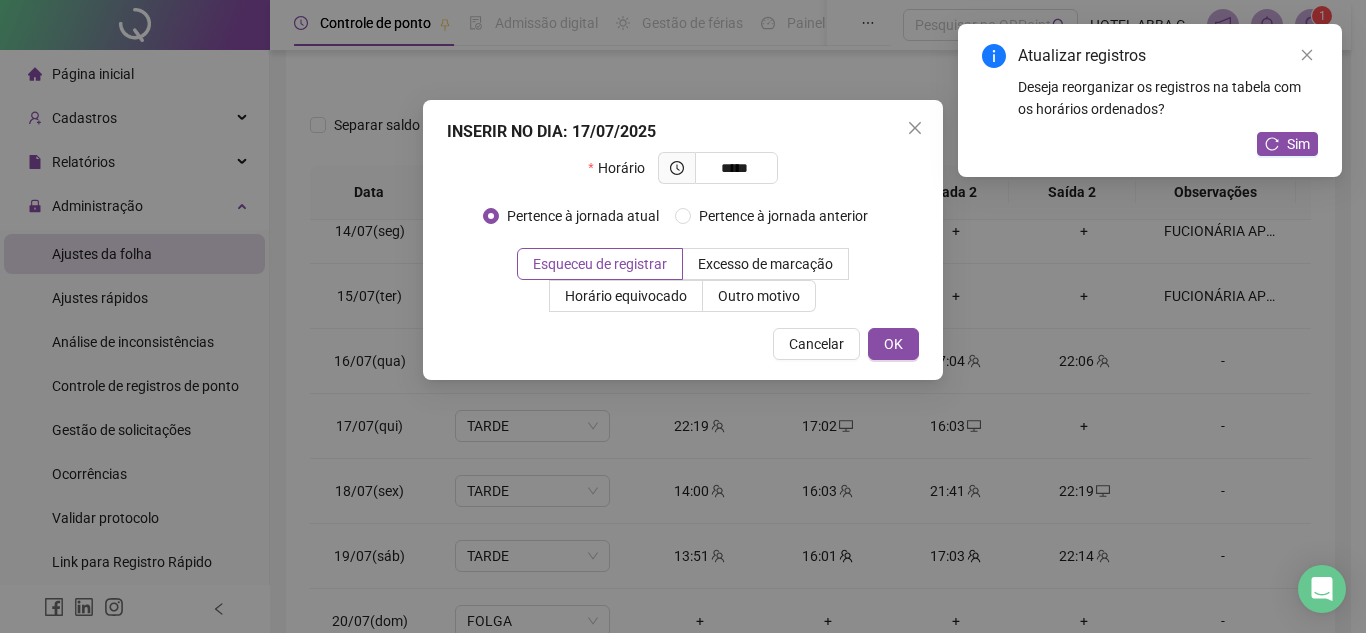 type on "*****" 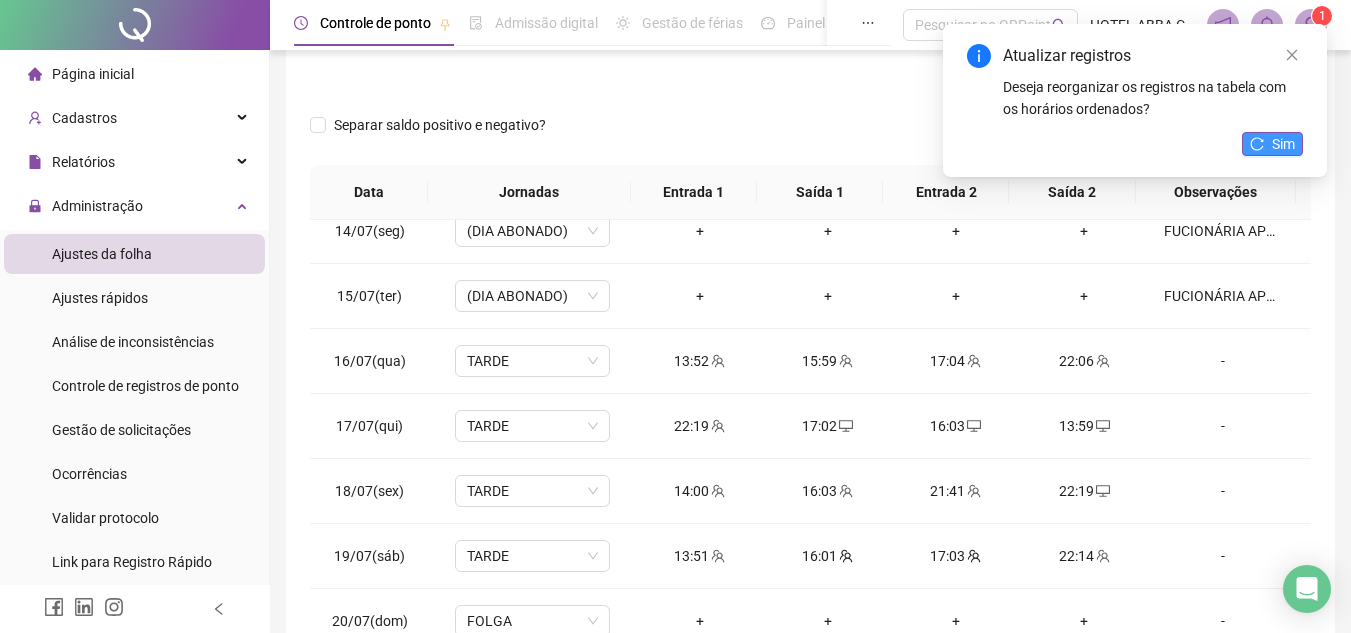 click 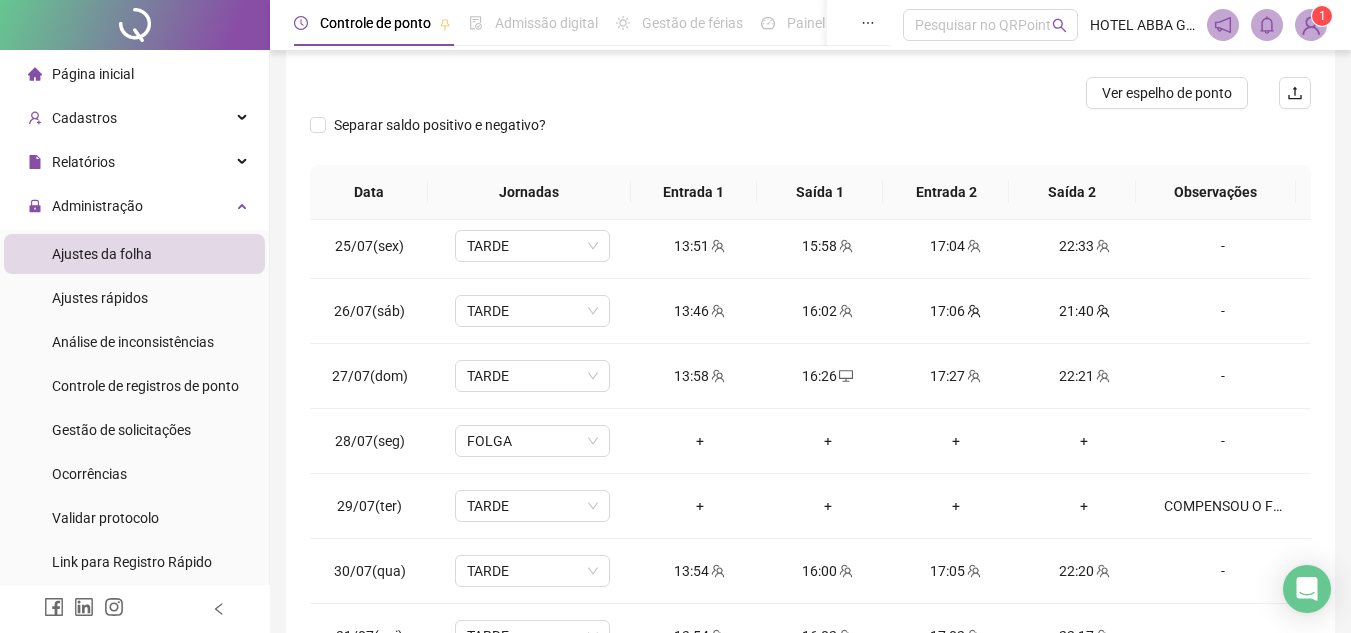 scroll, scrollTop: 1588, scrollLeft: 0, axis: vertical 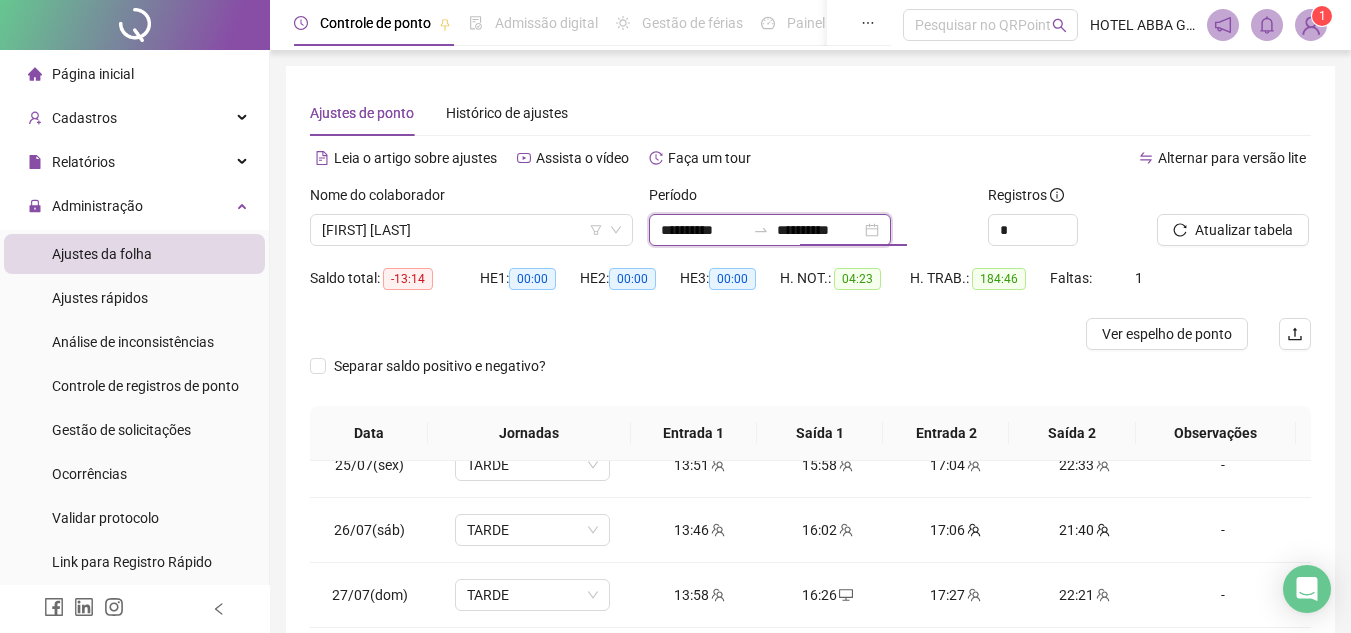 click on "**********" at bounding box center [819, 230] 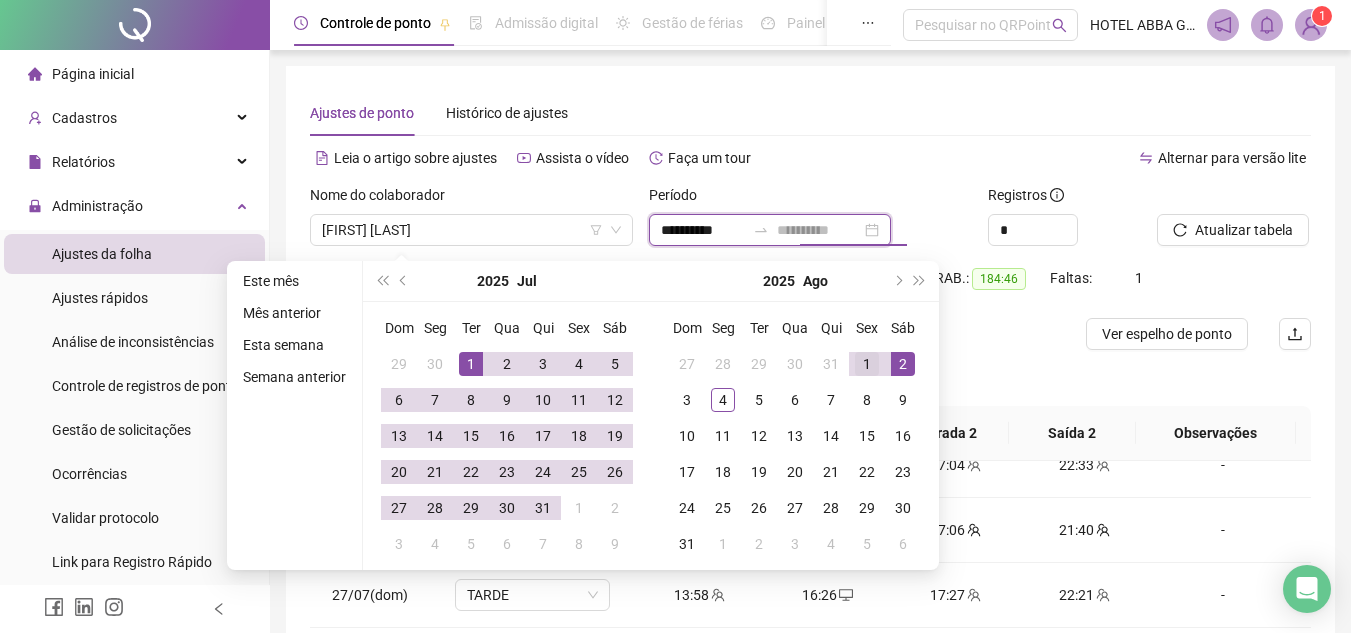 type on "**********" 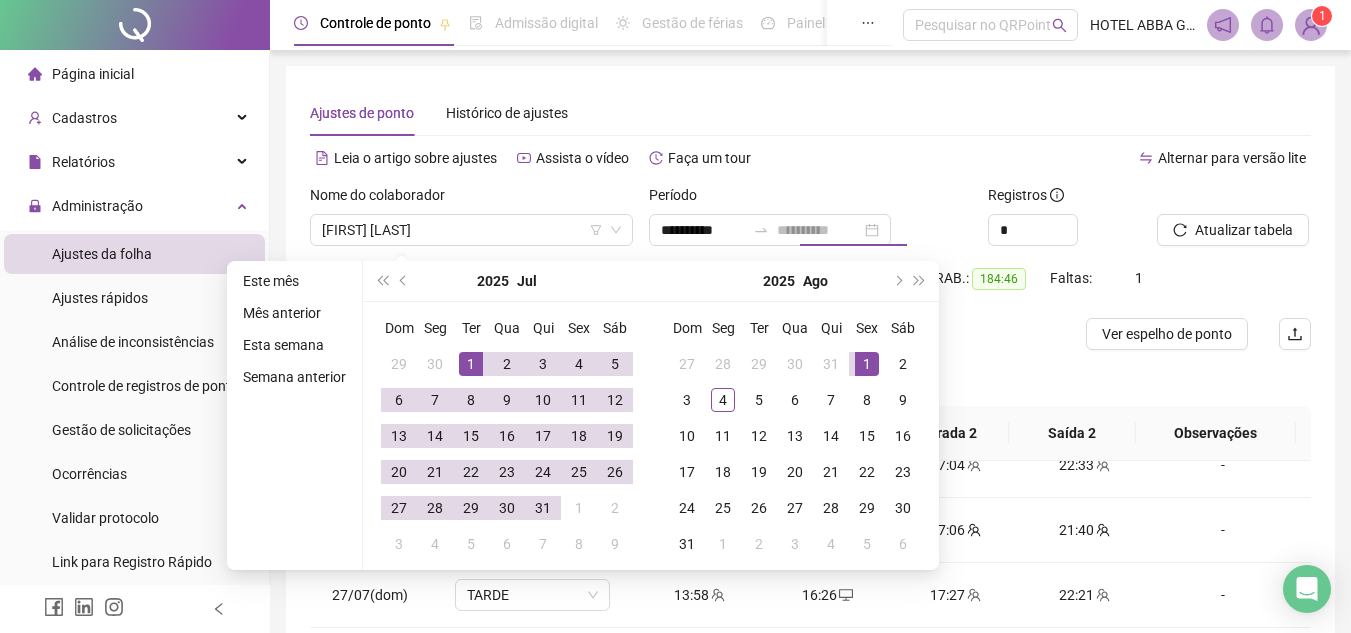 click on "1" at bounding box center [867, 364] 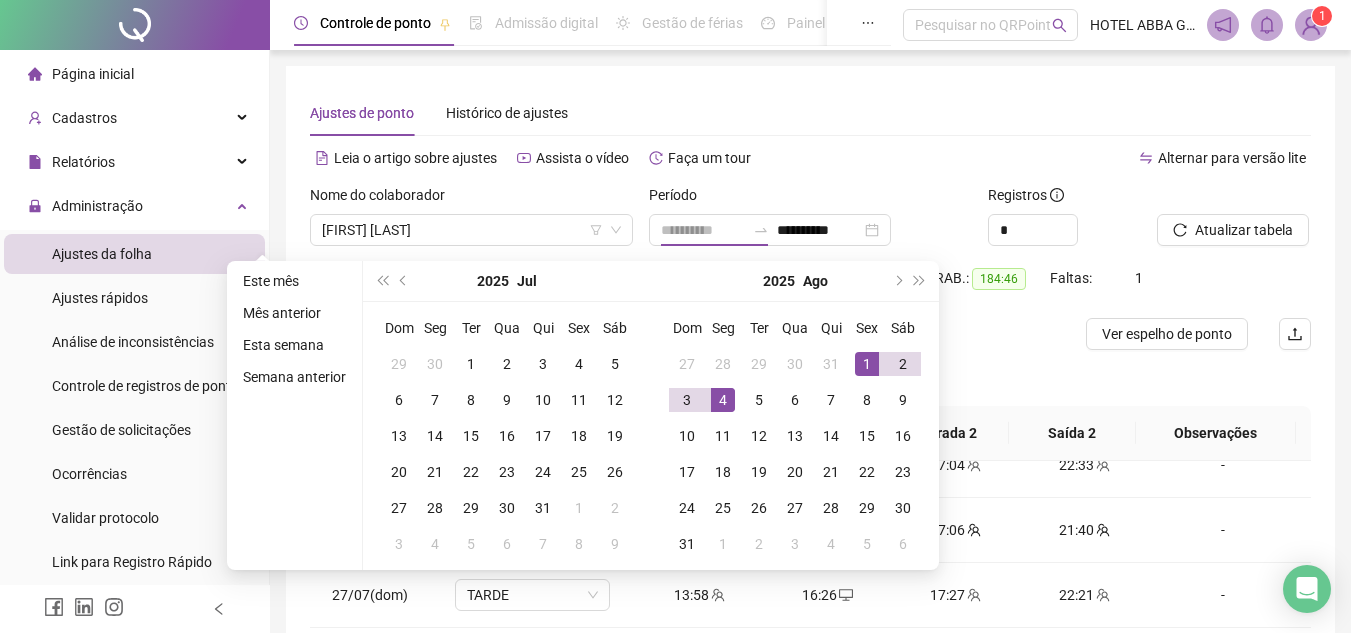 click on "4" at bounding box center (723, 400) 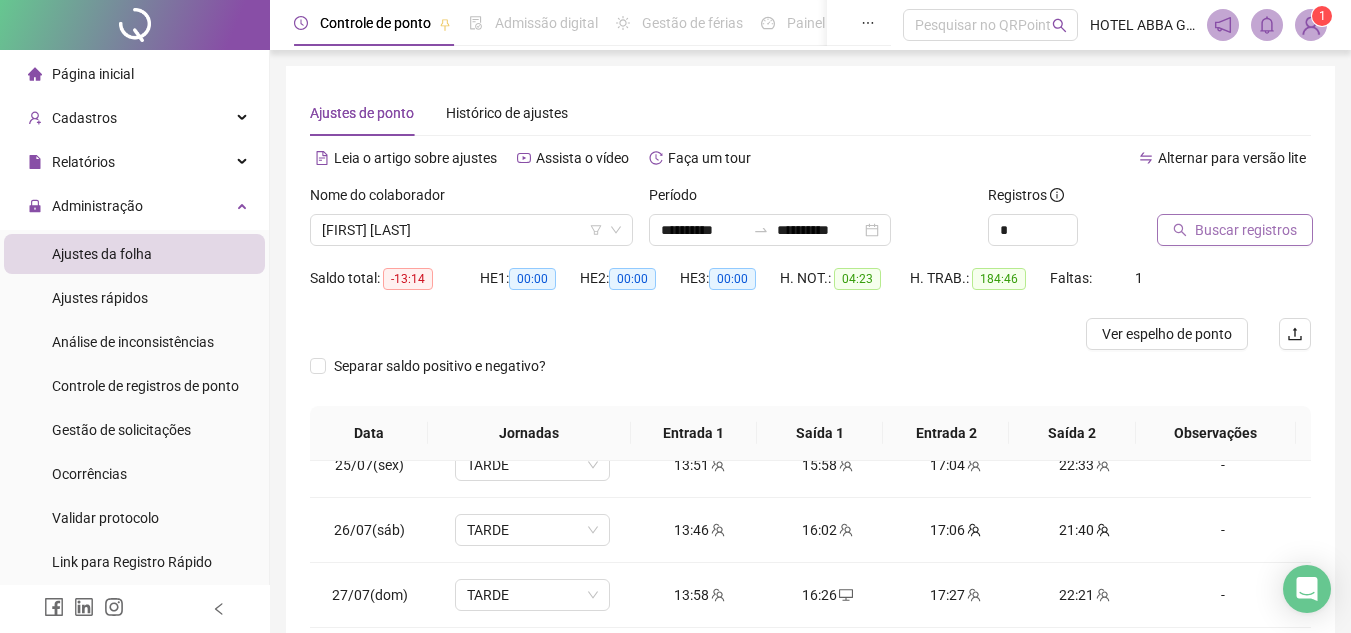 click on "Buscar registros" at bounding box center (1246, 230) 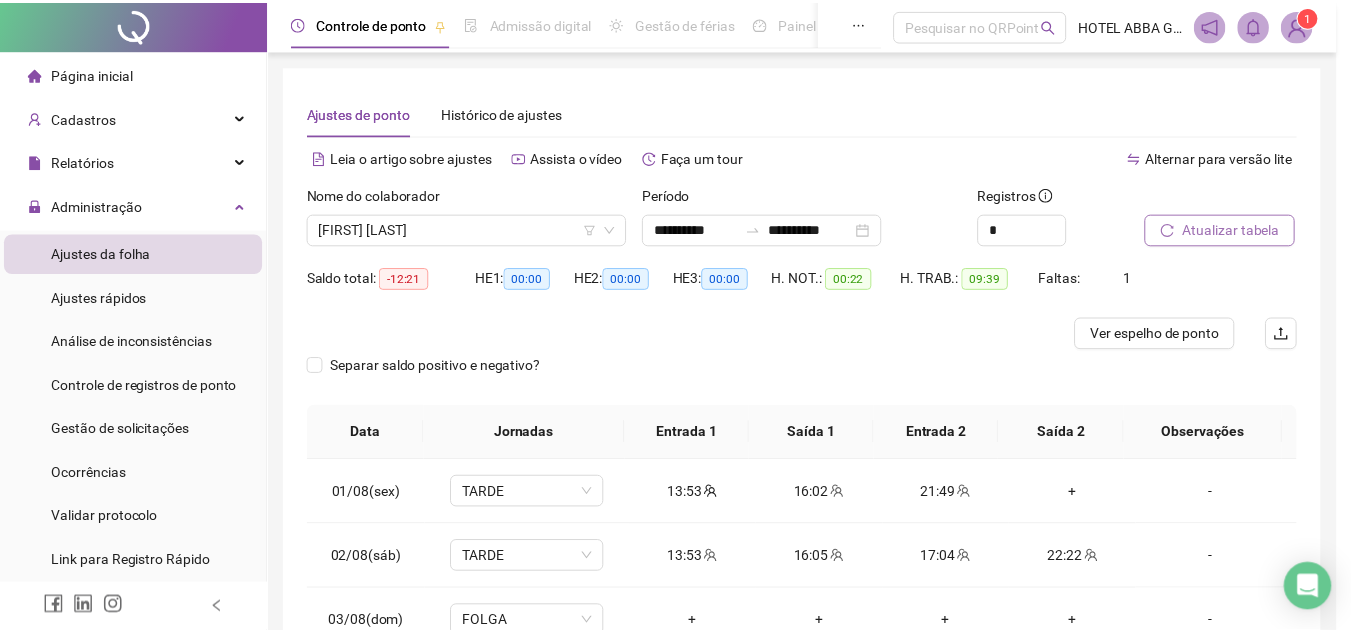 scroll, scrollTop: 0, scrollLeft: 0, axis: both 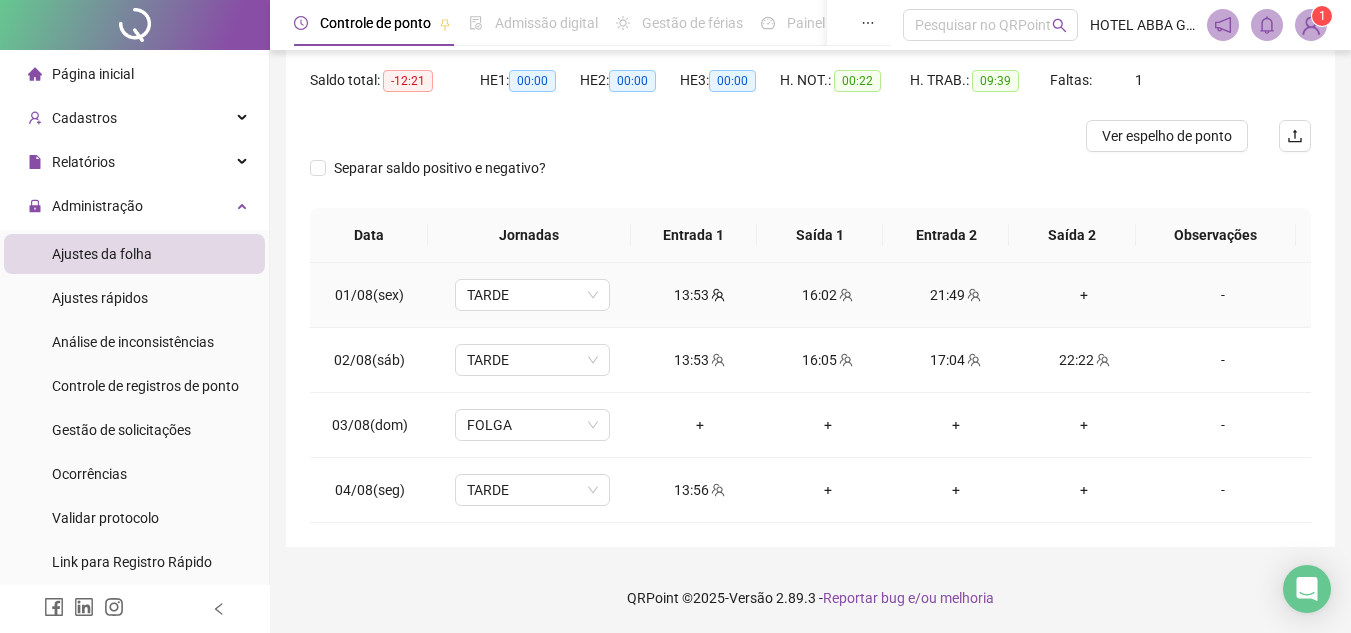 click on "+" at bounding box center [1084, 295] 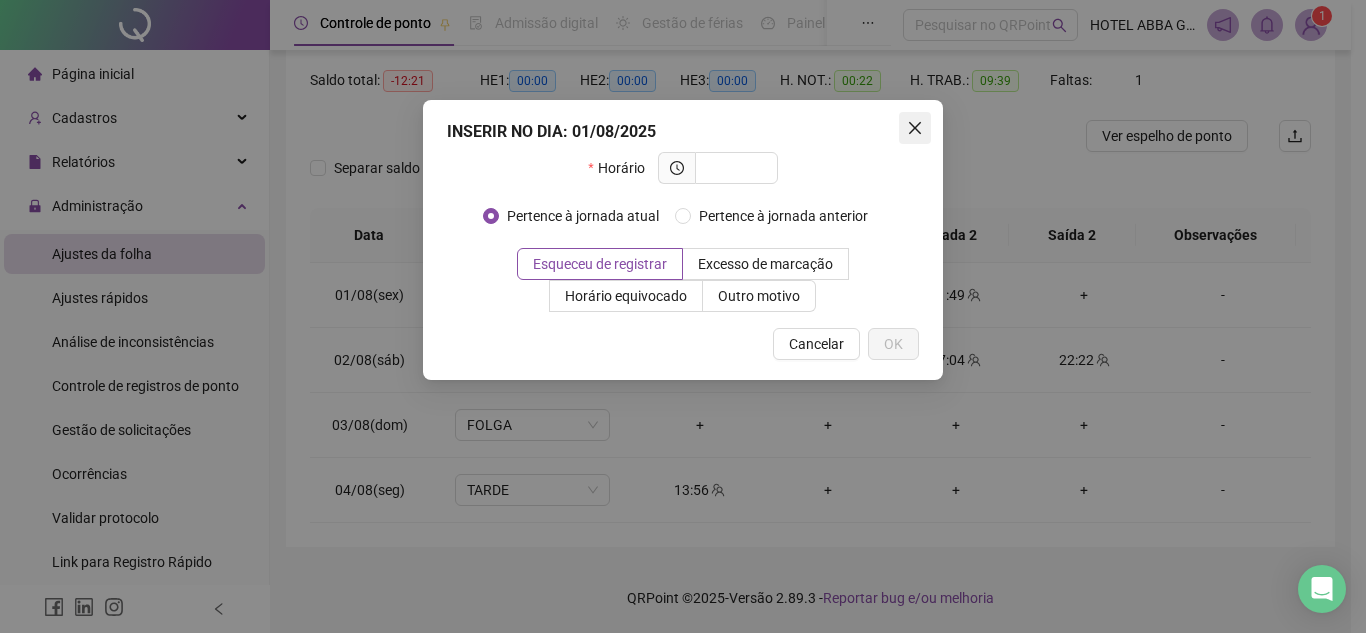 click at bounding box center [915, 128] 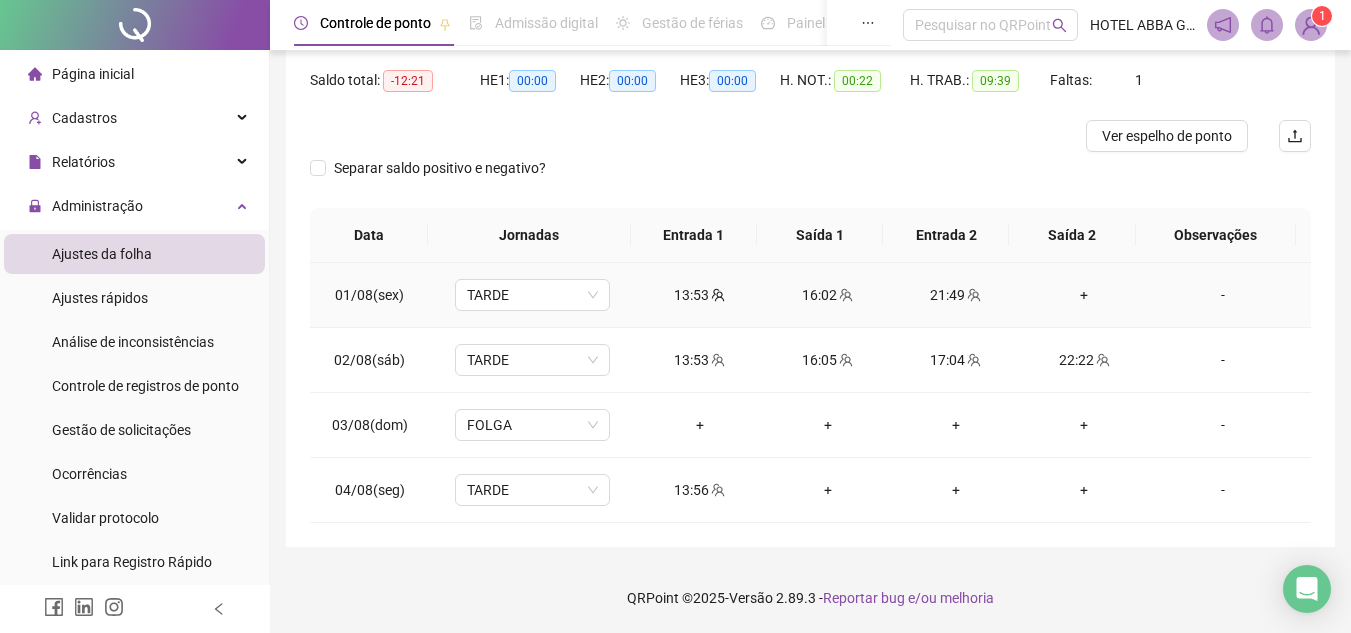 click on "+" at bounding box center [1084, 295] 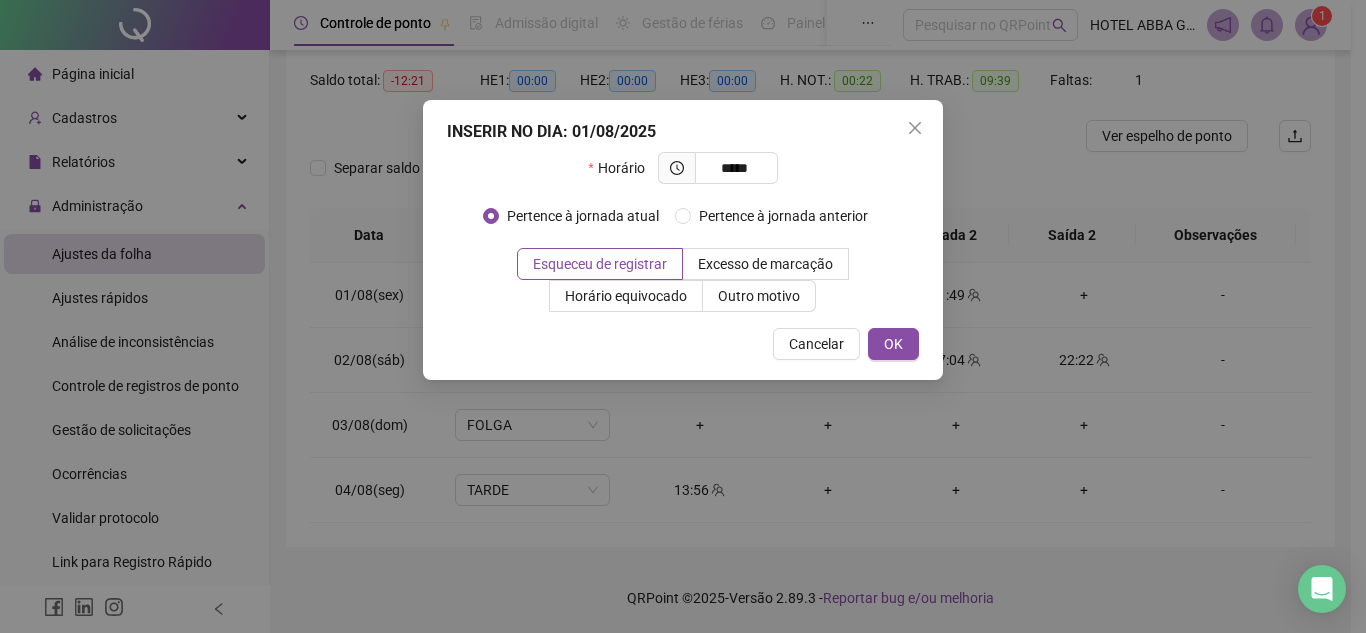 type on "*****" 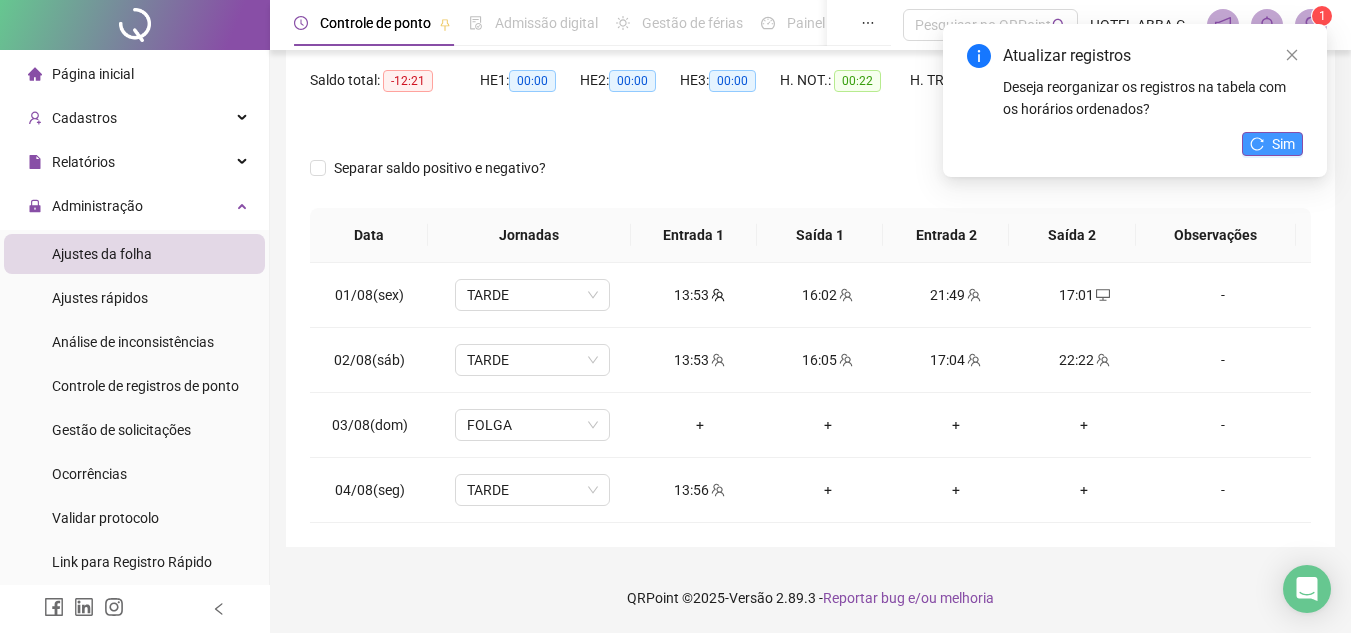 click on "Sim" at bounding box center [1283, 144] 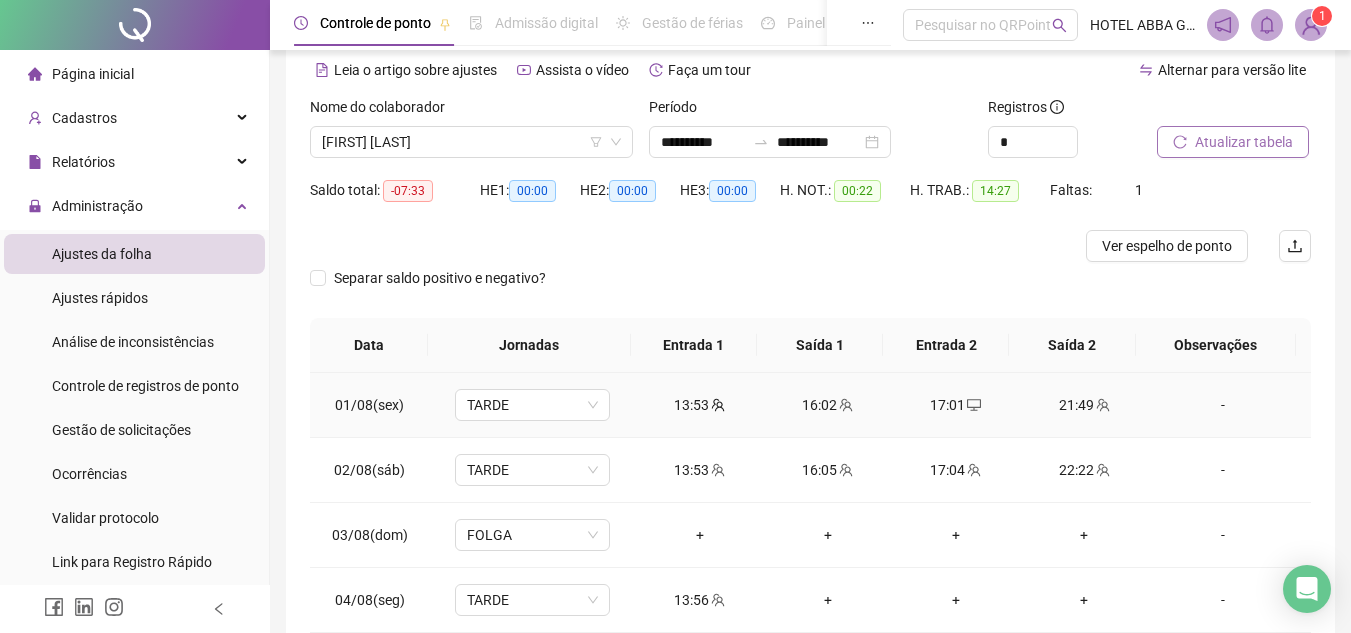 scroll, scrollTop: 0, scrollLeft: 0, axis: both 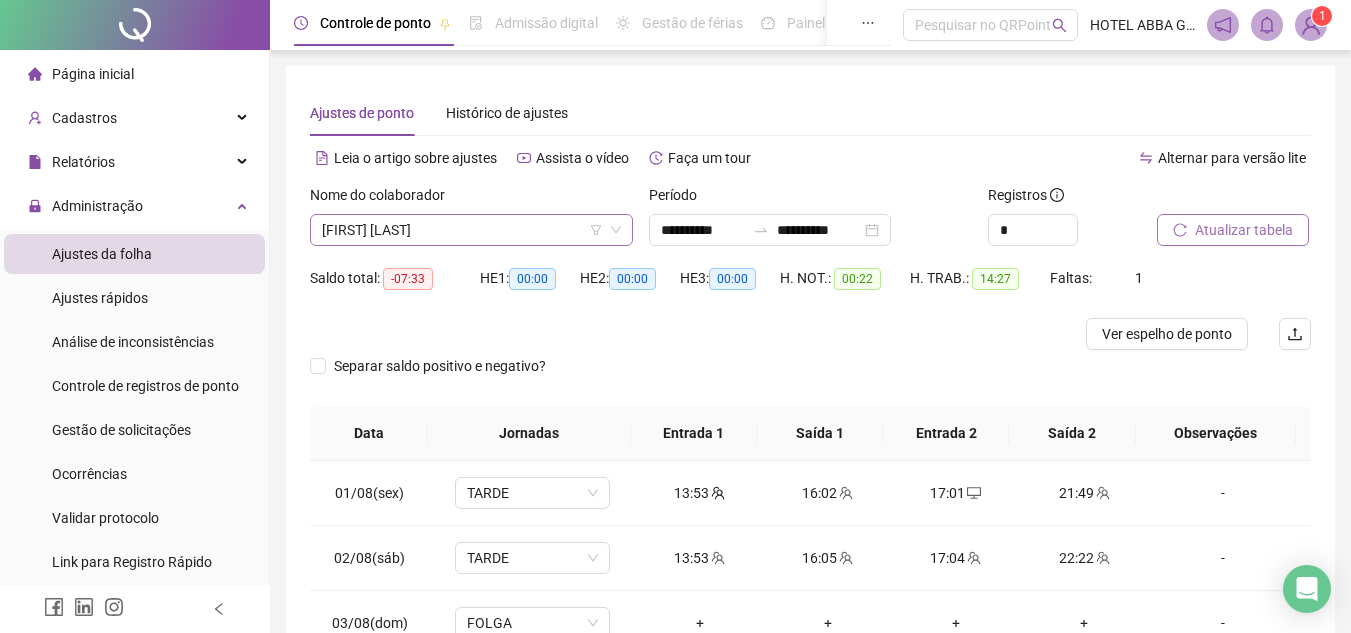 click on "[FIRST] [LAST]" at bounding box center [471, 230] 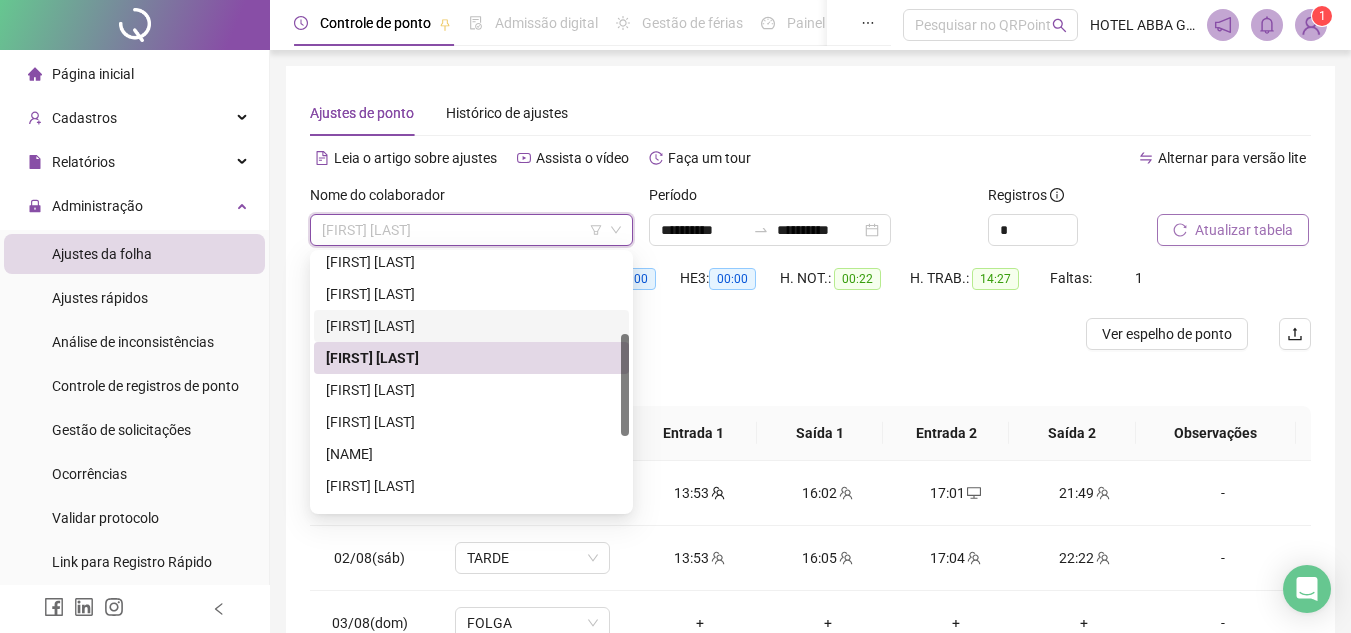 scroll, scrollTop: 0, scrollLeft: 0, axis: both 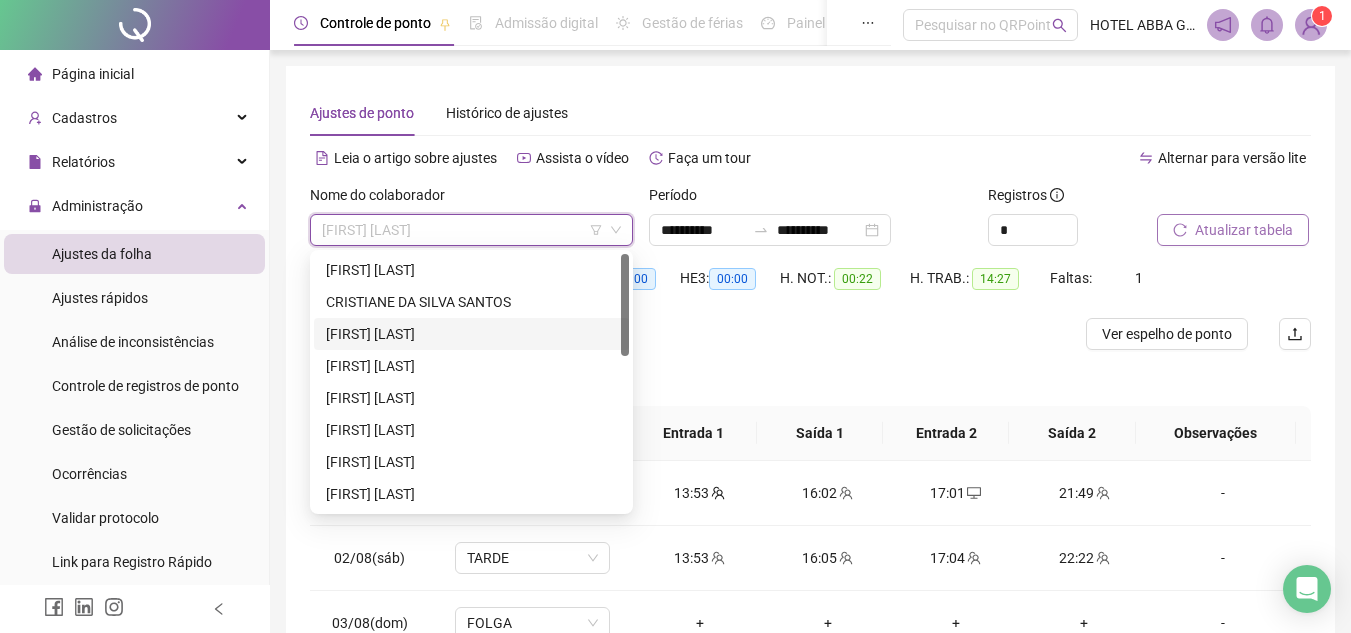 click on "[FIRST] [LAST]" at bounding box center [471, 334] 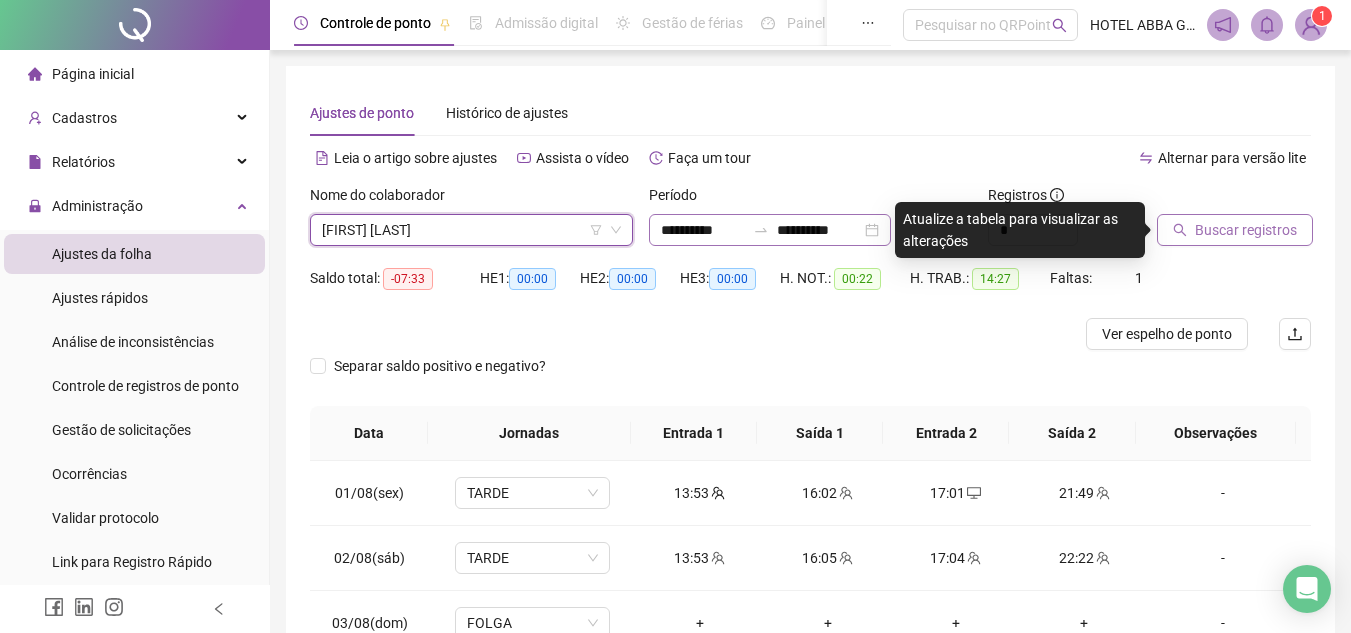 click on "**********" at bounding box center (770, 230) 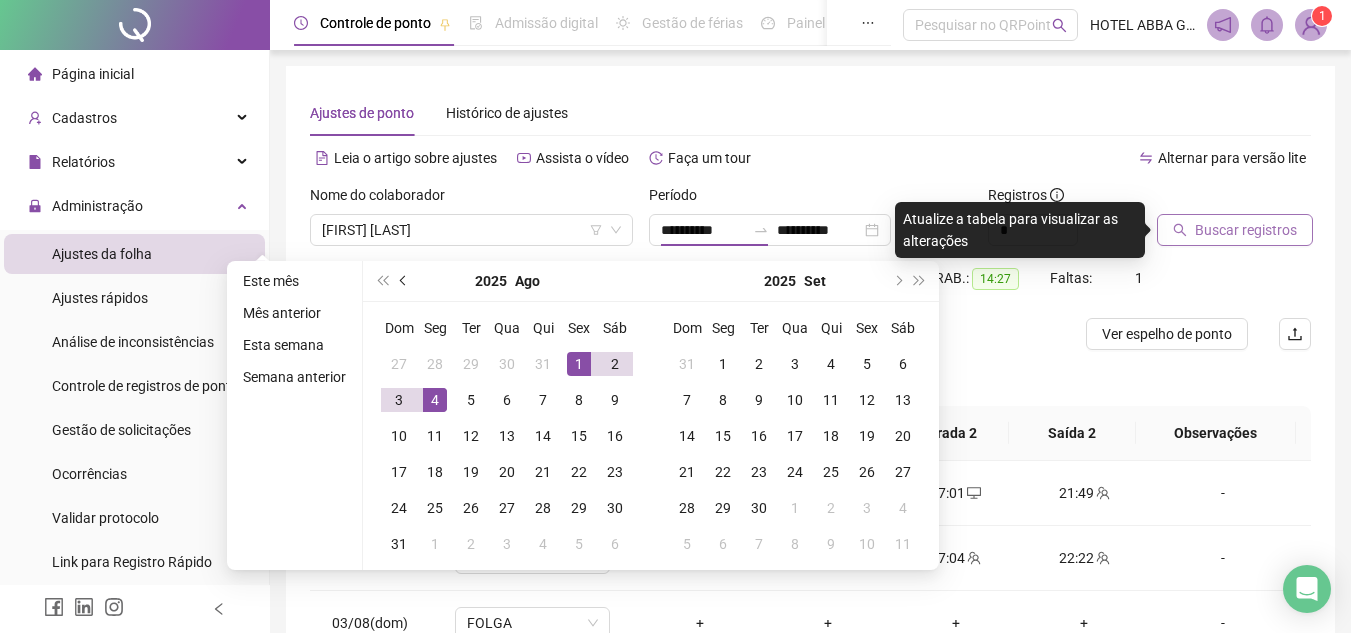 click at bounding box center [405, 281] 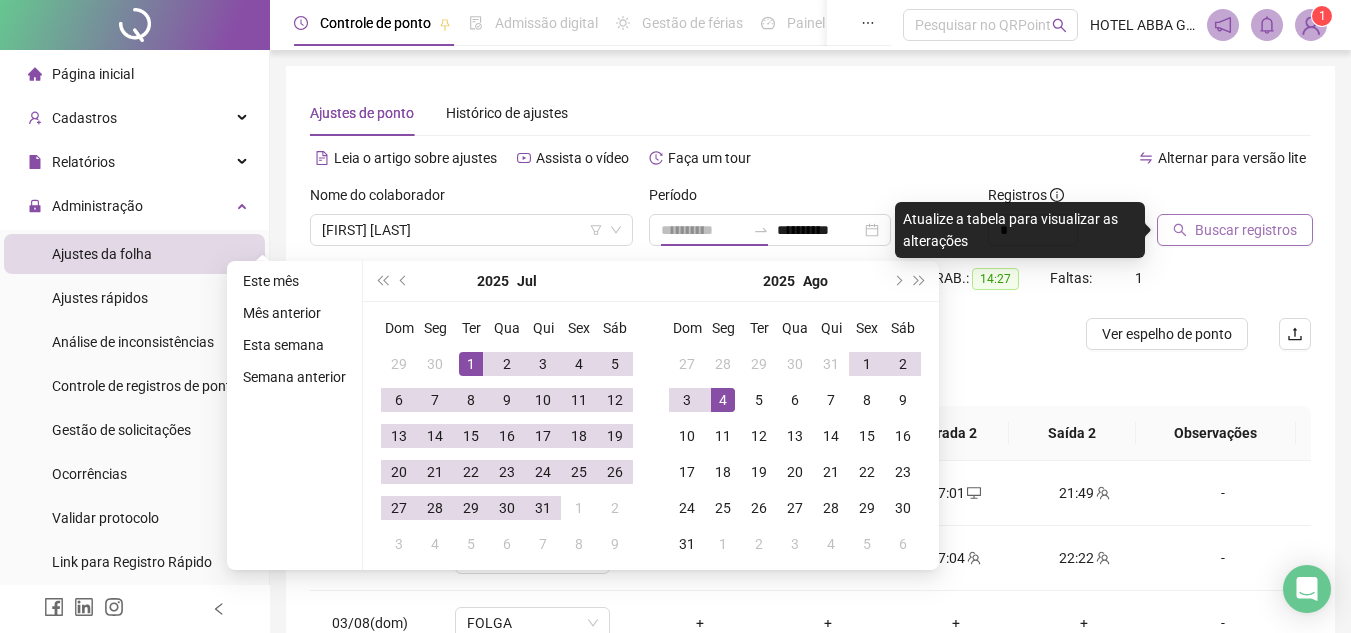 type on "**********" 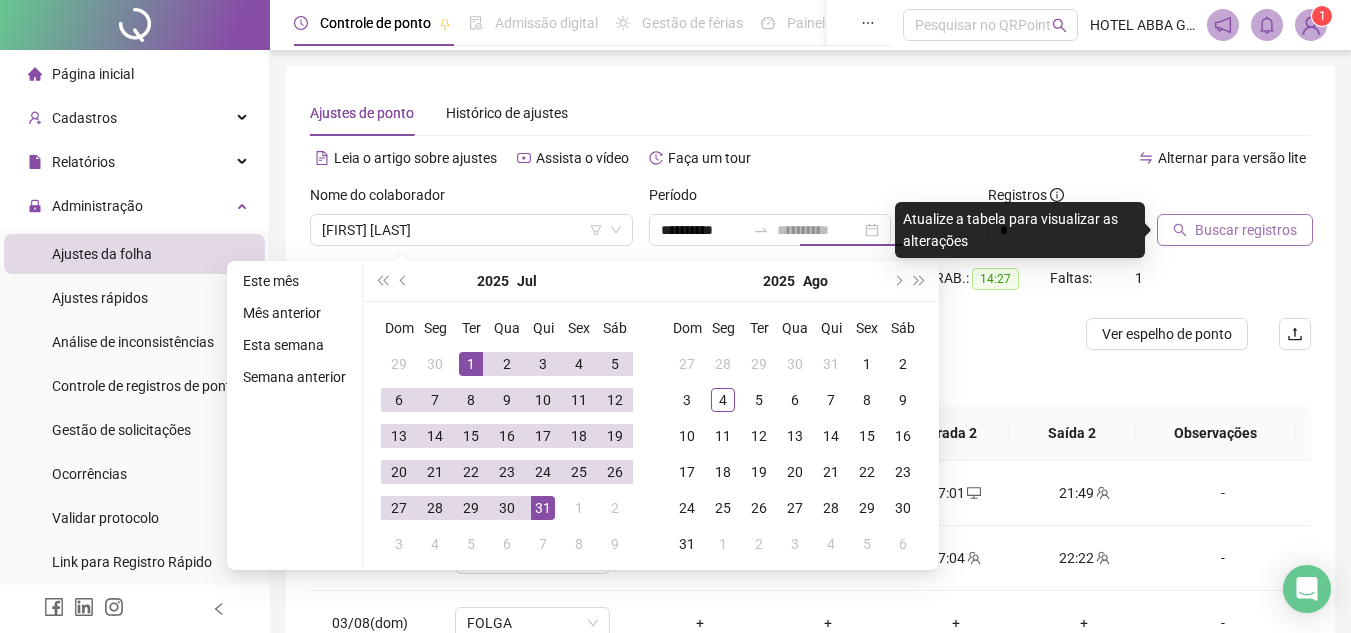 click on "31" at bounding box center [543, 508] 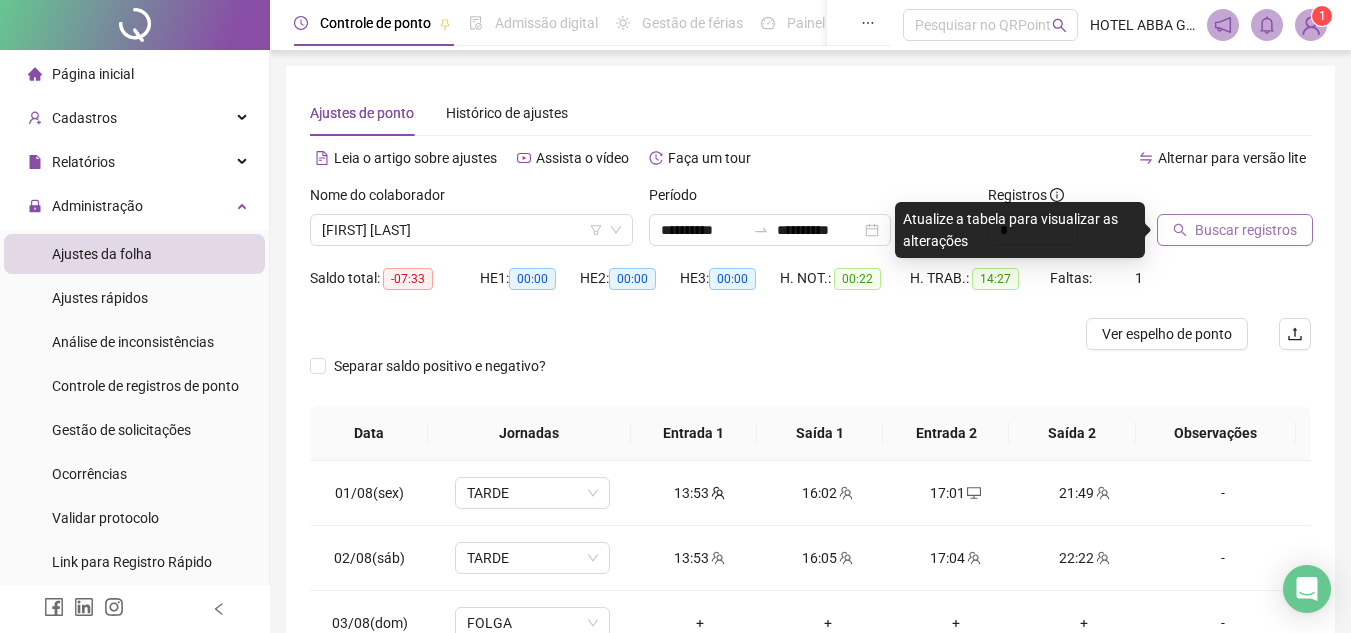 click on "Buscar registros" at bounding box center (1246, 230) 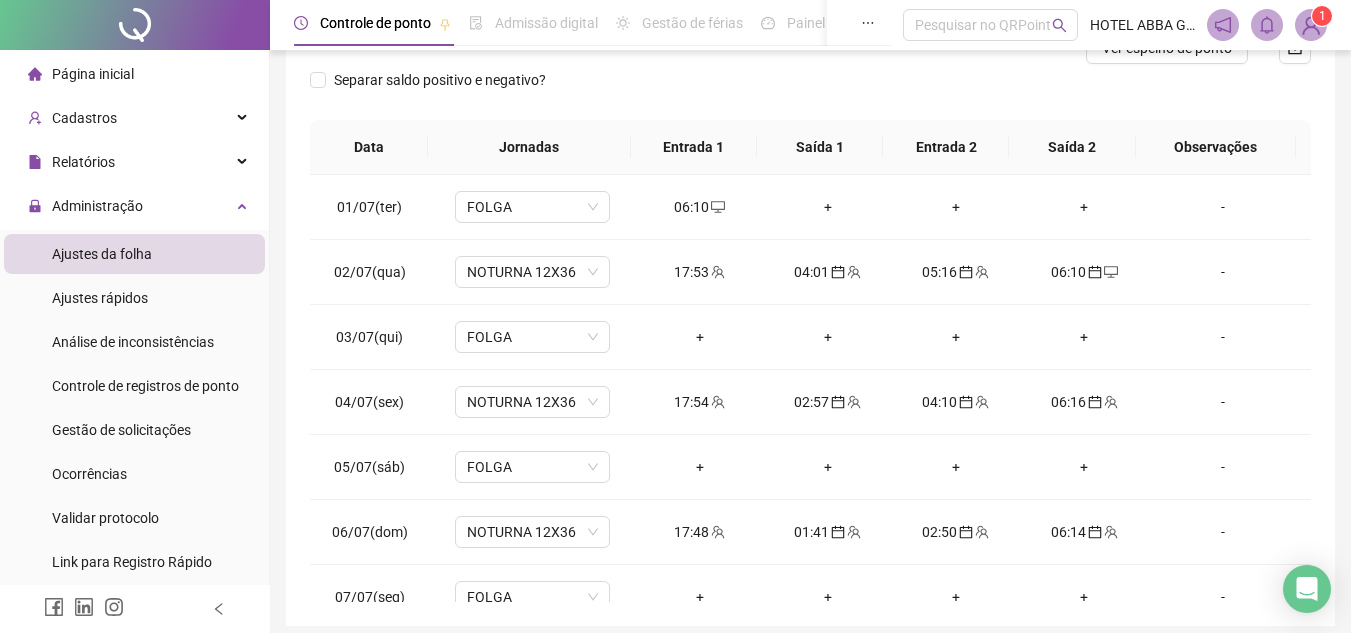 scroll, scrollTop: 363, scrollLeft: 0, axis: vertical 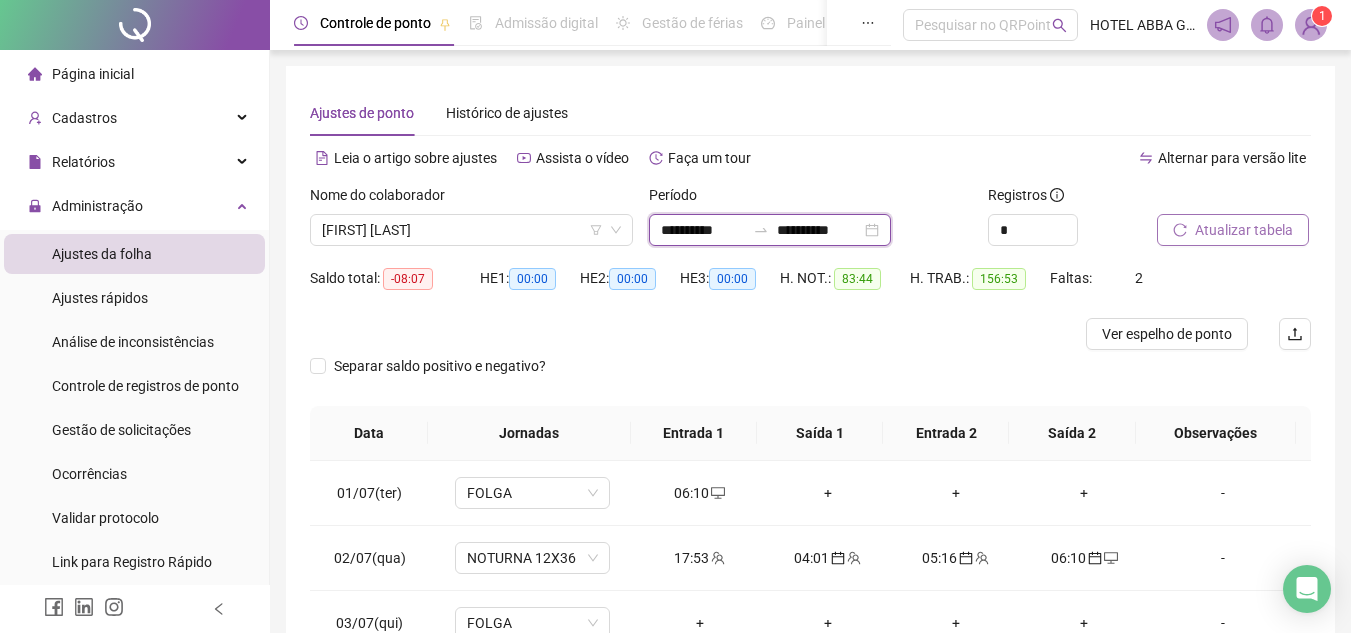 click on "**********" at bounding box center [819, 230] 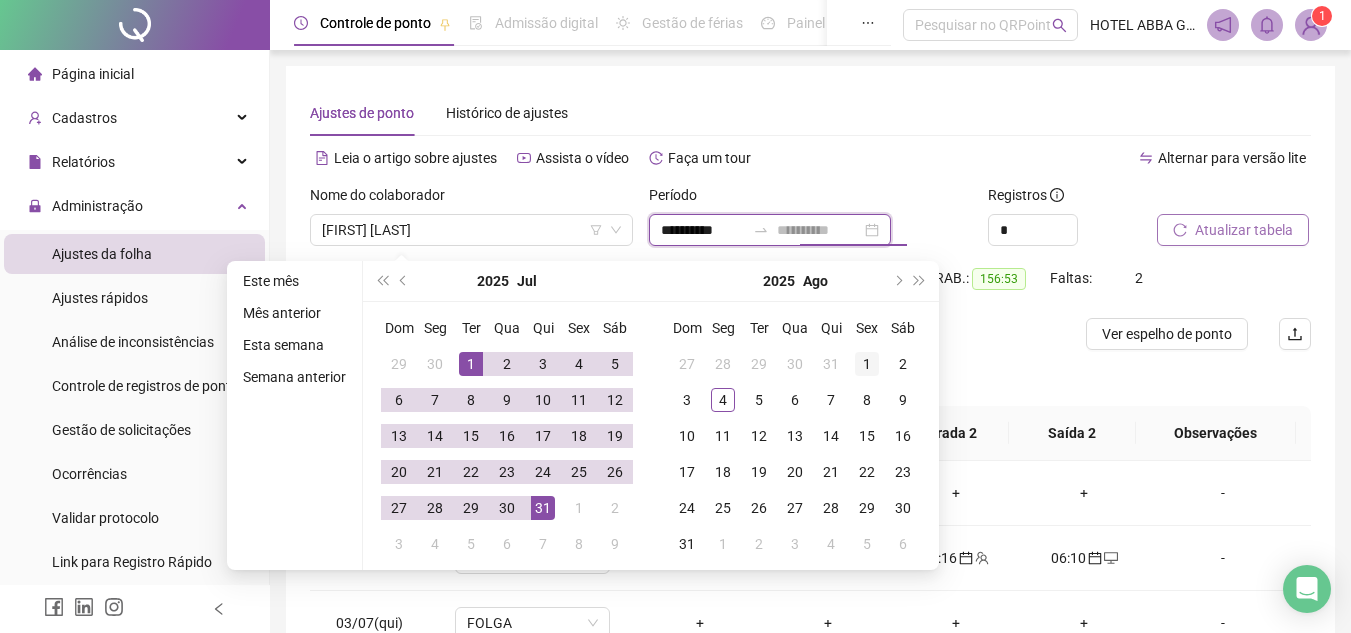 type on "**********" 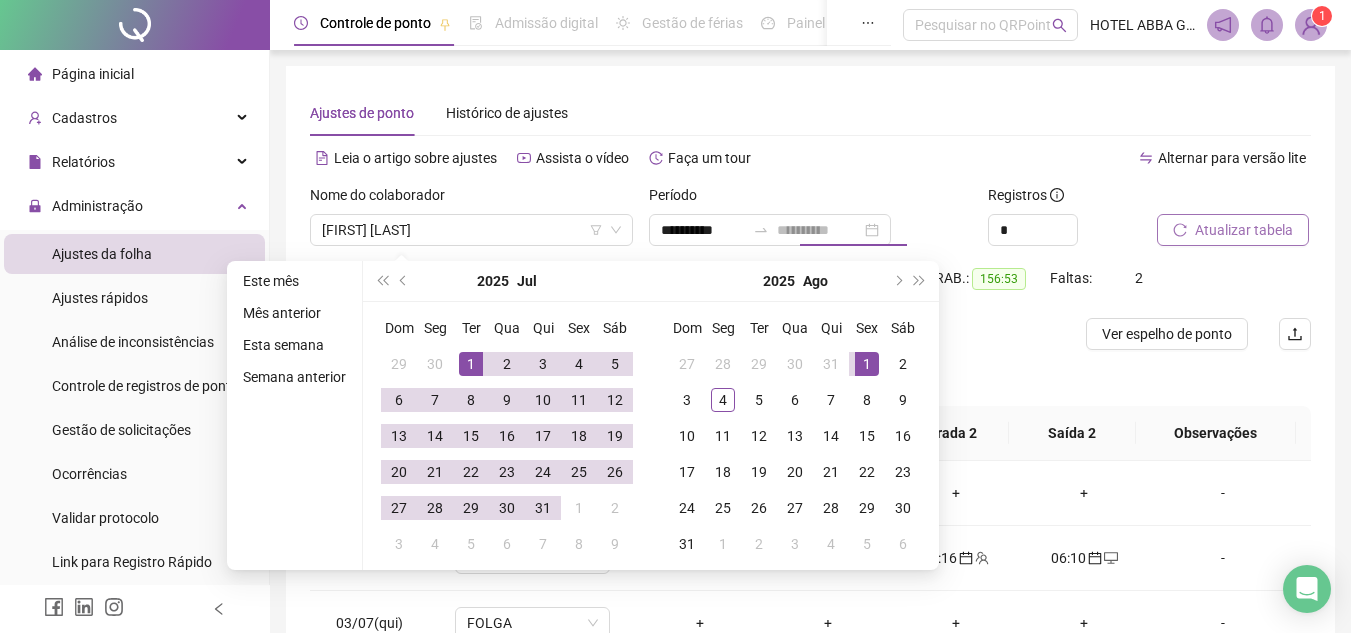 click on "1" at bounding box center (867, 364) 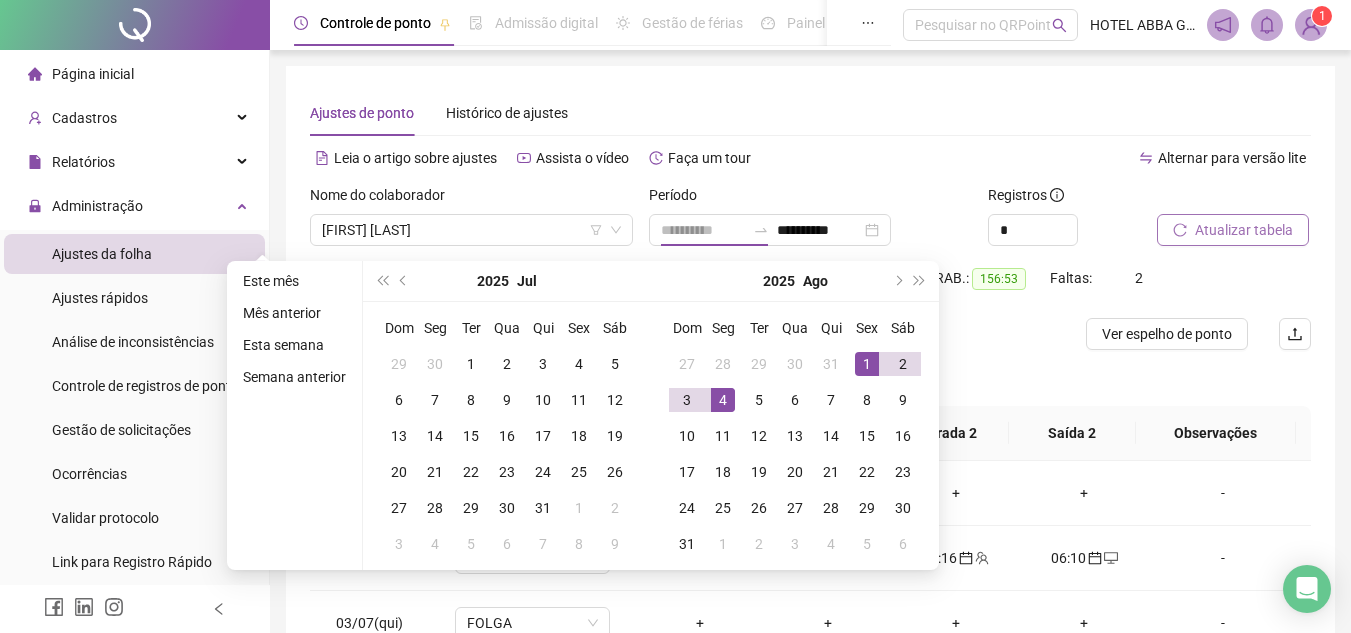 click on "4" at bounding box center [723, 400] 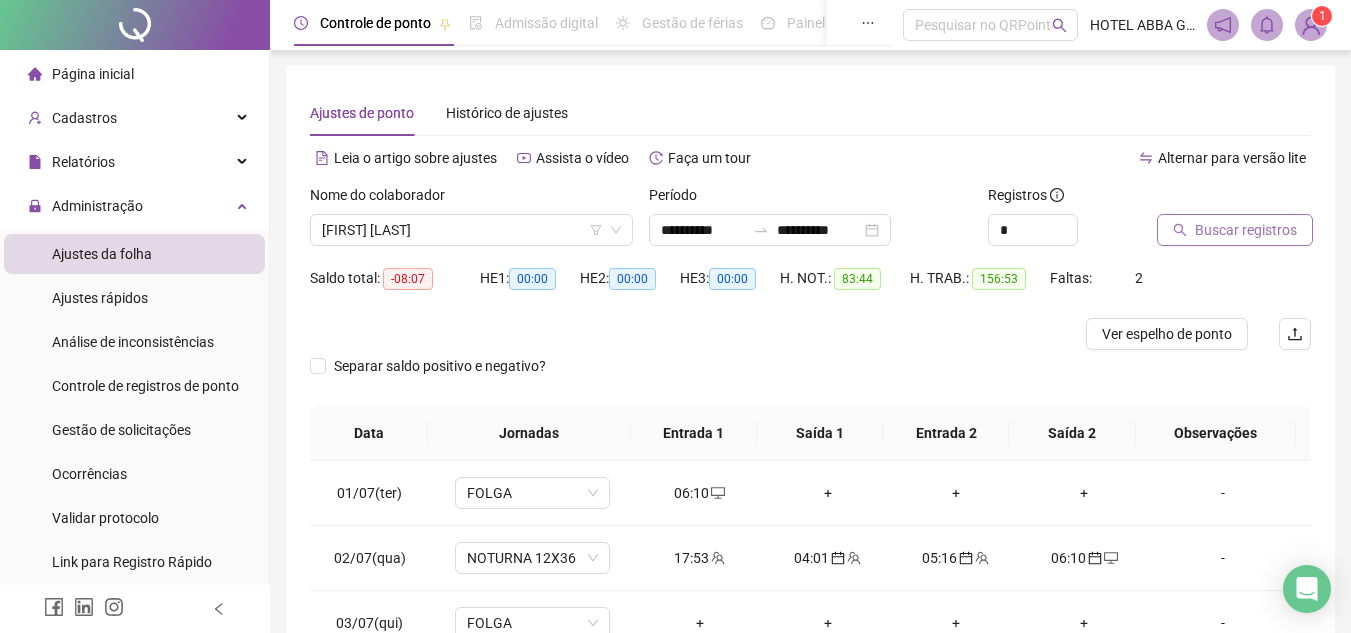 click on "Buscar registros" at bounding box center (1246, 230) 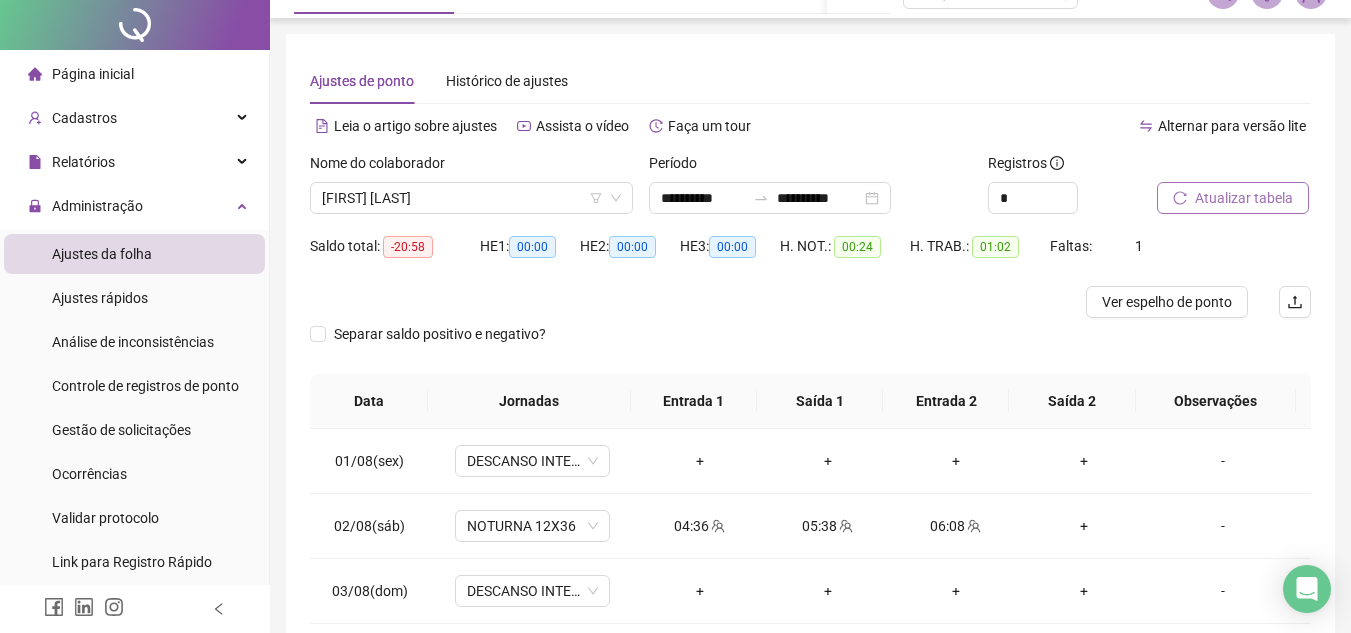 scroll, scrollTop: 0, scrollLeft: 0, axis: both 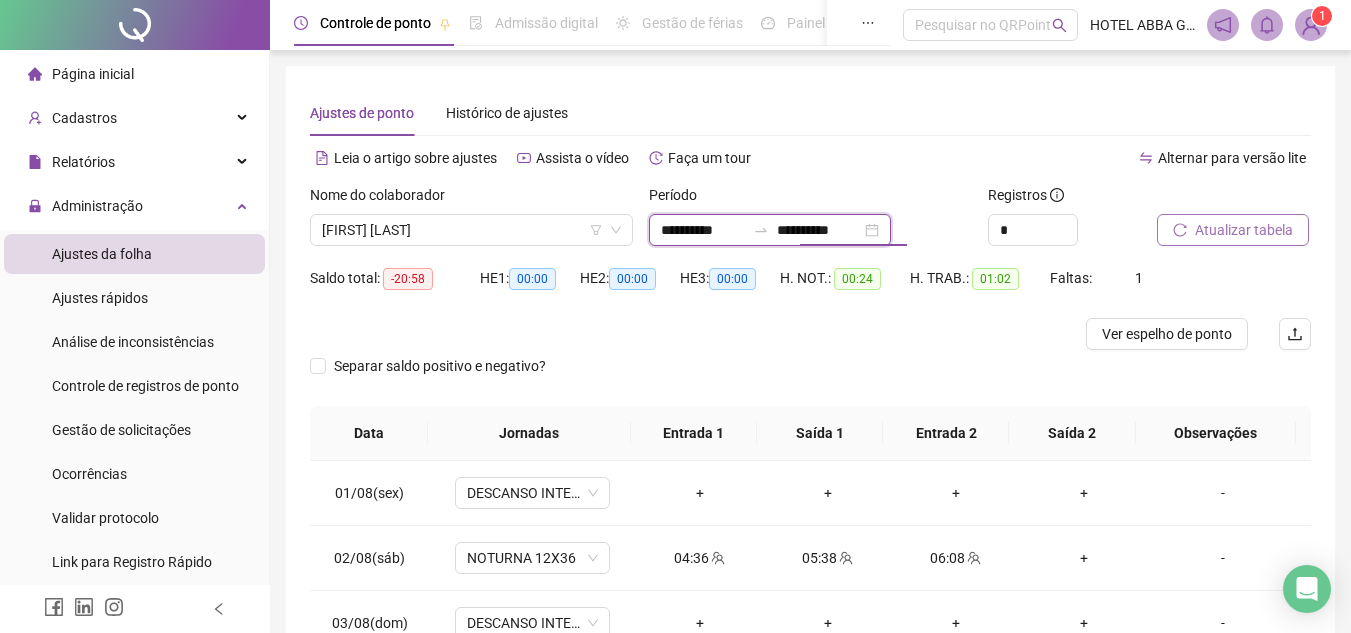 click on "**********" at bounding box center [819, 230] 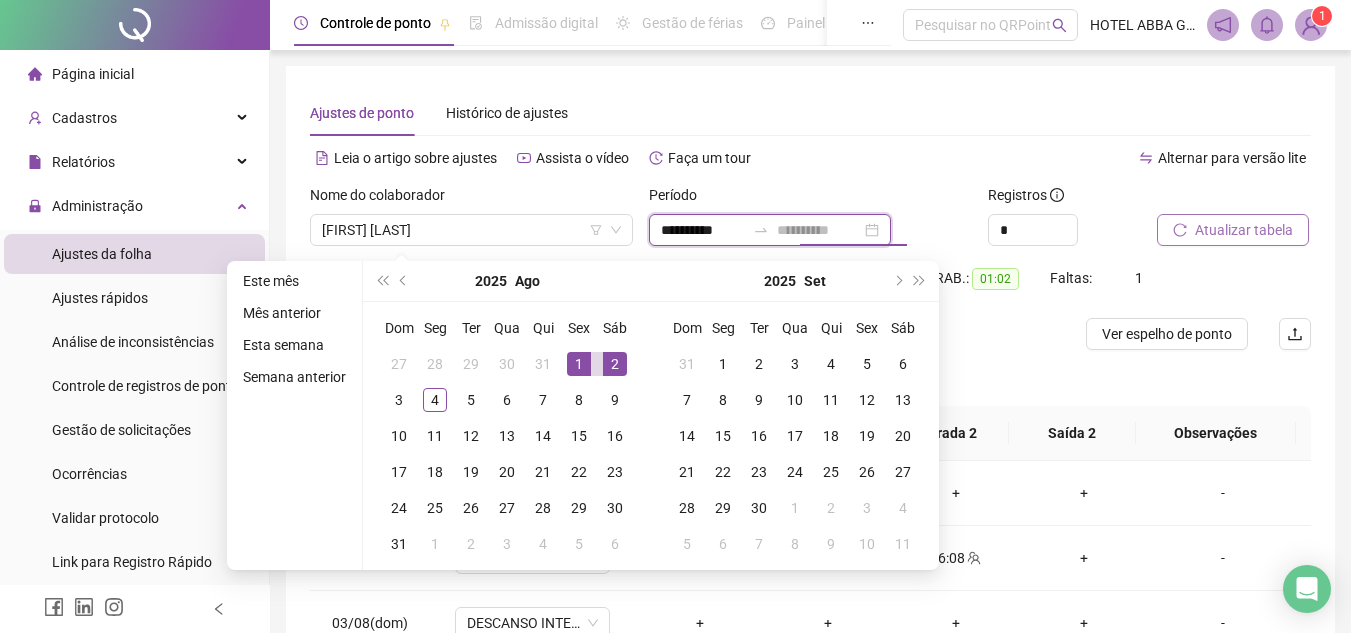 type on "**********" 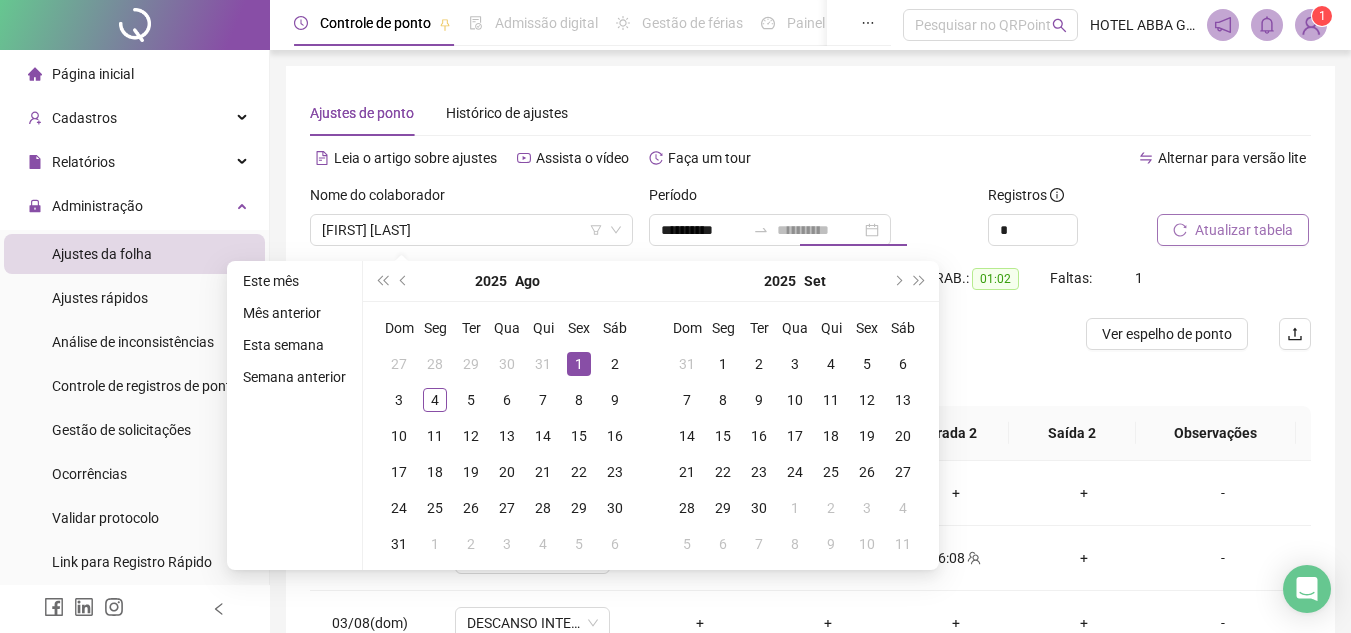 click on "1" at bounding box center (579, 364) 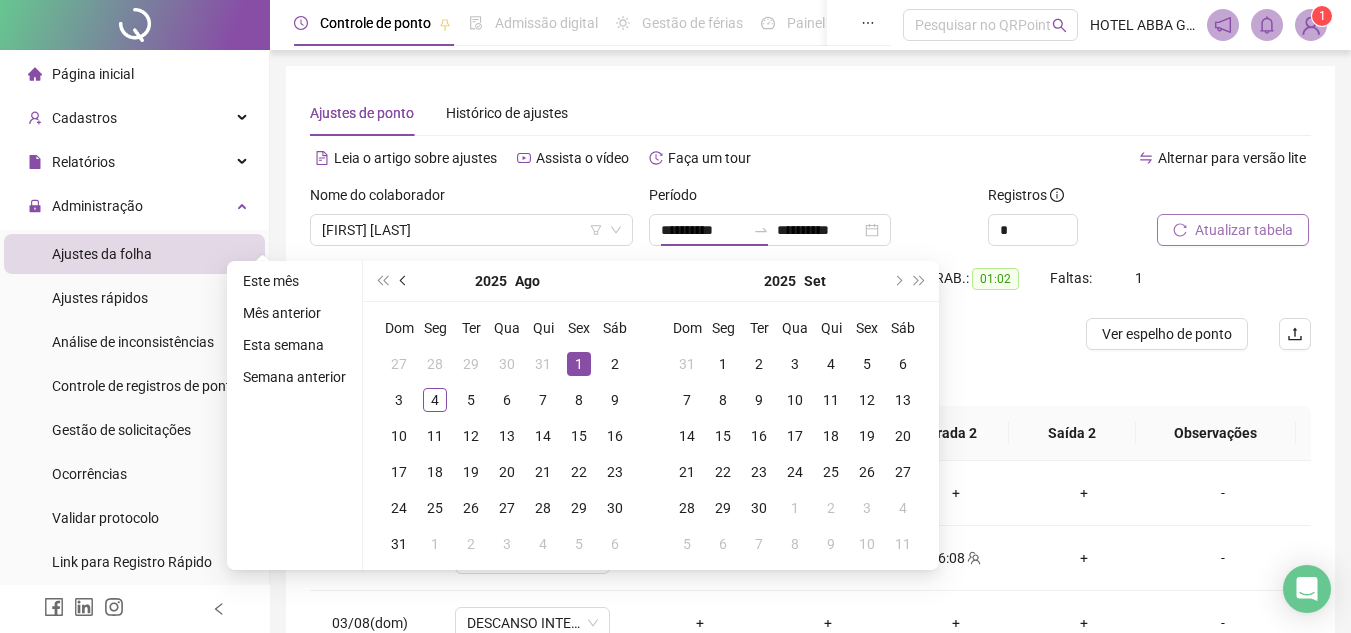 click at bounding box center (405, 281) 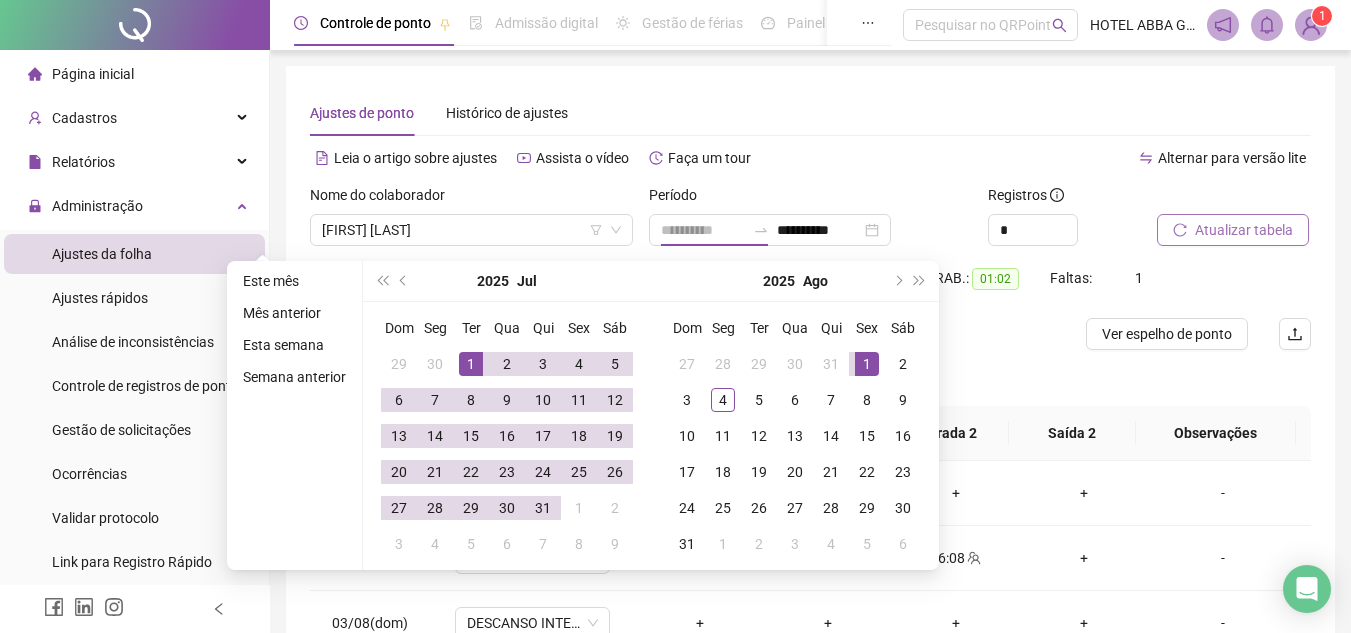 click on "1" at bounding box center [471, 364] 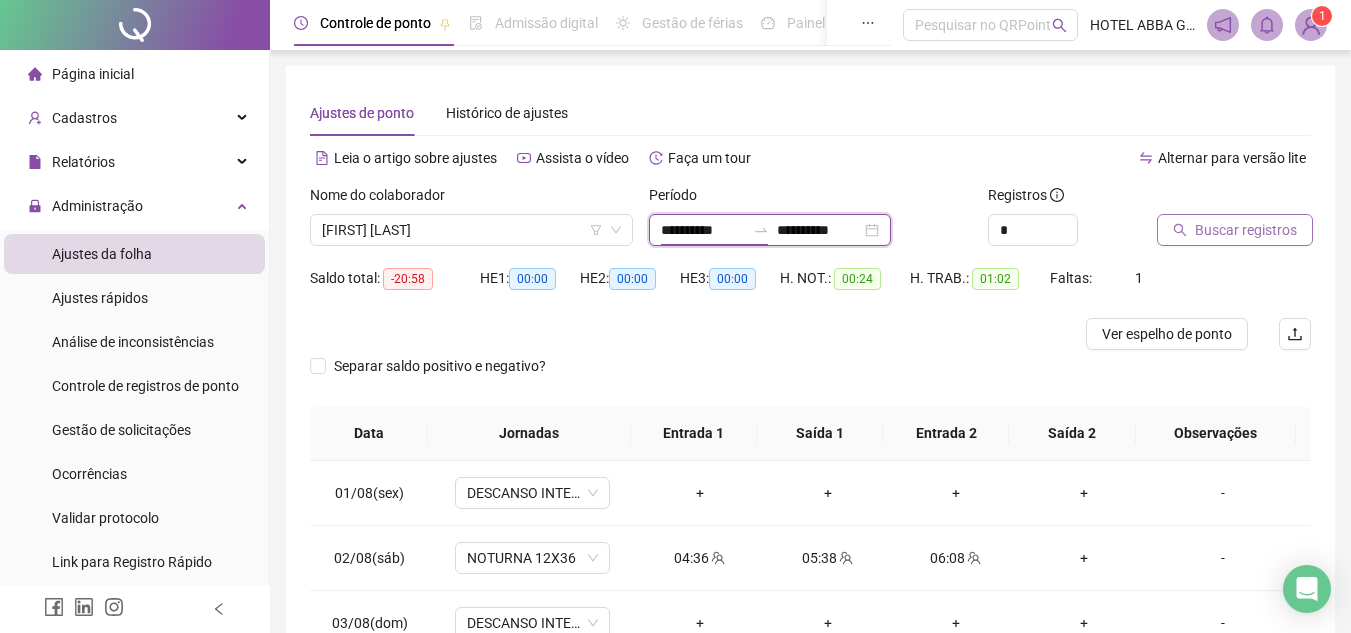 click on "**********" at bounding box center (703, 230) 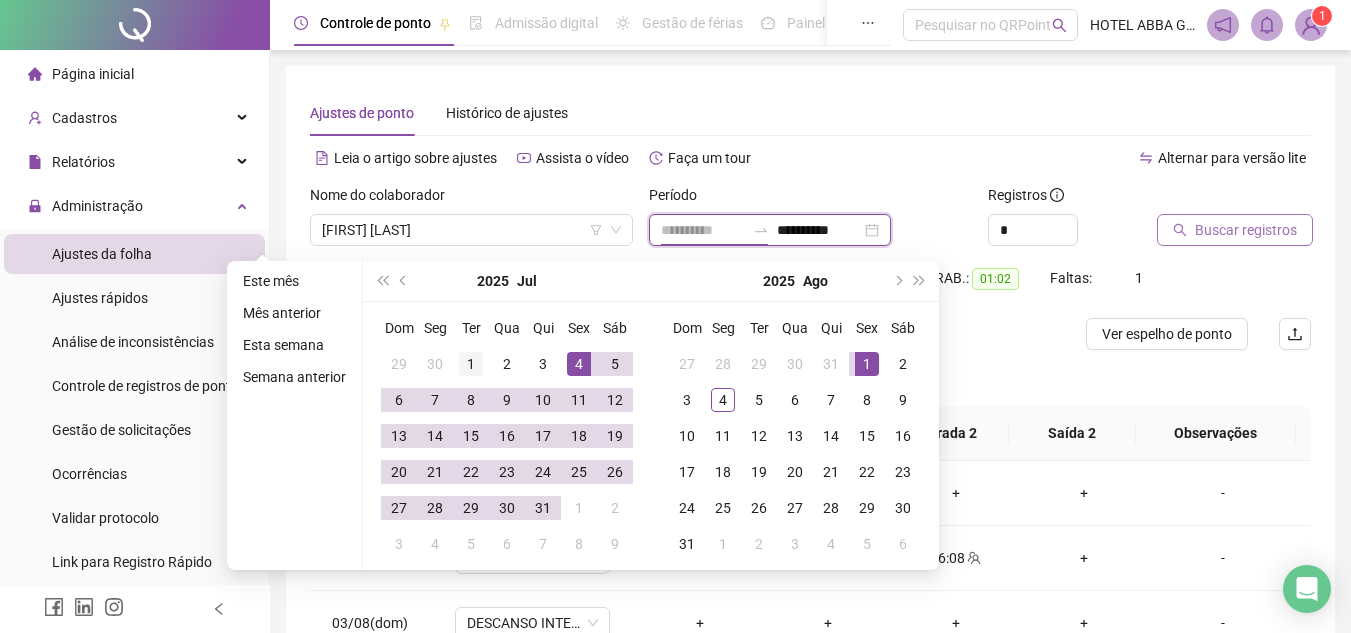 type on "**********" 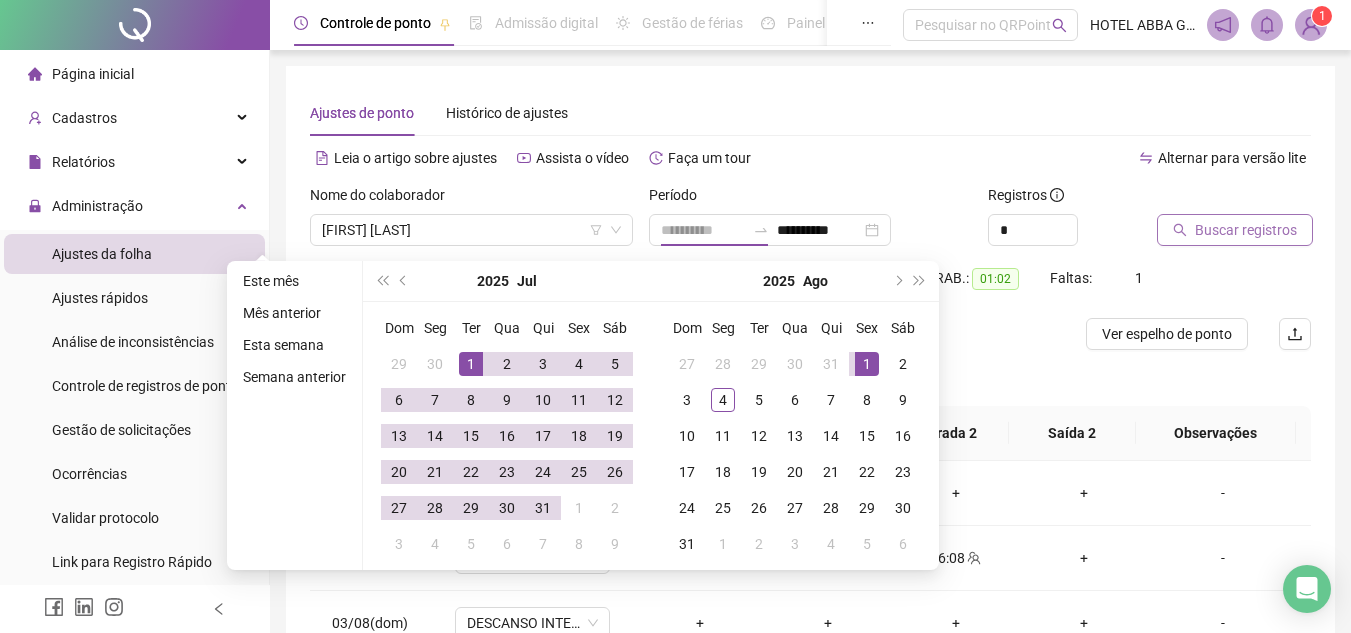 click on "1" at bounding box center (471, 364) 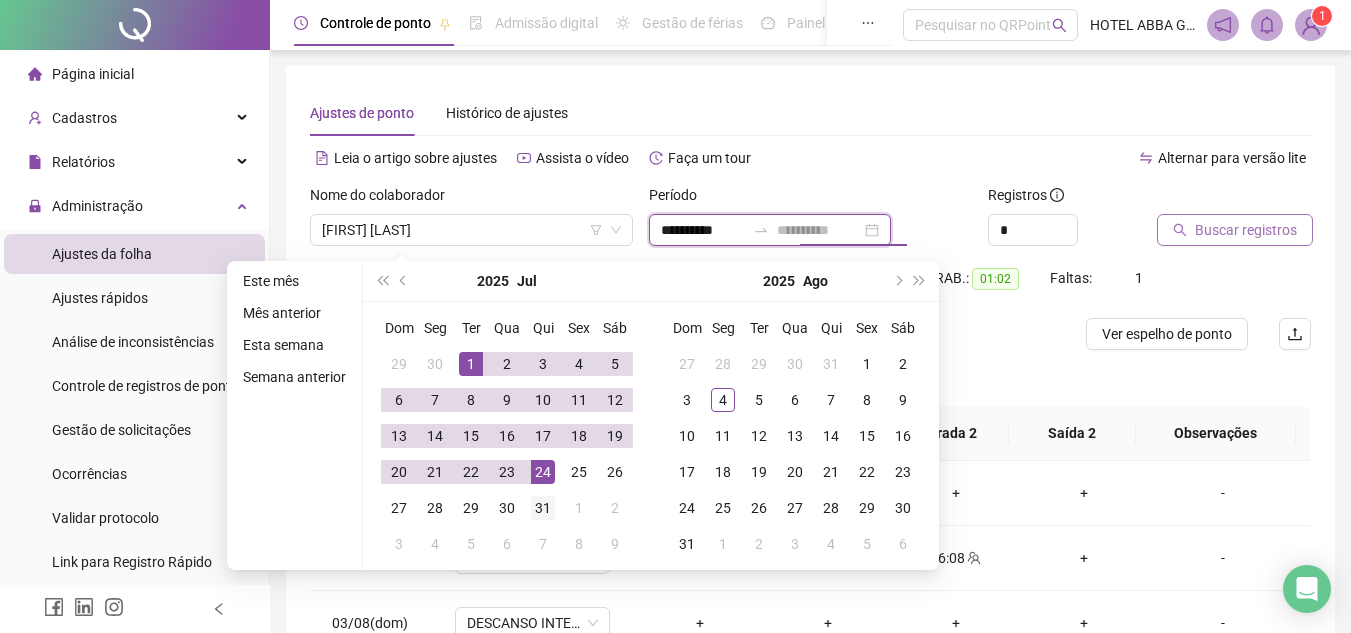 type on "**********" 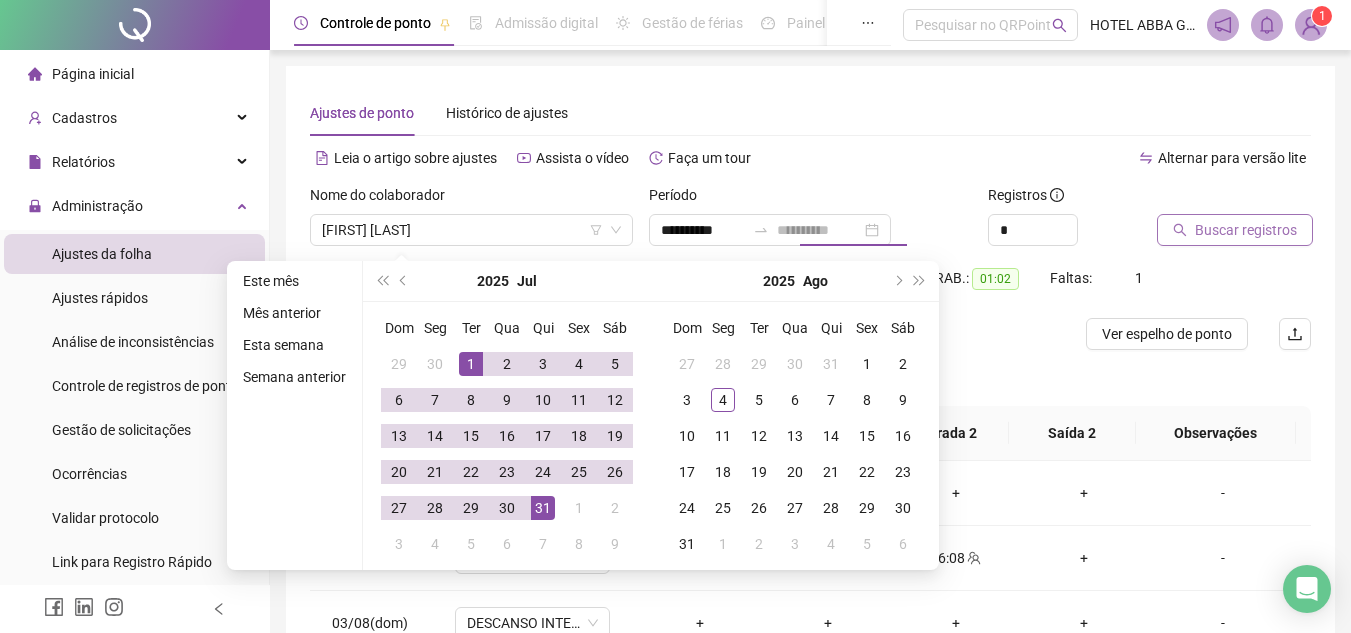click on "31" at bounding box center [543, 508] 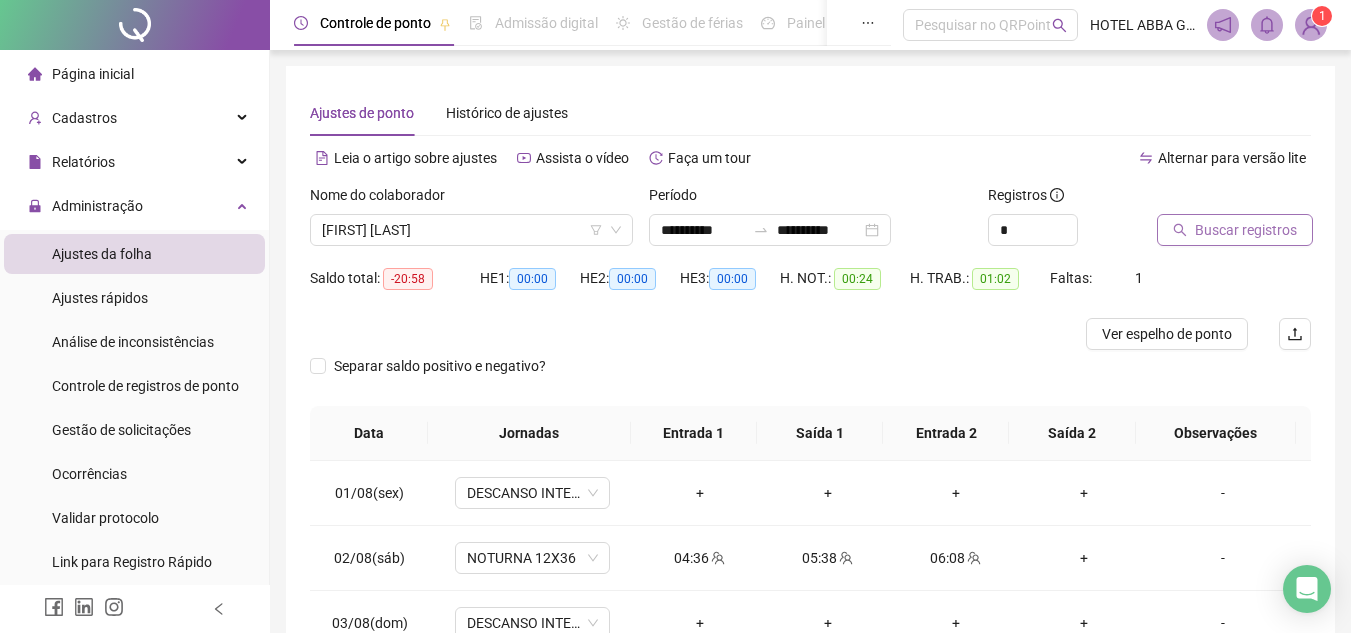click on "Buscar registros" at bounding box center (1246, 230) 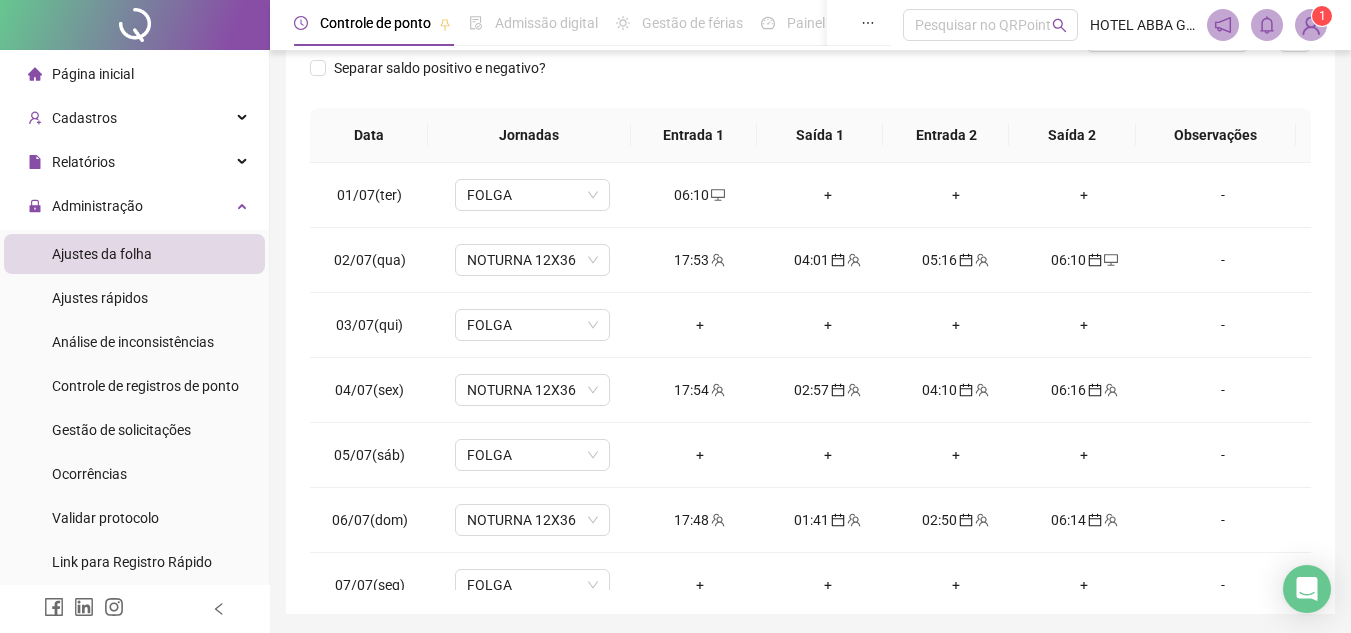 scroll, scrollTop: 365, scrollLeft: 0, axis: vertical 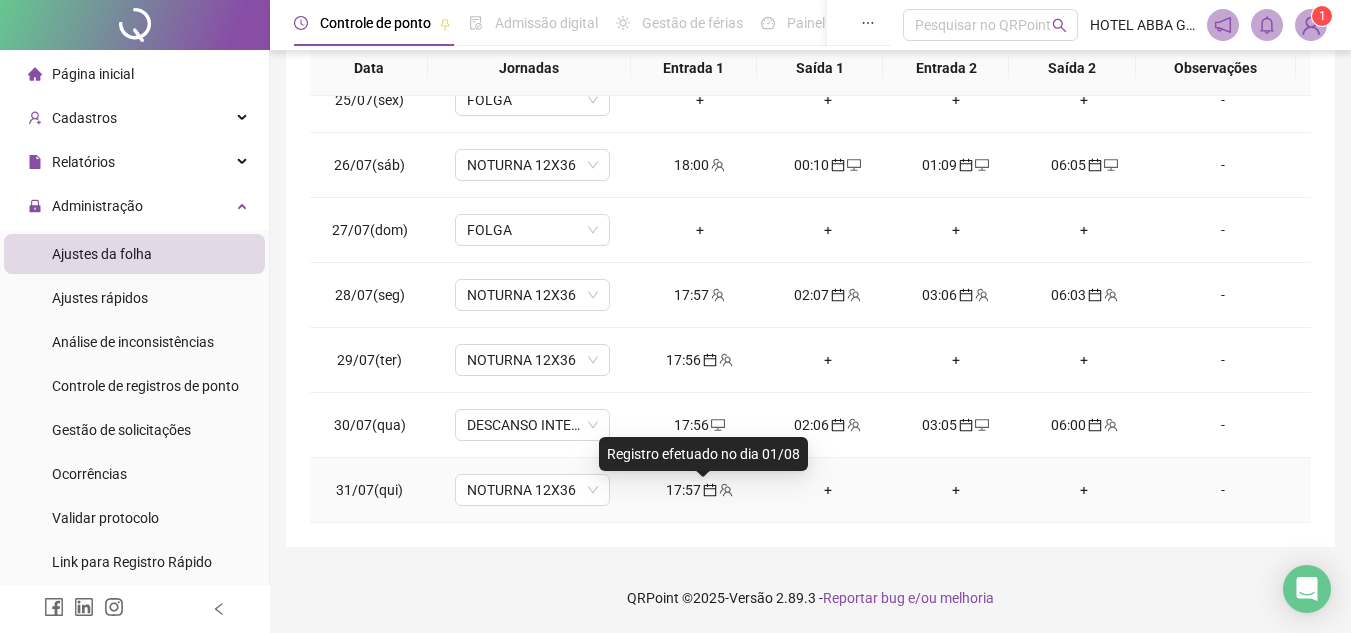 click 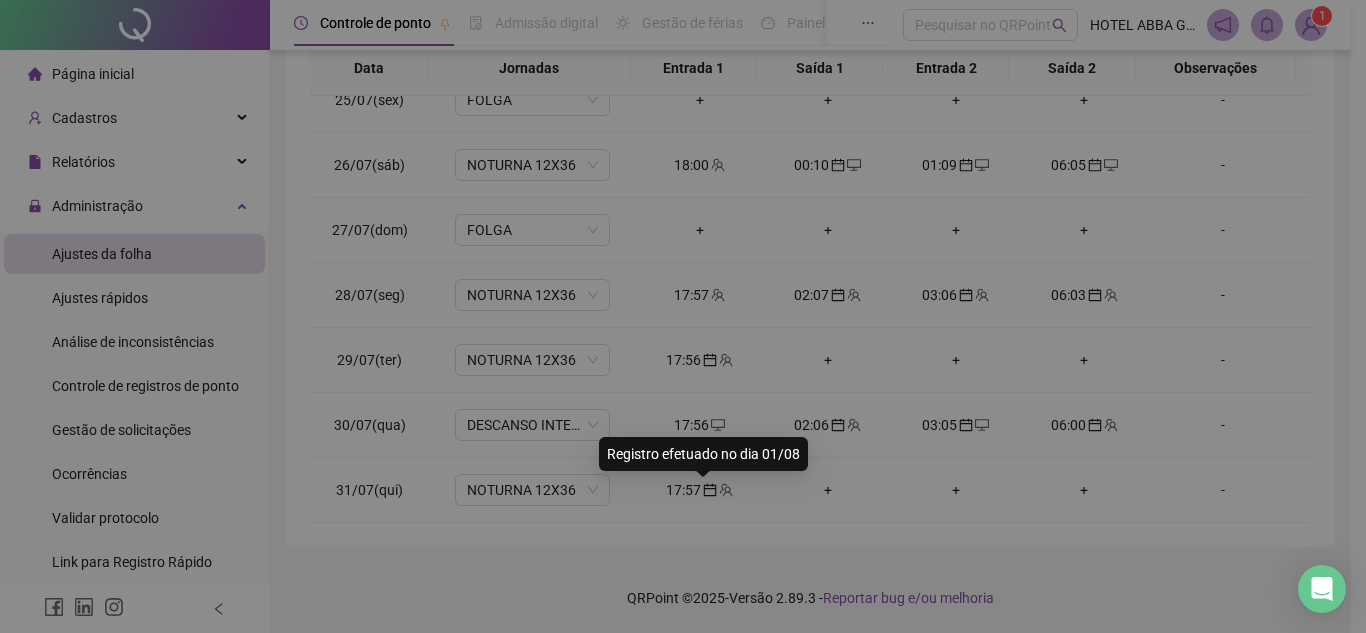 type on "**********" 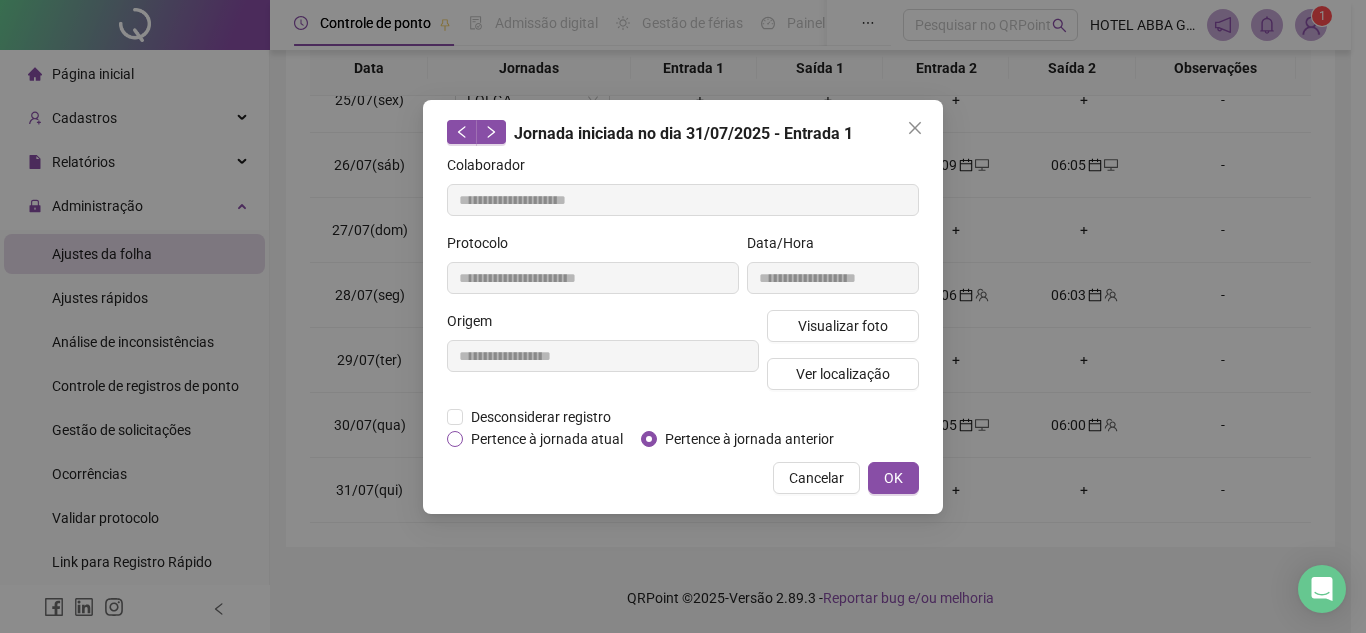 click on "Pertence à jornada atual" at bounding box center [547, 439] 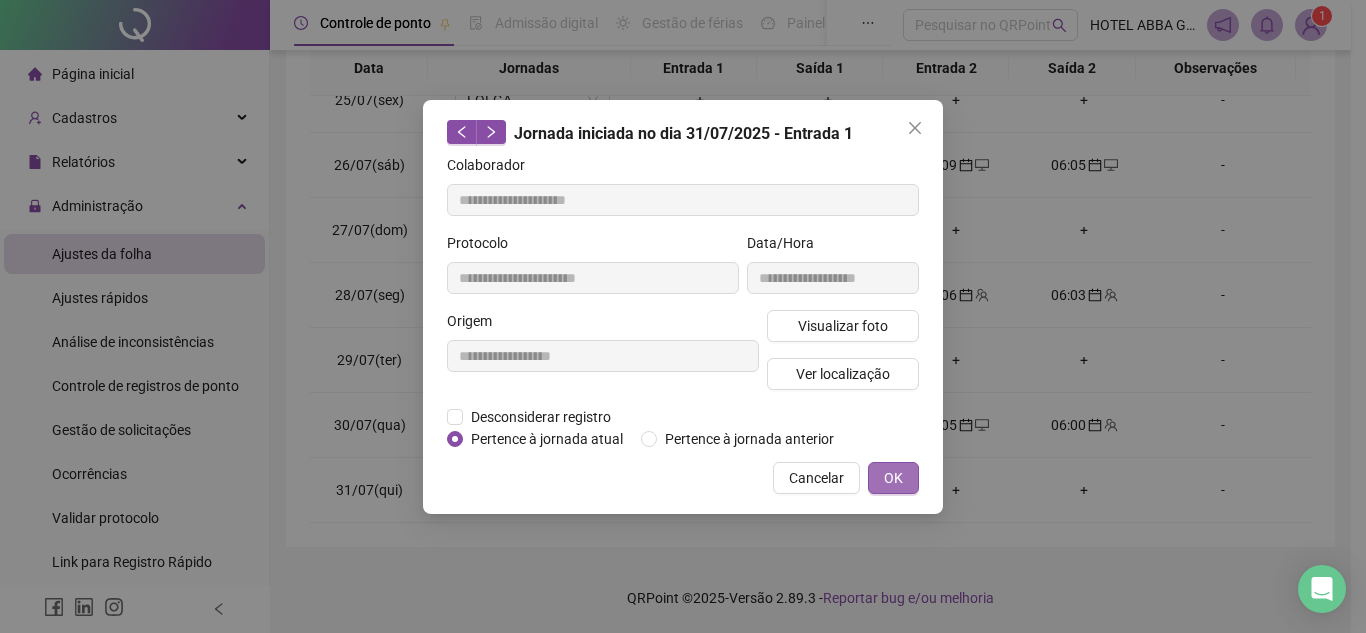 click on "OK" at bounding box center [893, 478] 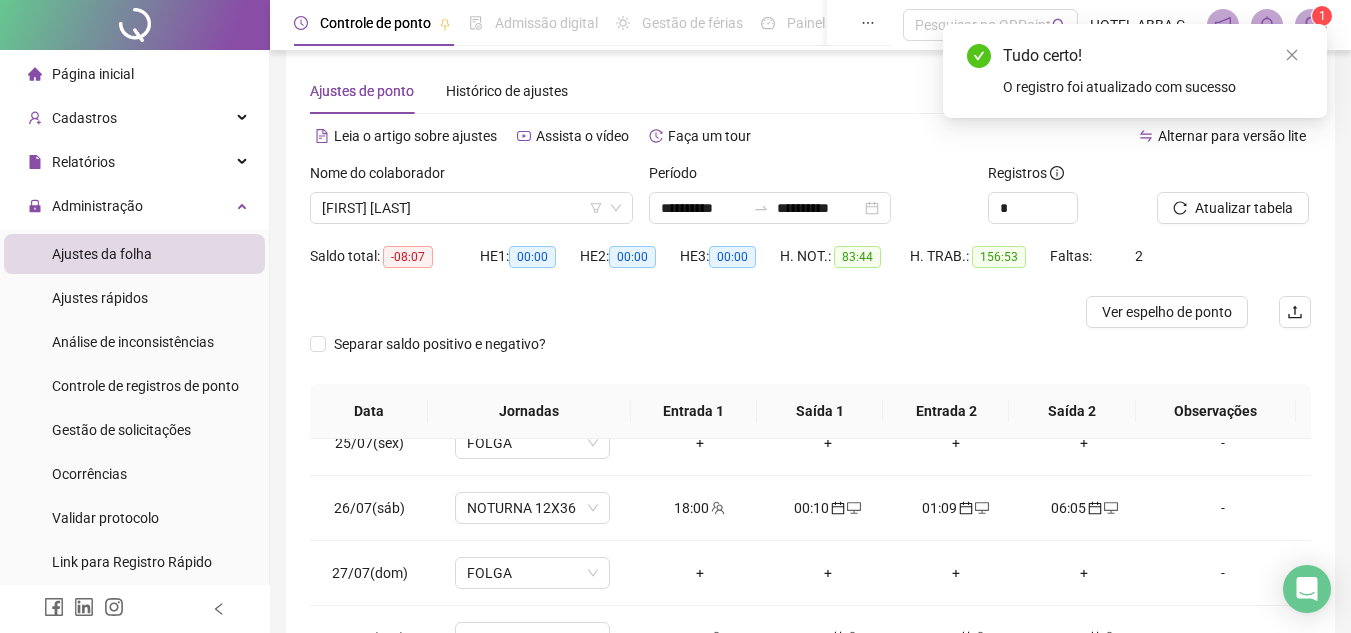 scroll, scrollTop: 20, scrollLeft: 0, axis: vertical 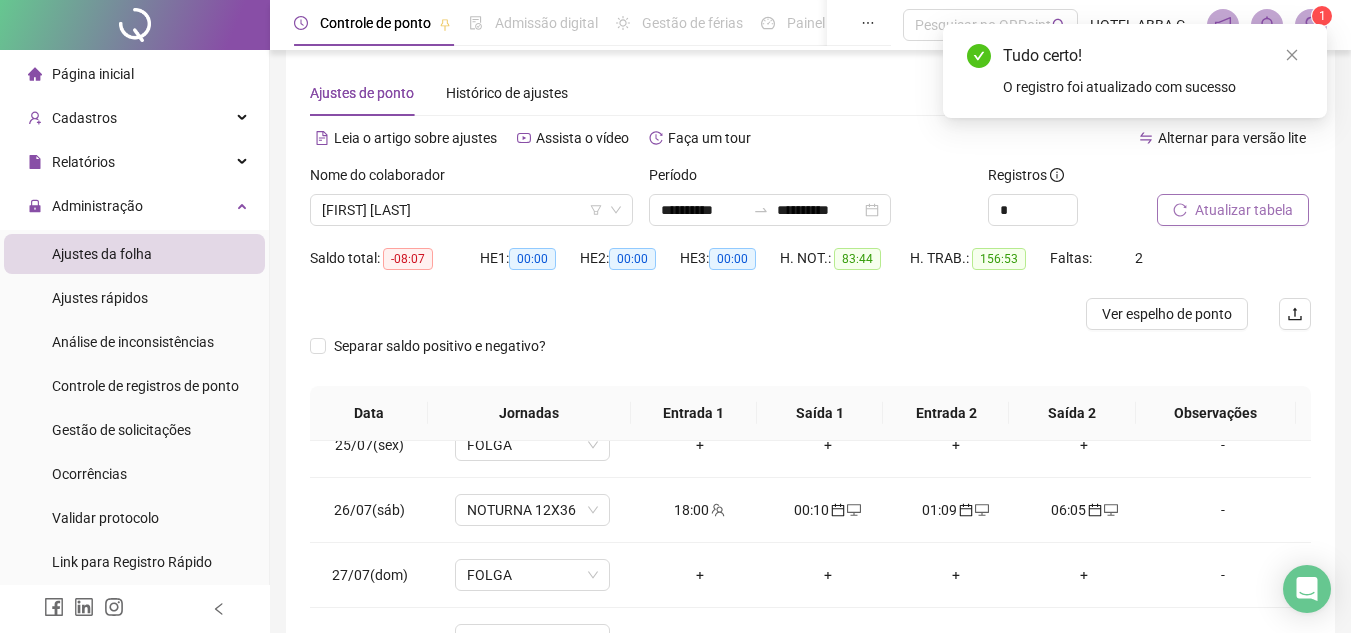 click on "Atualizar tabela" at bounding box center (1244, 210) 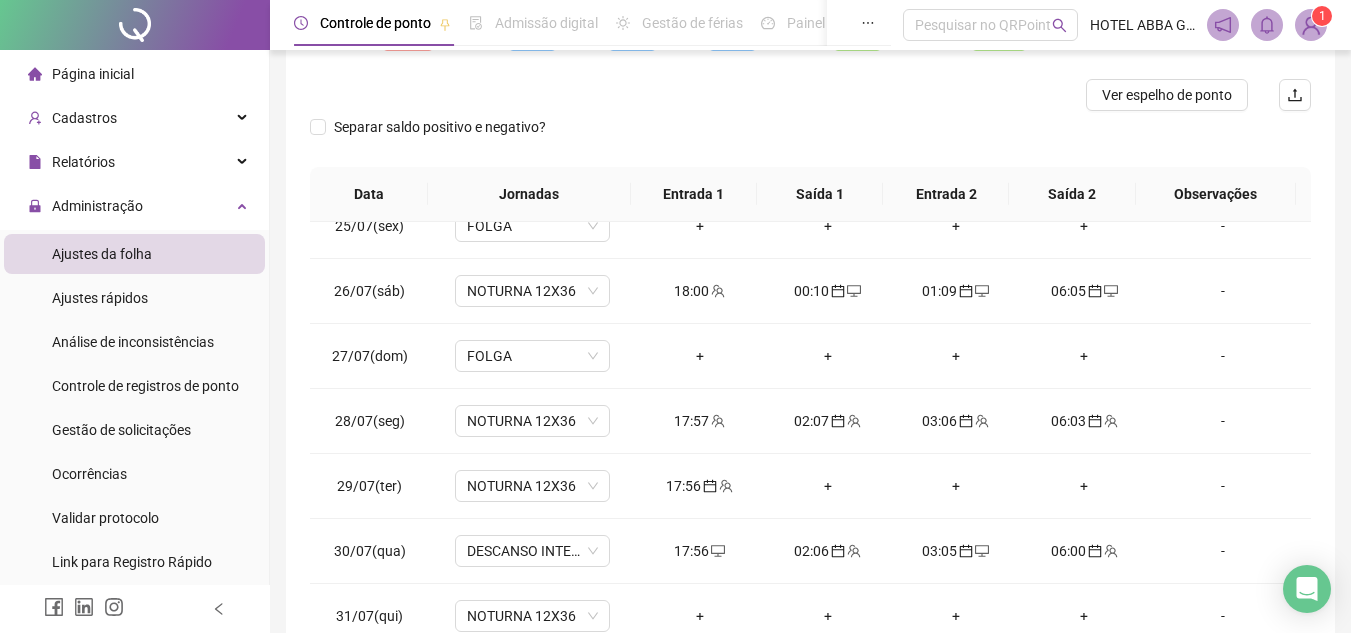 scroll, scrollTop: 365, scrollLeft: 0, axis: vertical 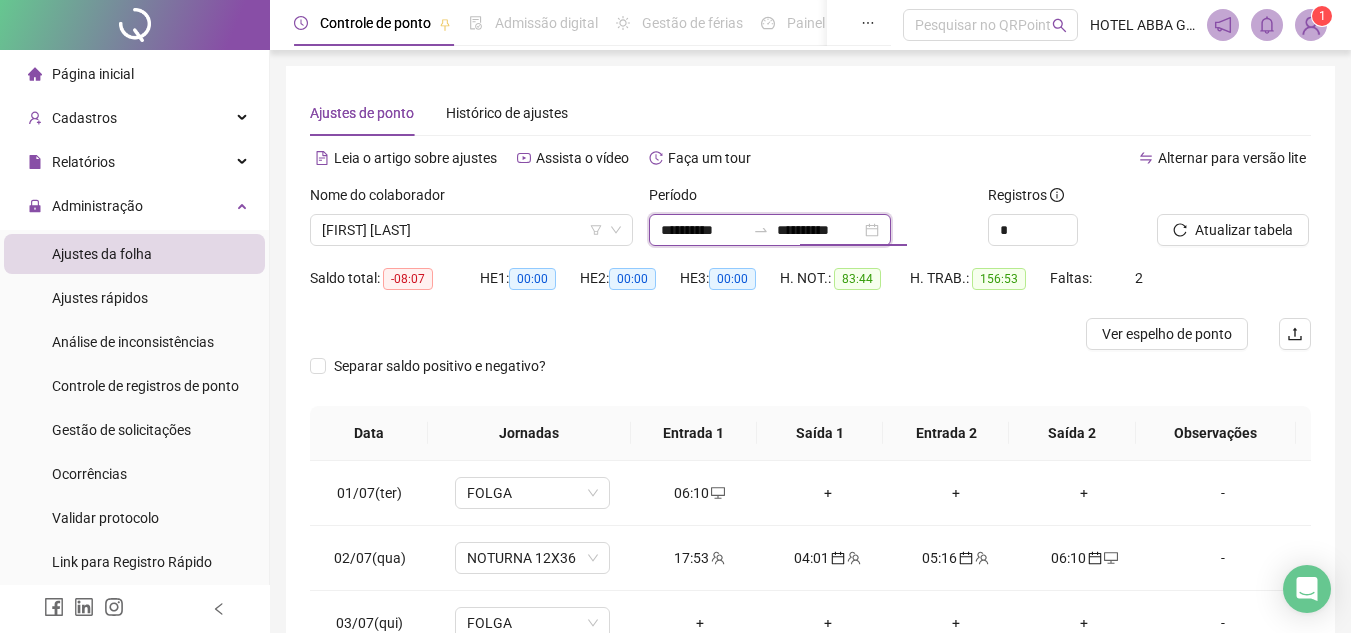 click on "**********" at bounding box center [819, 230] 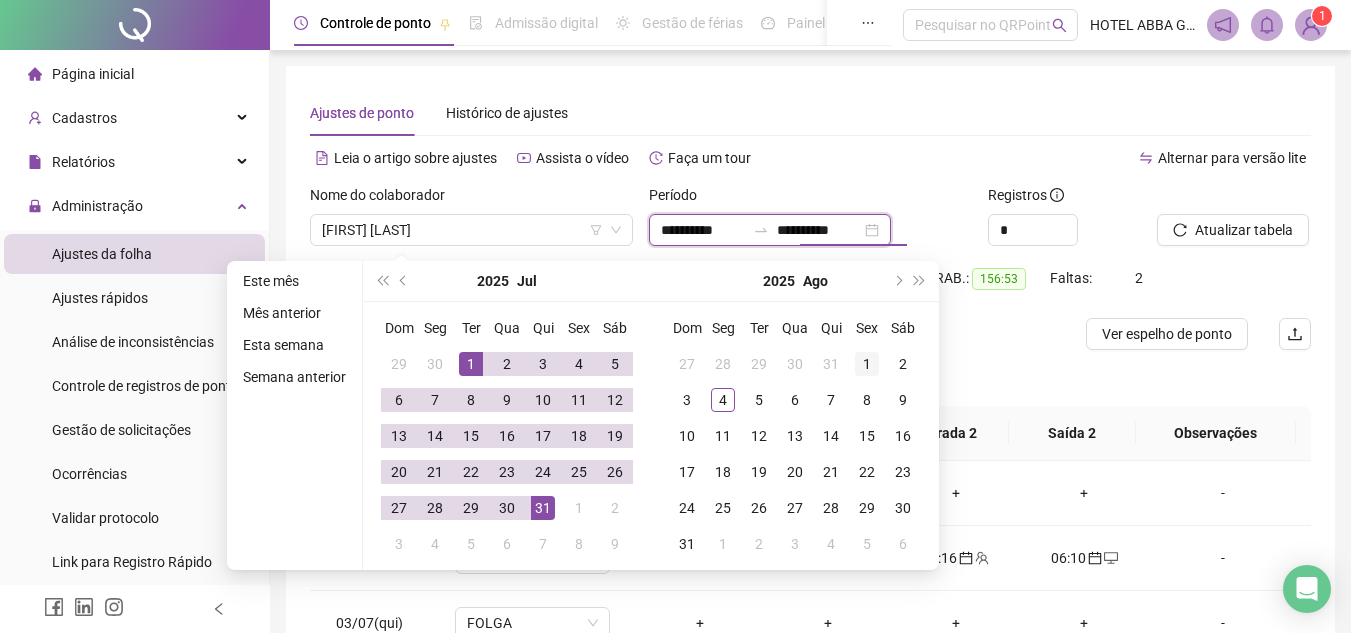 type on "**********" 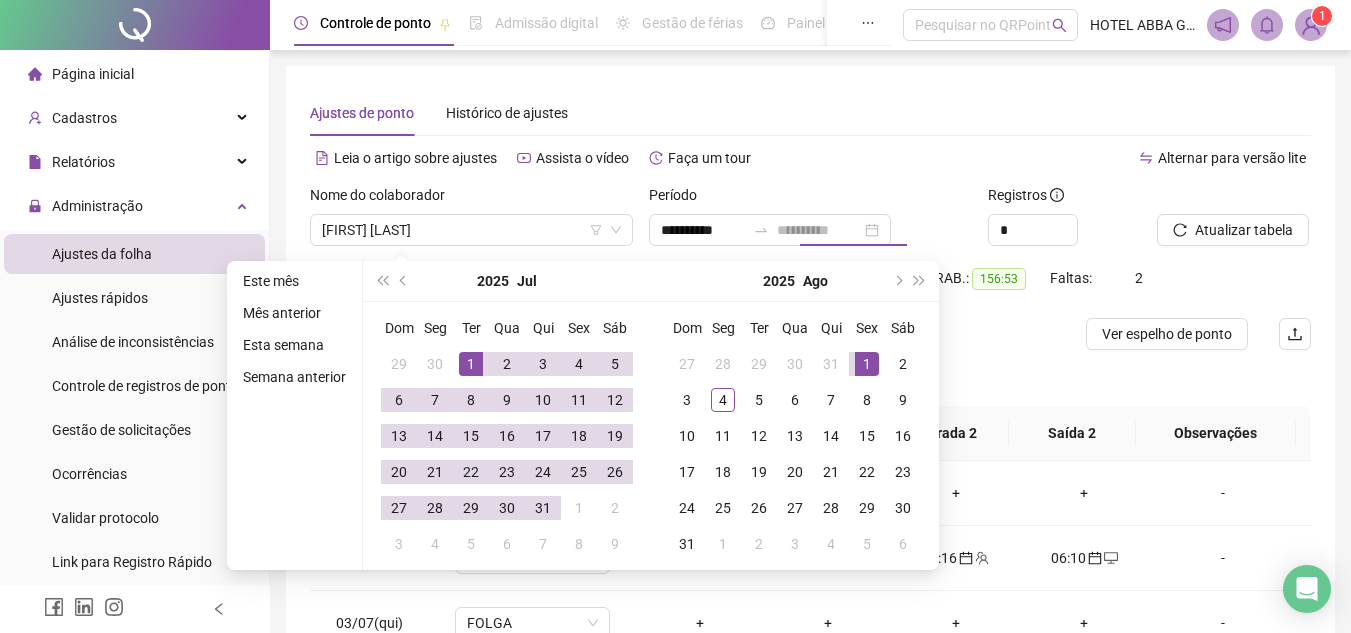 click on "1" at bounding box center [867, 364] 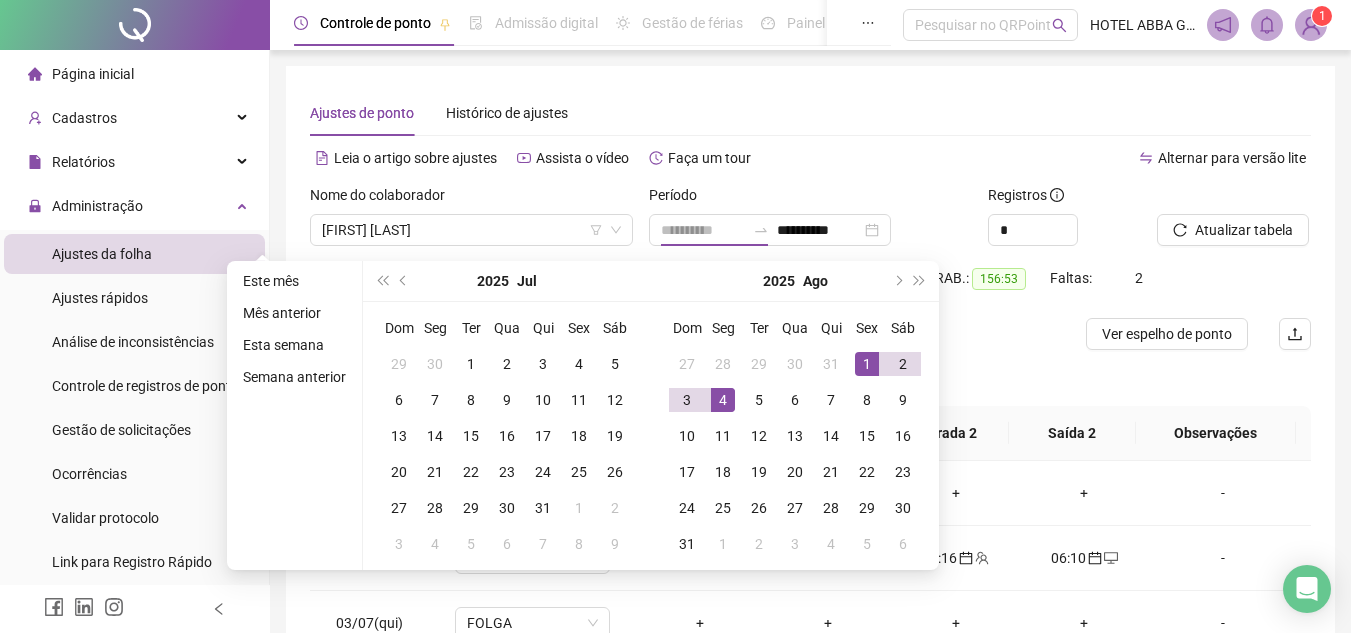click on "4" at bounding box center (723, 400) 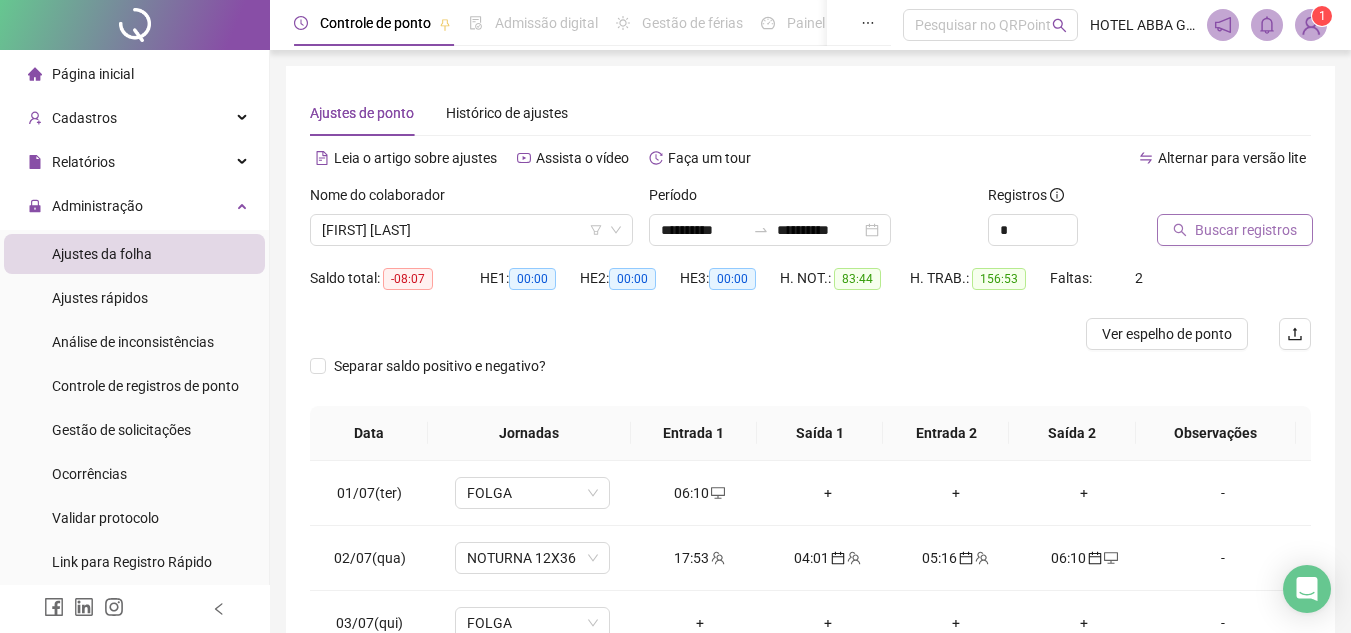 click on "Buscar registros" at bounding box center [1235, 230] 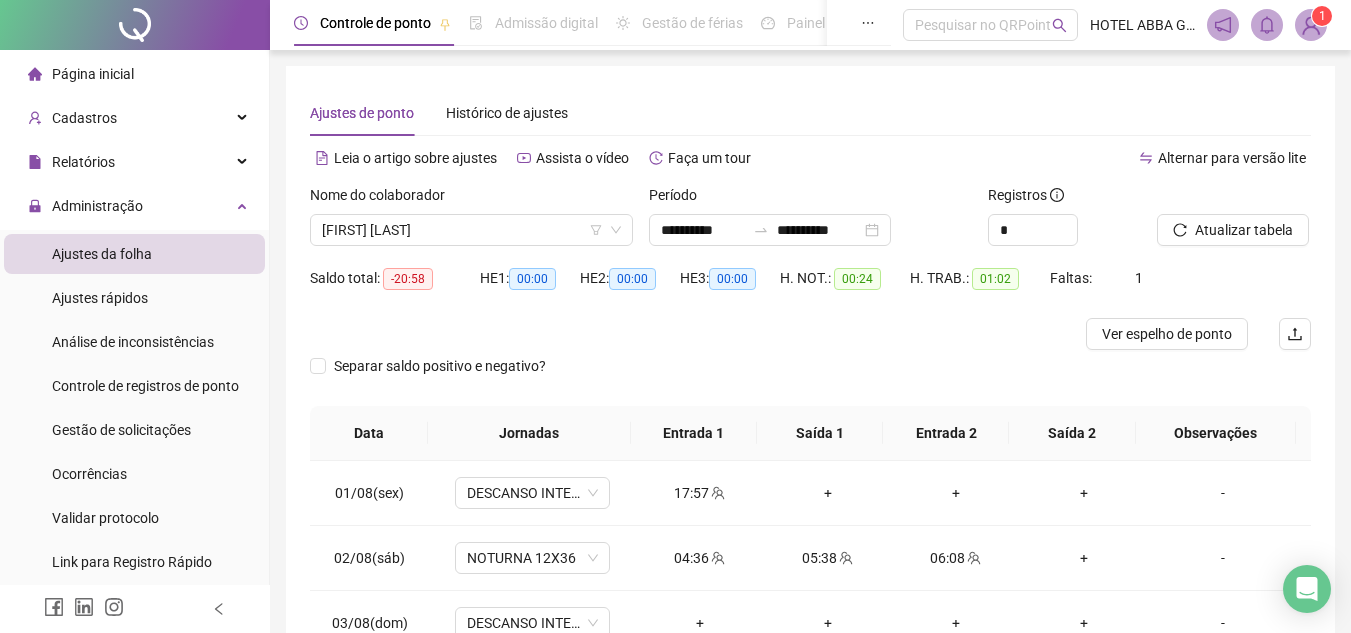 scroll, scrollTop: 100, scrollLeft: 0, axis: vertical 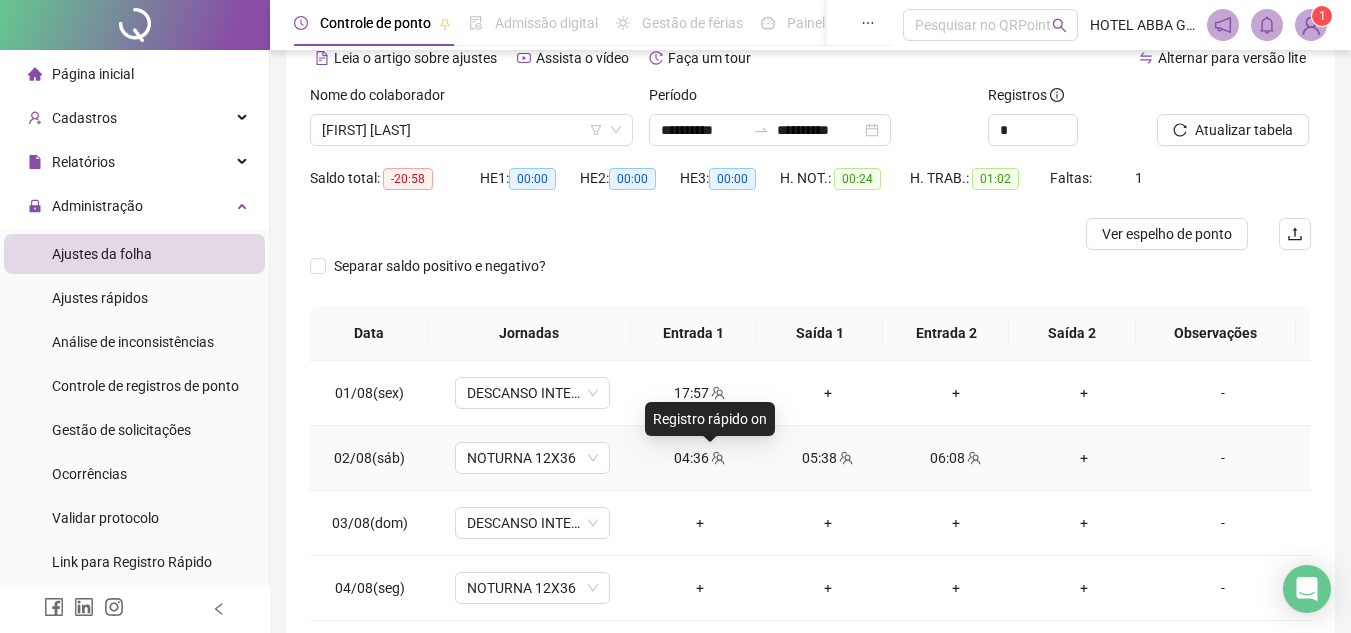 click 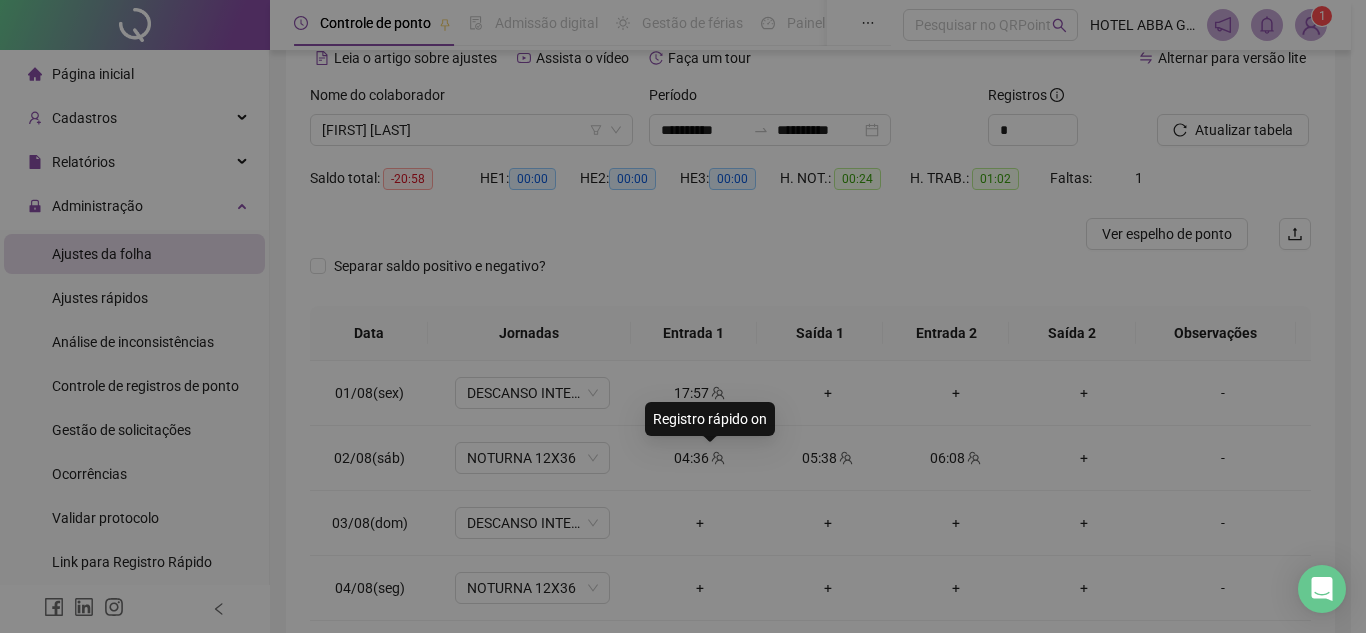 type on "**********" 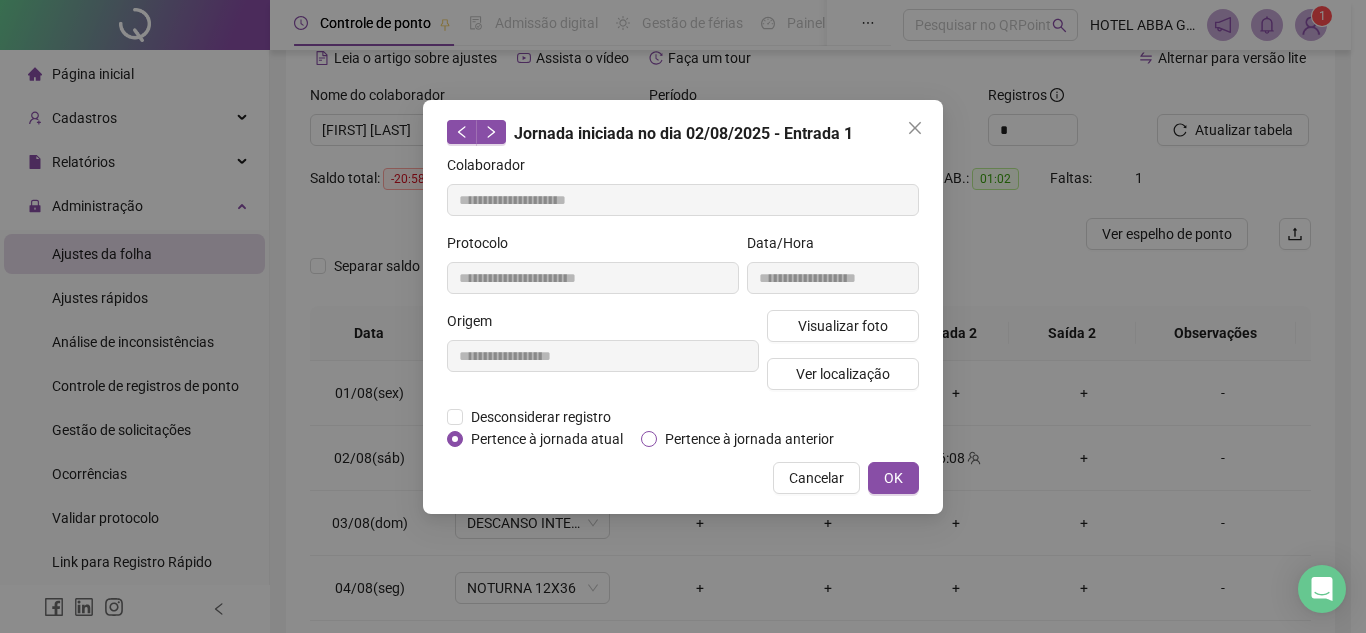 click on "Pertence à jornada anterior" at bounding box center [749, 439] 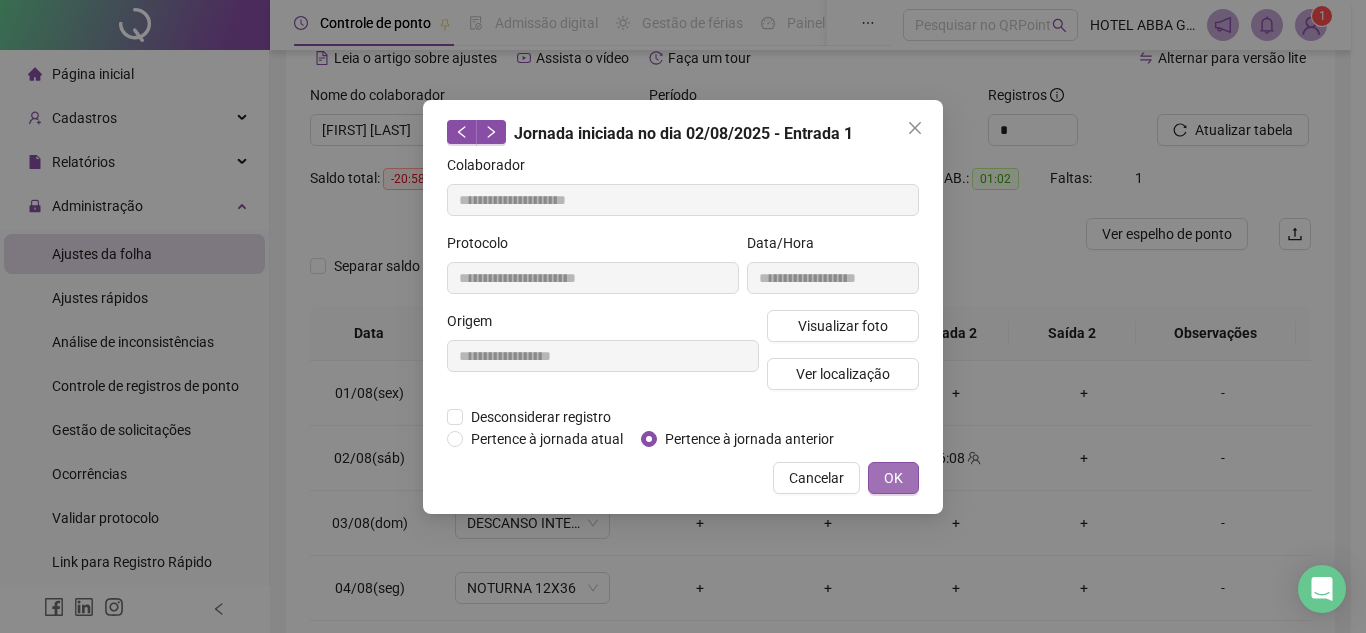 click on "OK" at bounding box center [893, 478] 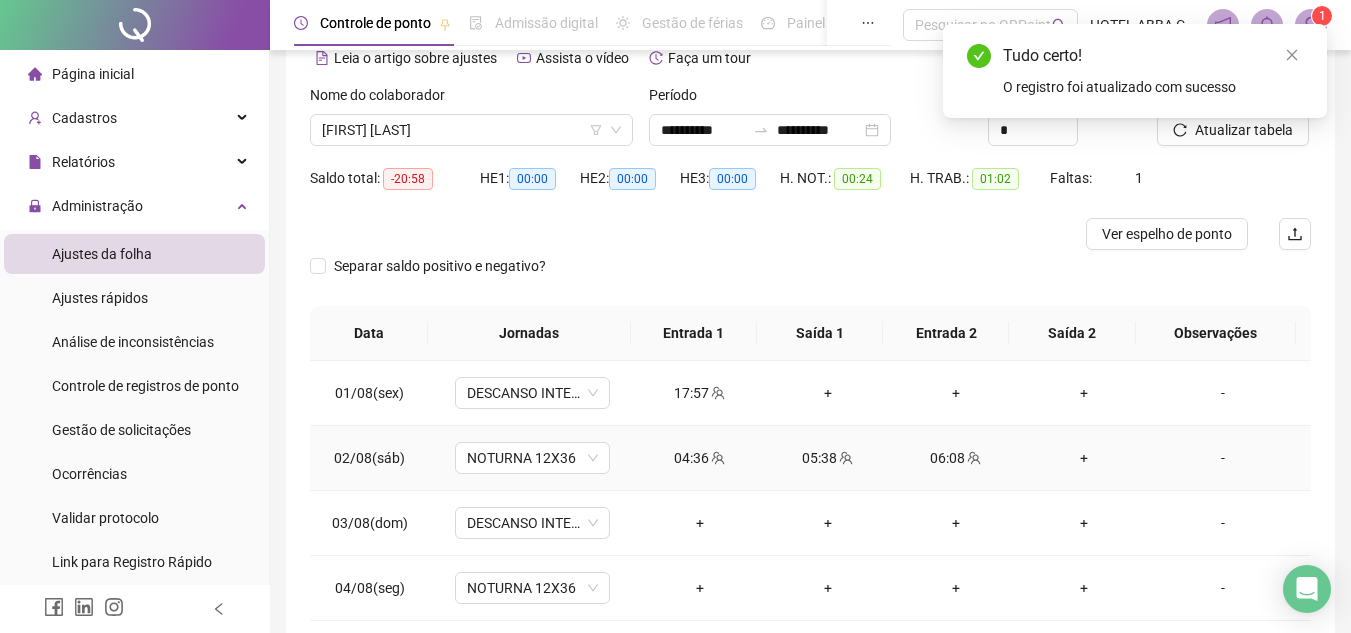 click on "05:38" at bounding box center (828, 458) 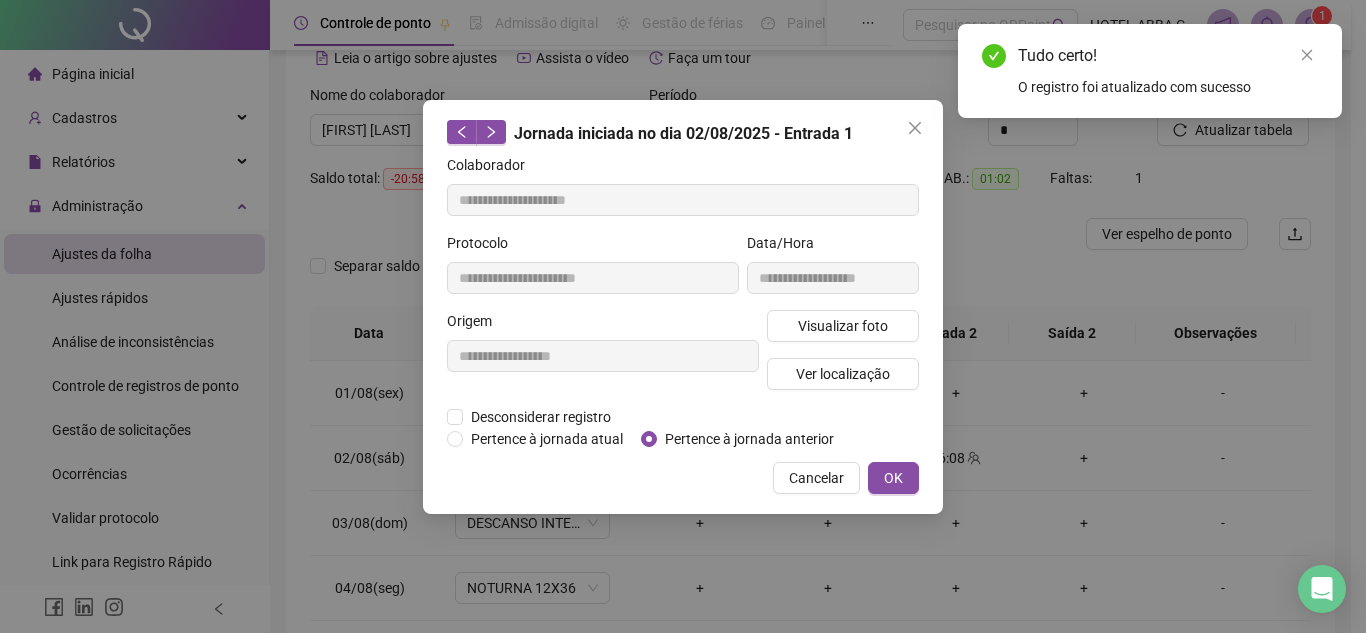 type on "**********" 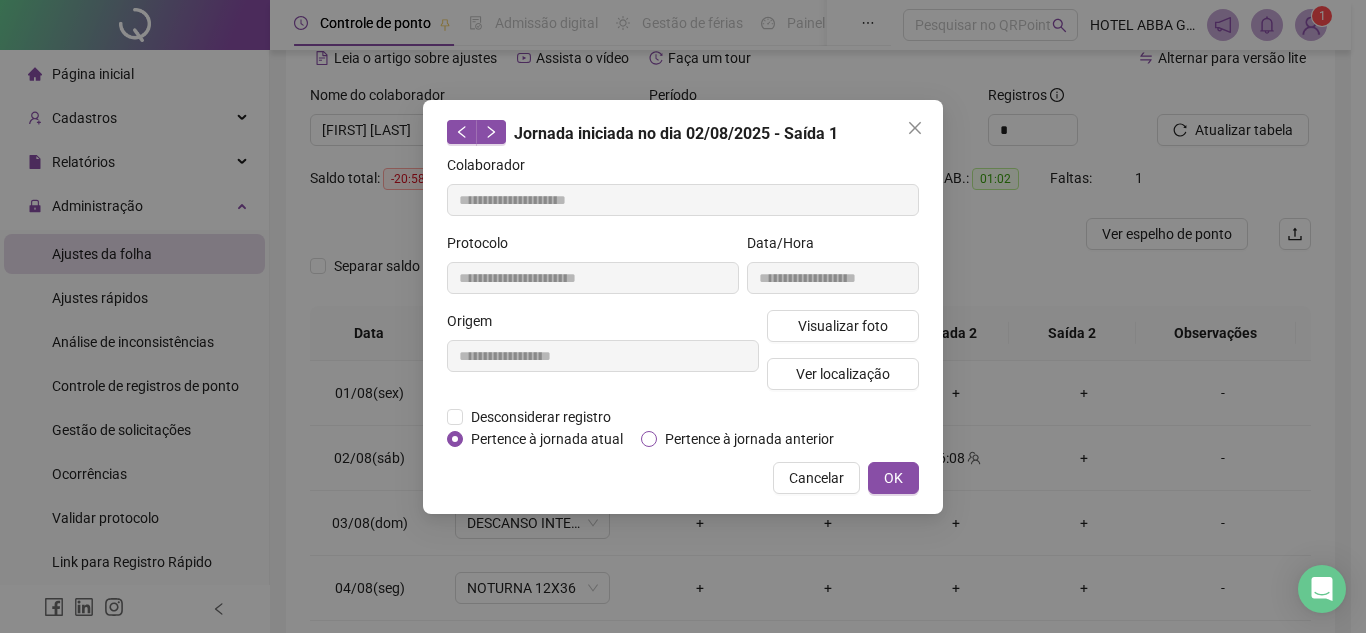 click on "Pertence à jornada anterior" at bounding box center [749, 439] 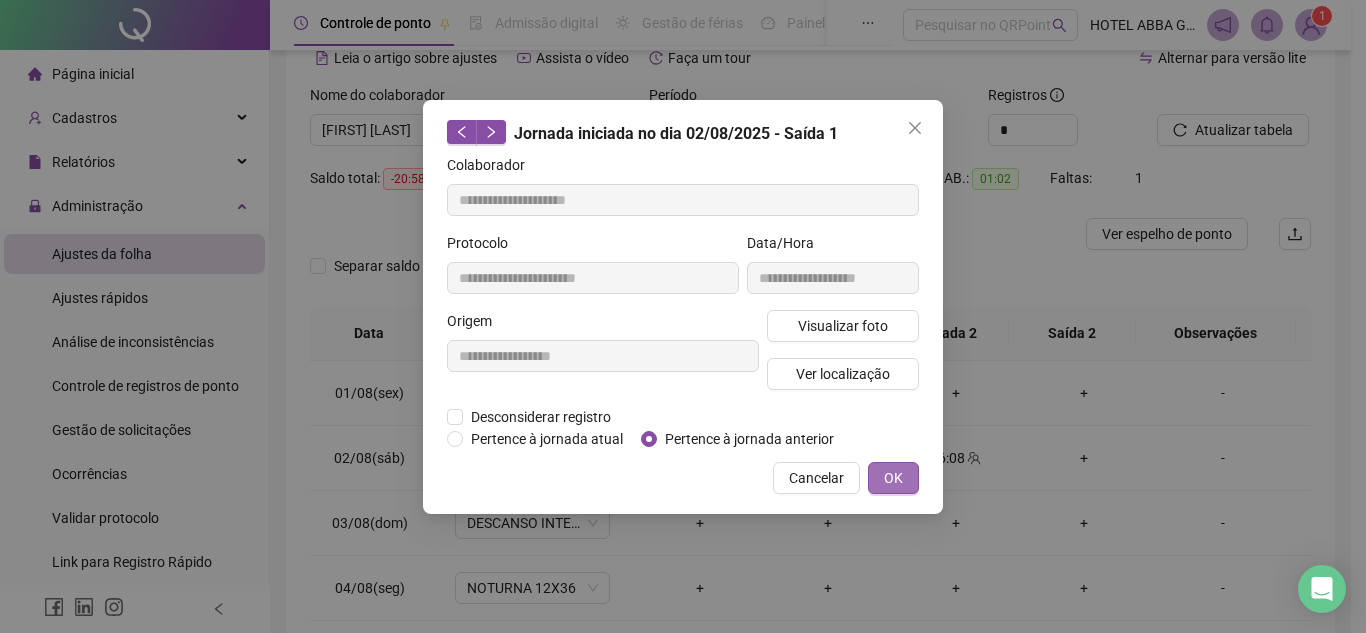 click on "OK" at bounding box center (893, 478) 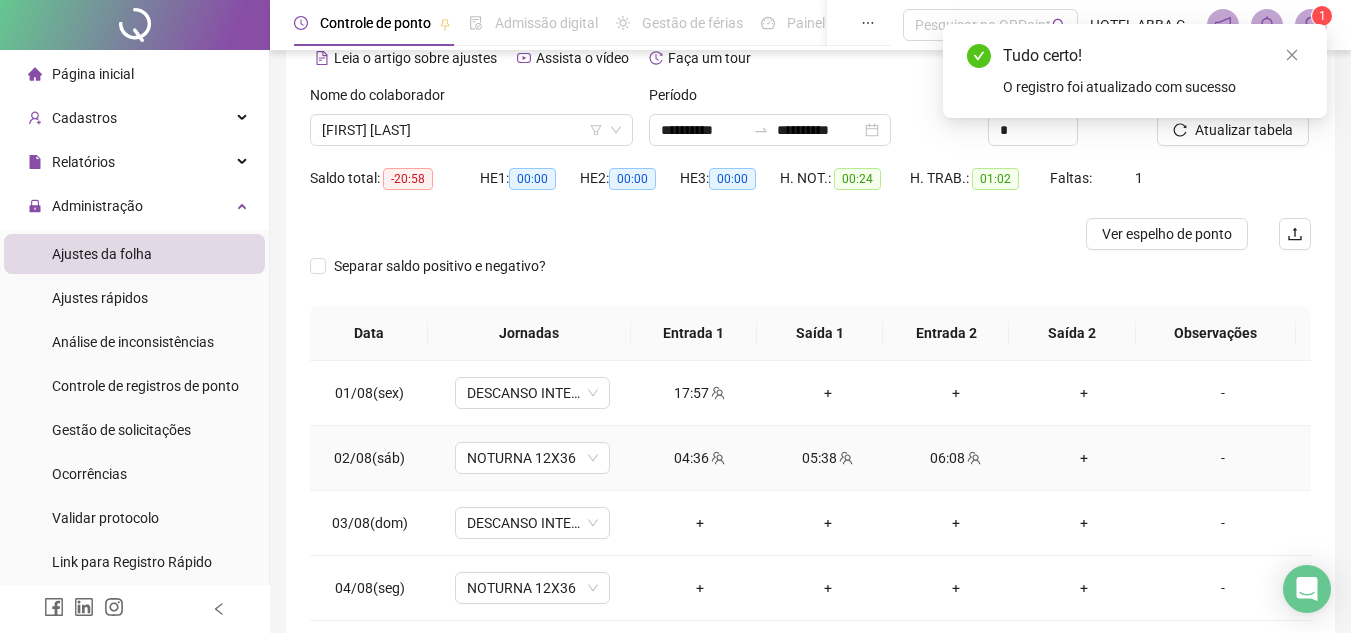 click on "06:08" at bounding box center [956, 458] 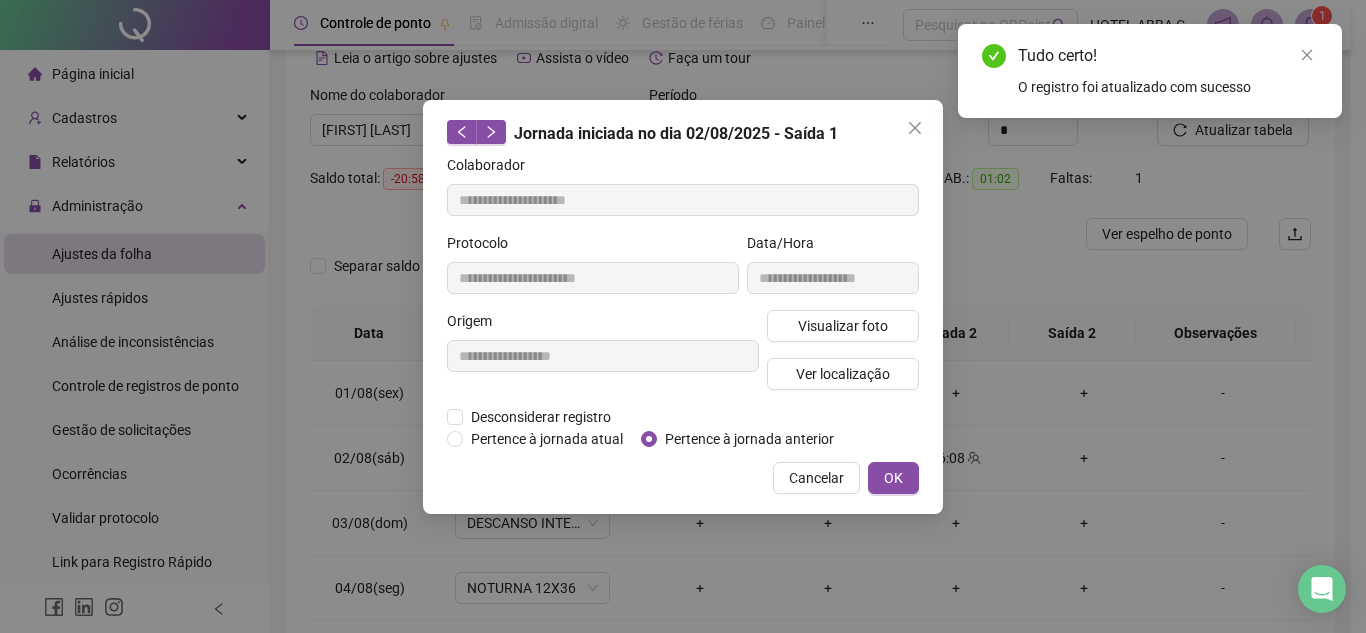 type on "**********" 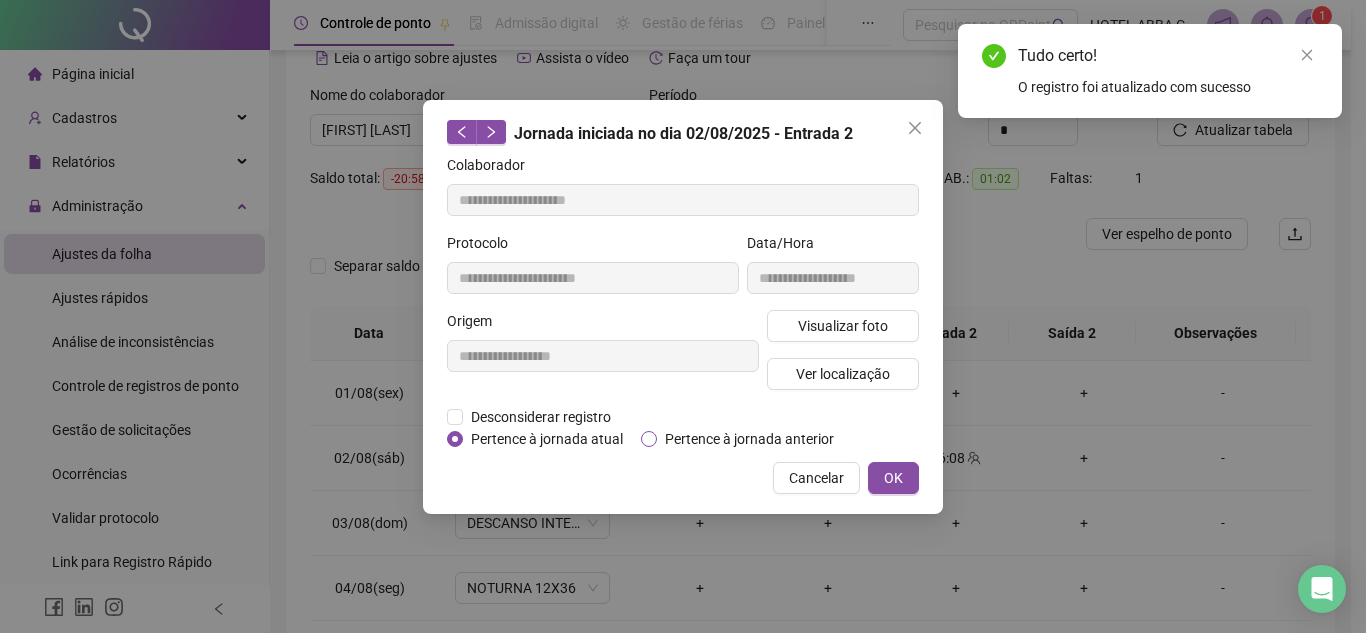 click on "Pertence à jornada anterior" at bounding box center [749, 439] 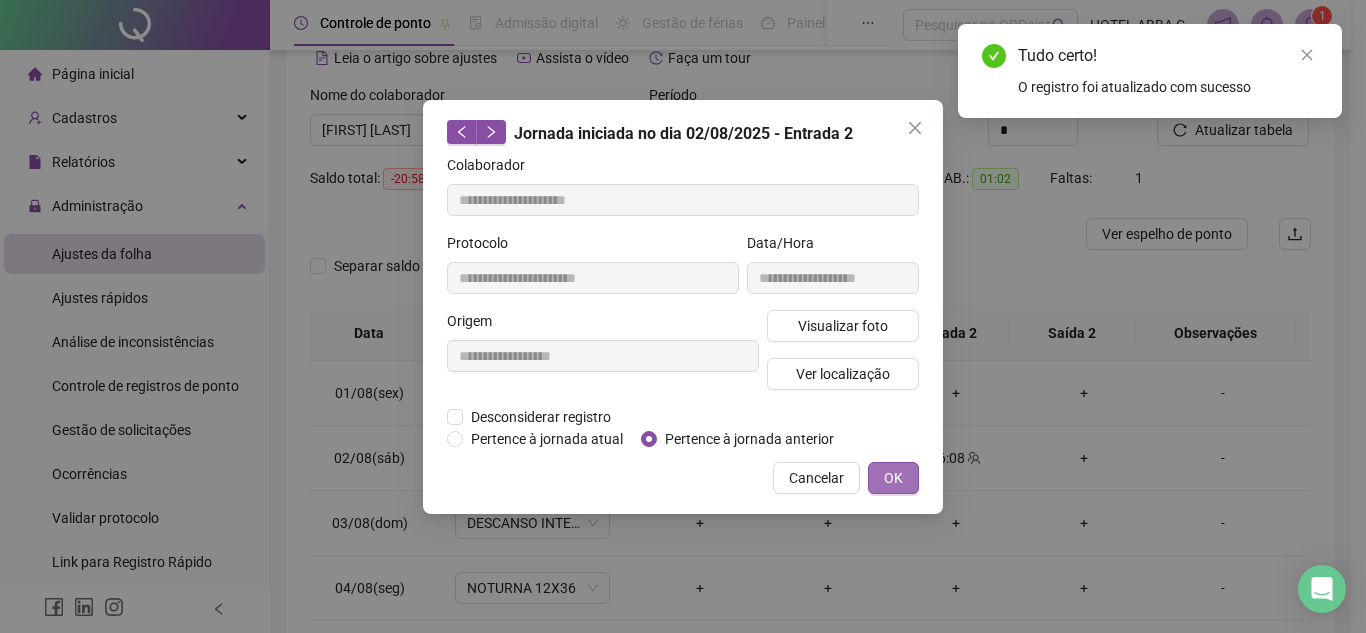click on "OK" at bounding box center (893, 478) 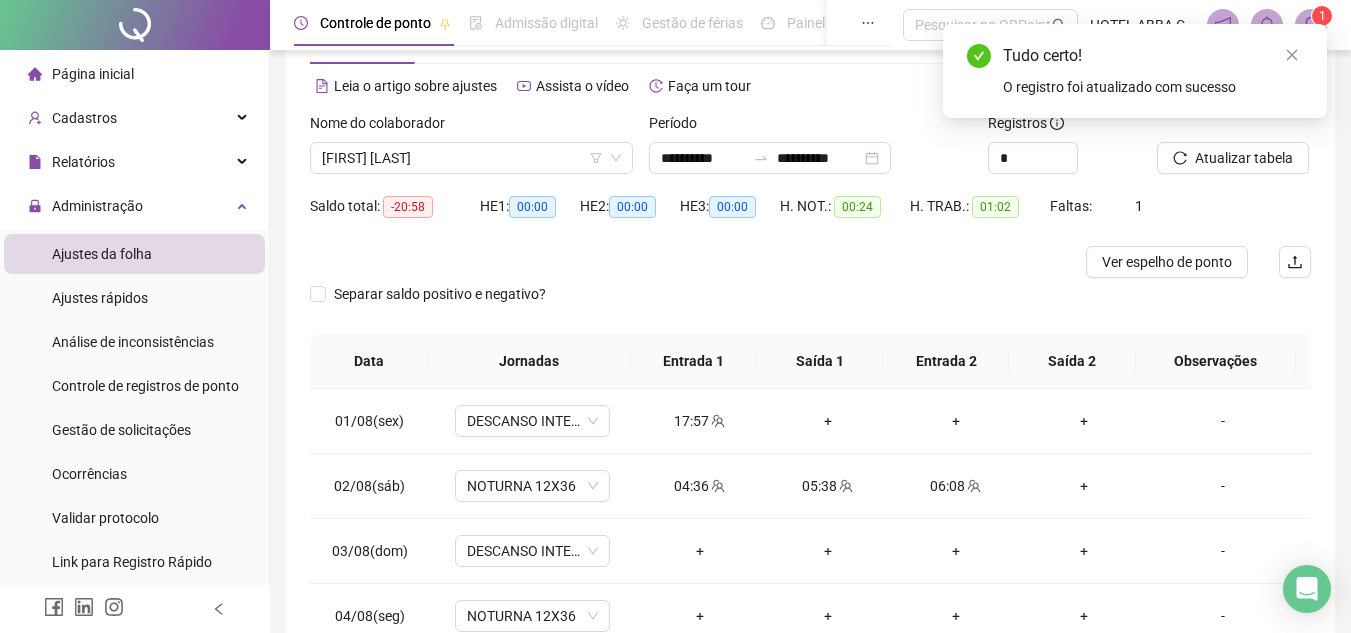 scroll, scrollTop: 21, scrollLeft: 0, axis: vertical 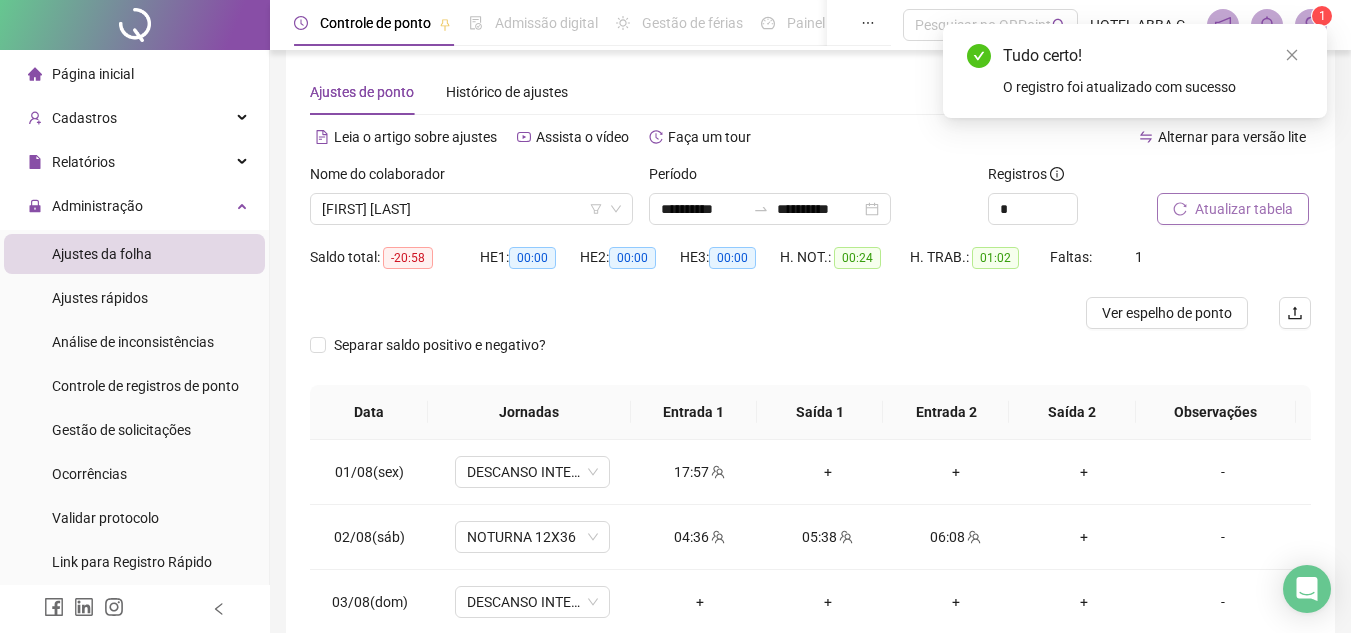 click on "Atualizar tabela" at bounding box center (1244, 209) 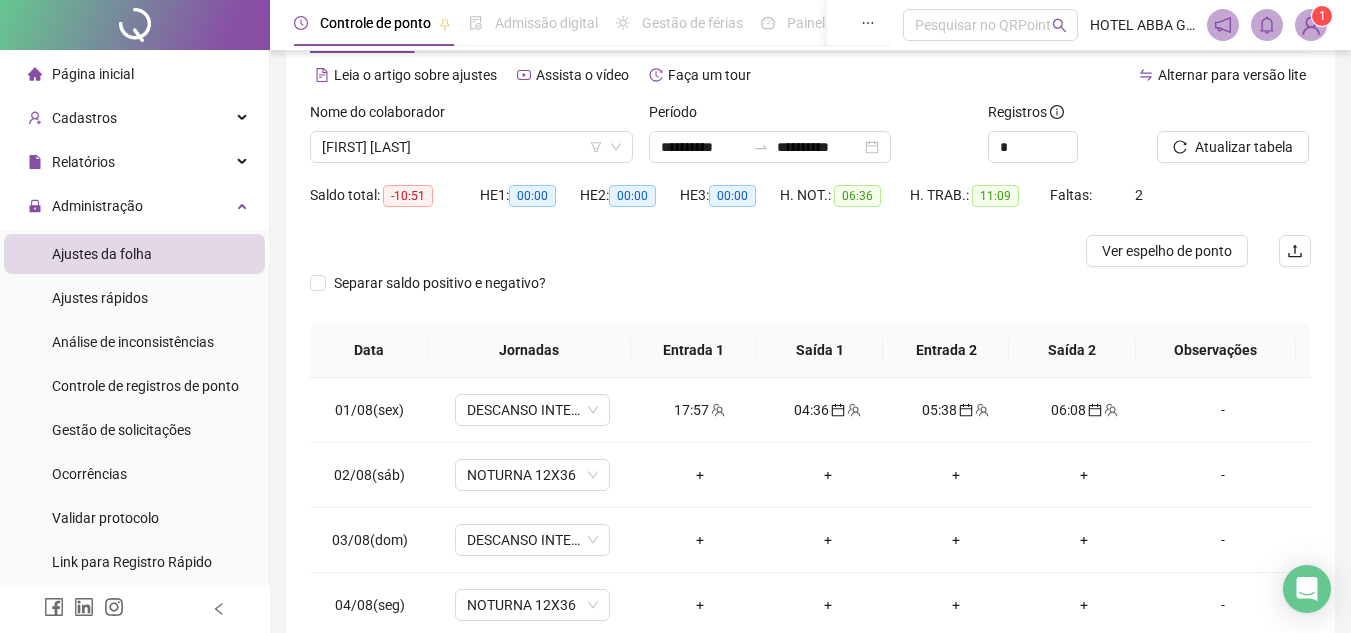 scroll, scrollTop: 0, scrollLeft: 0, axis: both 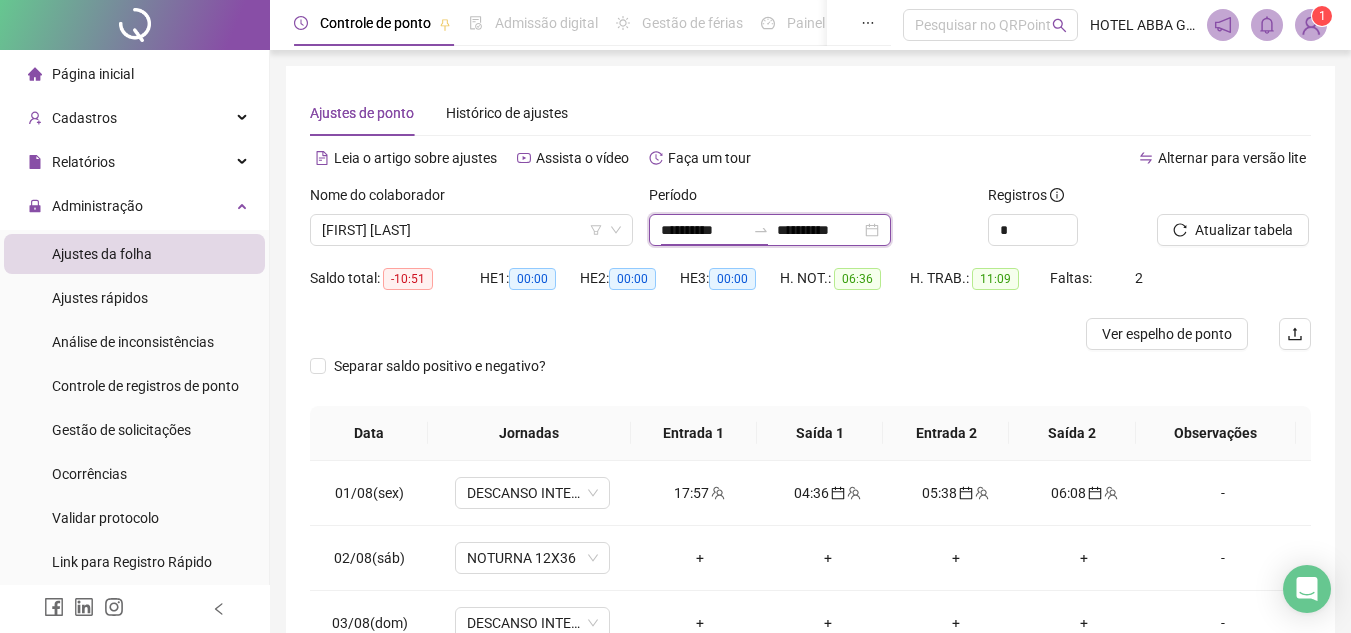 click on "**********" at bounding box center [703, 230] 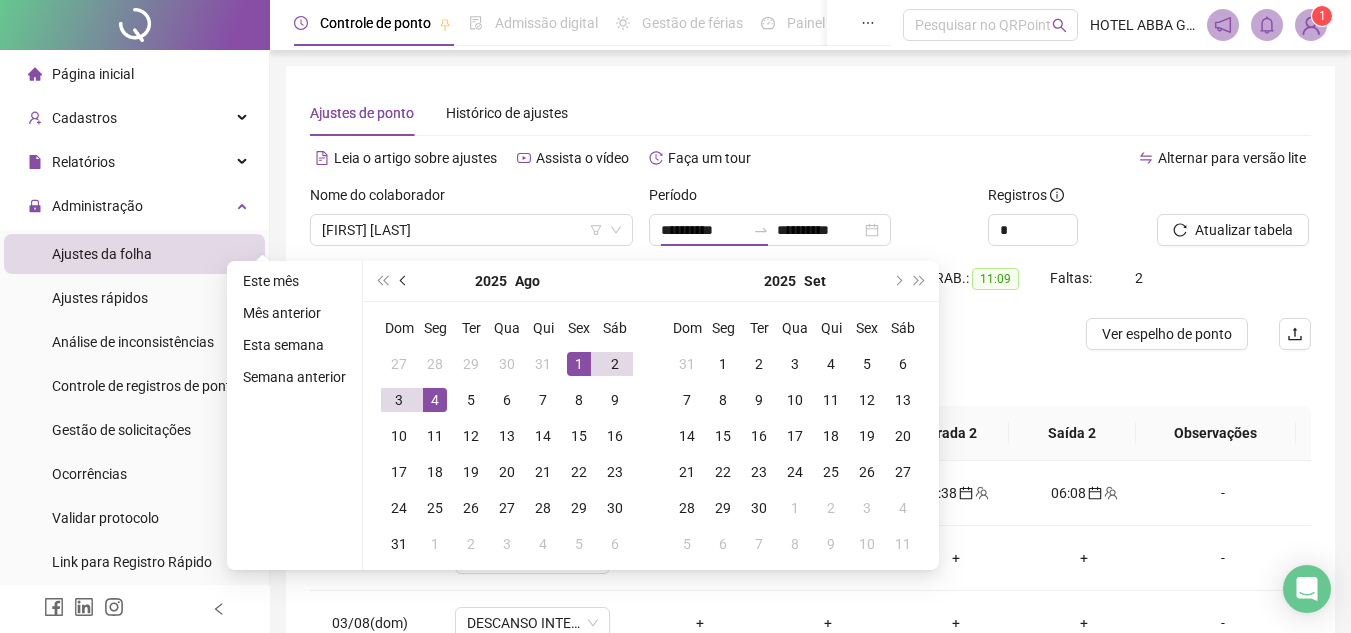 click at bounding box center [404, 281] 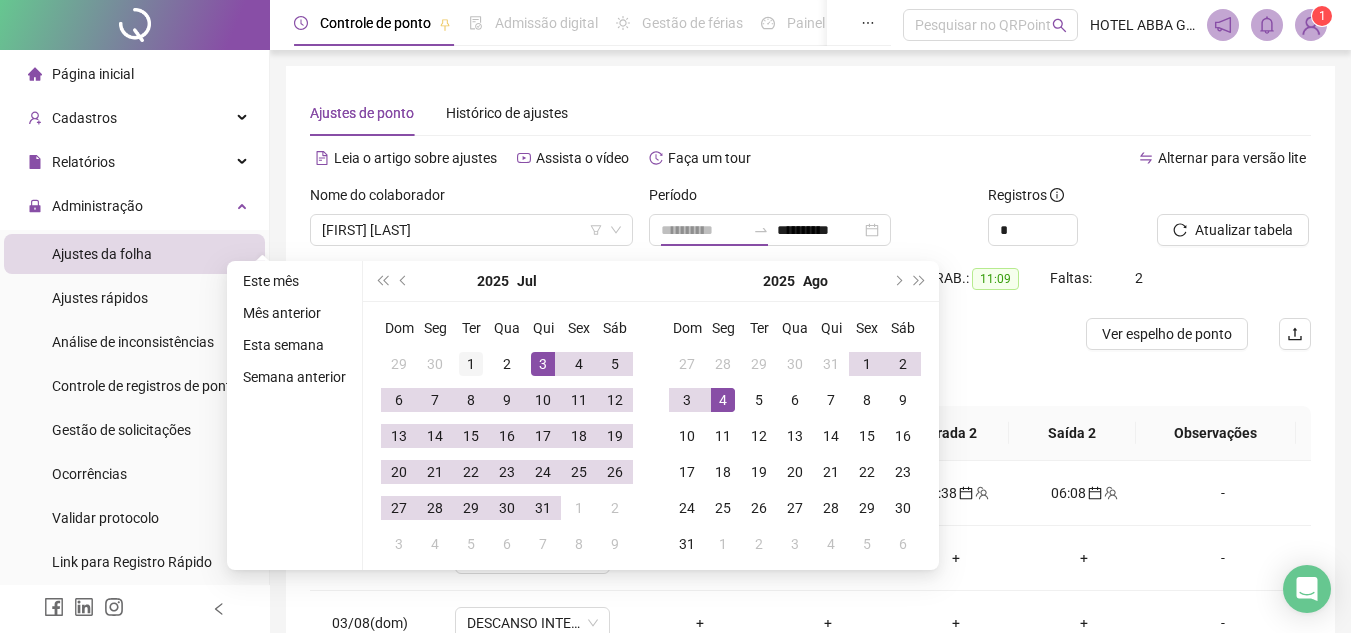 type on "**********" 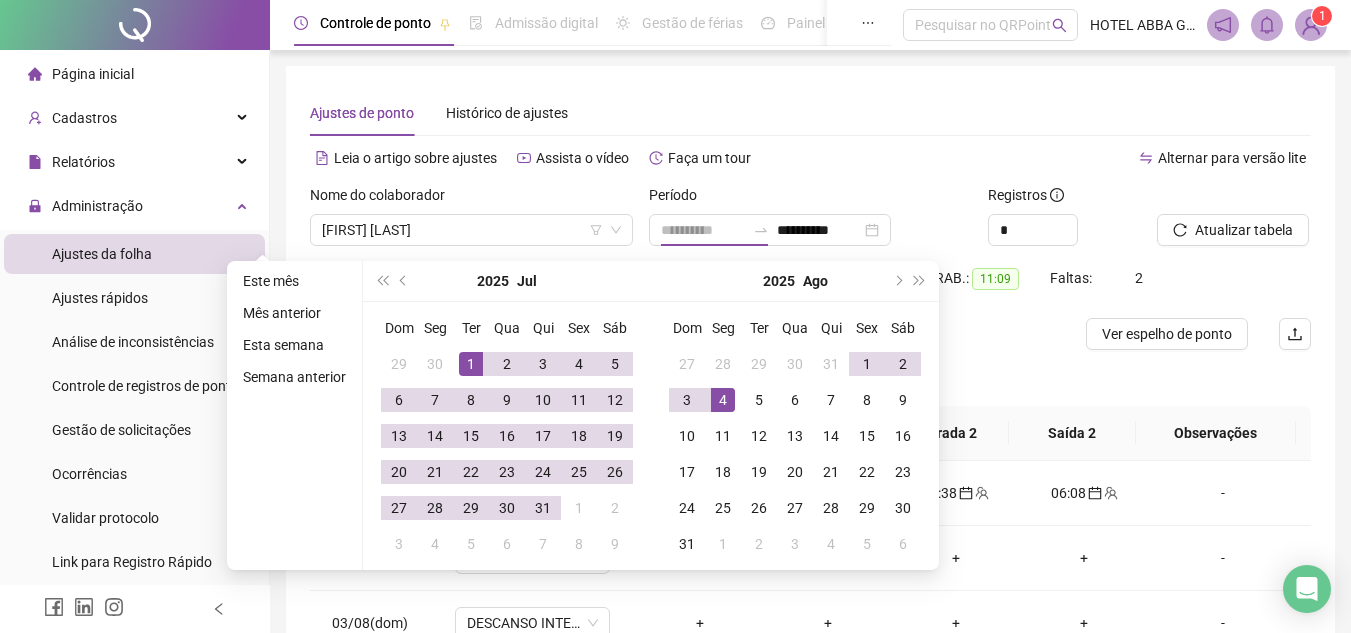 click on "1" at bounding box center (471, 364) 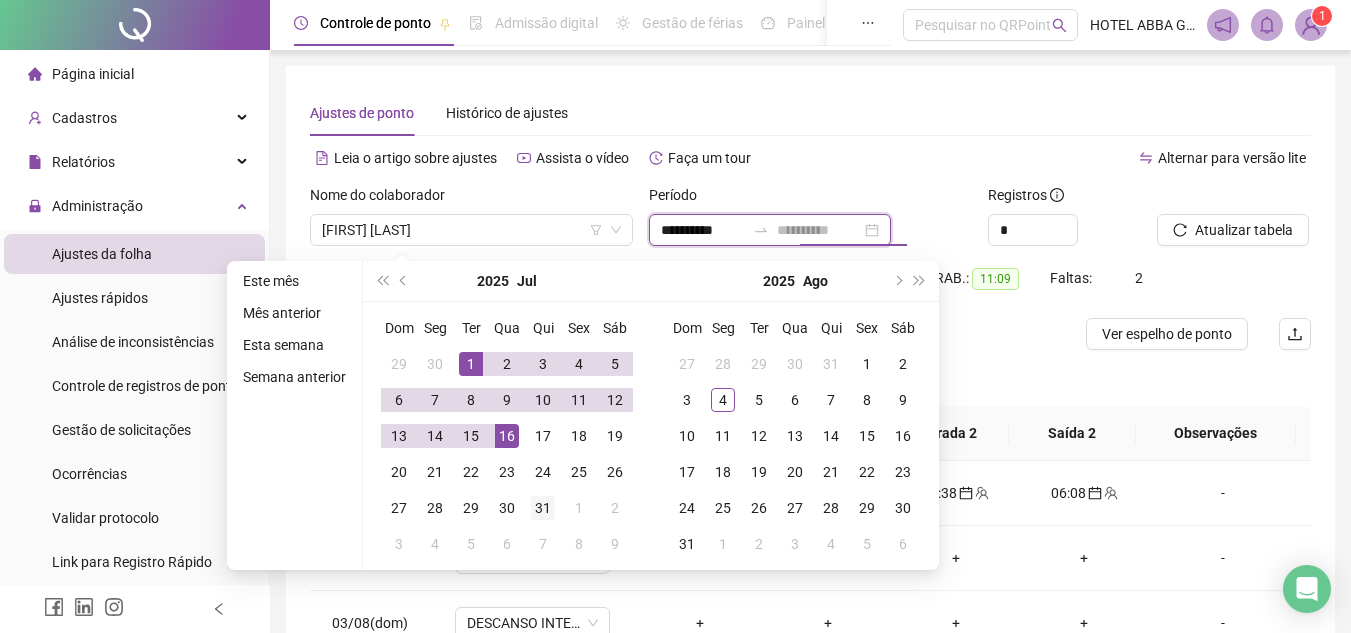 type on "**********" 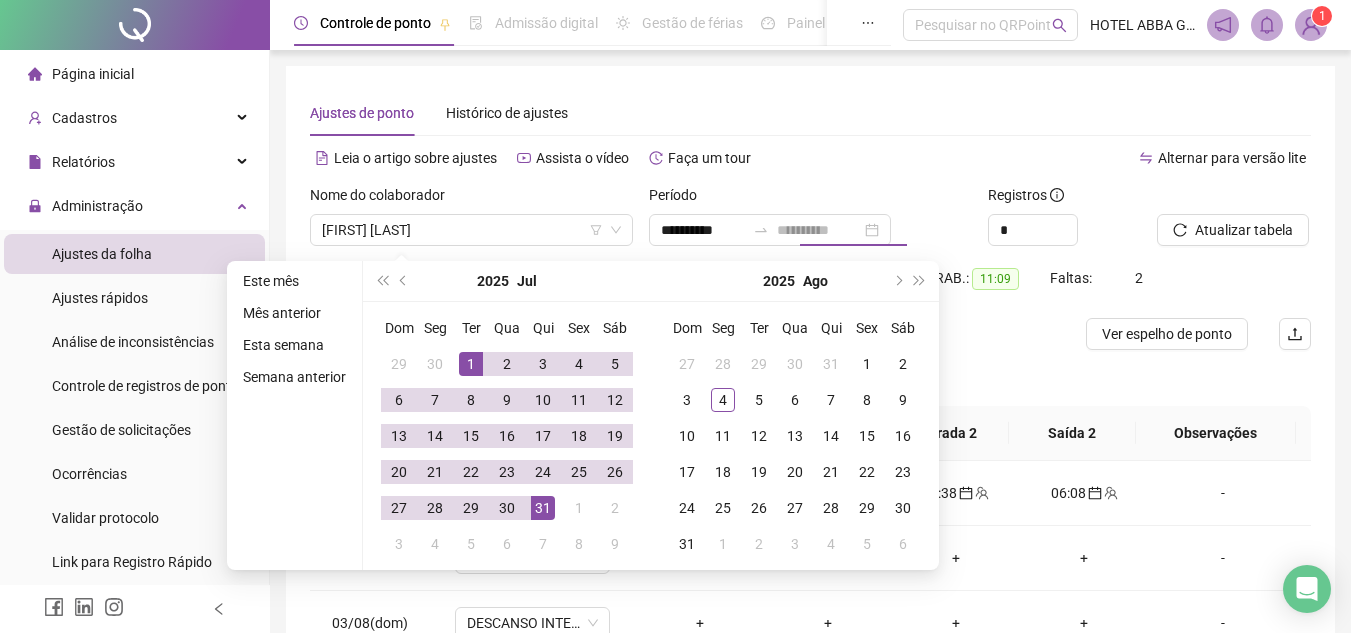 click on "31" at bounding box center [543, 508] 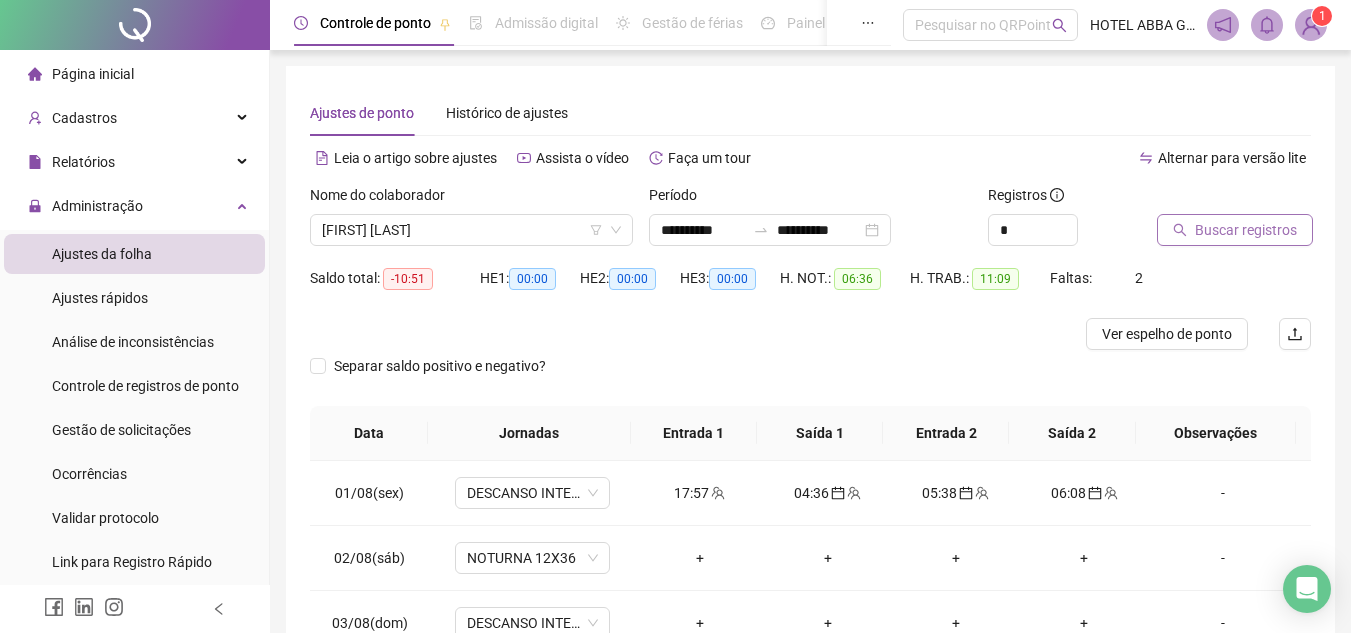 click on "Buscar registros" at bounding box center [1235, 230] 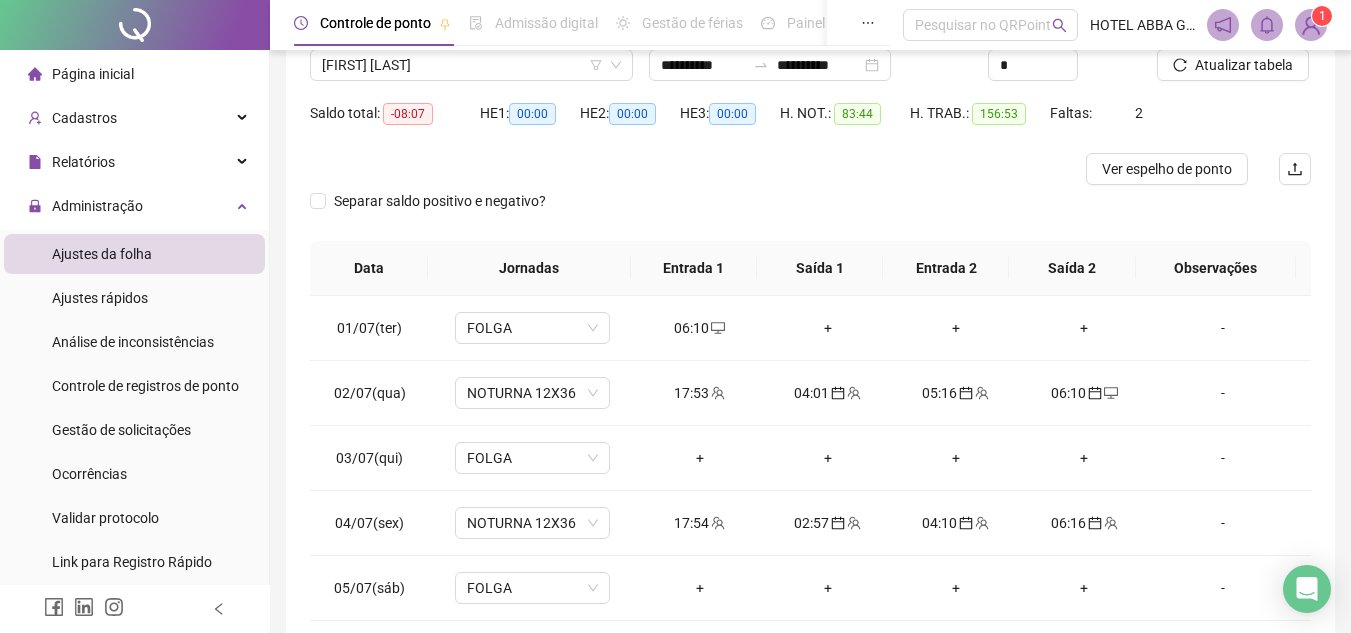 scroll, scrollTop: 200, scrollLeft: 0, axis: vertical 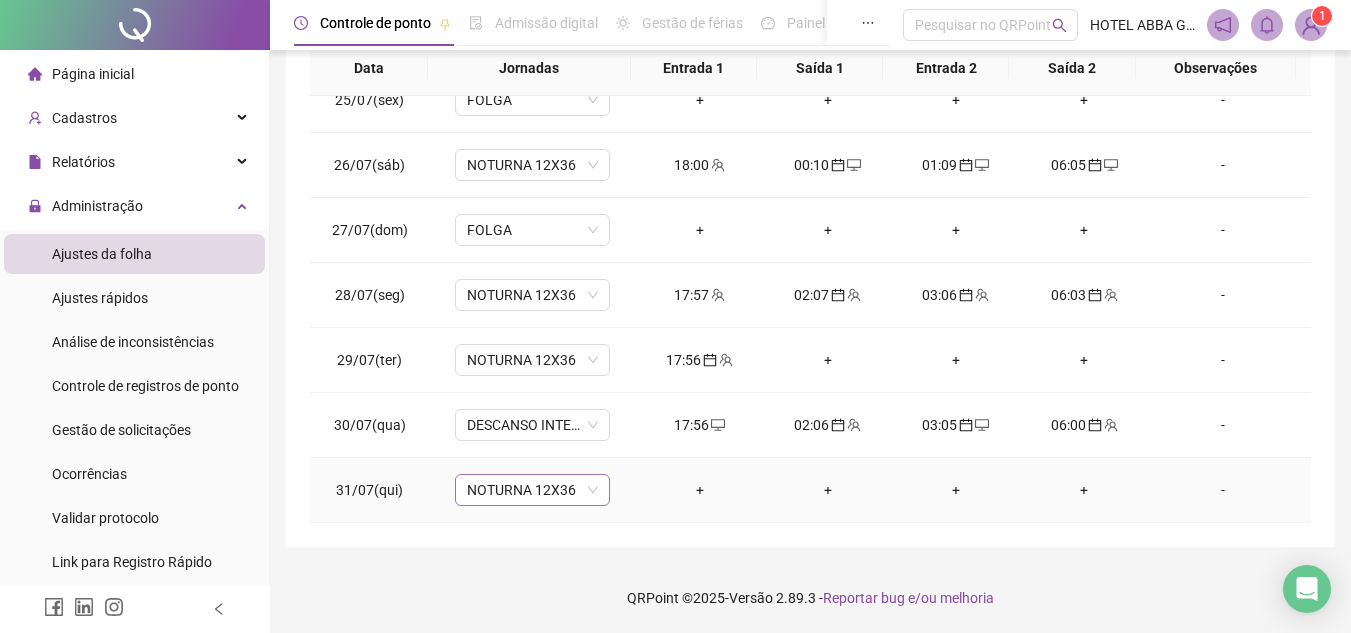 click on "NOTURNA 12X36" at bounding box center [532, 490] 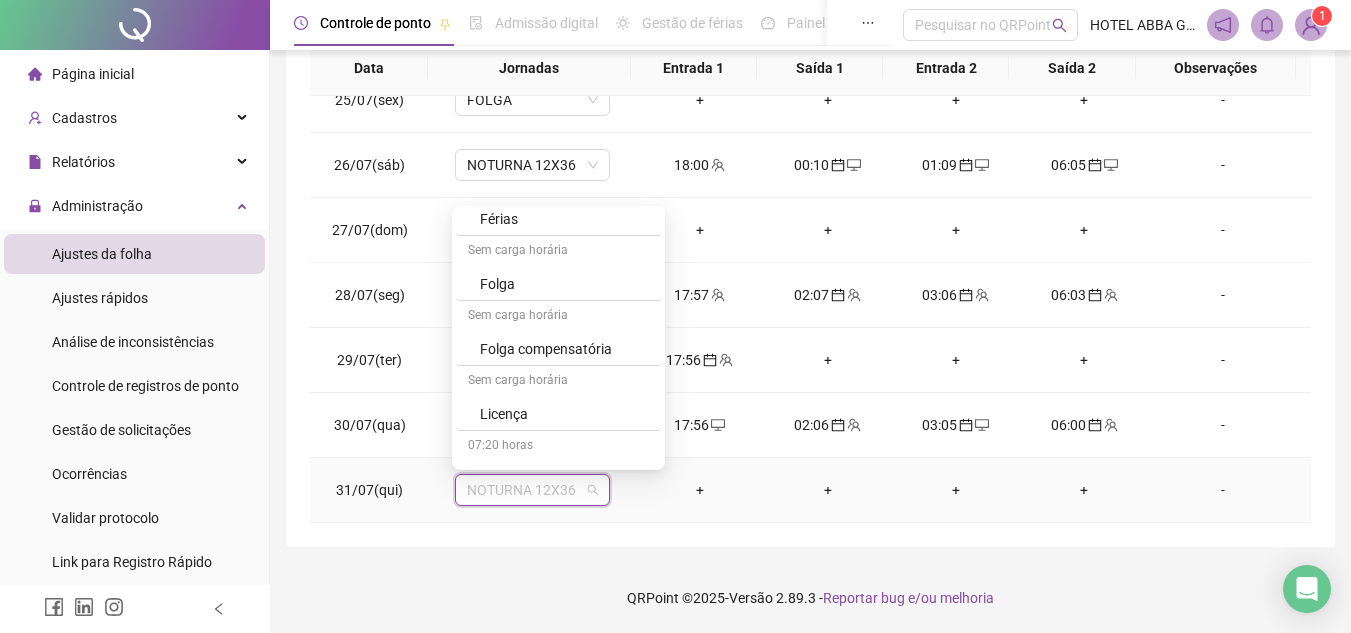 scroll, scrollTop: 837, scrollLeft: 0, axis: vertical 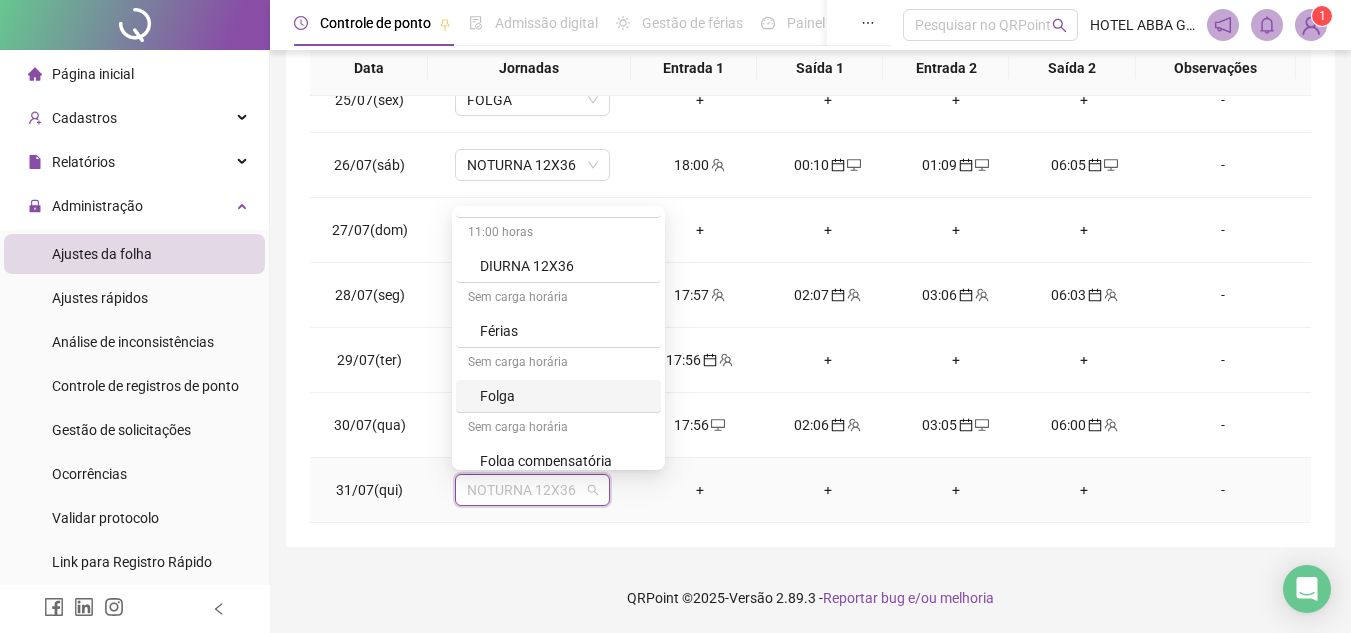 click on "Folga" at bounding box center [564, 396] 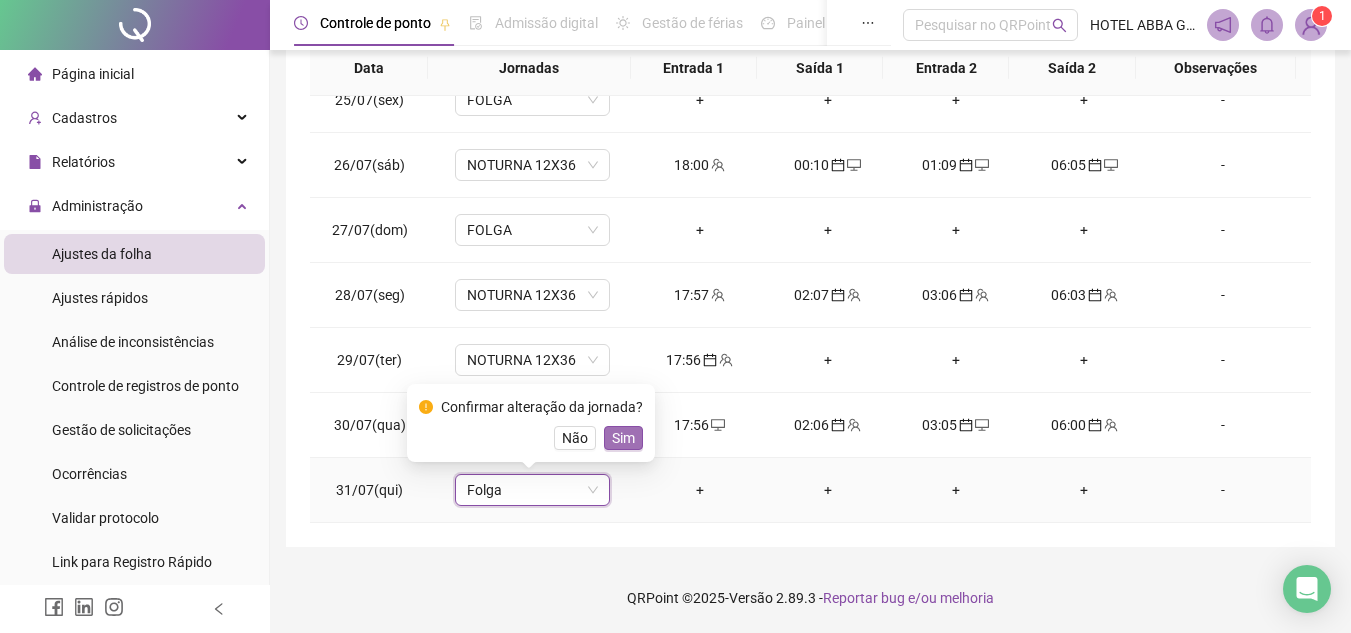click on "Sim" at bounding box center [623, 438] 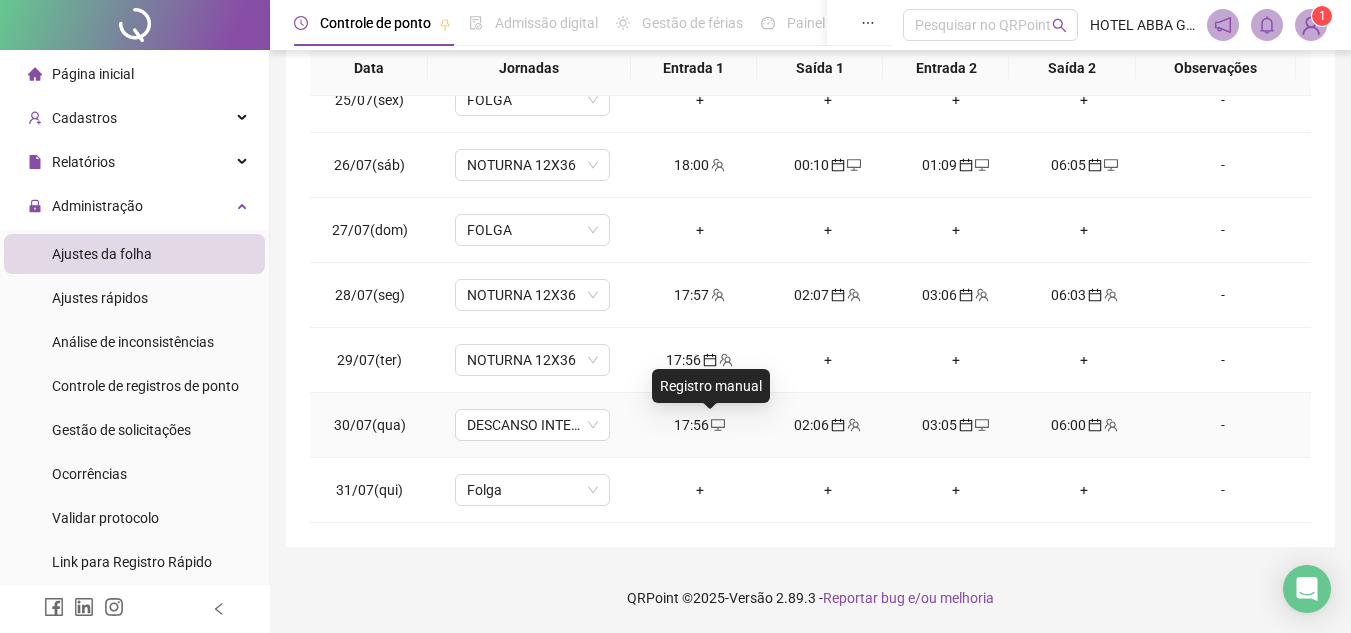click 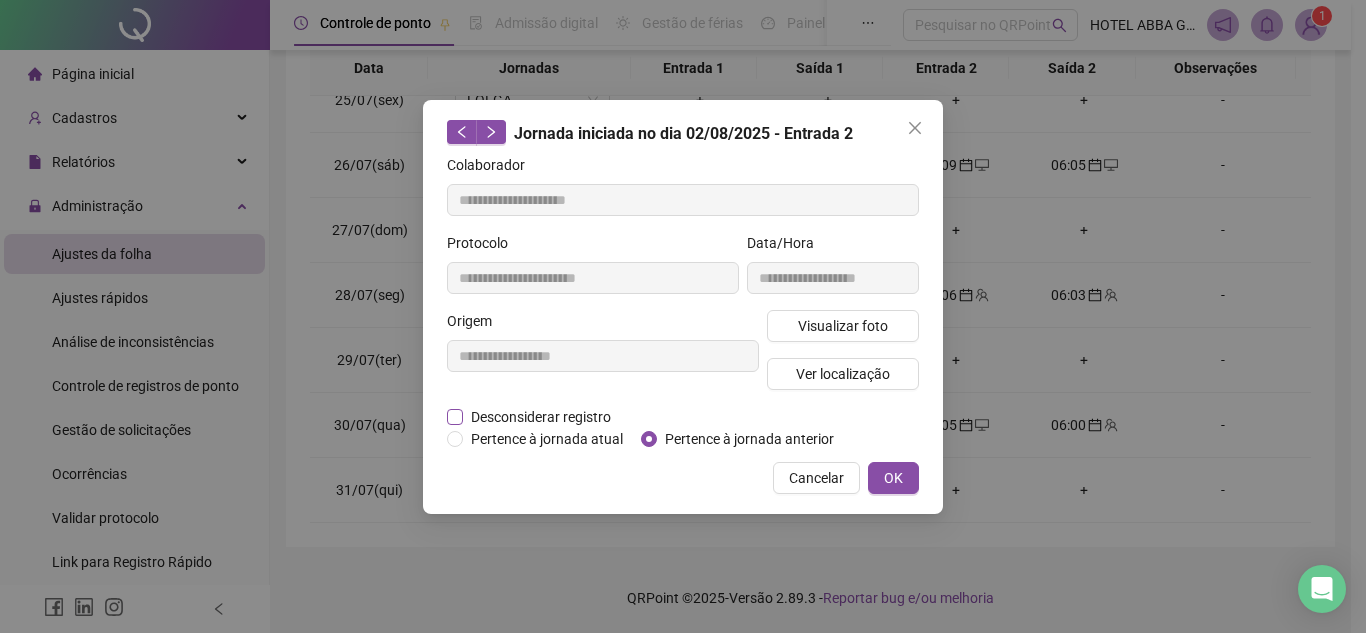 click on "Desconsiderar registro" at bounding box center [541, 417] 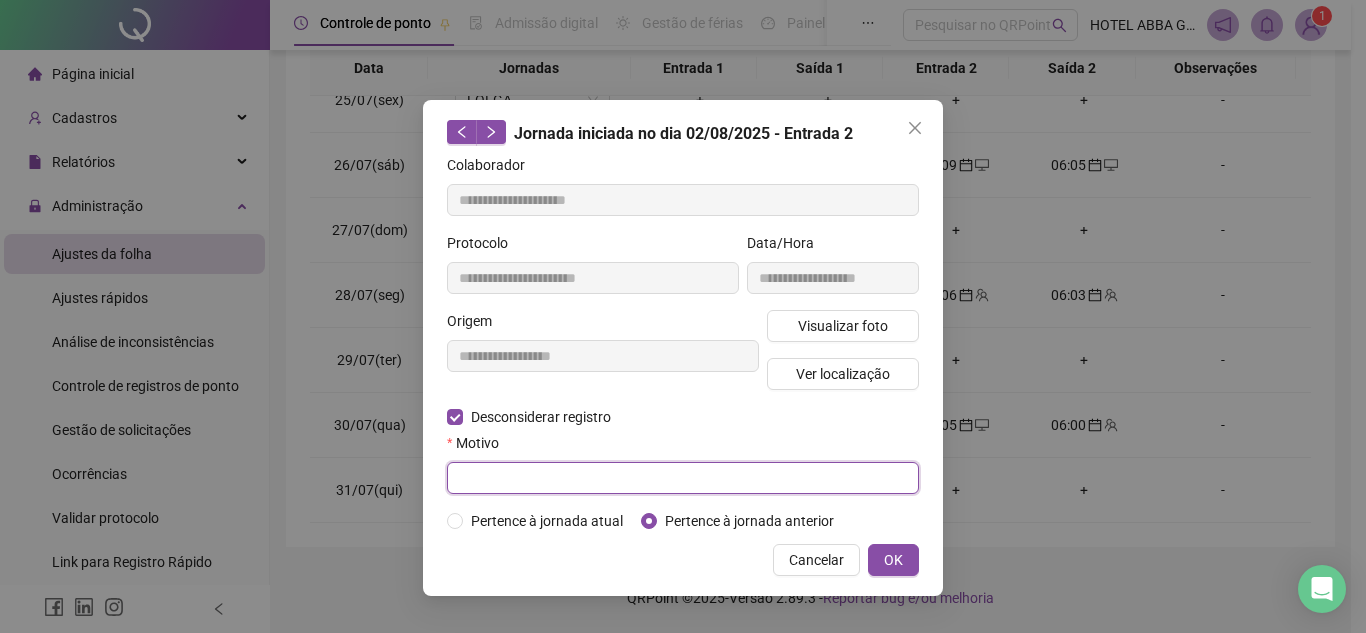 click at bounding box center (683, 478) 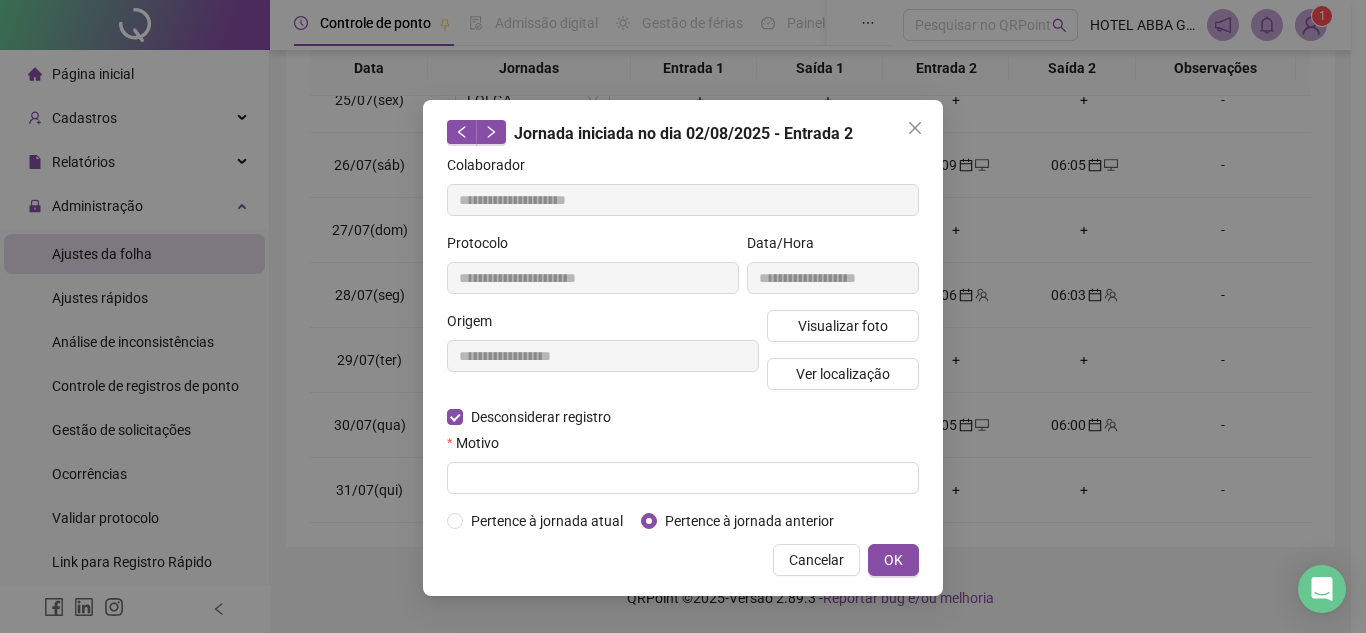 type on "**********" 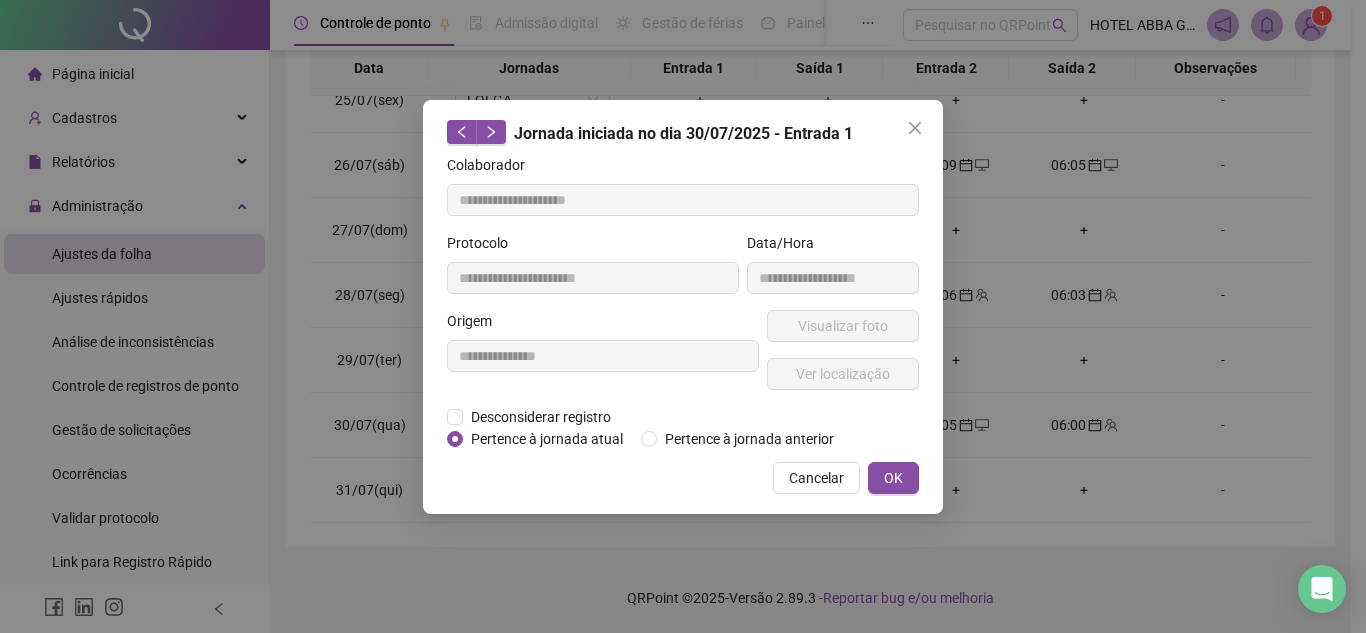 click on "**********" at bounding box center [603, 358] 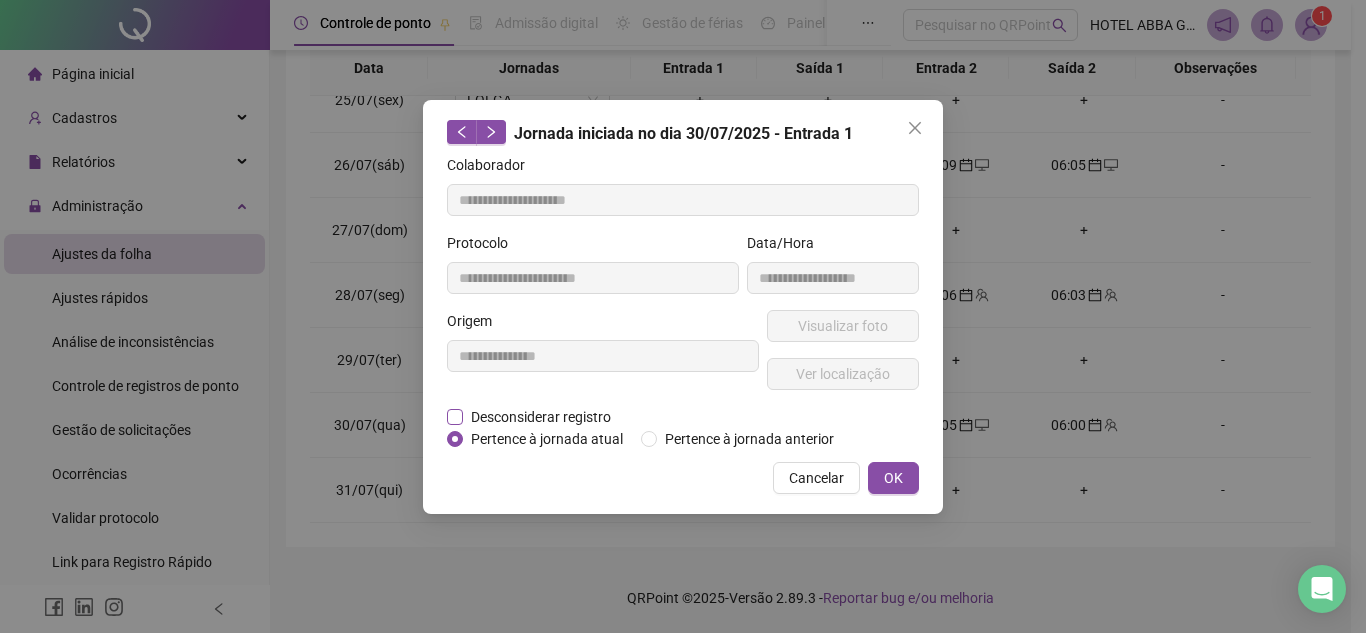 click on "Desconsiderar registro" at bounding box center [541, 417] 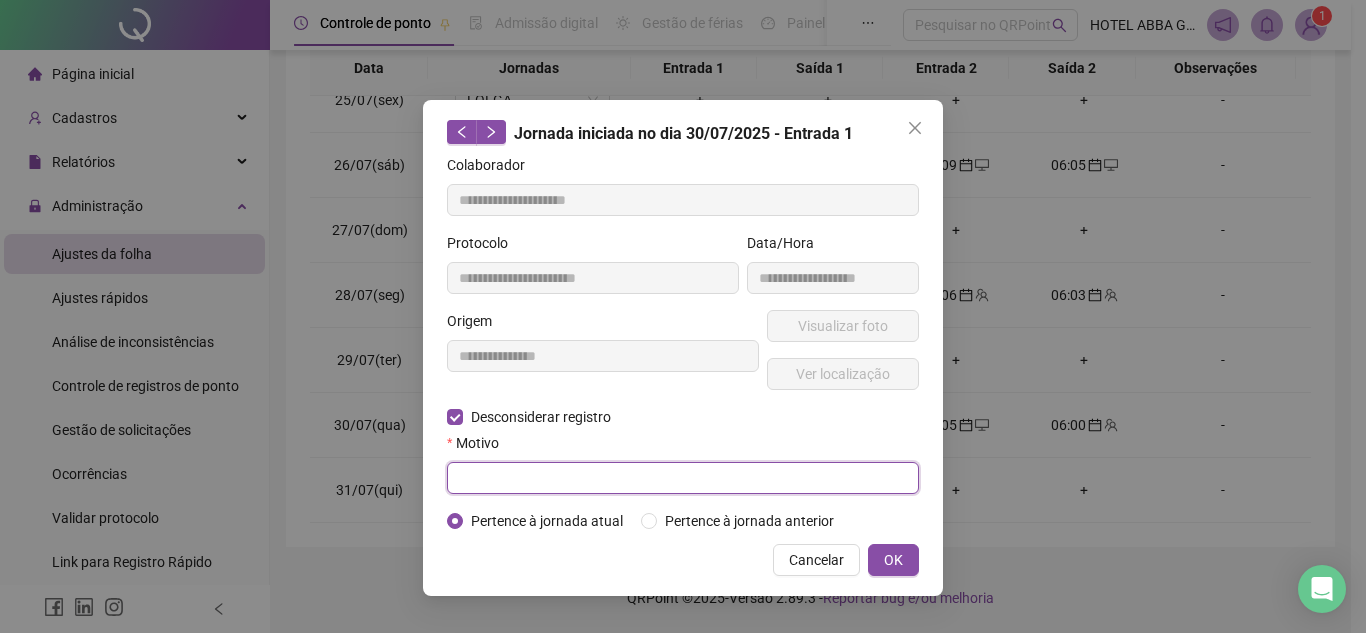 click at bounding box center [683, 478] 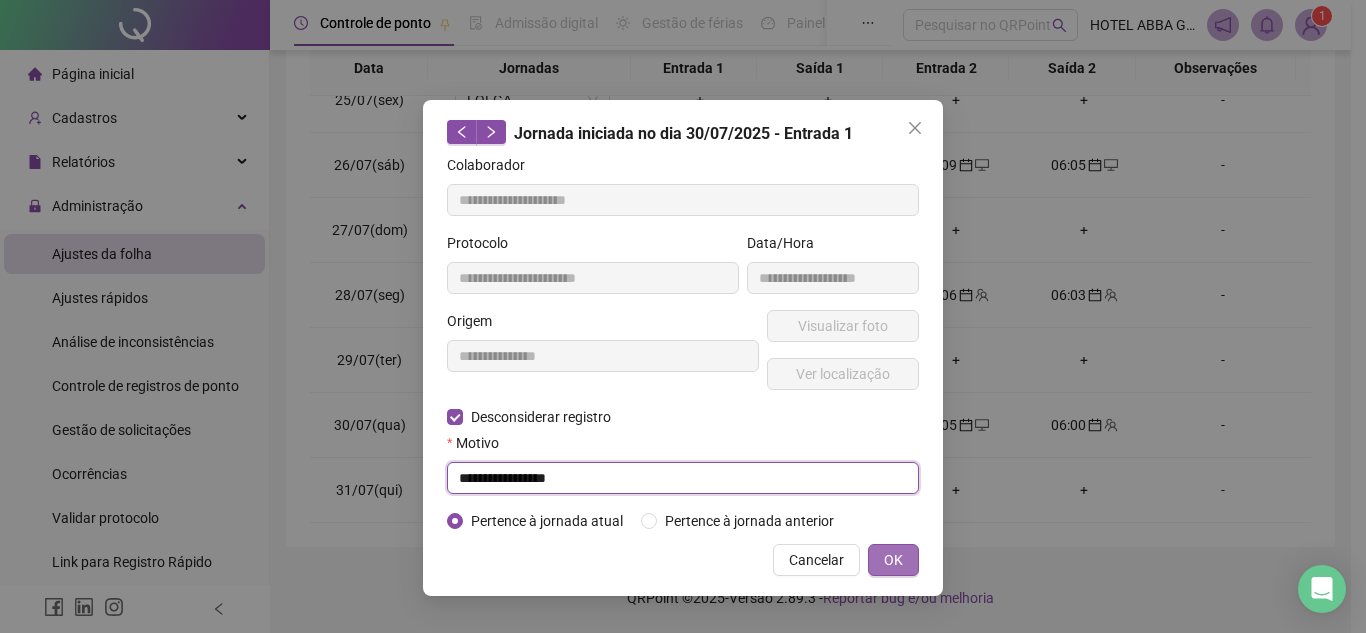 type on "**********" 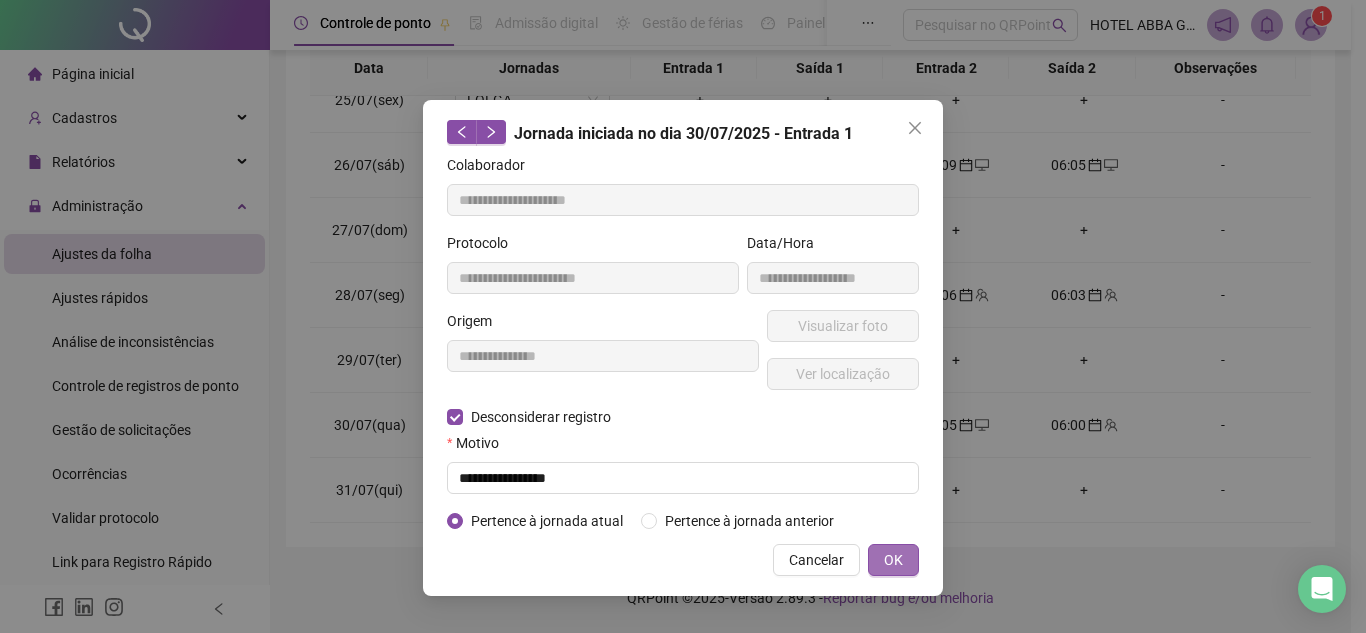 click on "OK" at bounding box center (893, 560) 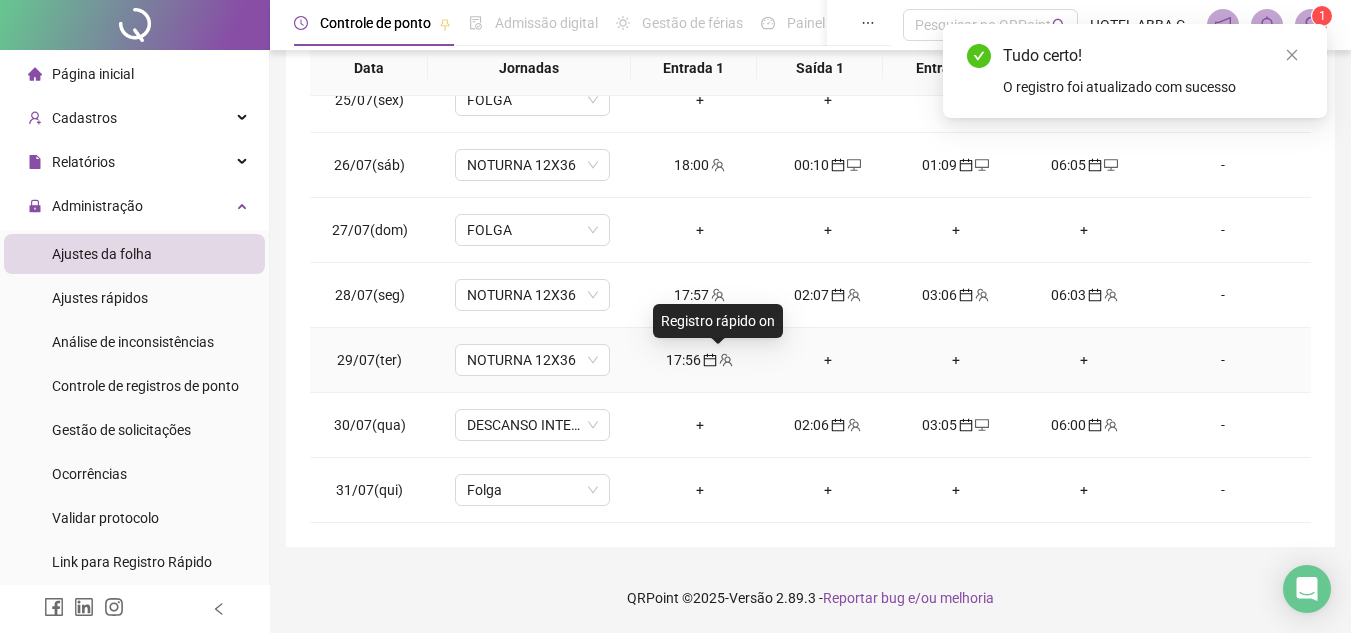 click 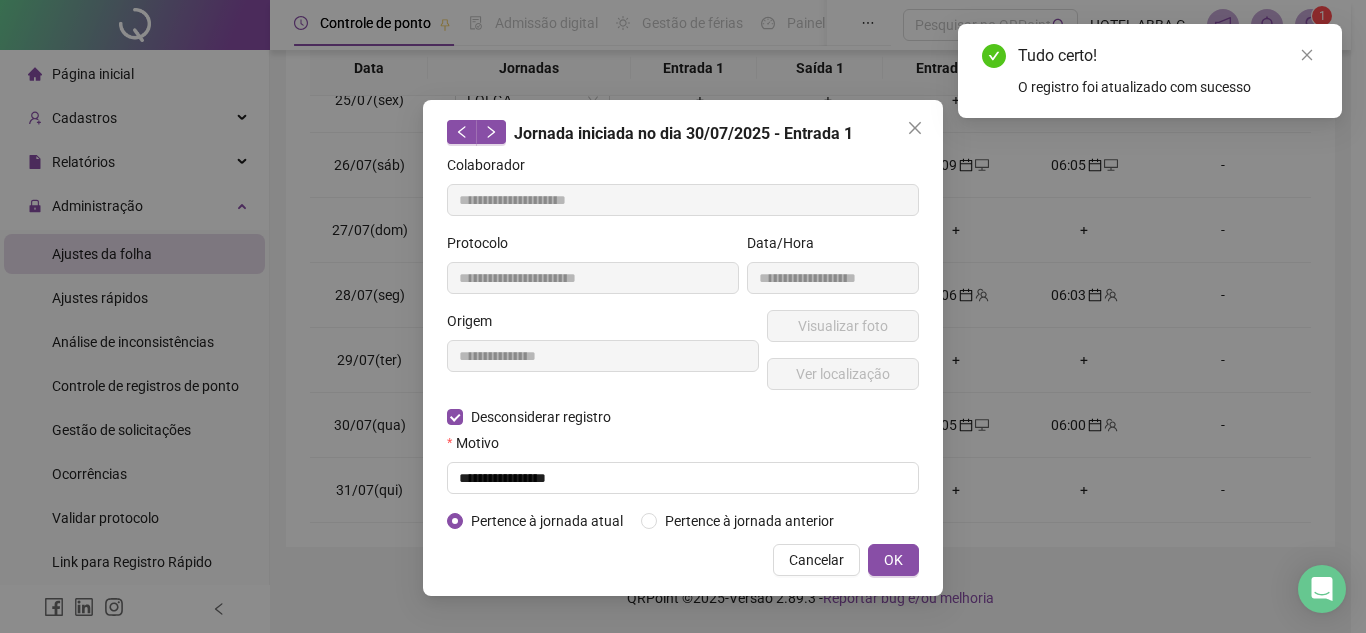 click on "Pertence à jornada atual" at bounding box center [547, 521] 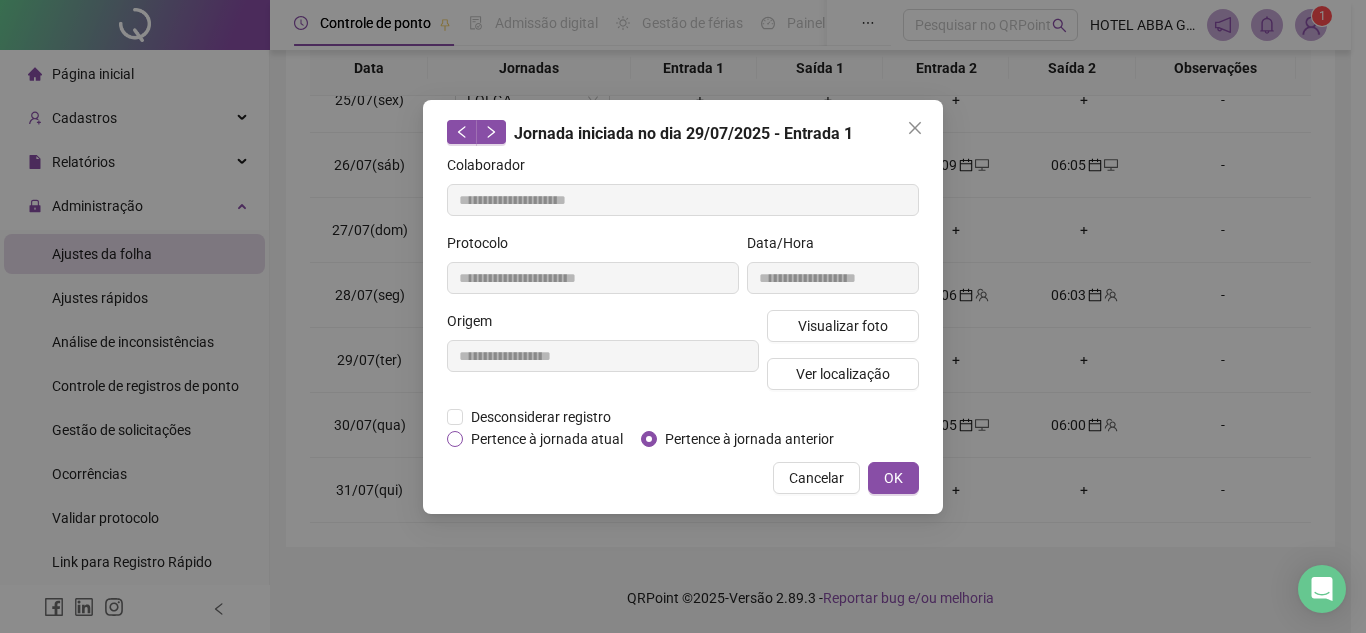 click on "Pertence à jornada atual" at bounding box center (547, 439) 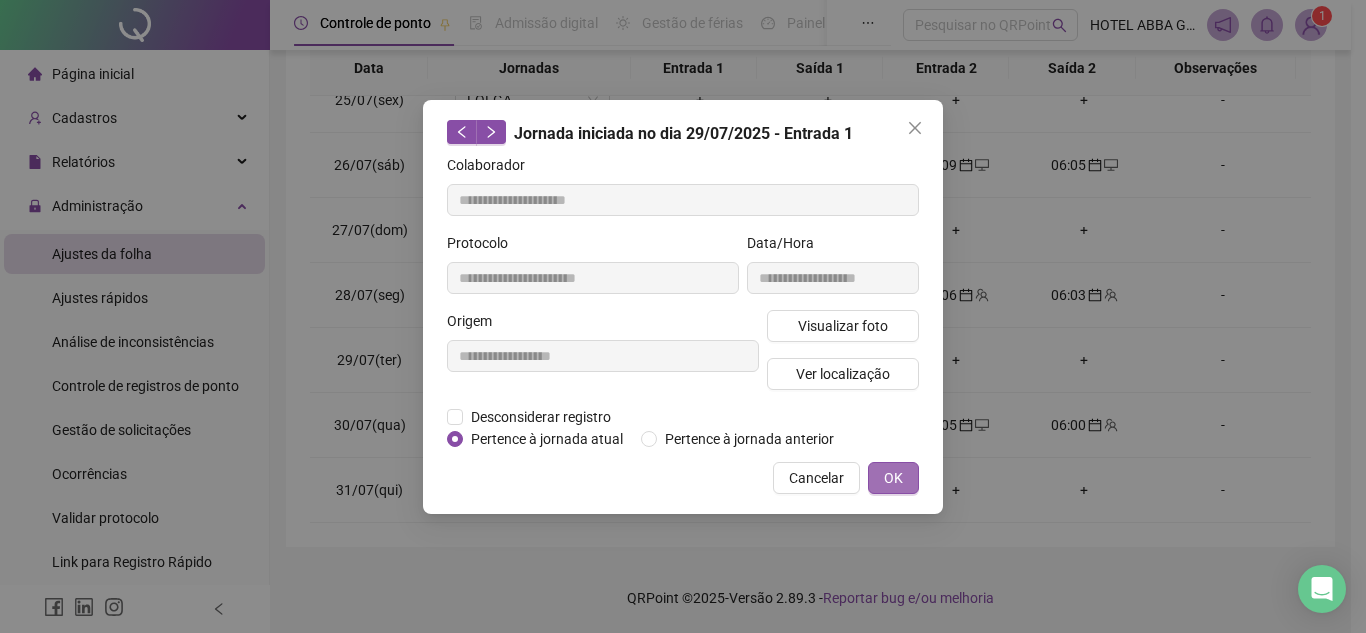 click on "OK" at bounding box center (893, 478) 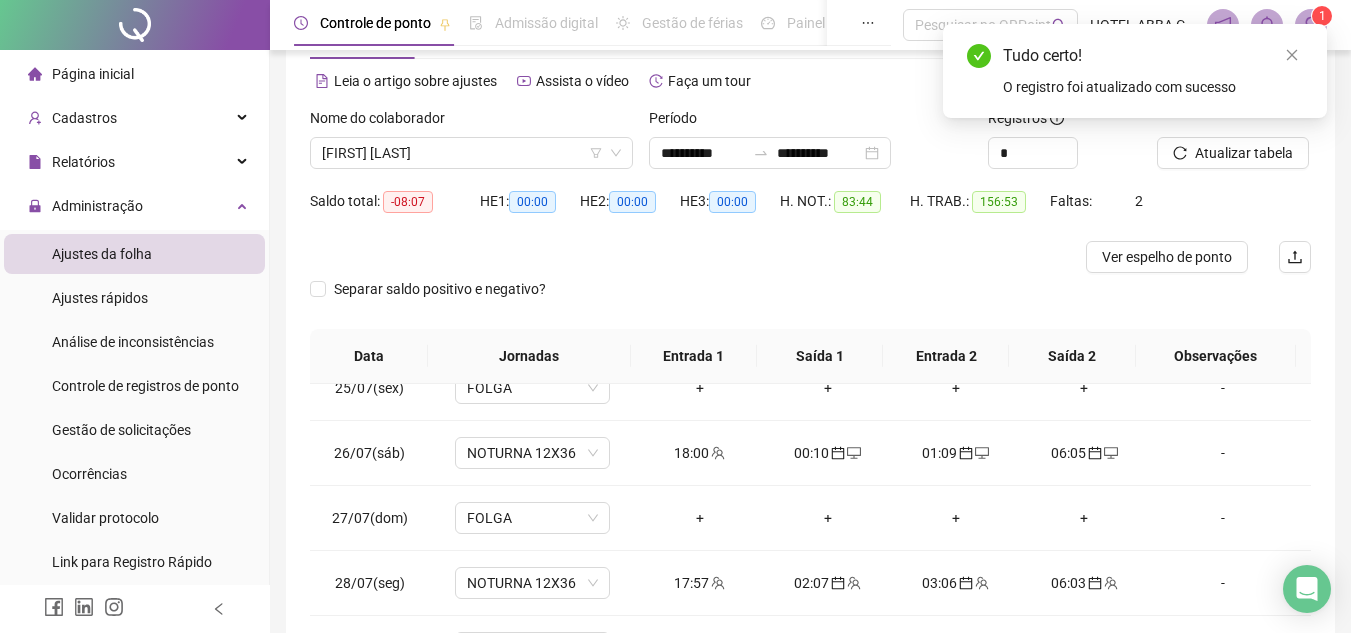 scroll, scrollTop: 74, scrollLeft: 0, axis: vertical 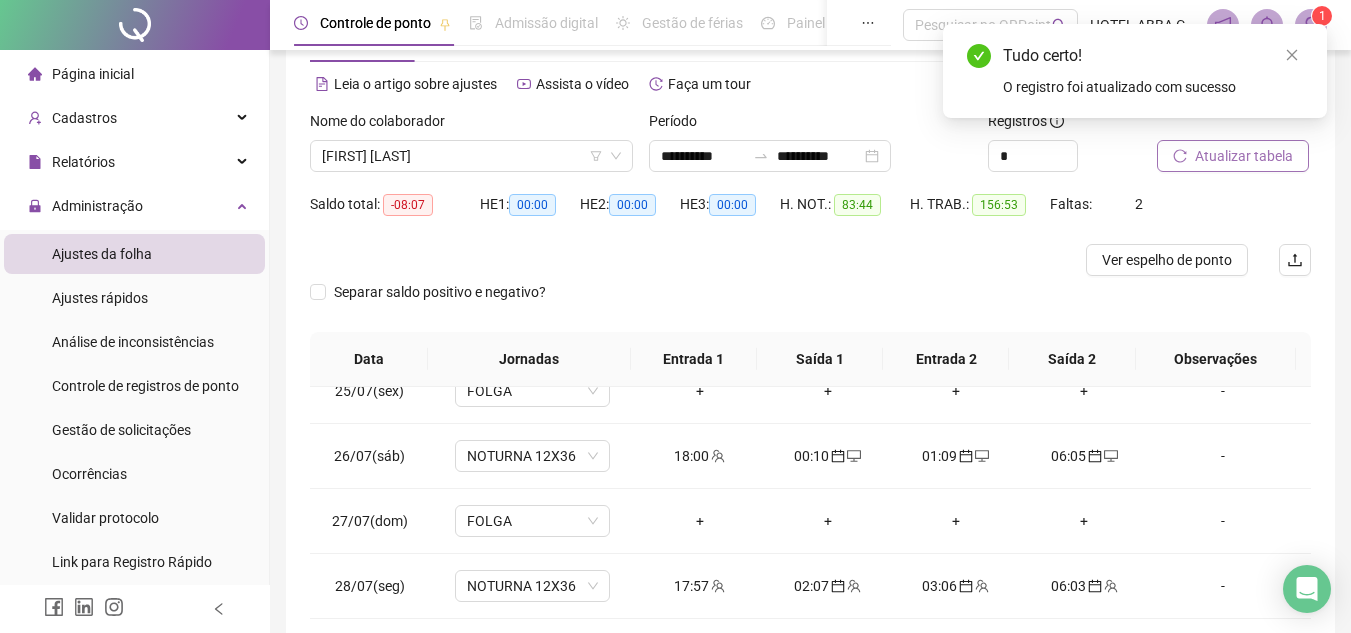 click on "Atualizar tabela" at bounding box center [1244, 156] 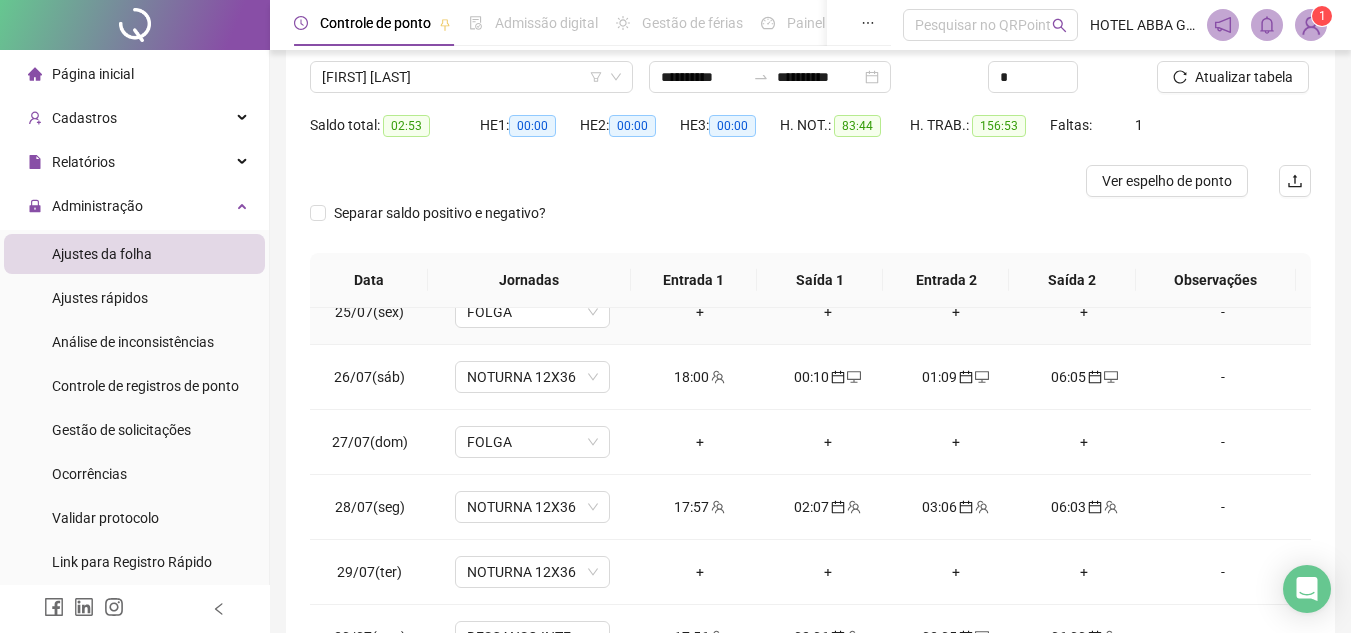 scroll, scrollTop: 365, scrollLeft: 0, axis: vertical 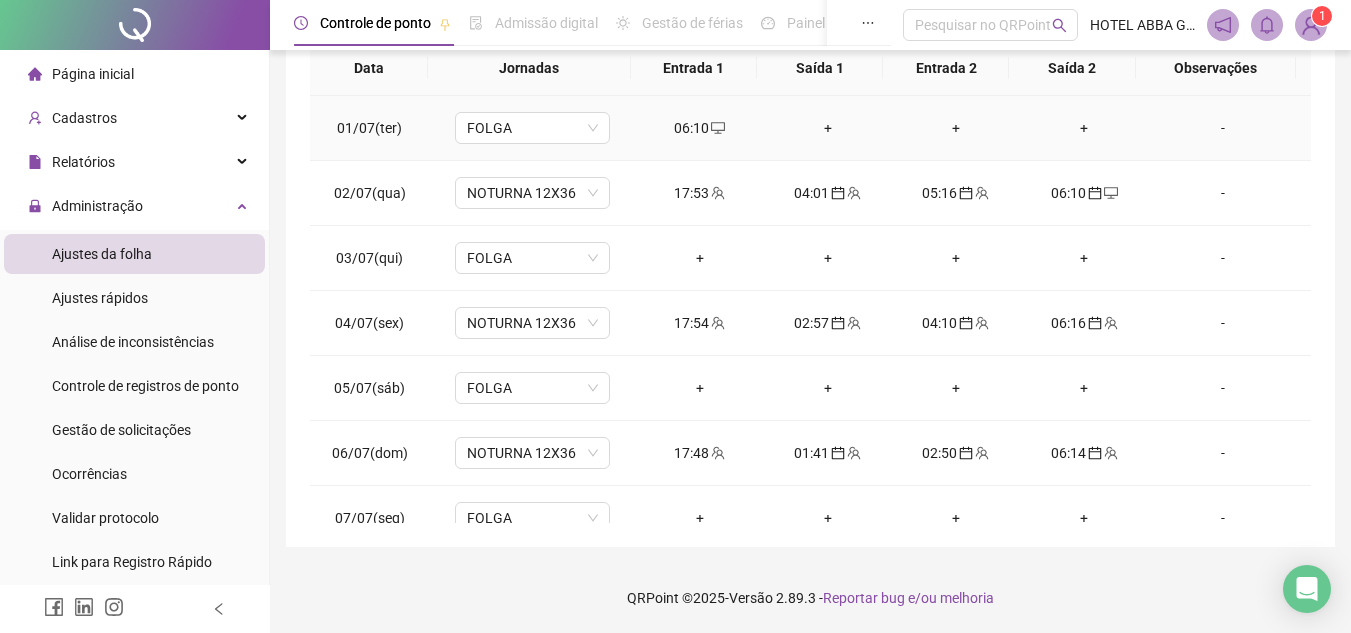click on "06:10" at bounding box center [700, 128] 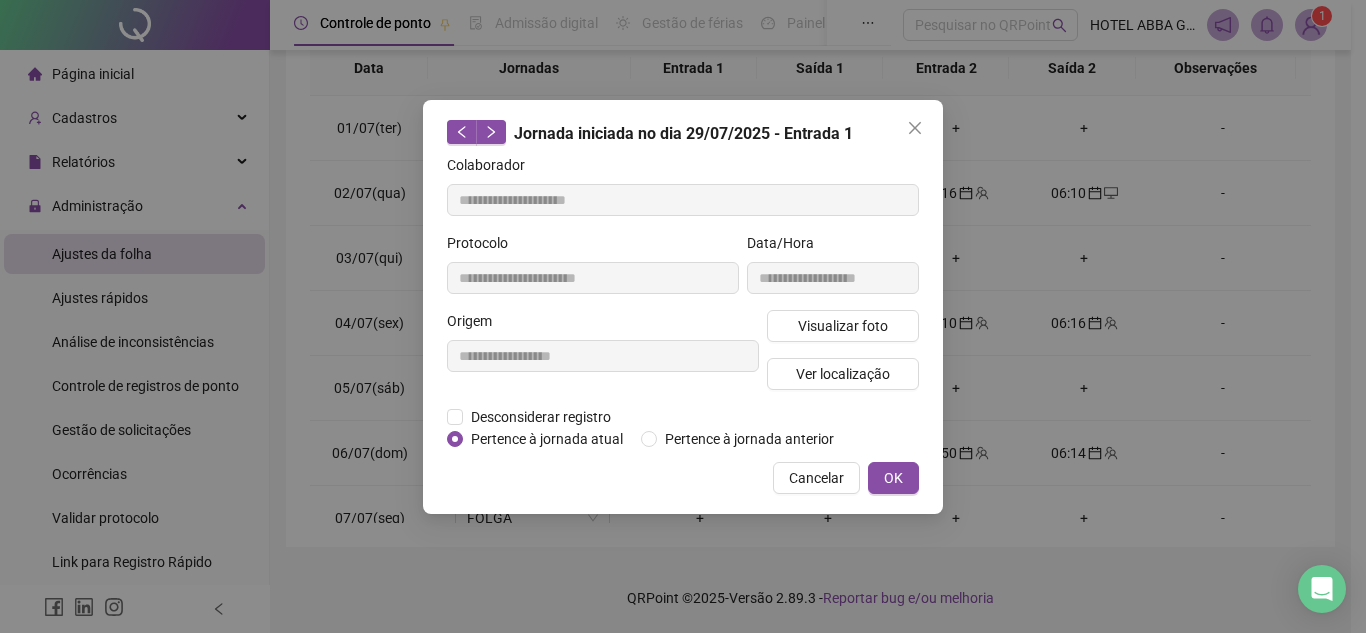 type on "**********" 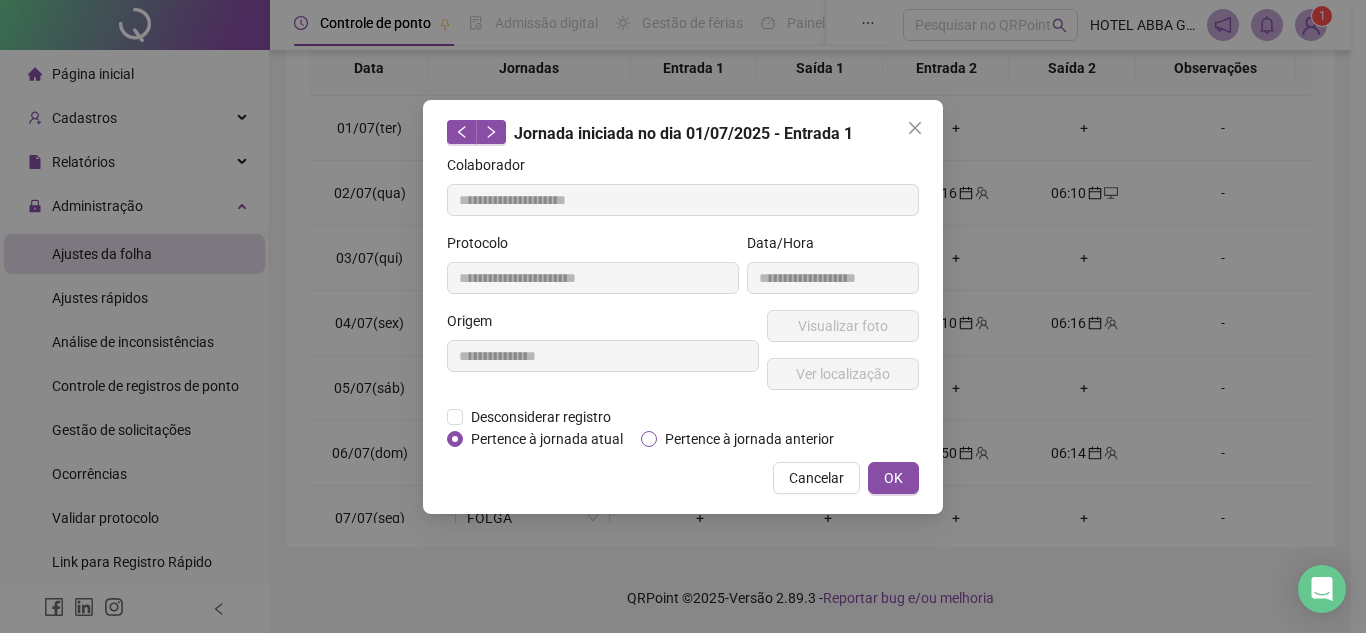click on "Pertence à jornada anterior" at bounding box center [749, 439] 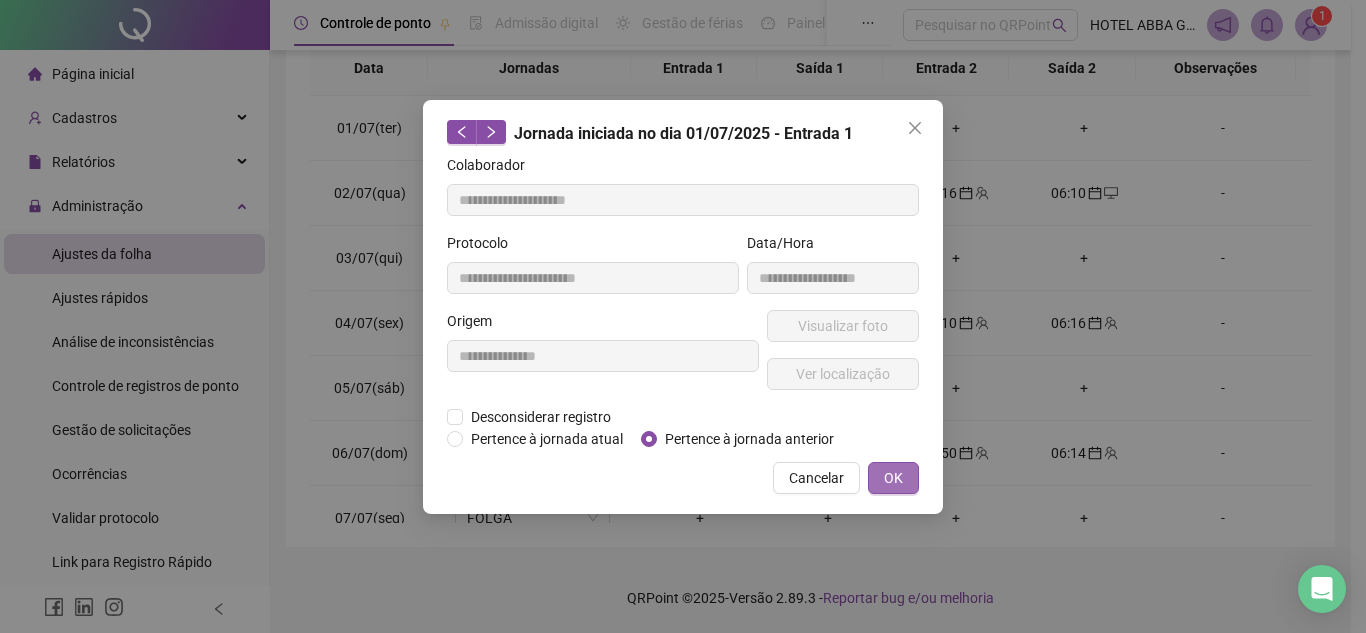 click on "OK" at bounding box center (893, 478) 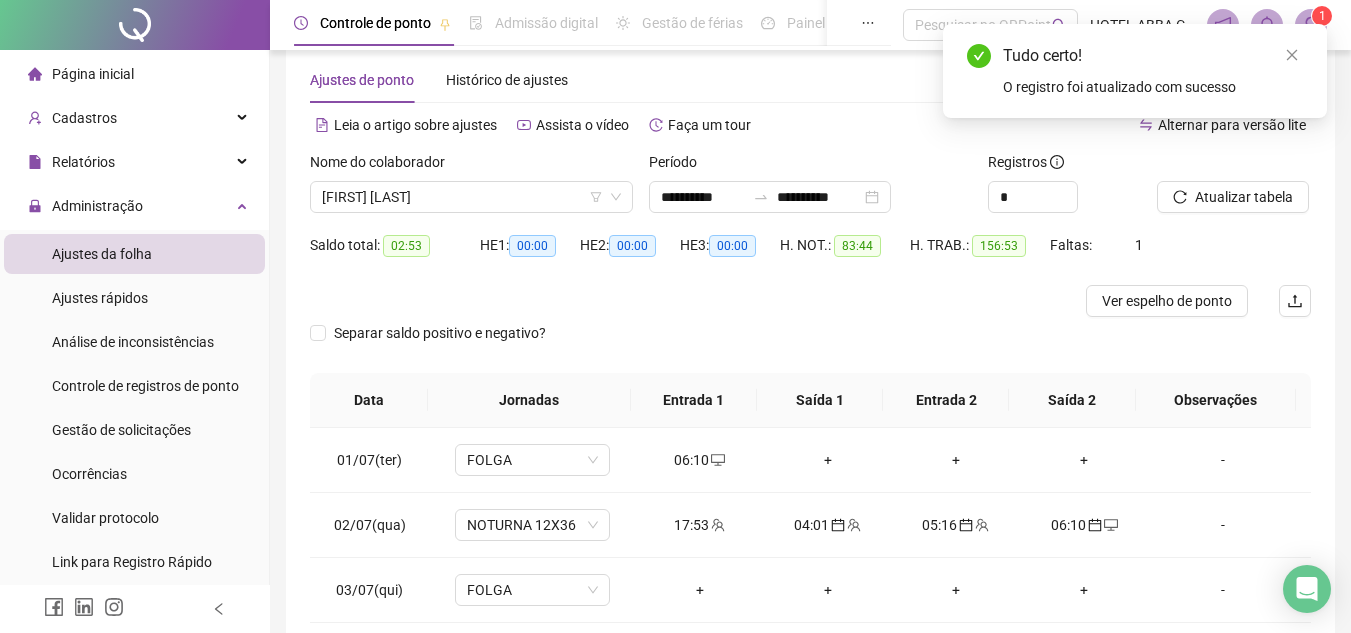 scroll, scrollTop: 32, scrollLeft: 0, axis: vertical 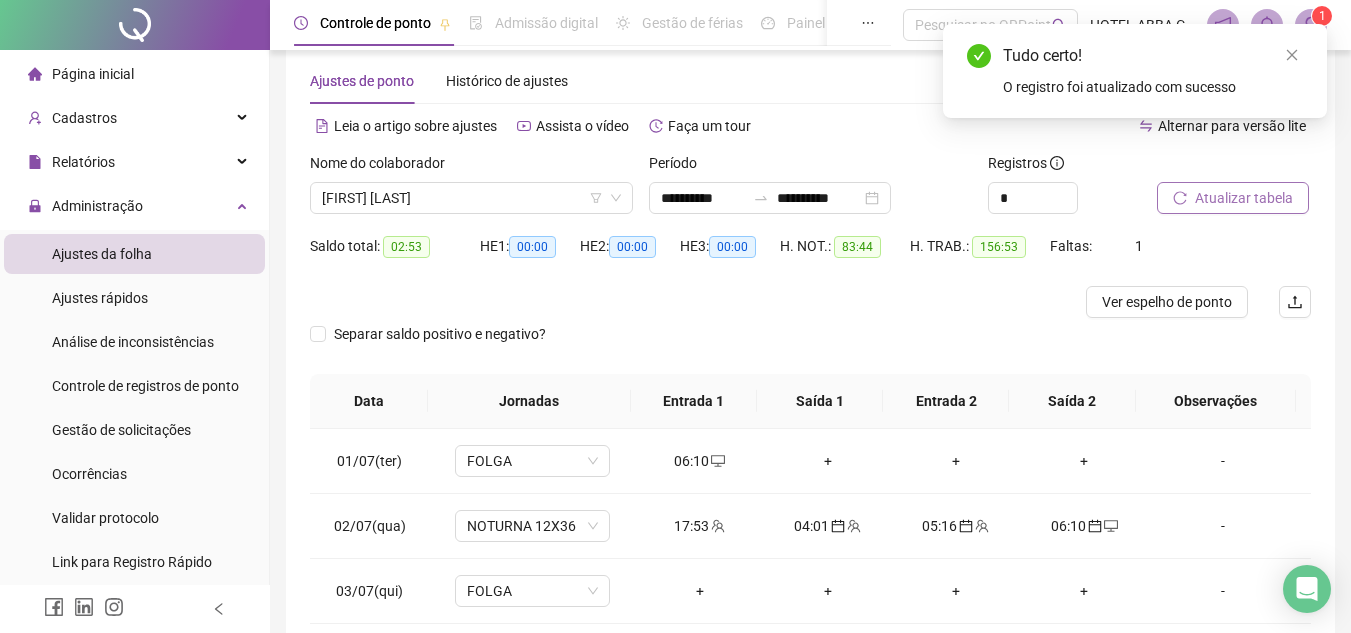 click on "Atualizar tabela" at bounding box center [1244, 198] 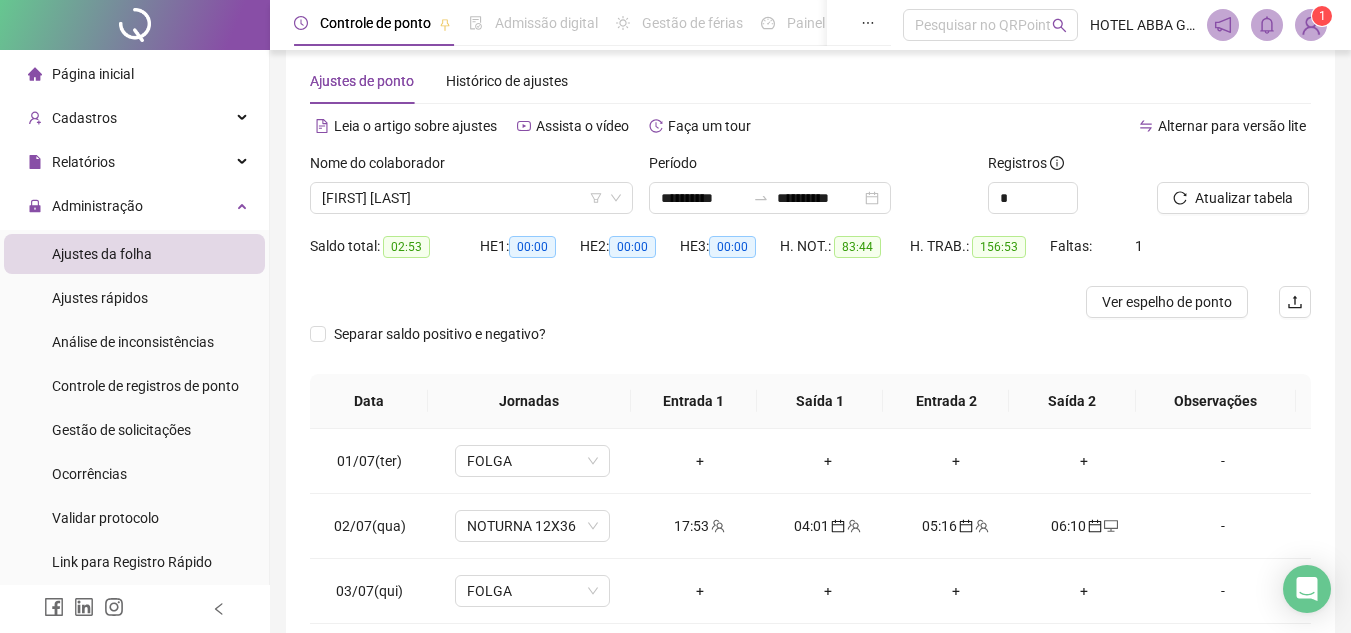 click at bounding box center (761, 198) 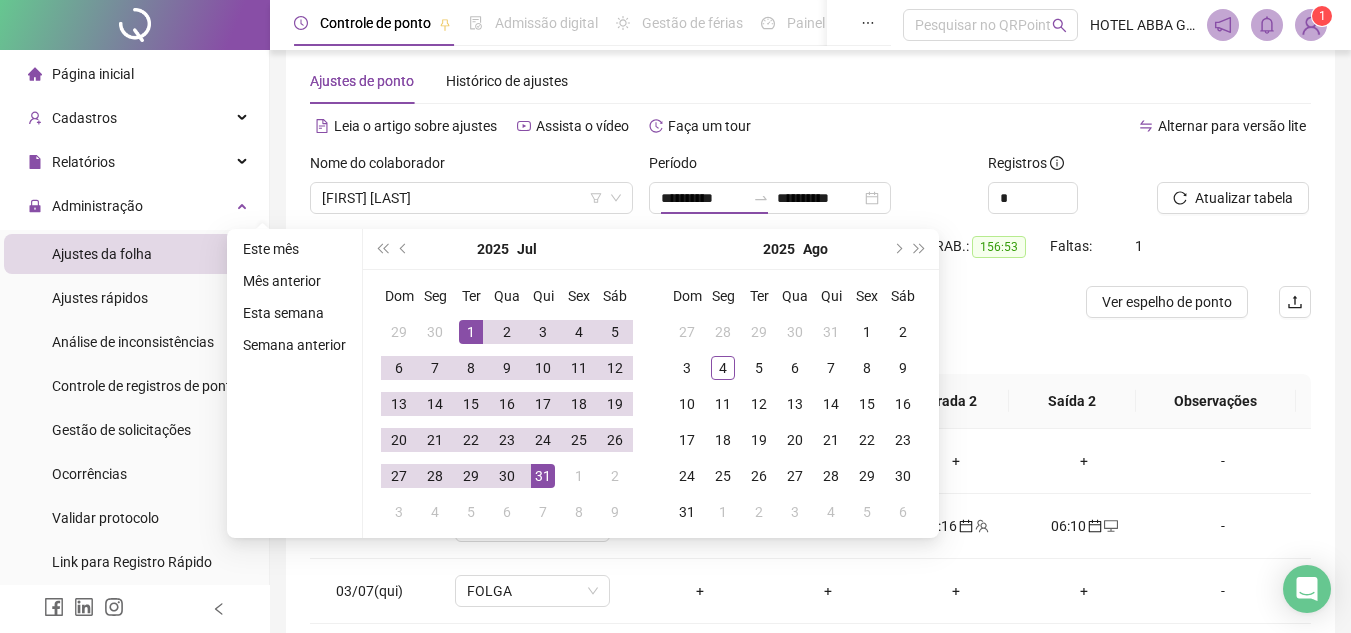 click on "2025 Jul" at bounding box center [507, 249] 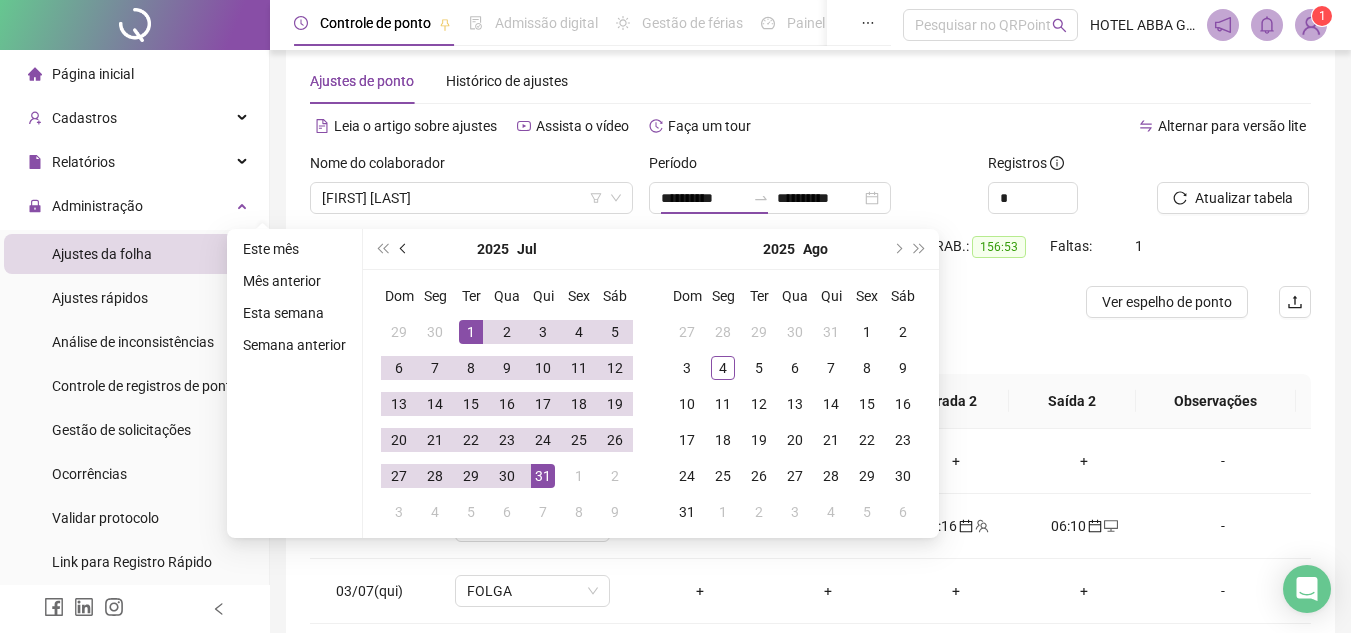 click at bounding box center (404, 249) 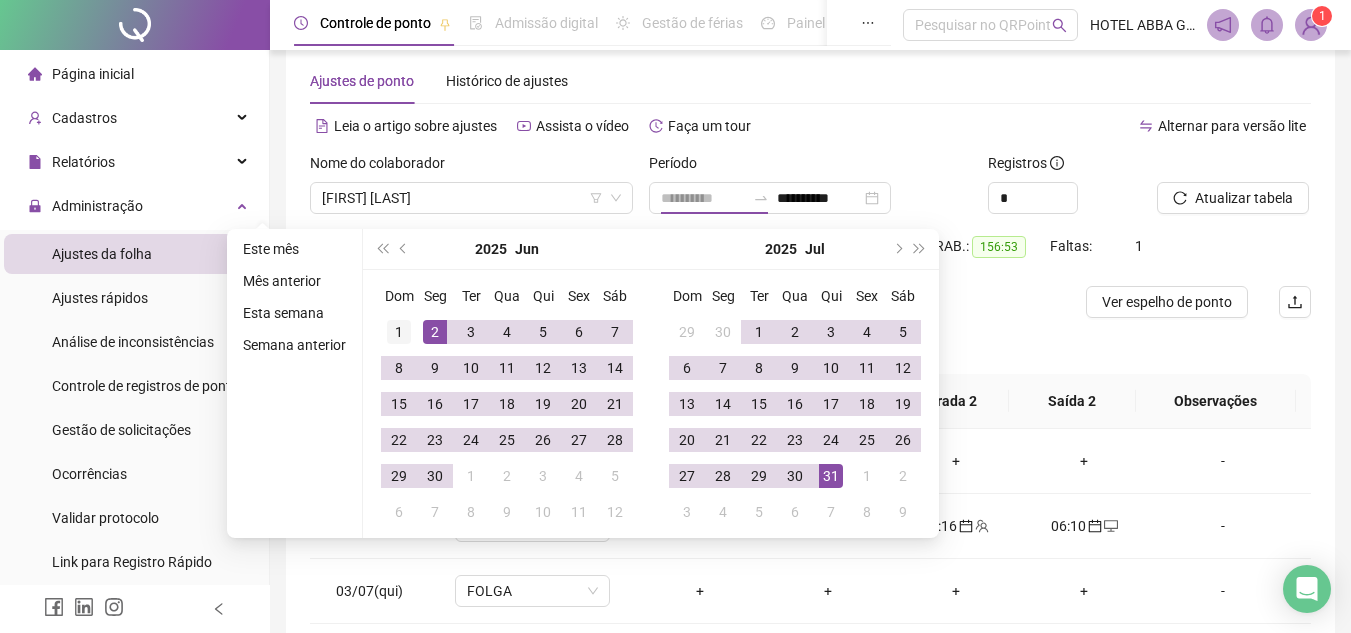 type on "**********" 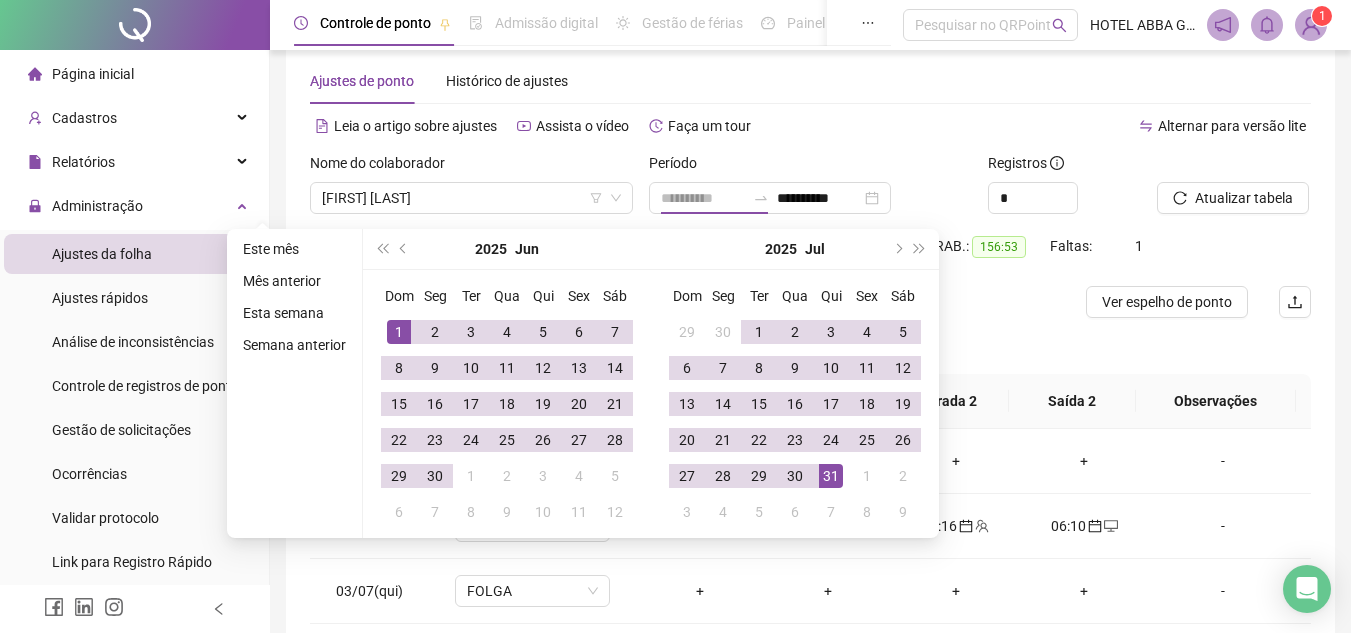 click on "1" at bounding box center (399, 332) 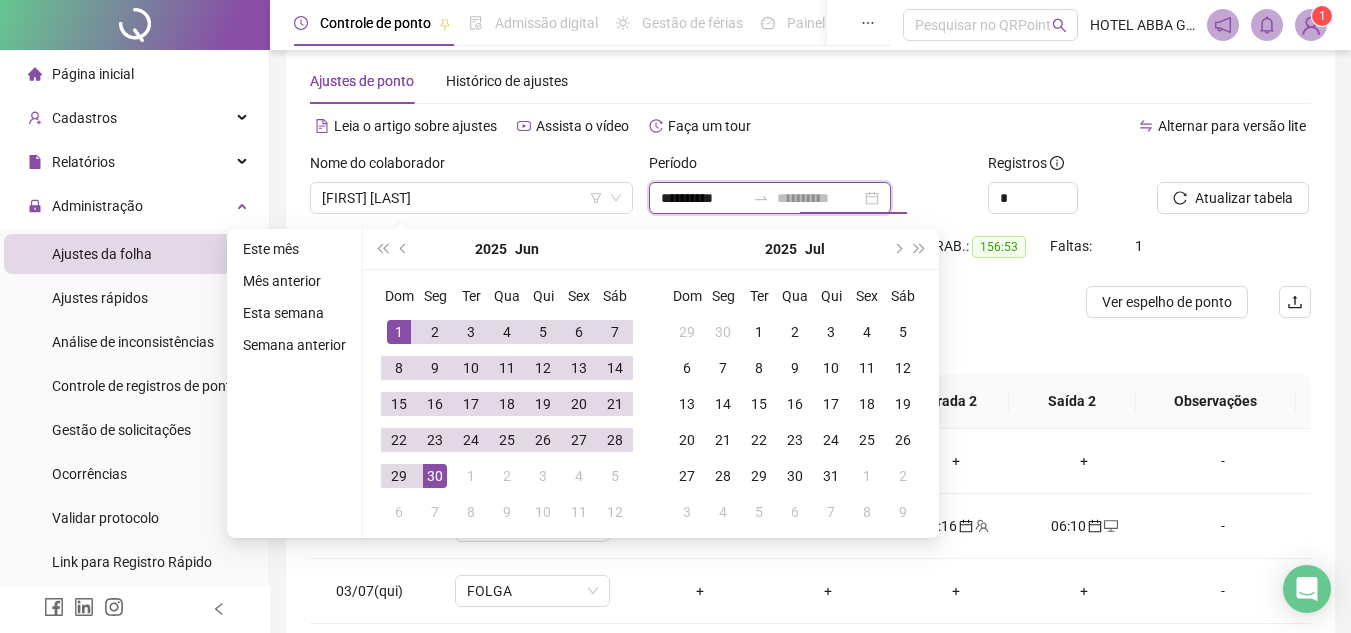 type on "**********" 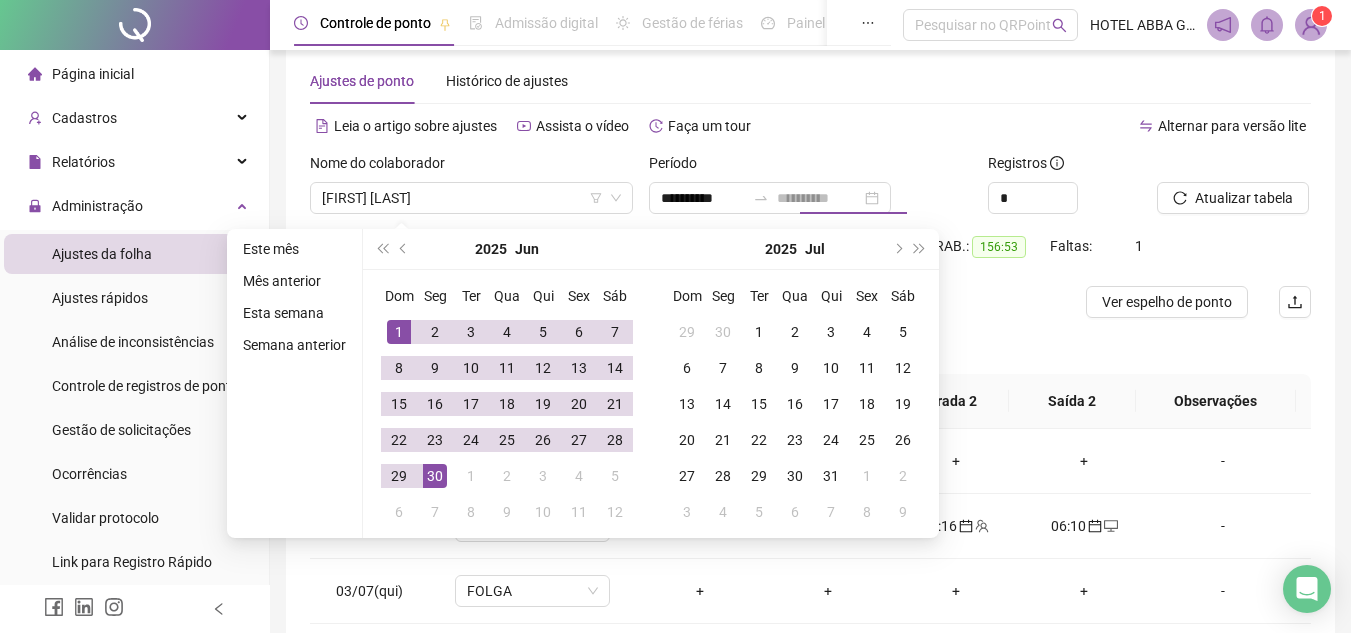 click on "30" at bounding box center [435, 476] 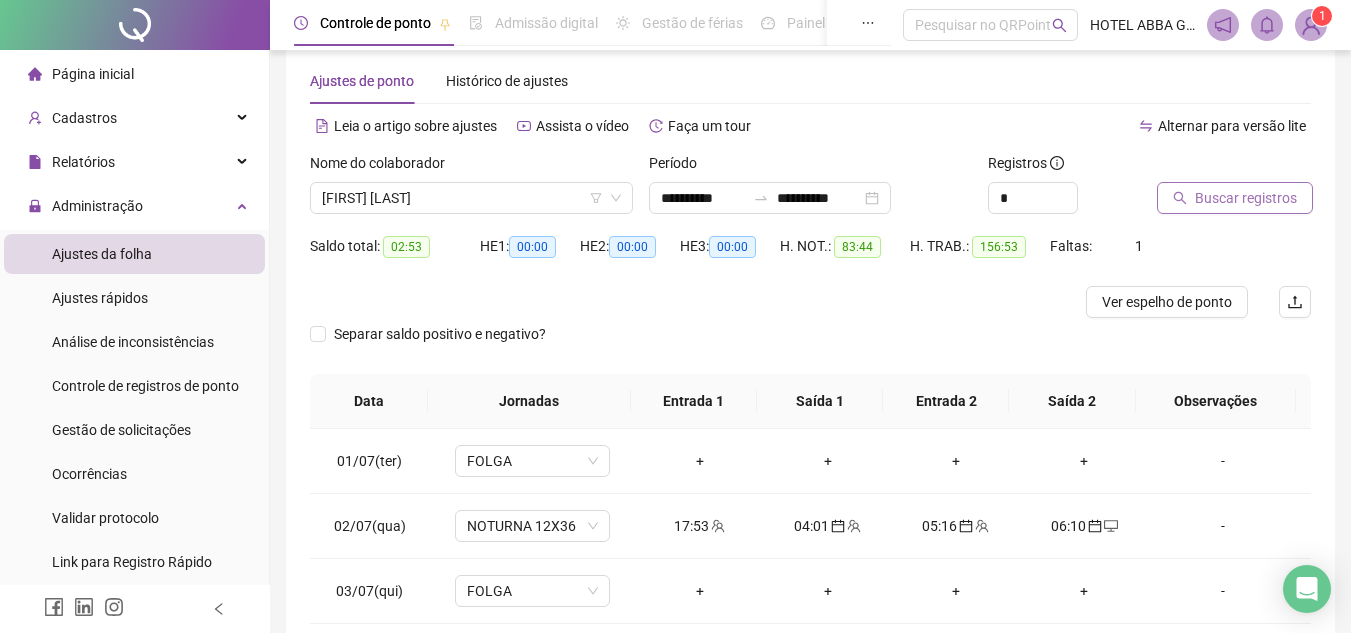click on "Buscar registros" at bounding box center [1246, 198] 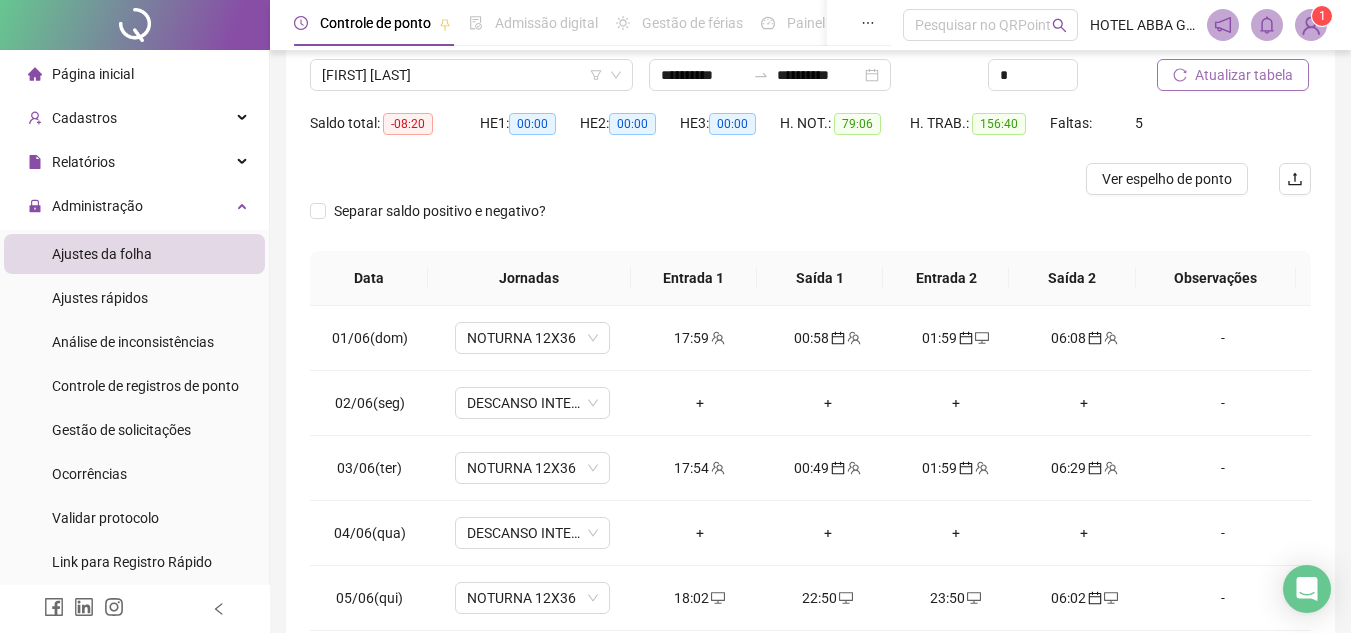 scroll, scrollTop: 365, scrollLeft: 0, axis: vertical 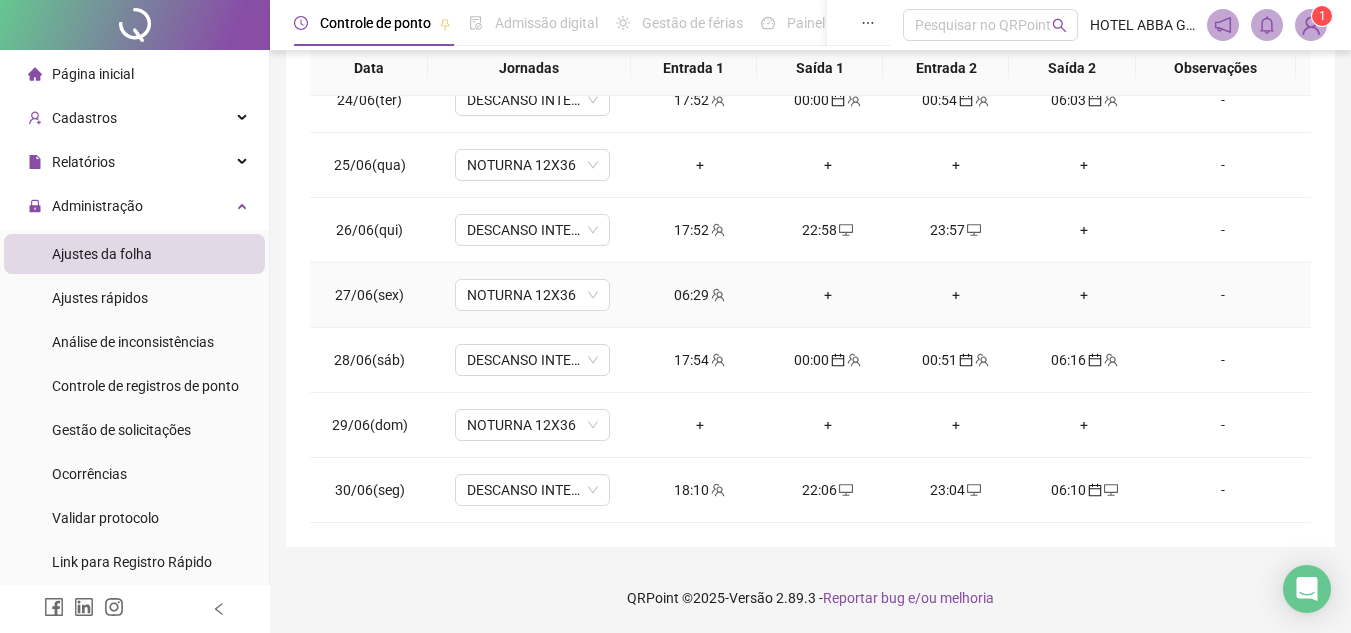 click on "06:29" at bounding box center [700, 295] 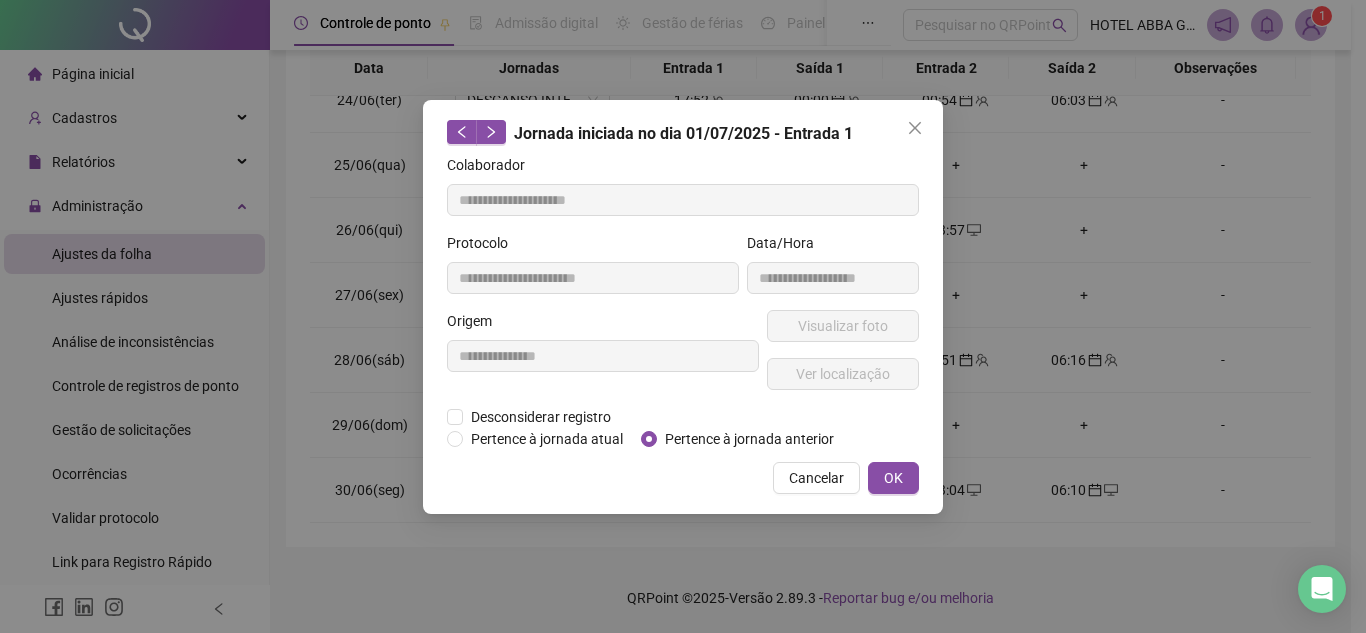 type on "**********" 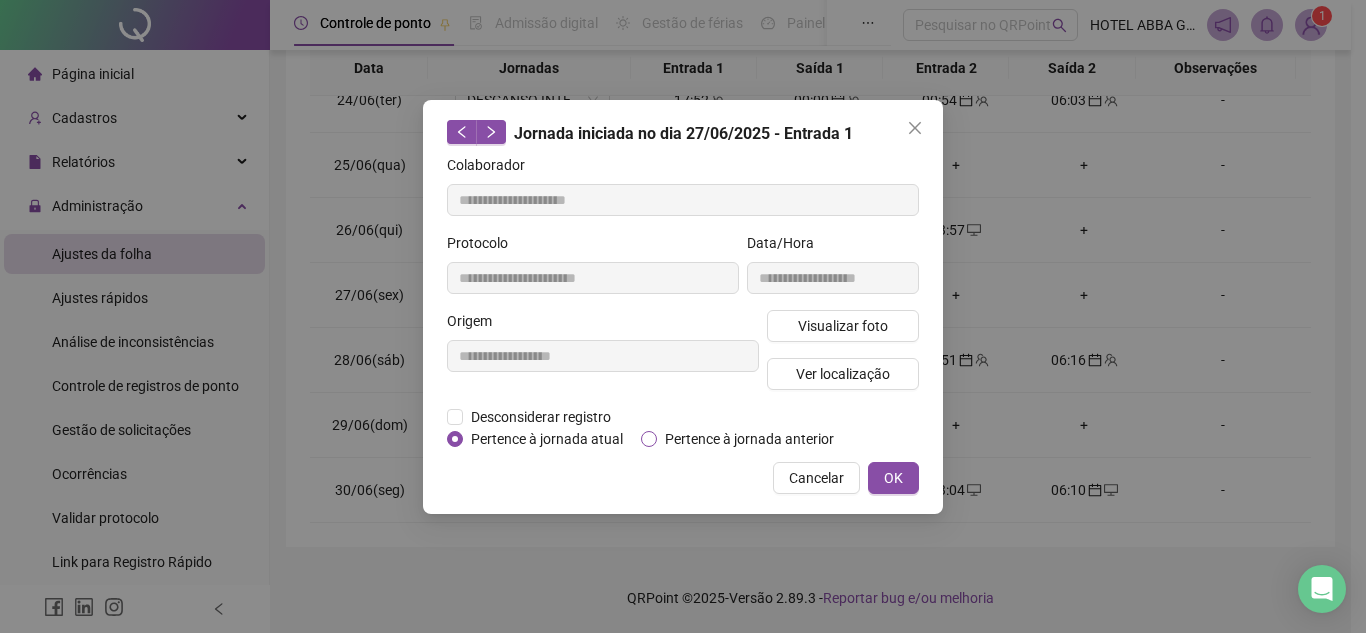 click on "Pertence à jornada anterior" at bounding box center (749, 439) 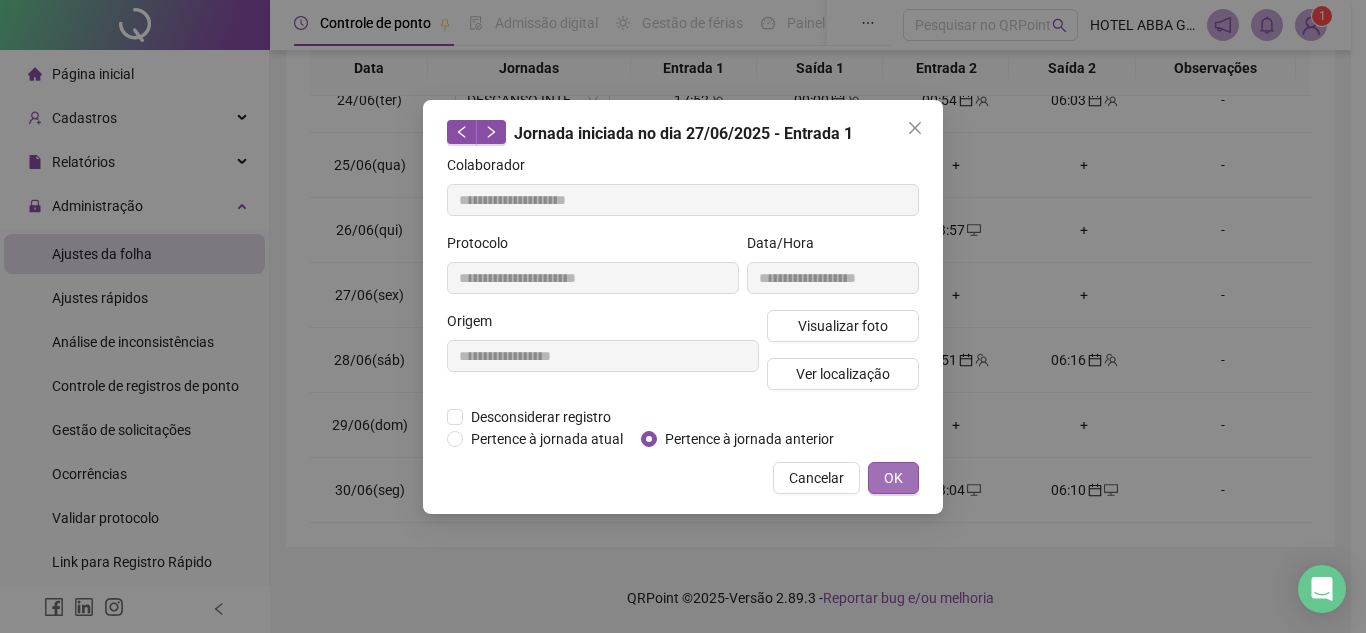 click on "OK" at bounding box center (893, 478) 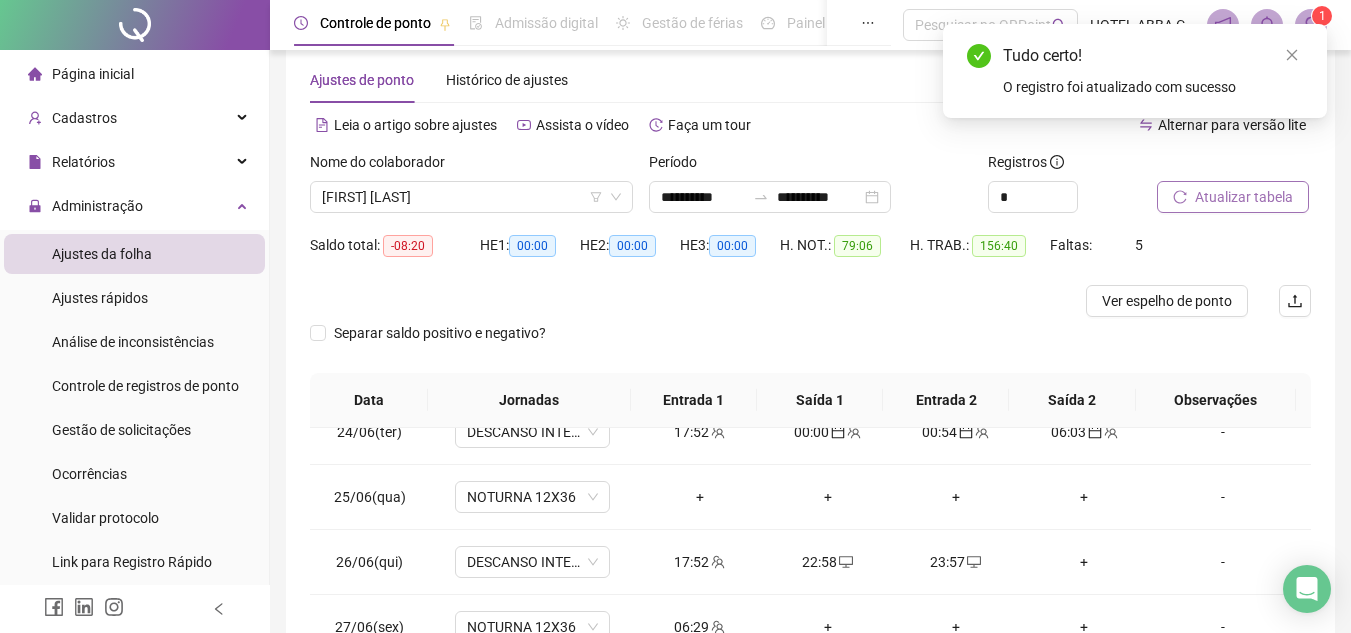 scroll, scrollTop: 28, scrollLeft: 0, axis: vertical 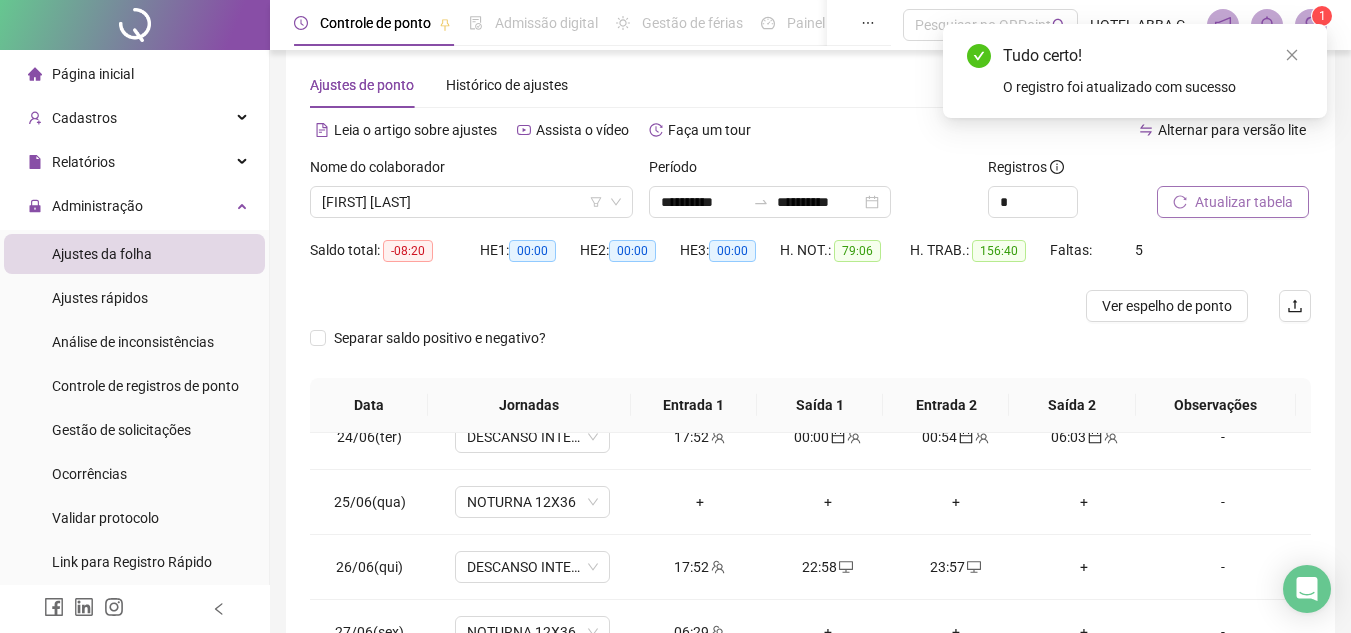 click on "Atualizar tabela" at bounding box center (1244, 202) 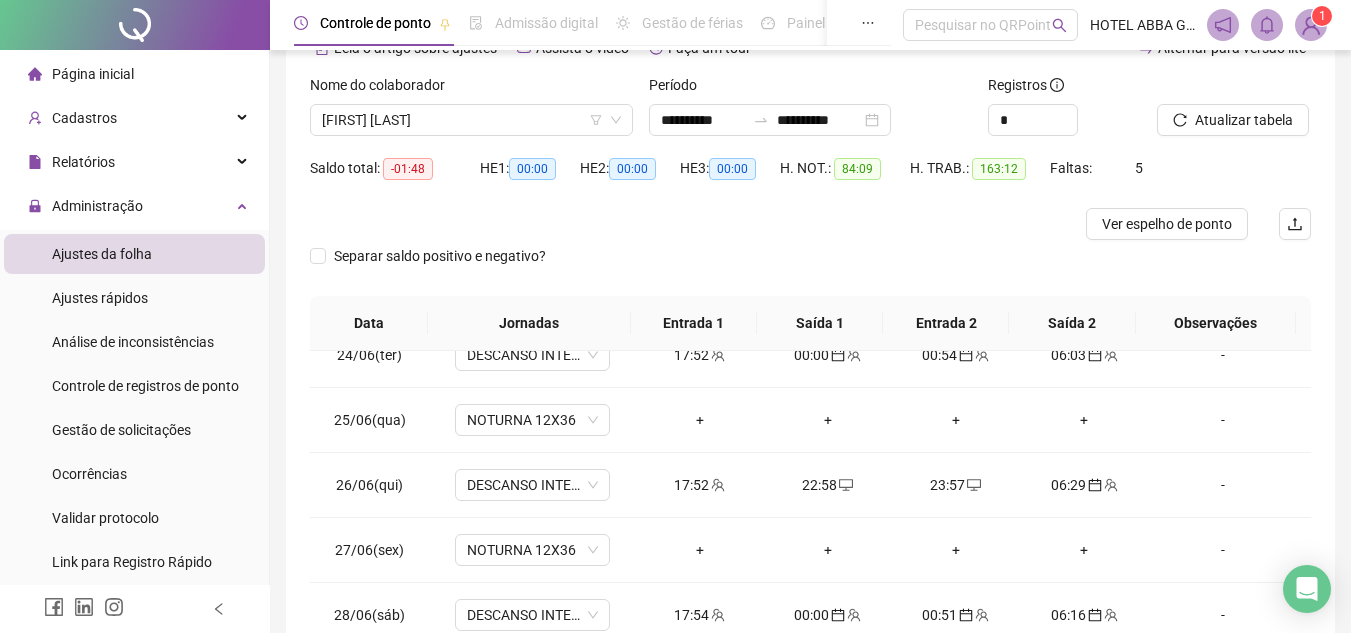 scroll, scrollTop: 65, scrollLeft: 0, axis: vertical 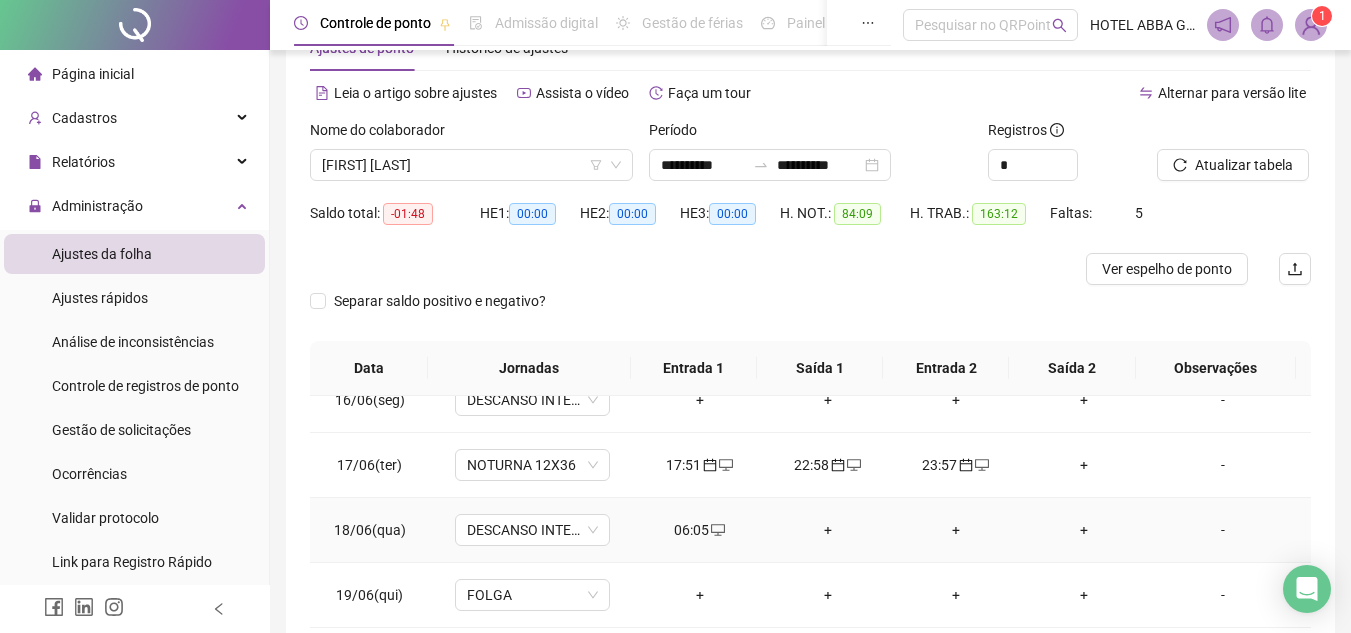 click on "06:05" at bounding box center [700, 530] 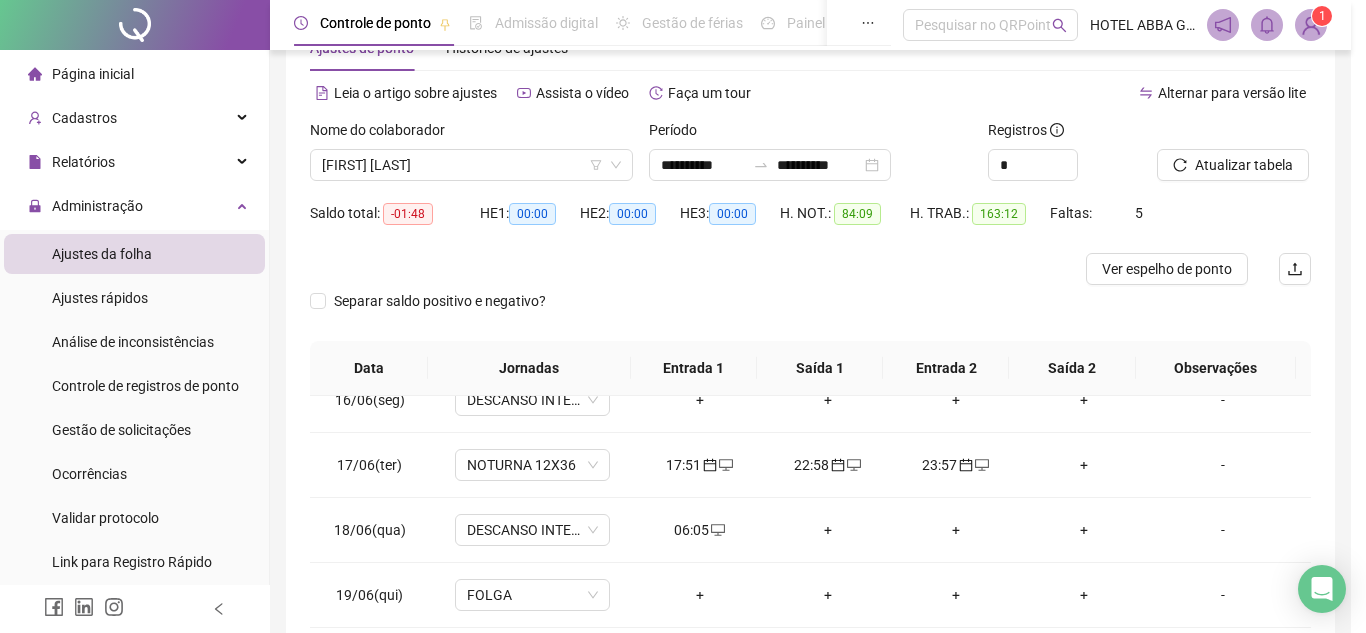 type on "**********" 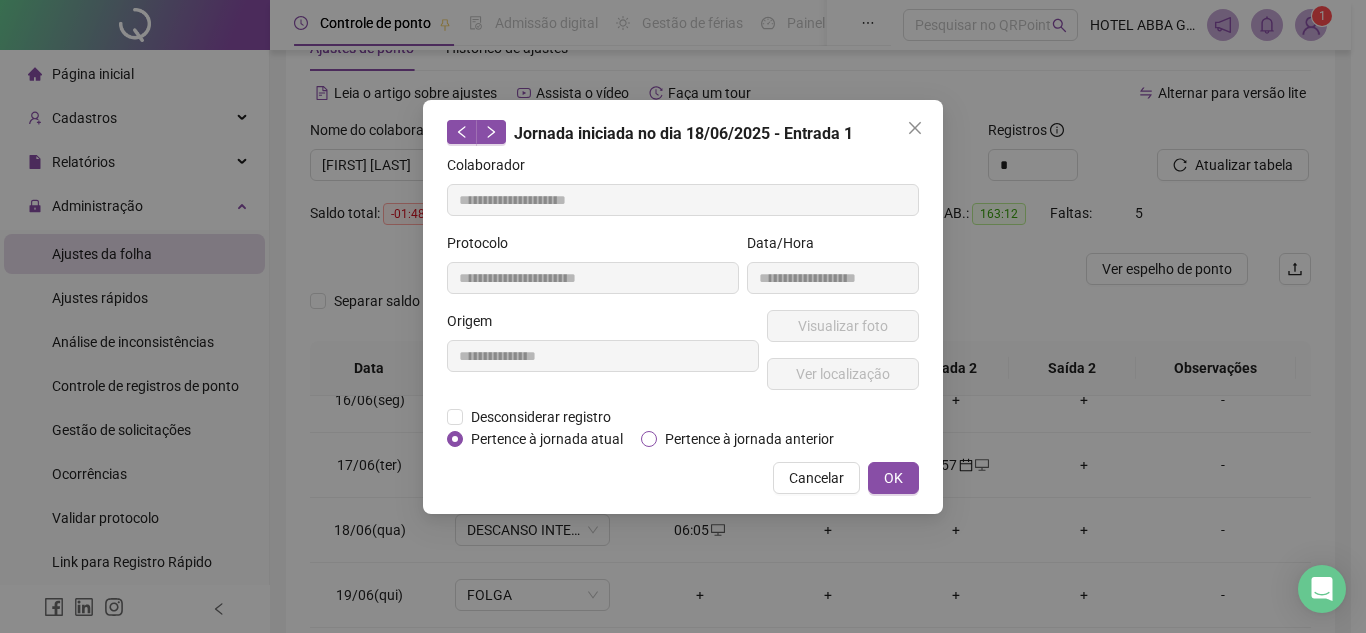 click on "Pertence à jornada anterior" at bounding box center (749, 439) 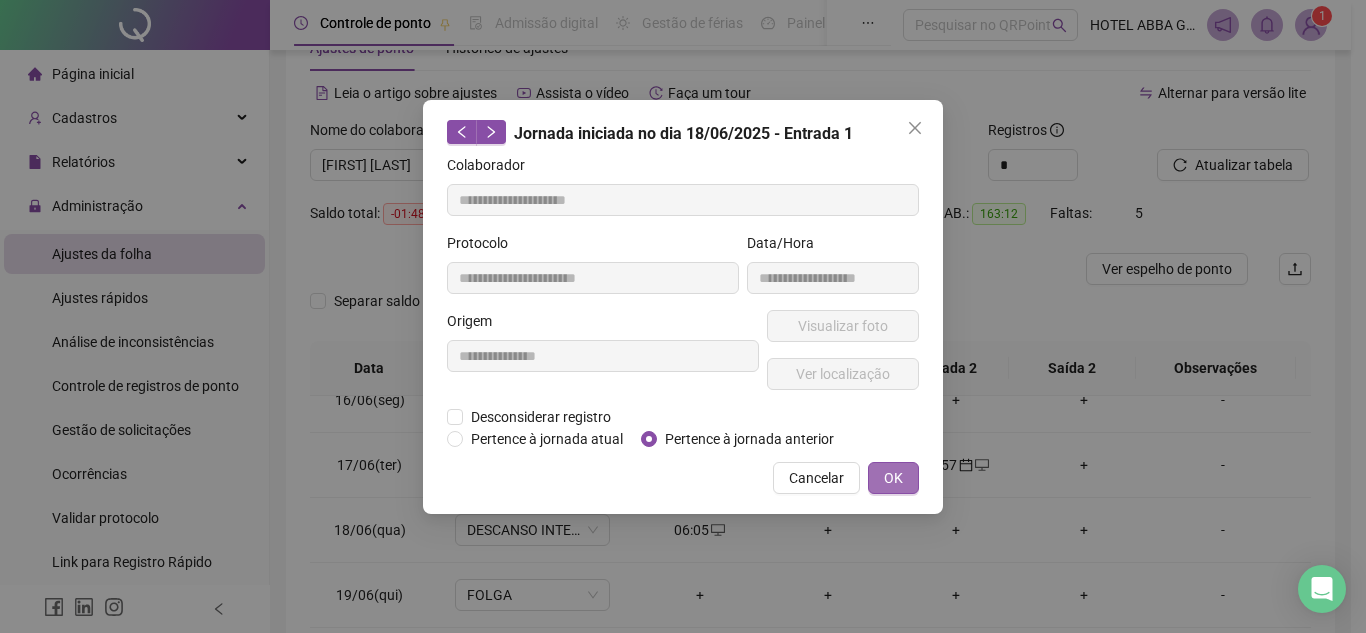 click on "OK" at bounding box center [893, 478] 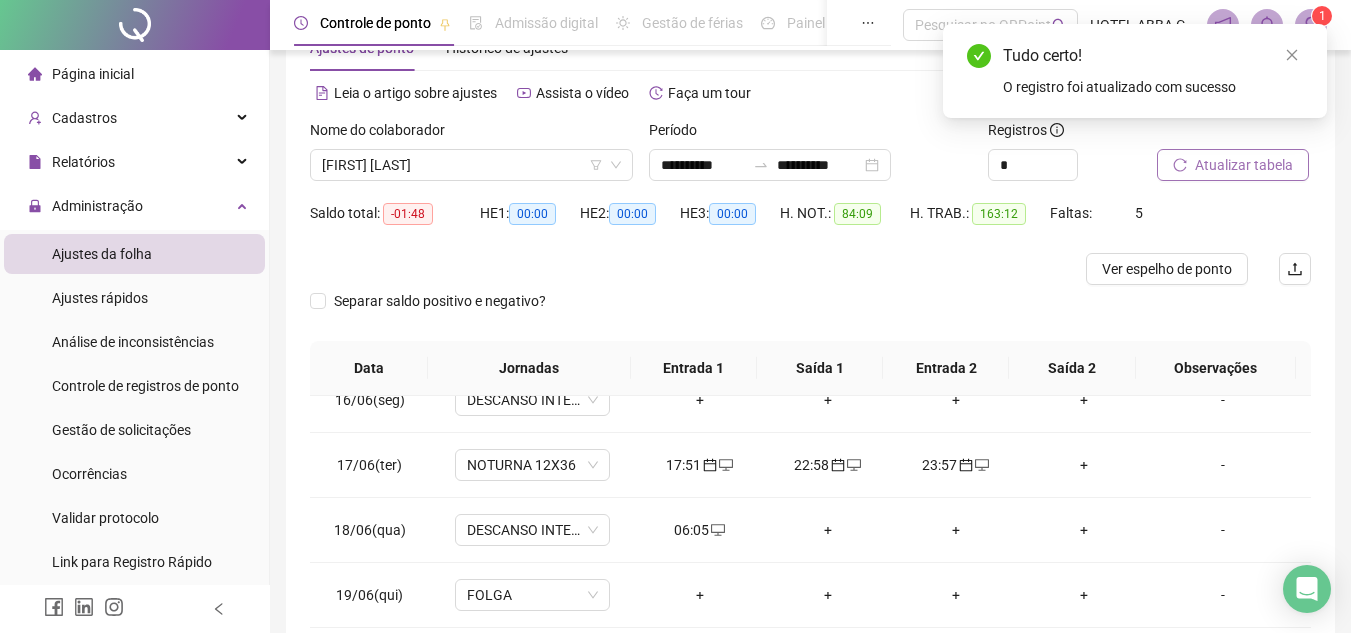 click on "Atualizar tabela" at bounding box center [1244, 165] 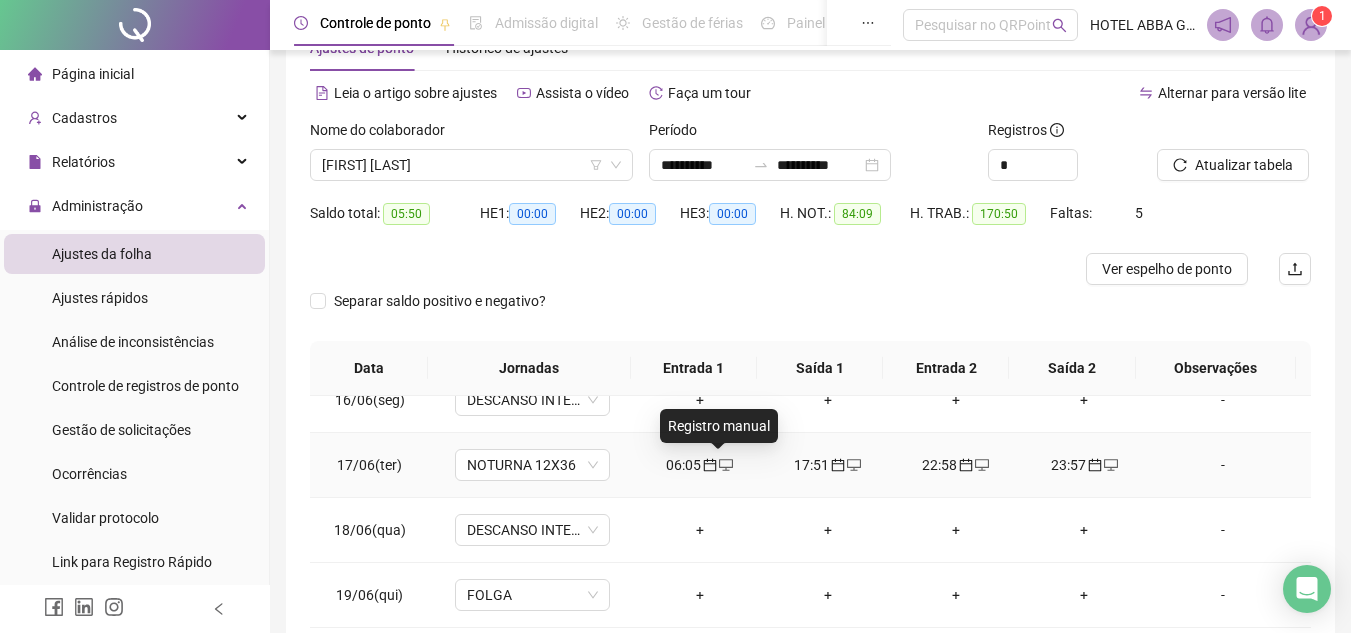 click 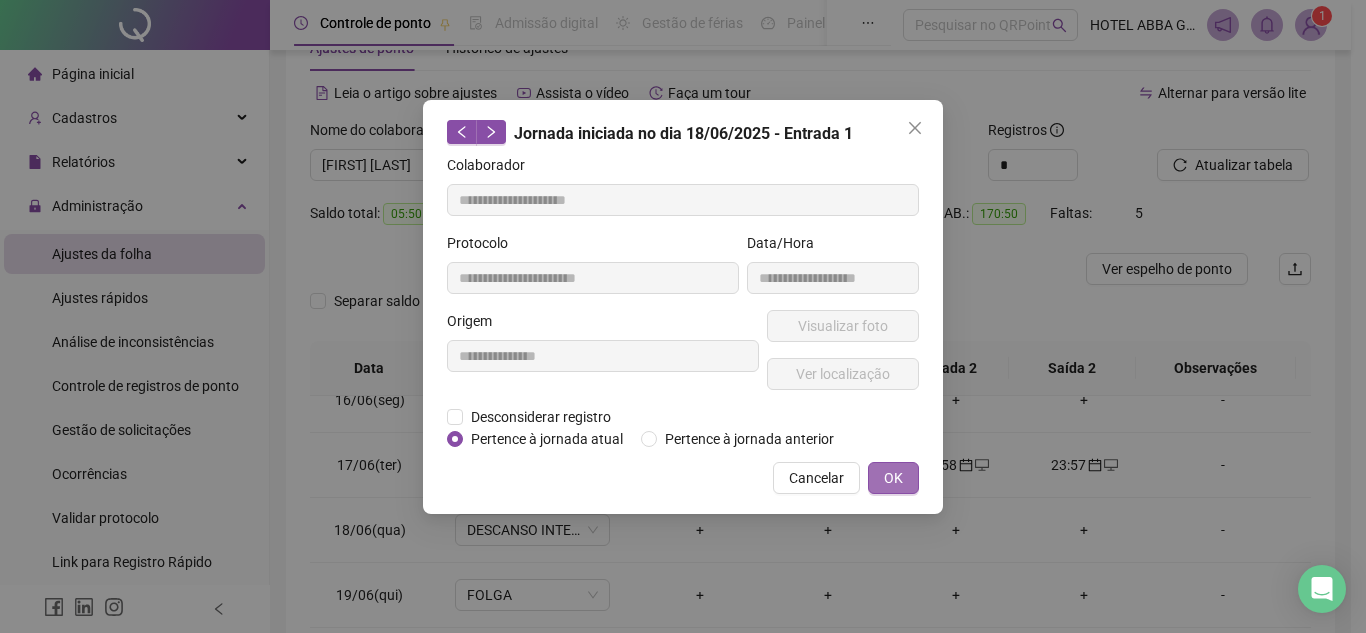 click on "OK" at bounding box center [893, 478] 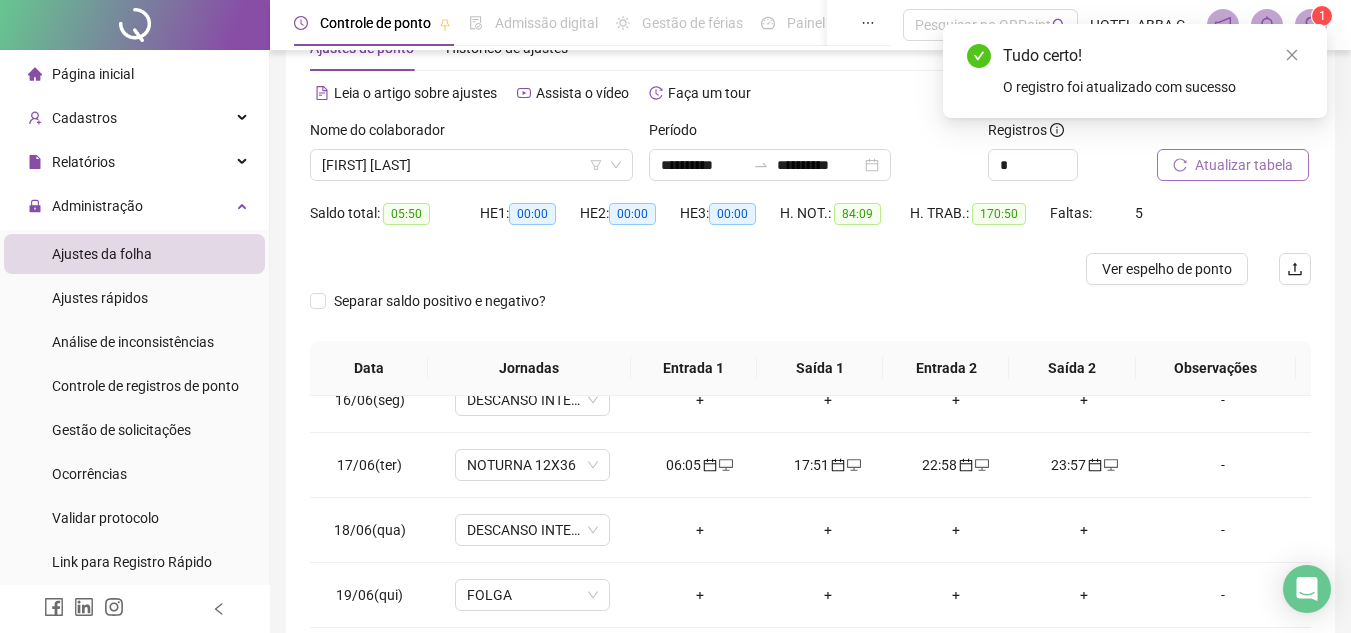 click on "Atualizar tabela" at bounding box center (1244, 165) 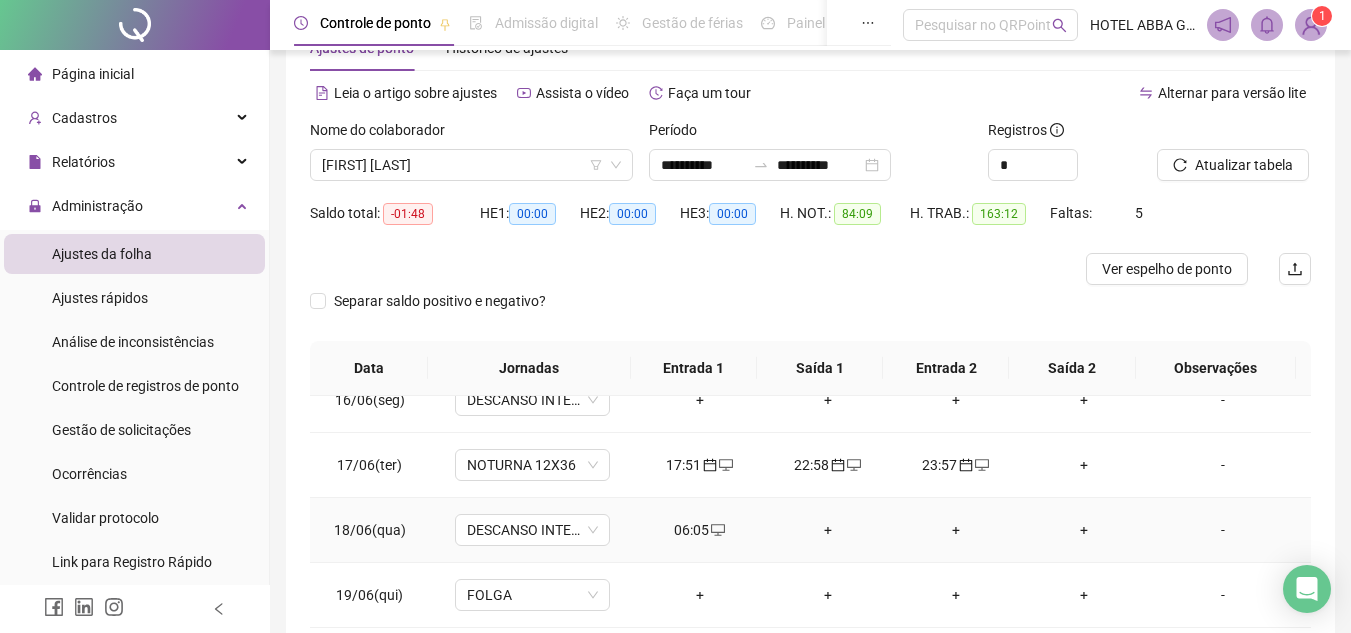 click 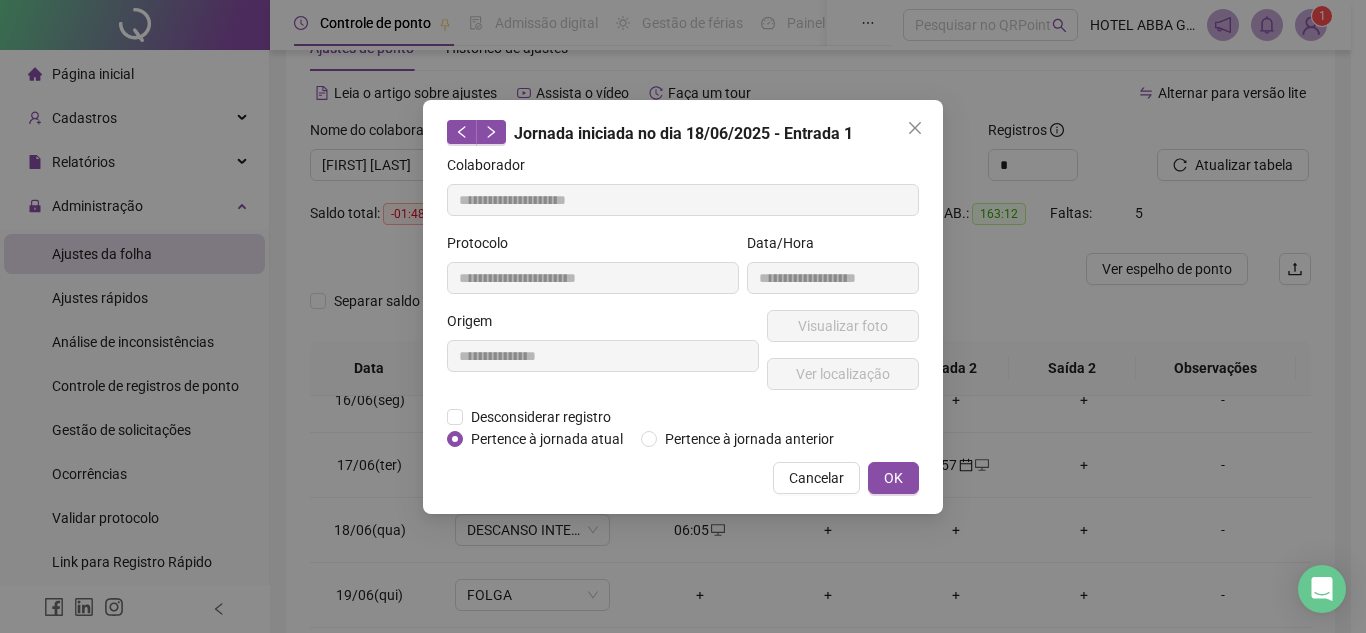 click on "**********" at bounding box center [683, 316] 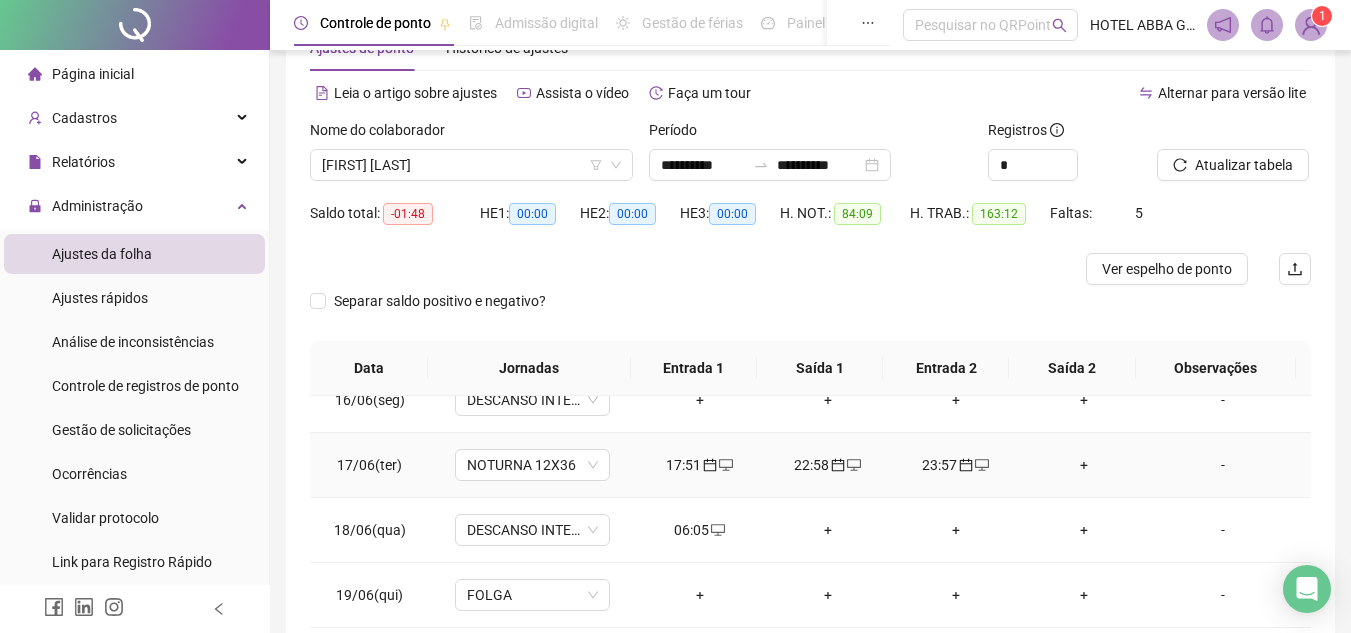 click on "+" at bounding box center [1084, 465] 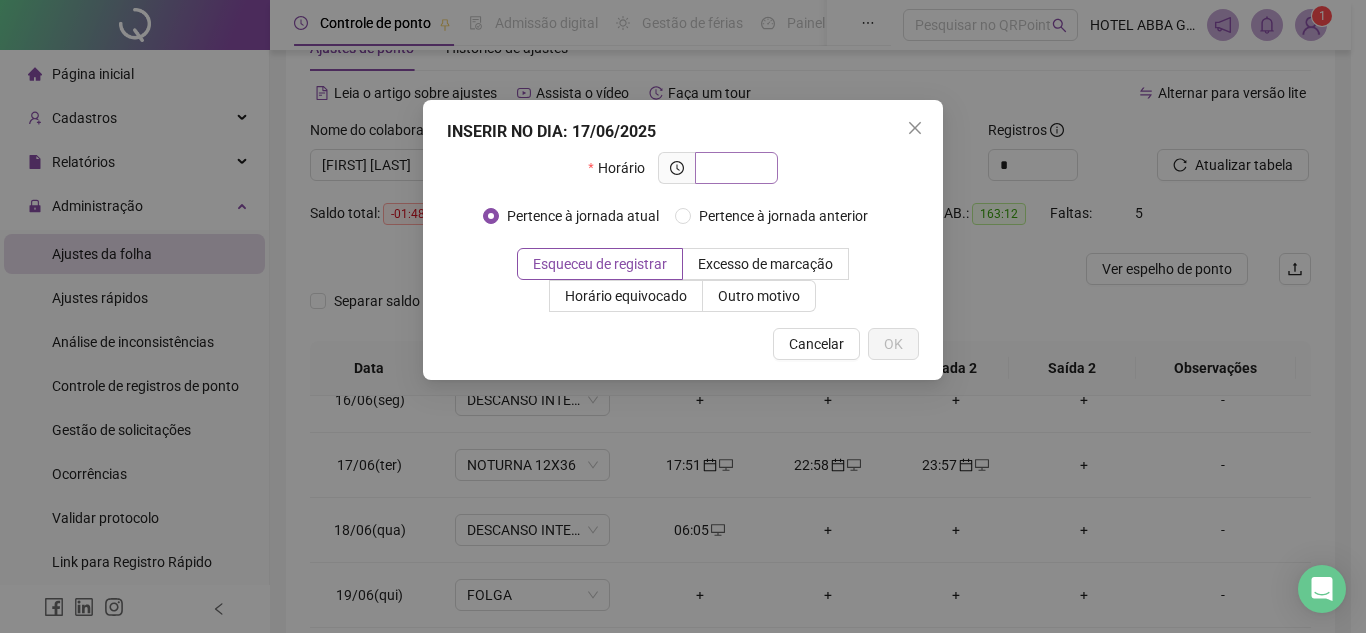 click at bounding box center [734, 168] 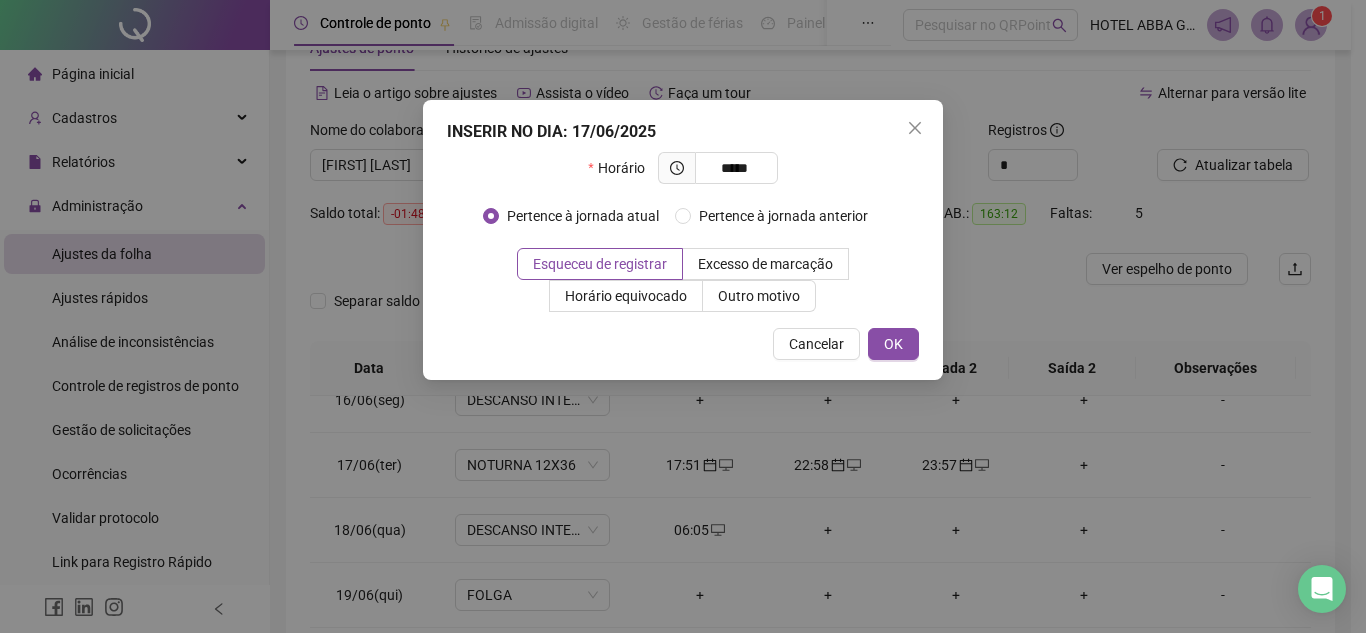 type on "*****" 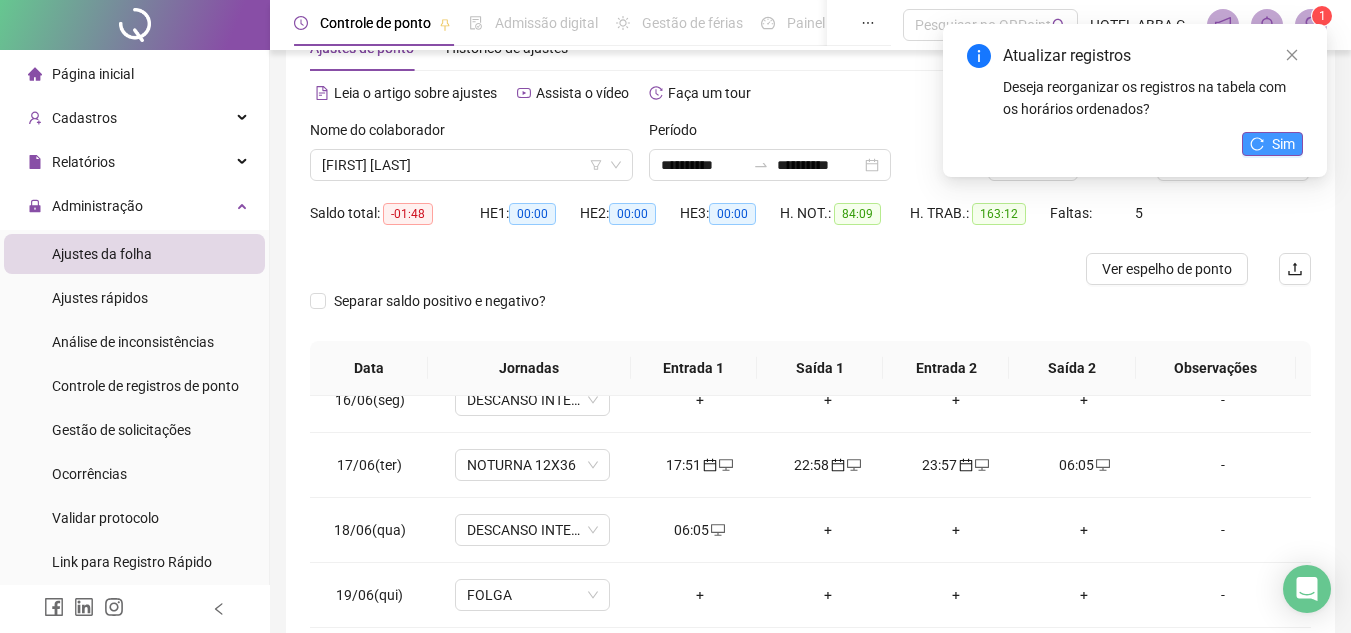 click on "Sim" at bounding box center (1272, 144) 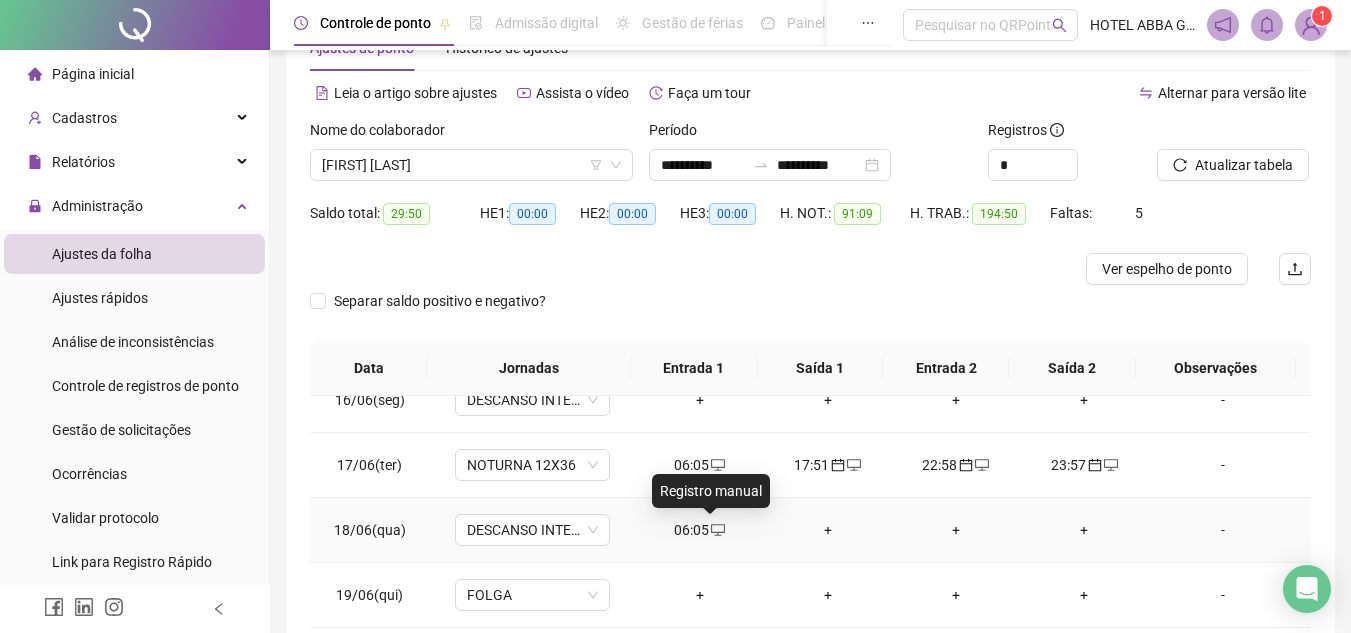 click at bounding box center [717, 530] 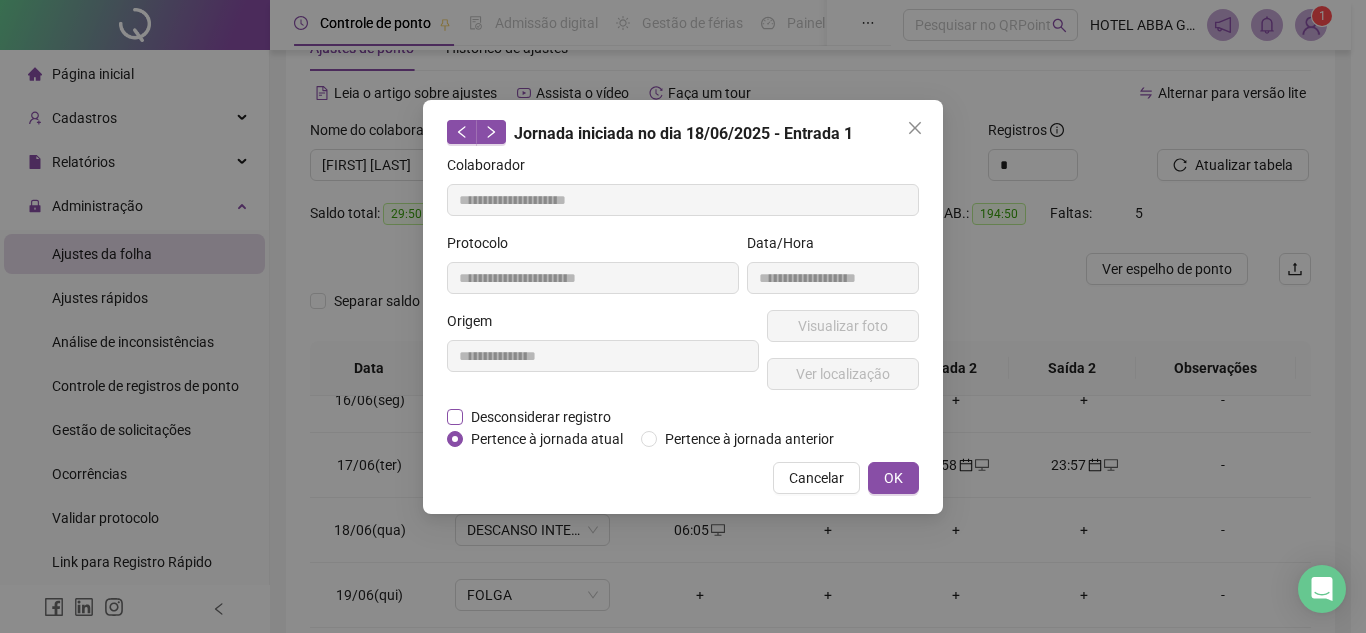 click on "Desconsiderar registro" at bounding box center (541, 417) 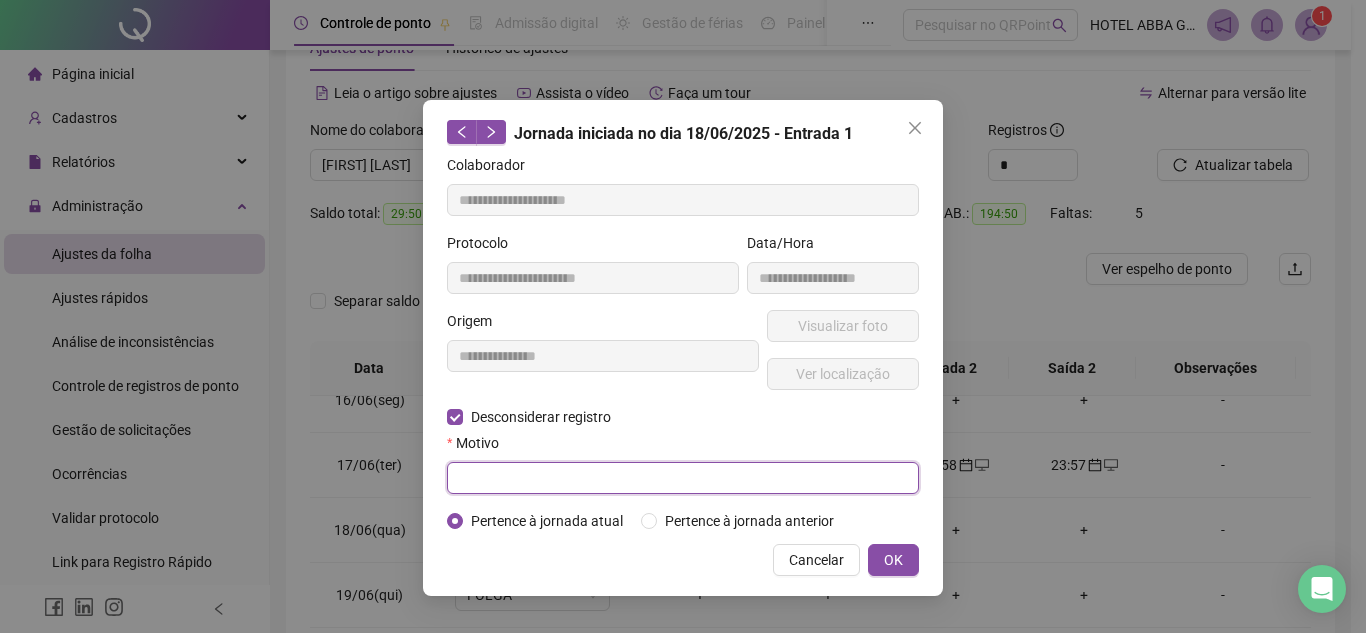 click at bounding box center (683, 478) 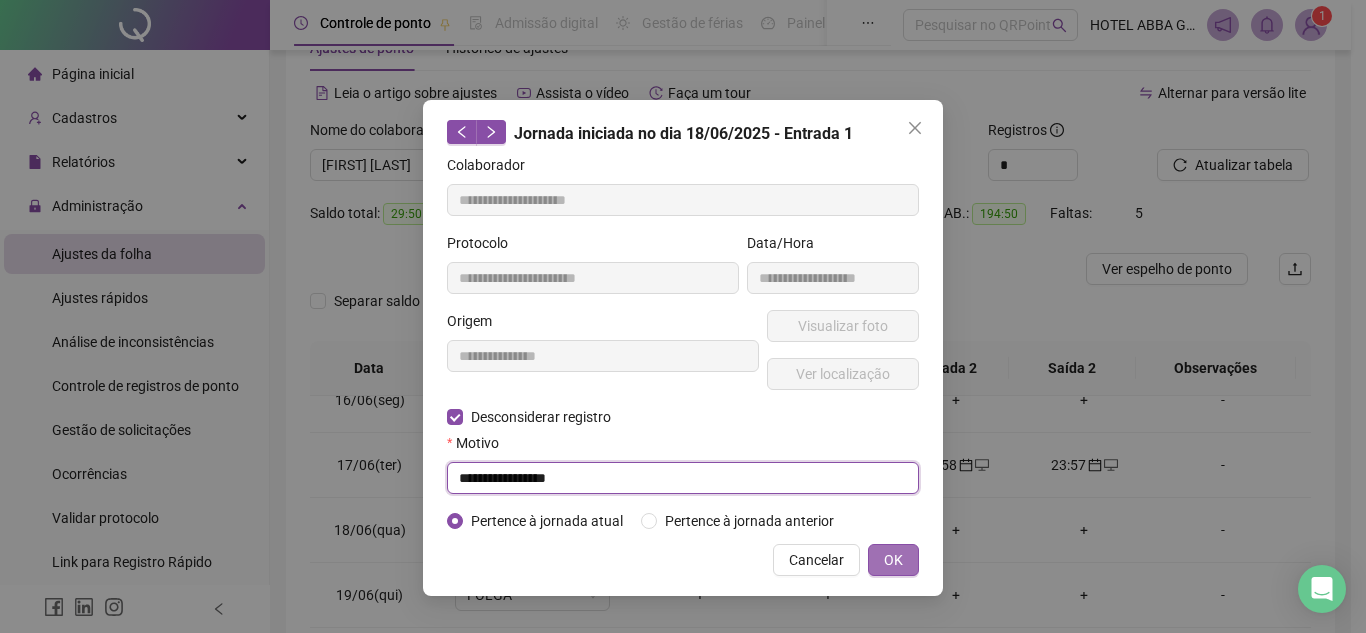 type on "**********" 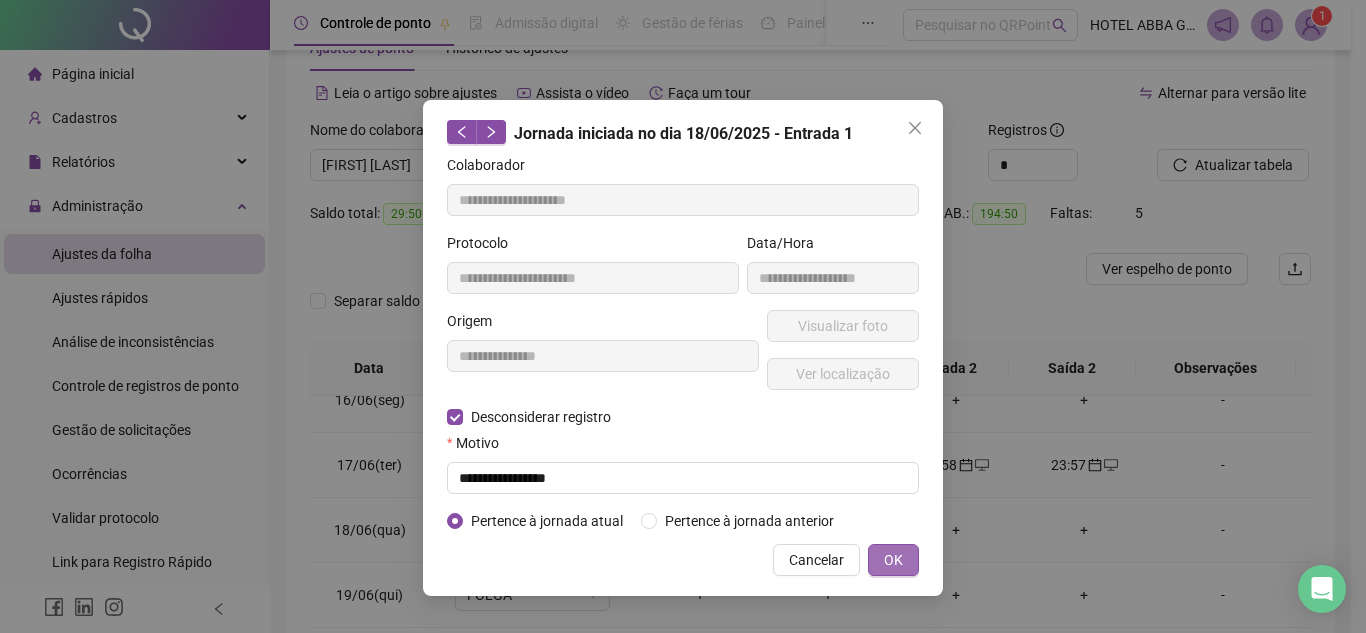 click on "OK" at bounding box center [893, 560] 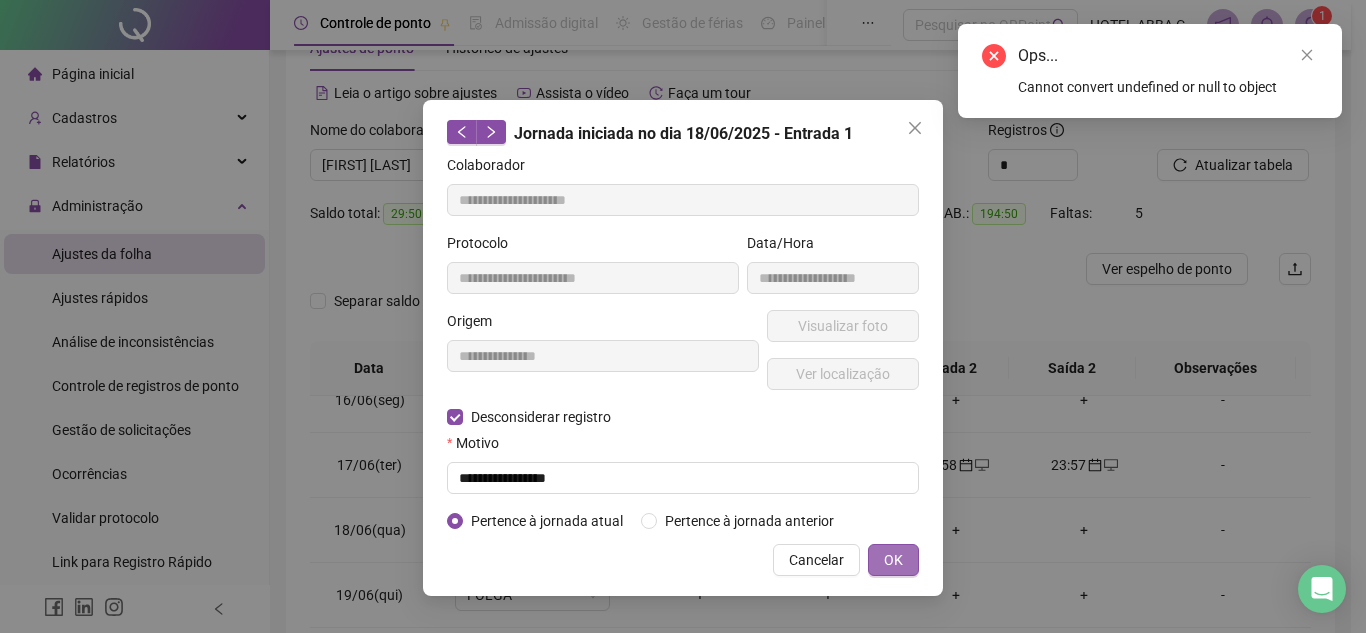 click on "OK" at bounding box center (893, 560) 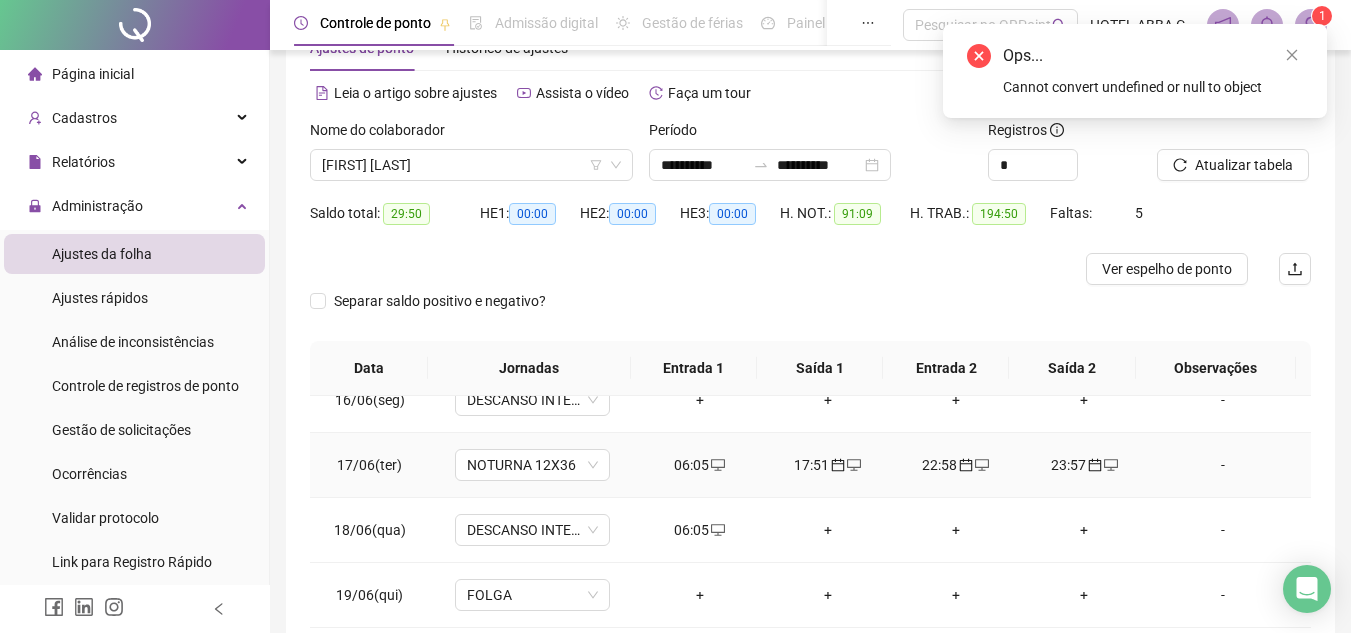 click on "06:05" at bounding box center [700, 465] 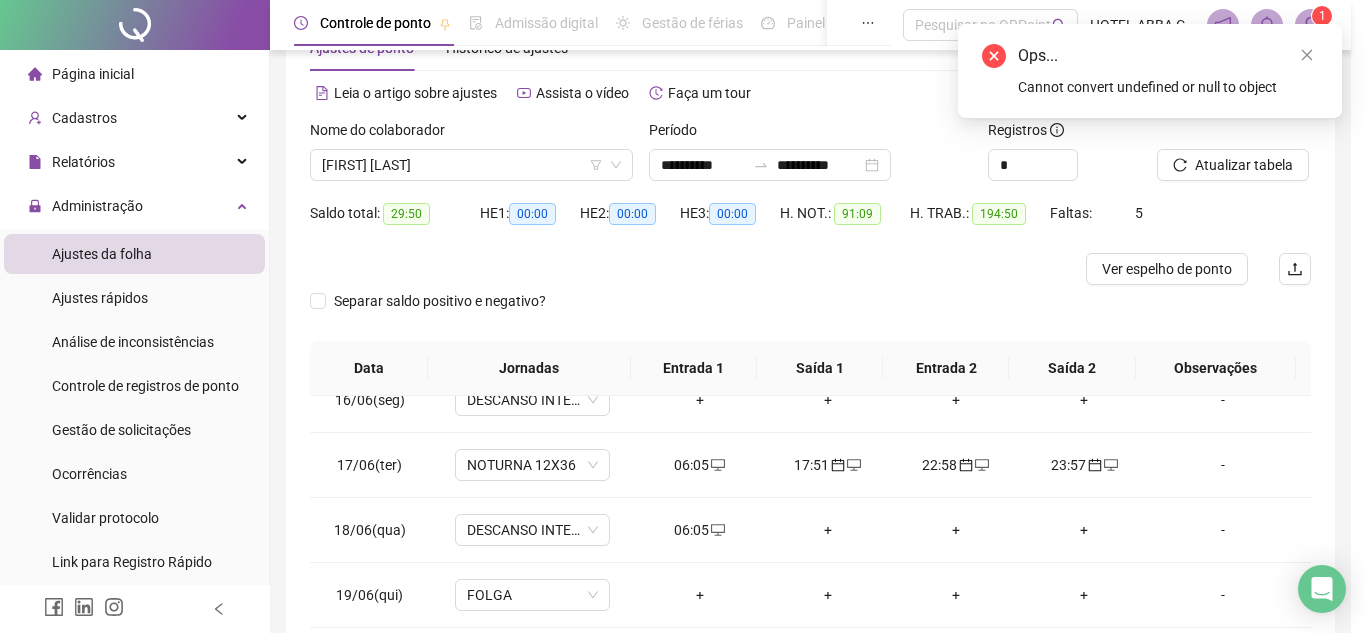type on "**********" 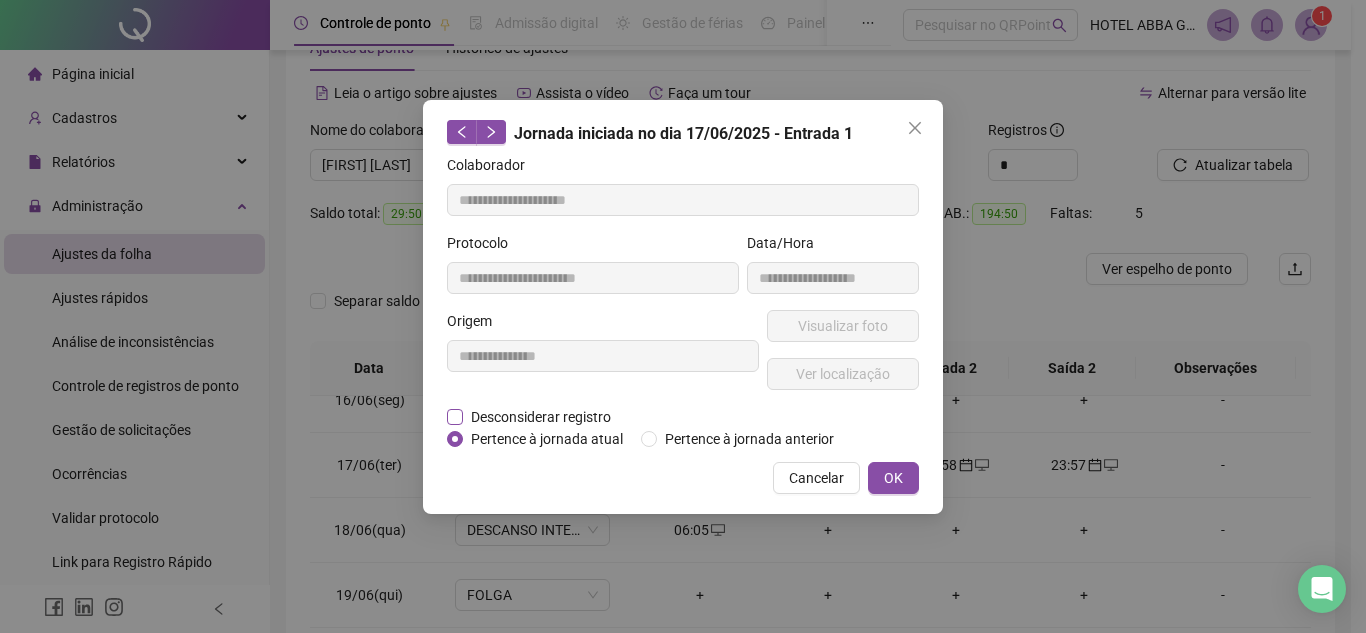 click on "Desconsiderar registro" at bounding box center (541, 417) 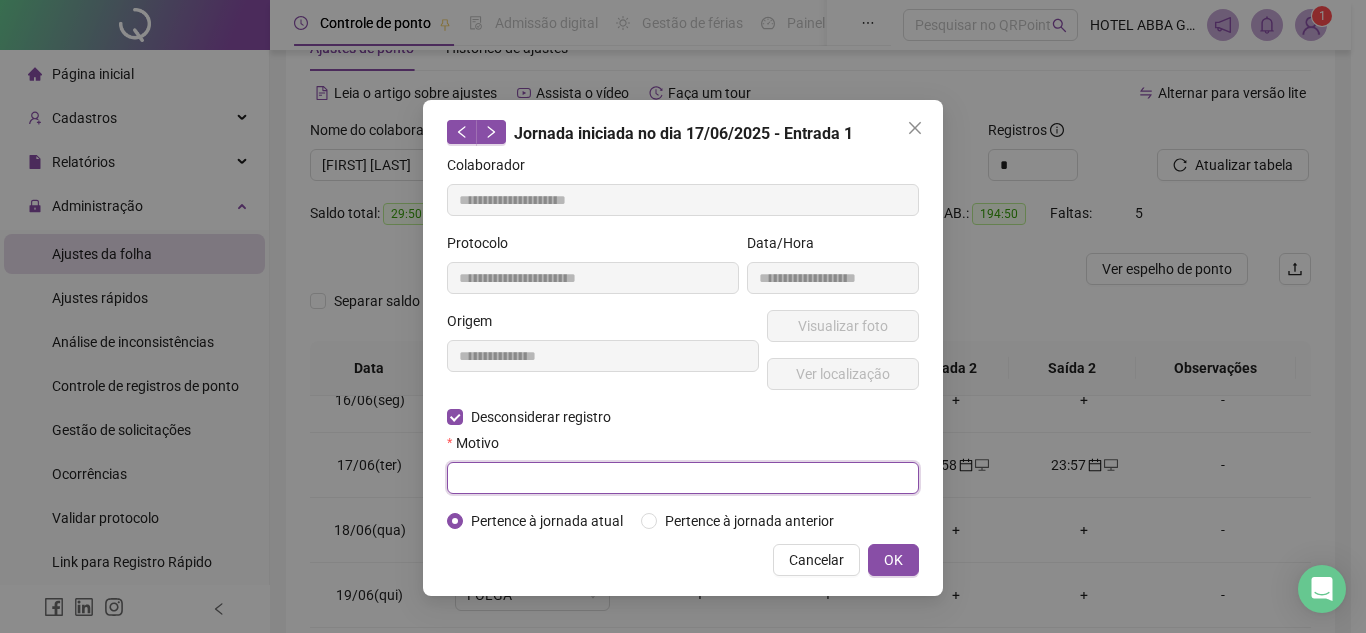 click at bounding box center (683, 478) 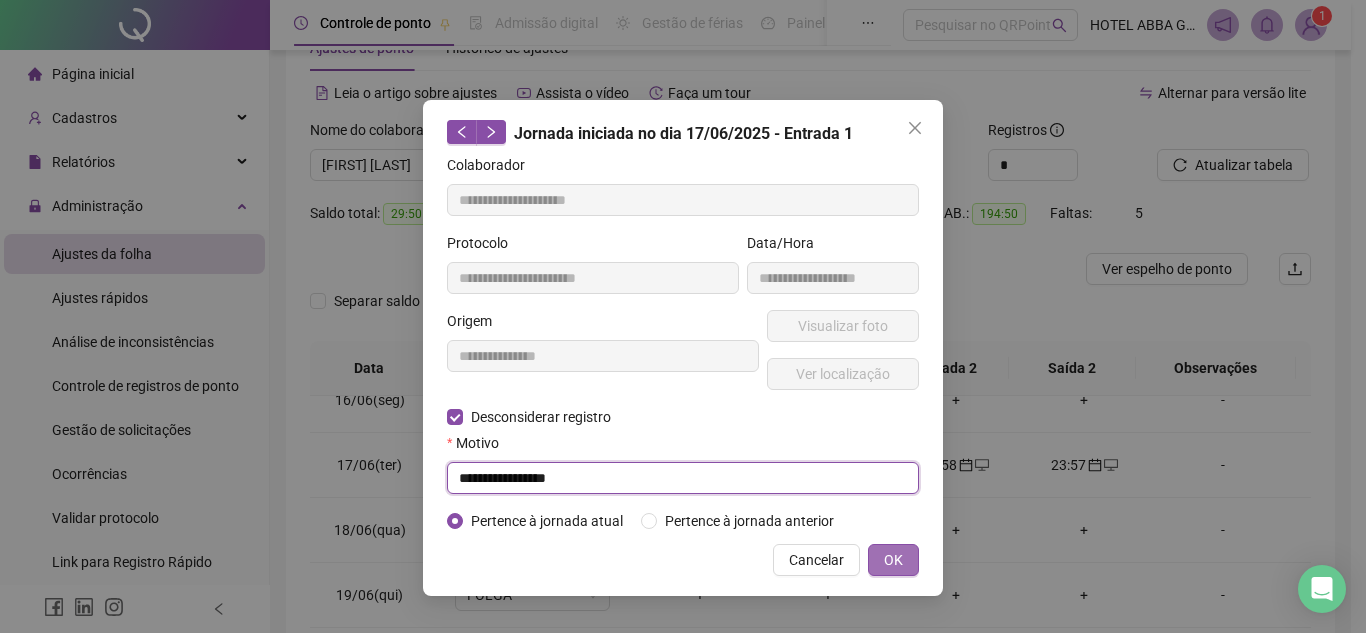 type on "**********" 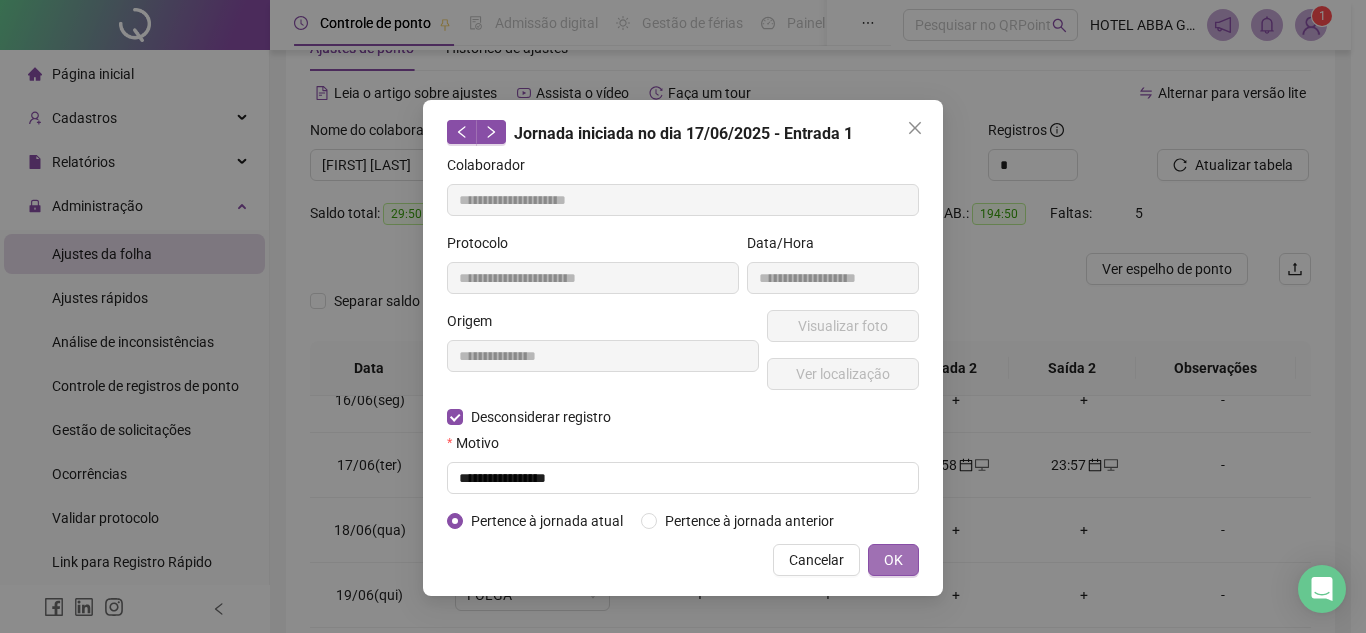 click on "OK" at bounding box center [893, 560] 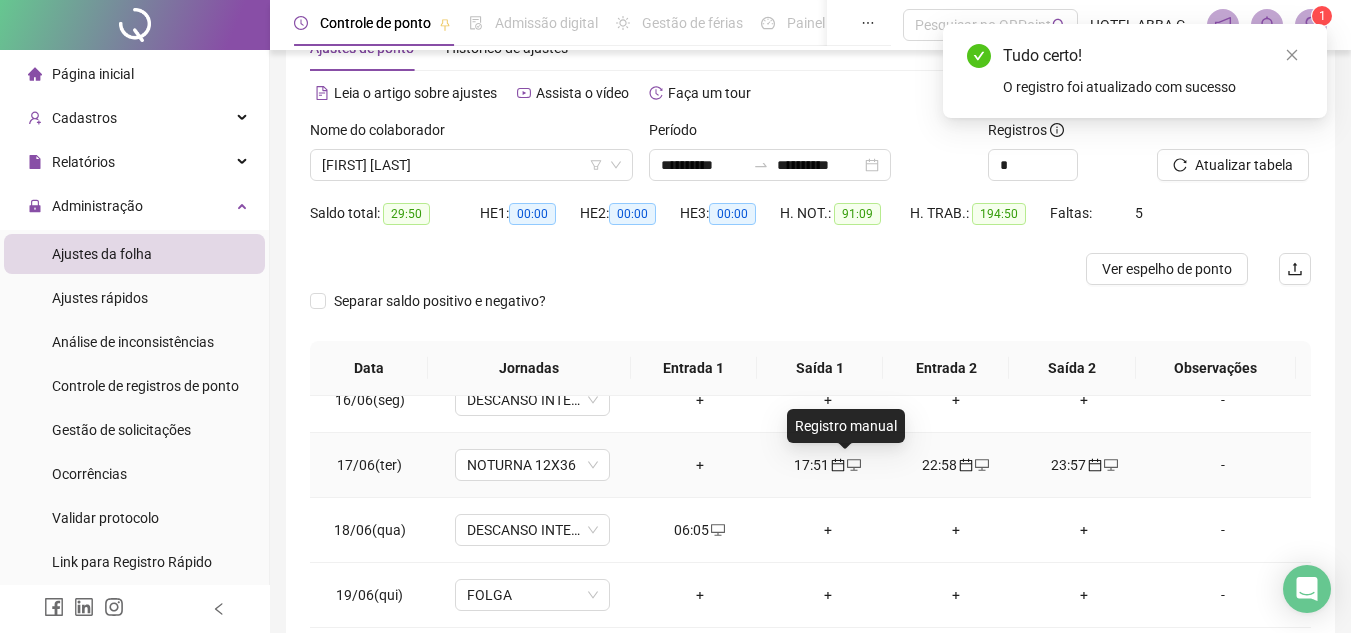 click at bounding box center (853, 465) 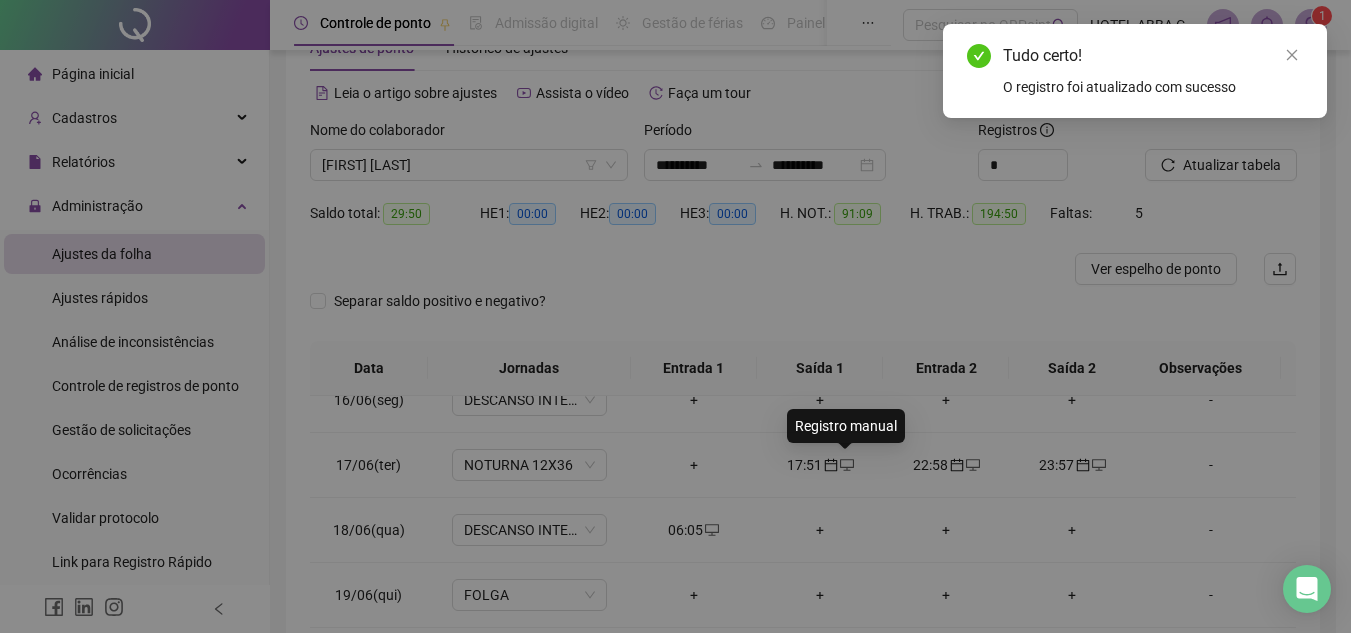 type on "**********" 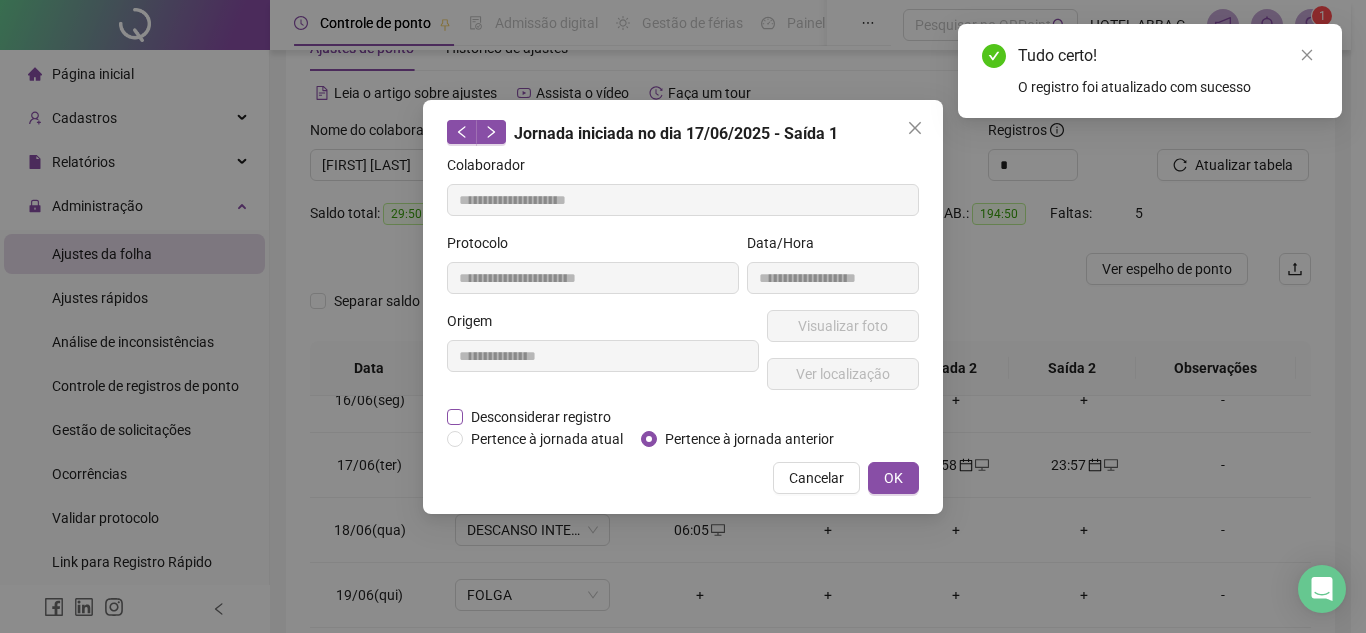 click on "Desconsiderar registro" at bounding box center [541, 417] 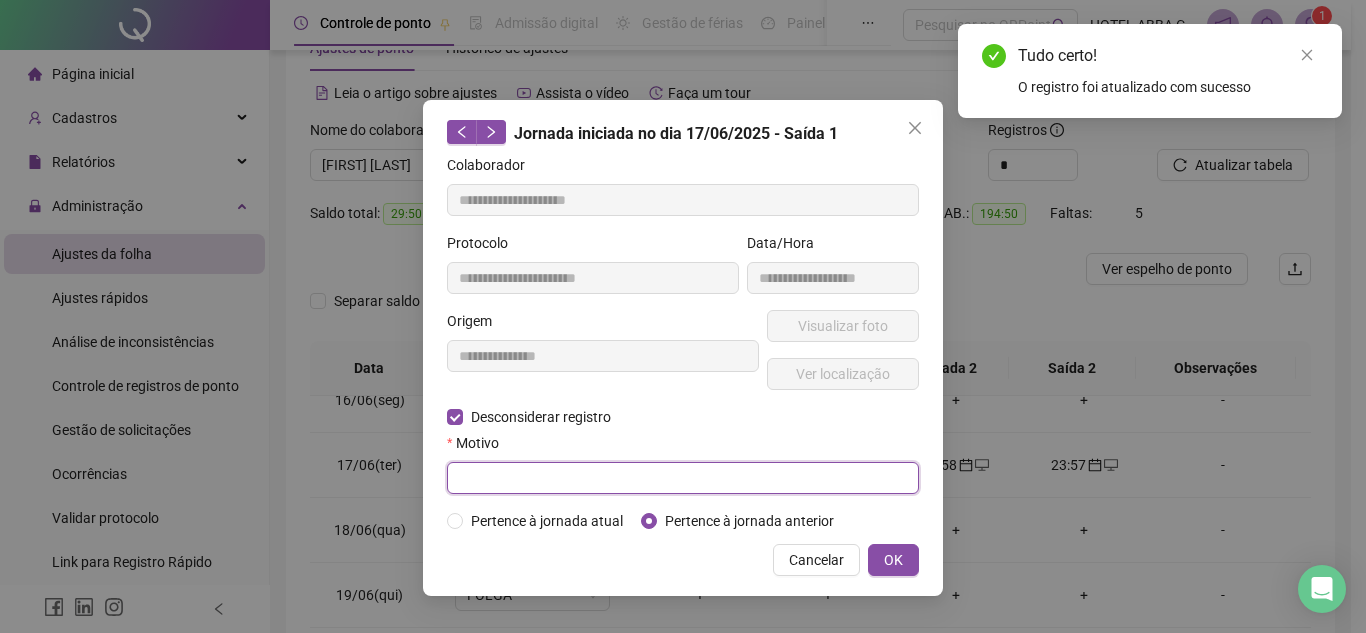 click at bounding box center (683, 478) 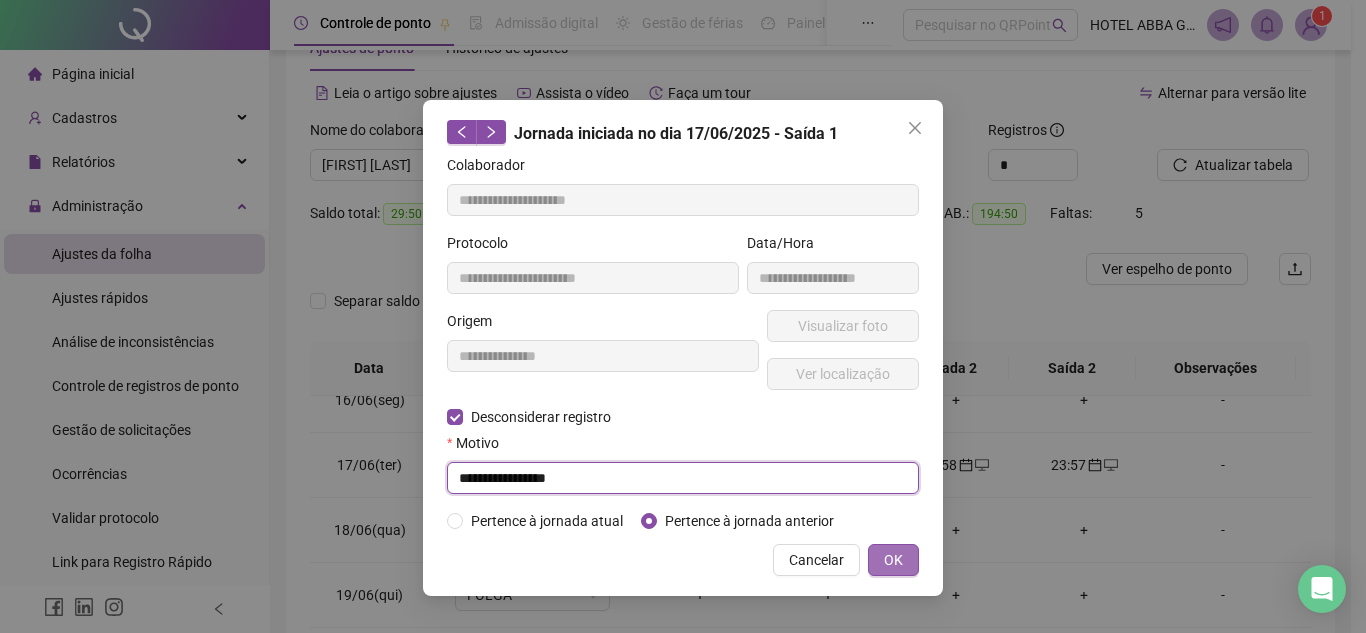 type on "**********" 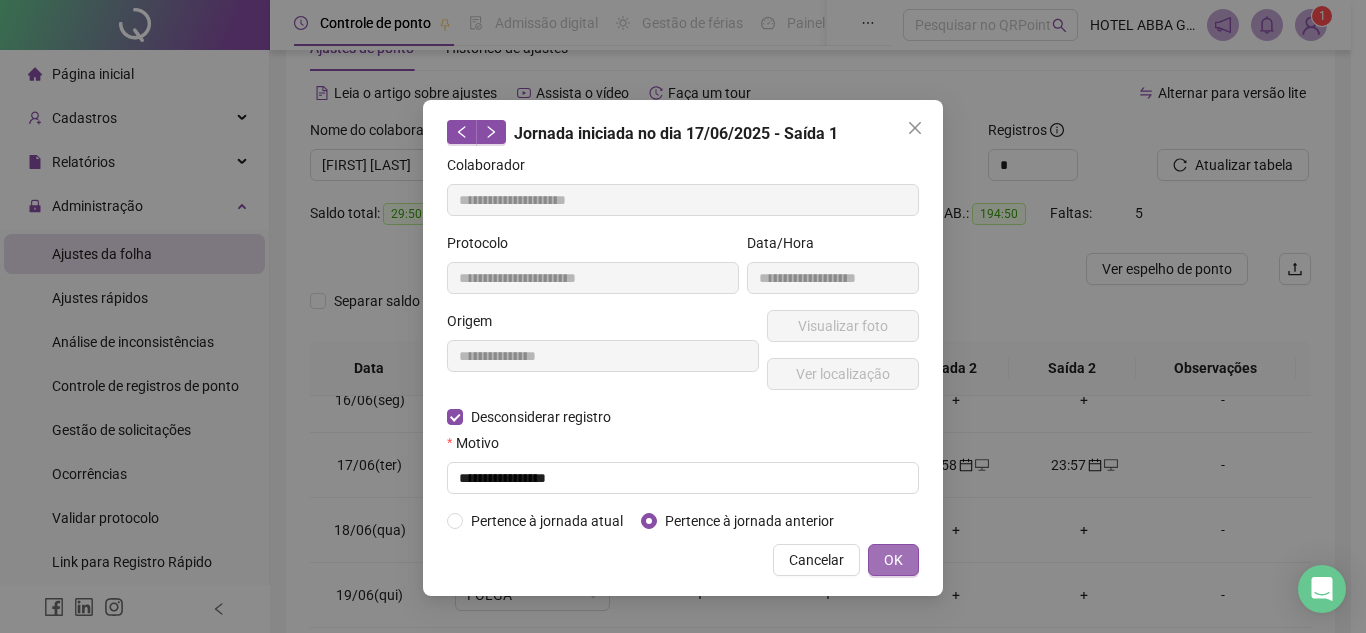 click on "OK" at bounding box center [893, 560] 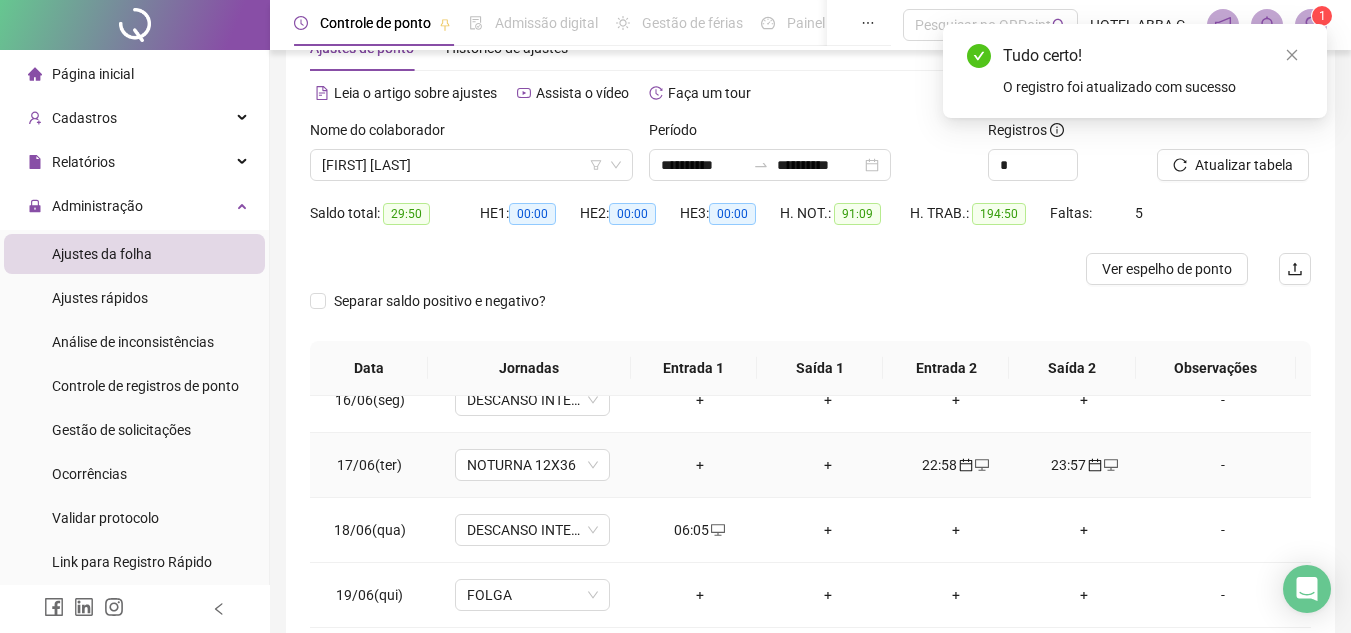 click on "22:58" at bounding box center (956, 465) 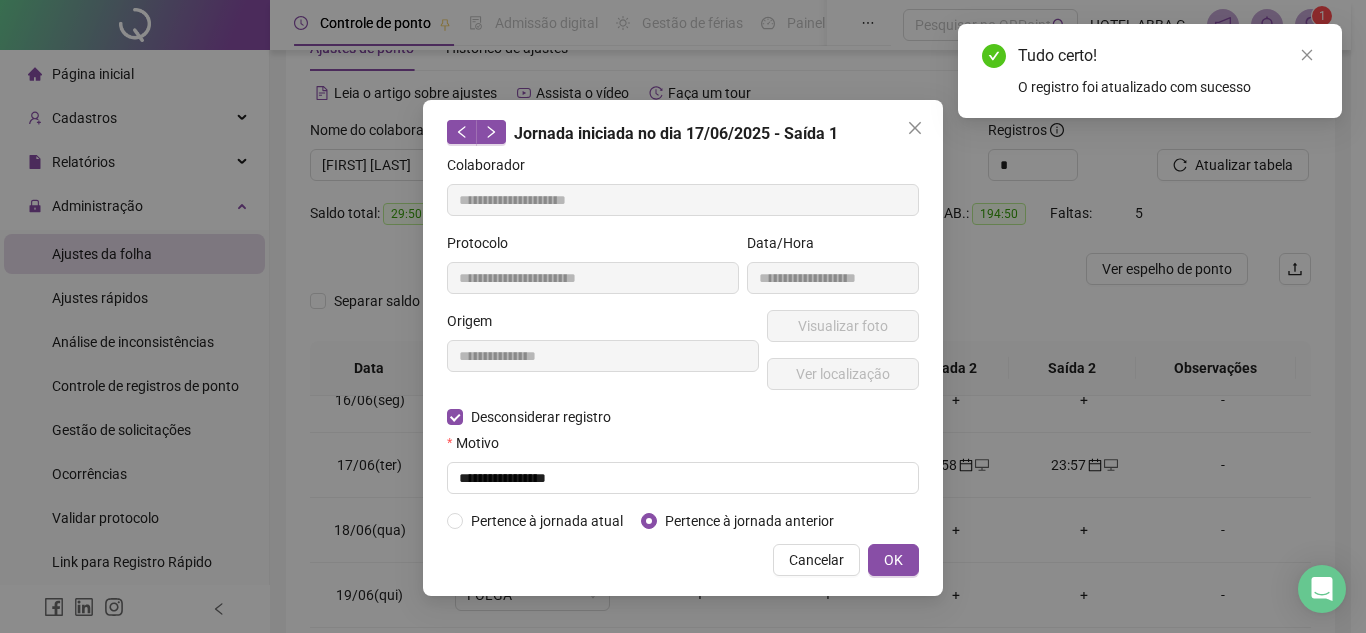 type on "**********" 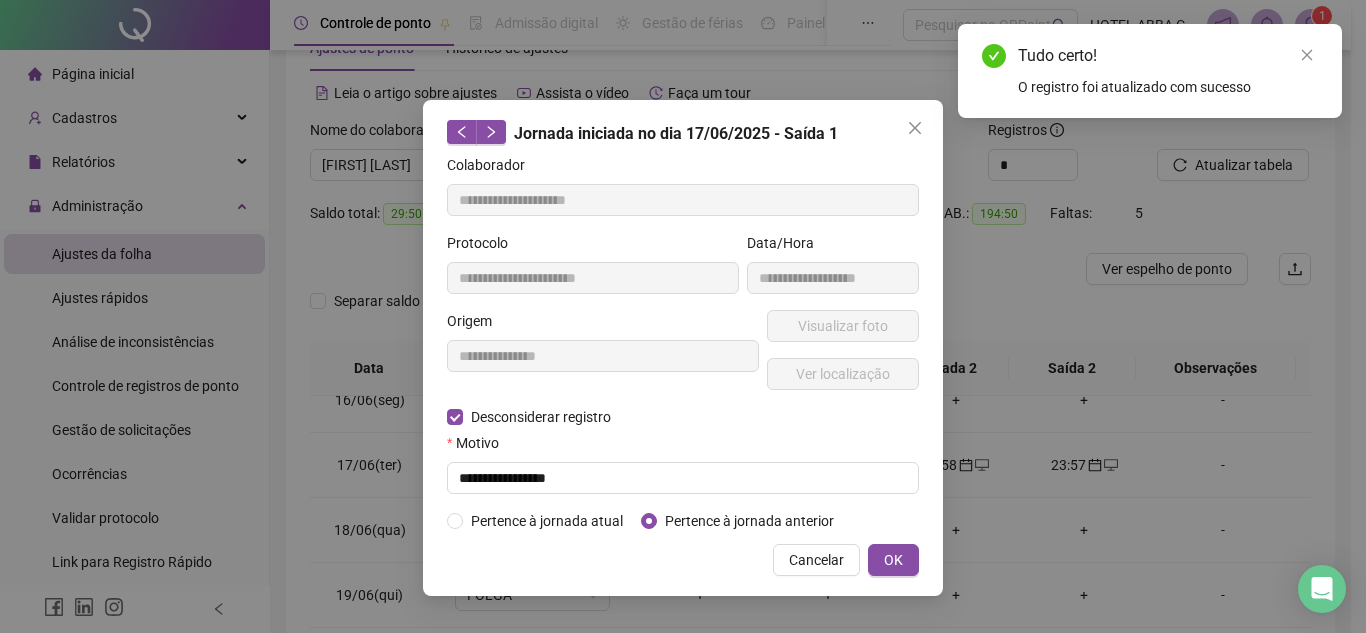type on "**********" 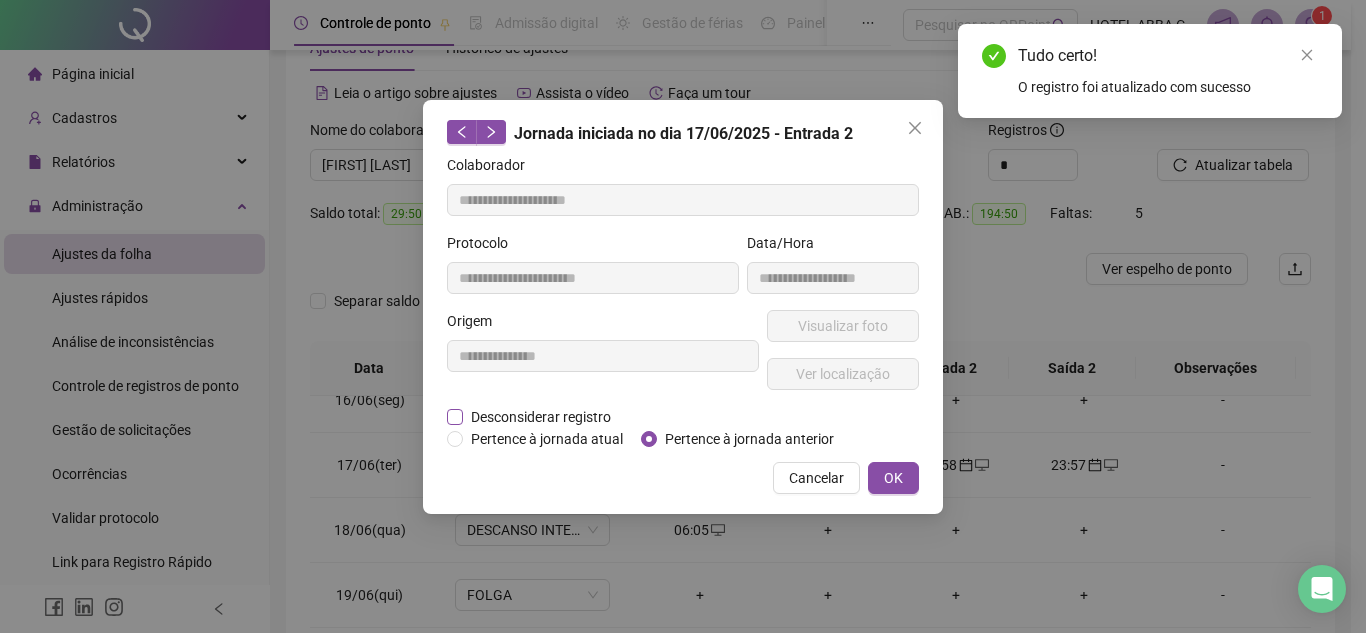 click on "Desconsiderar registro" at bounding box center [541, 417] 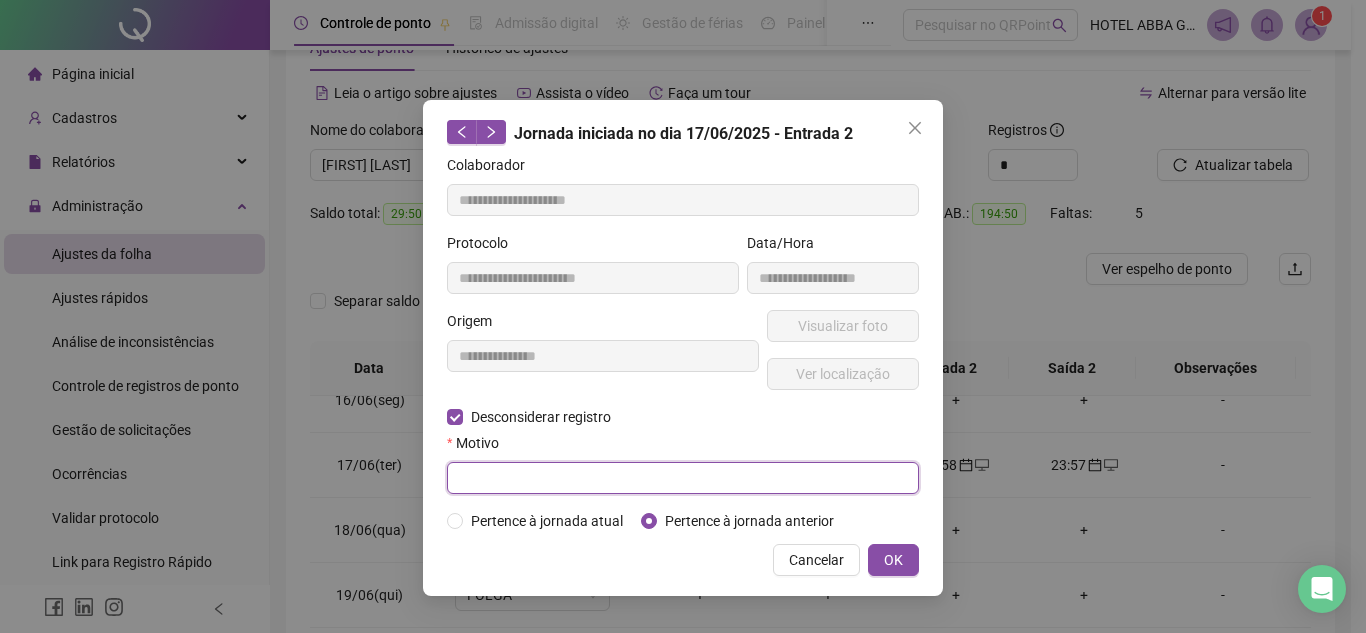click at bounding box center [683, 478] 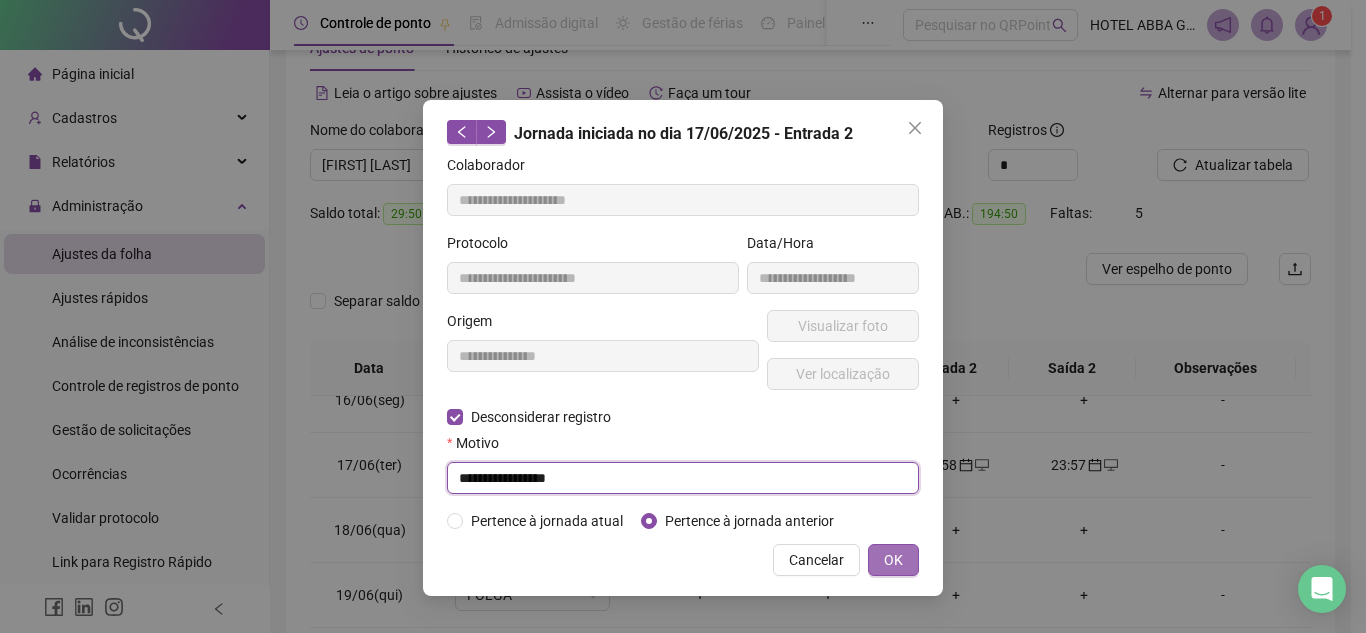 type on "**********" 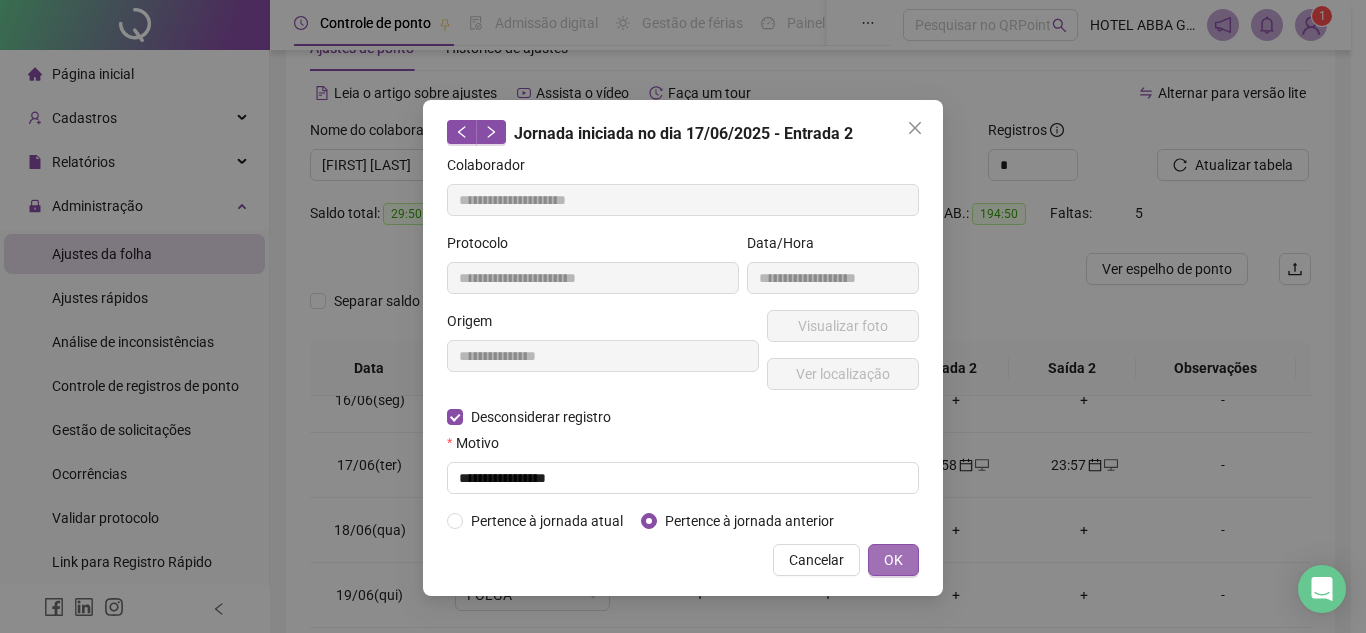 click on "OK" at bounding box center [893, 560] 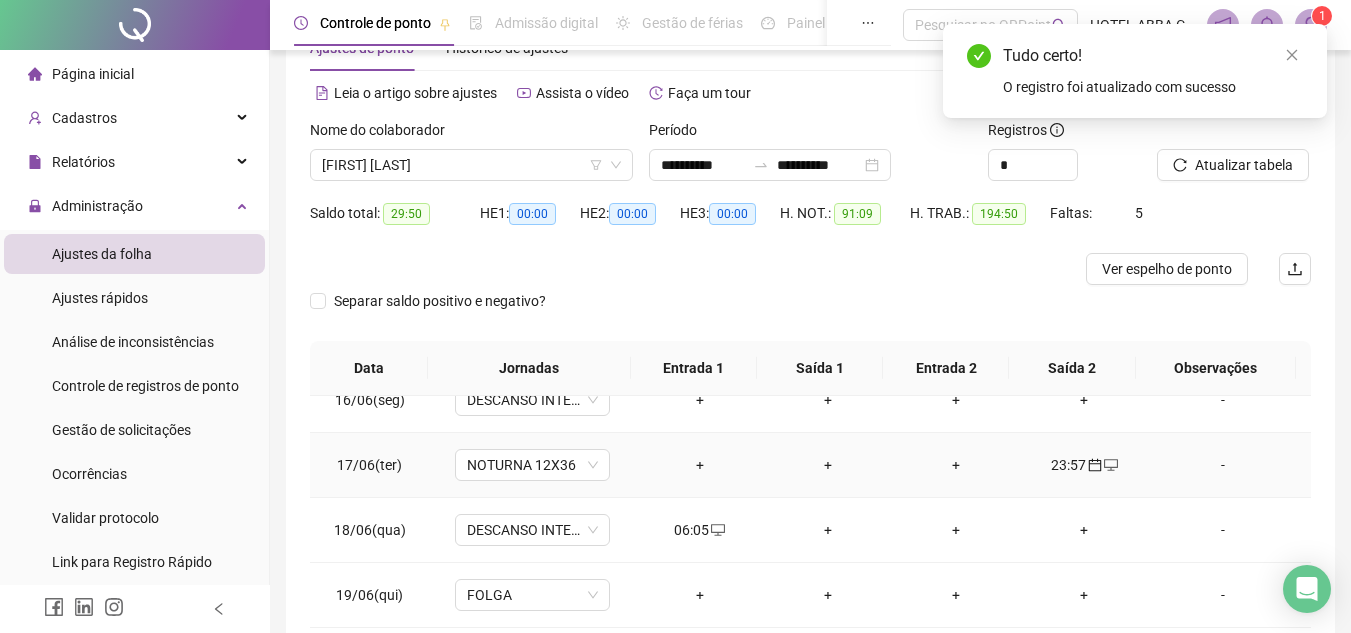 click on "23:57" at bounding box center (1084, 465) 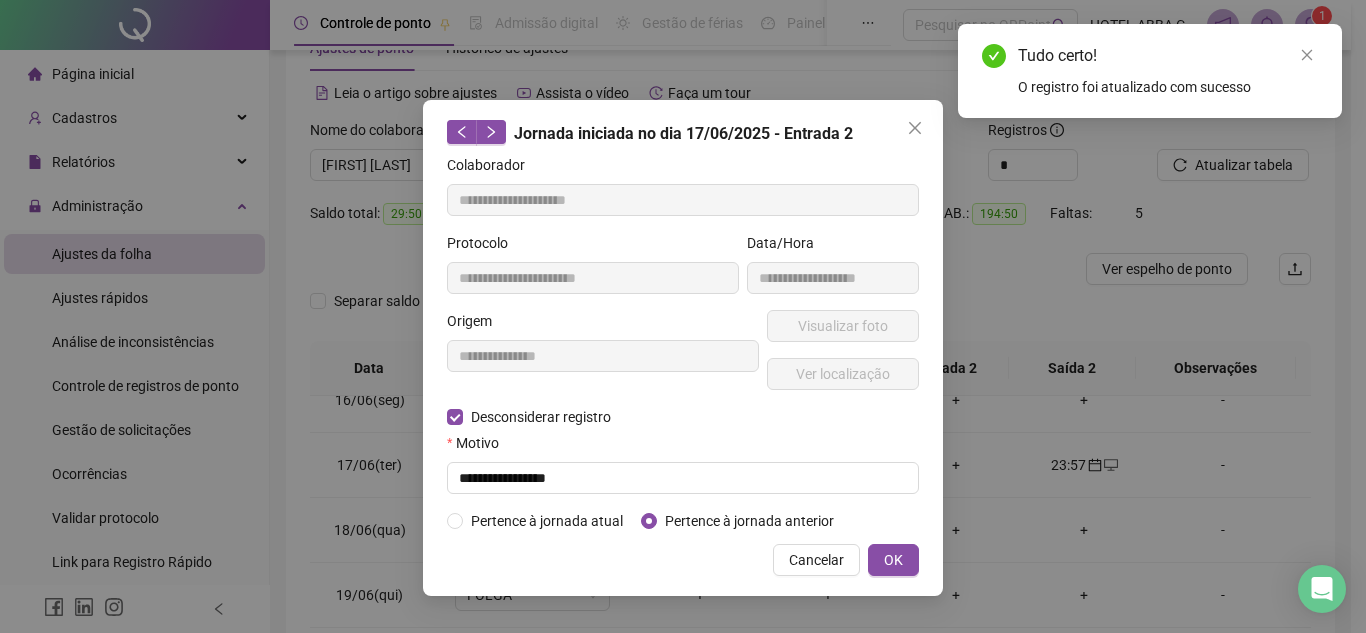 type on "**********" 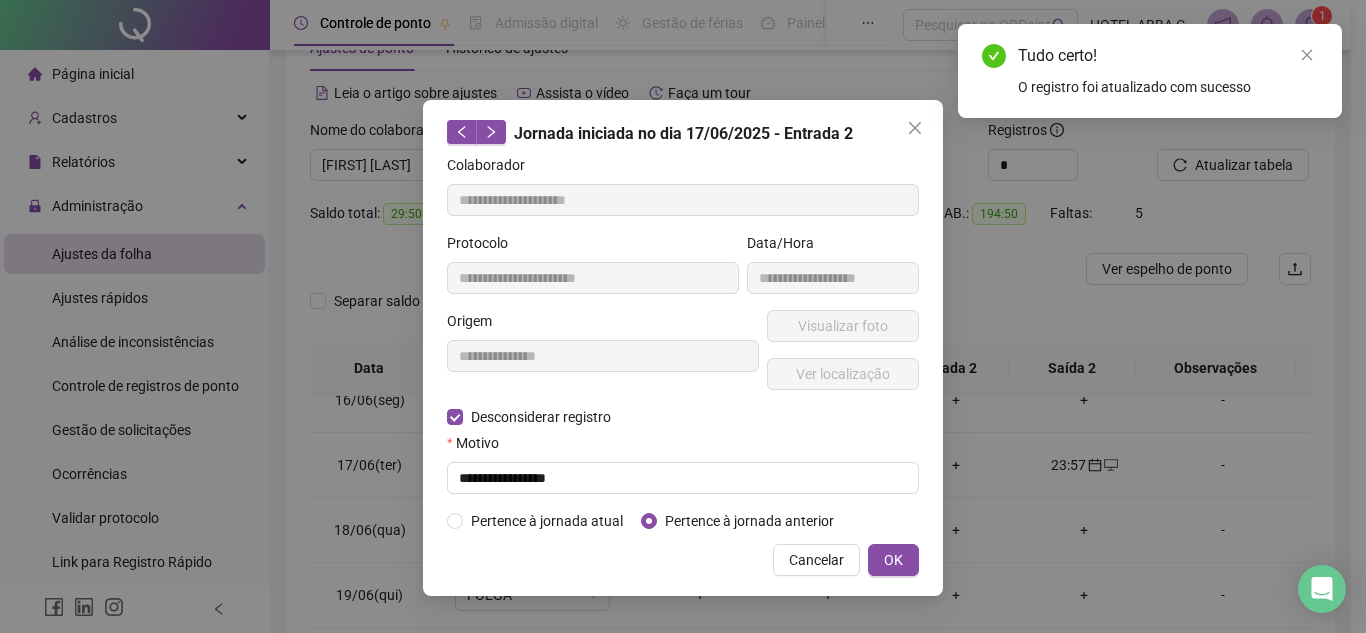 type on "**********" 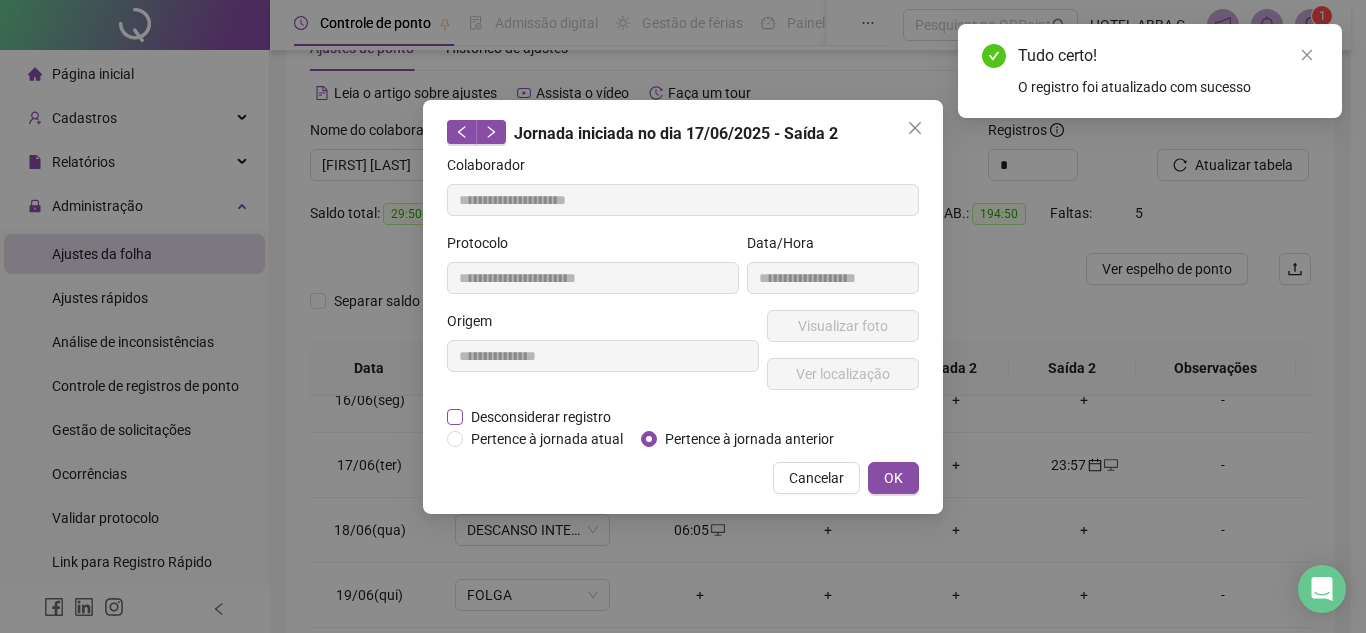 click on "Desconsiderar registro" at bounding box center [541, 417] 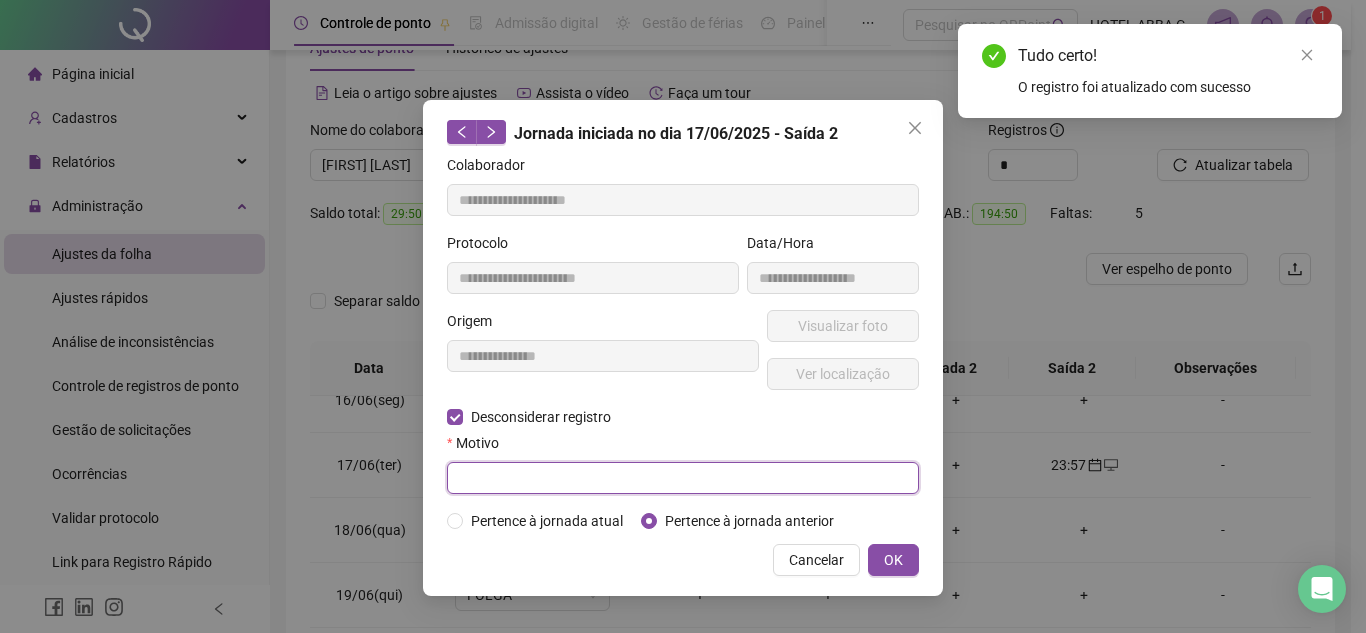 click at bounding box center [683, 478] 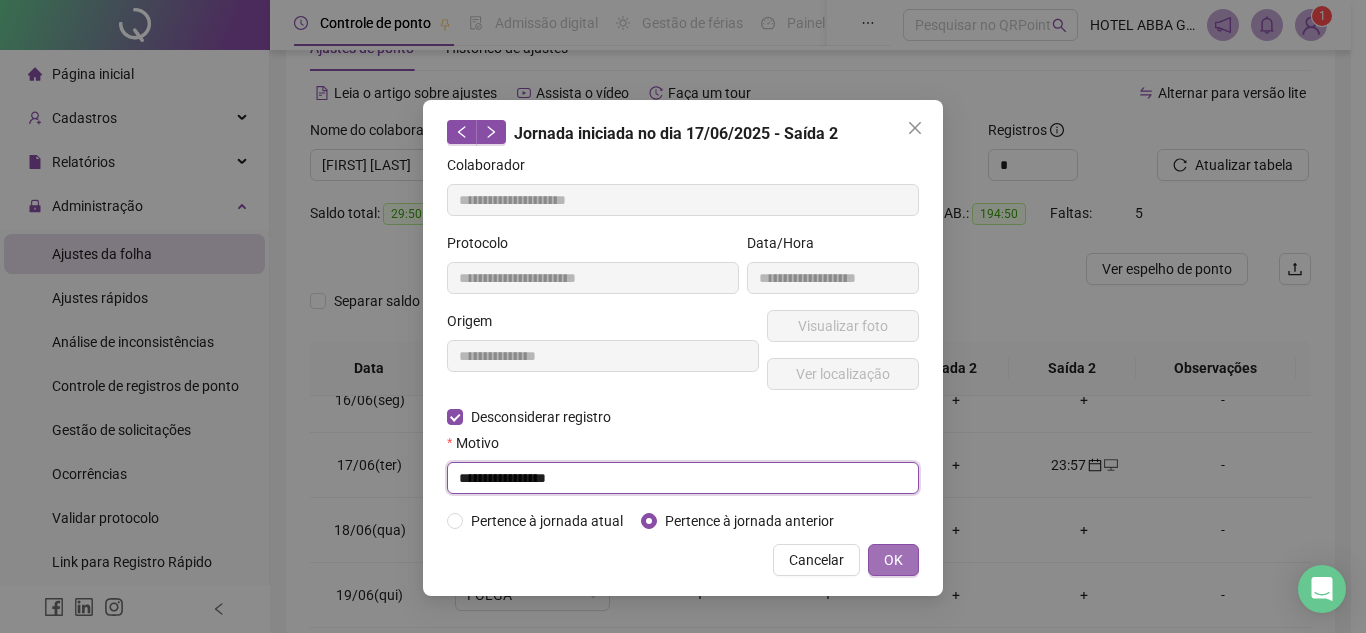 type on "**********" 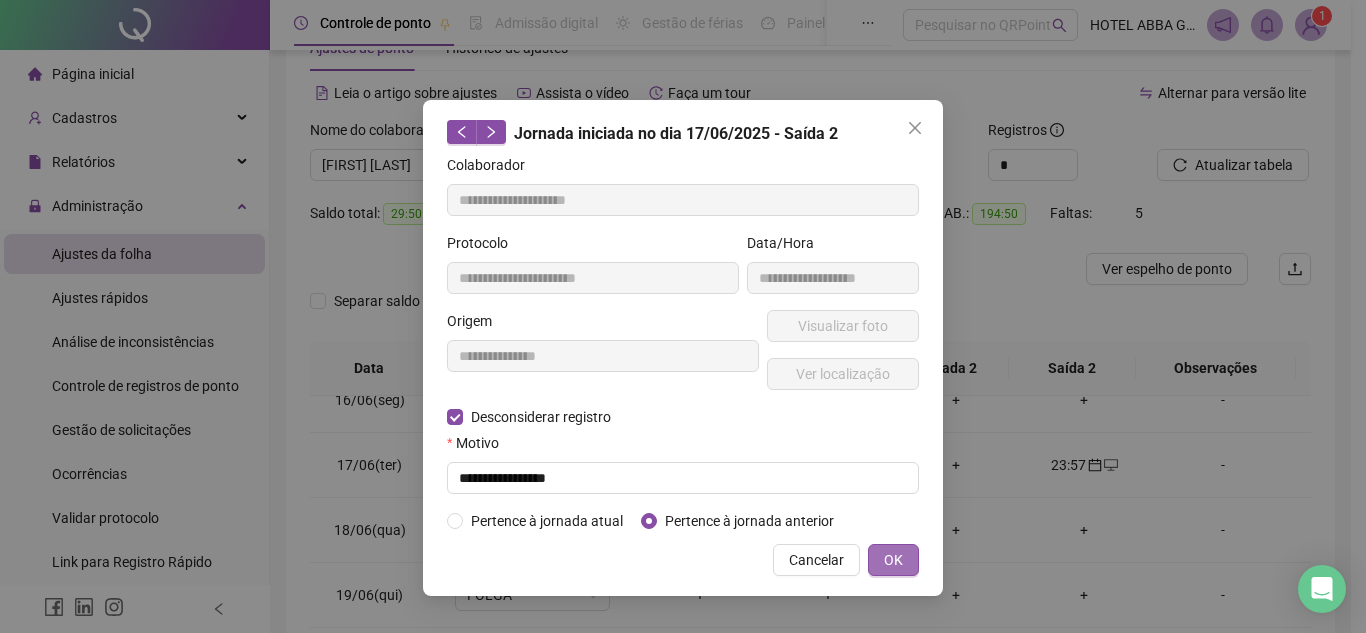 click on "OK" at bounding box center (893, 560) 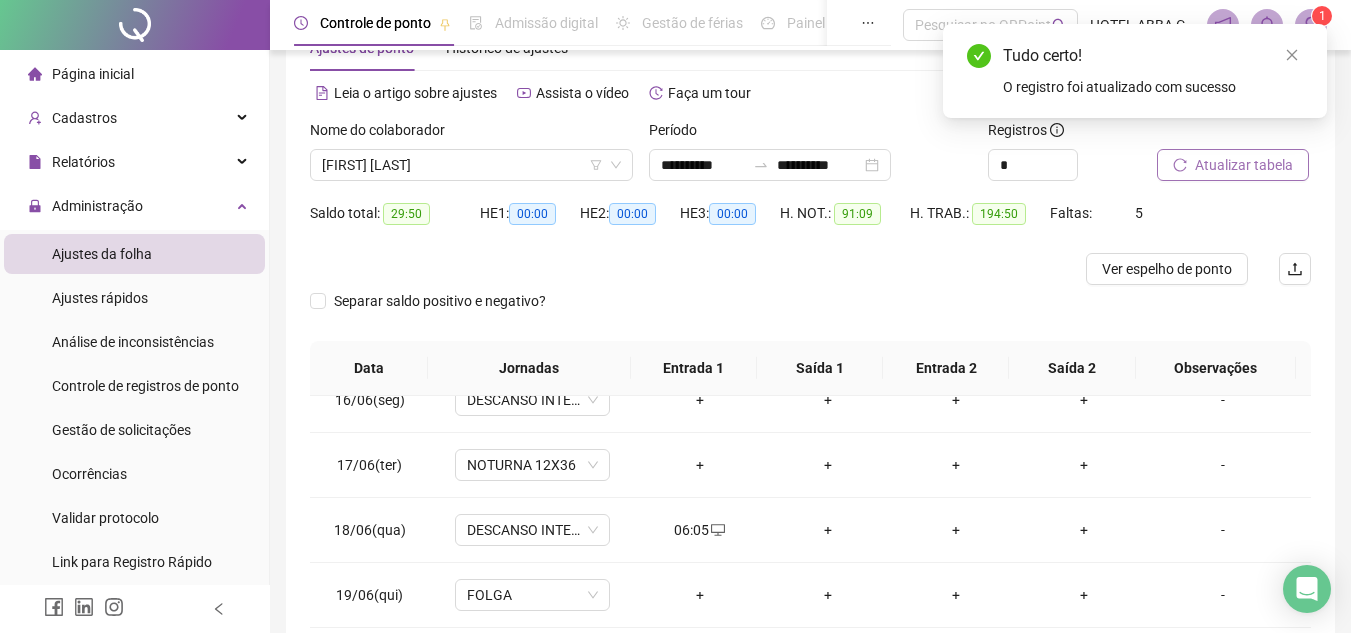 click on "Atualizar tabela" at bounding box center [1244, 165] 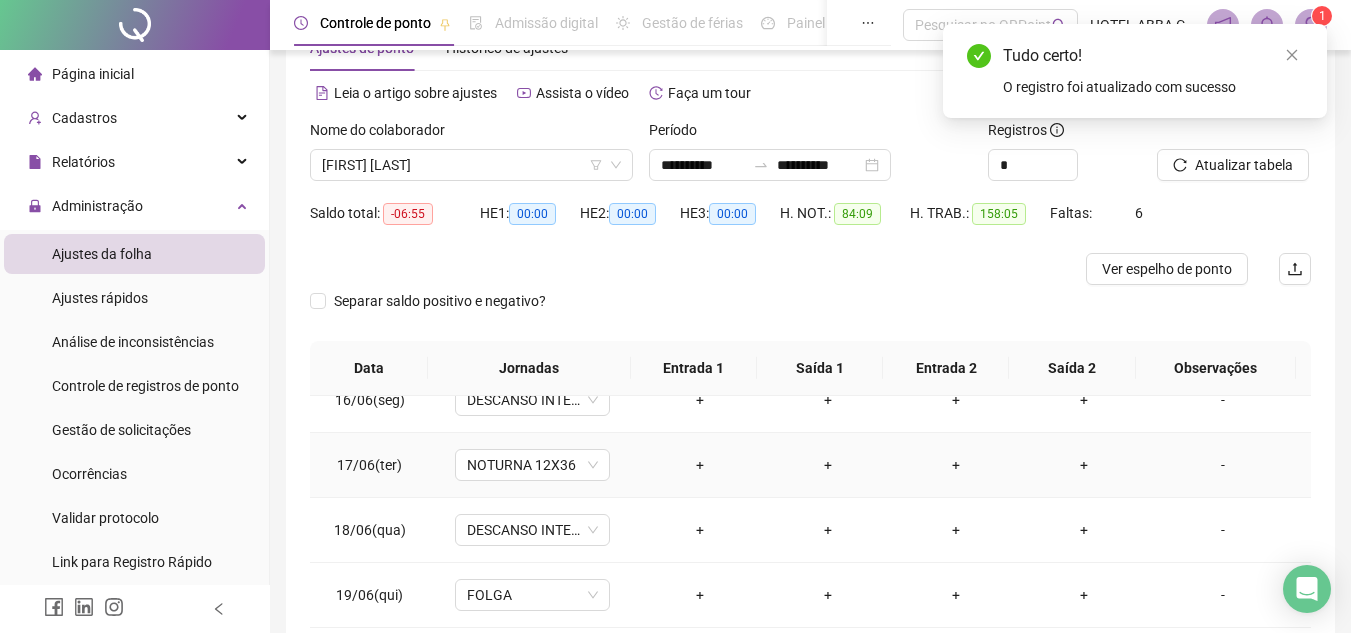 click on "+" at bounding box center (700, 465) 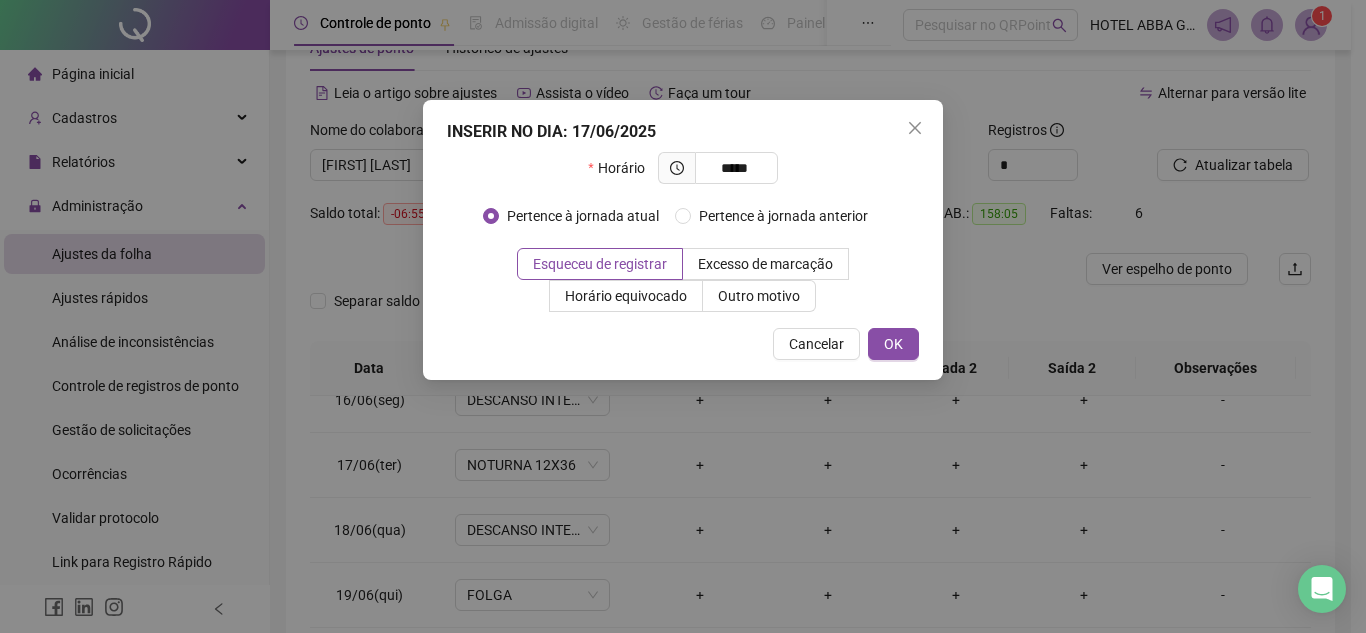 type on "*****" 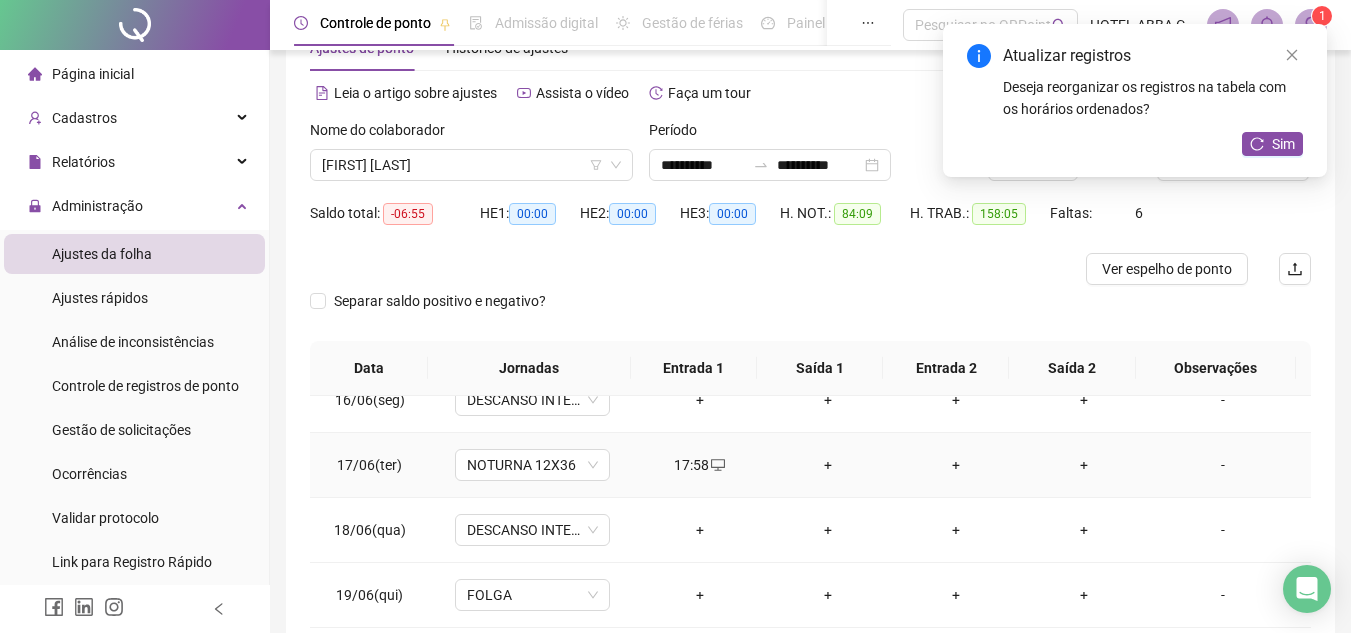 click on "+" at bounding box center [828, 465] 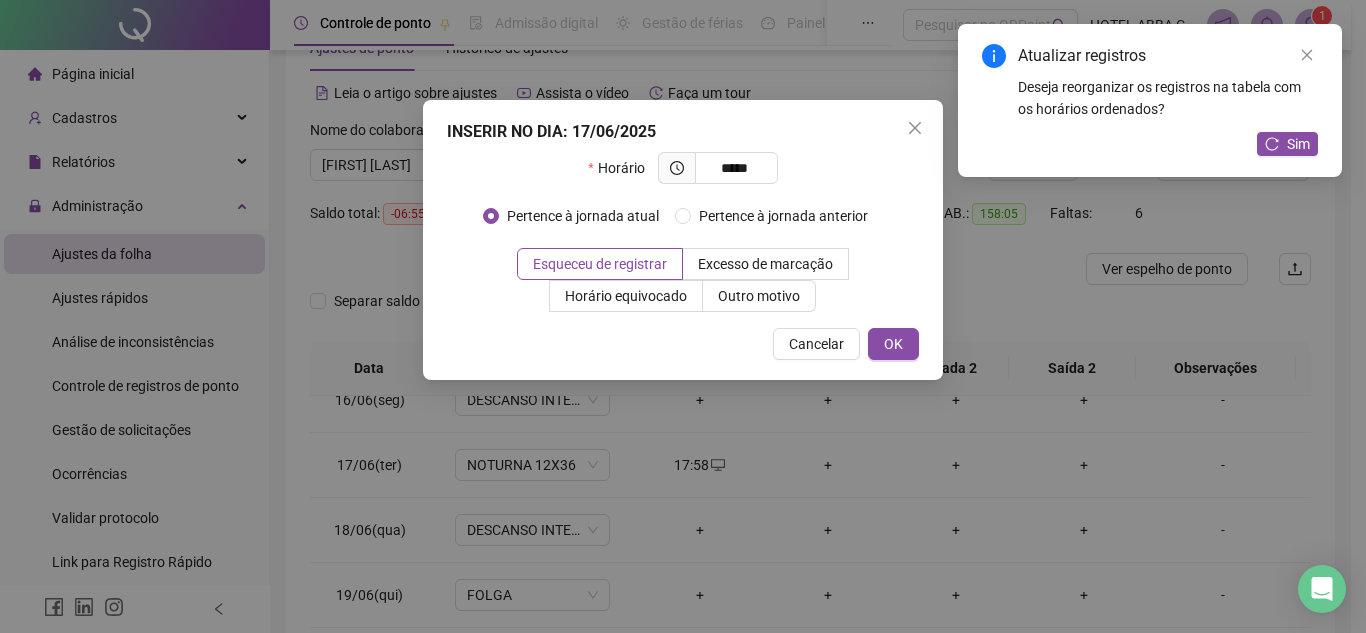 type on "*****" 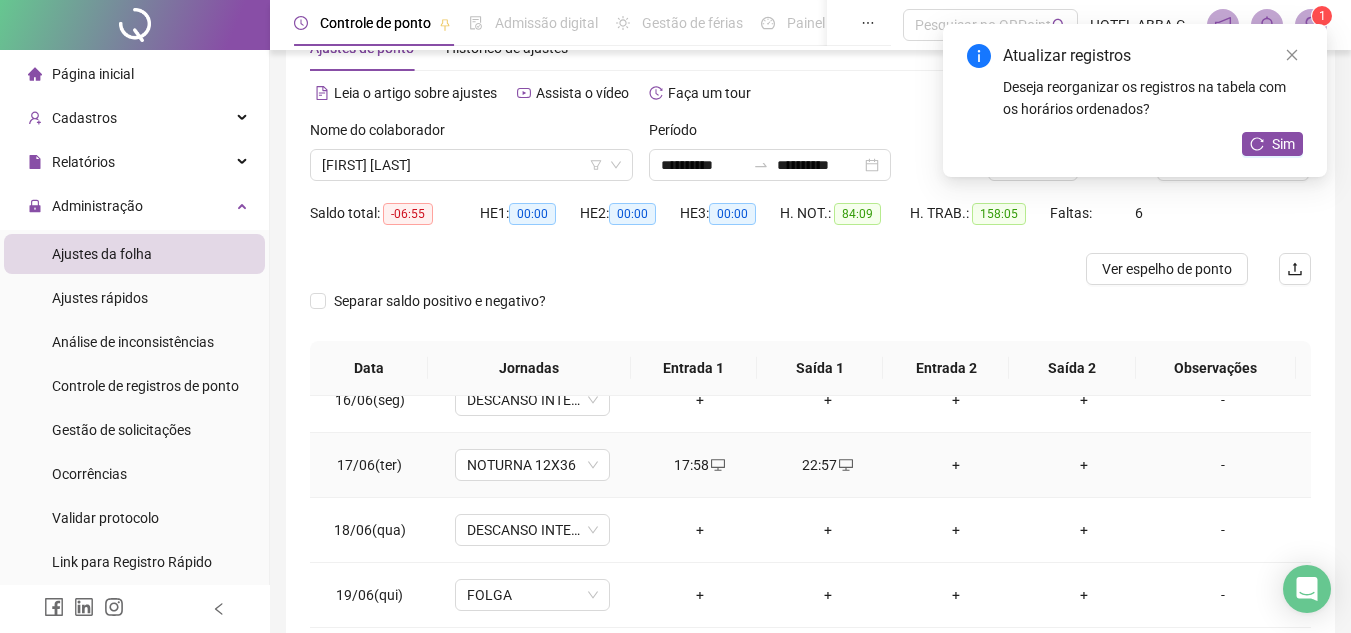 click on "+" at bounding box center [956, 465] 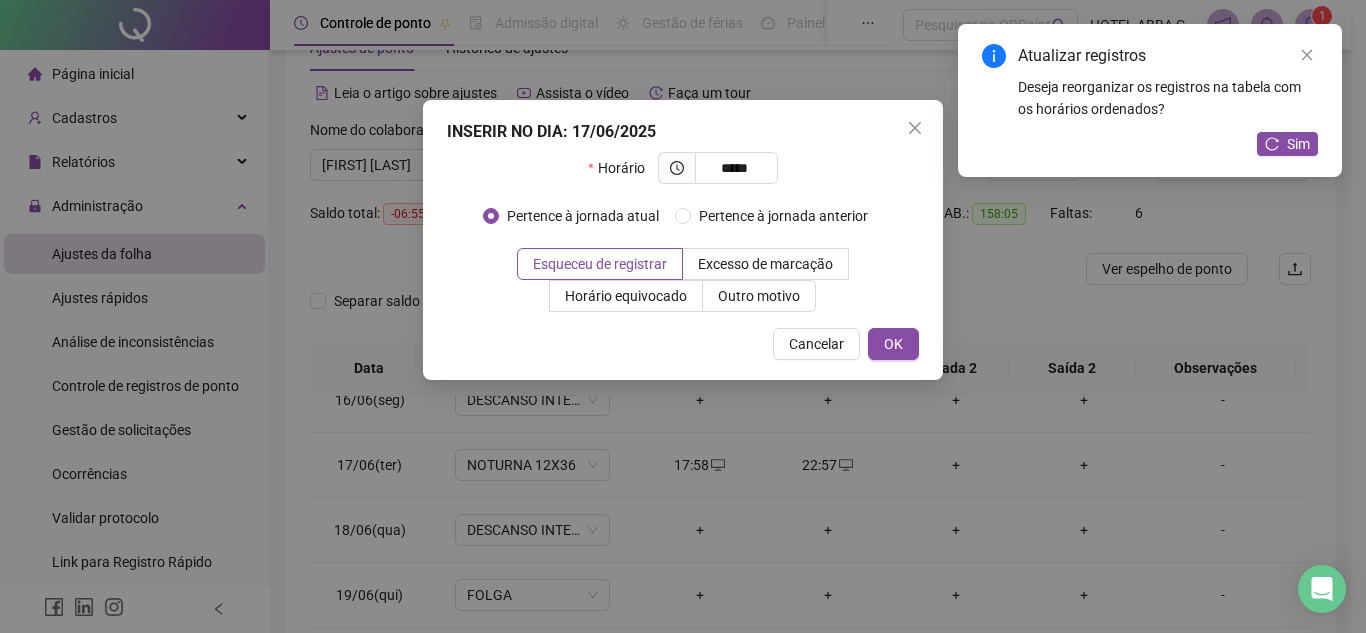 type on "*****" 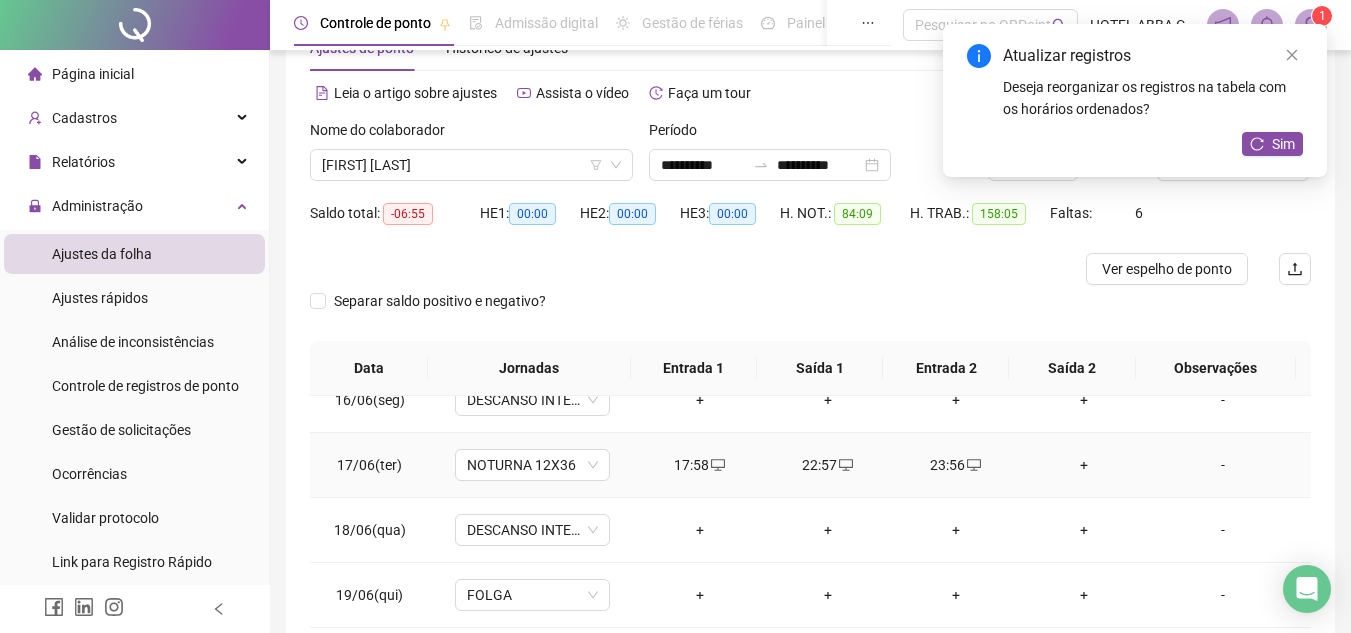 click on "+" at bounding box center [1084, 465] 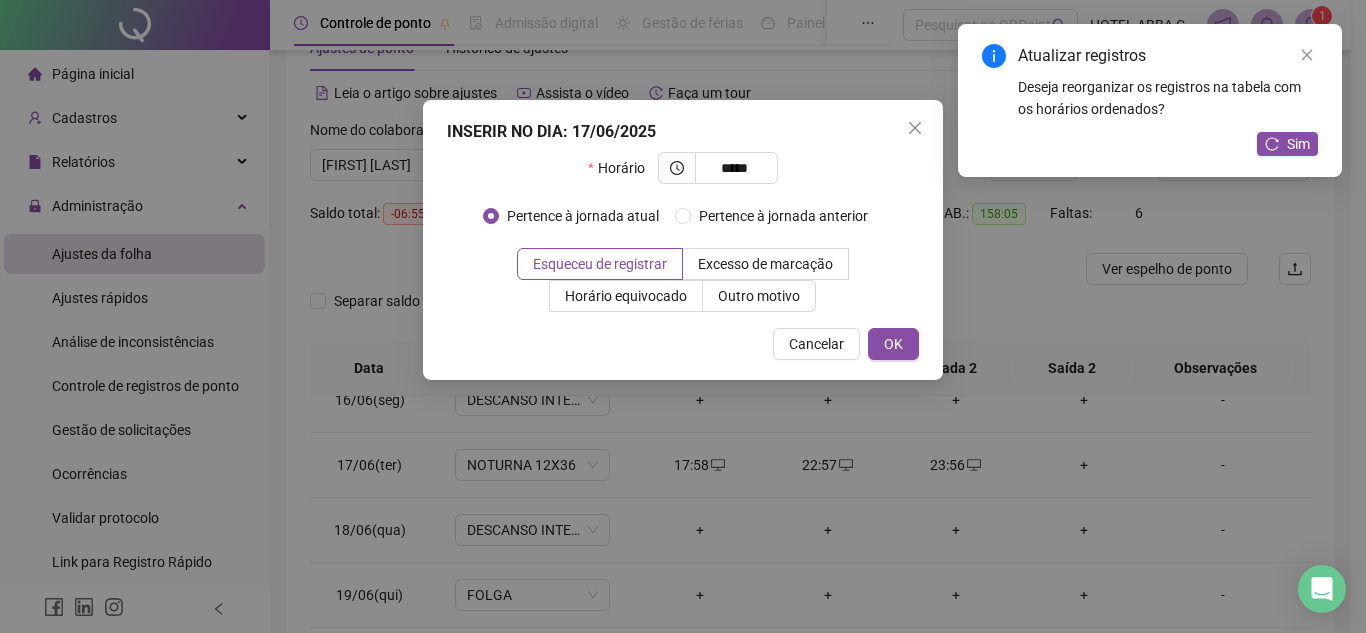 type on "*****" 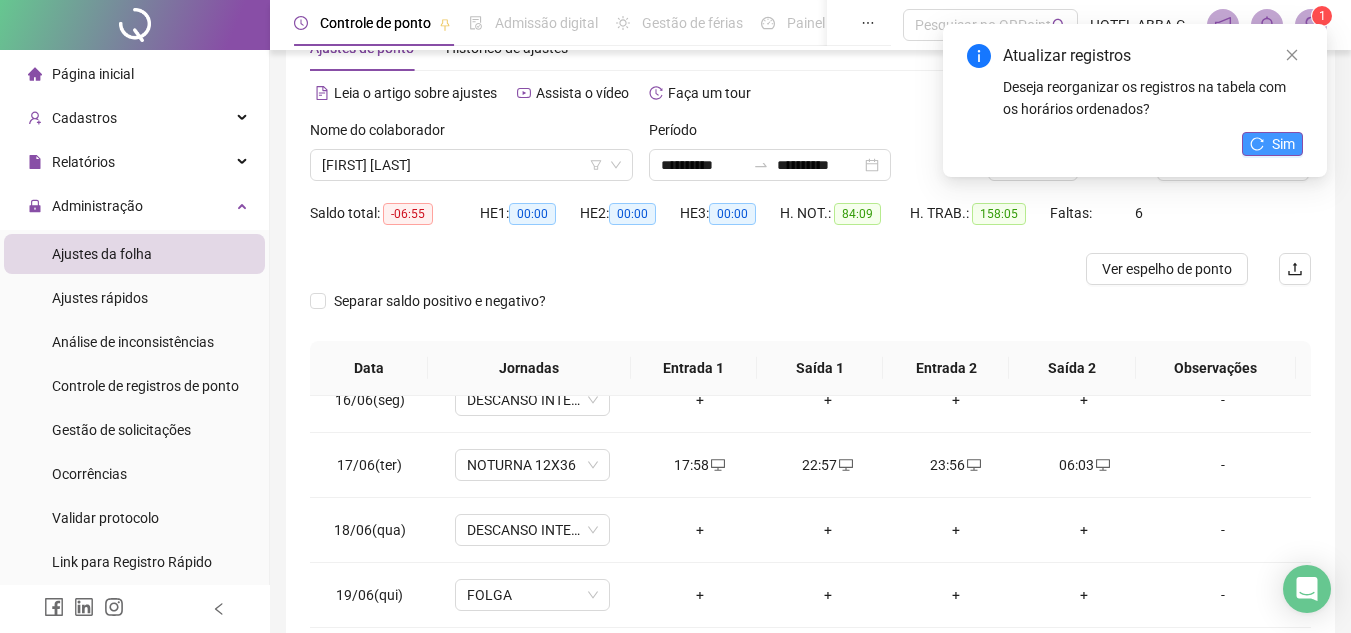 click on "Sim" at bounding box center [1283, 144] 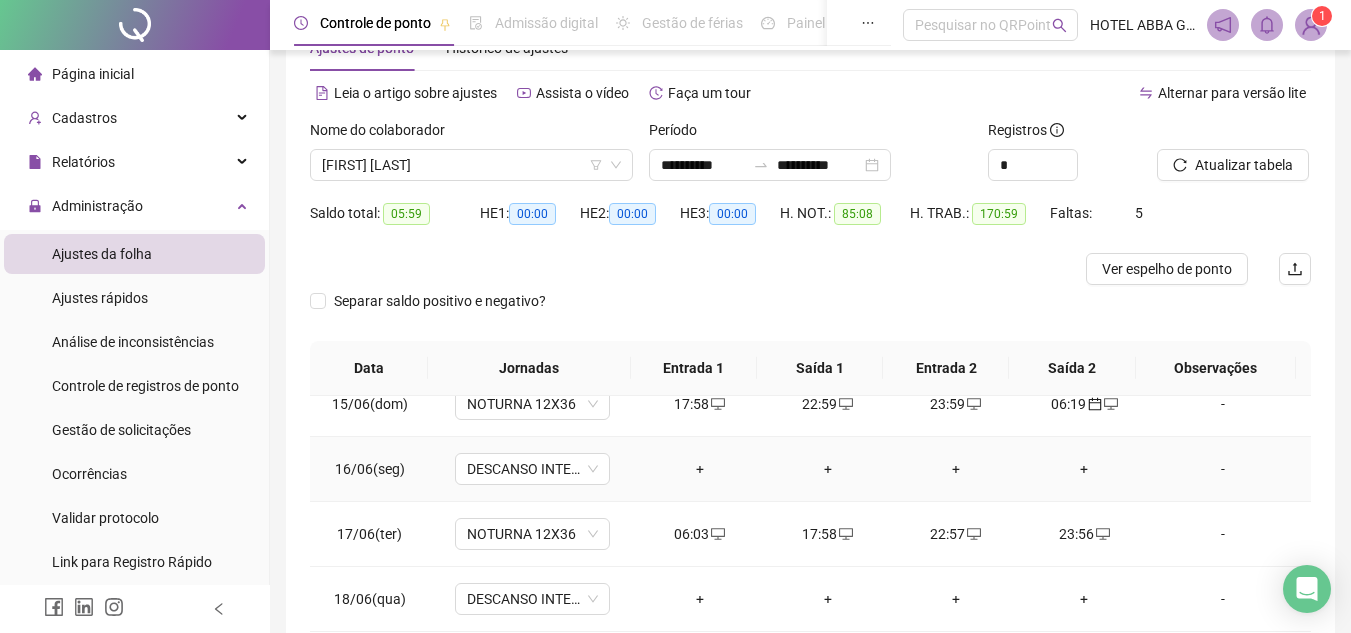 scroll, scrollTop: 903, scrollLeft: 0, axis: vertical 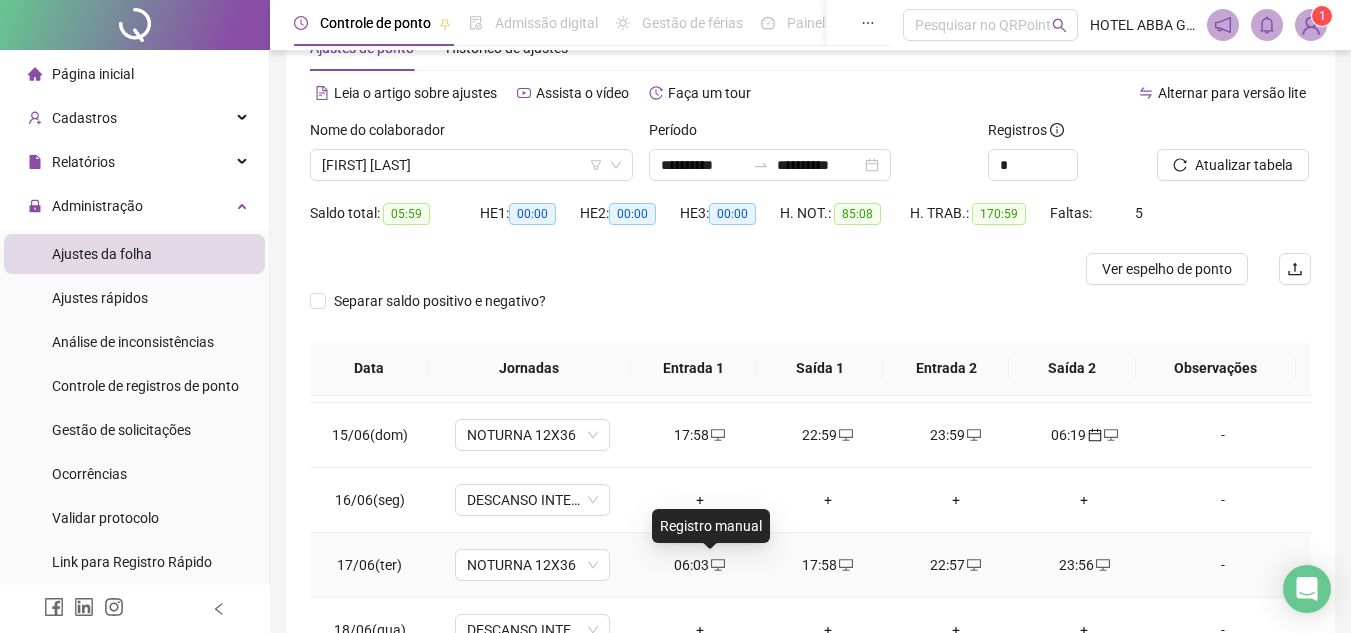 click 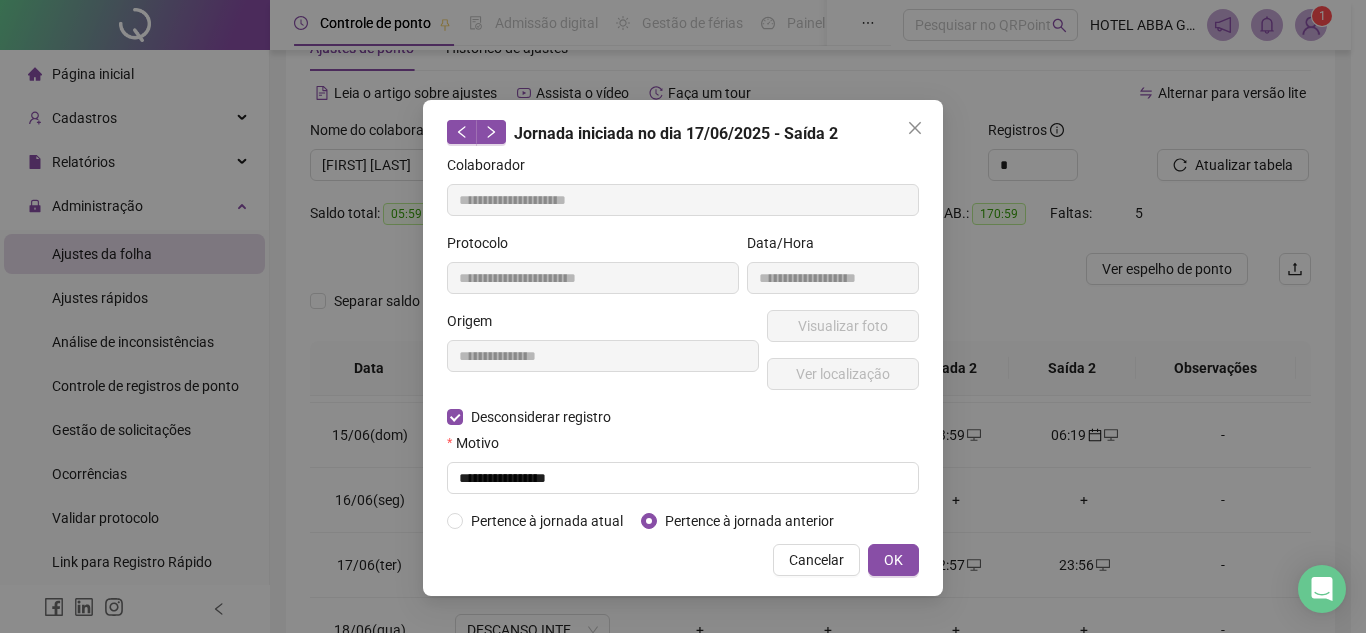 type on "**********" 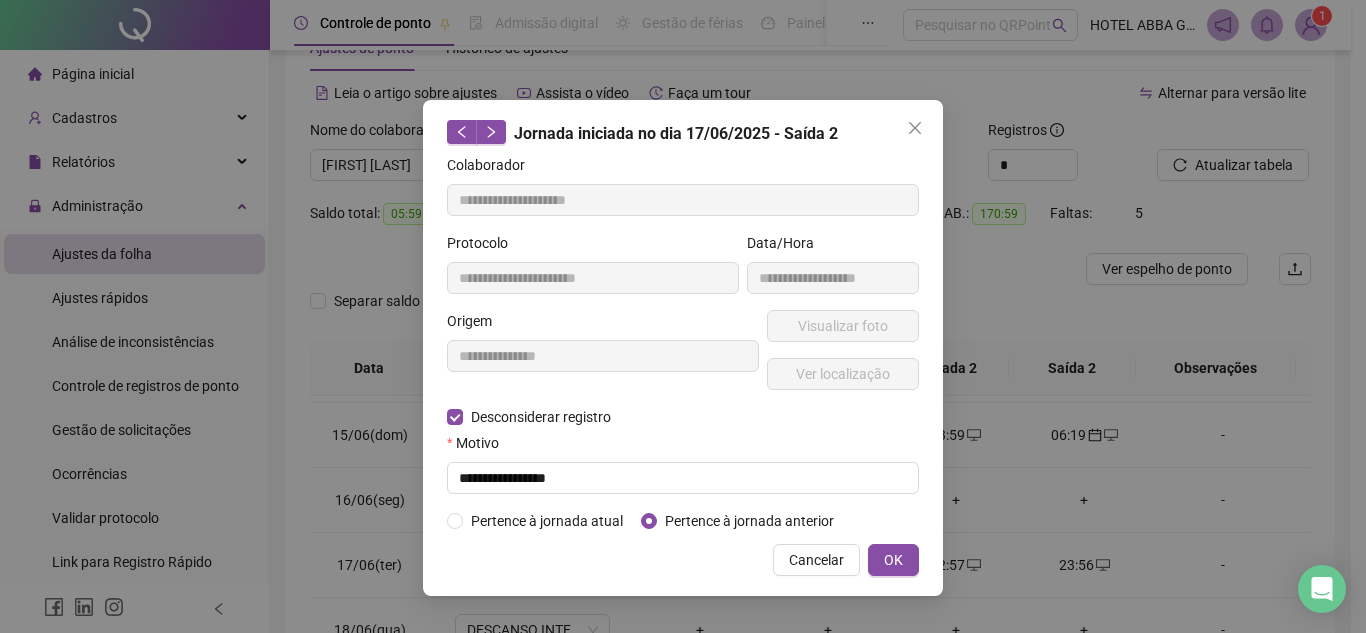 type on "**********" 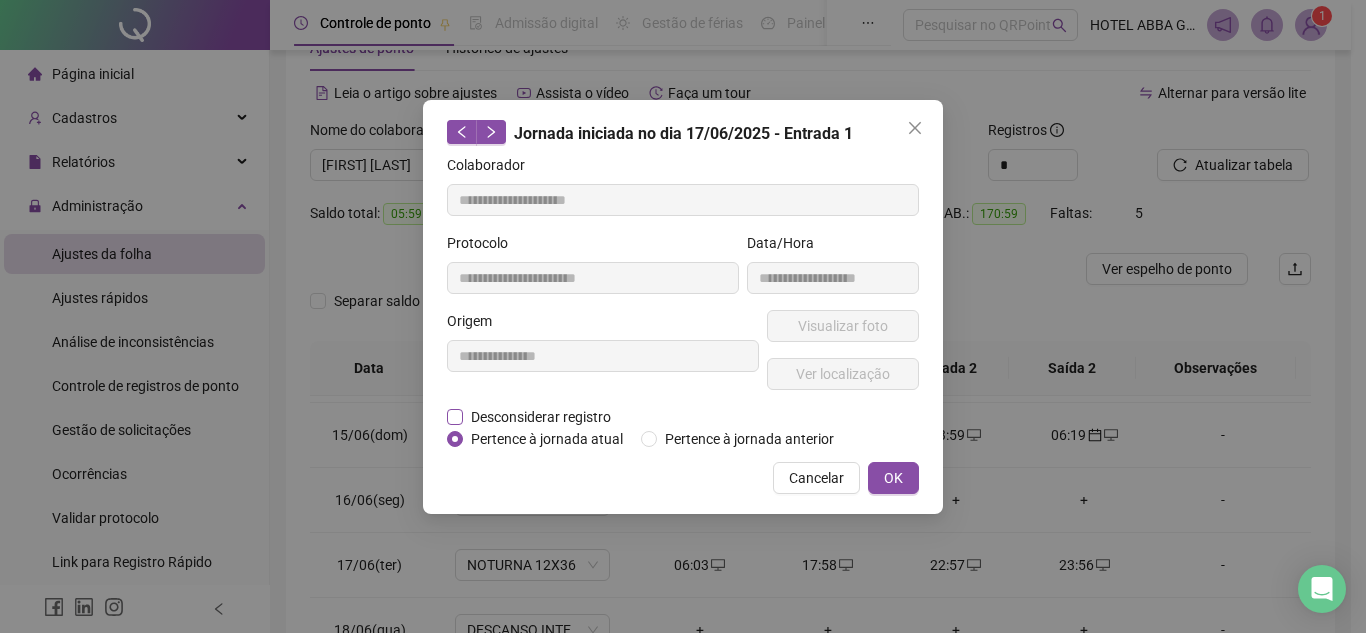 click on "Desconsiderar registro" at bounding box center (541, 417) 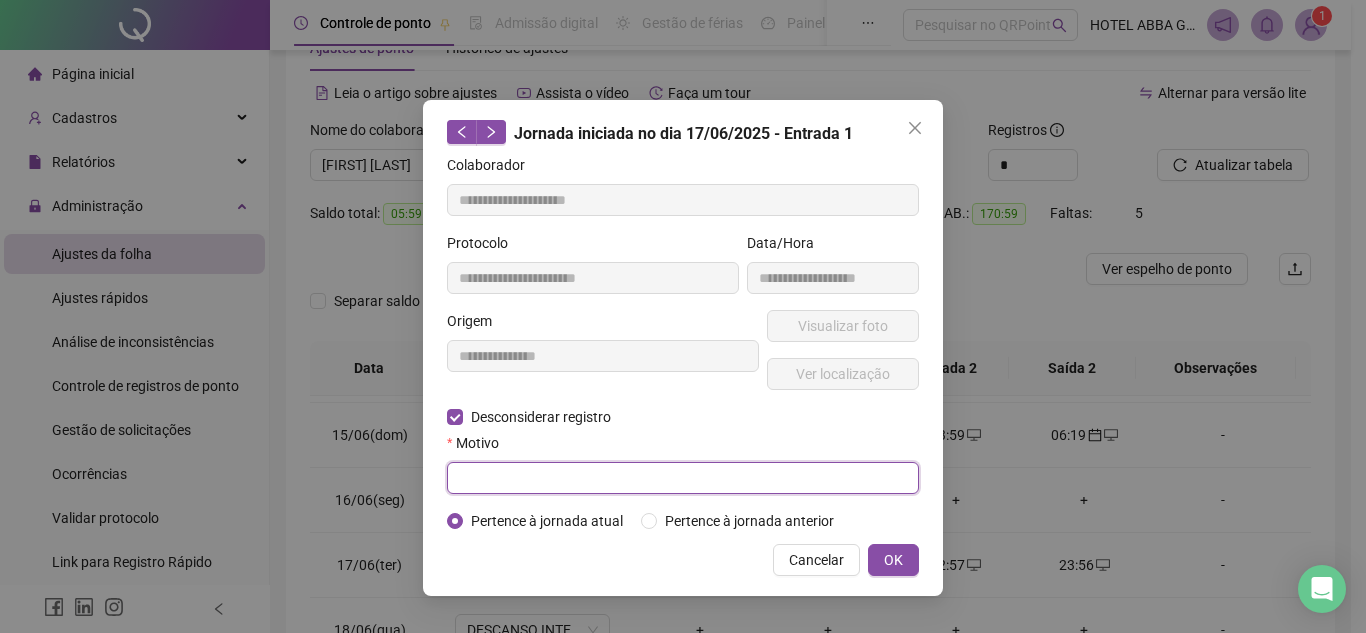 click at bounding box center [683, 478] 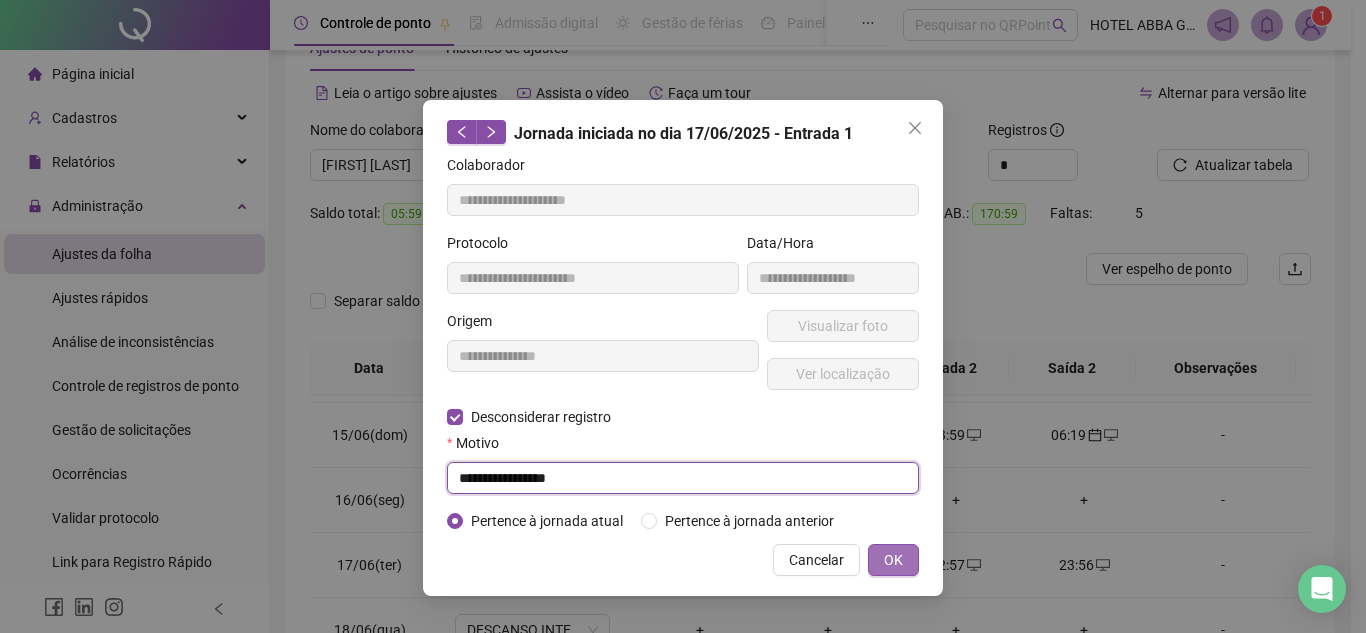 type on "**********" 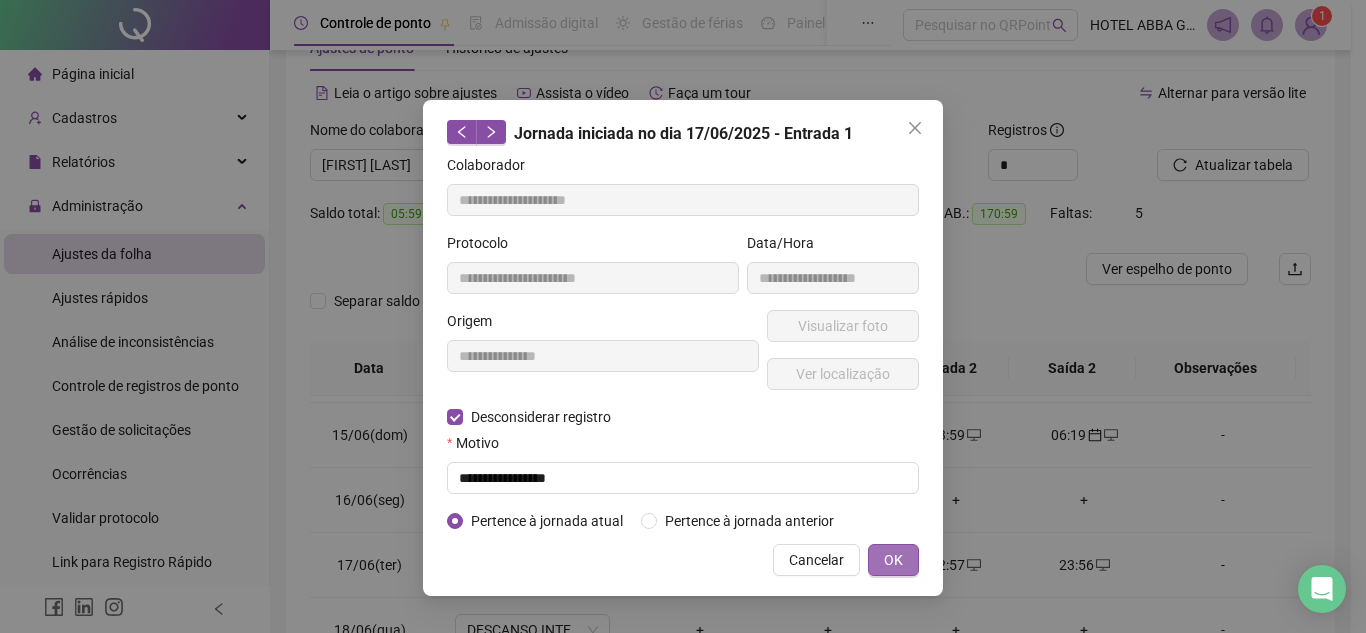click on "OK" at bounding box center (893, 560) 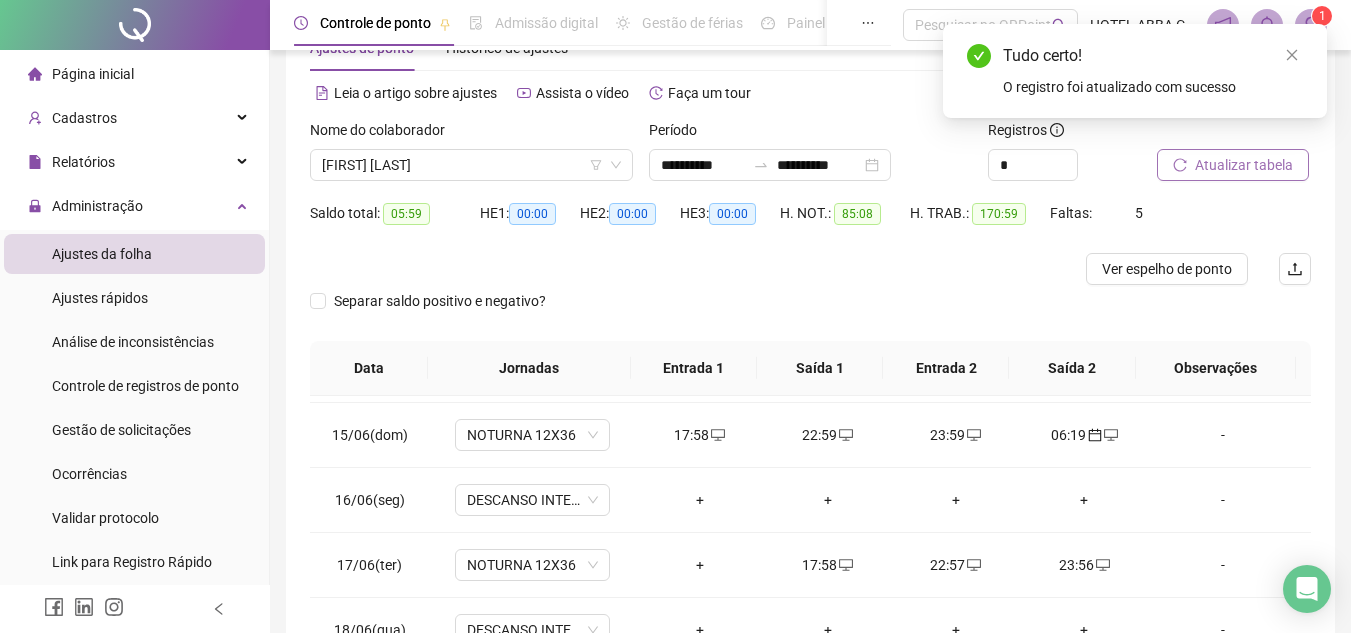 click on "Atualizar tabela" at bounding box center (1244, 165) 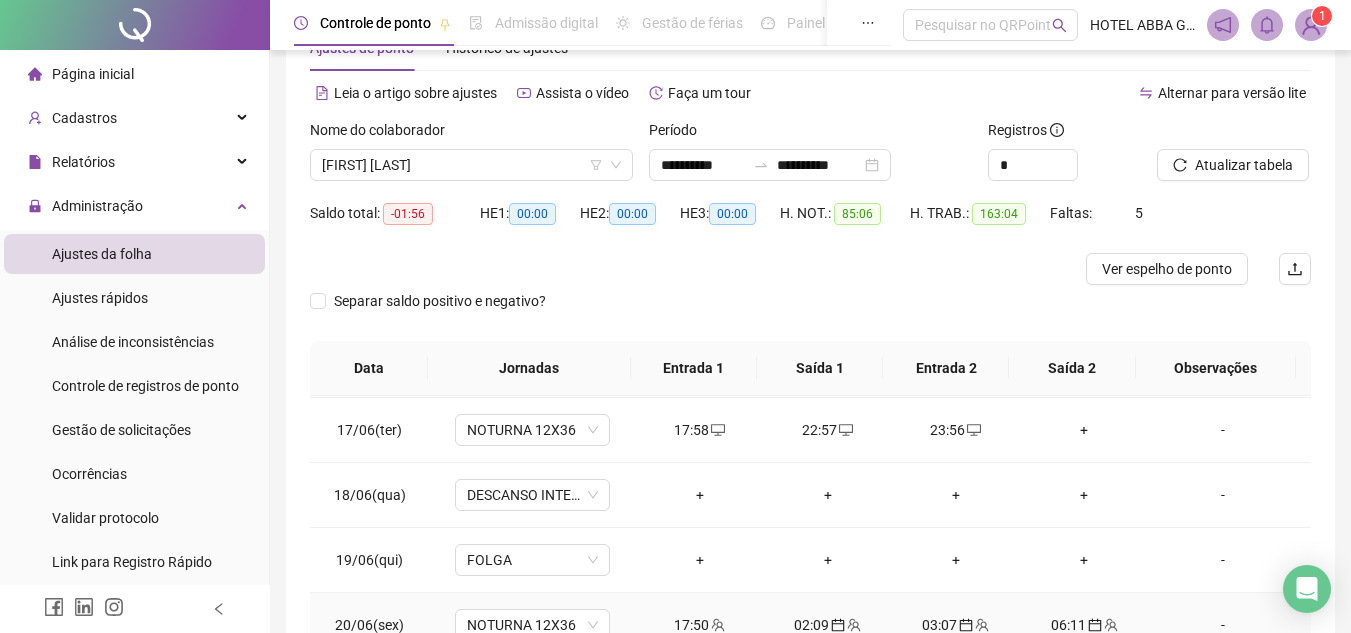 scroll, scrollTop: 1003, scrollLeft: 0, axis: vertical 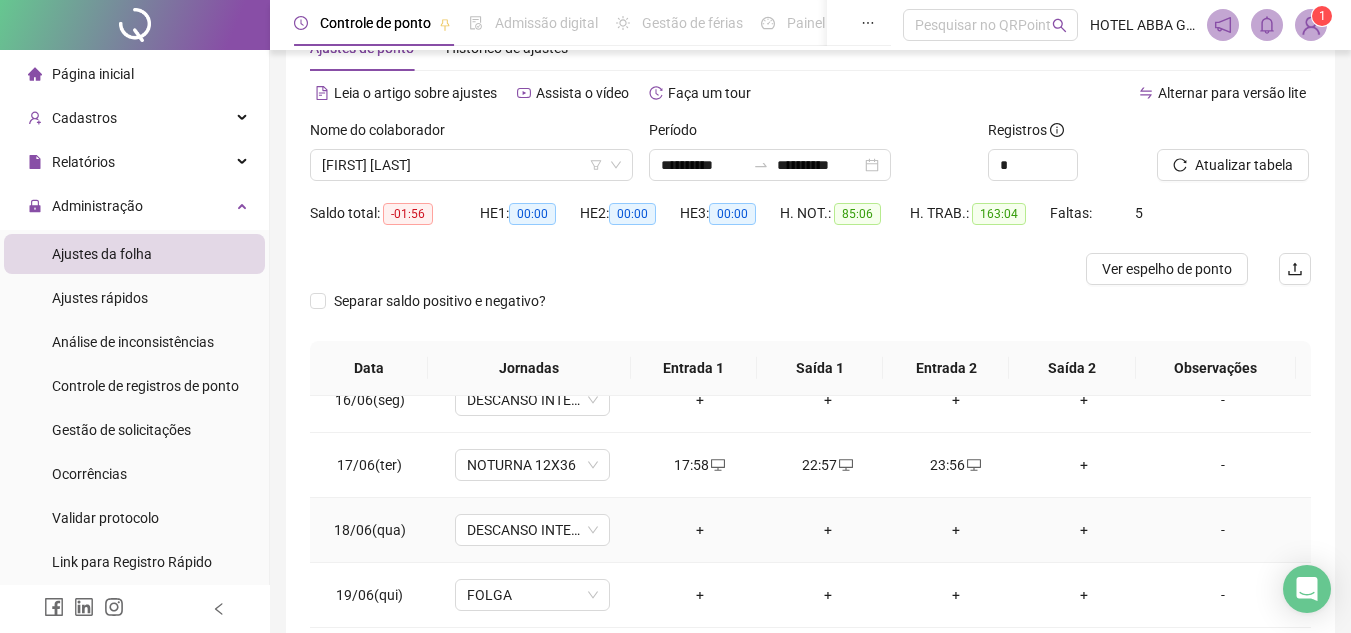 click on "+" at bounding box center (700, 530) 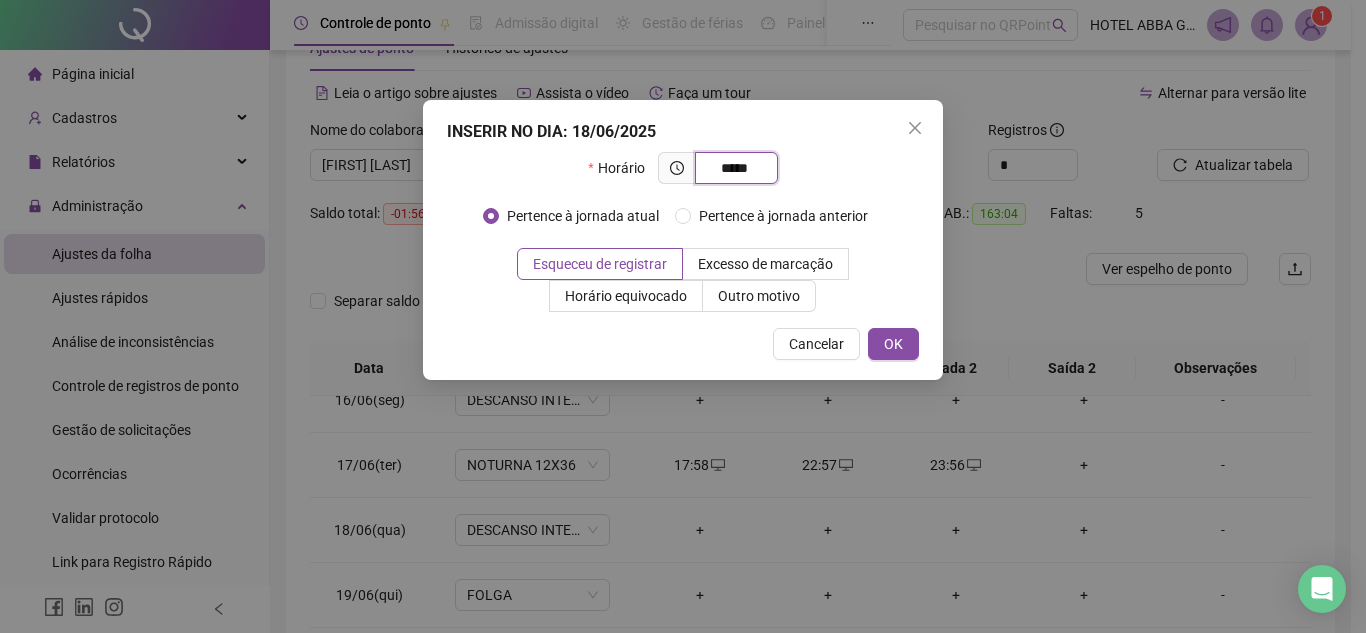 type on "*****" 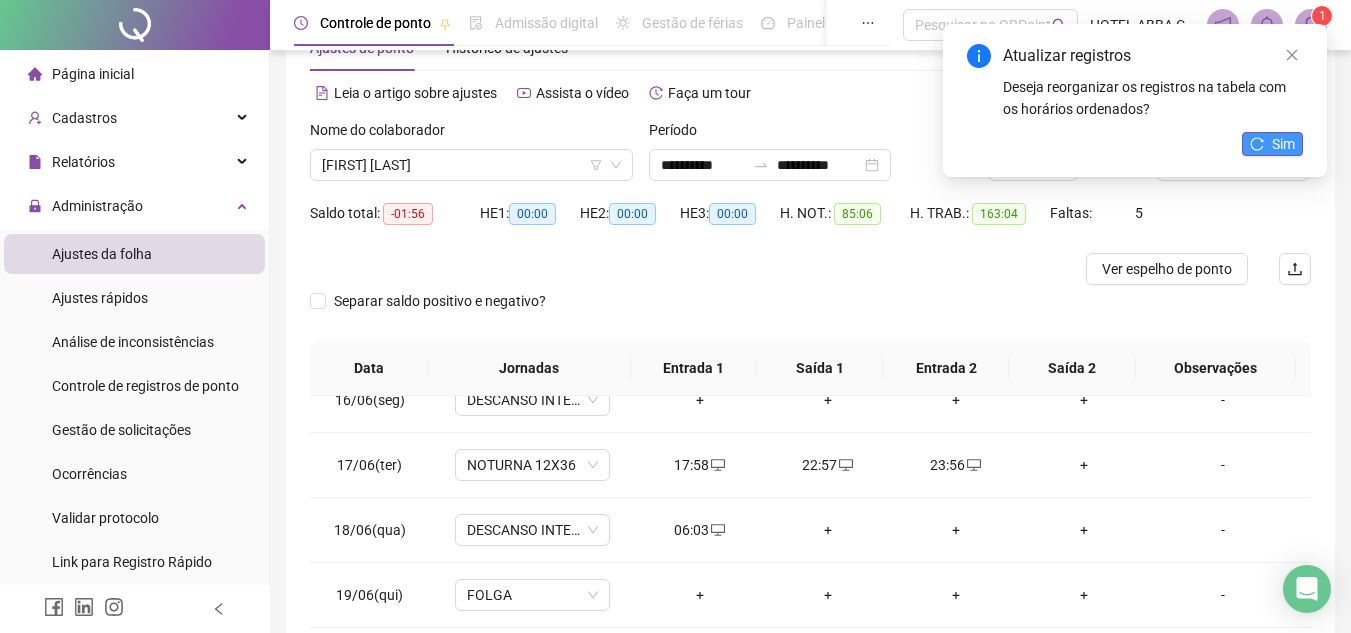 click on "Sim" at bounding box center (1283, 144) 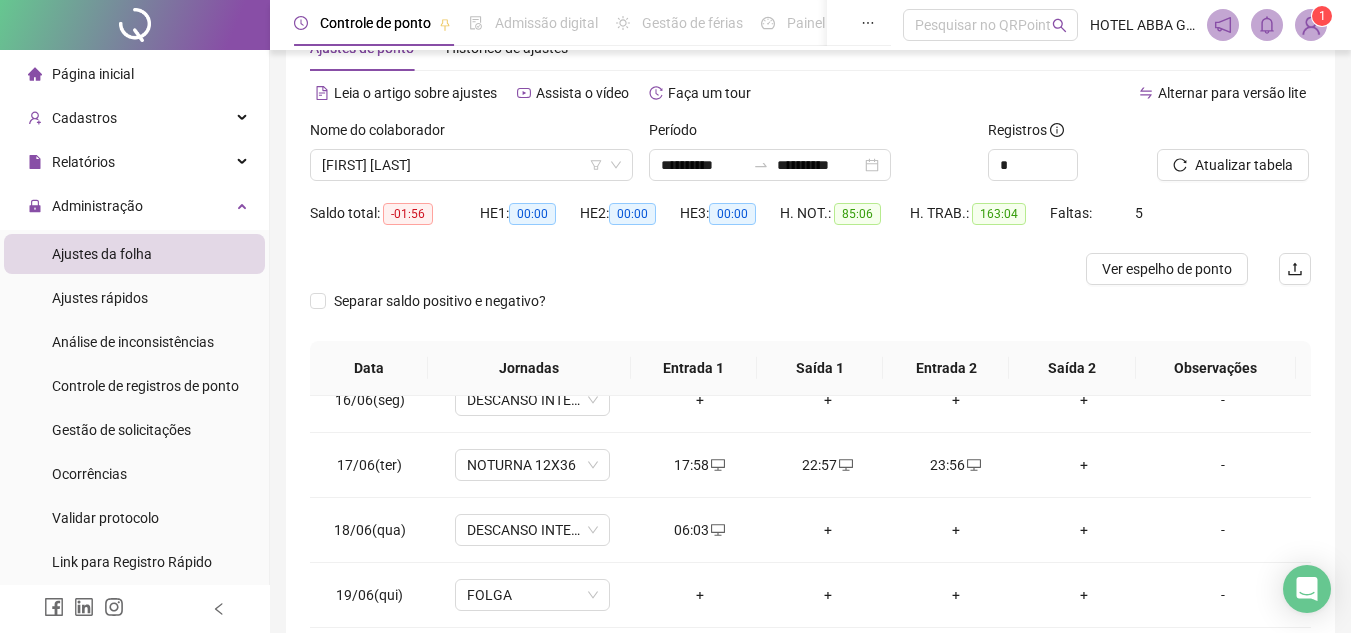 scroll, scrollTop: 165, scrollLeft: 0, axis: vertical 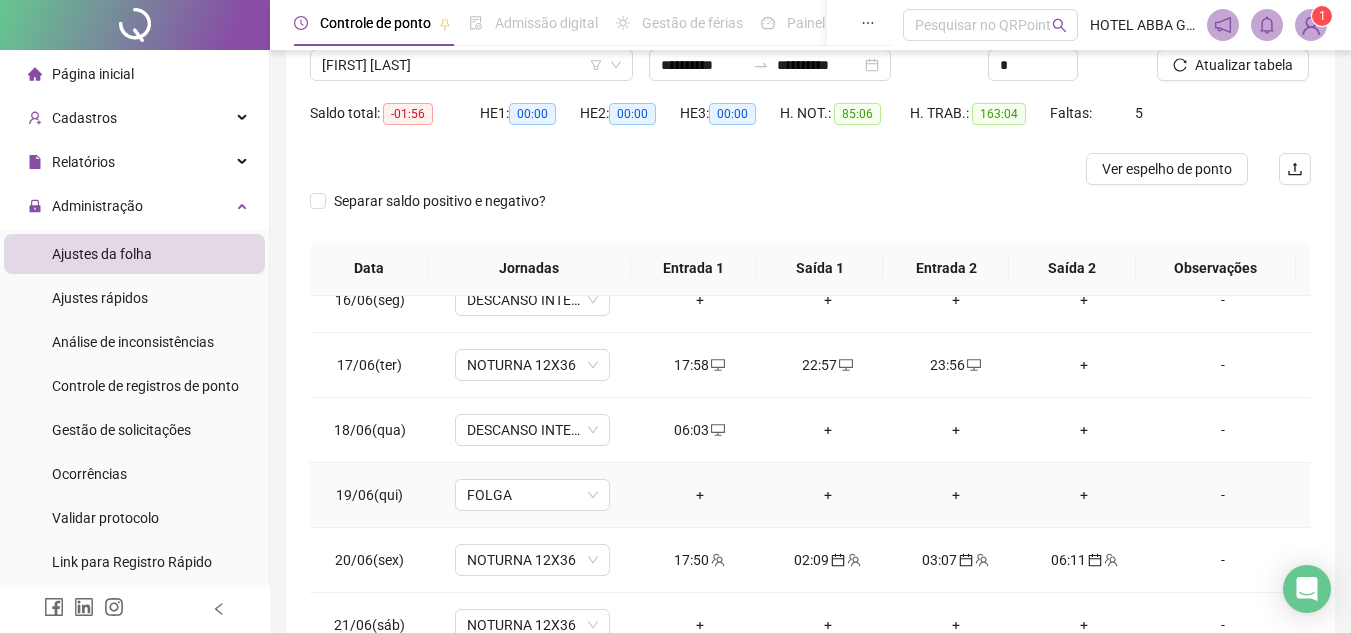 click on "-" at bounding box center (1223, 495) 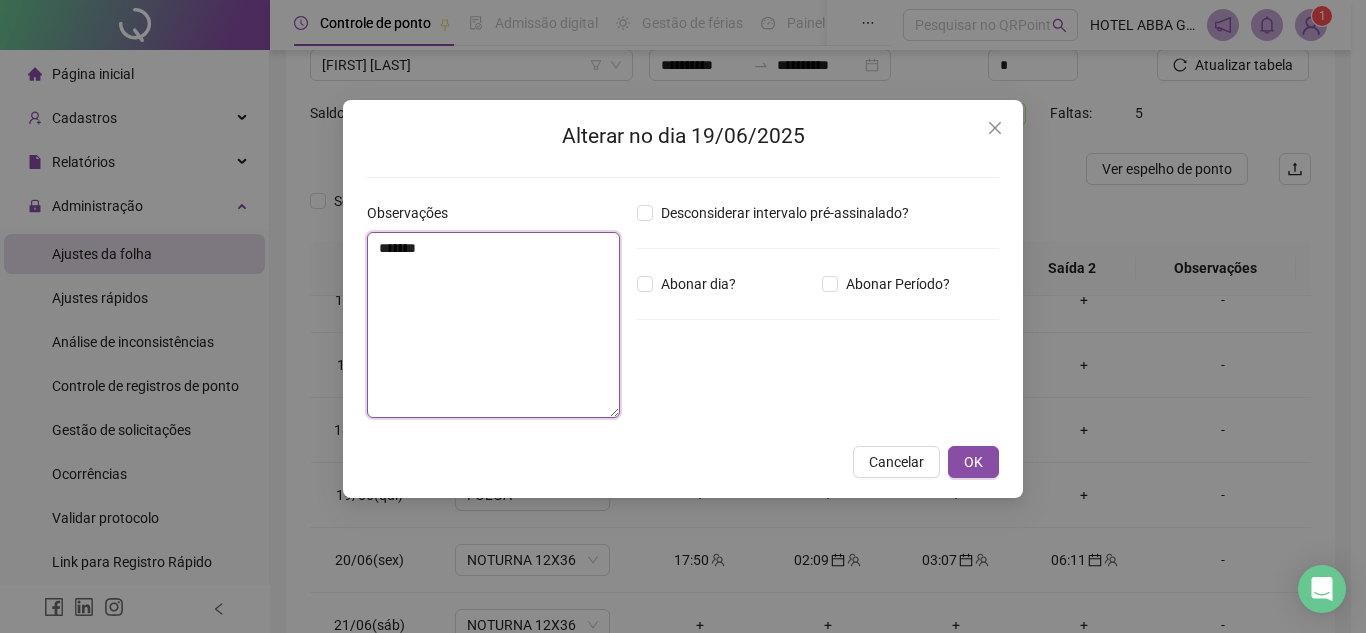 click on "******" at bounding box center (493, 325) 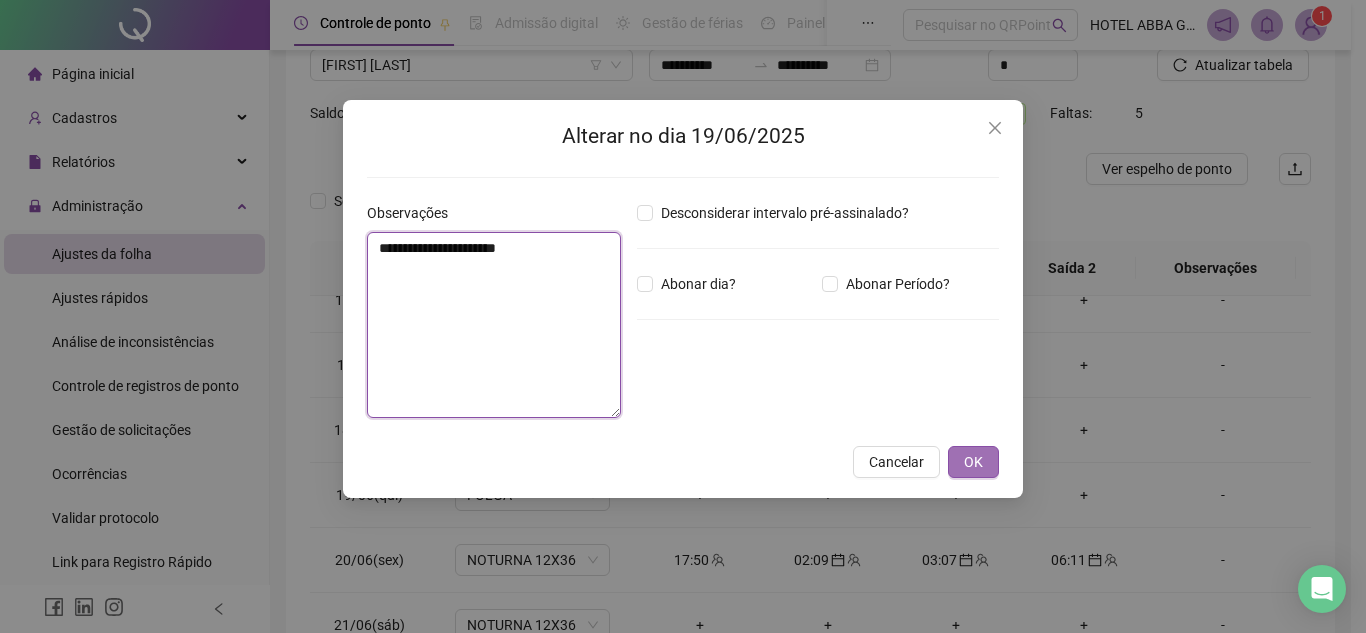 type on "**********" 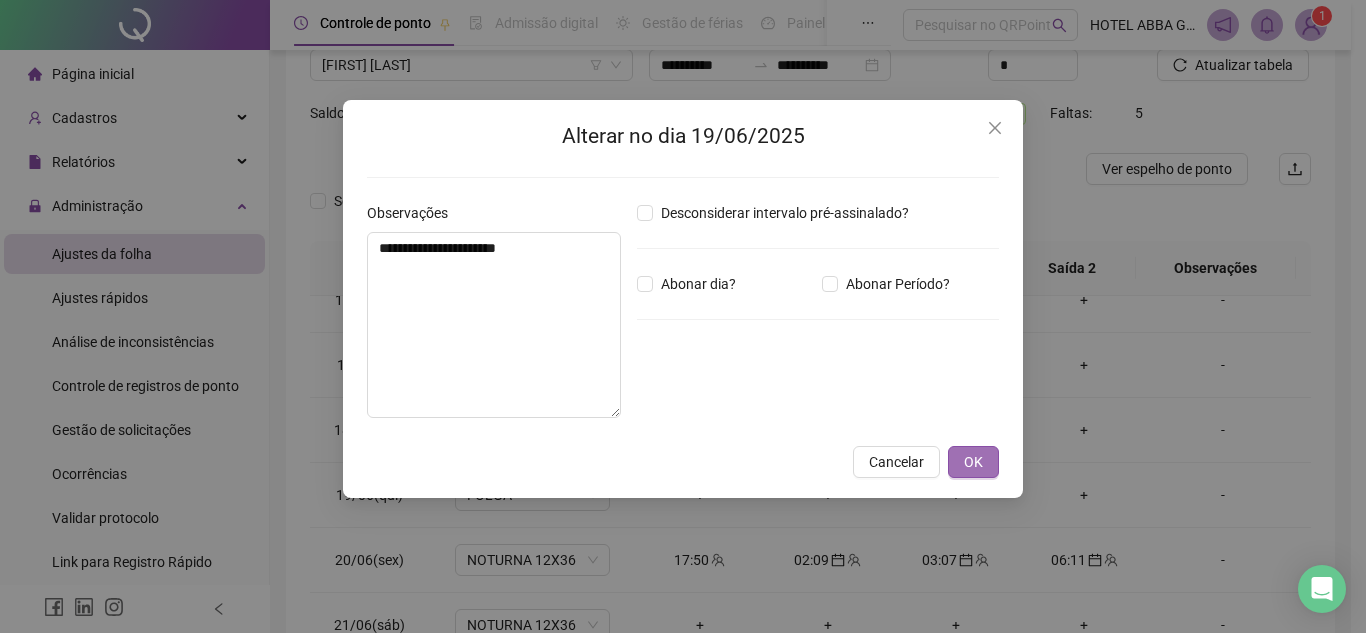 click on "OK" at bounding box center [973, 462] 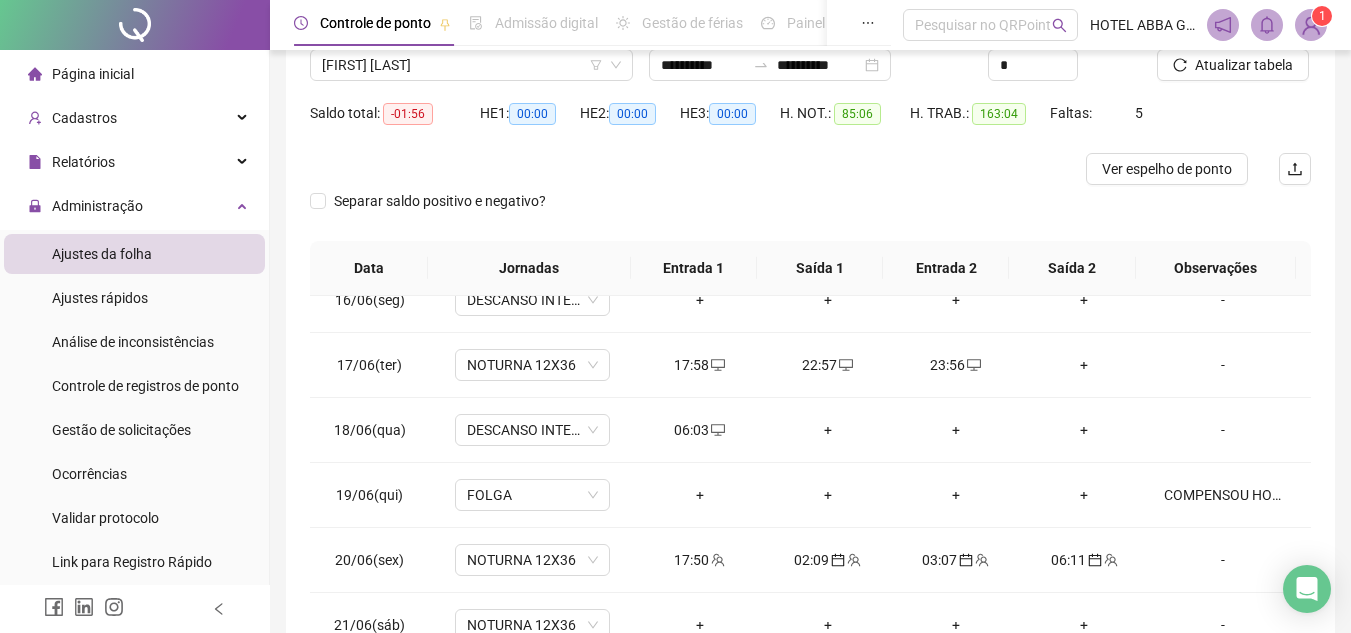 scroll, scrollTop: 365, scrollLeft: 0, axis: vertical 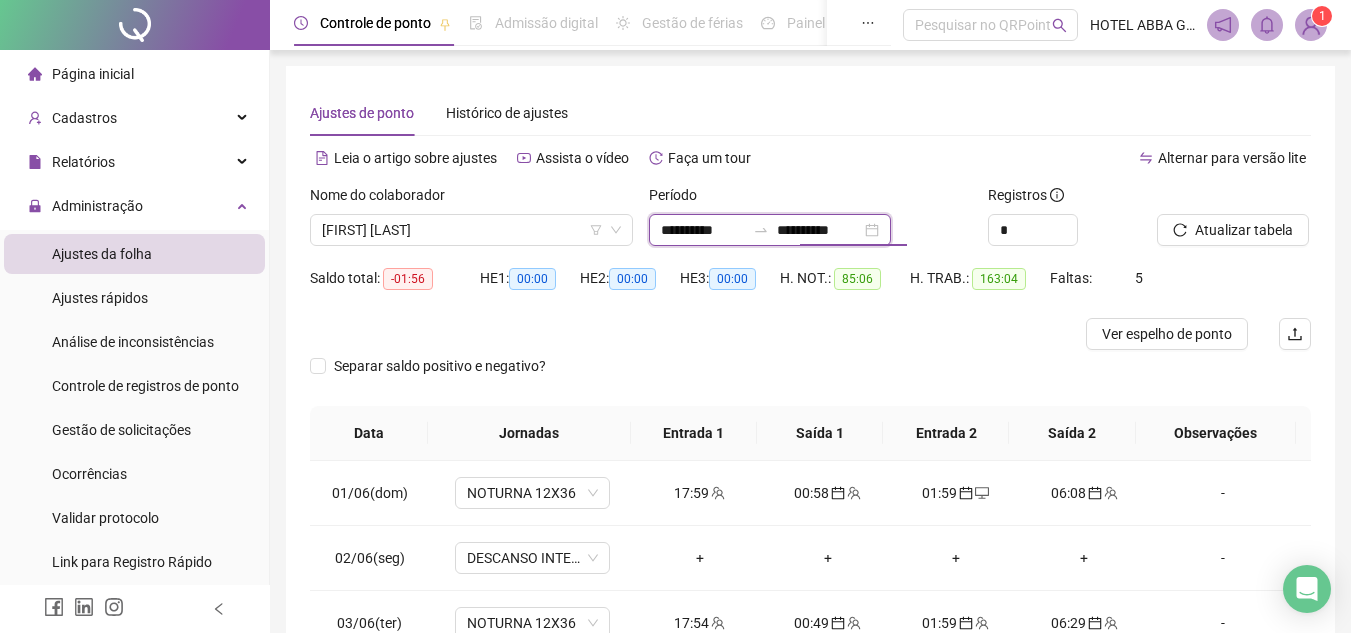 click on "**********" at bounding box center (819, 230) 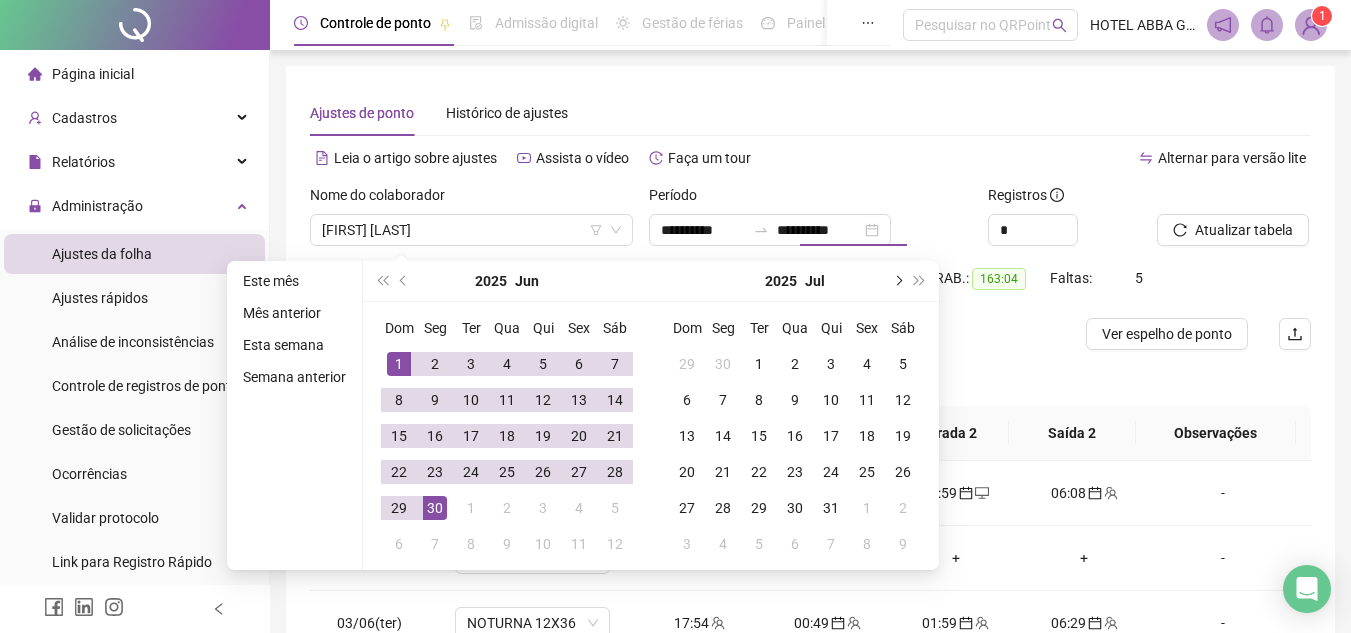 click at bounding box center (897, 281) 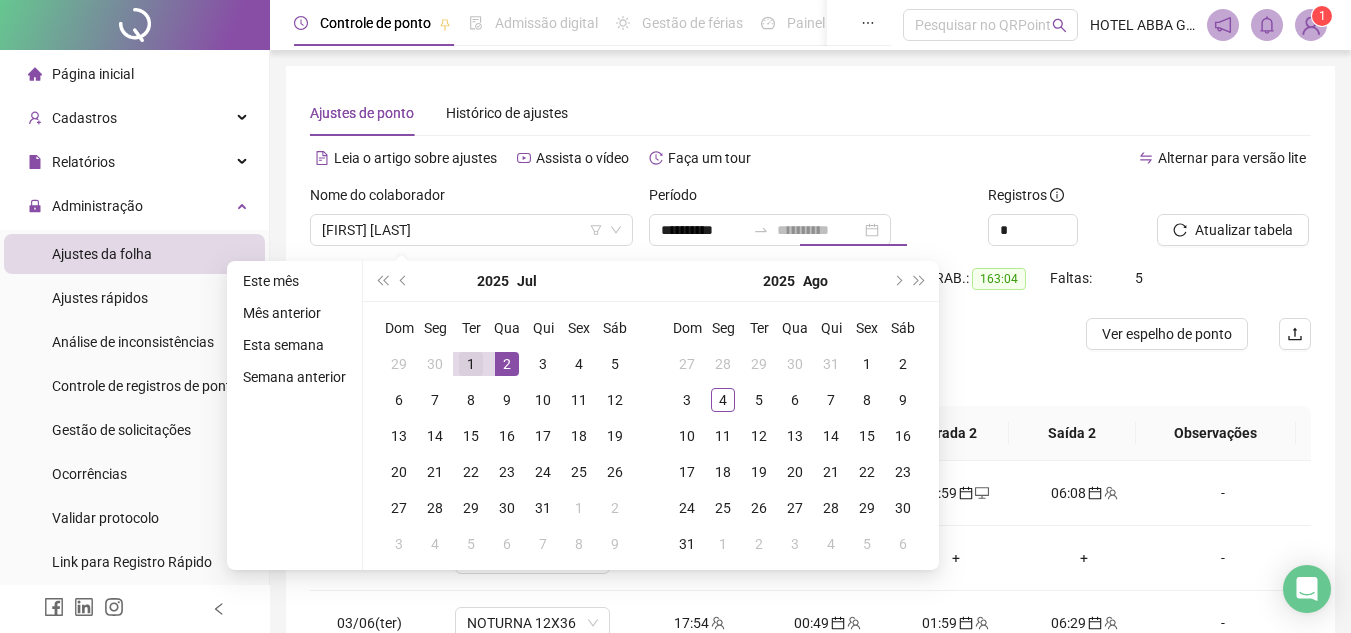 type on "**********" 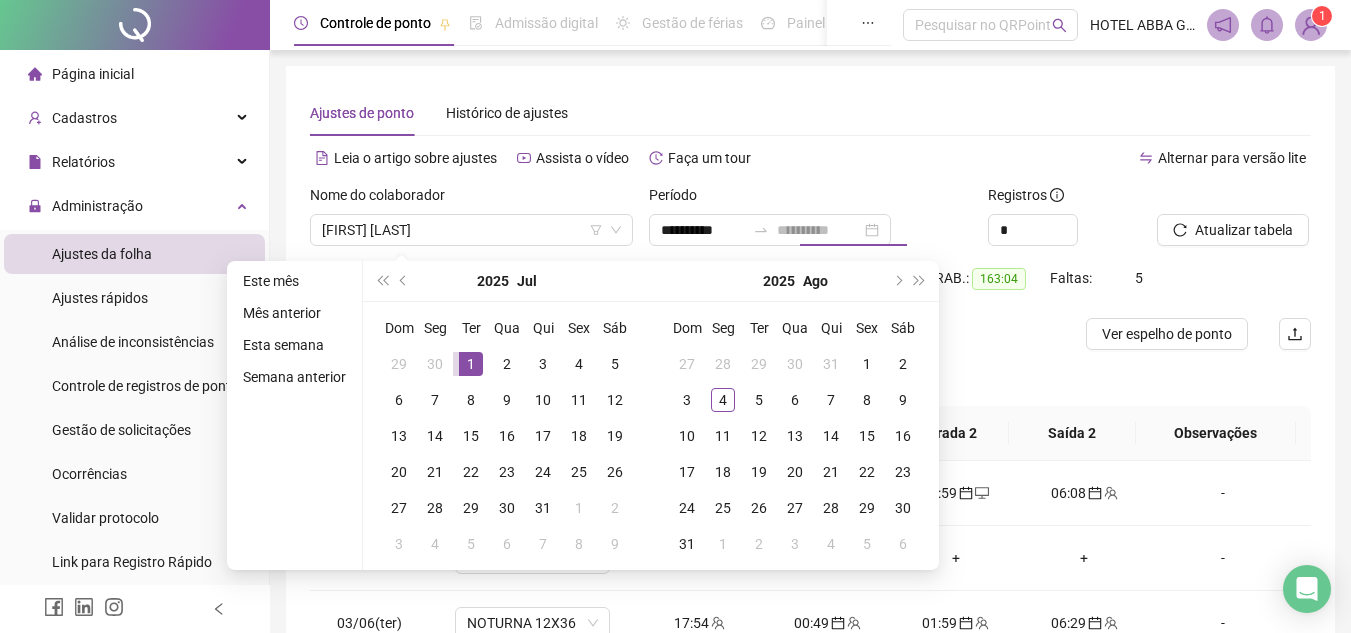 click on "1" at bounding box center [471, 364] 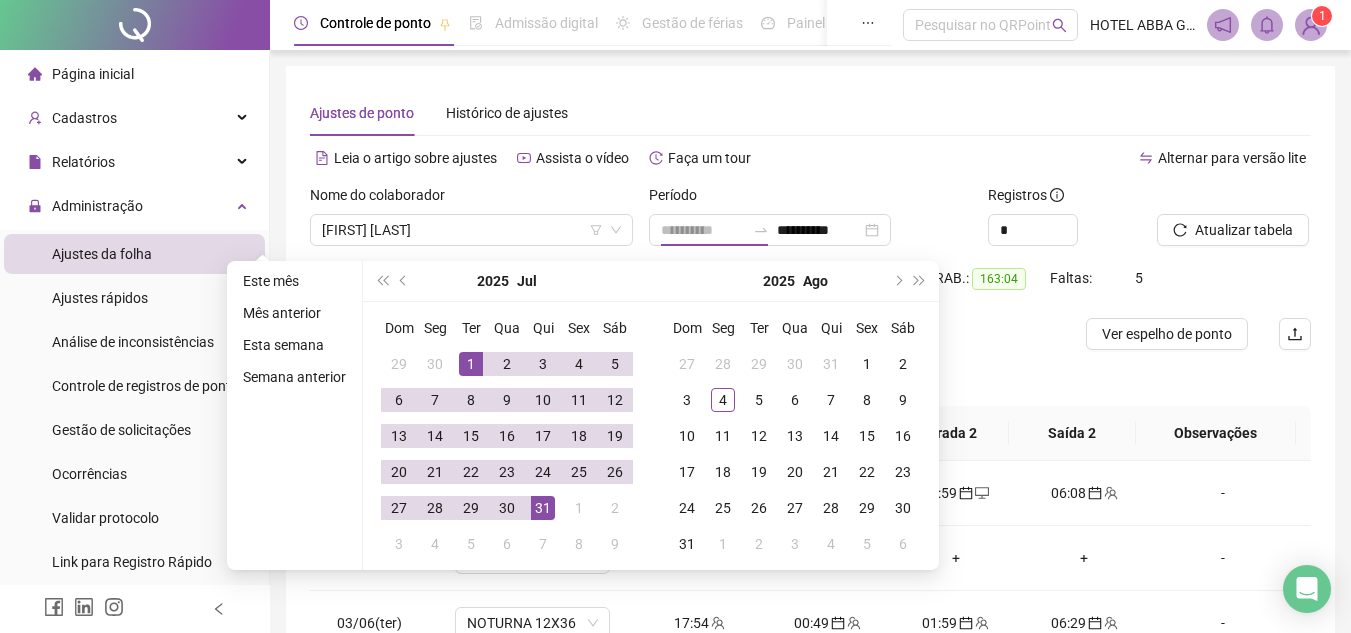 click on "31" at bounding box center (543, 508) 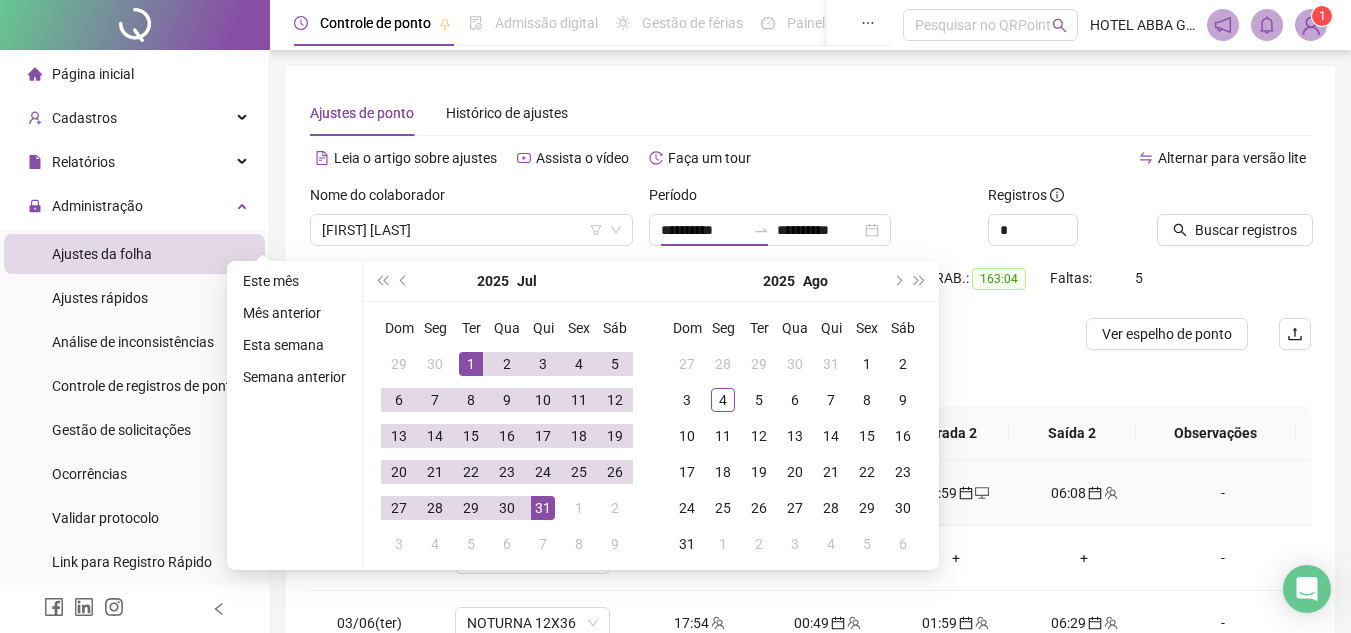 type on "**********" 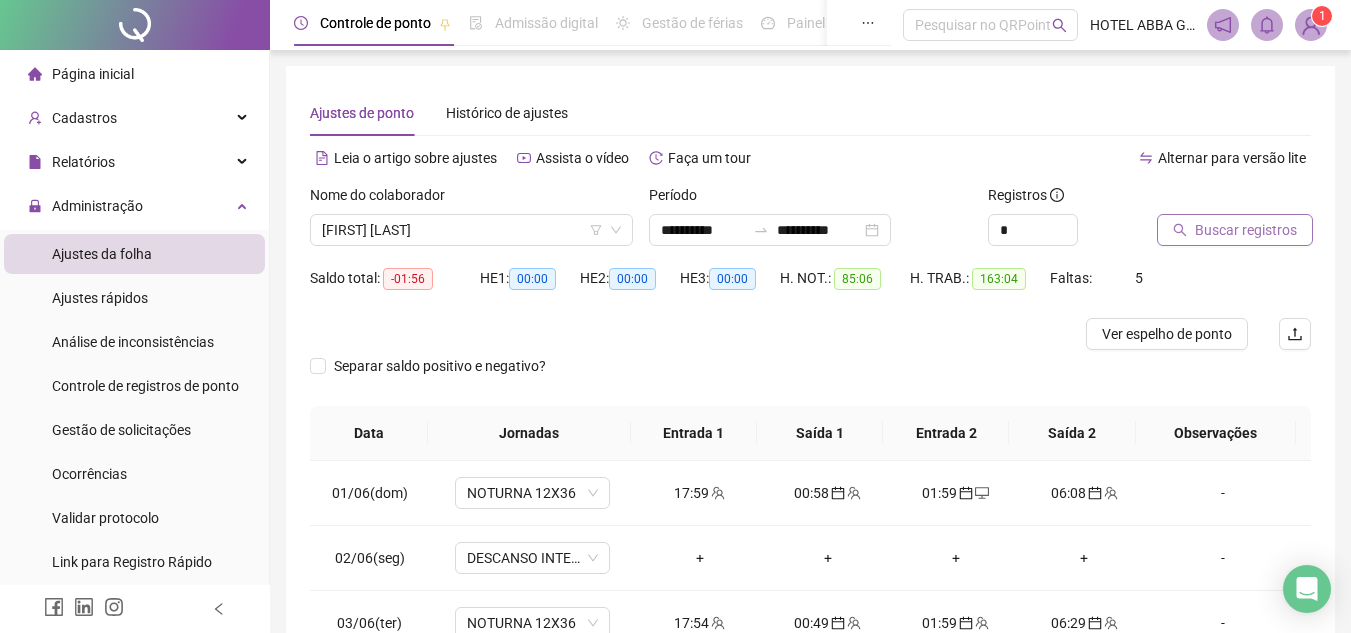 click on "Buscar registros" at bounding box center [1246, 230] 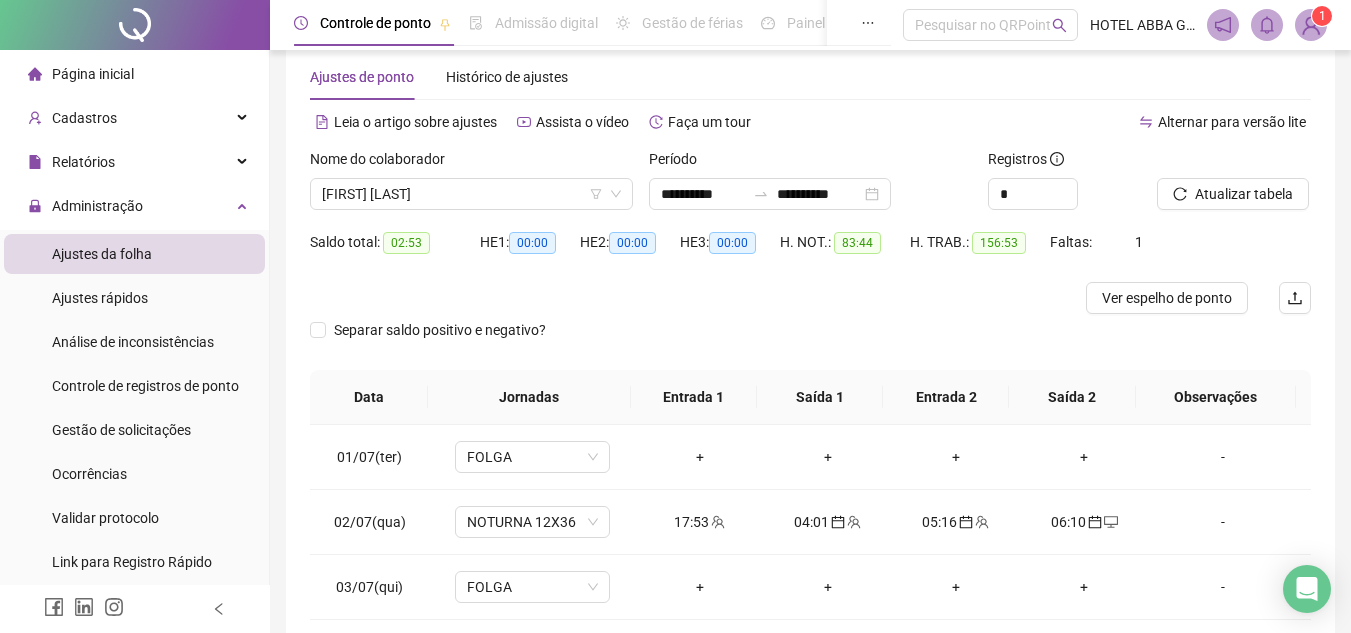 scroll, scrollTop: 100, scrollLeft: 0, axis: vertical 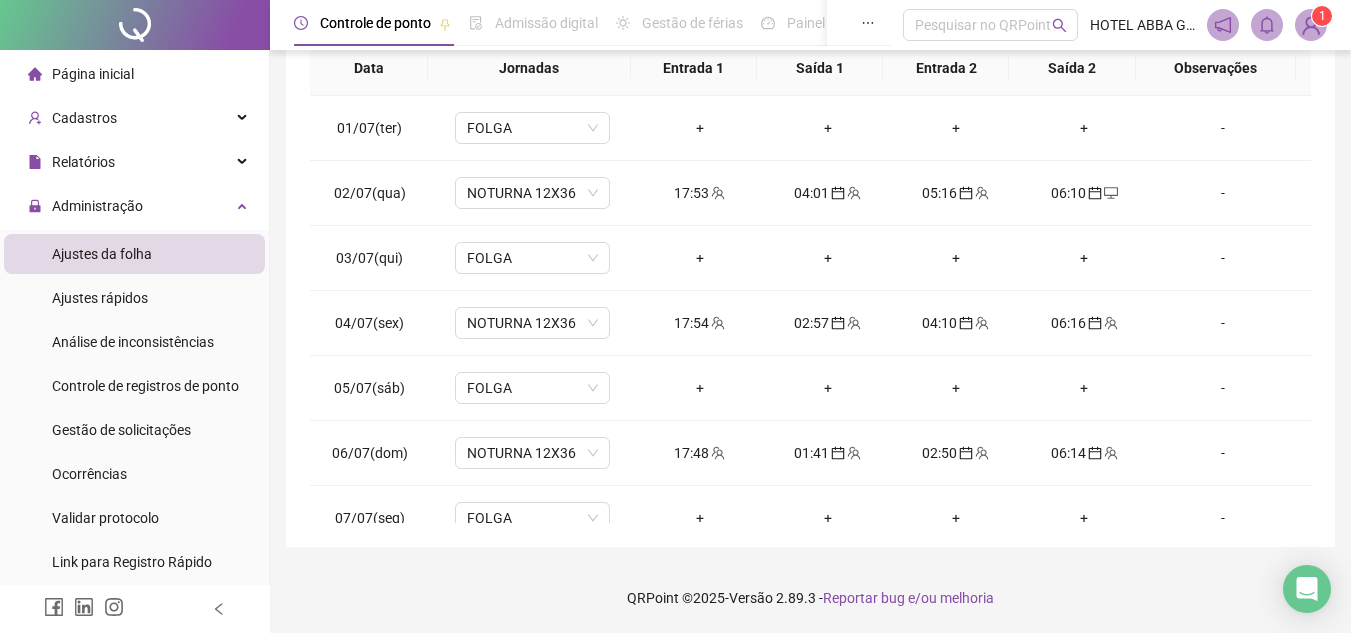 drag, startPoint x: 1350, startPoint y: 276, endPoint x: 1365, endPoint y: 140, distance: 136.8247 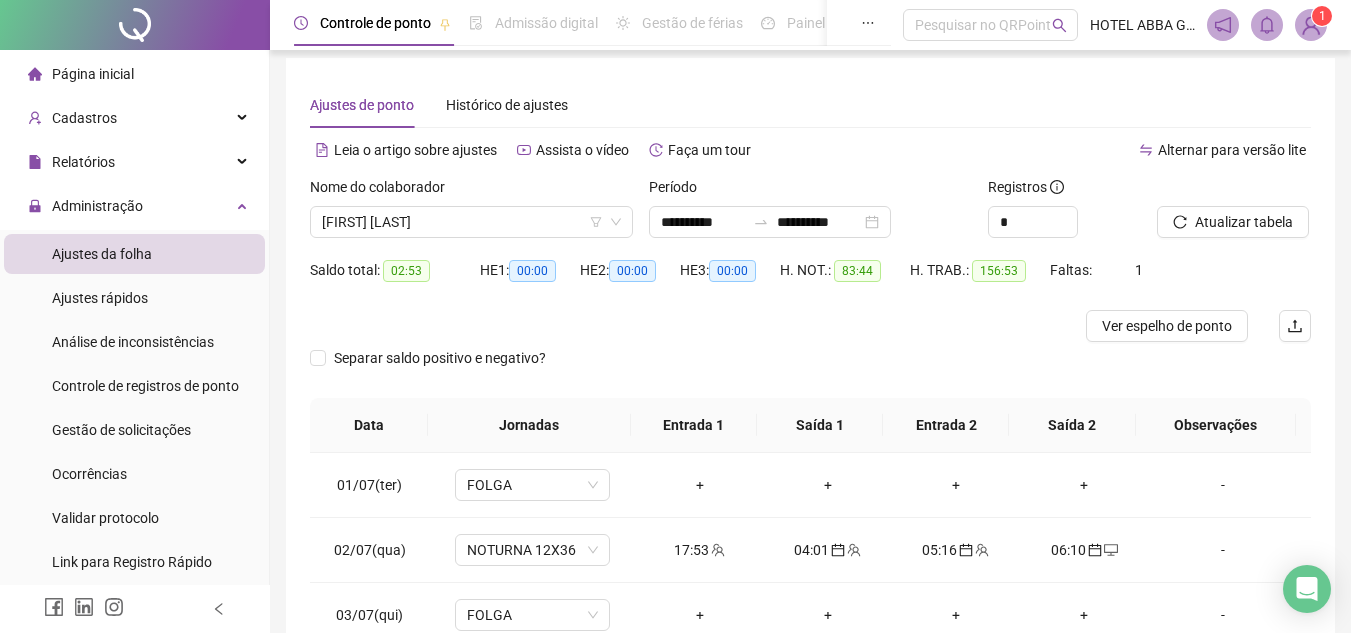 scroll, scrollTop: 0, scrollLeft: 0, axis: both 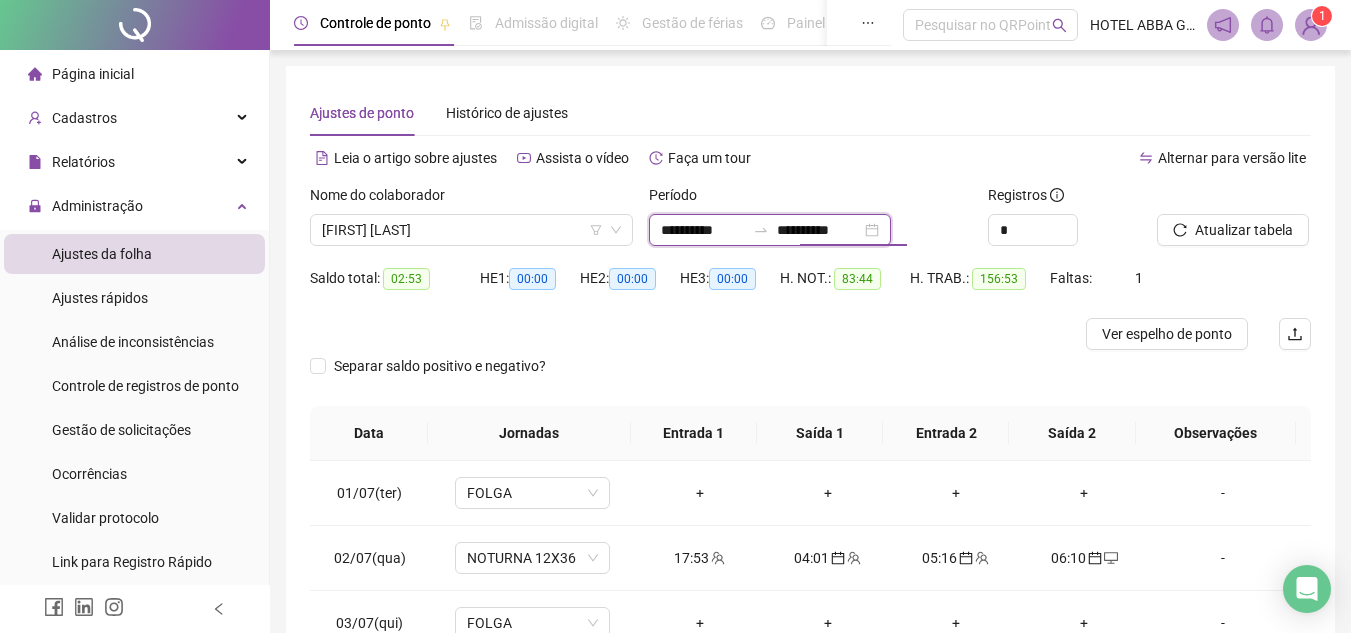 click on "**********" at bounding box center (819, 230) 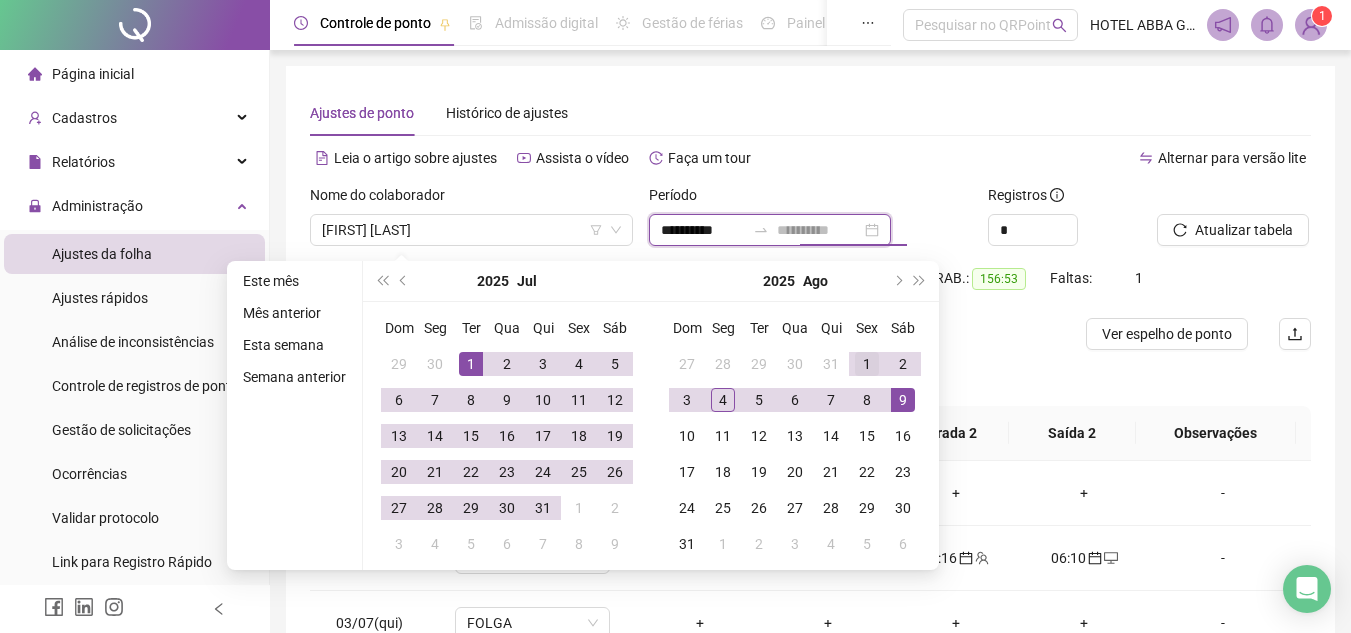 type on "**********" 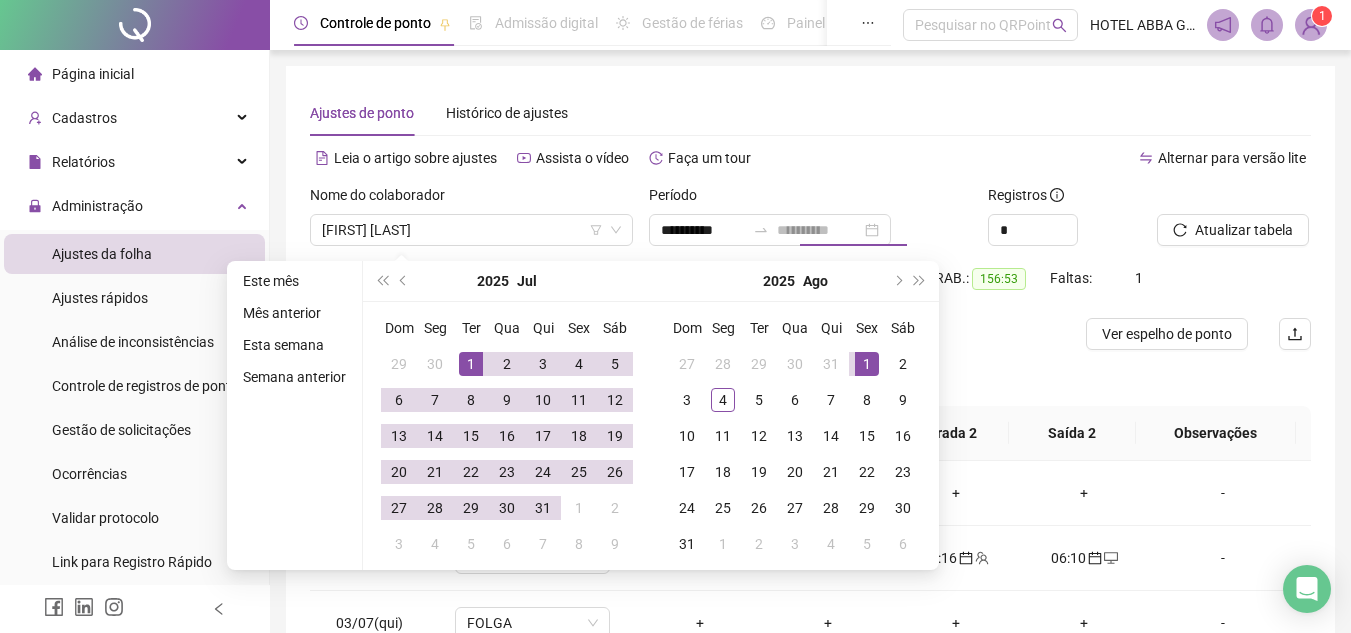 click on "1" at bounding box center [867, 364] 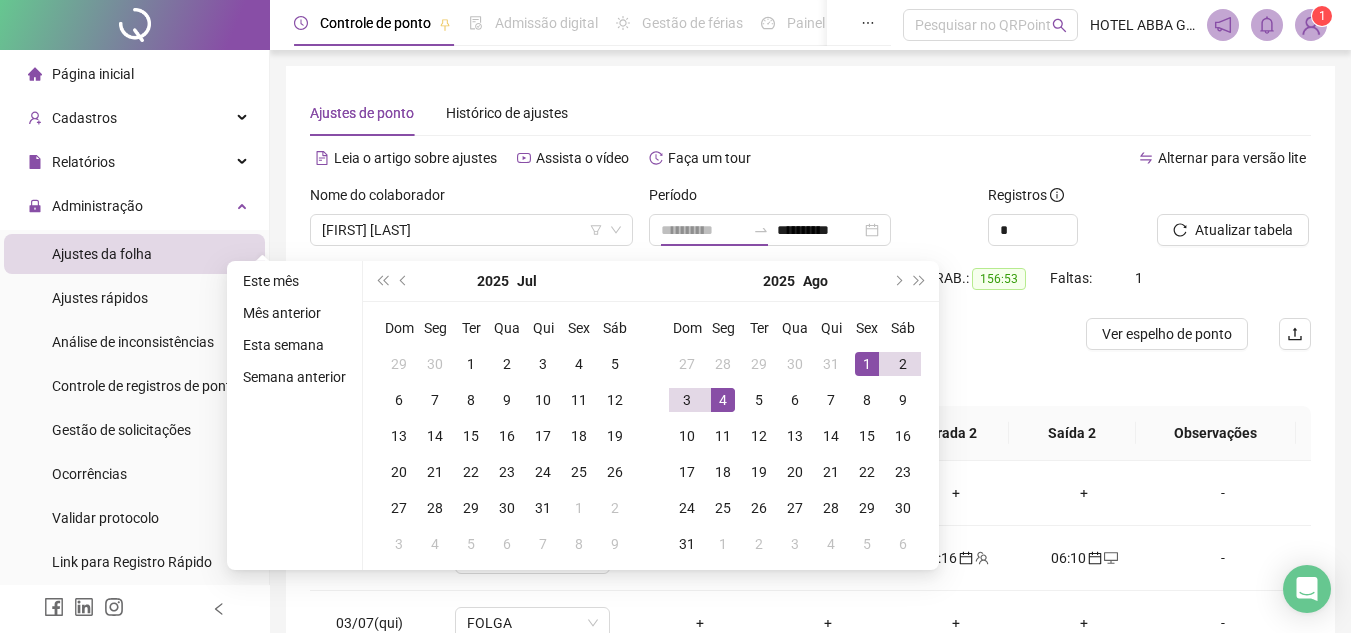 click on "4" at bounding box center [723, 400] 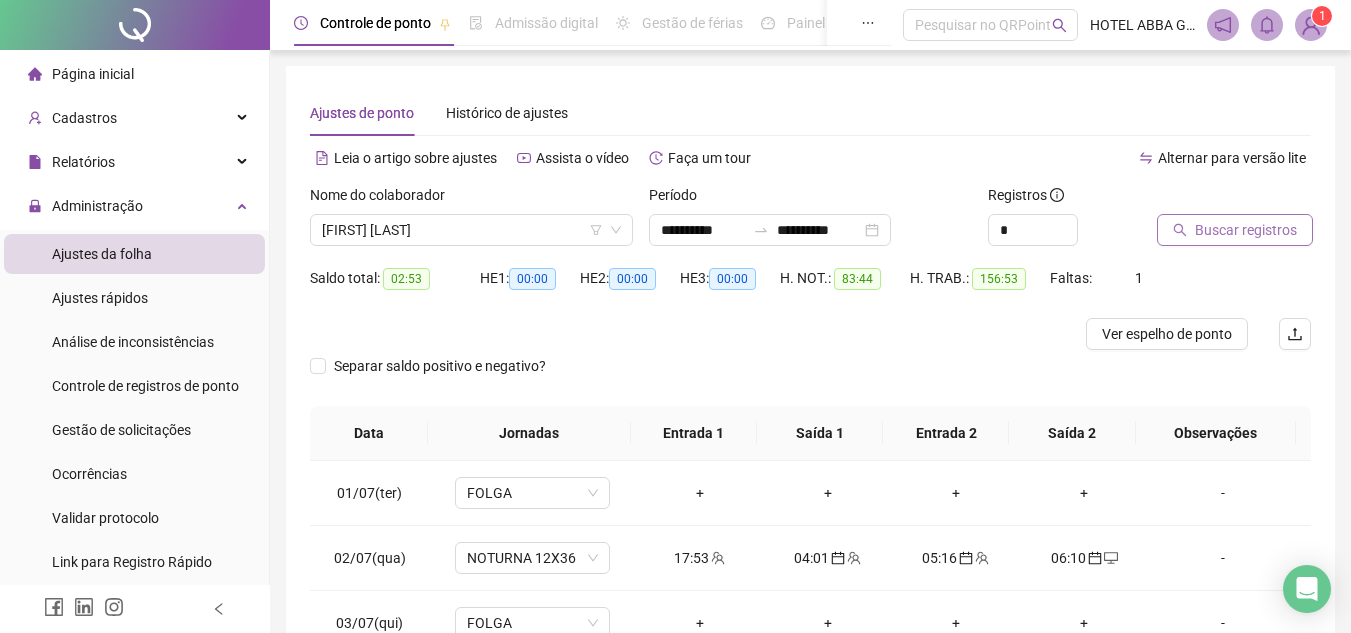 click on "Buscar registros" at bounding box center (1235, 230) 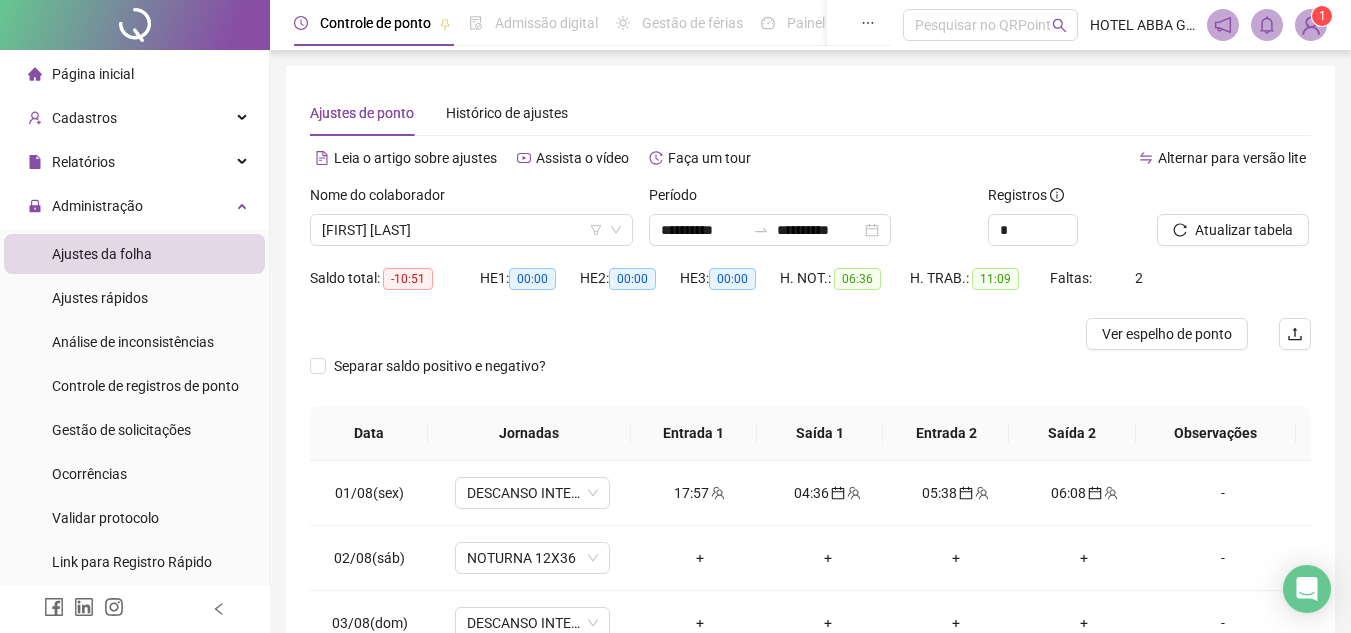 click on "**********" at bounding box center (810, 415) 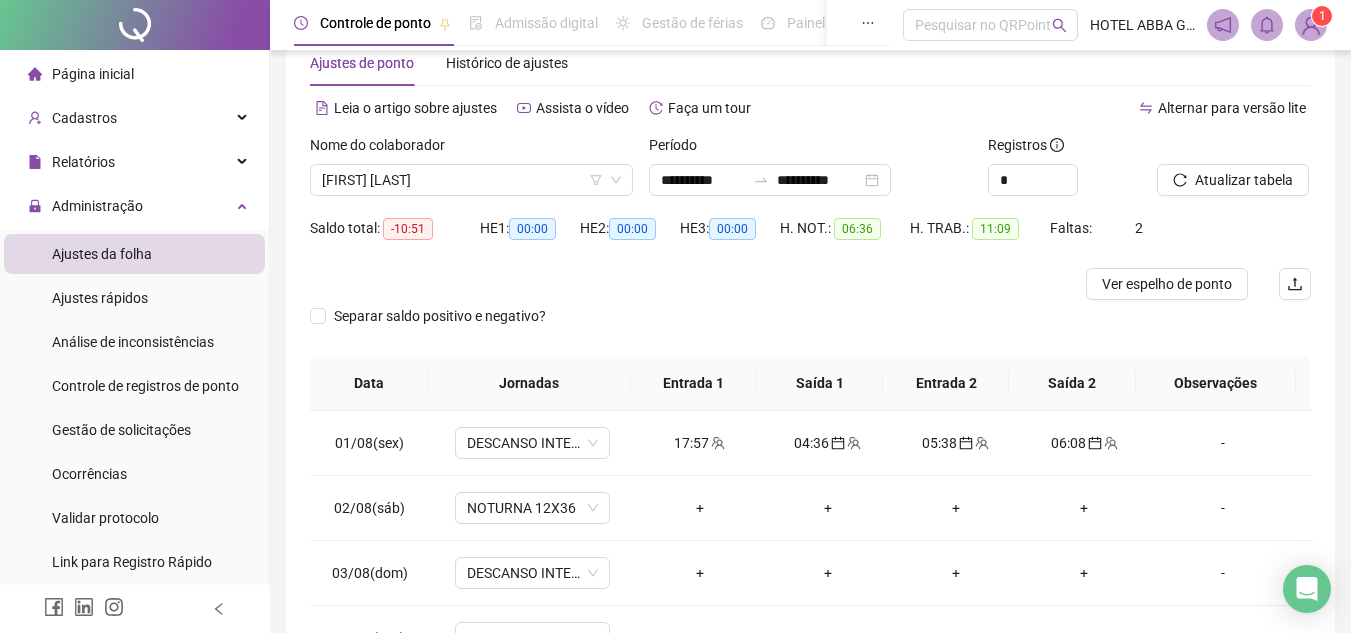 scroll, scrollTop: 198, scrollLeft: 0, axis: vertical 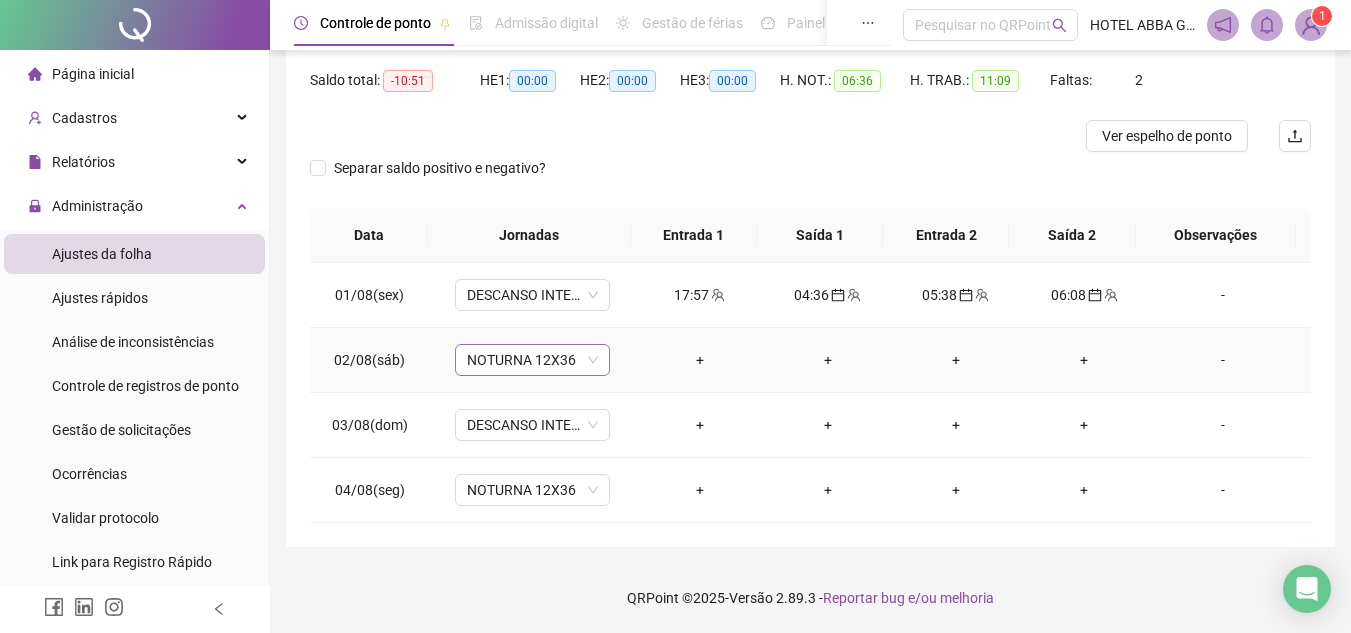click on "NOTURNA 12X36" at bounding box center (532, 360) 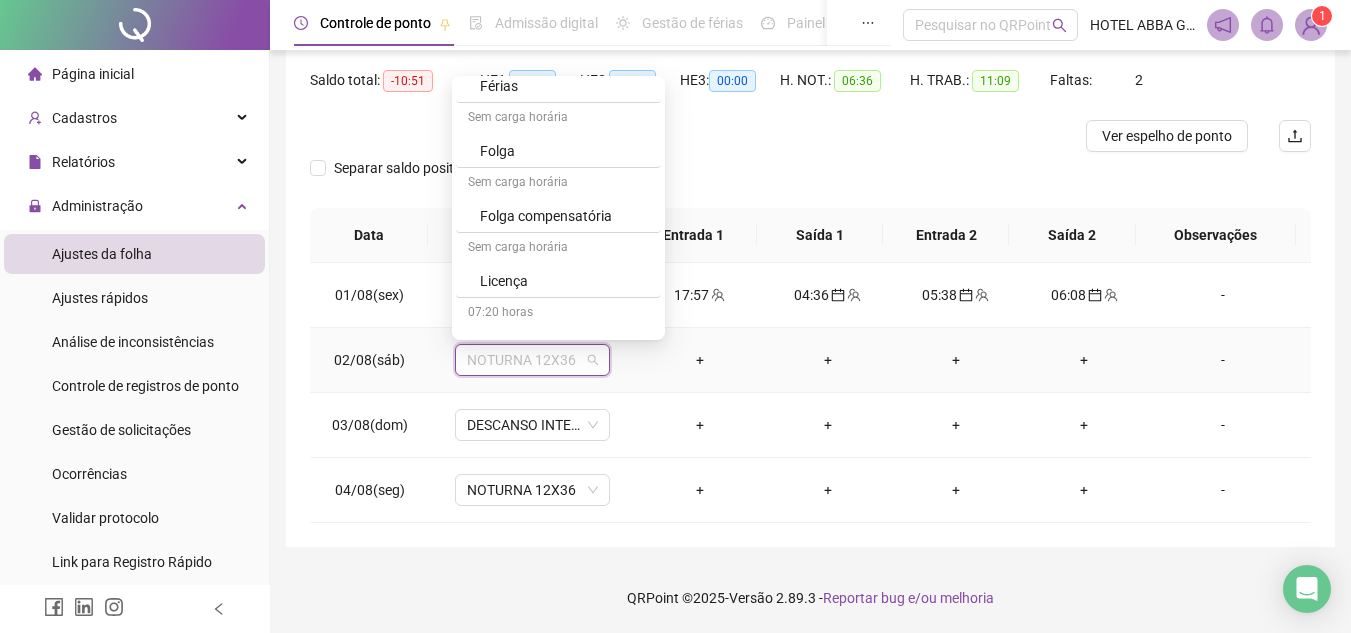 scroll, scrollTop: 1000, scrollLeft: 0, axis: vertical 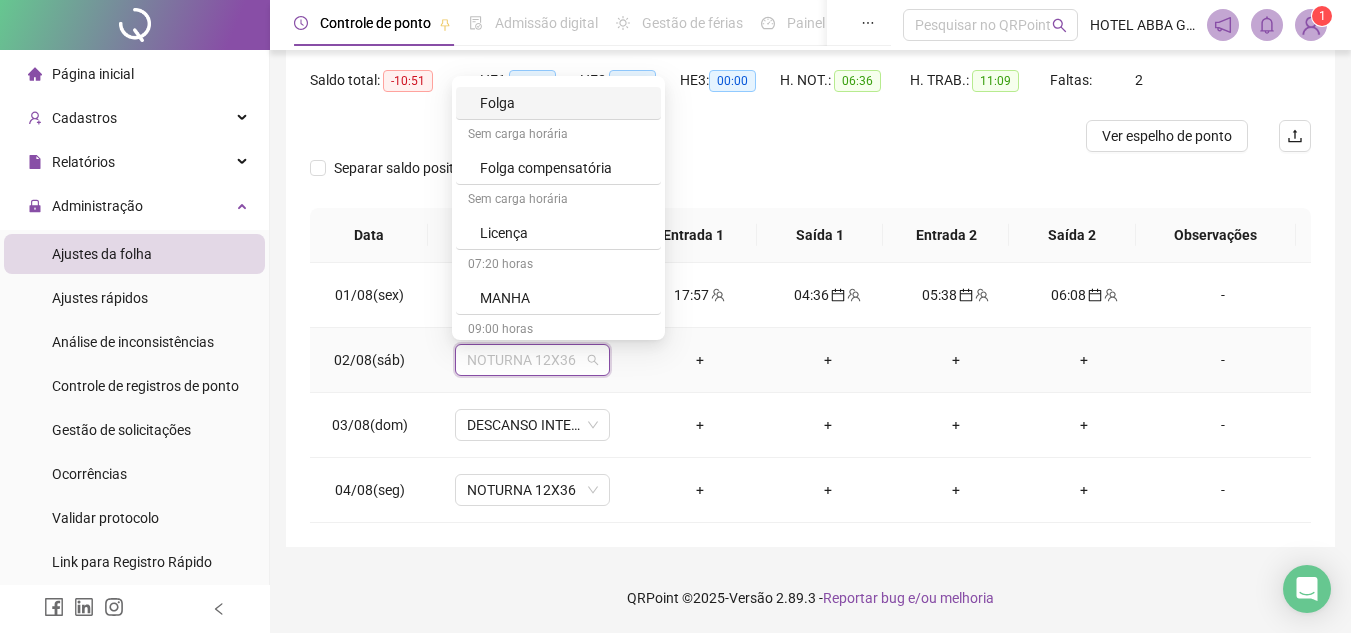 click on "Folga" at bounding box center [564, 103] 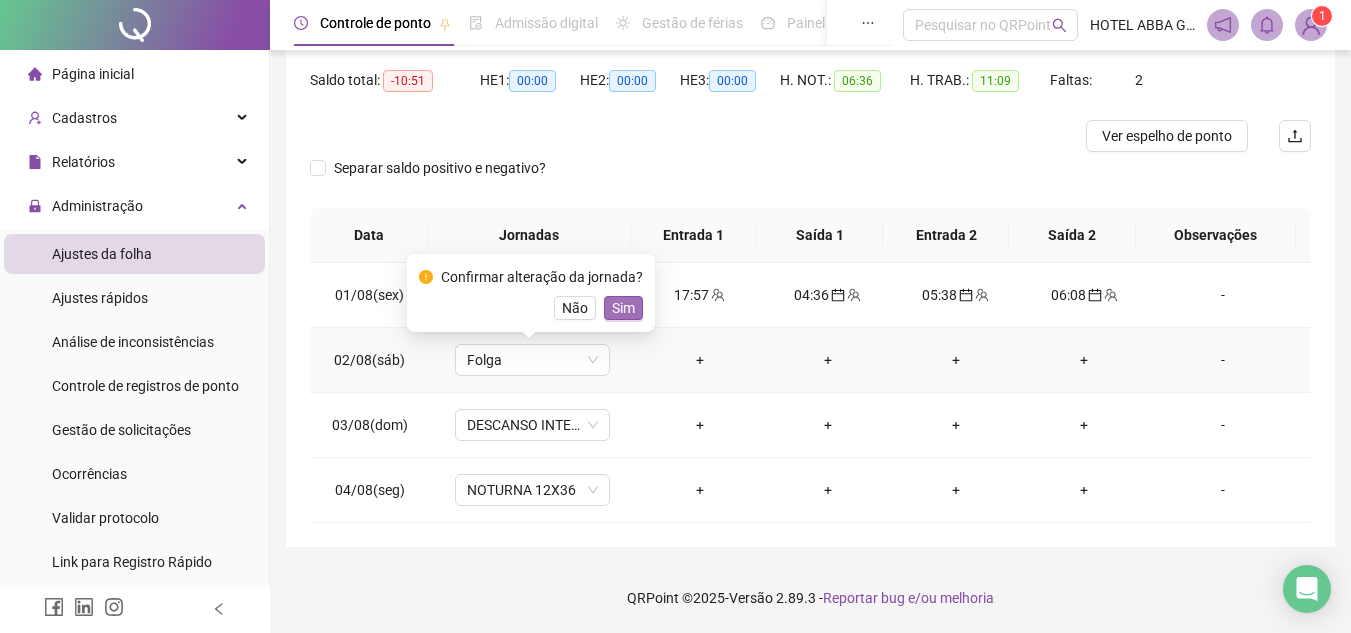 click on "Sim" at bounding box center [623, 308] 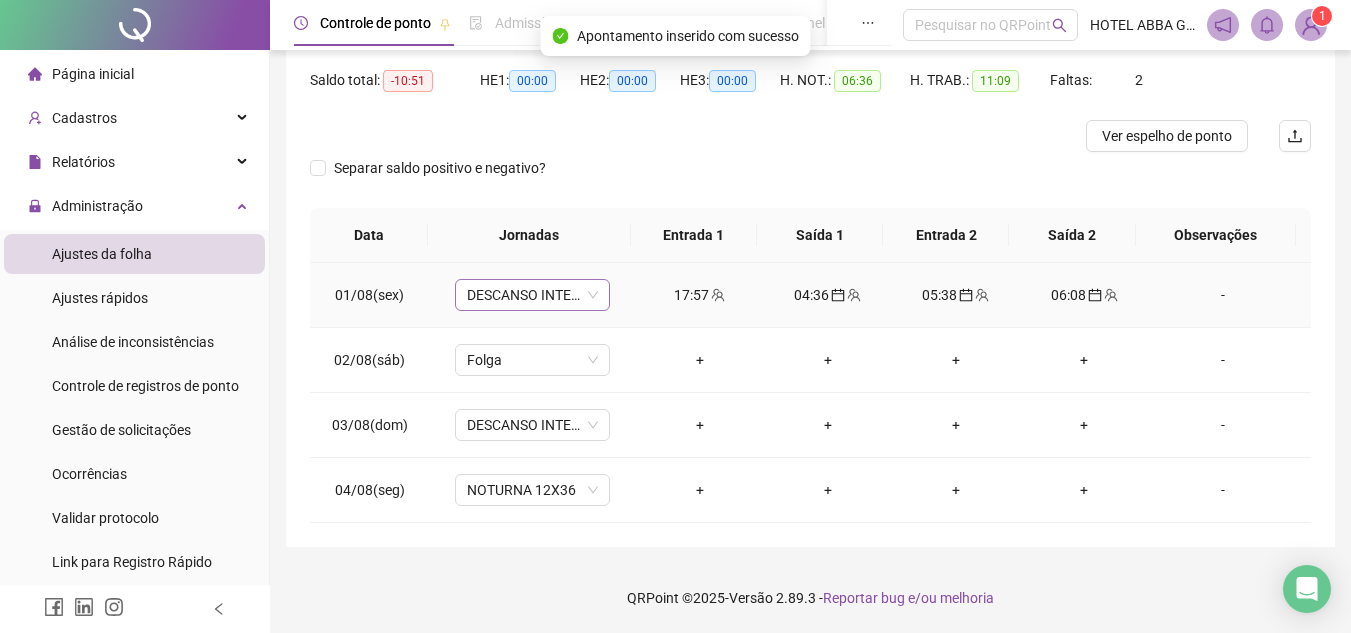 click on "DESCANSO INTER-JORNADA" at bounding box center [532, 295] 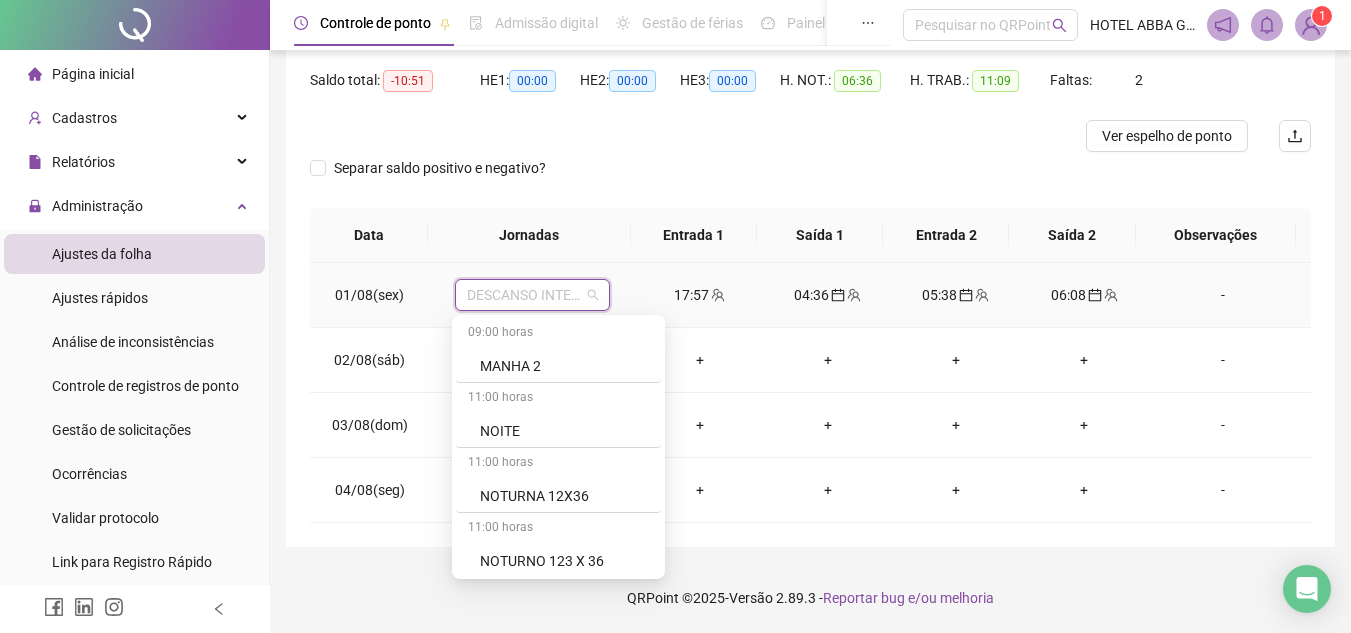 scroll, scrollTop: 1244, scrollLeft: 0, axis: vertical 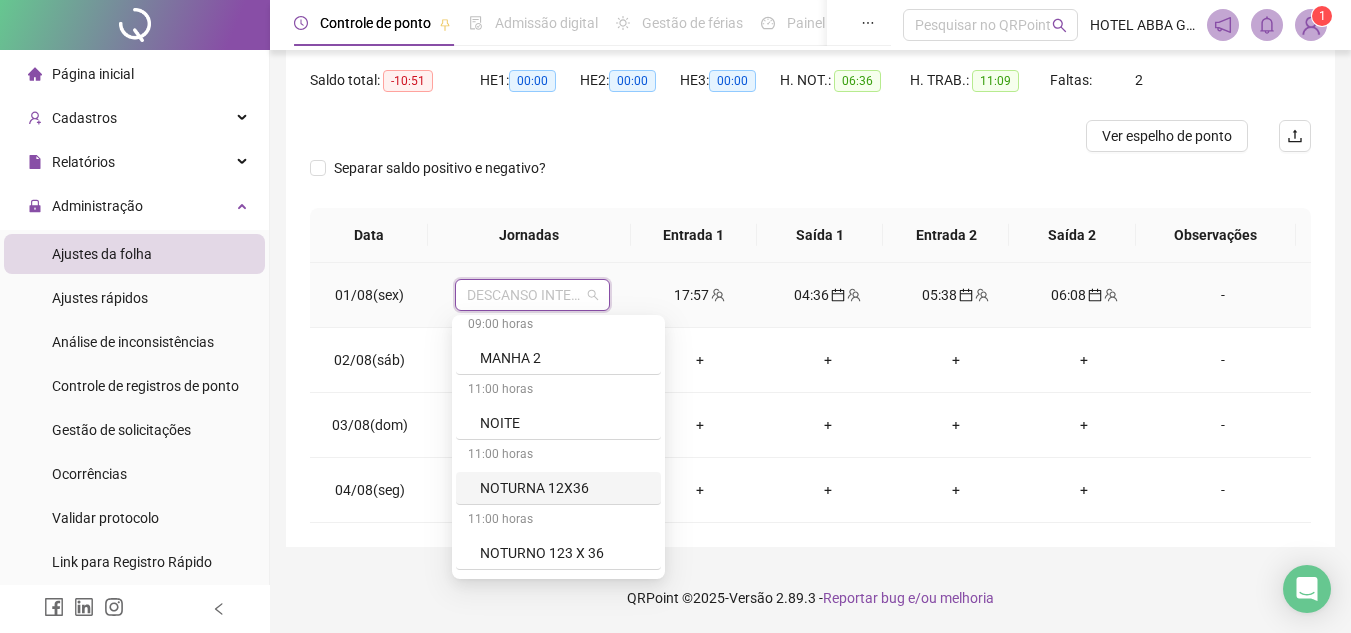 click on "NOTURNA 12X36" at bounding box center (564, 488) 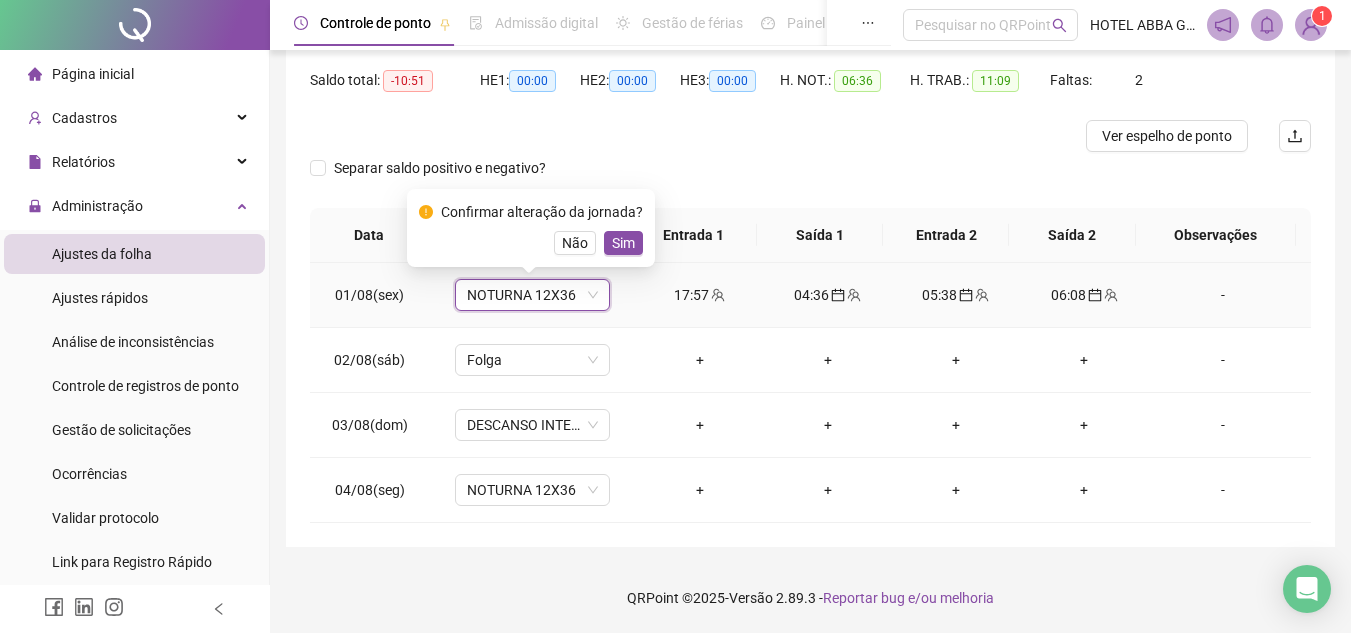 click on "Sim" at bounding box center [623, 243] 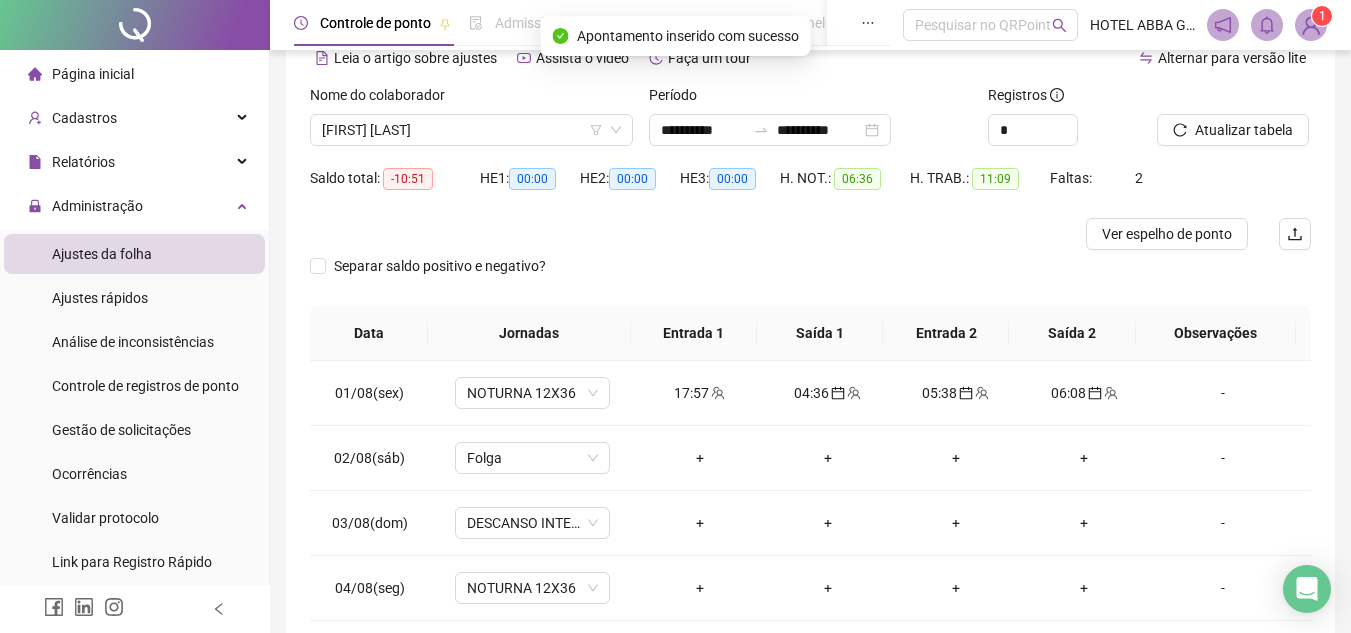 scroll, scrollTop: 198, scrollLeft: 0, axis: vertical 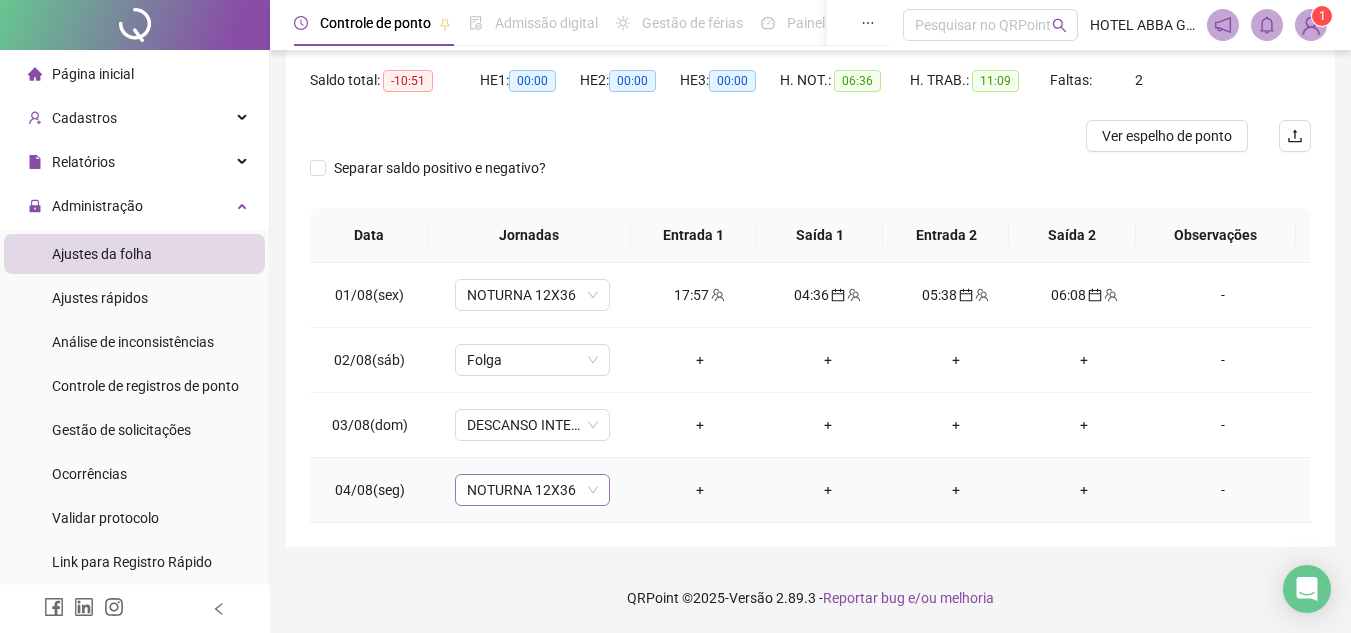 click on "NOTURNA 12X36" at bounding box center (532, 490) 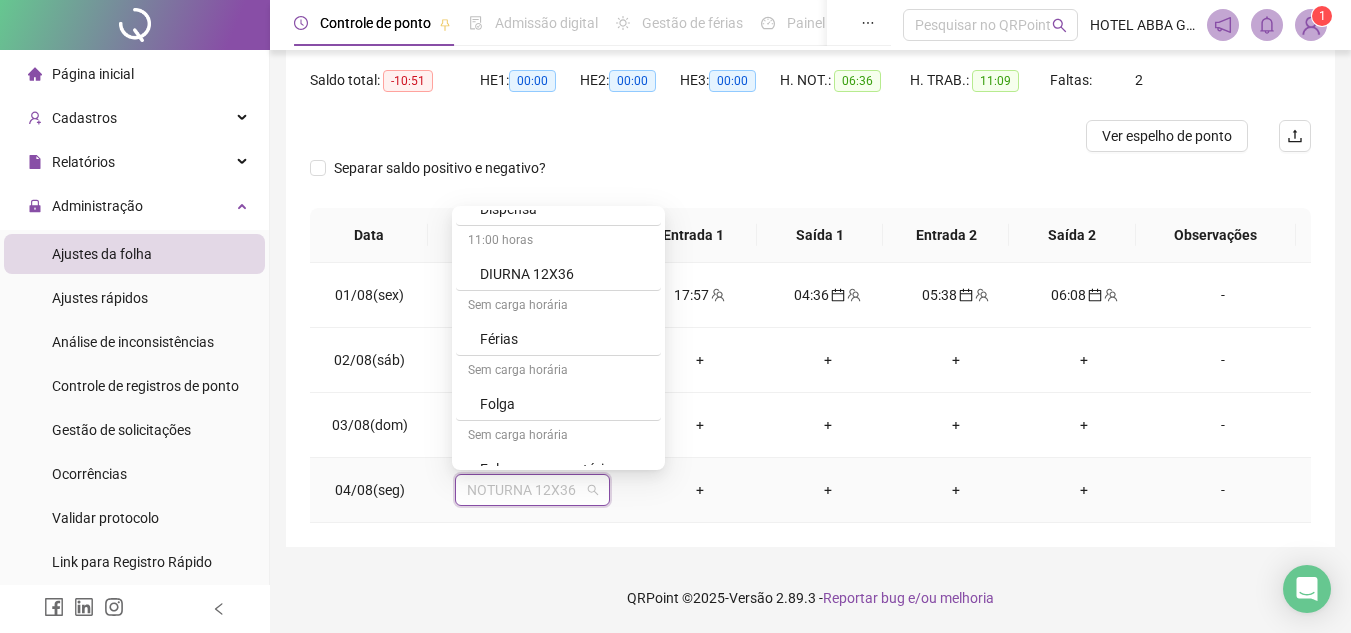 scroll, scrollTop: 837, scrollLeft: 0, axis: vertical 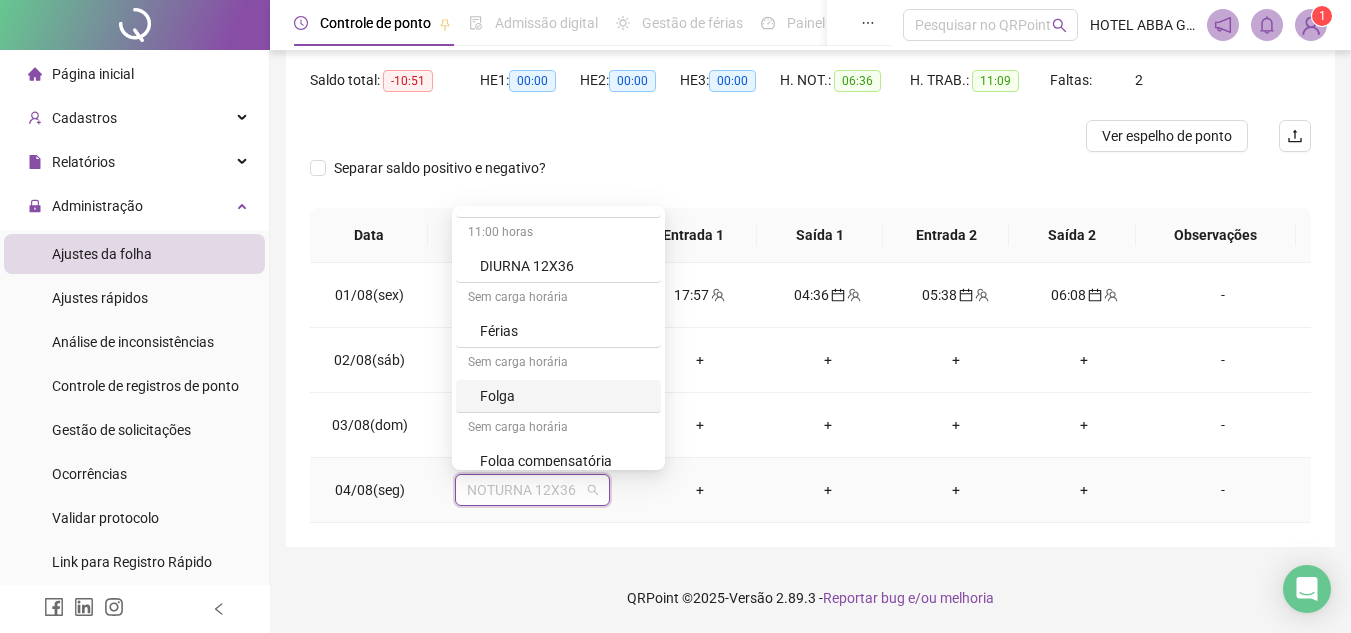 click on "Folga" at bounding box center [564, 396] 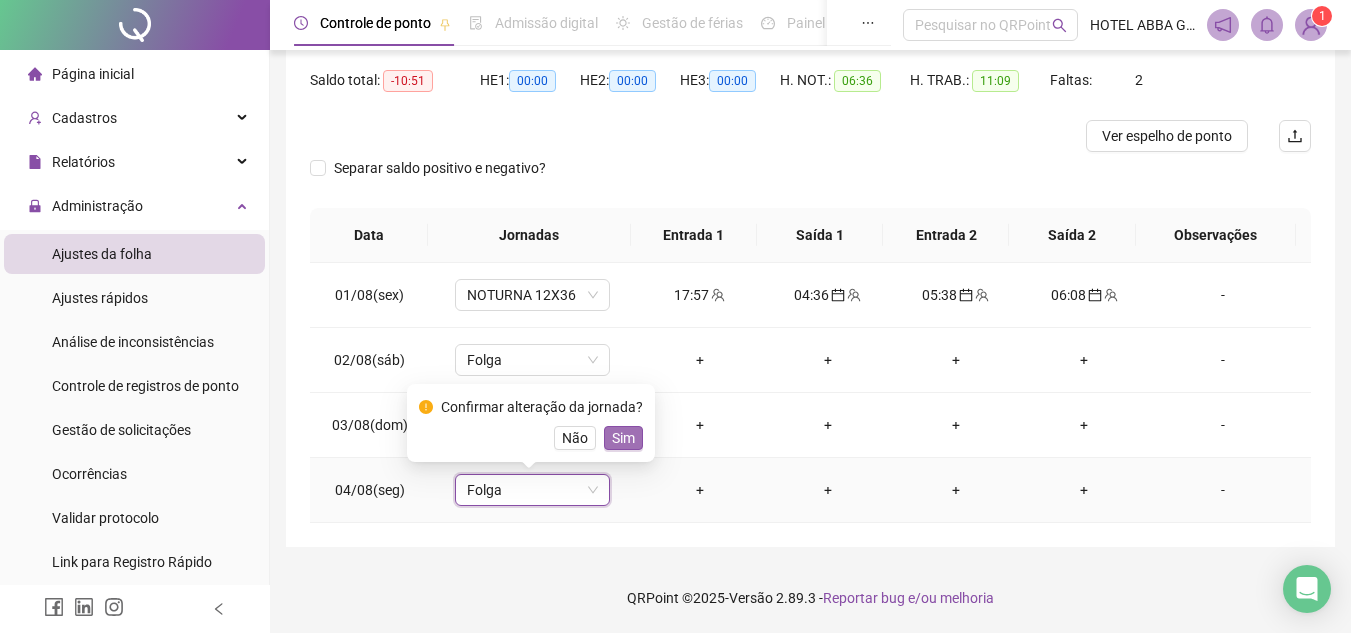 click on "Sim" at bounding box center (623, 438) 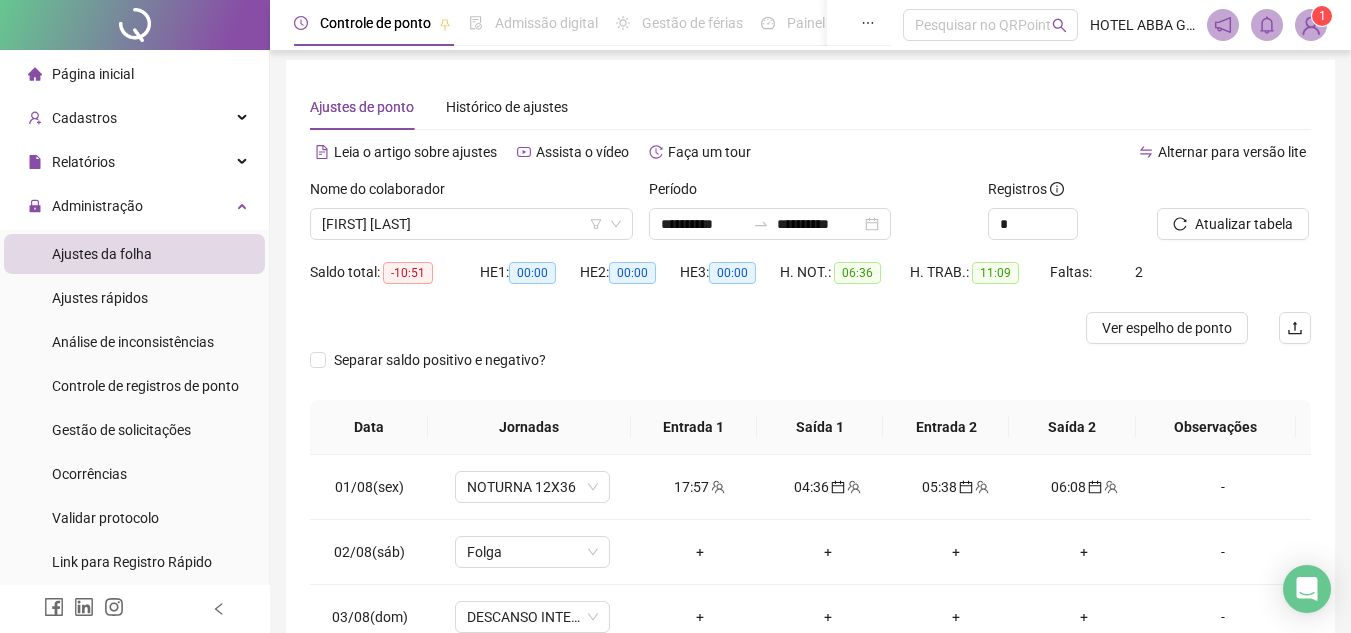 scroll, scrollTop: 0, scrollLeft: 0, axis: both 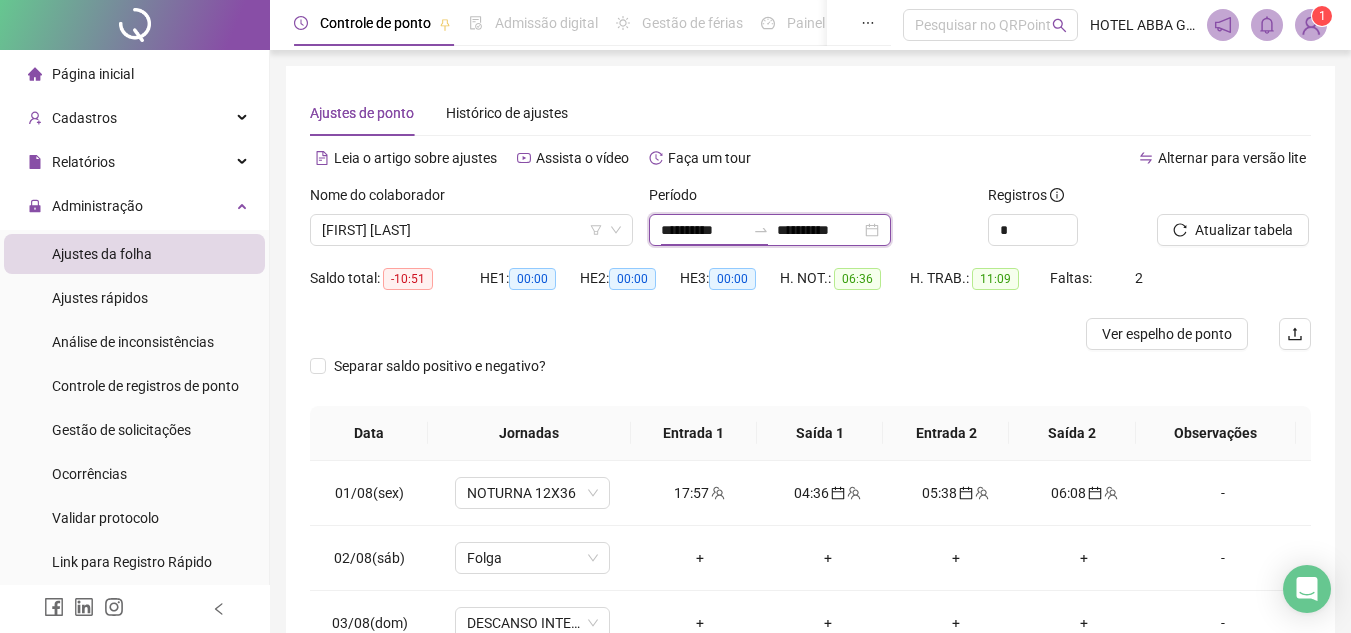 click on "**********" at bounding box center [703, 230] 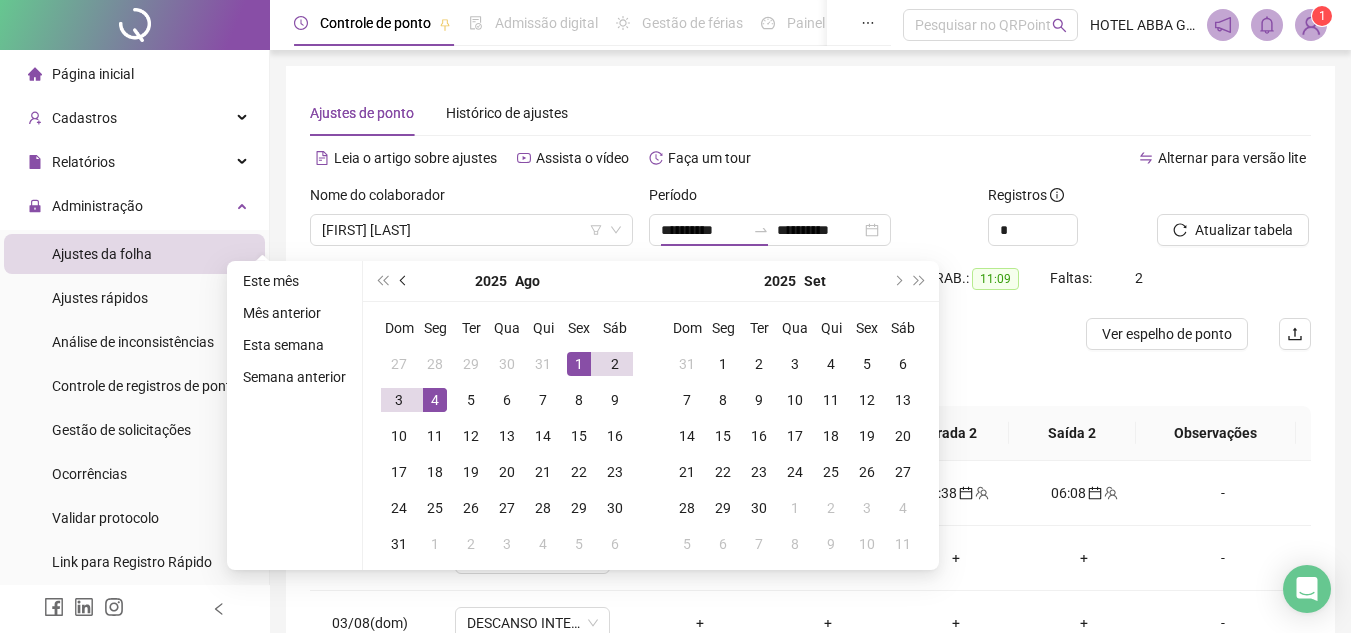 click at bounding box center [405, 281] 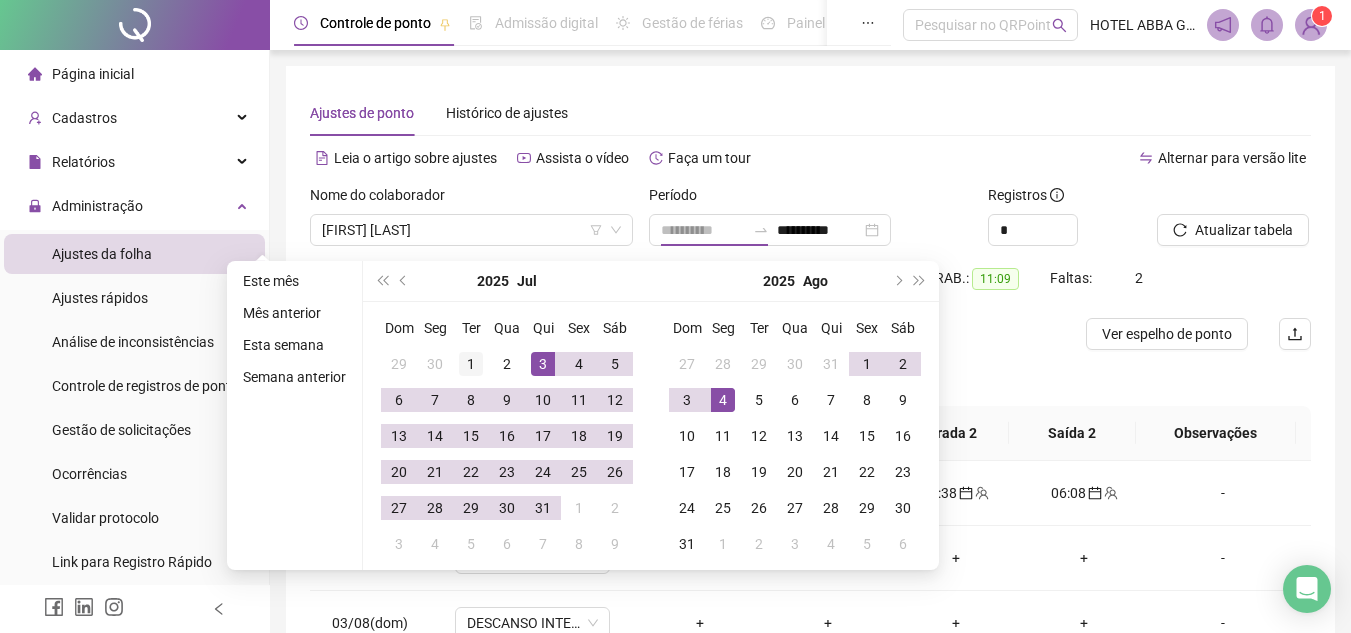 type on "**********" 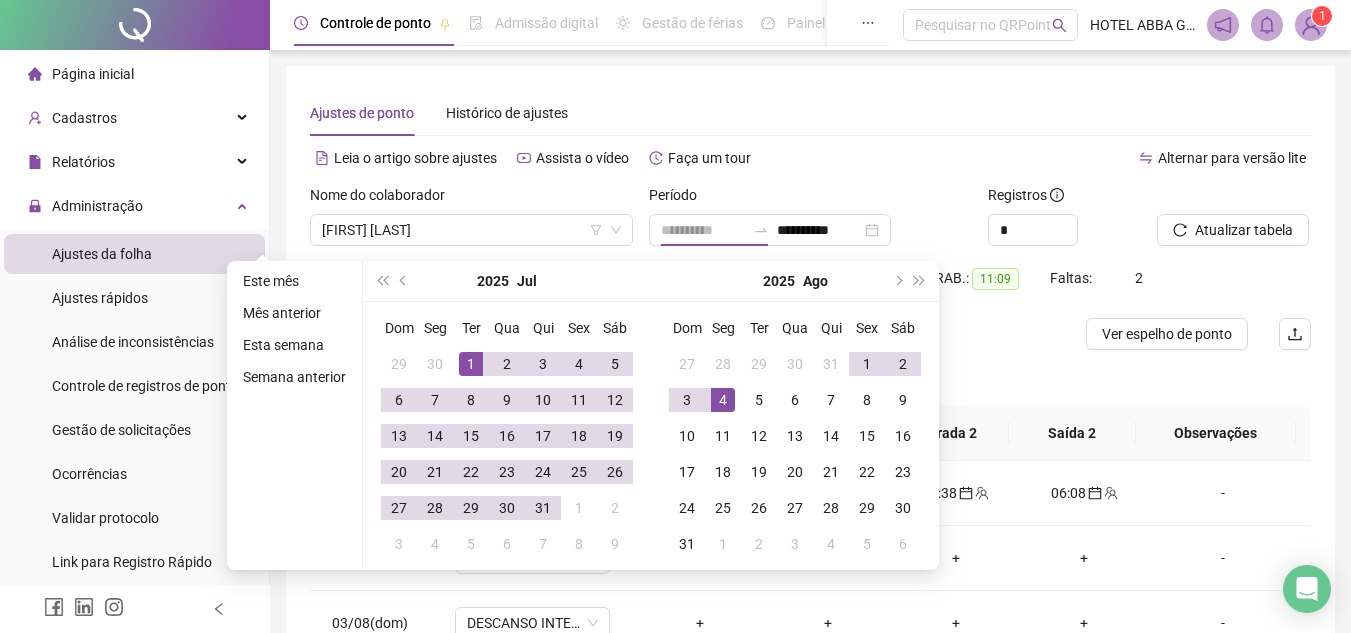 click on "1" at bounding box center (471, 364) 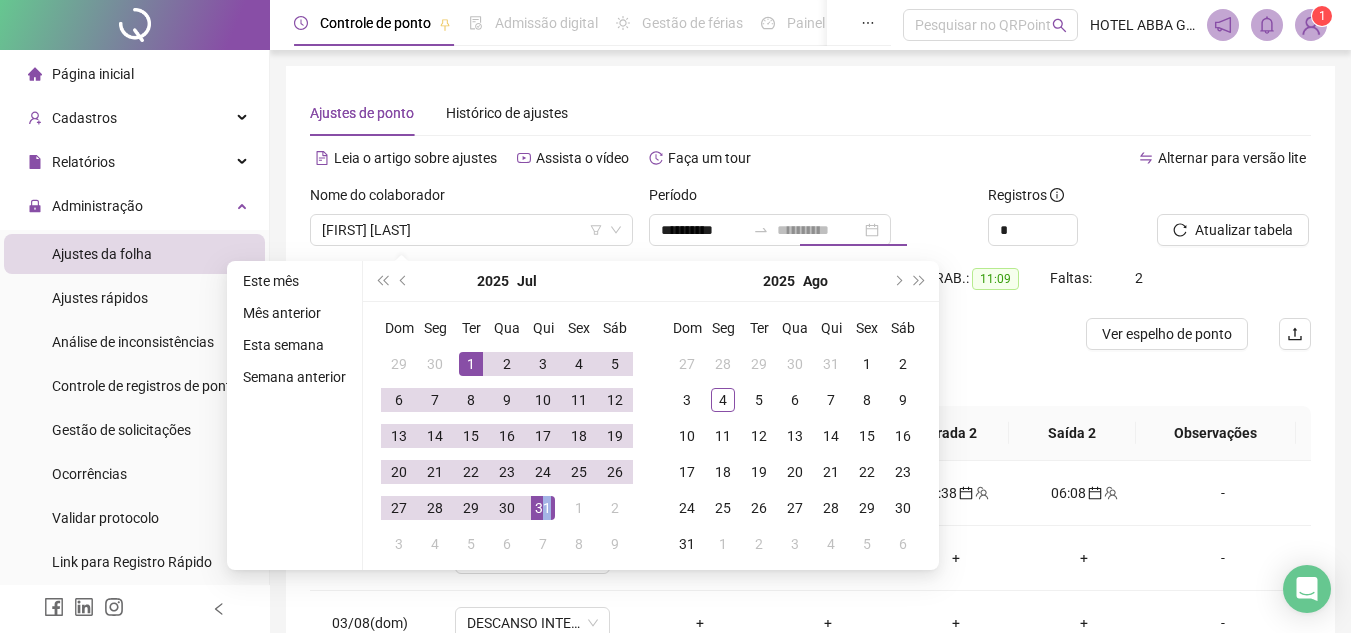 click on "31" at bounding box center [543, 508] 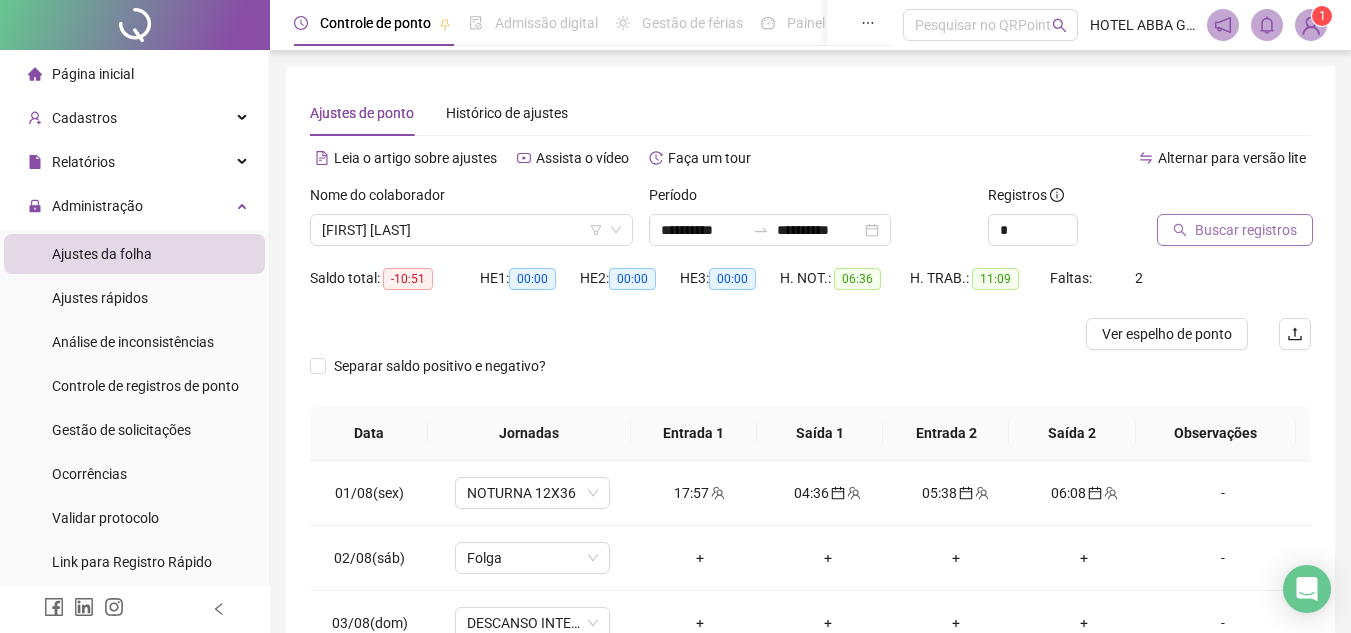 click on "Buscar registros" at bounding box center (1235, 230) 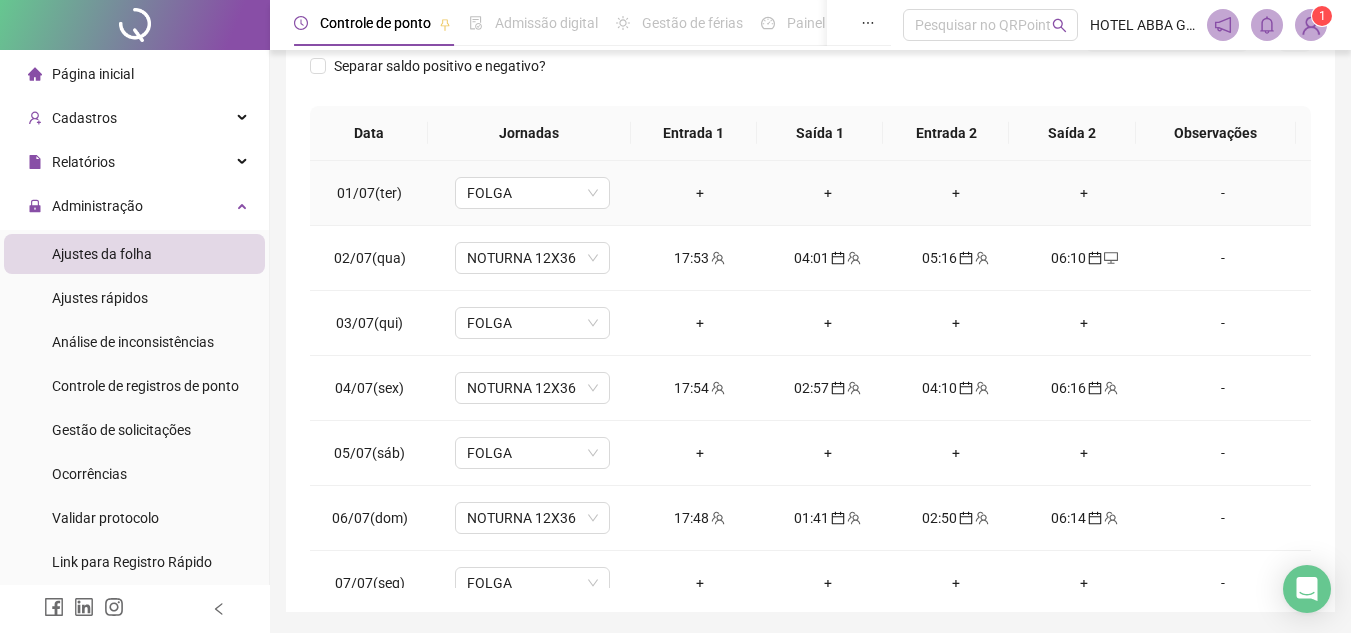 scroll, scrollTop: 365, scrollLeft: 0, axis: vertical 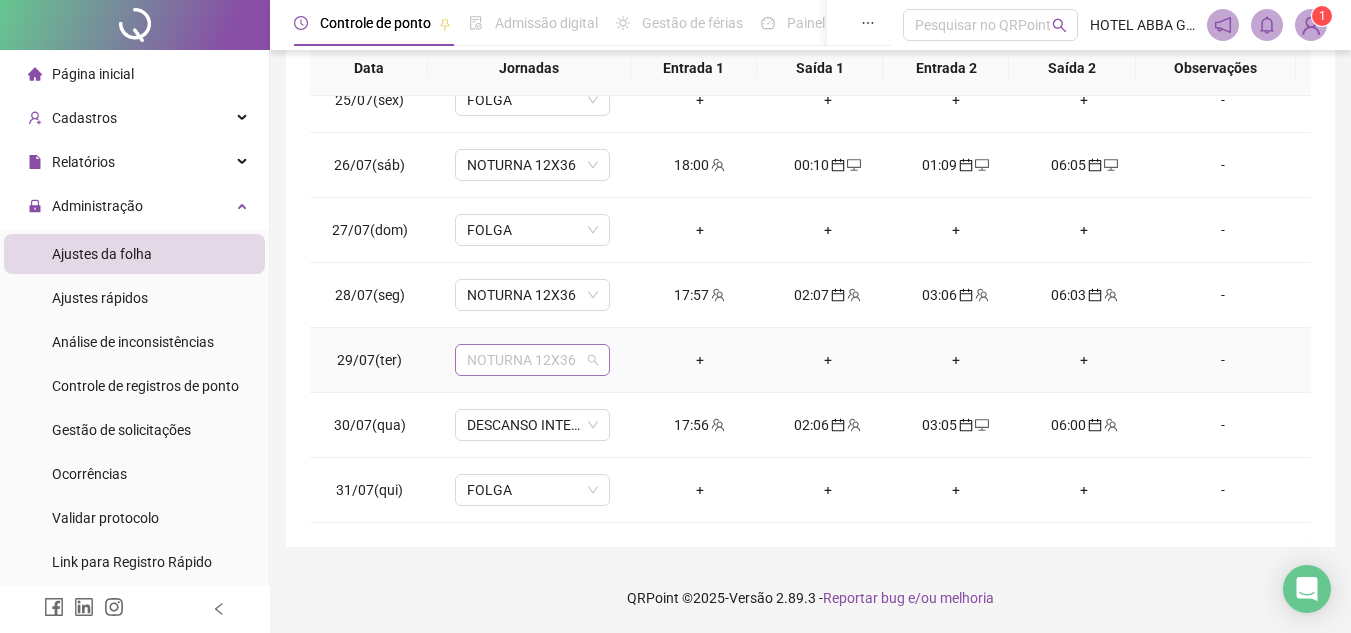 click on "NOTURNA 12X36" at bounding box center [532, 360] 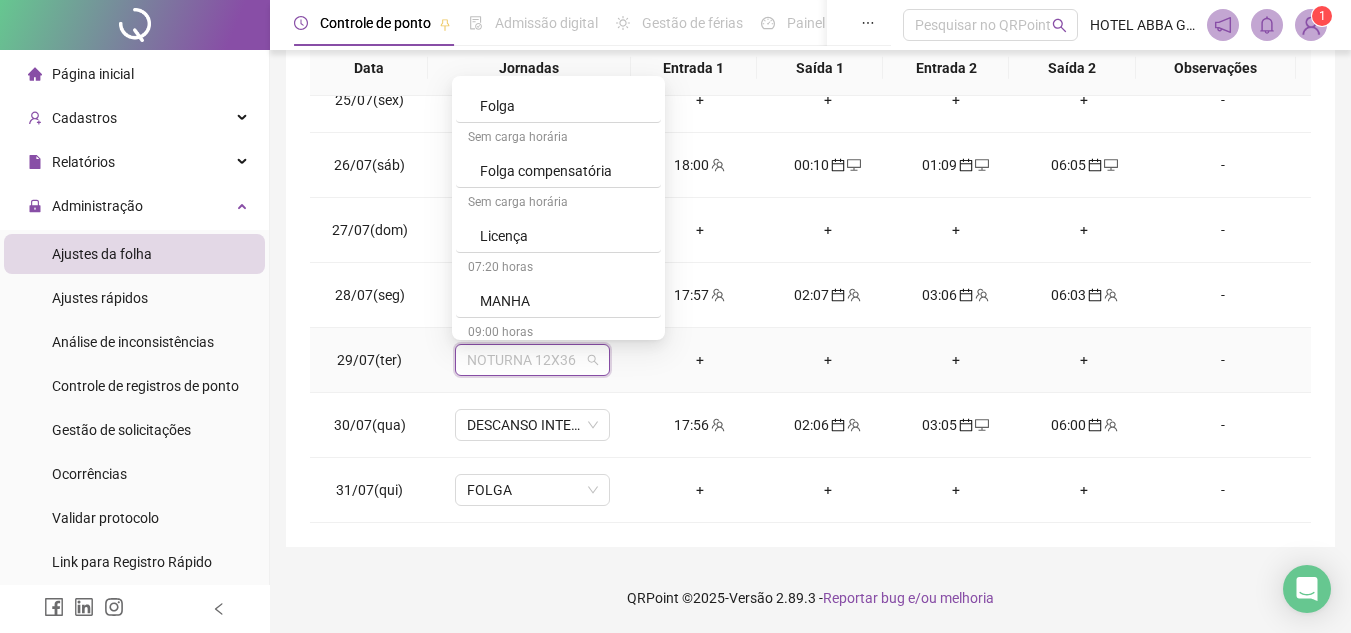 scroll, scrollTop: 981, scrollLeft: 0, axis: vertical 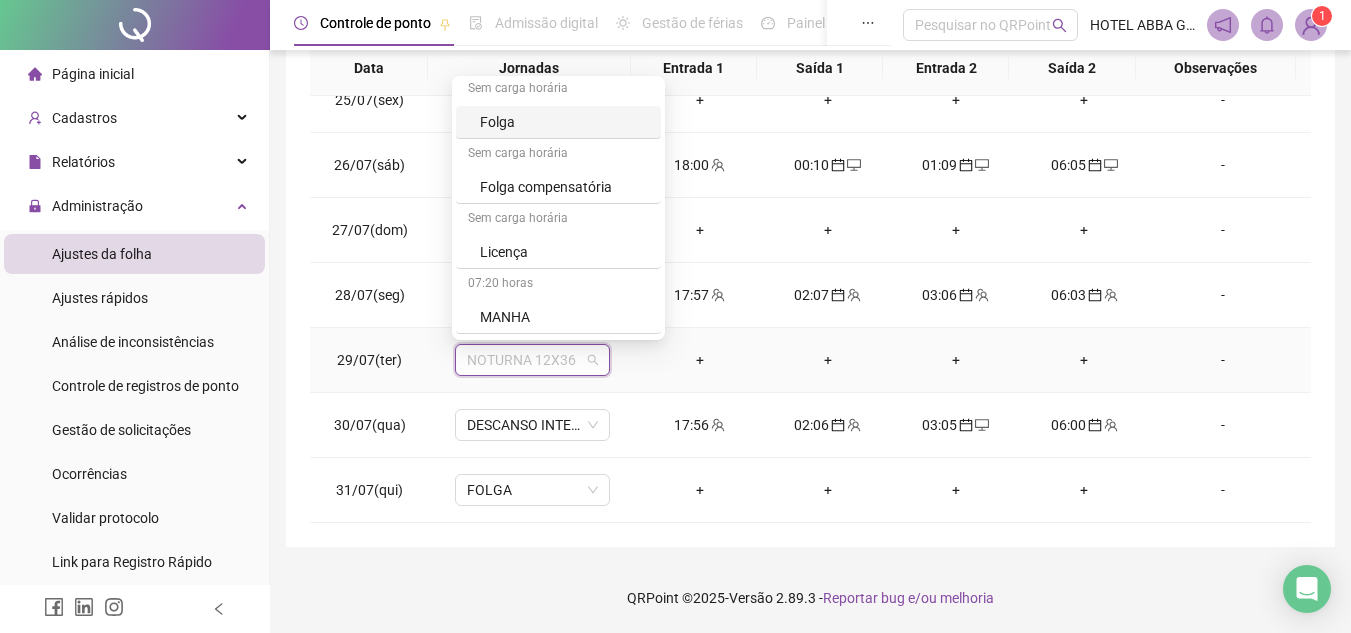 click on "Folga" at bounding box center [564, 122] 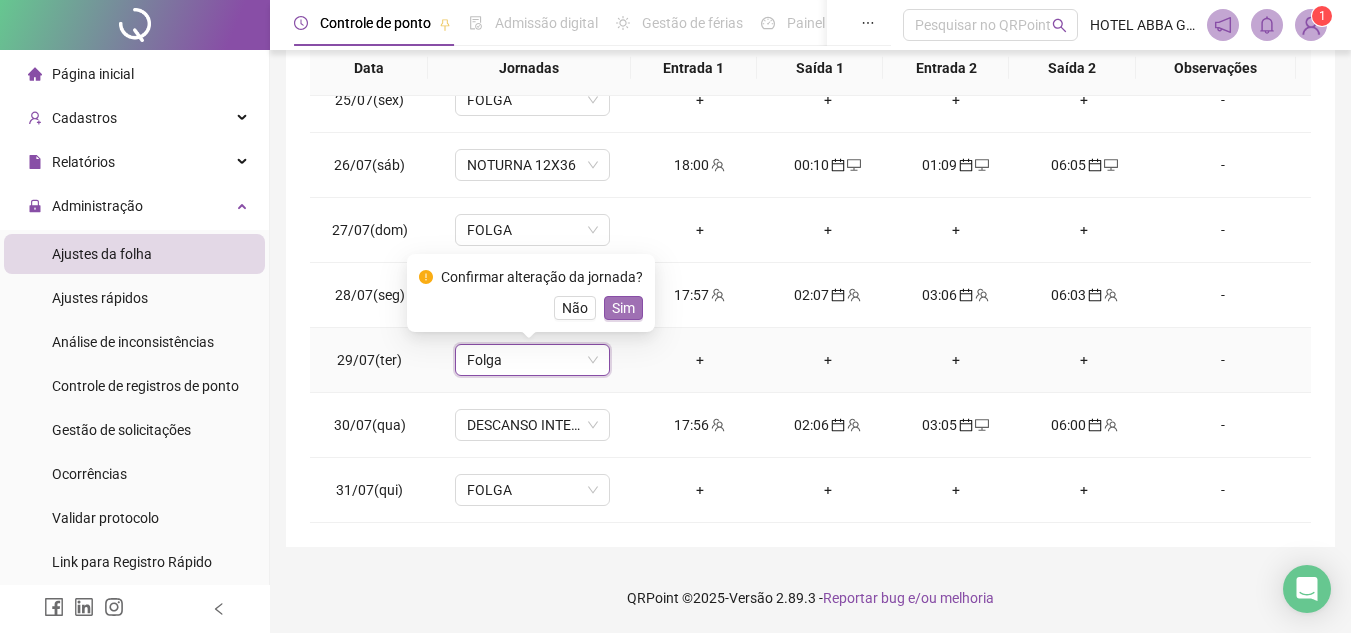 click on "Sim" at bounding box center [623, 308] 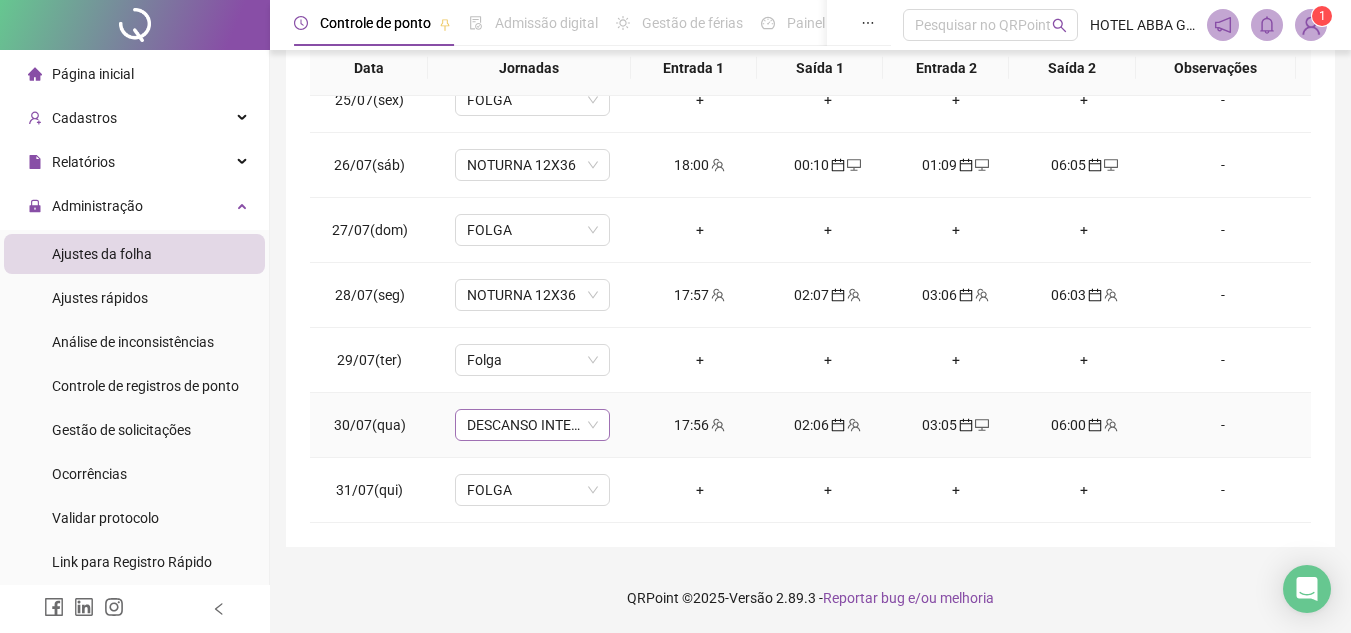 click on "DESCANSO INTER-JORNADA" at bounding box center (532, 425) 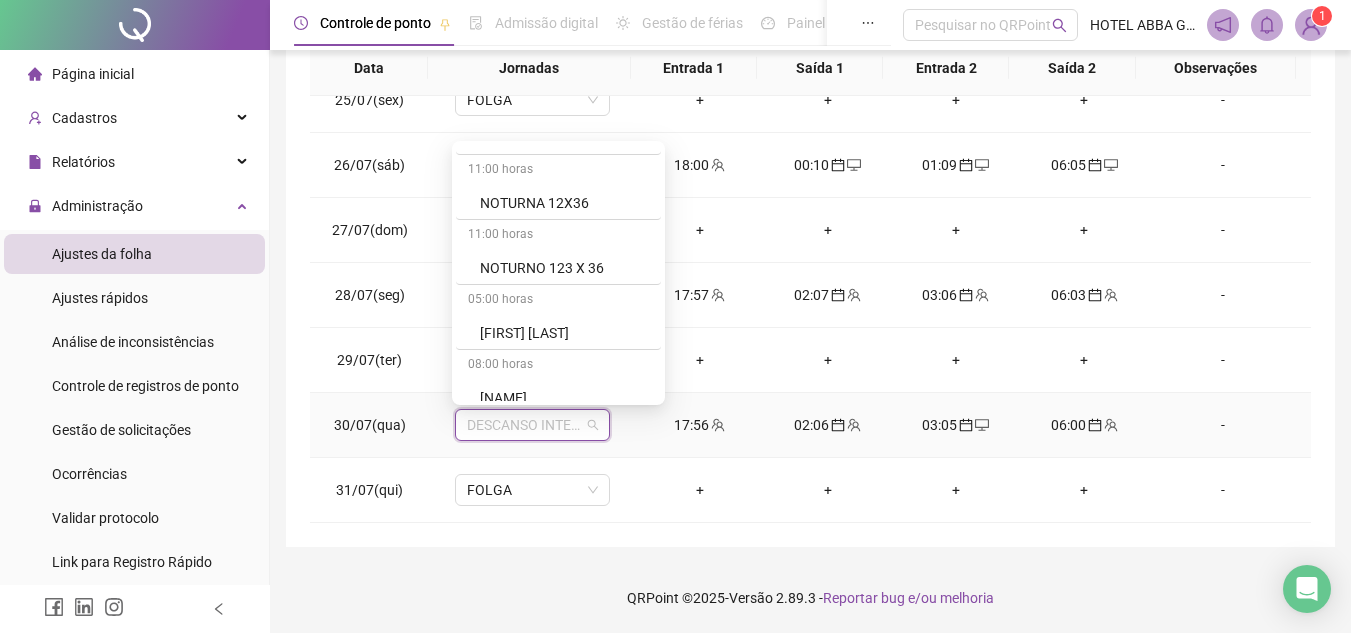 scroll, scrollTop: 1324, scrollLeft: 0, axis: vertical 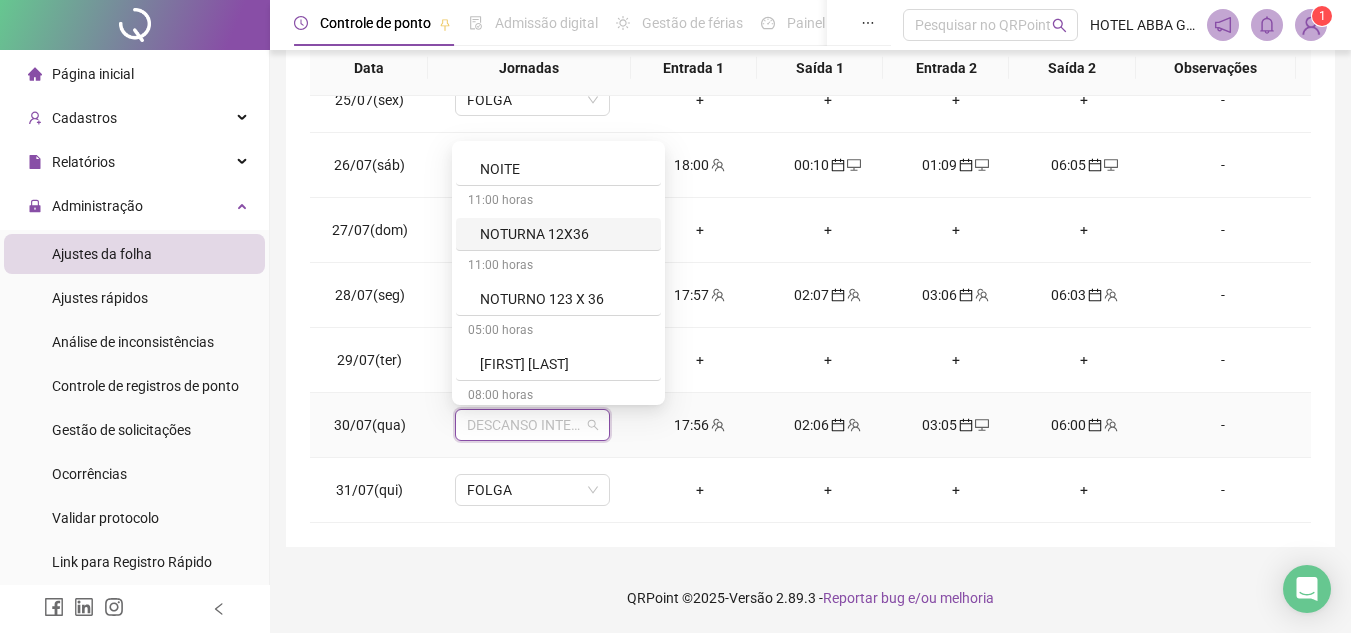 click on "NOTURNA 12X36" at bounding box center [564, 234] 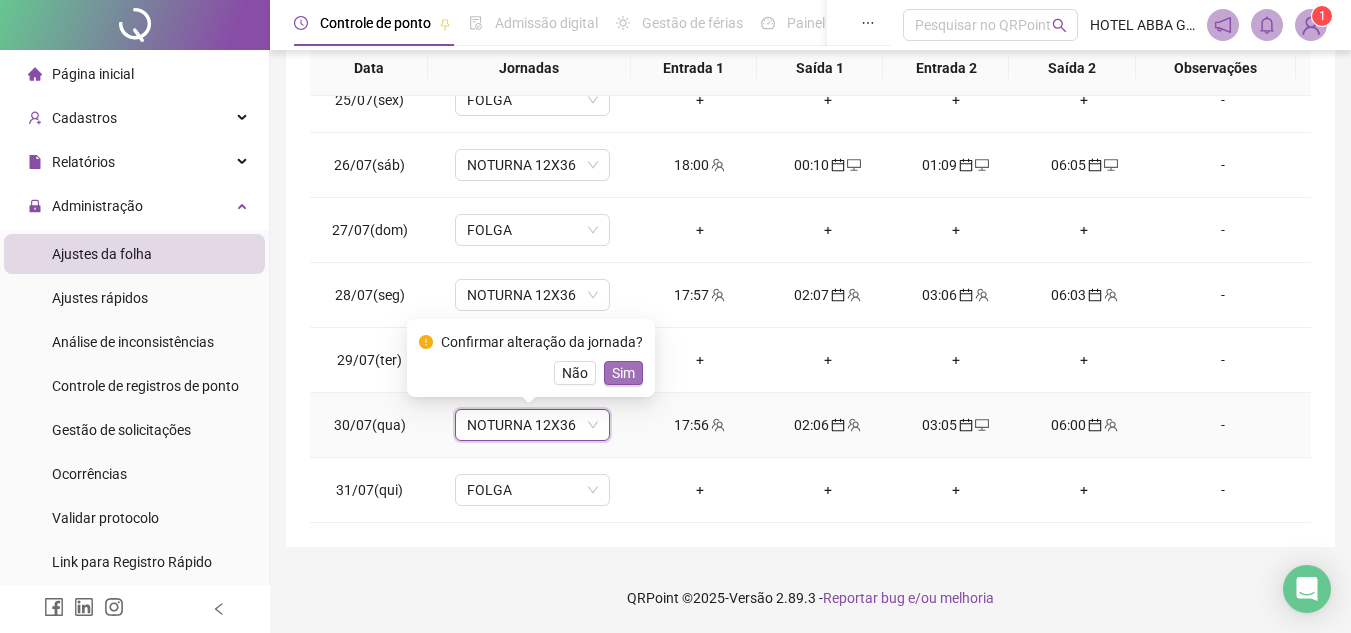 click on "Sim" at bounding box center (623, 373) 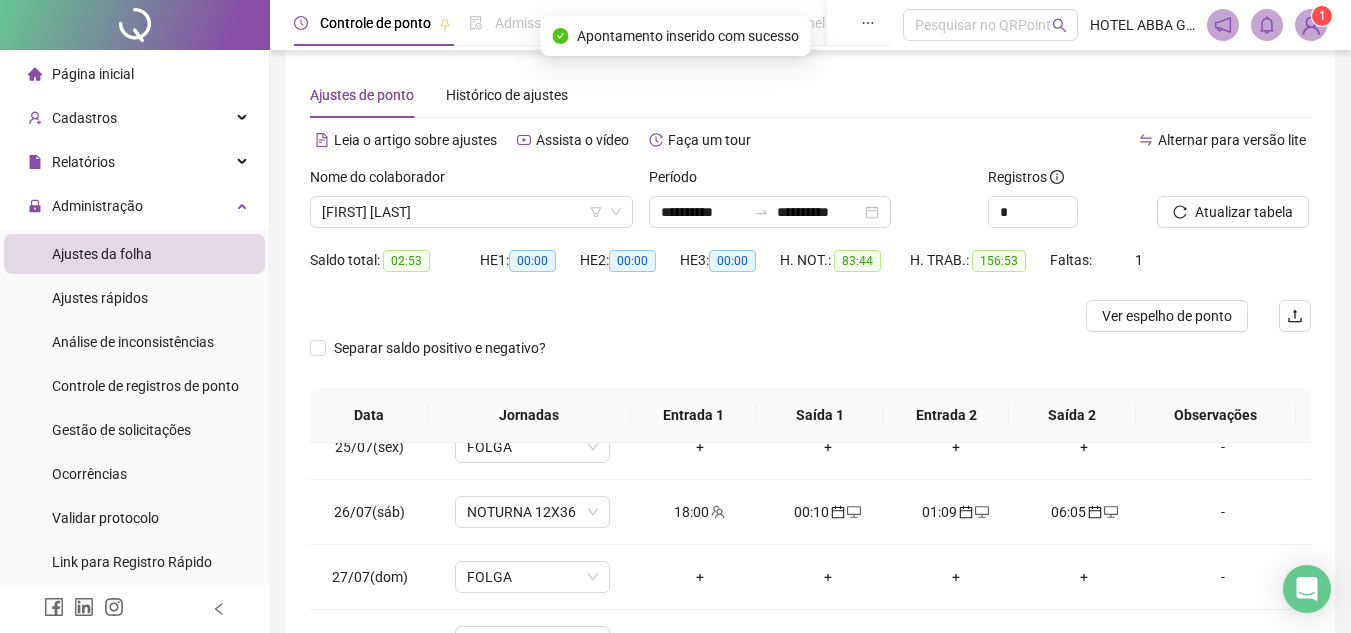 scroll, scrollTop: 17, scrollLeft: 0, axis: vertical 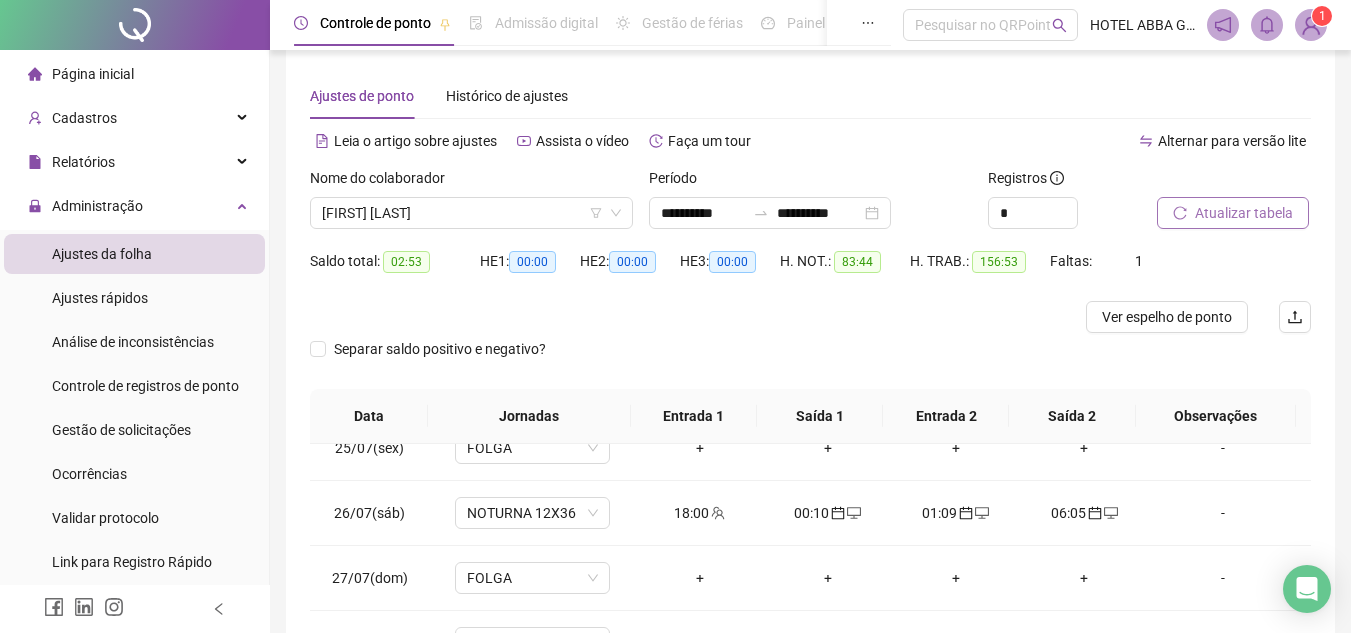 click on "Atualizar tabela" at bounding box center [1244, 213] 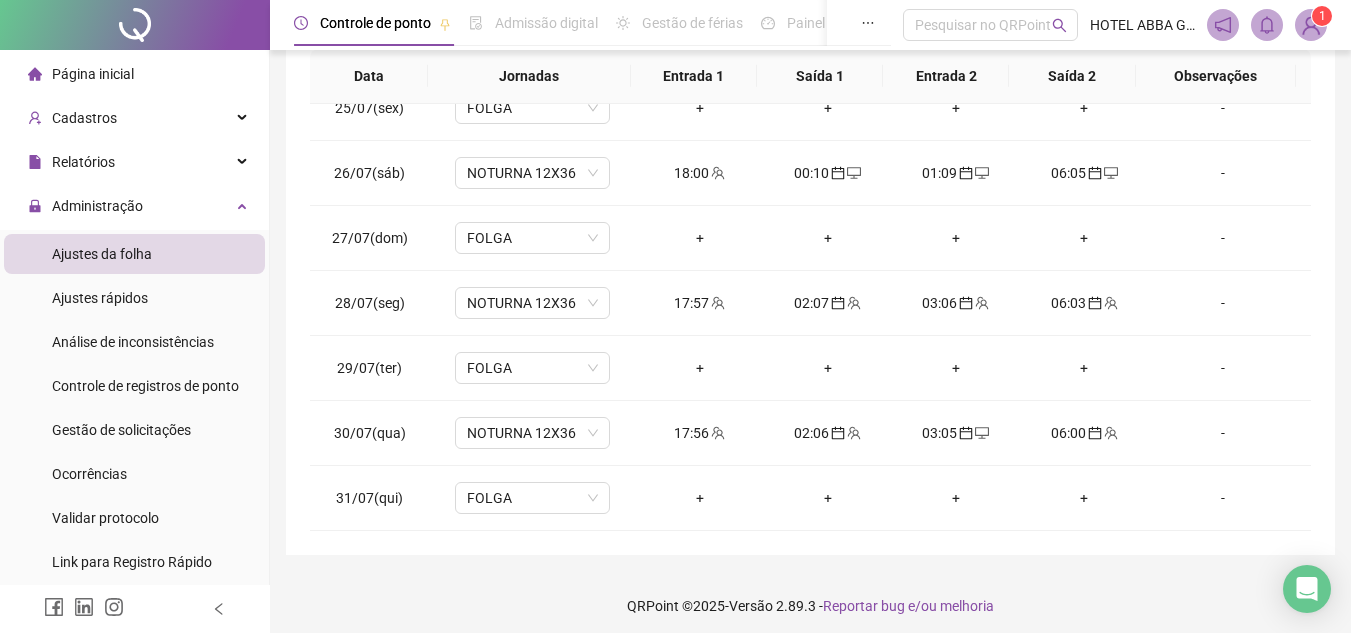 scroll, scrollTop: 365, scrollLeft: 0, axis: vertical 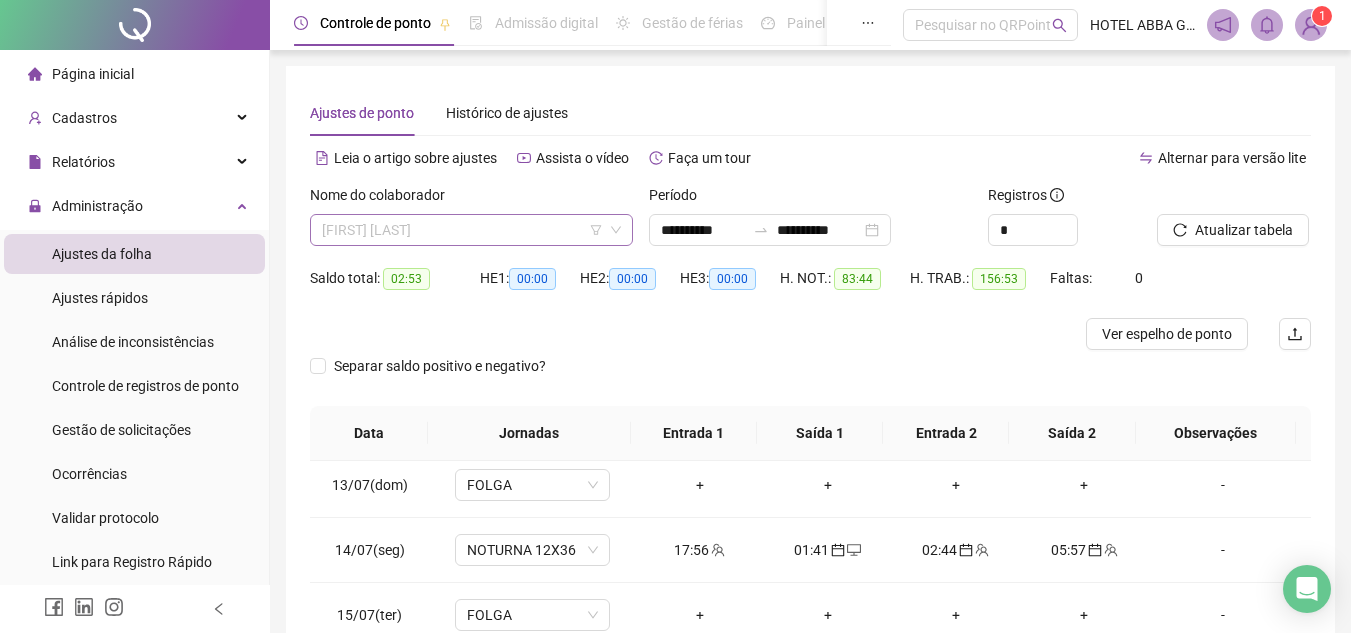 click on "[FIRST] [LAST]" at bounding box center [471, 230] 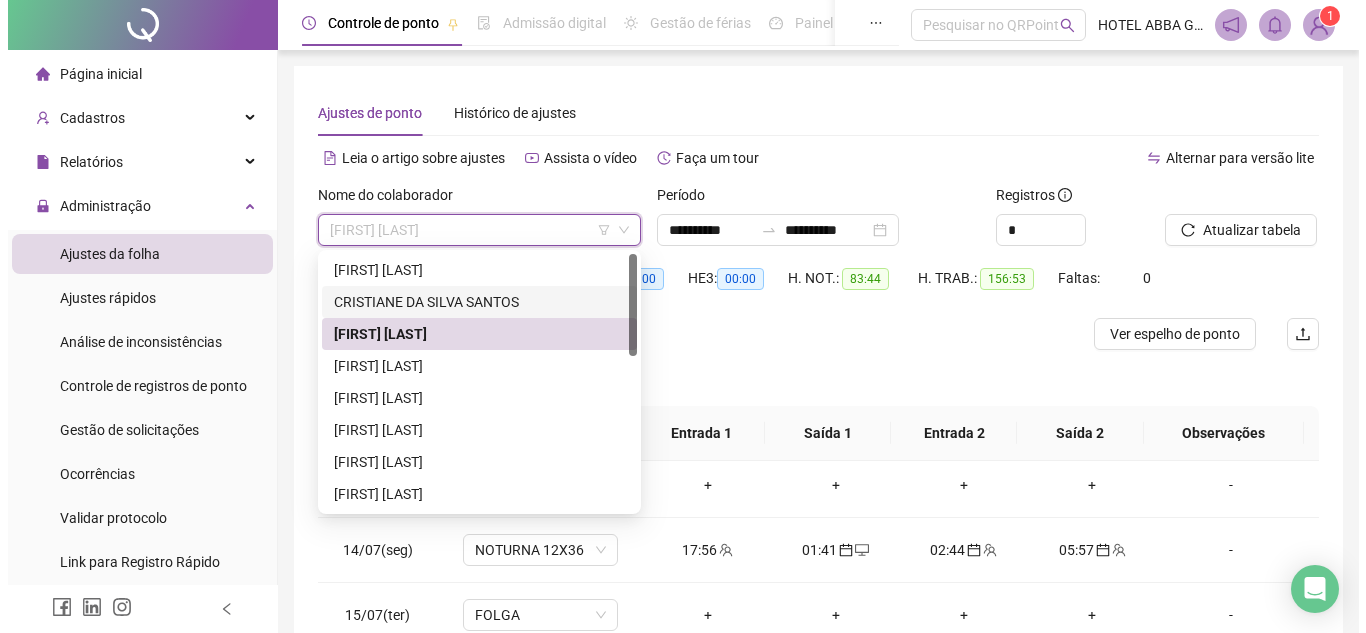 scroll, scrollTop: 100, scrollLeft: 0, axis: vertical 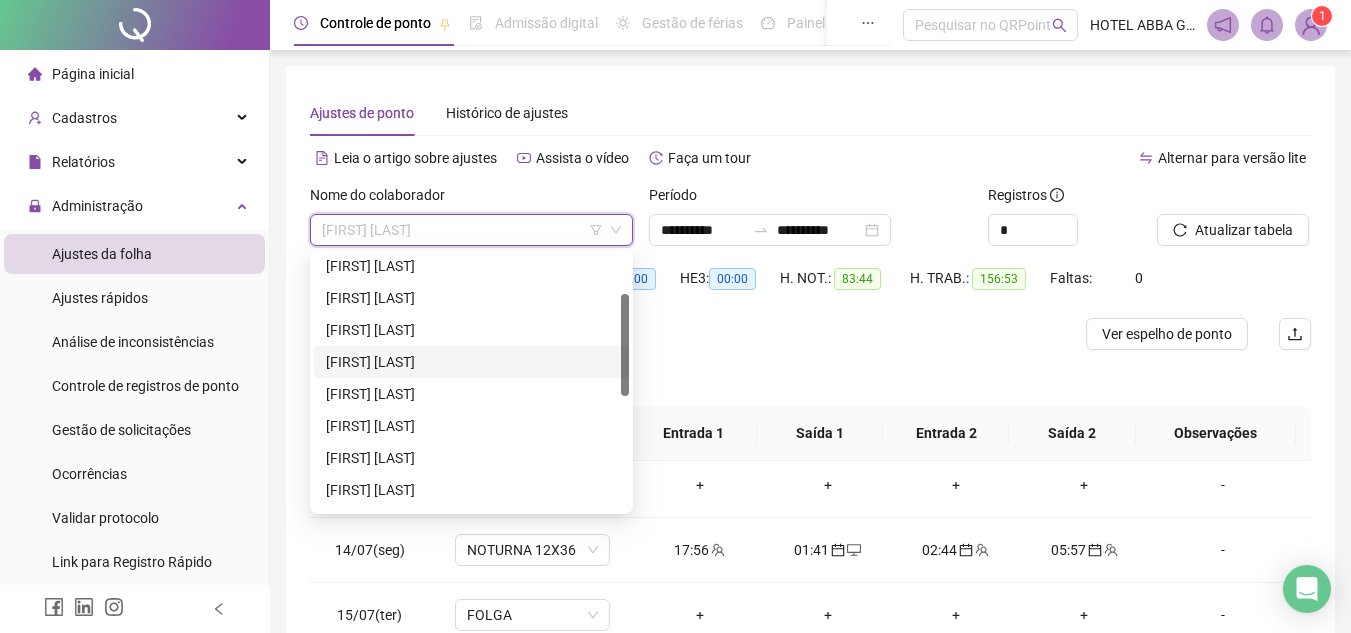 click on "[FIRST] [LAST]" at bounding box center [471, 362] 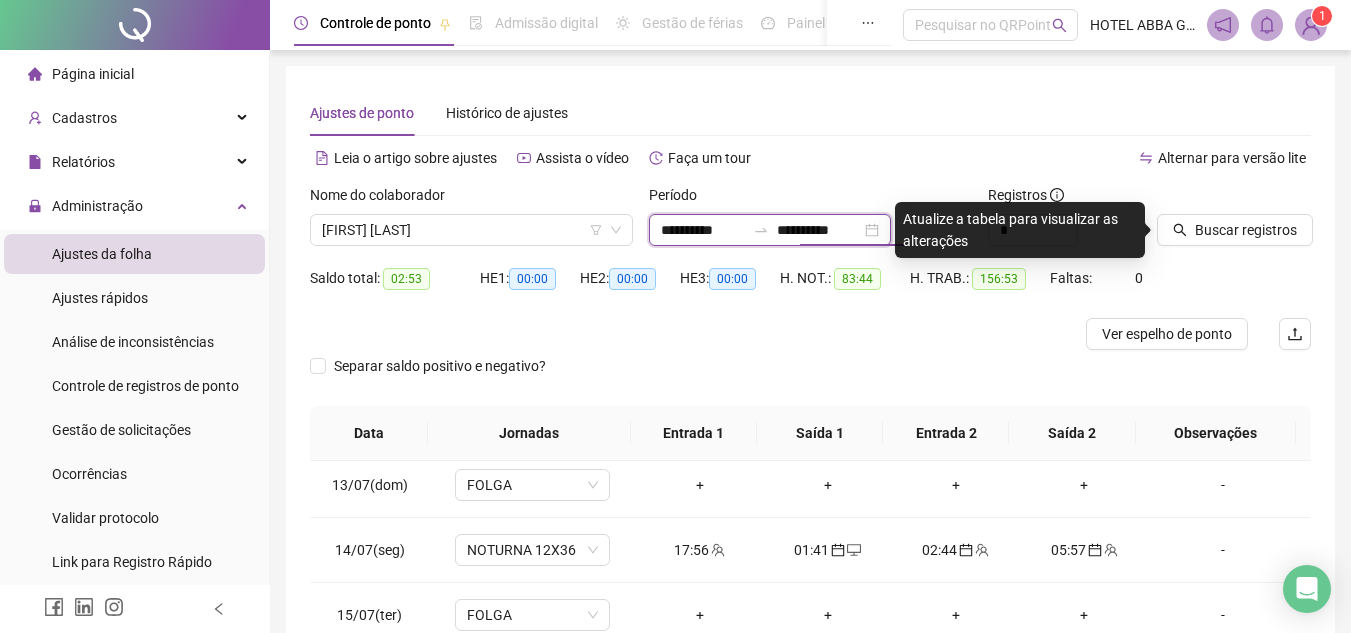 click on "**********" at bounding box center (819, 230) 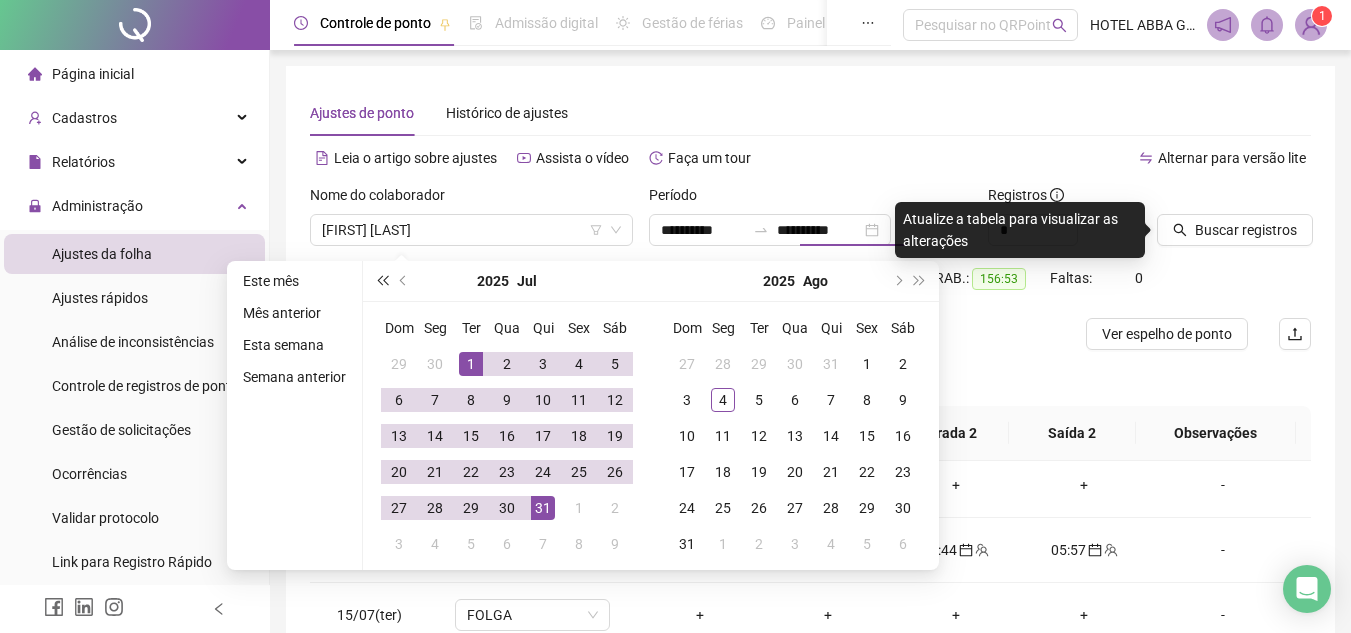 click at bounding box center [382, 281] 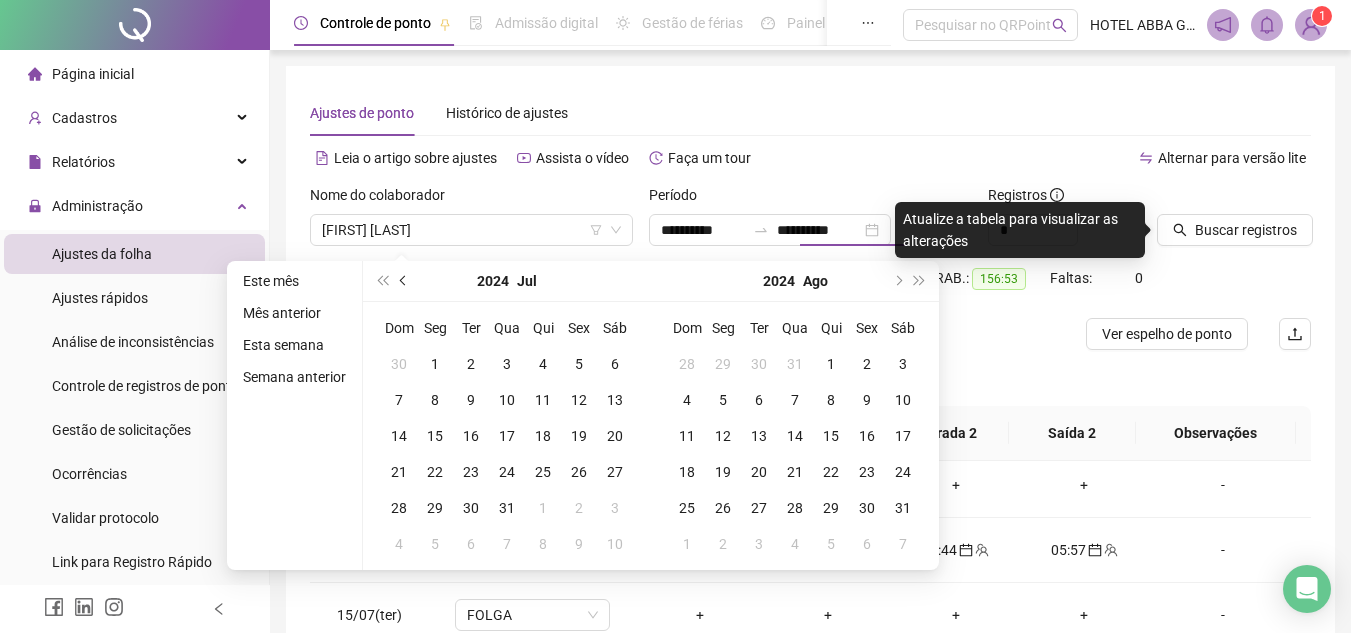 click at bounding box center [404, 281] 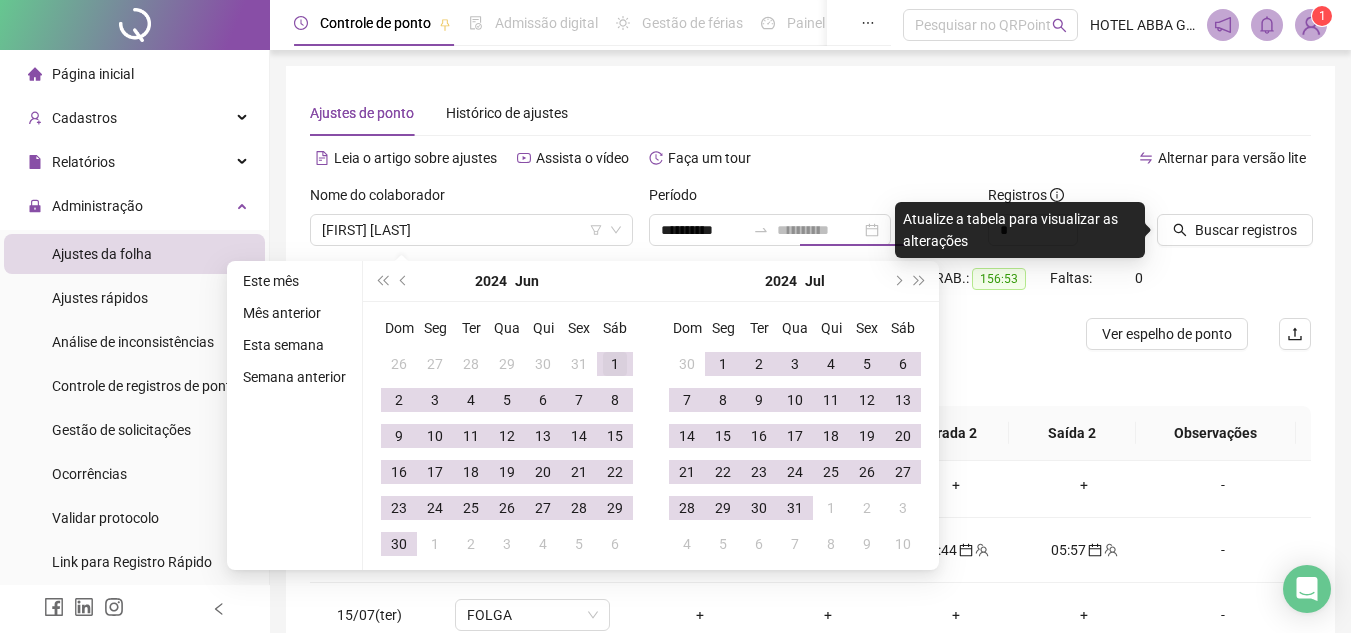 type on "**********" 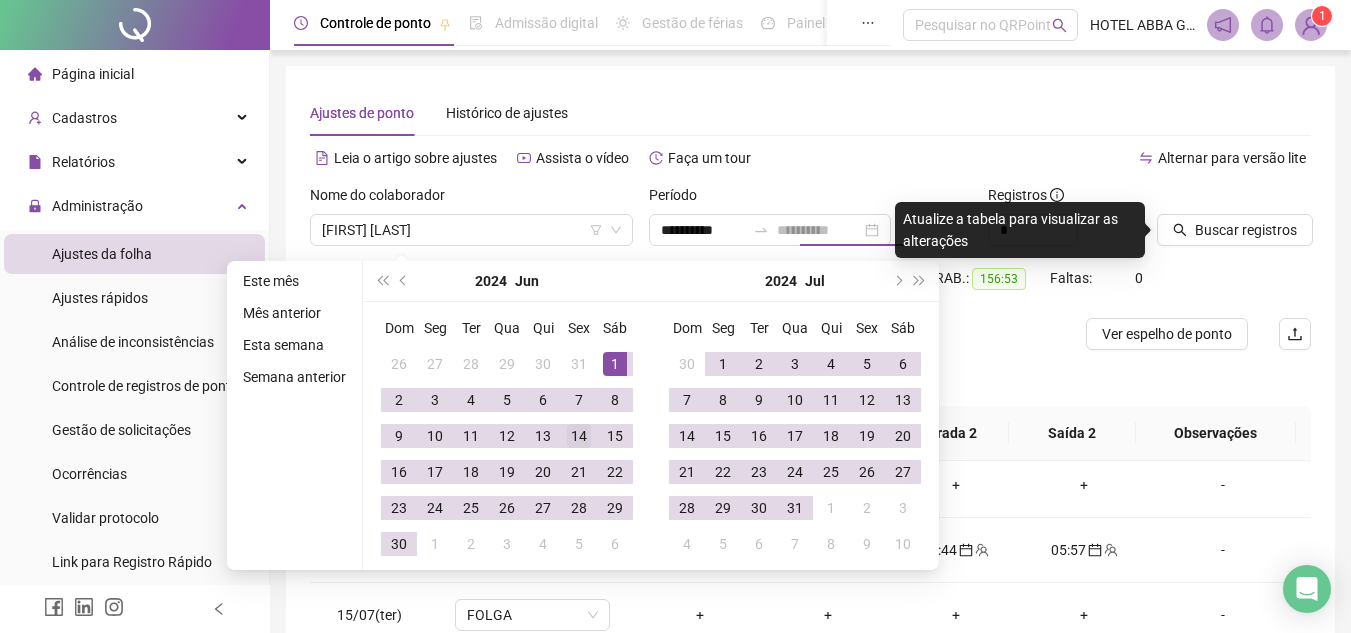 drag, startPoint x: 606, startPoint y: 364, endPoint x: 568, endPoint y: 426, distance: 72.718636 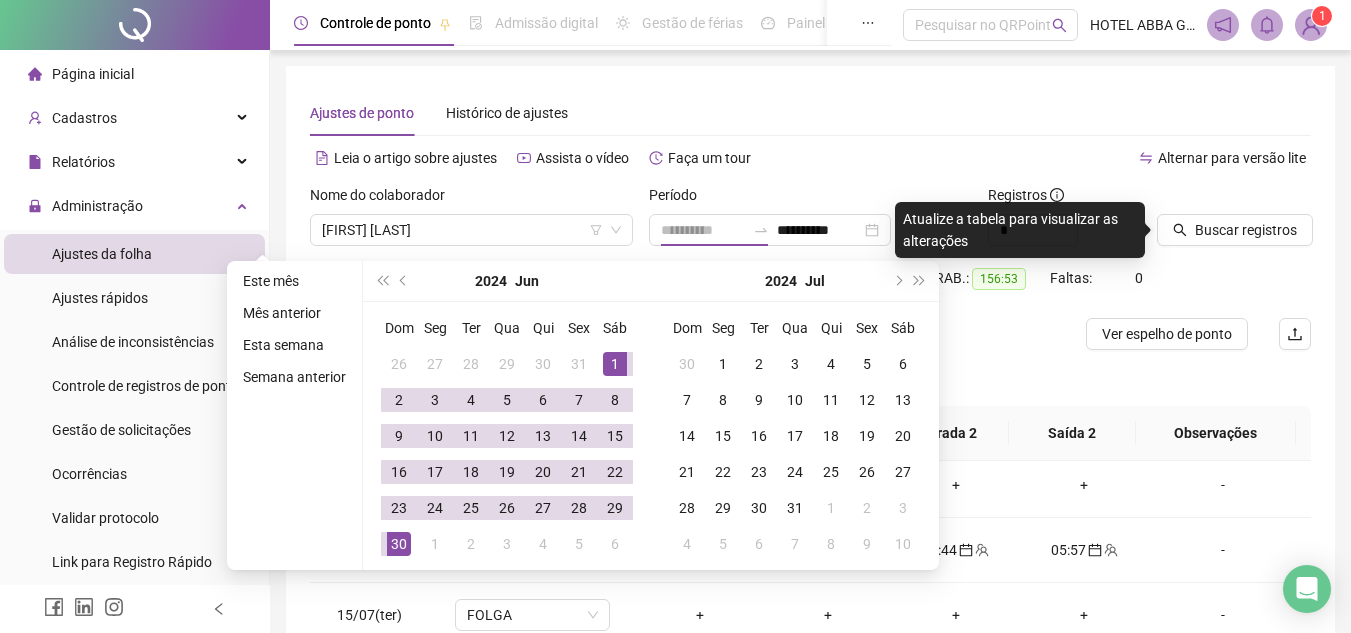 click on "30" at bounding box center [399, 544] 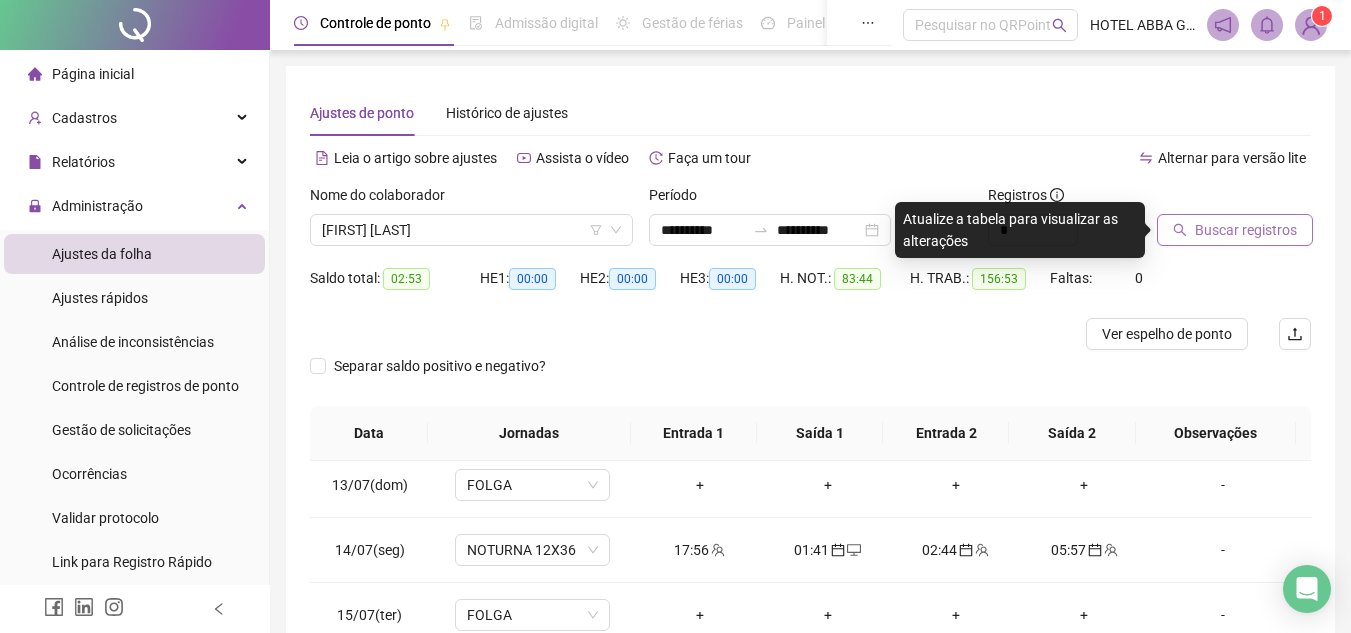 click on "Buscar registros" at bounding box center [1235, 230] 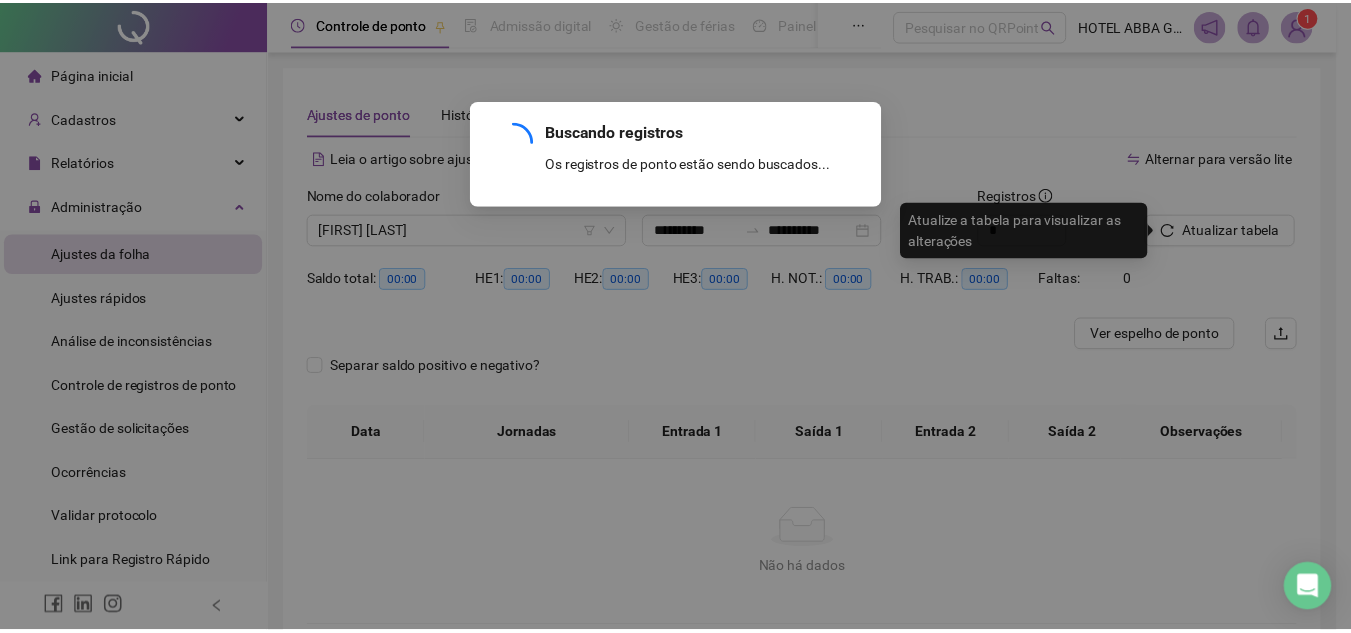 scroll, scrollTop: 0, scrollLeft: 0, axis: both 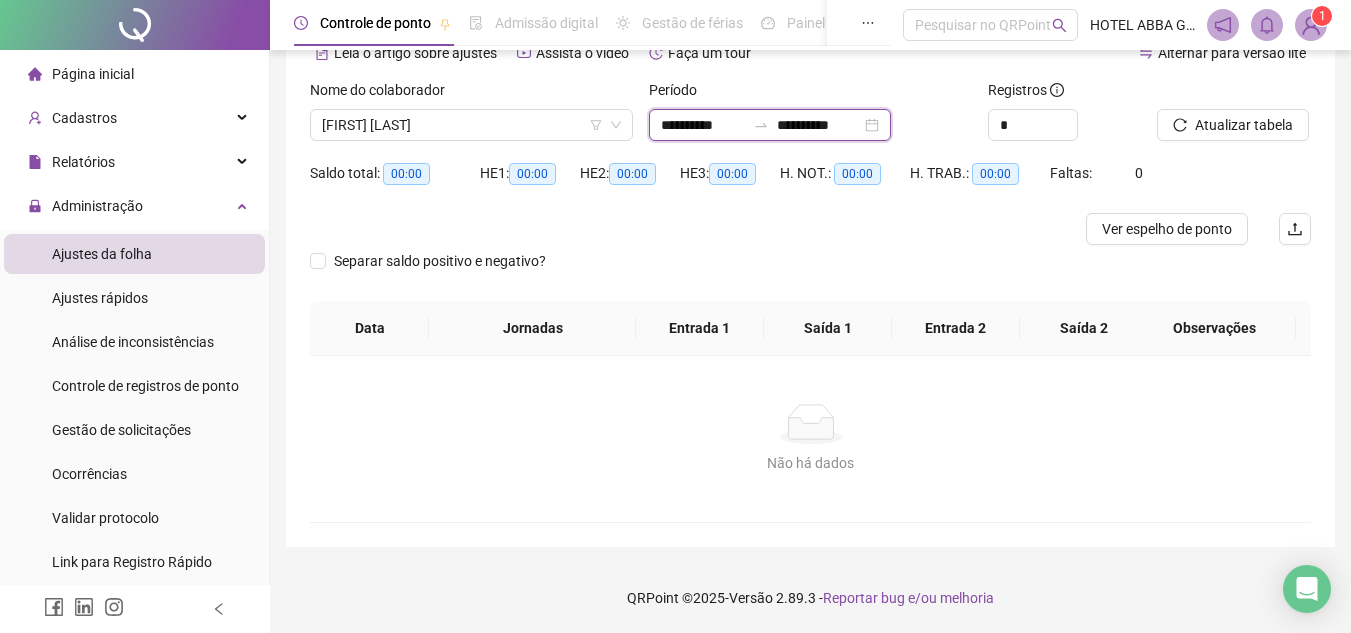 click on "**********" at bounding box center [703, 125] 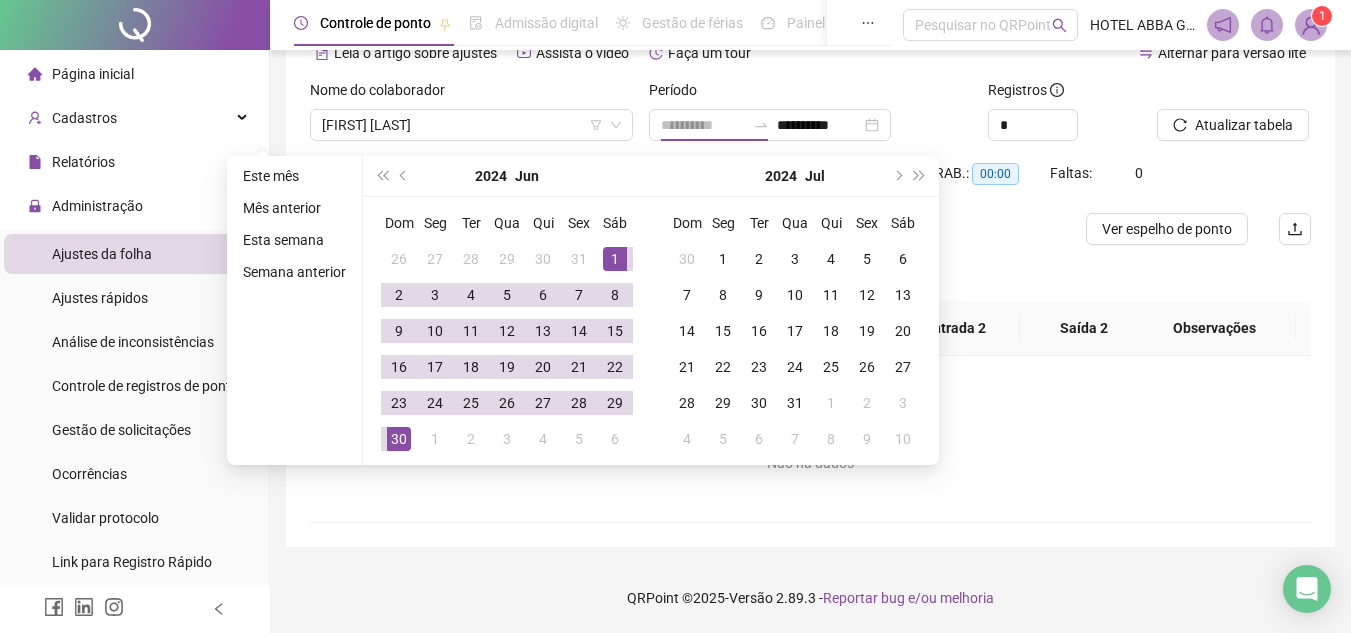 click on "1" at bounding box center [615, 259] 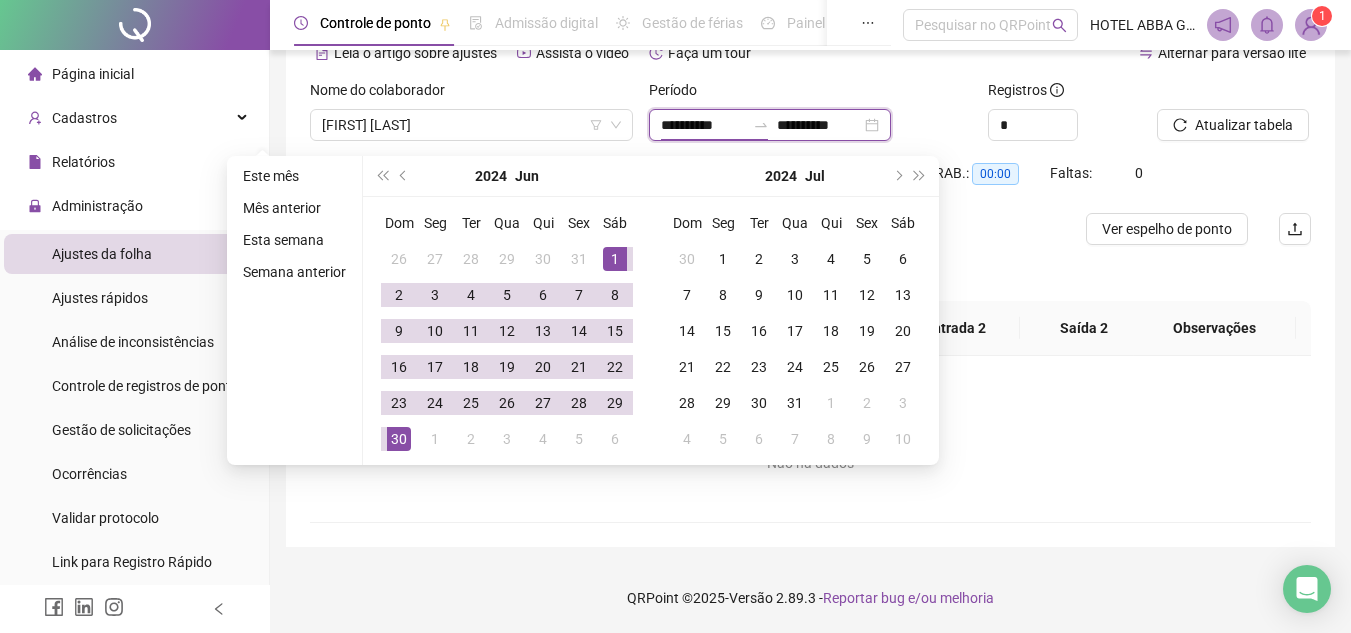 click on "**********" at bounding box center (703, 125) 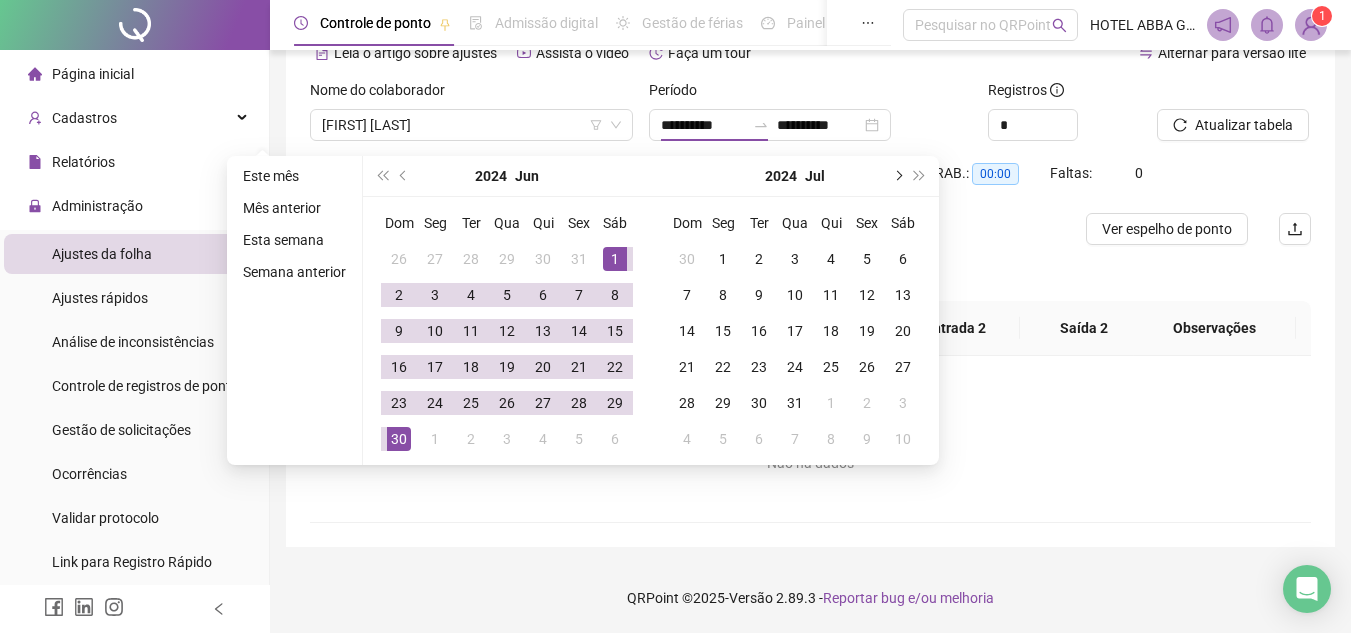 click at bounding box center (897, 176) 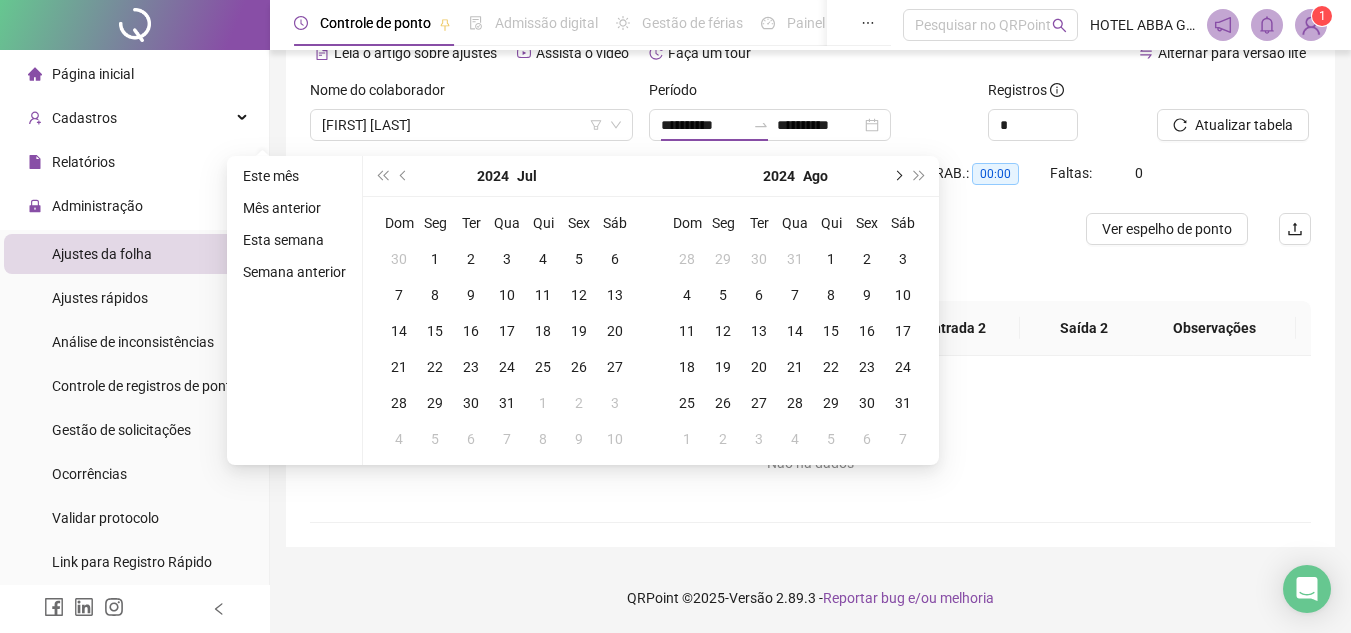 click at bounding box center (897, 176) 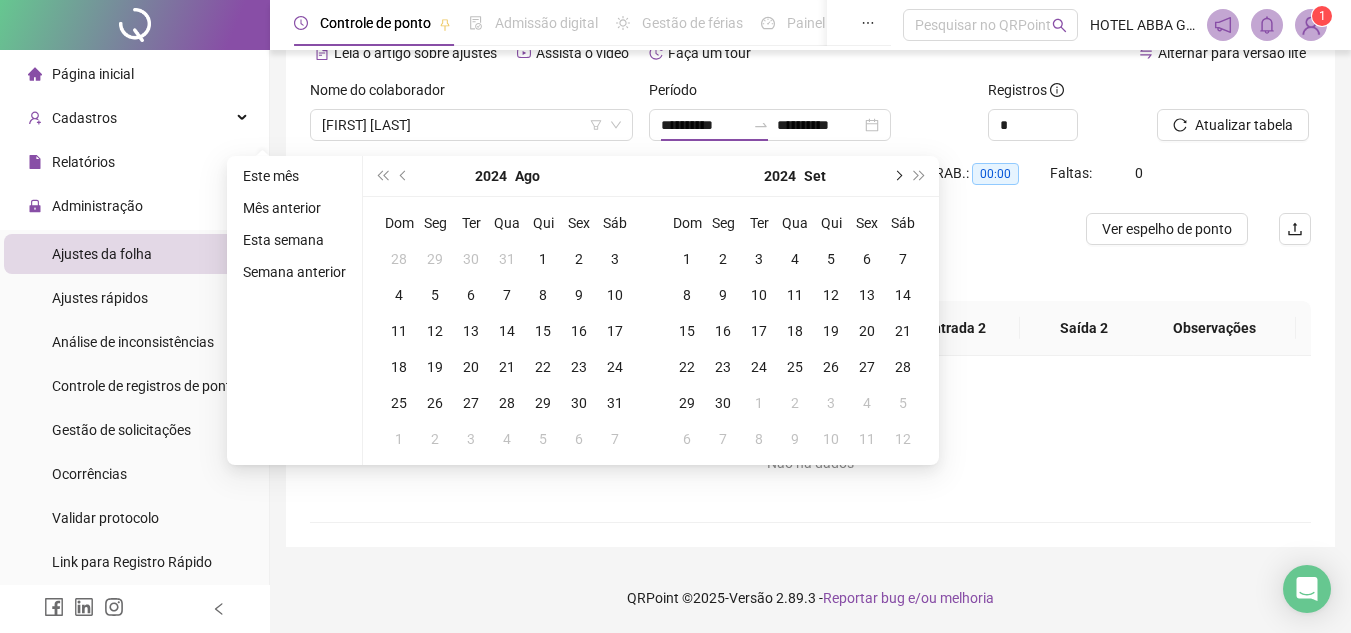 click at bounding box center [897, 176] 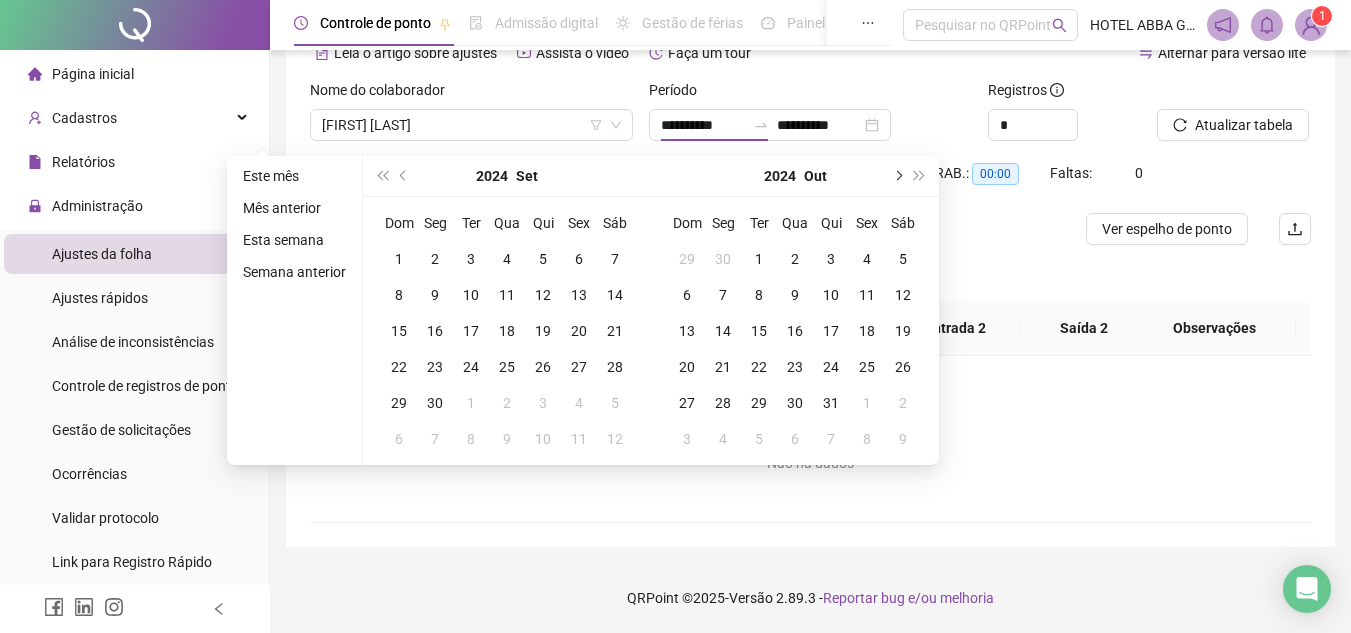 click at bounding box center [897, 176] 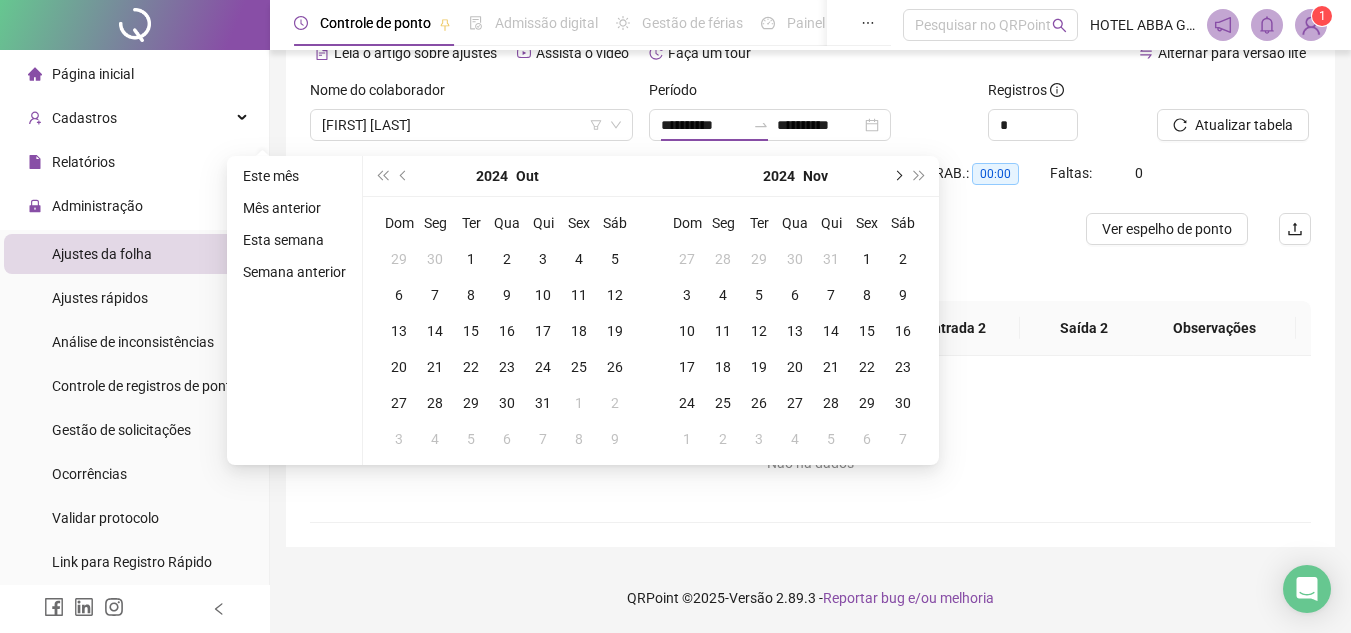 click at bounding box center [897, 176] 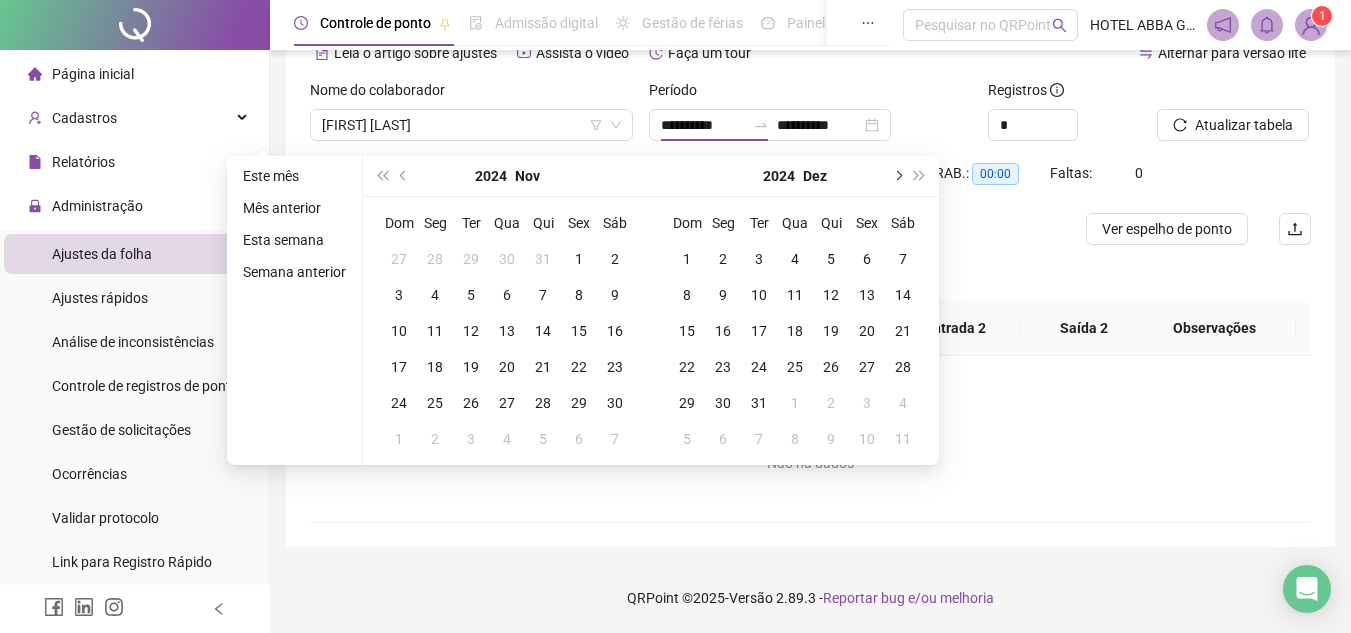 click at bounding box center [897, 176] 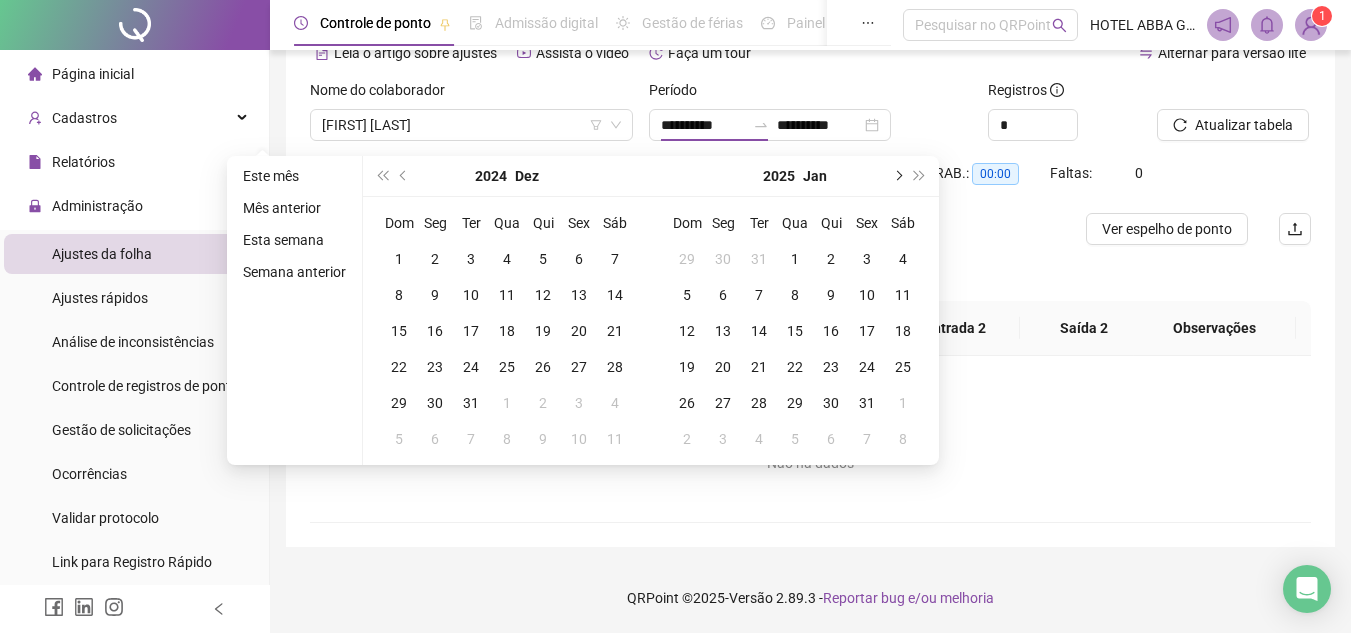 click at bounding box center (897, 176) 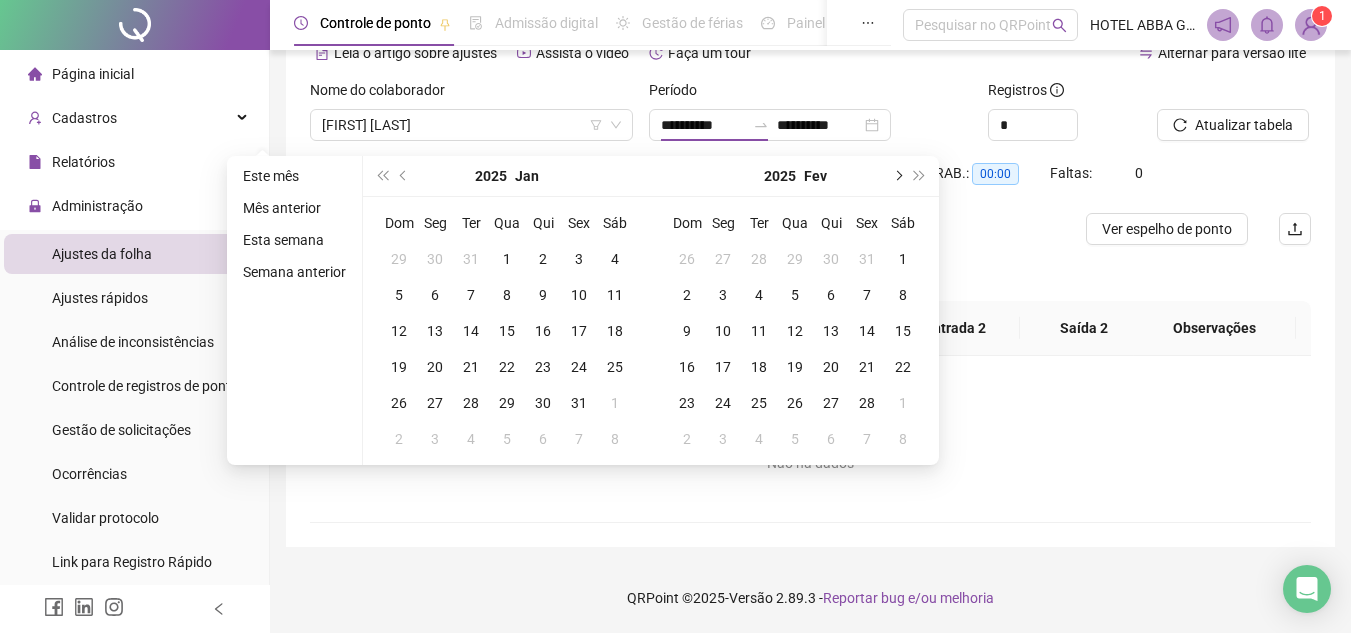 click at bounding box center [897, 176] 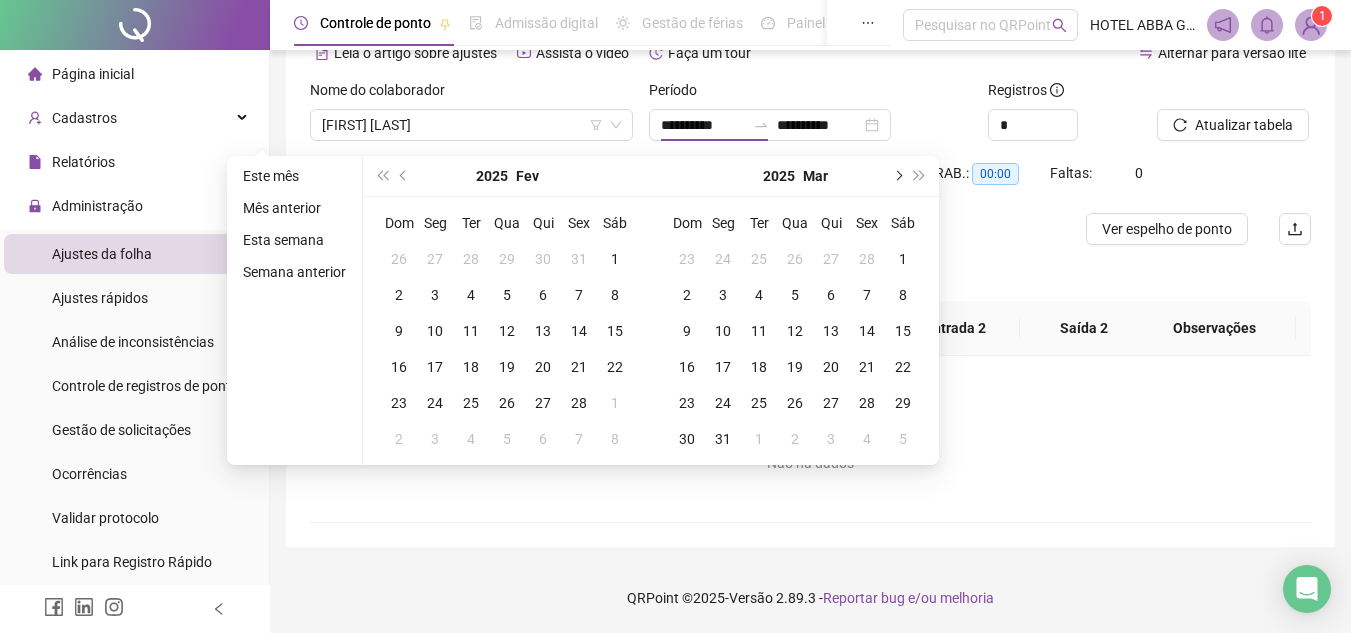 click at bounding box center (897, 176) 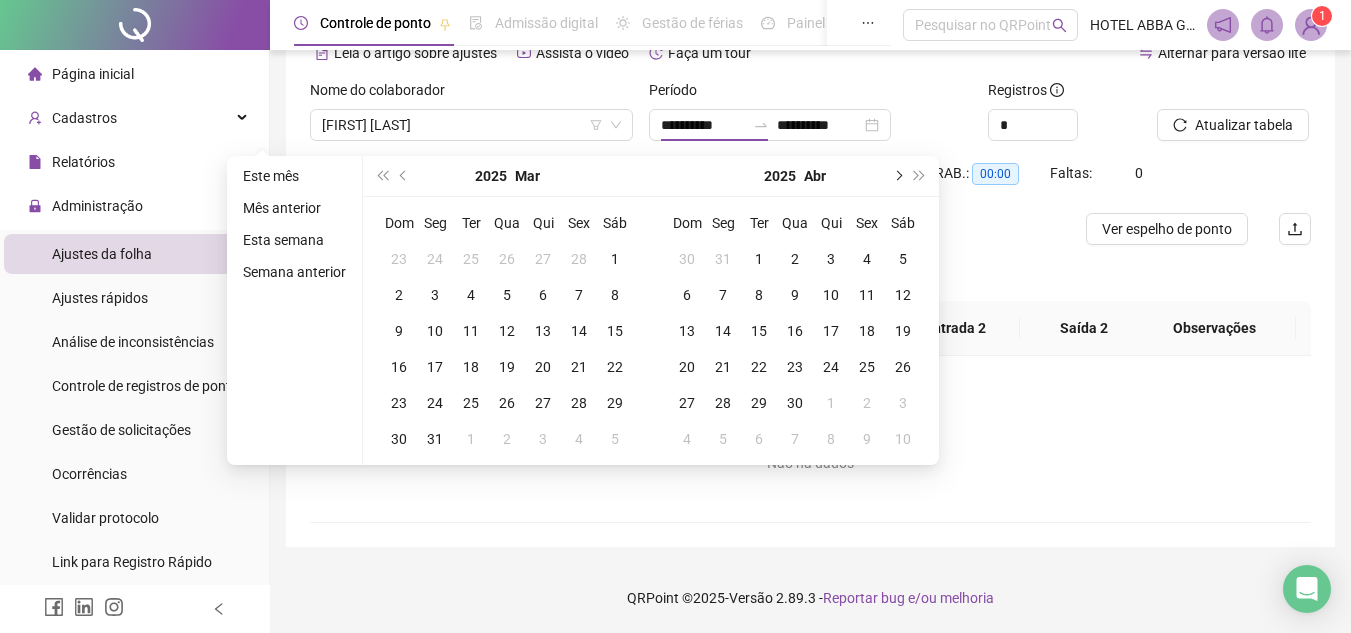 click at bounding box center (897, 176) 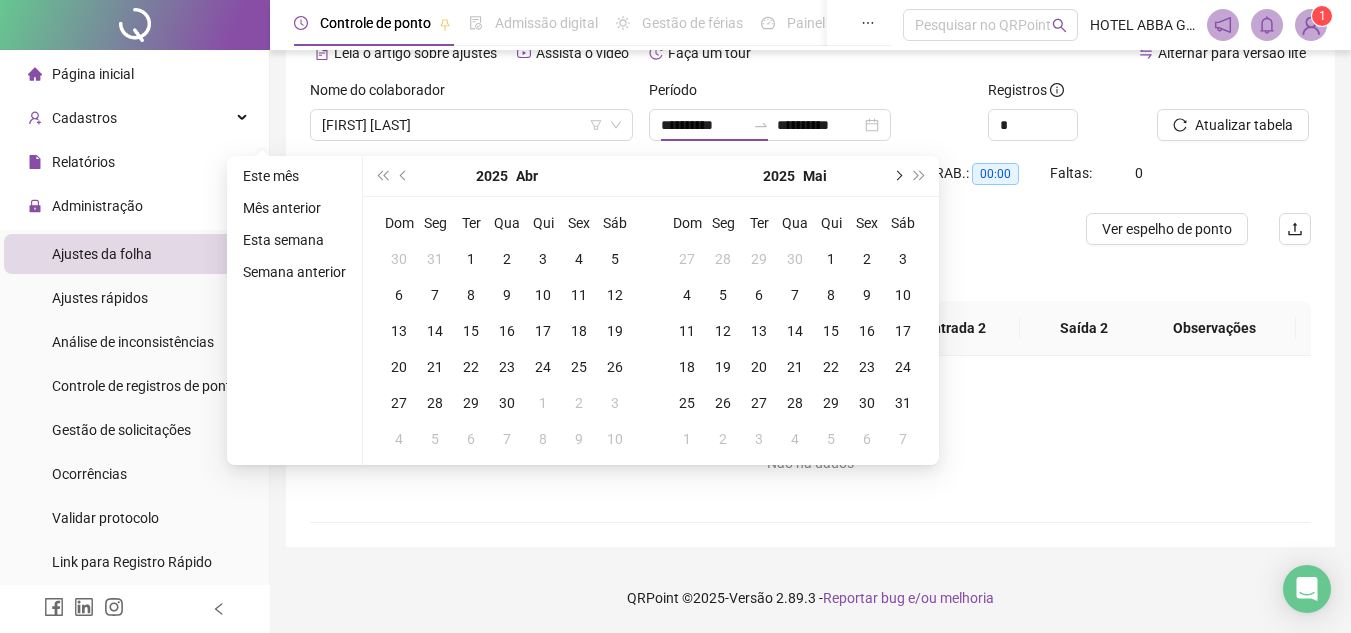 click at bounding box center (897, 176) 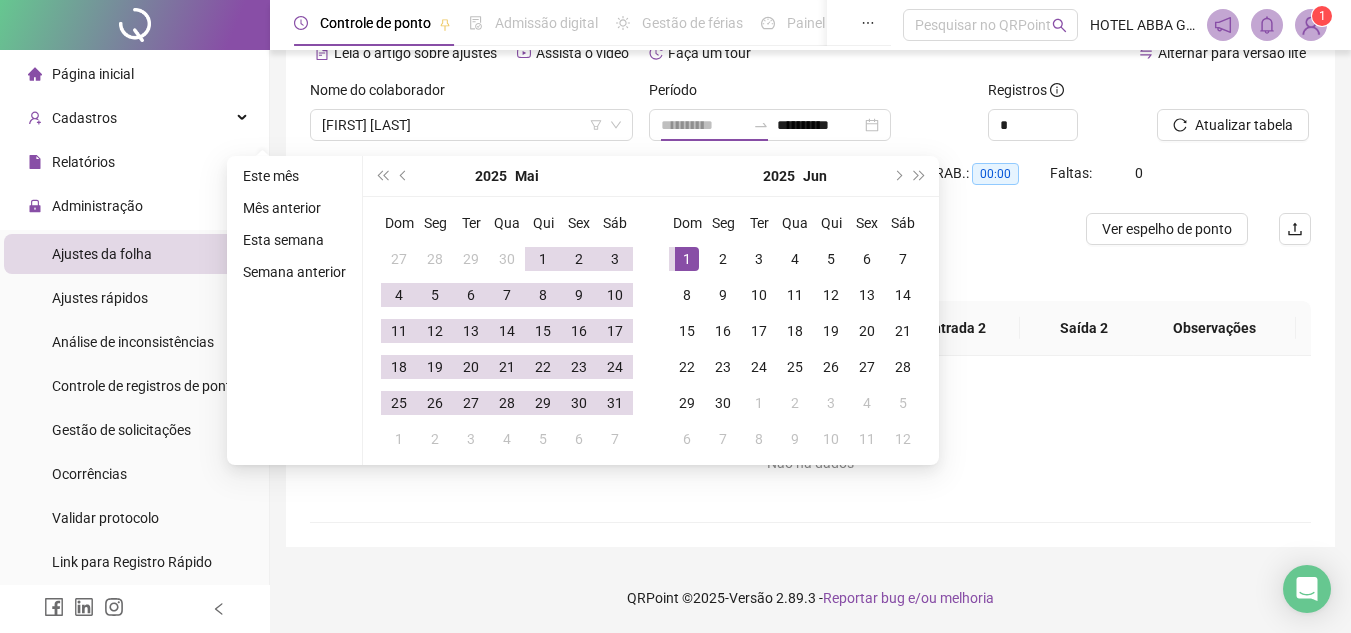 drag, startPoint x: 687, startPoint y: 247, endPoint x: 707, endPoint y: 352, distance: 106.887794 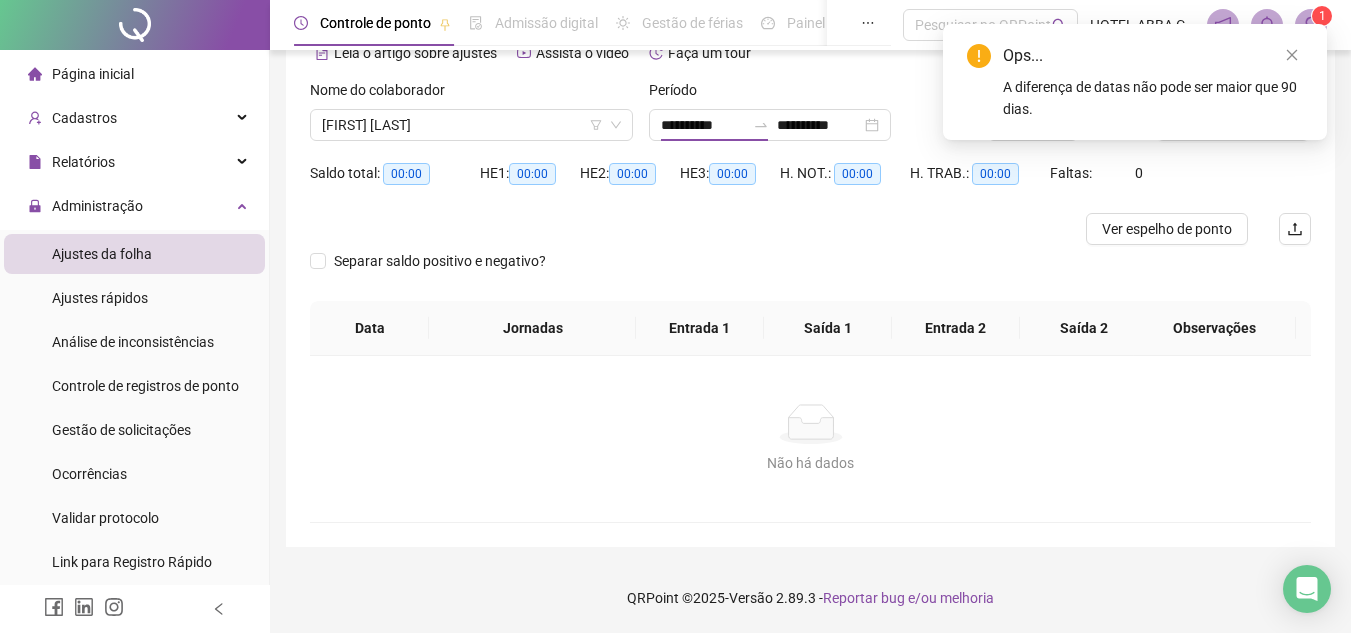 type on "**********" 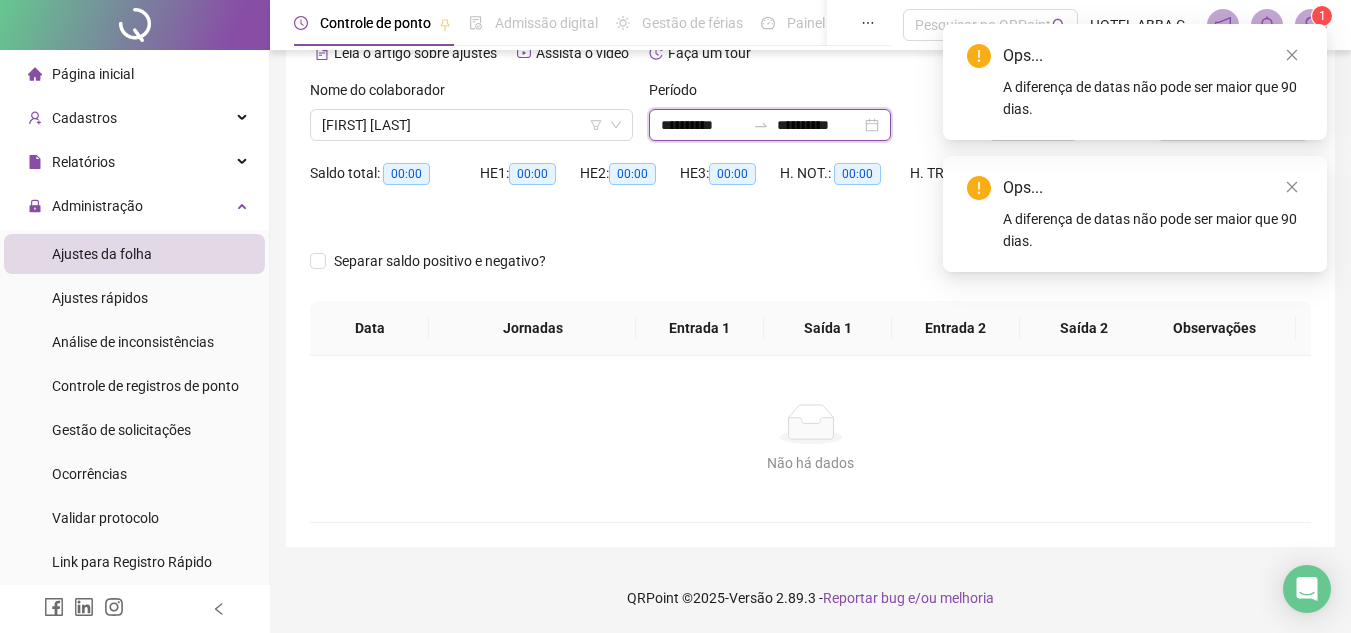click on "**********" at bounding box center [703, 125] 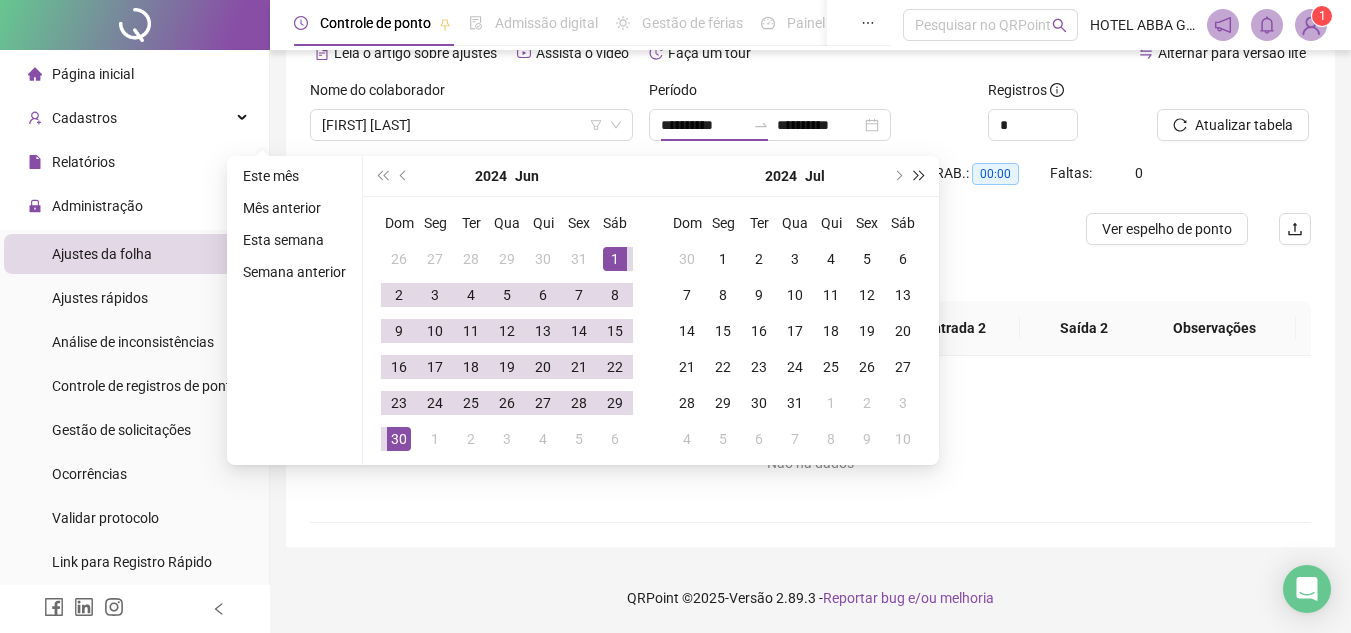 click at bounding box center [920, 176] 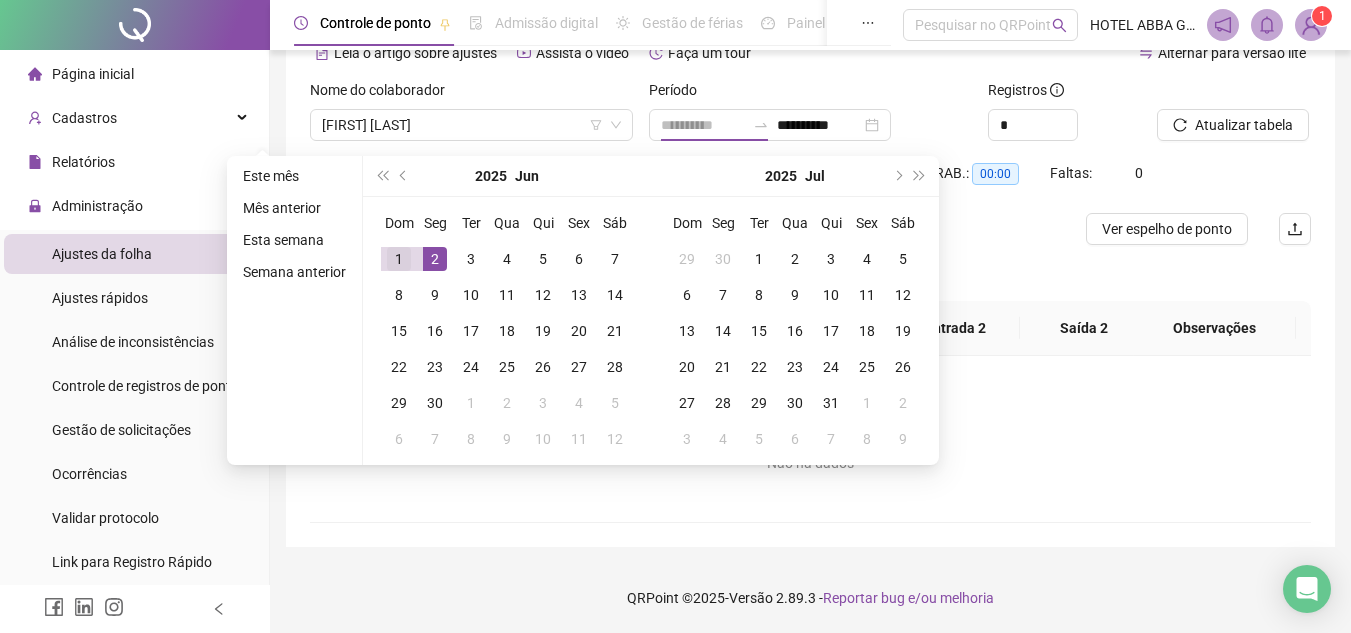 type on "**********" 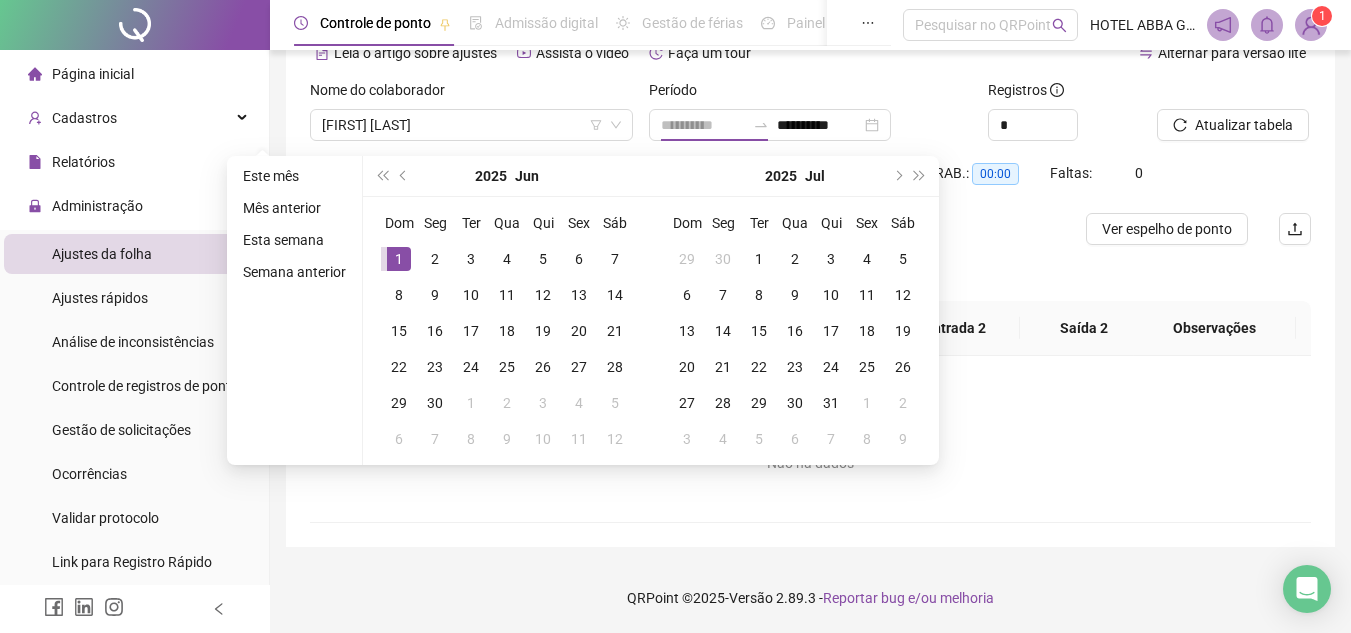 click on "1" at bounding box center [399, 259] 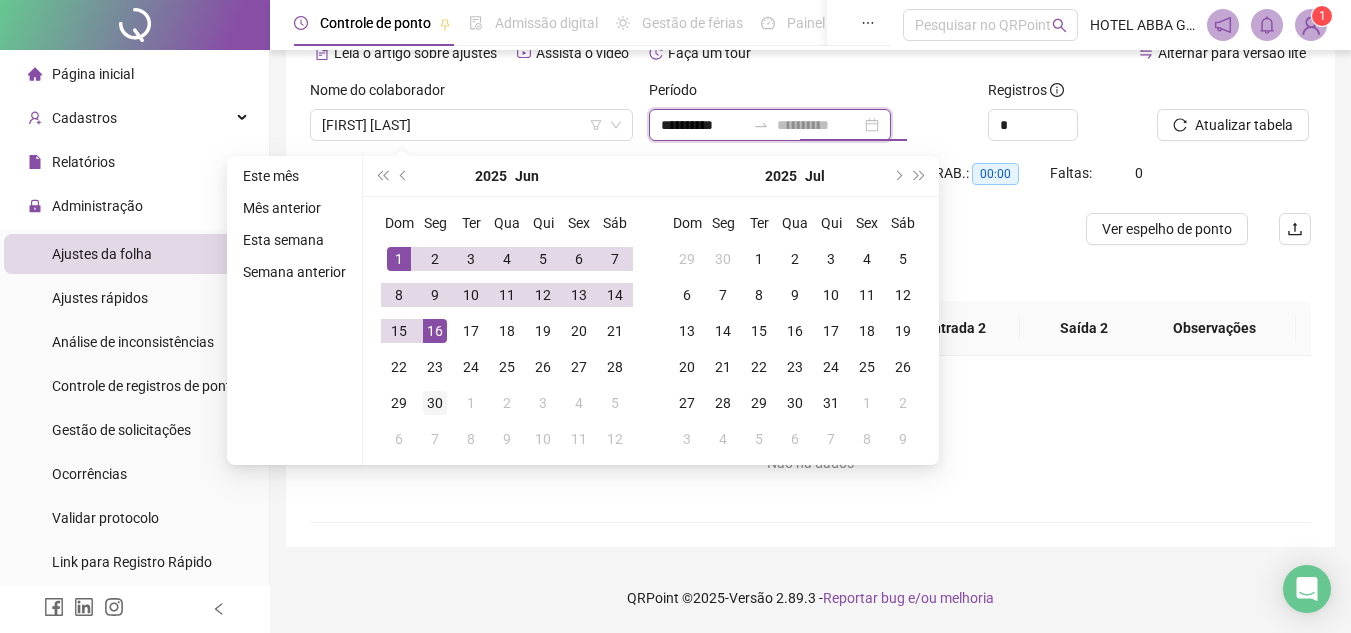 type on "**********" 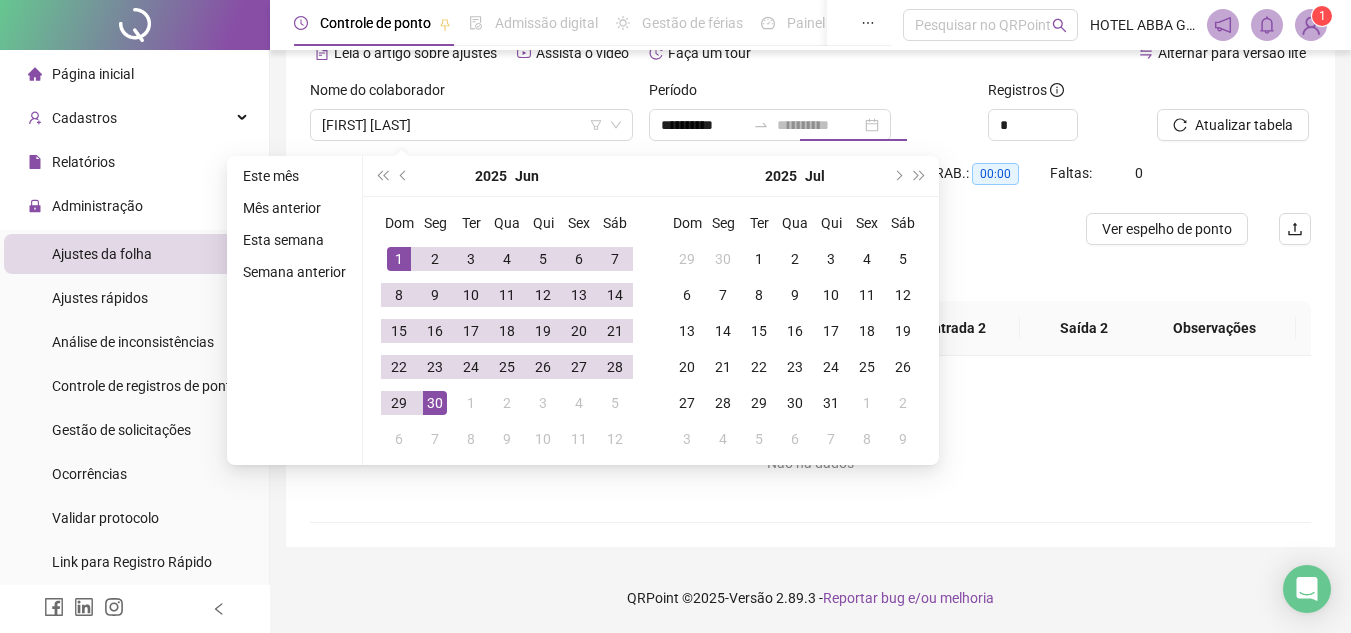 click on "30" at bounding box center (435, 403) 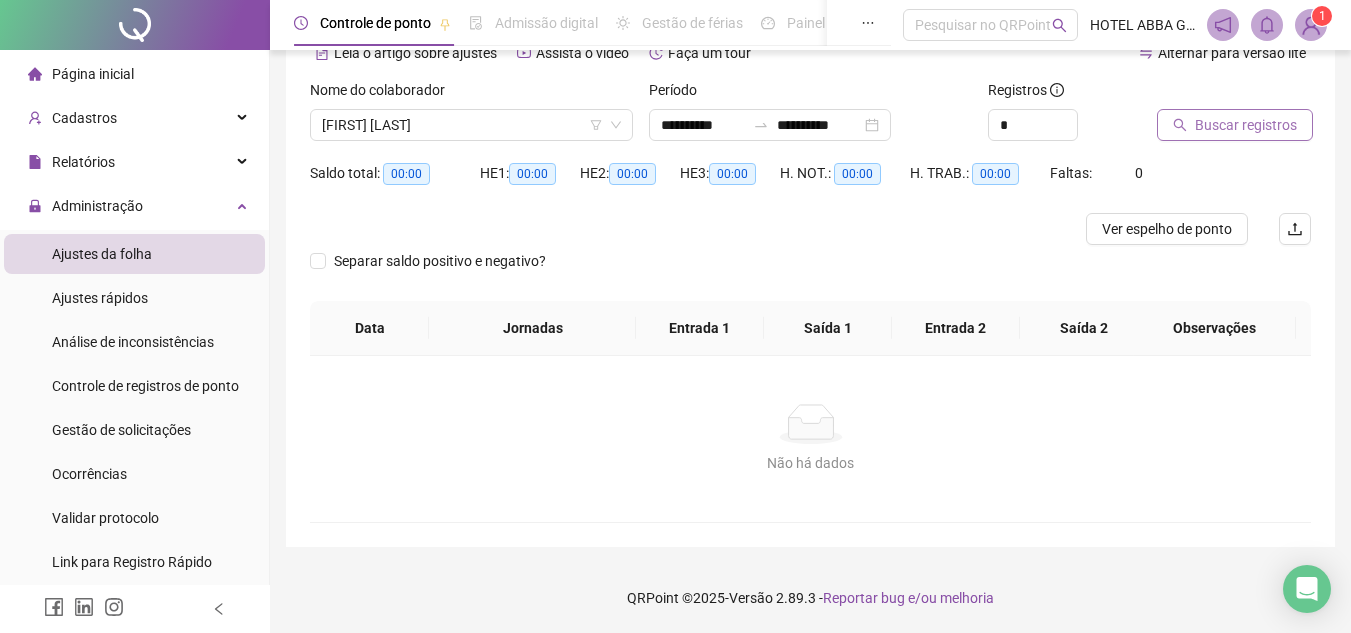 click on "Buscar registros" at bounding box center [1246, 125] 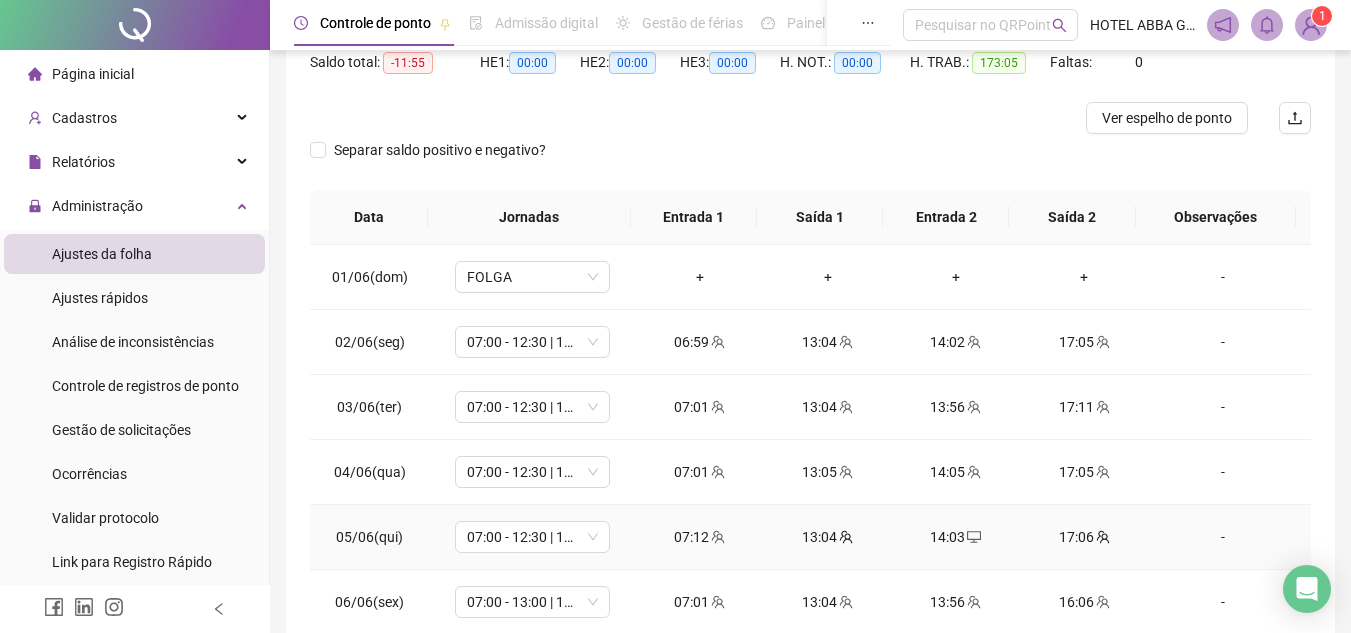 scroll, scrollTop: 365, scrollLeft: 0, axis: vertical 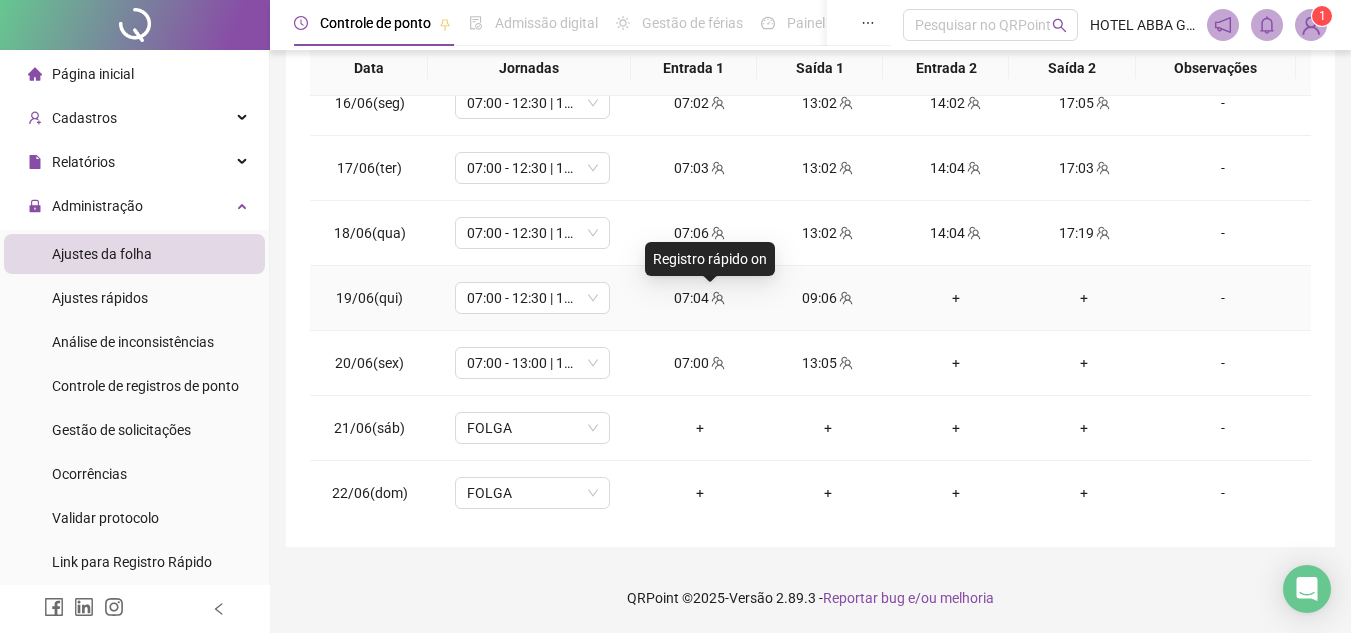 click 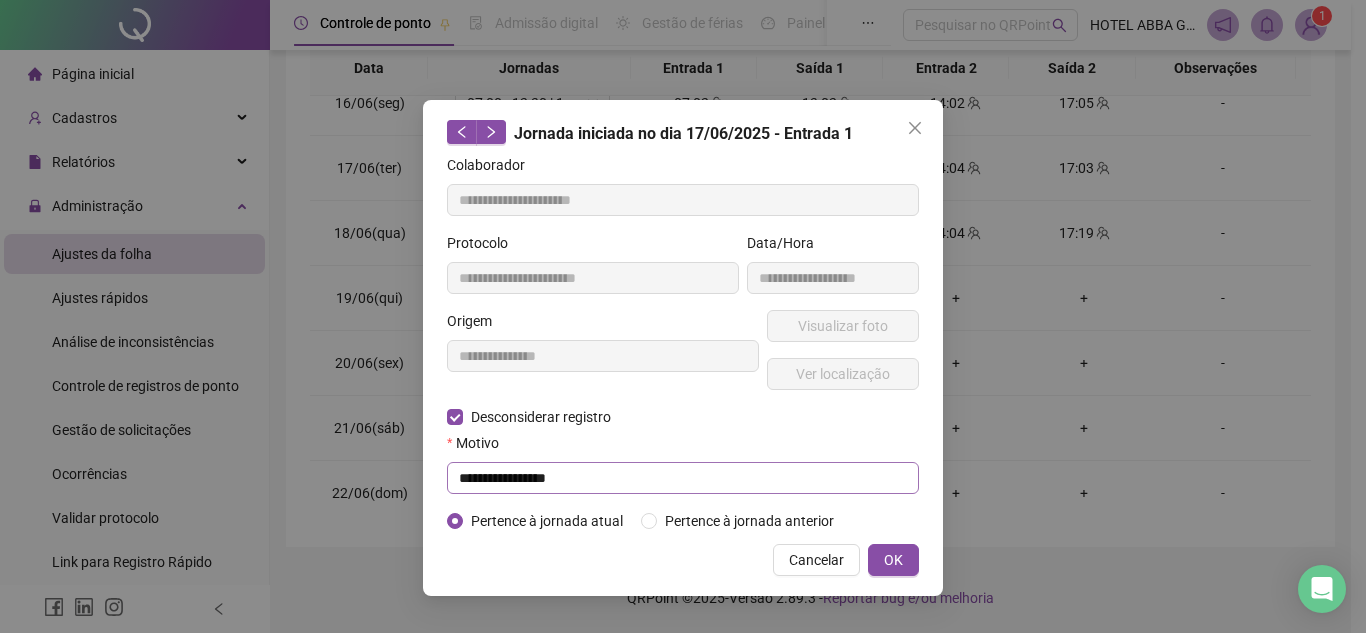type on "**********" 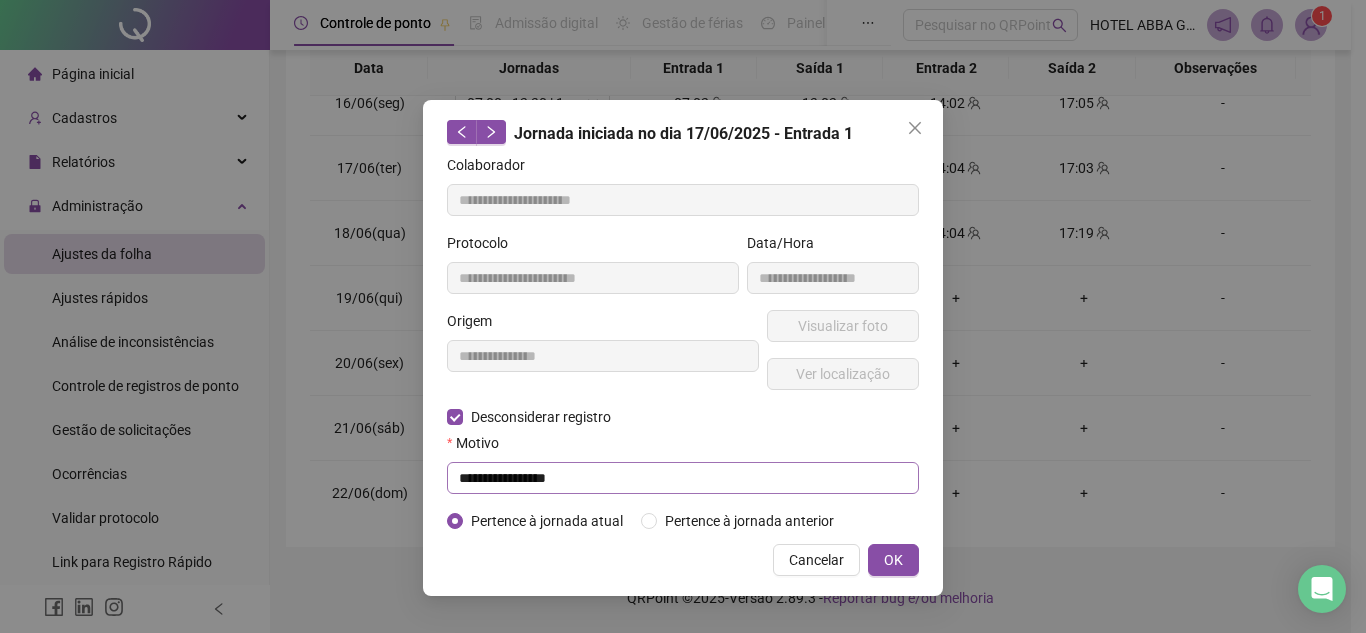 type on "**********" 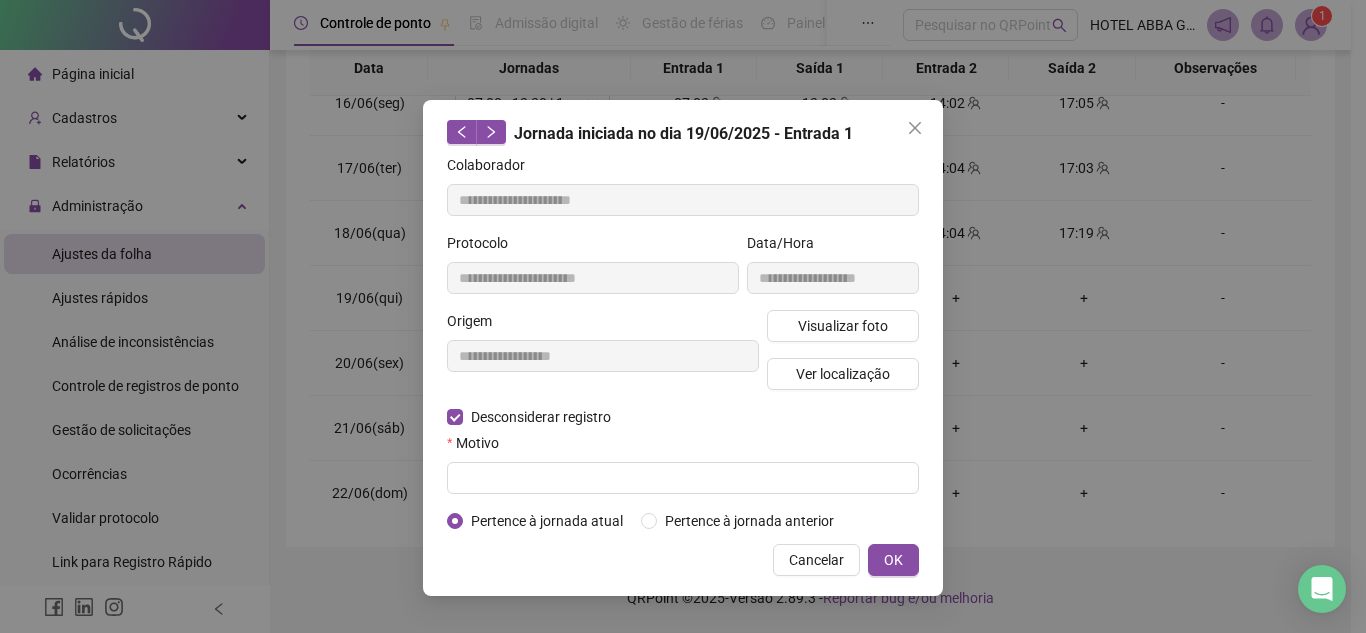 click on "**********" at bounding box center (683, 343) 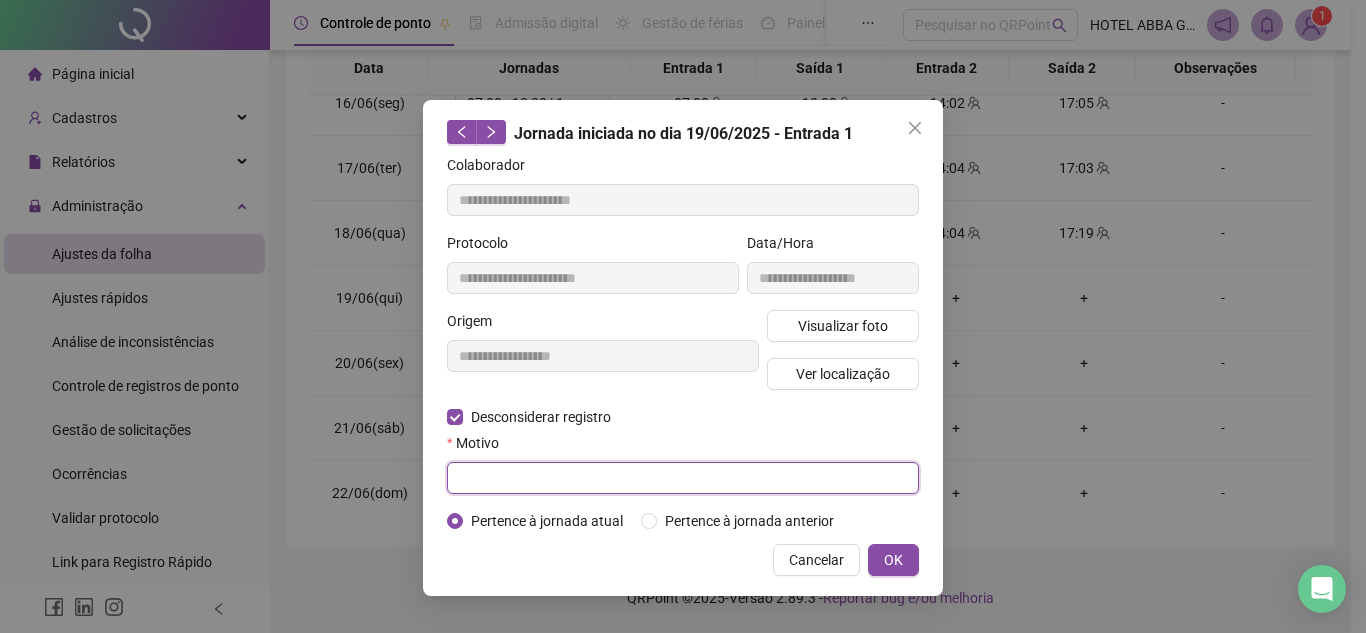 click at bounding box center [683, 478] 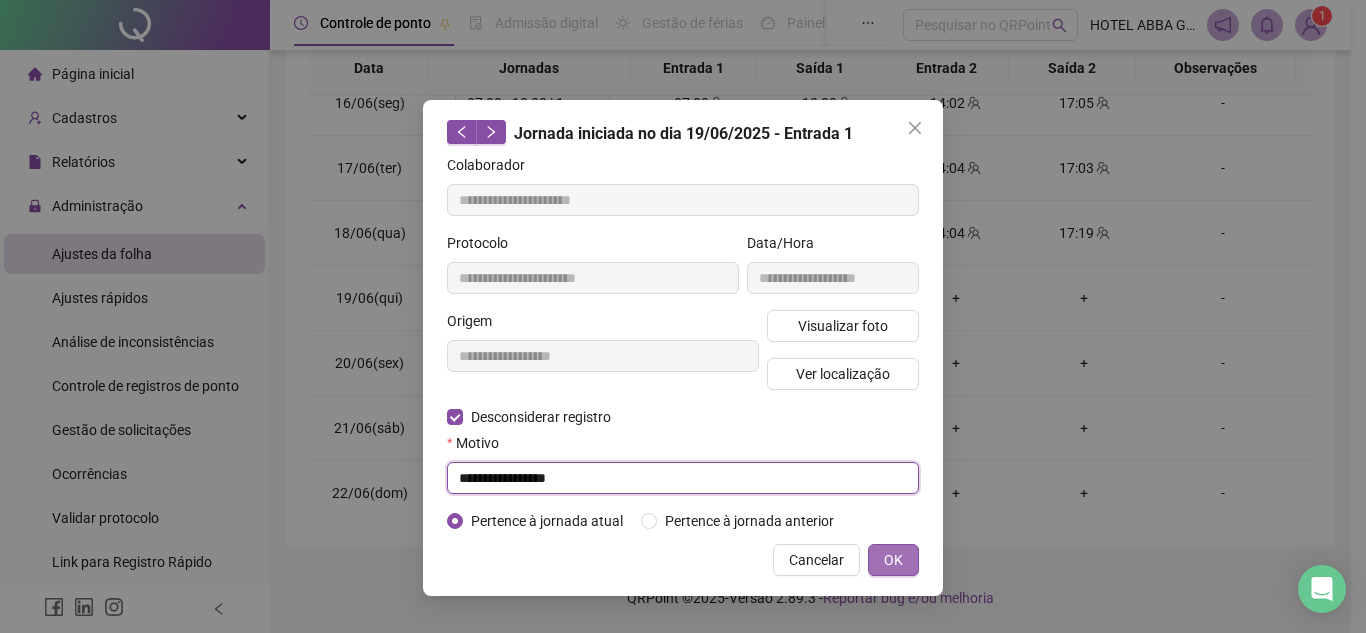 type on "**********" 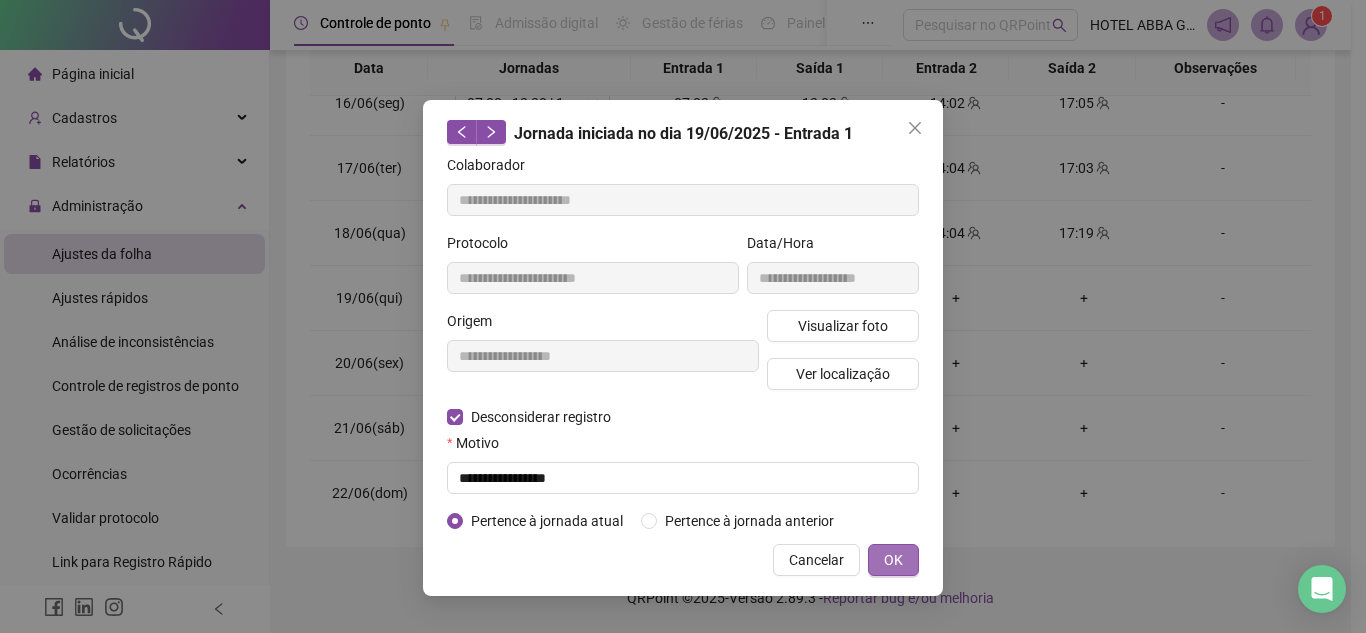 click on "OK" at bounding box center [893, 560] 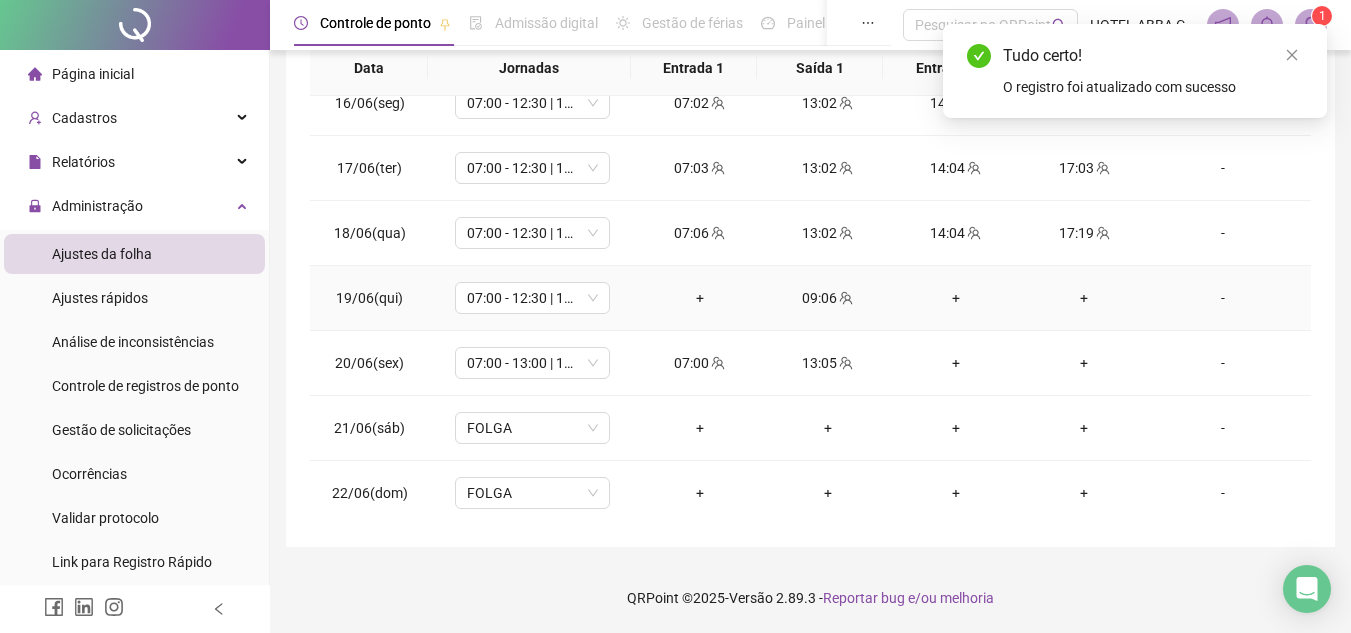 click on "09:06" at bounding box center [828, 298] 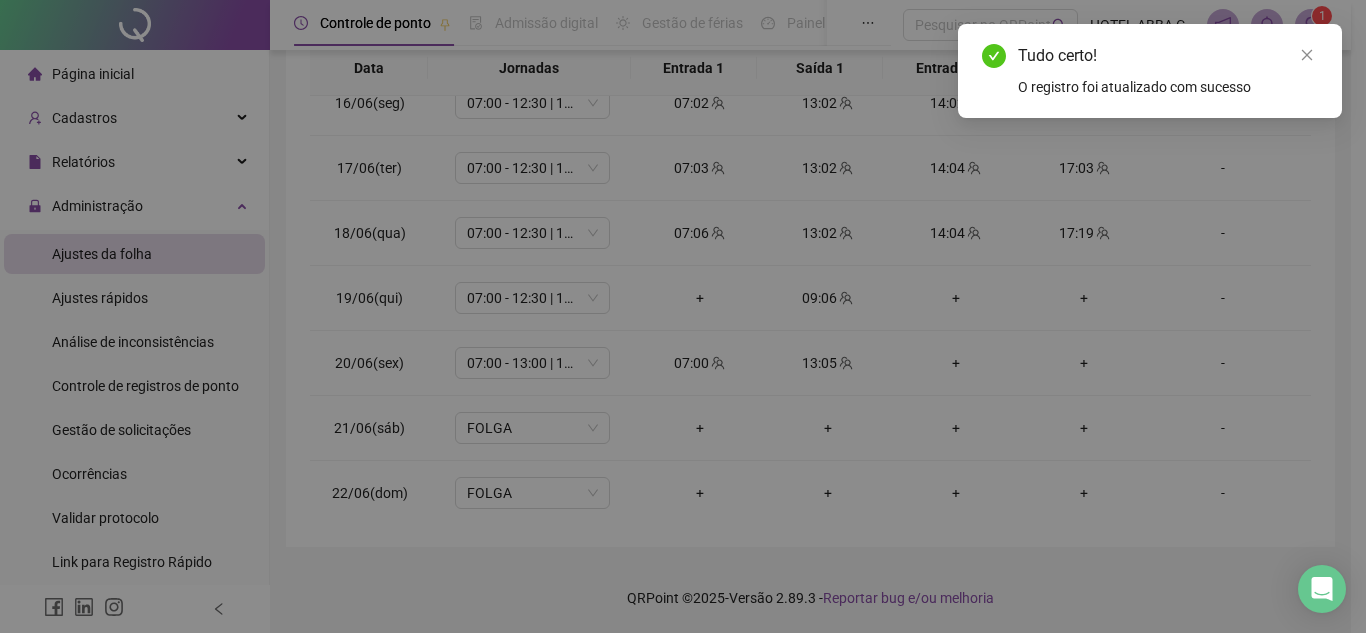 type on "**********" 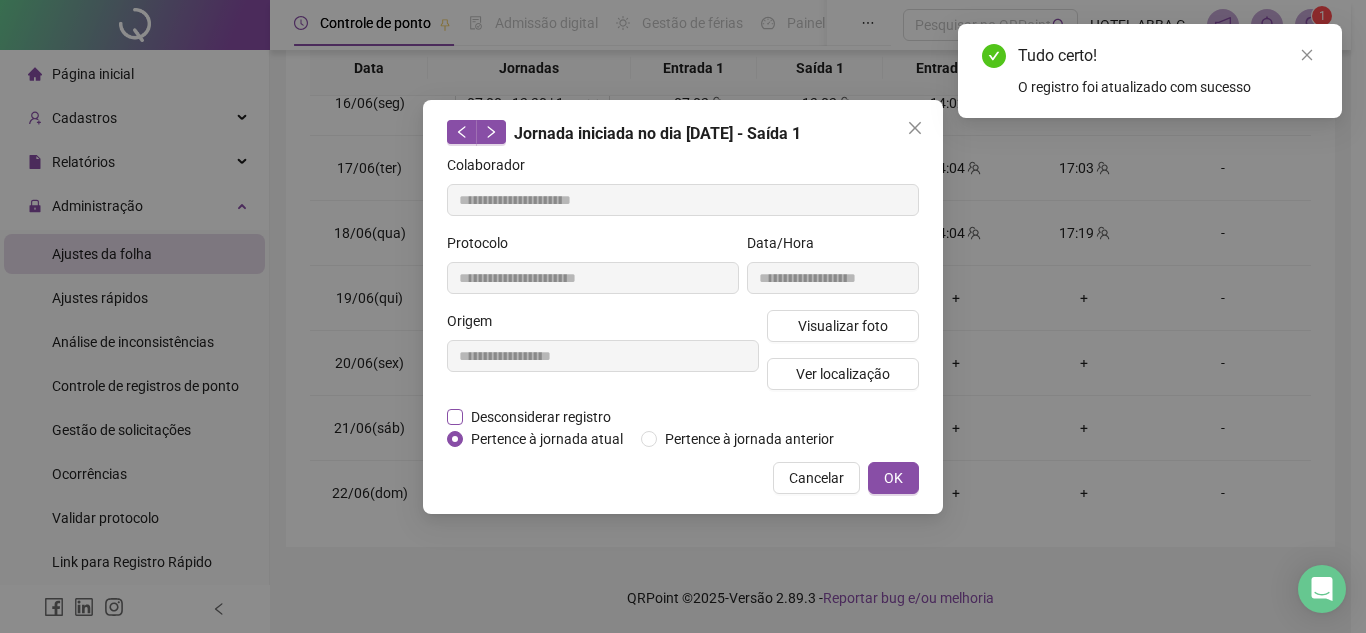 click on "Desconsiderar registro" at bounding box center (541, 417) 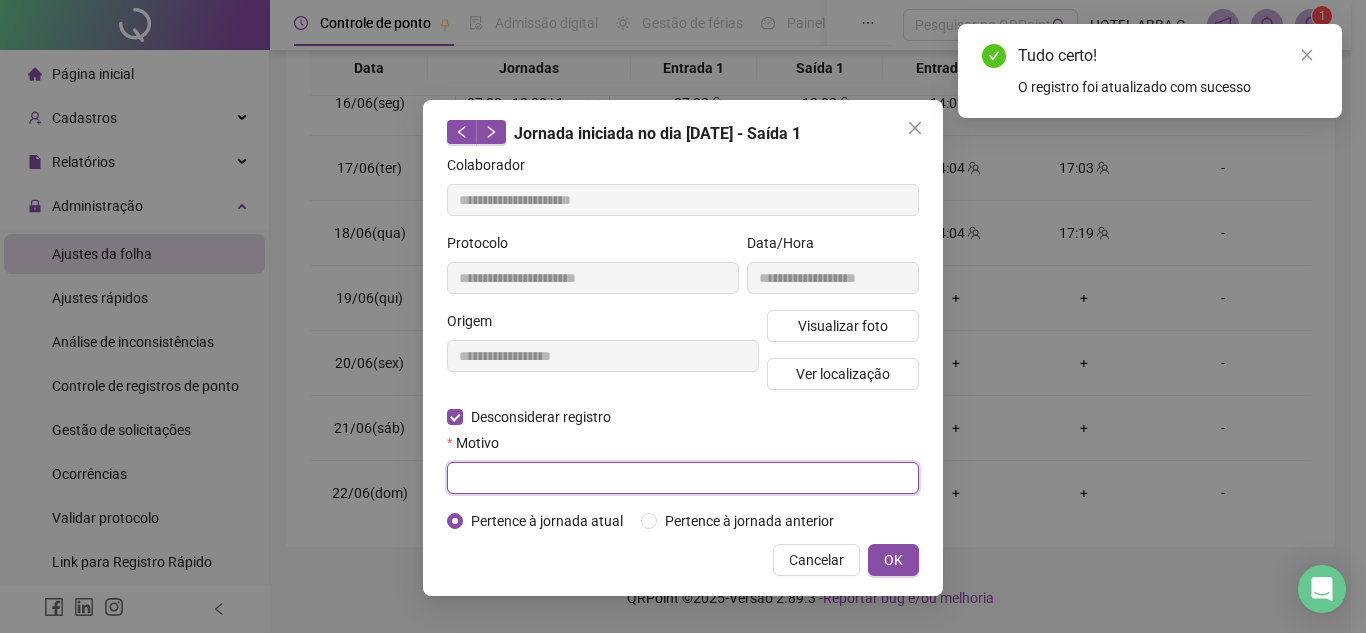 click at bounding box center [683, 478] 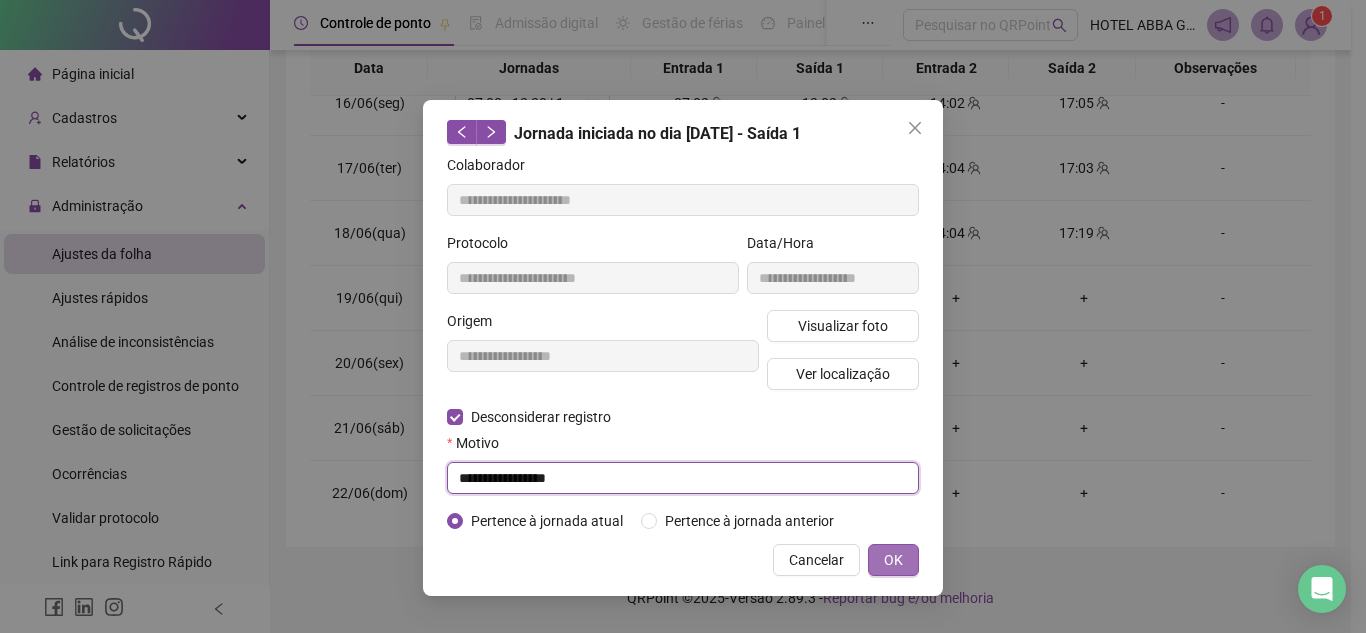 type on "**********" 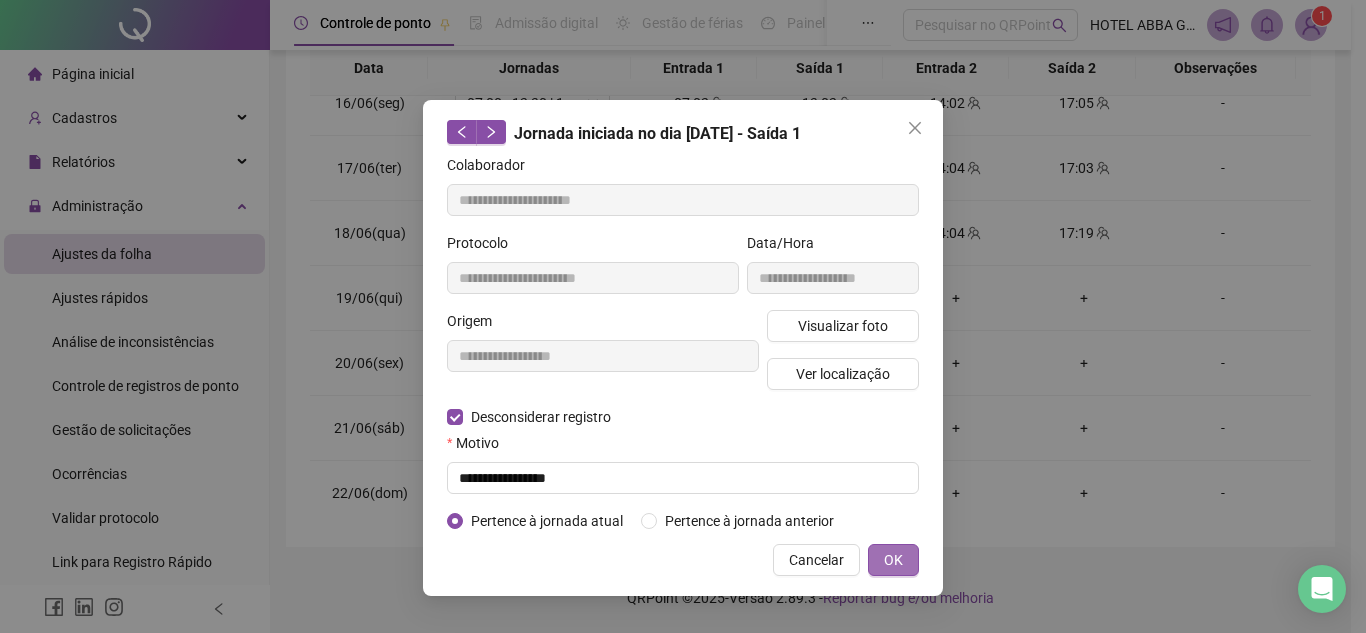 drag, startPoint x: 895, startPoint y: 562, endPoint x: 905, endPoint y: 551, distance: 14.866069 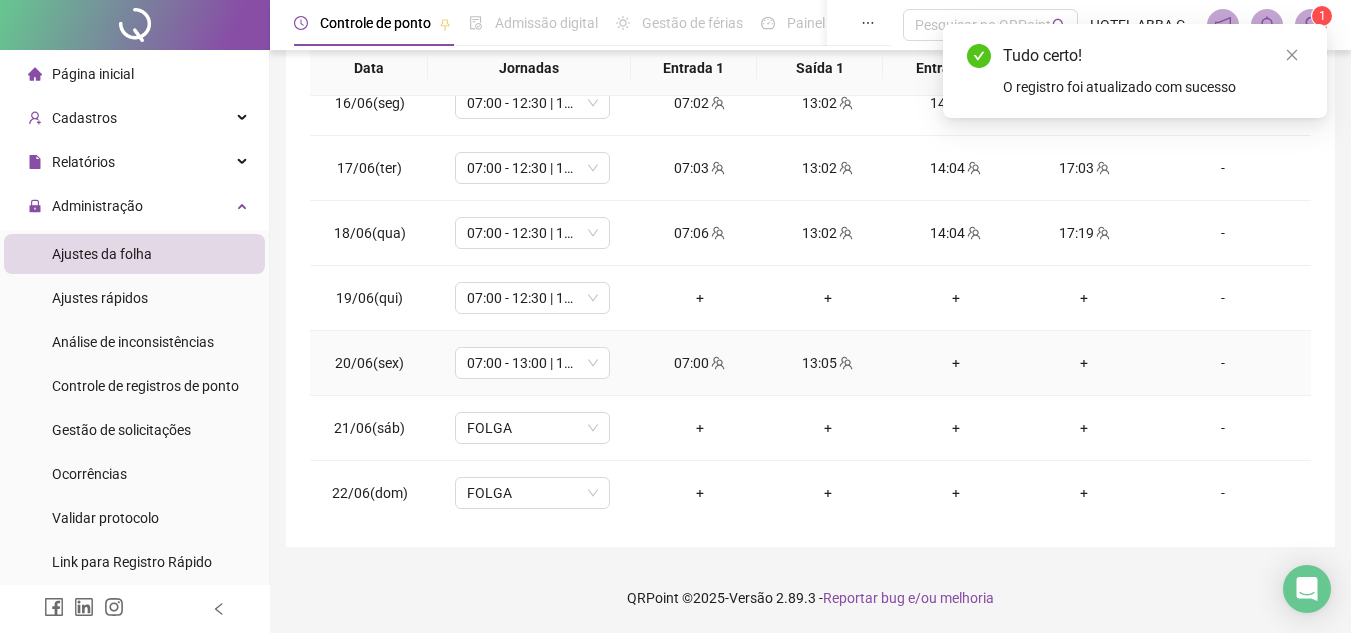 click on "+" at bounding box center [956, 363] 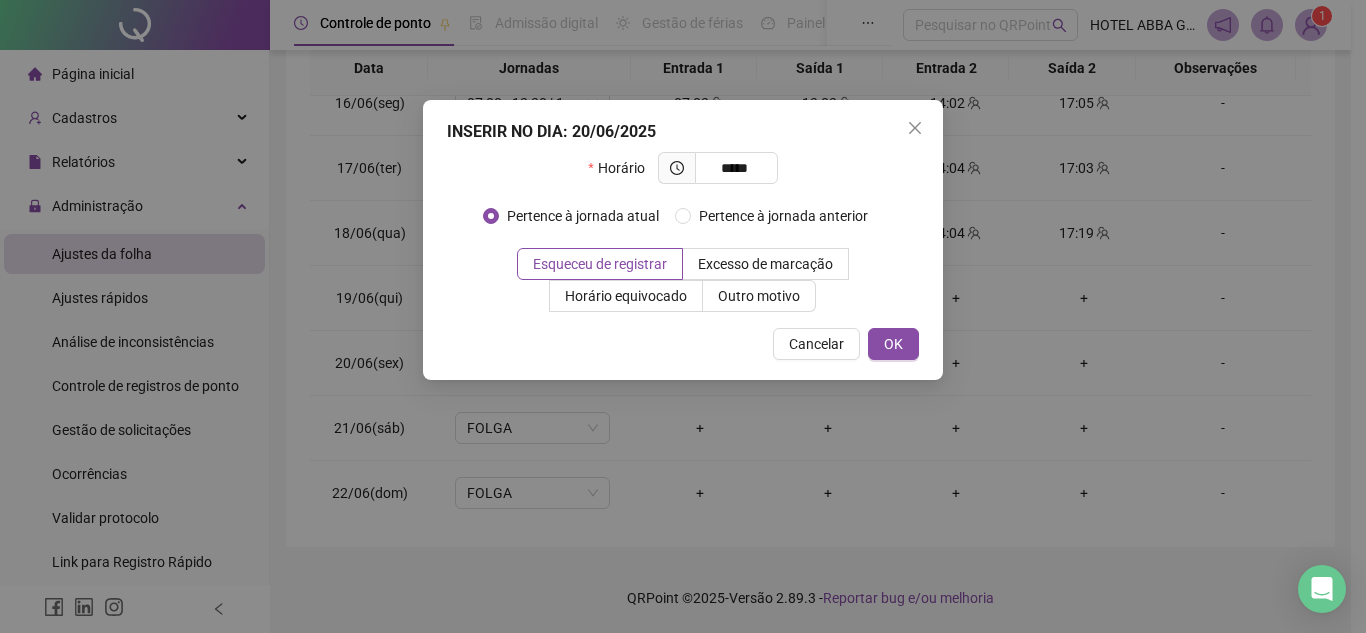type on "*****" 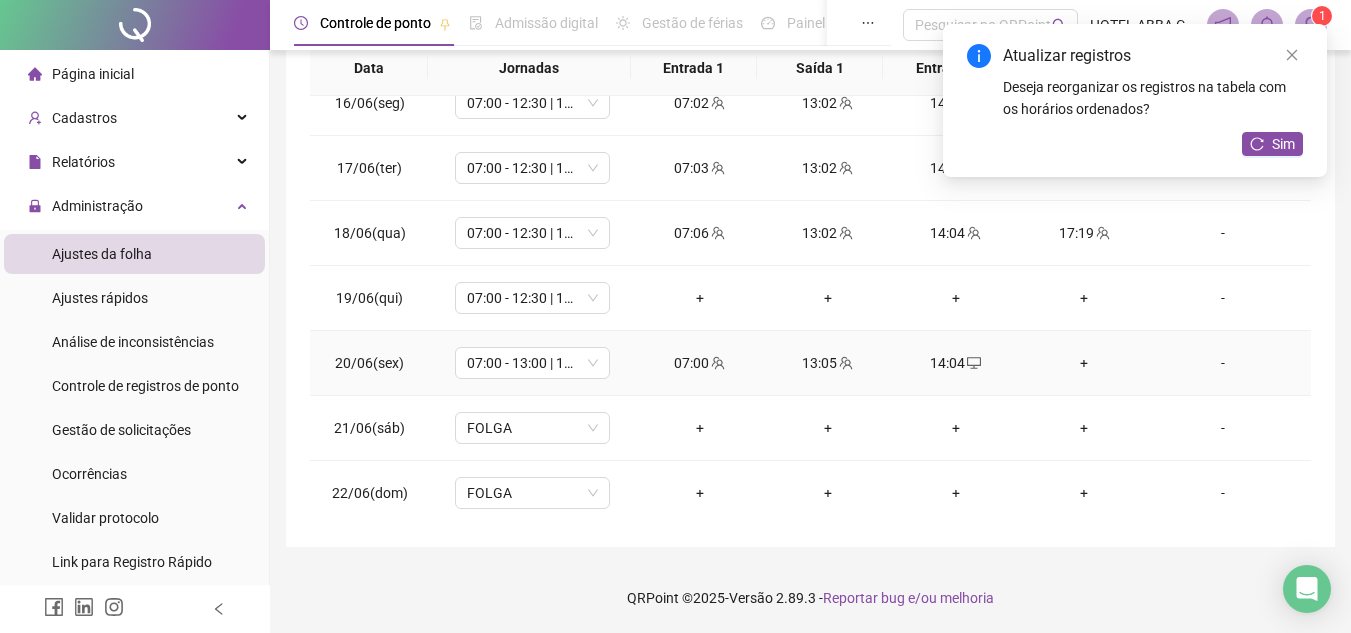 click on "+" at bounding box center [1084, 363] 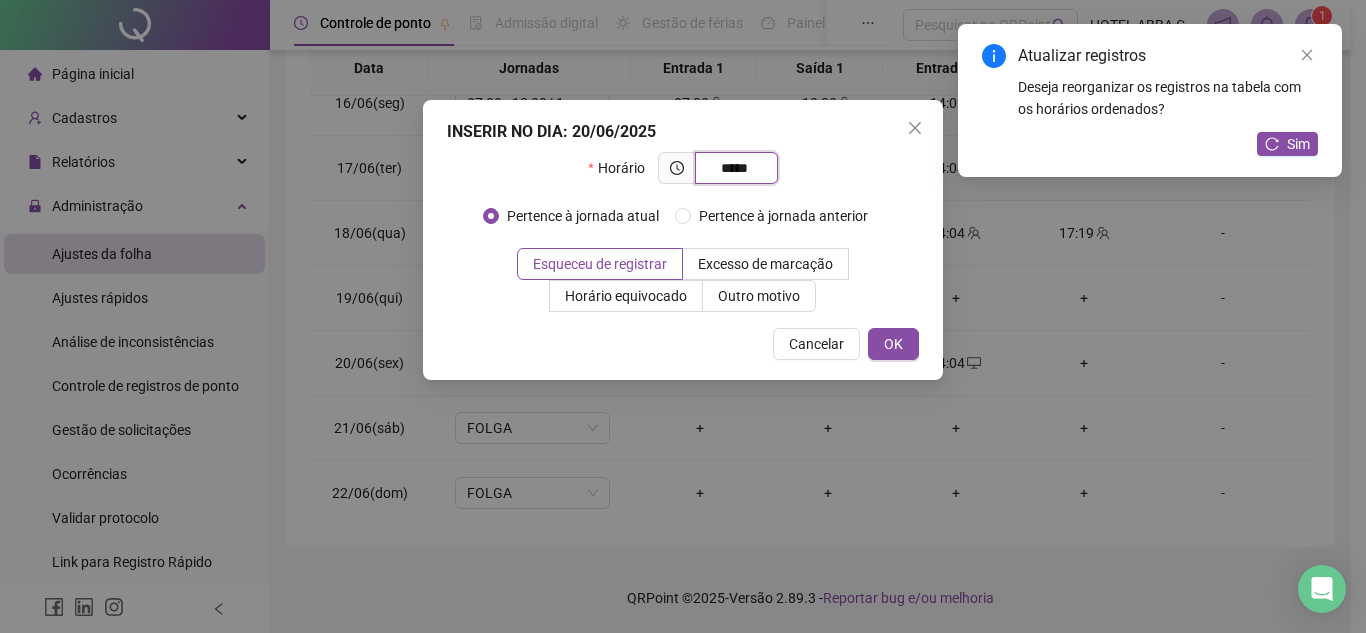 type on "*****" 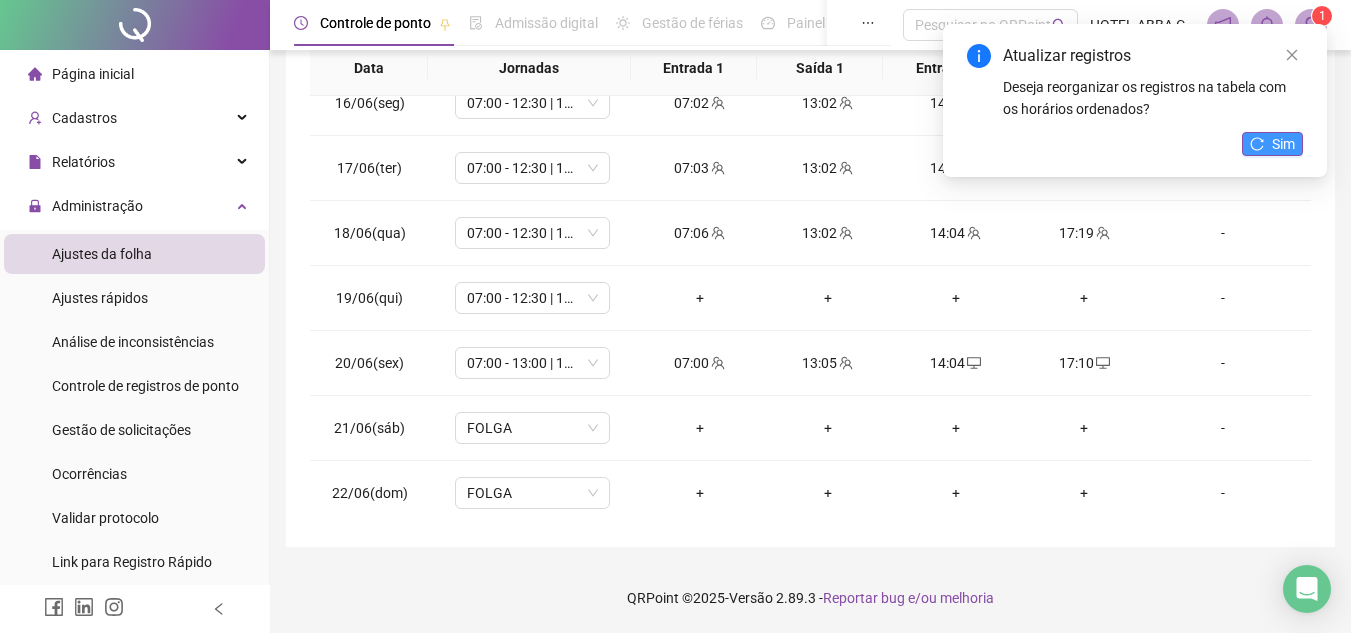 click 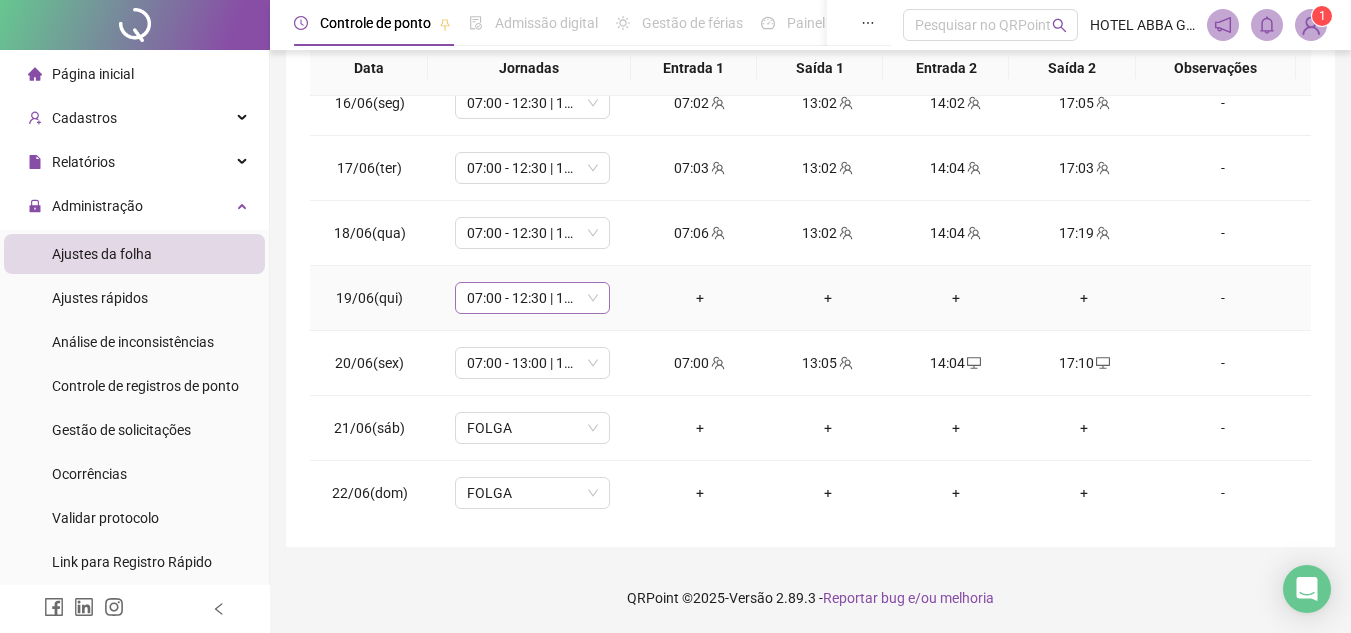 click on "07:00 - 12:30 | 13:30 - 17:00" at bounding box center [532, 298] 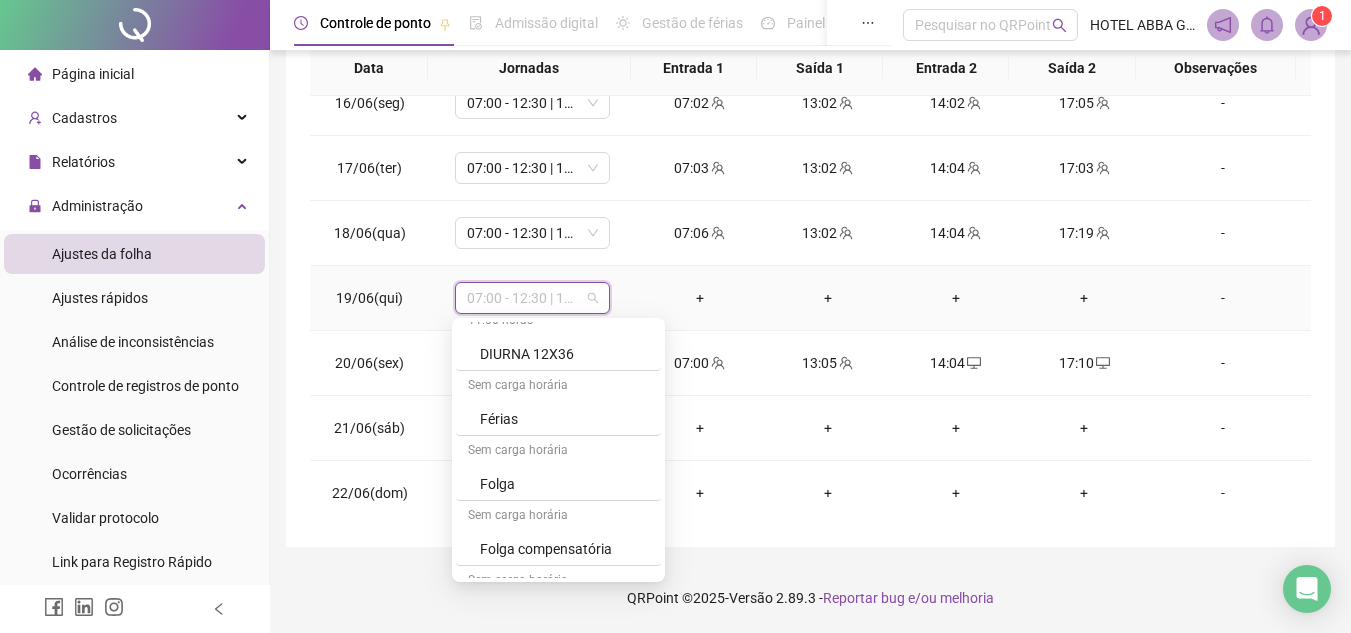 scroll, scrollTop: 893, scrollLeft: 0, axis: vertical 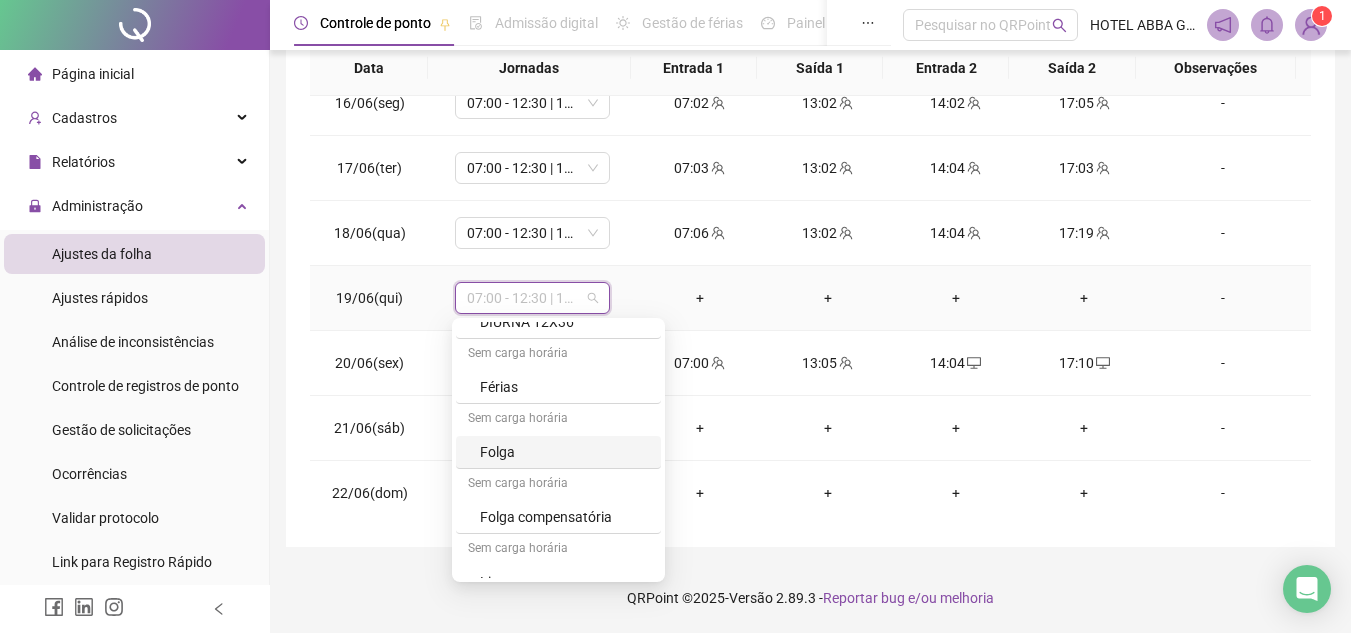 click on "Folga" at bounding box center [564, 452] 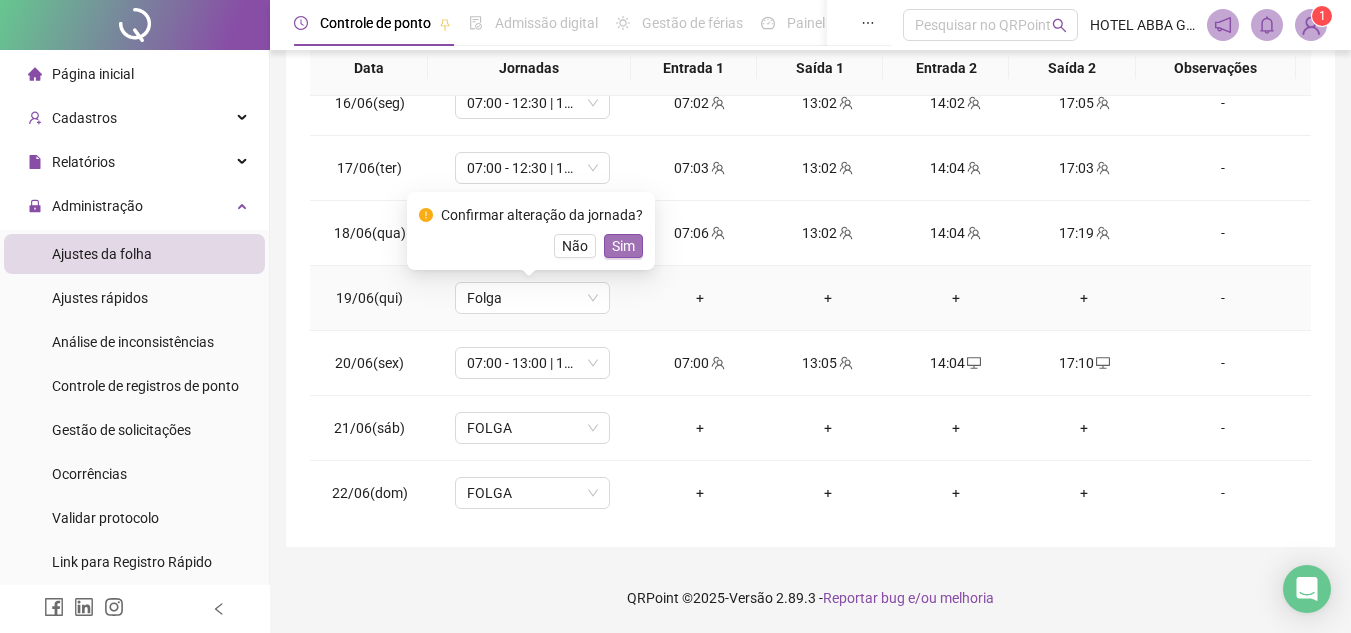 click on "Sim" at bounding box center [623, 246] 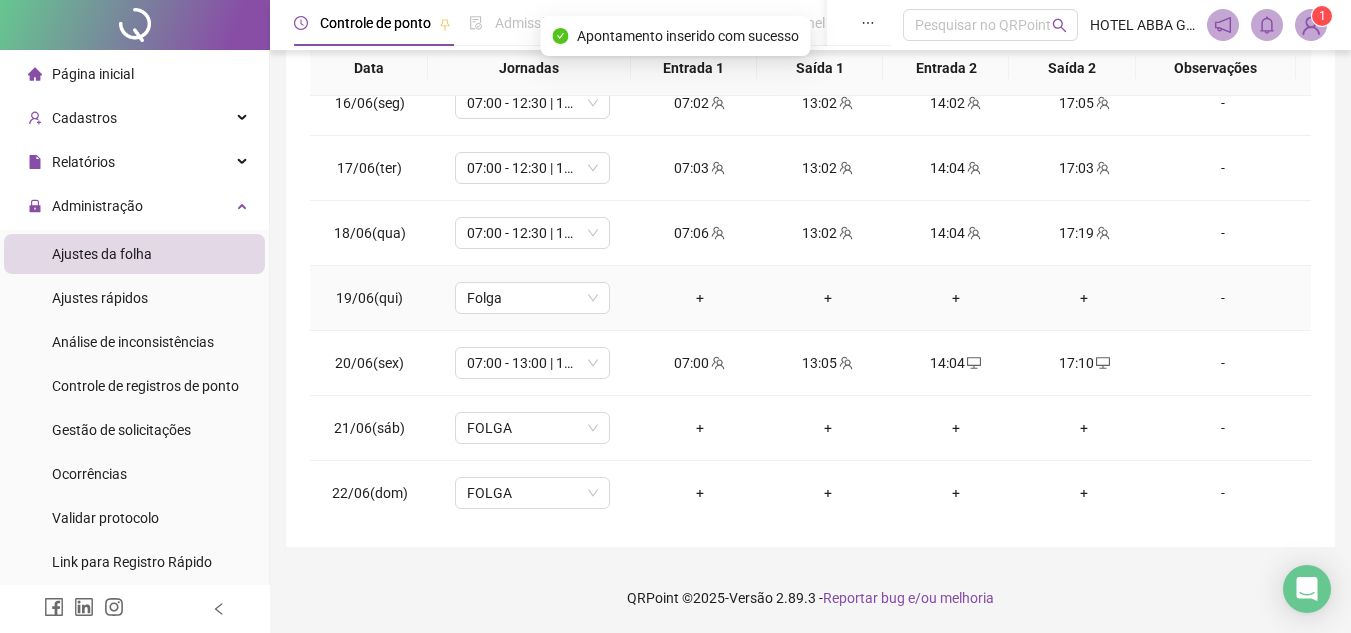 click on "-" at bounding box center [1229, 298] 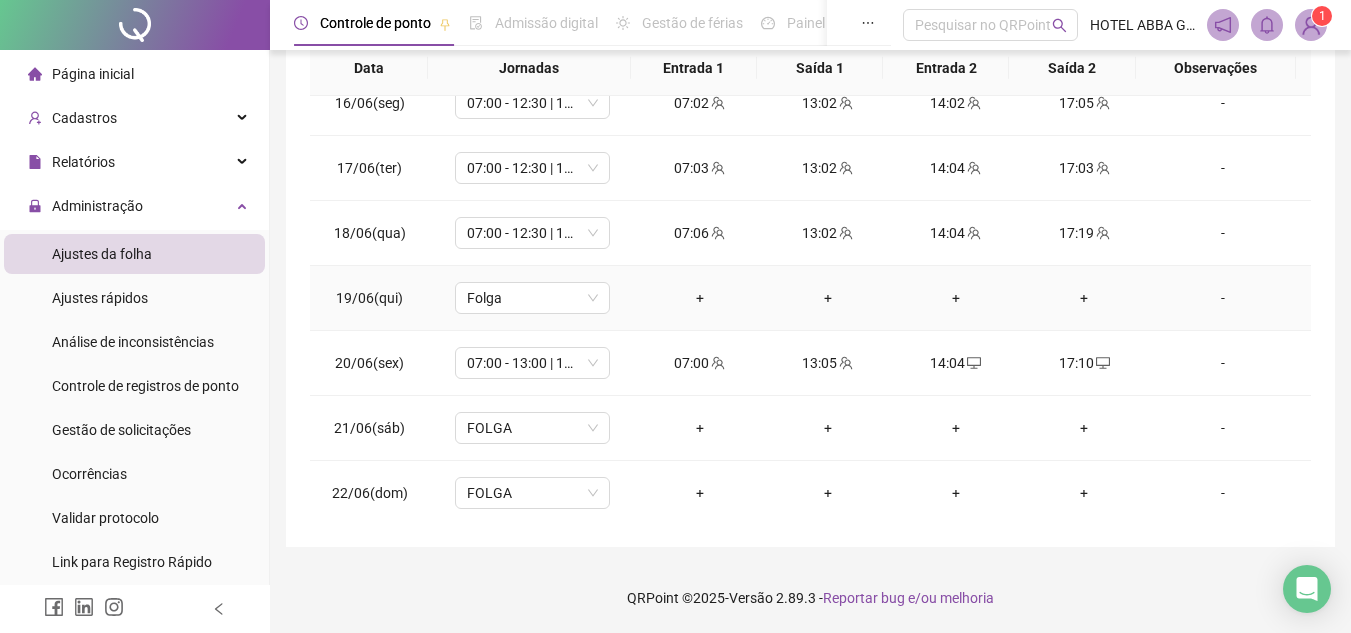 click on "-" at bounding box center [1223, 298] 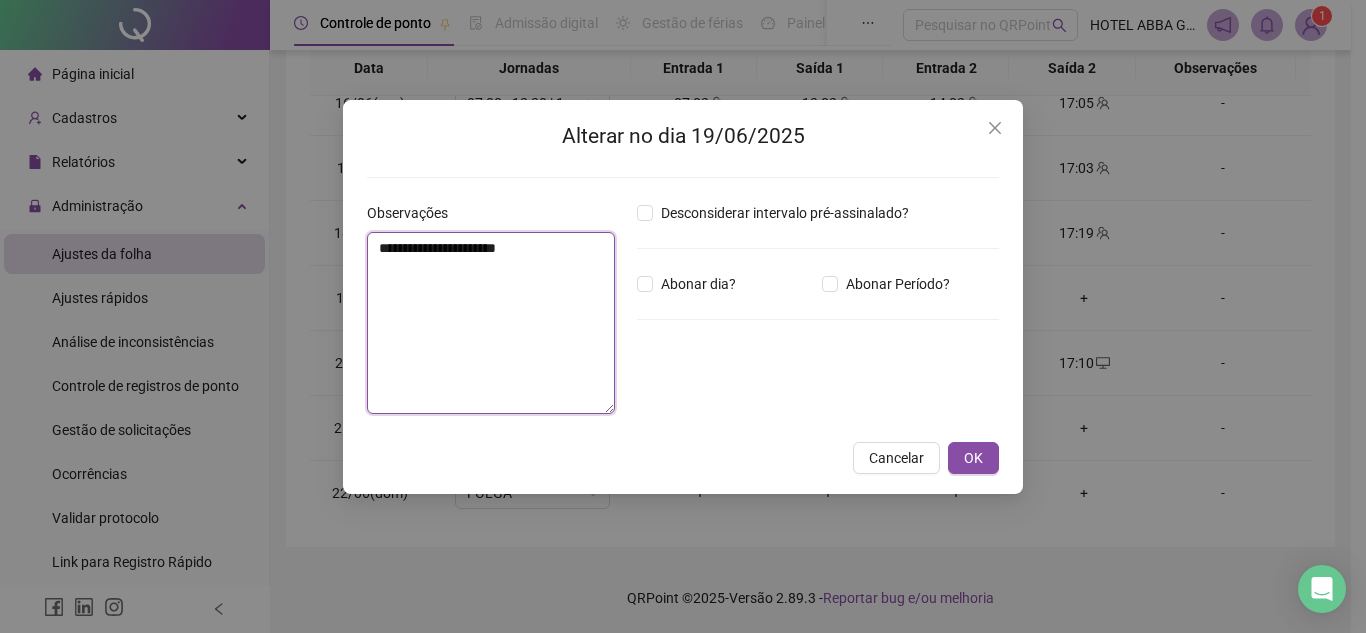 click on "**********" at bounding box center (491, 323) 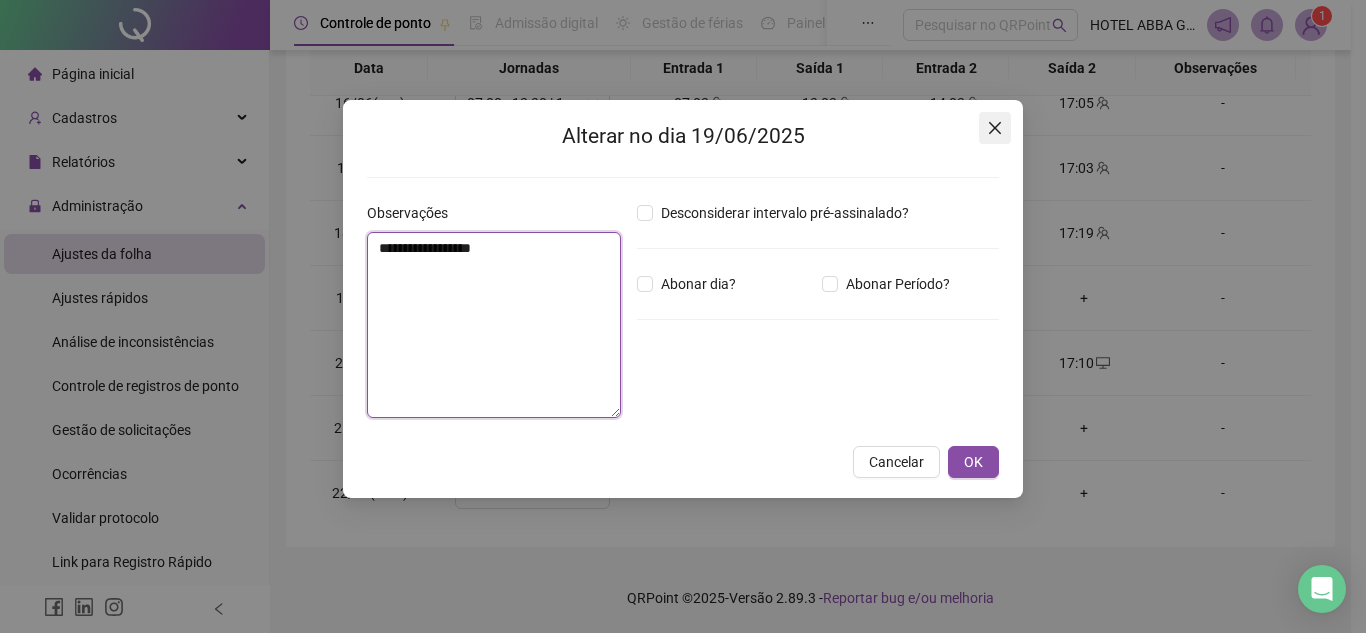 type on "**********" 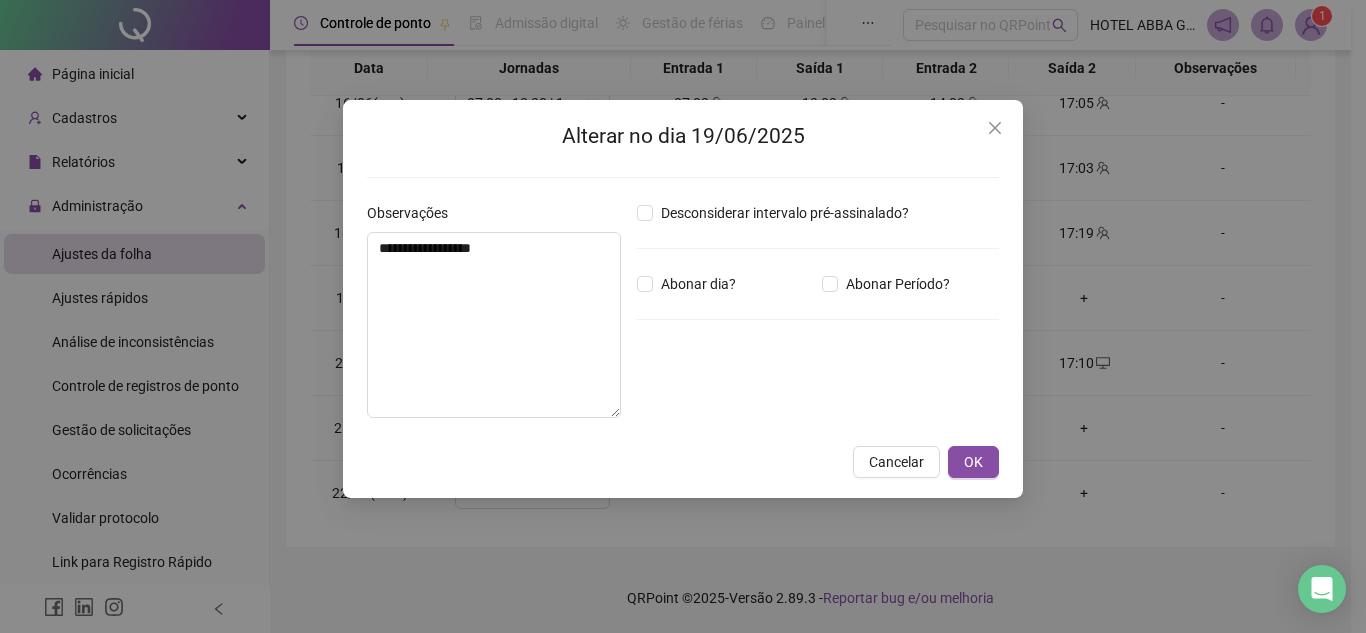 click 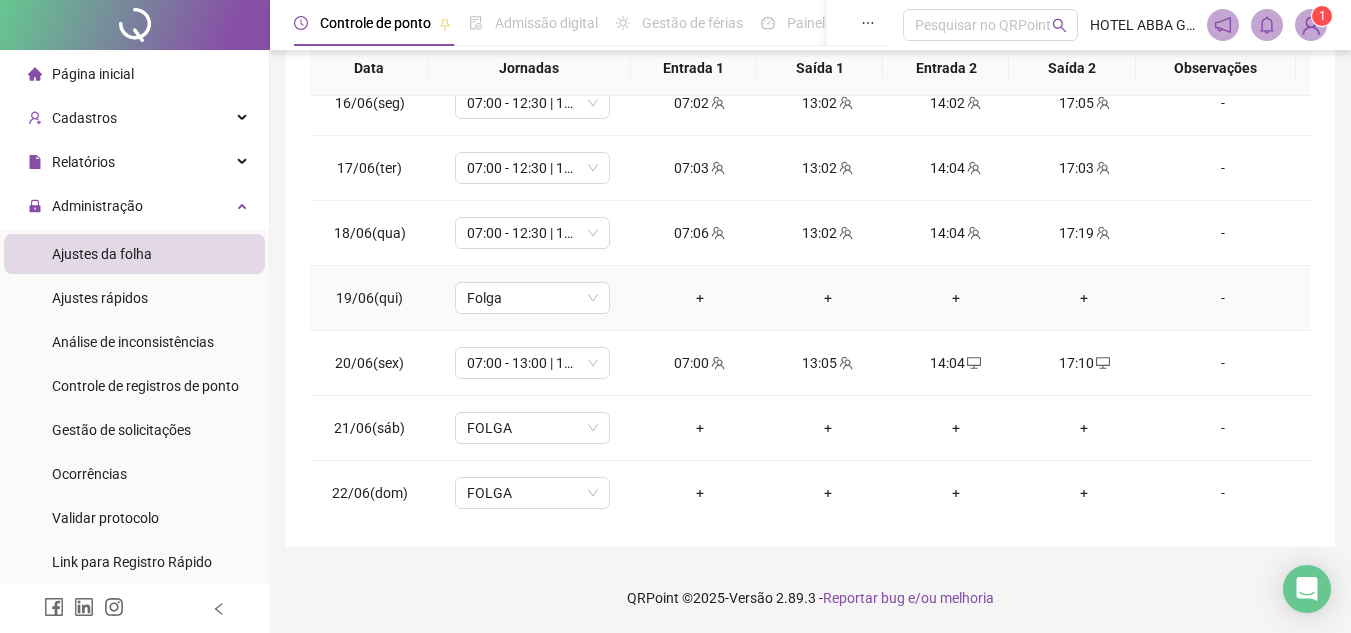 click on "-" at bounding box center [1223, 298] 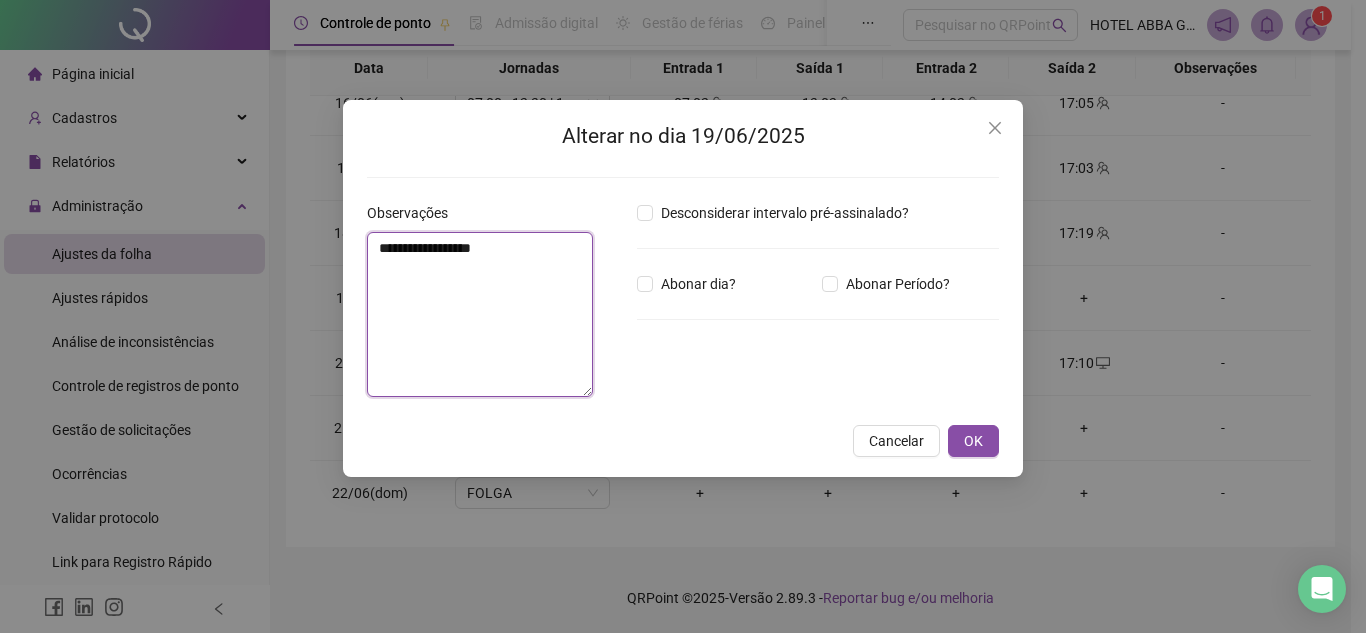 click on "**********" at bounding box center (480, 314) 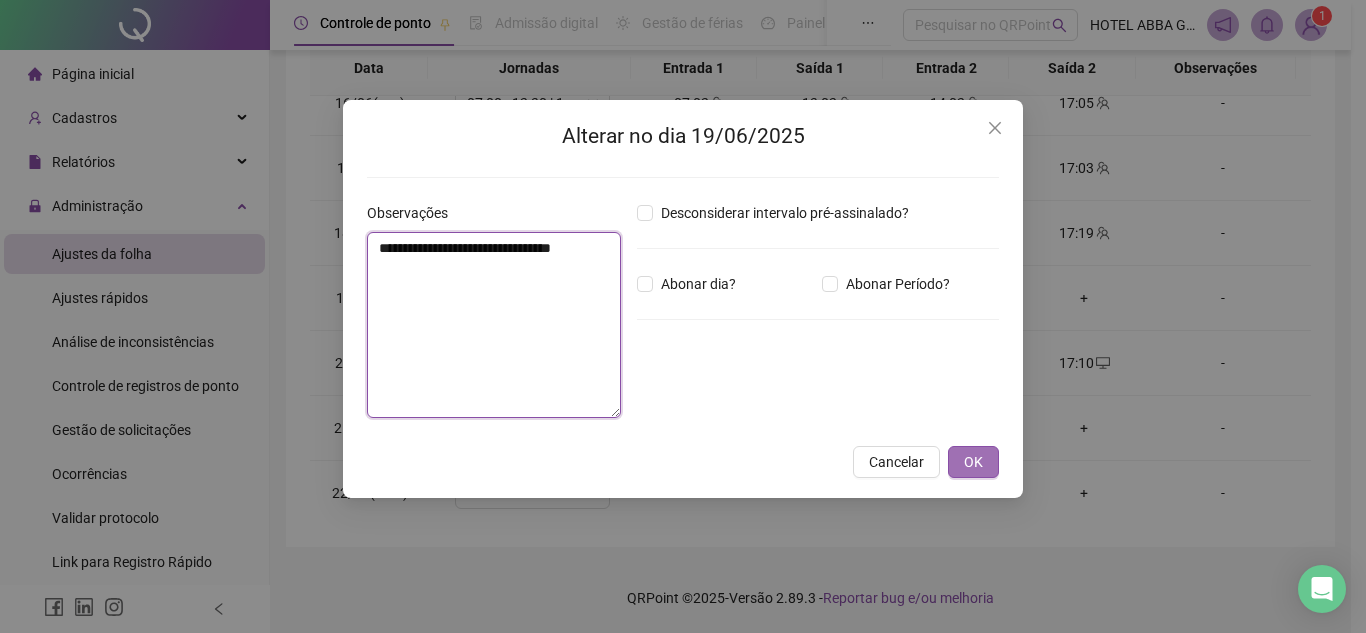 type on "**********" 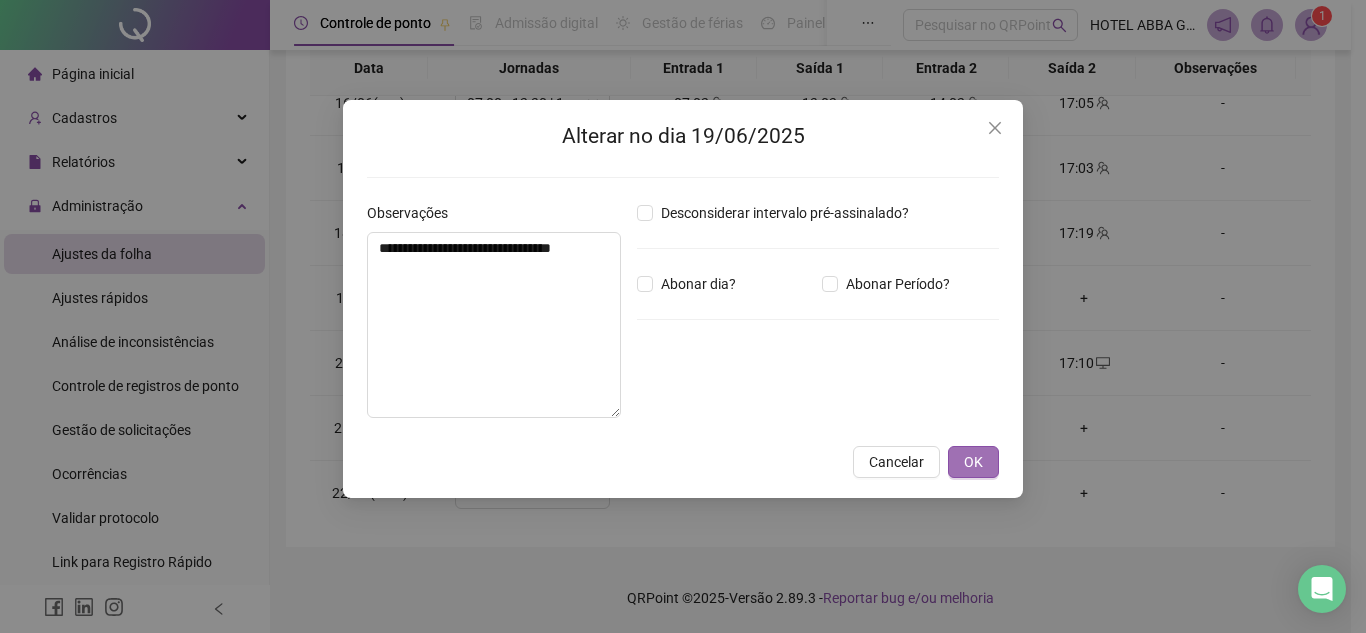 click on "OK" at bounding box center [973, 462] 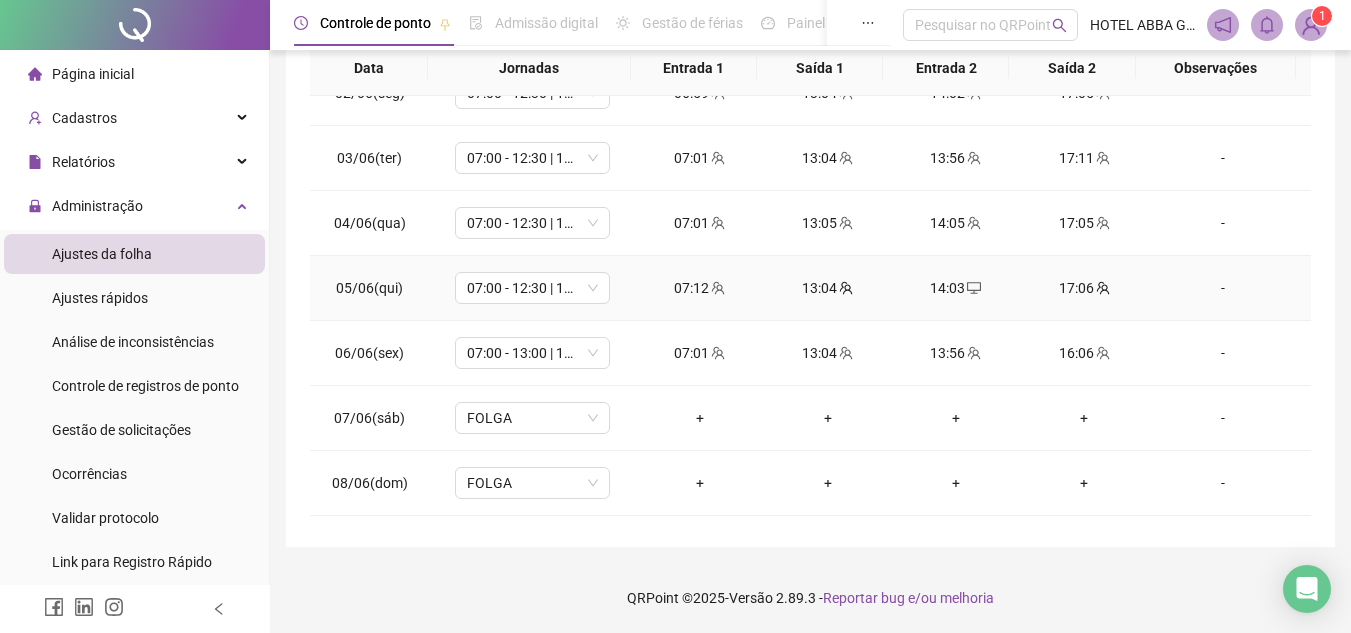 scroll, scrollTop: 0, scrollLeft: 0, axis: both 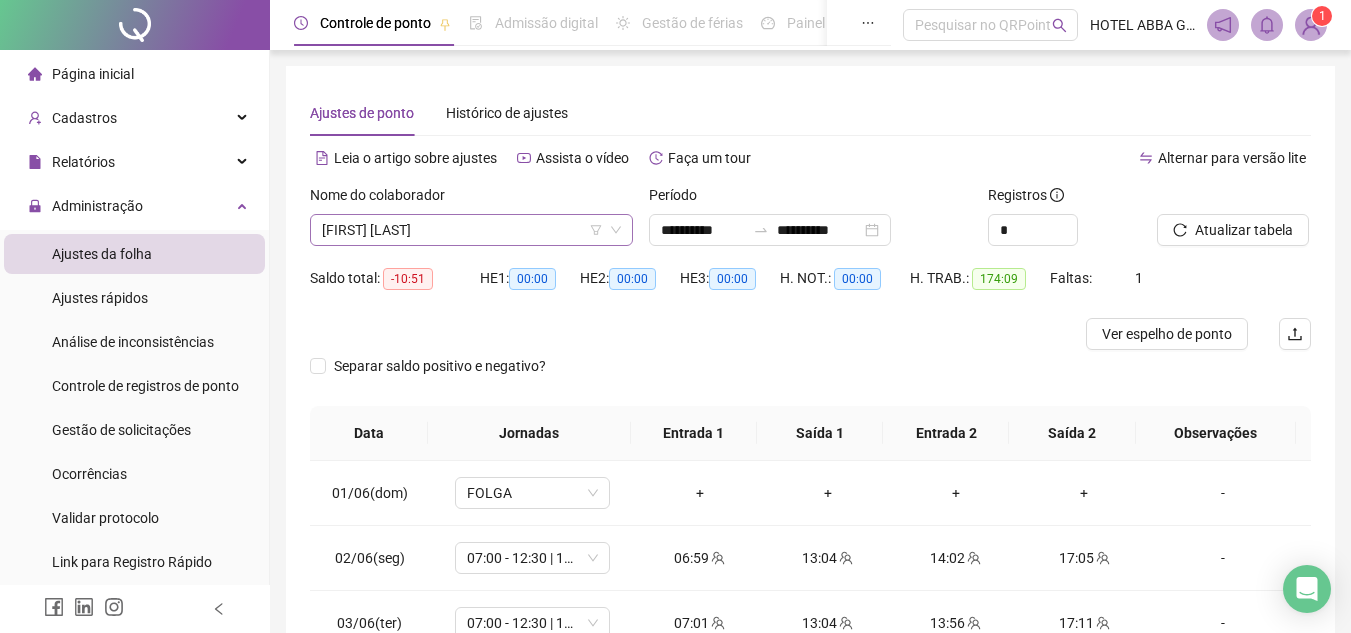 click on "[FIRST] [LAST]" at bounding box center (471, 230) 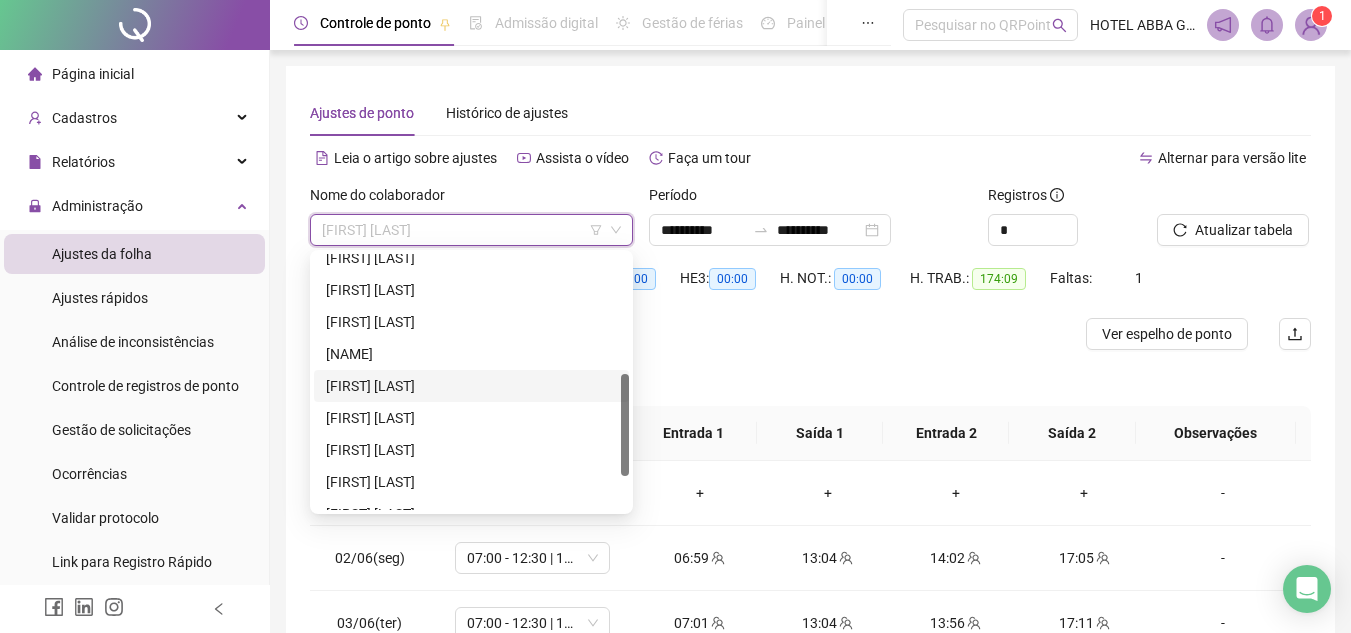 scroll, scrollTop: 384, scrollLeft: 0, axis: vertical 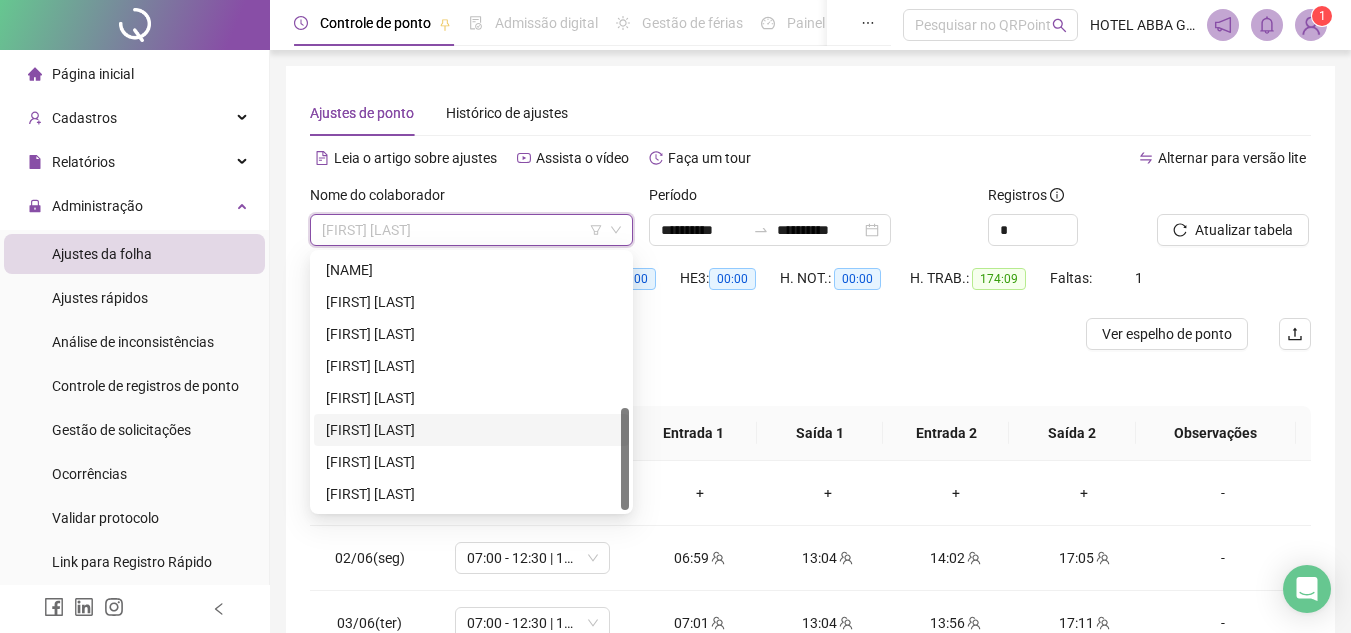 click on "[FIRST] [LAST]" at bounding box center (471, 430) 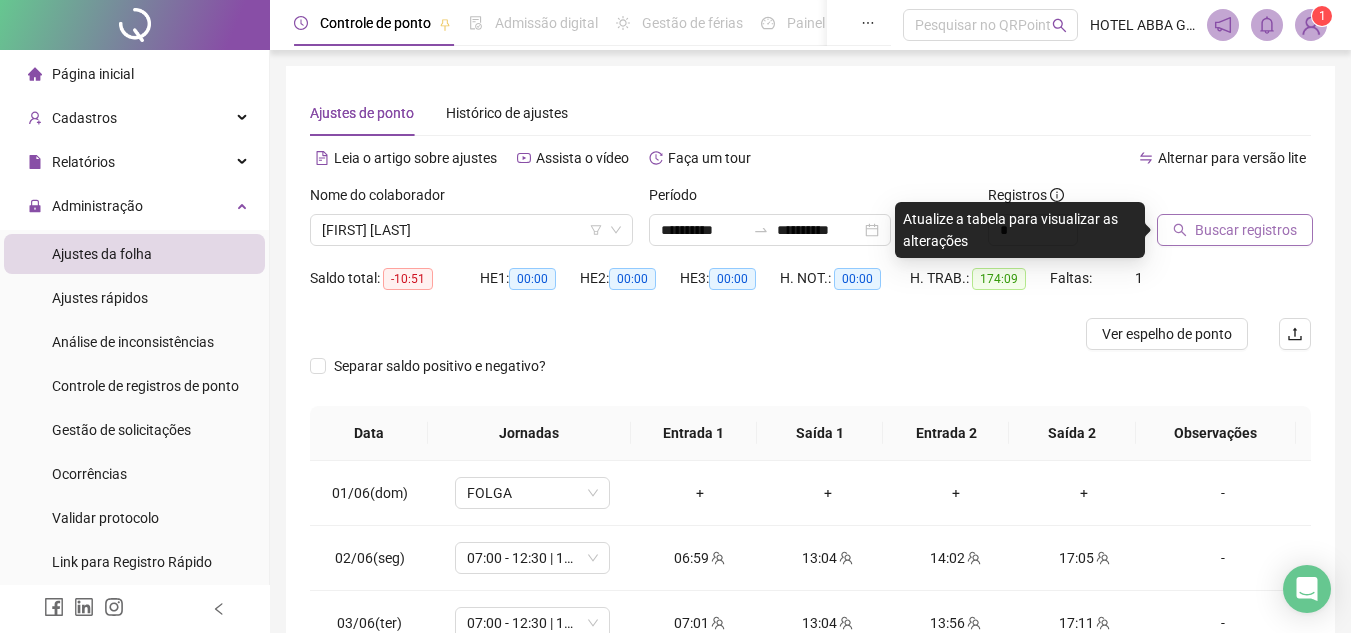 click on "Buscar registros" at bounding box center [1246, 230] 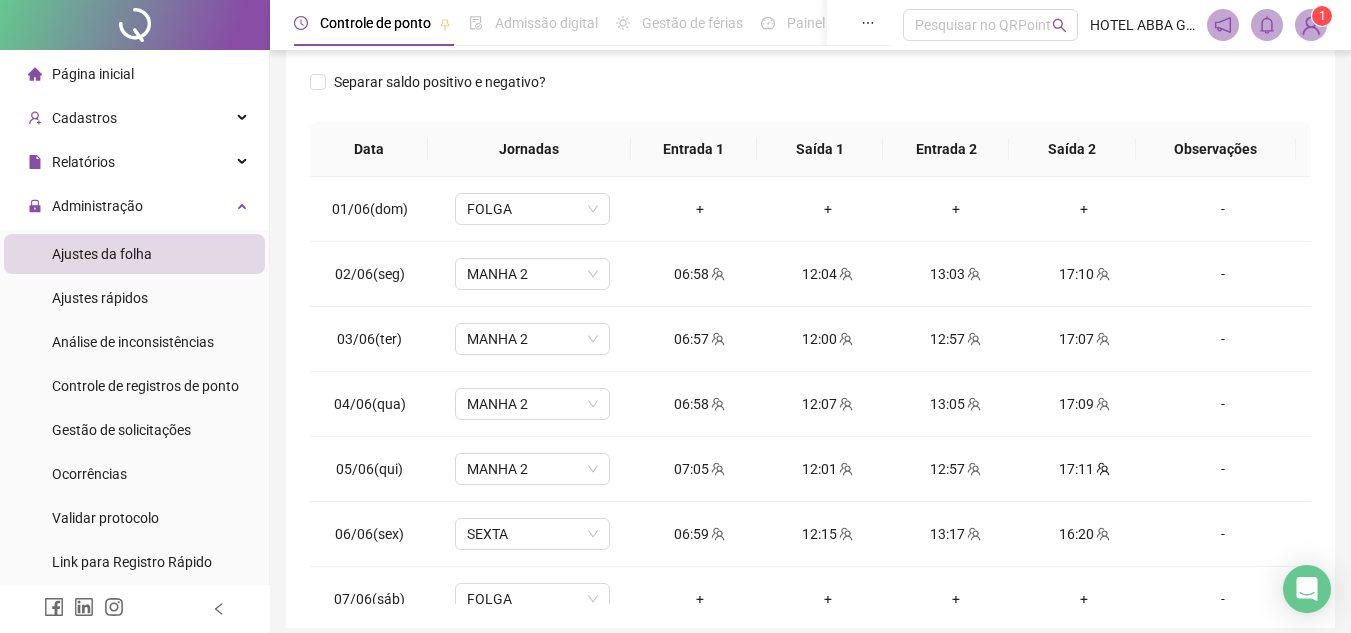 scroll, scrollTop: 389, scrollLeft: 0, axis: vertical 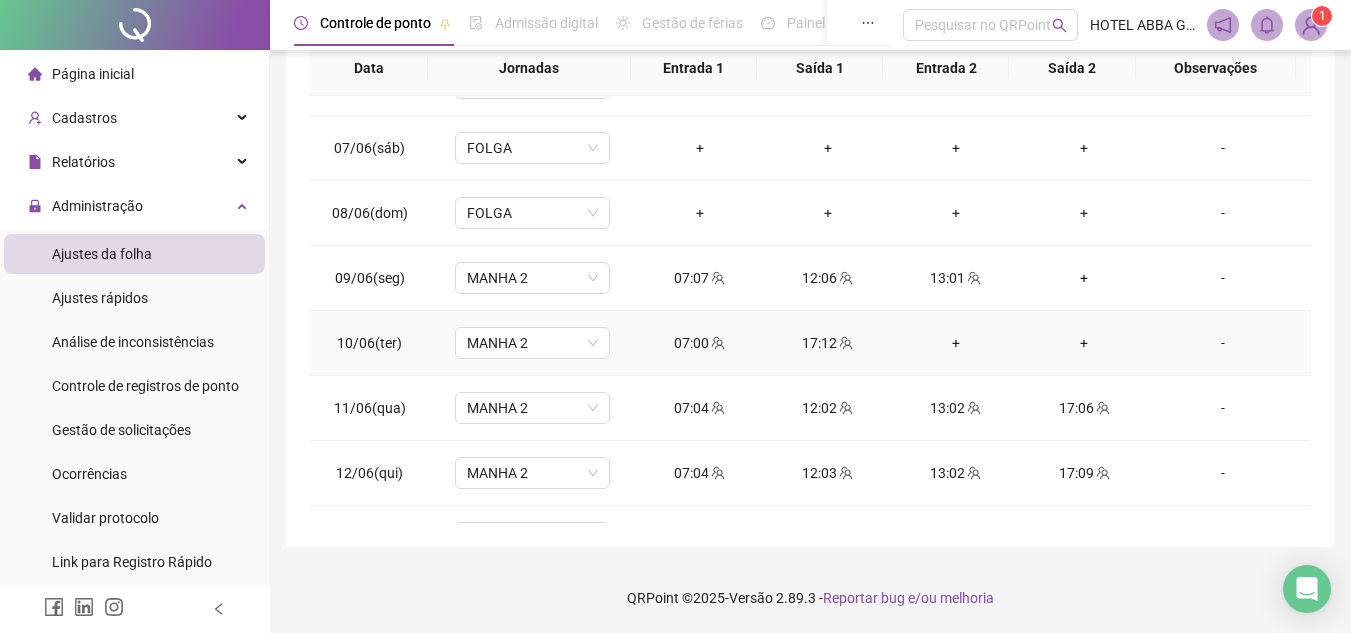 click on "+" at bounding box center (1084, 343) 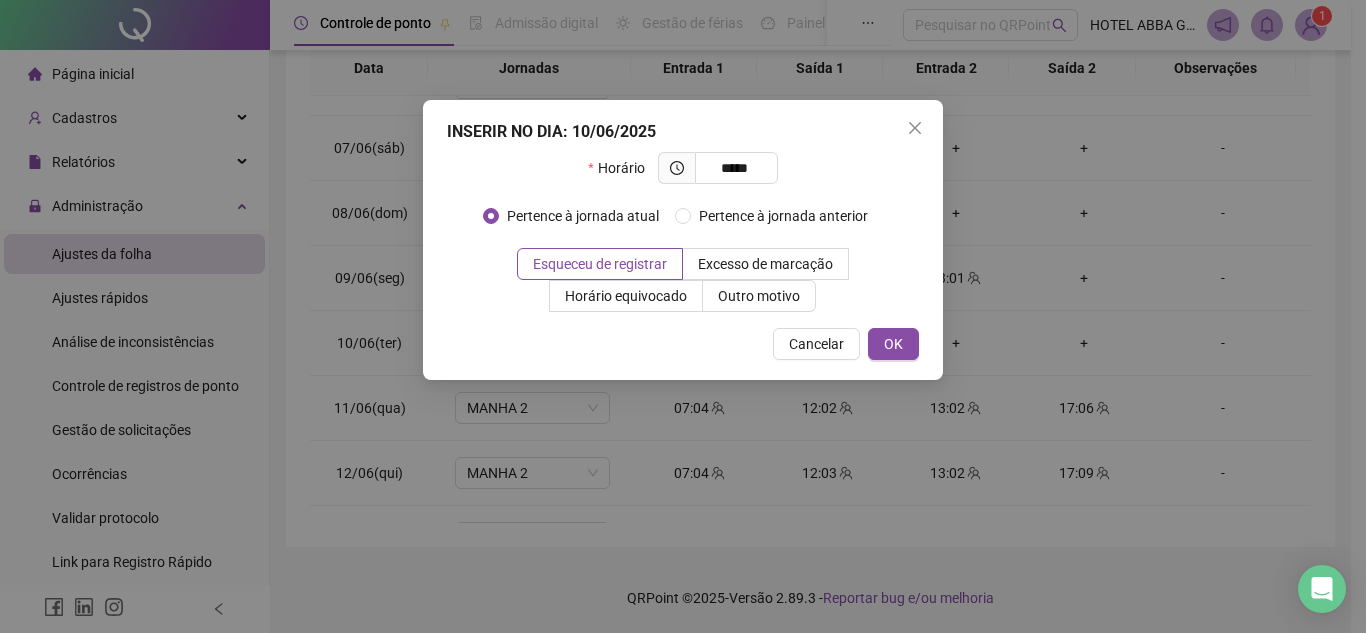 type on "*****" 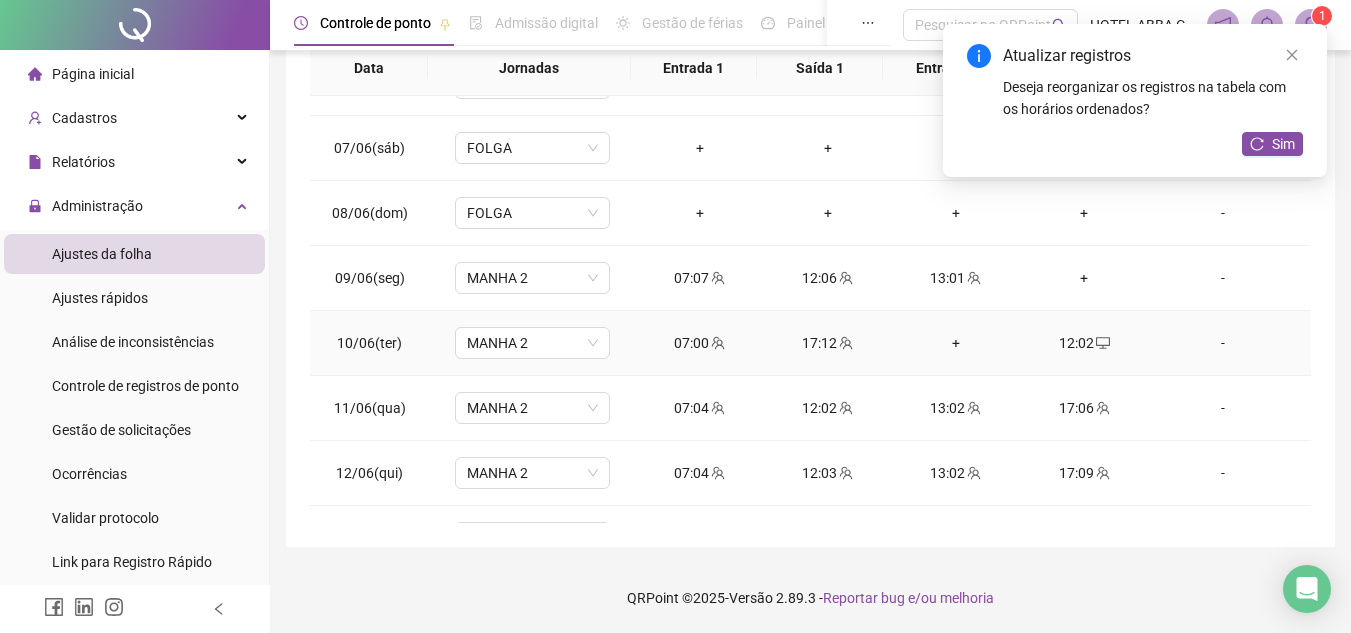 click on "+" at bounding box center [956, 343] 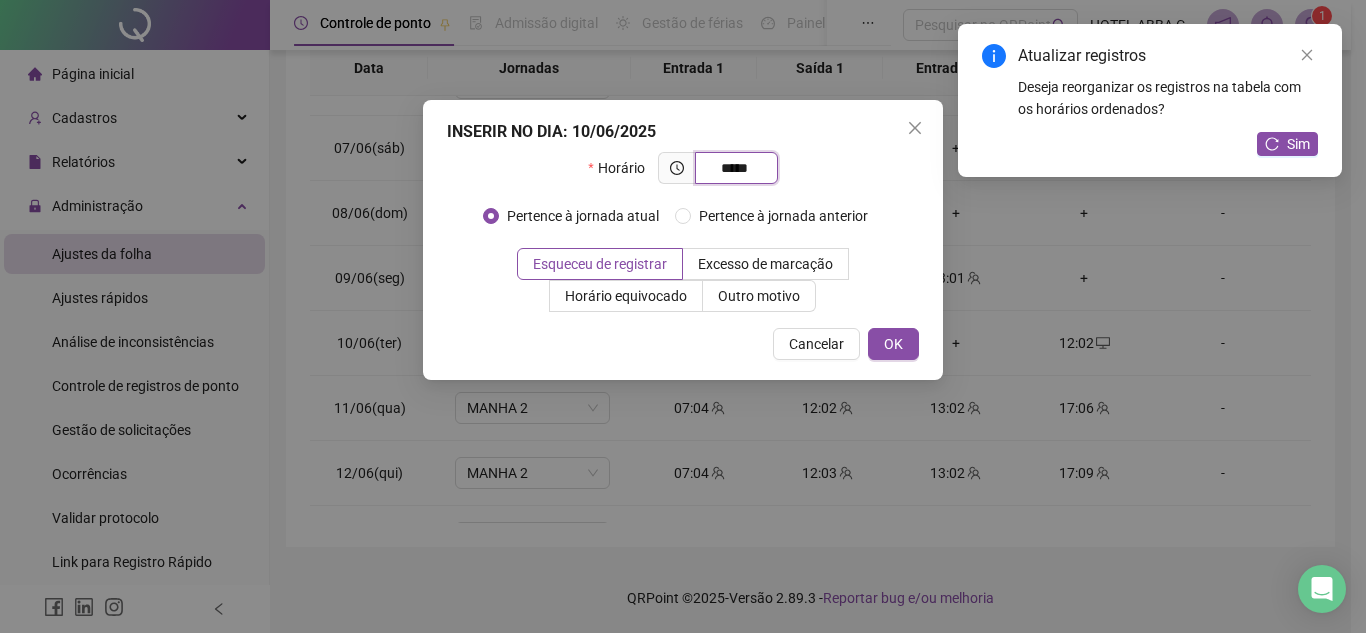 type on "*****" 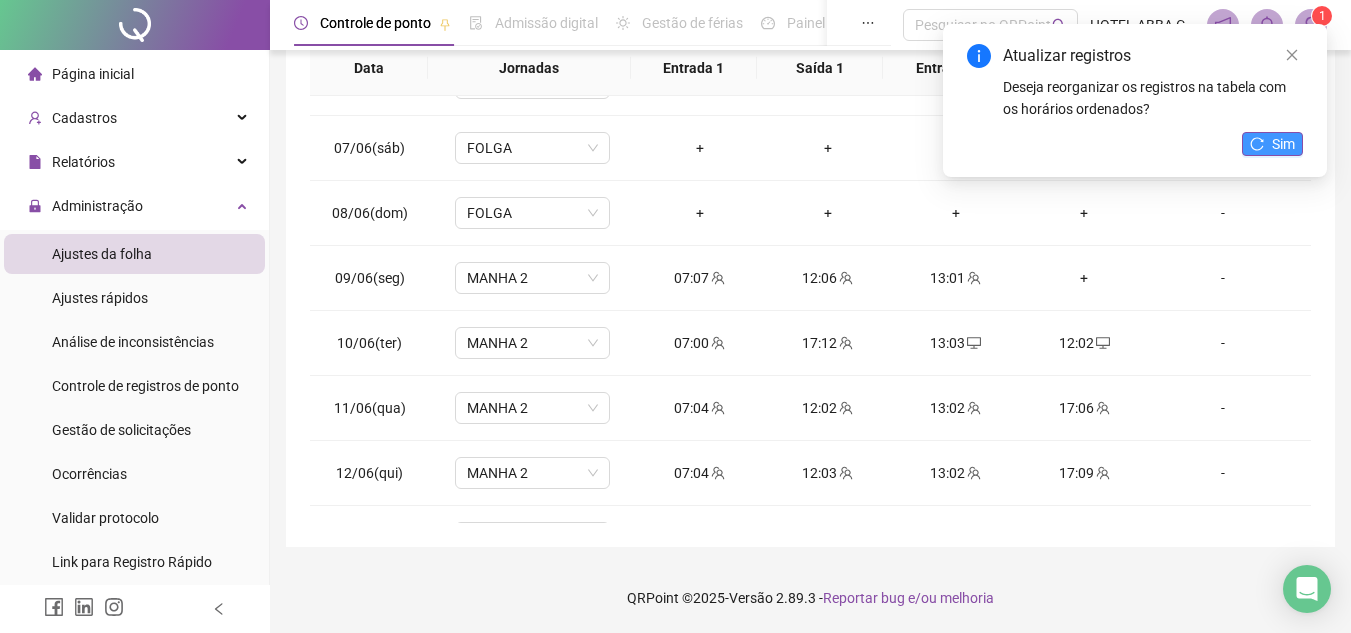 click 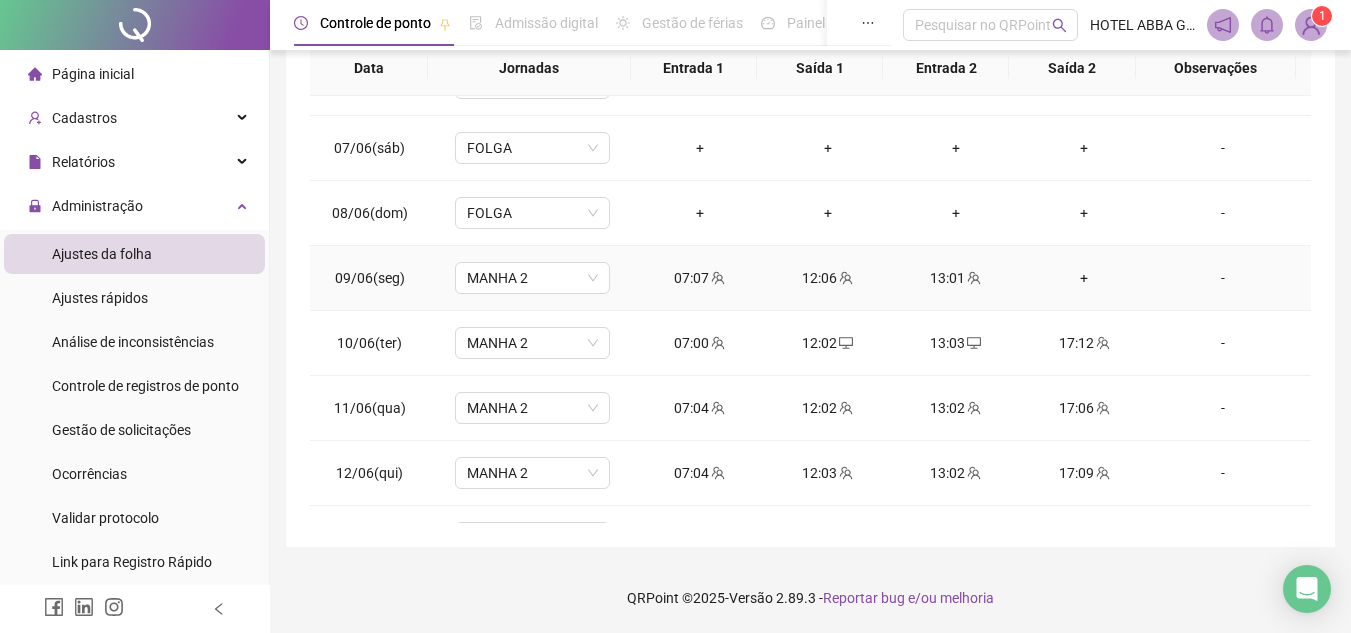 click on "+" at bounding box center (1084, 278) 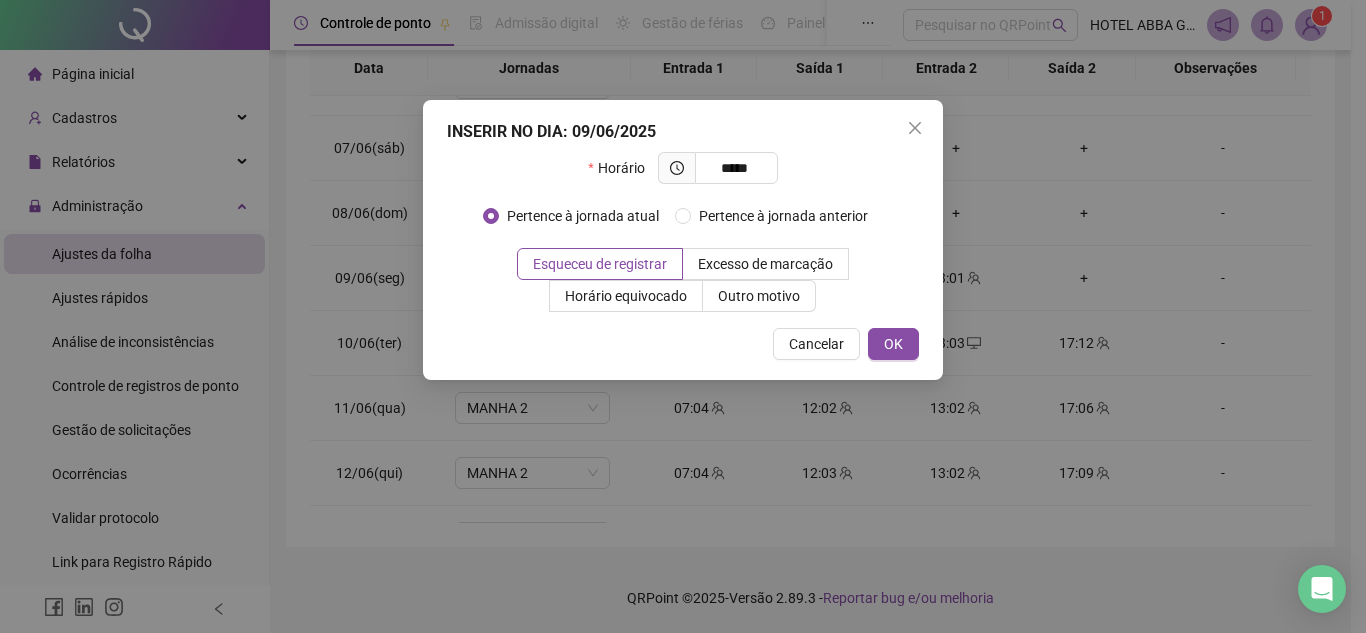 type on "*****" 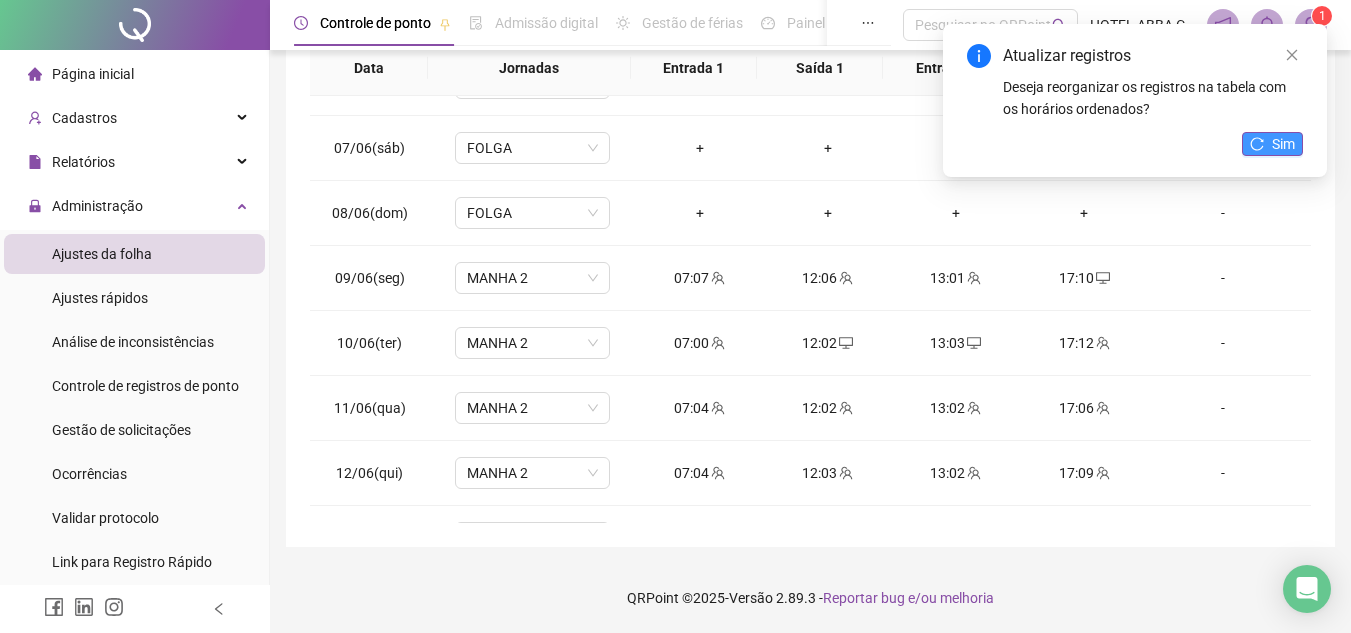 click on "Sim" at bounding box center (1272, 144) 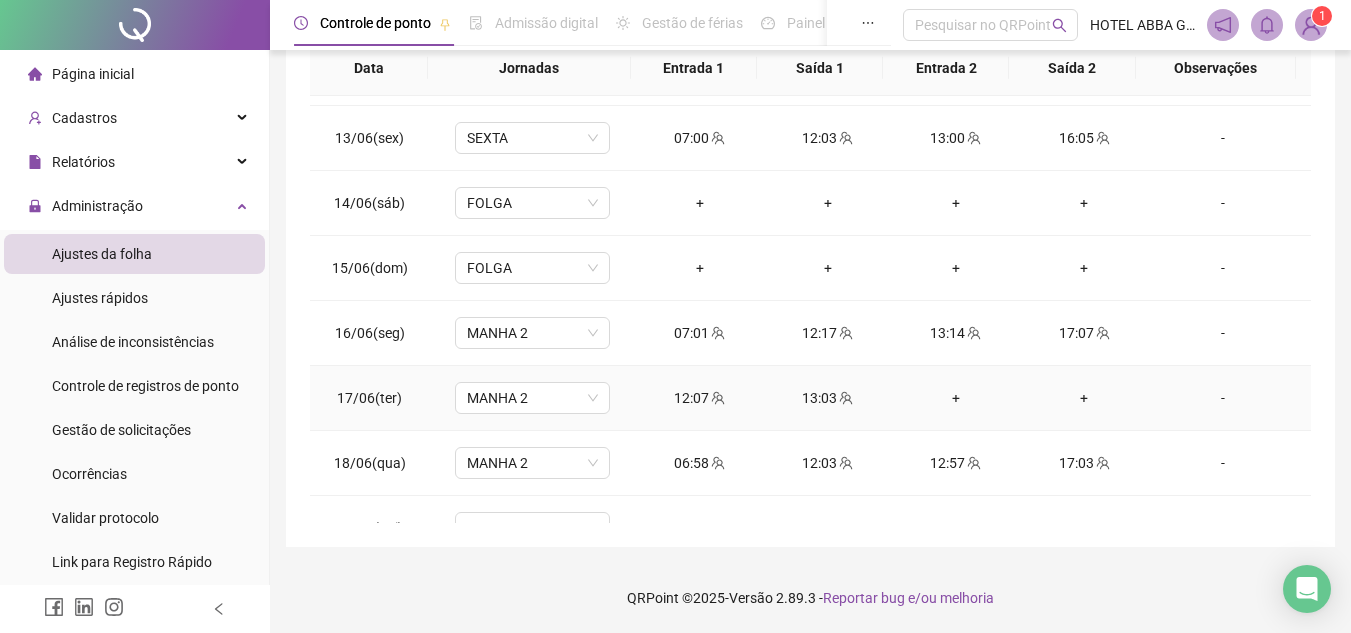 scroll, scrollTop: 870, scrollLeft: 0, axis: vertical 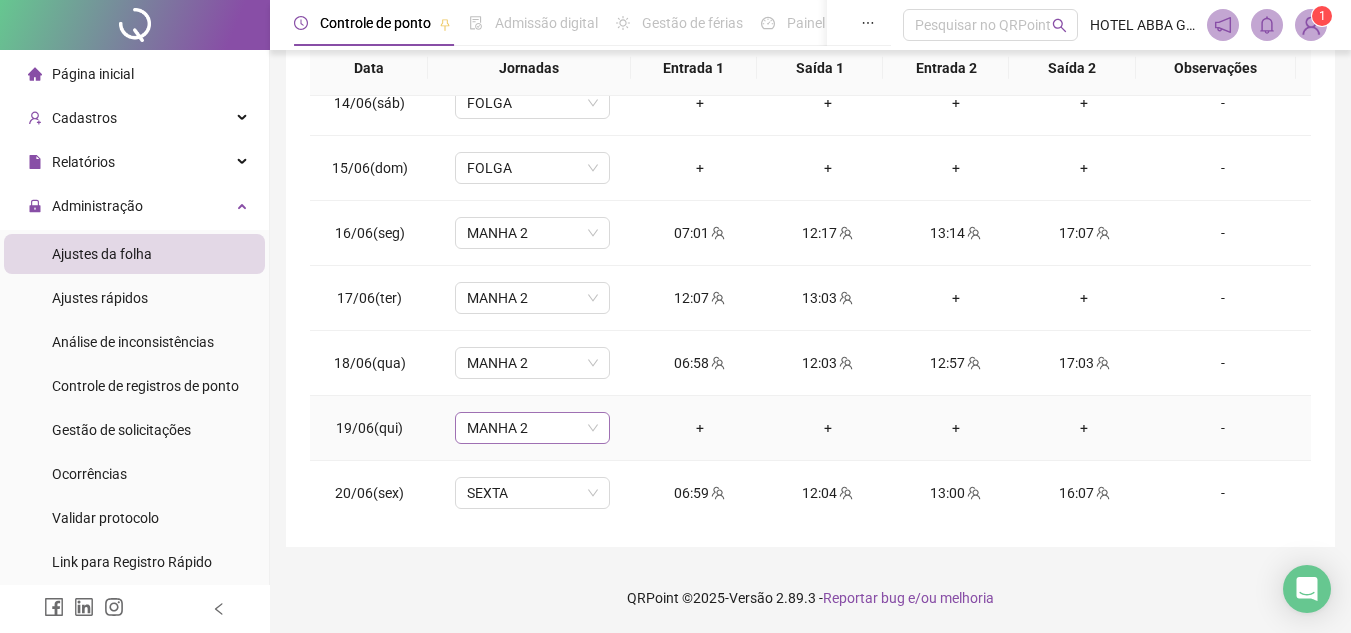 click on "MANHA 2" at bounding box center (532, 428) 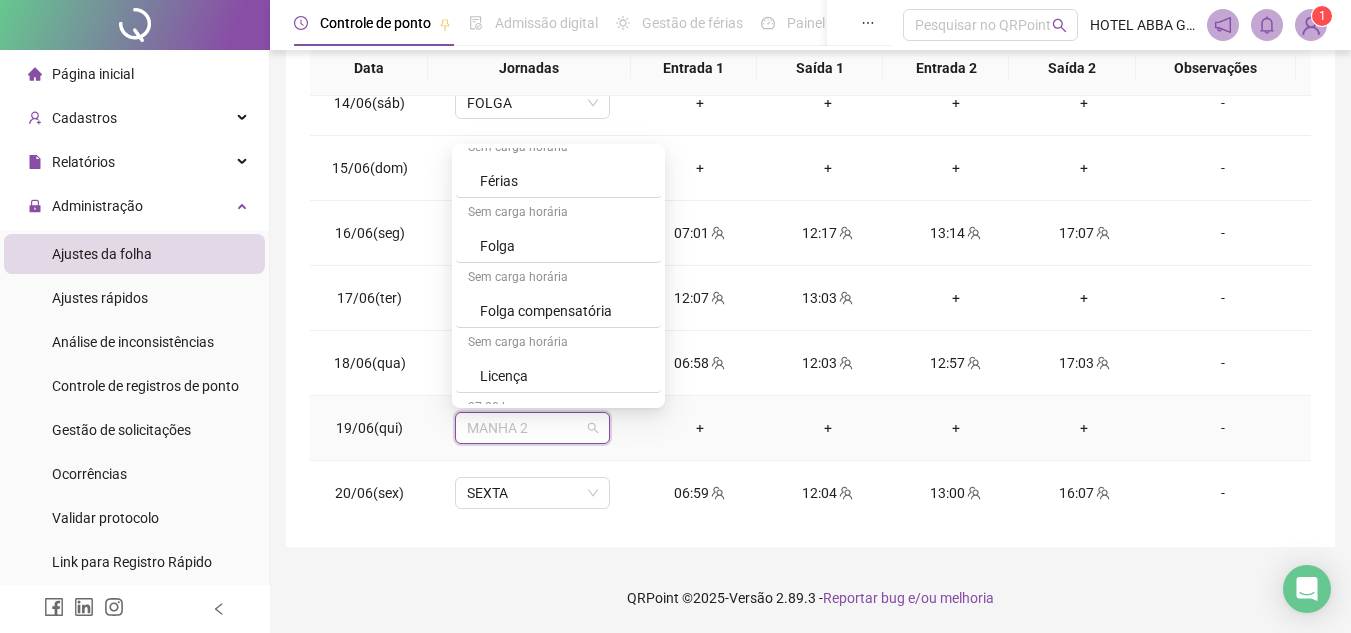 scroll, scrollTop: 949, scrollLeft: 0, axis: vertical 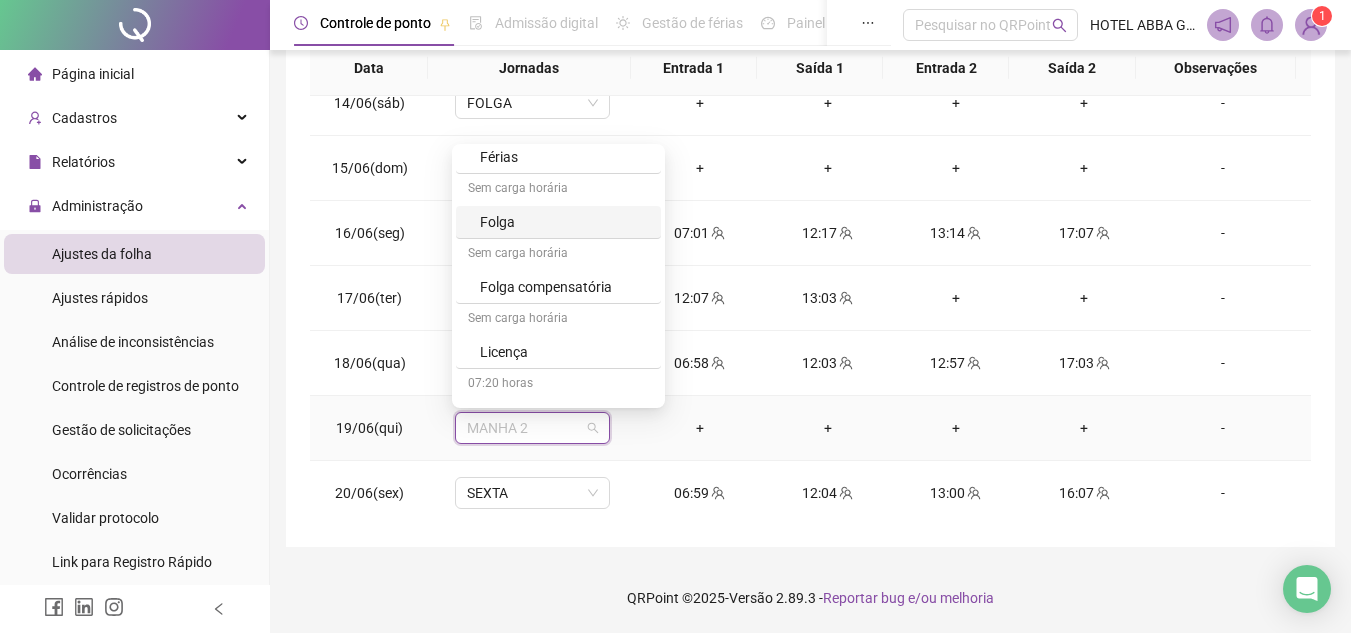 click on "Folga" at bounding box center [564, 222] 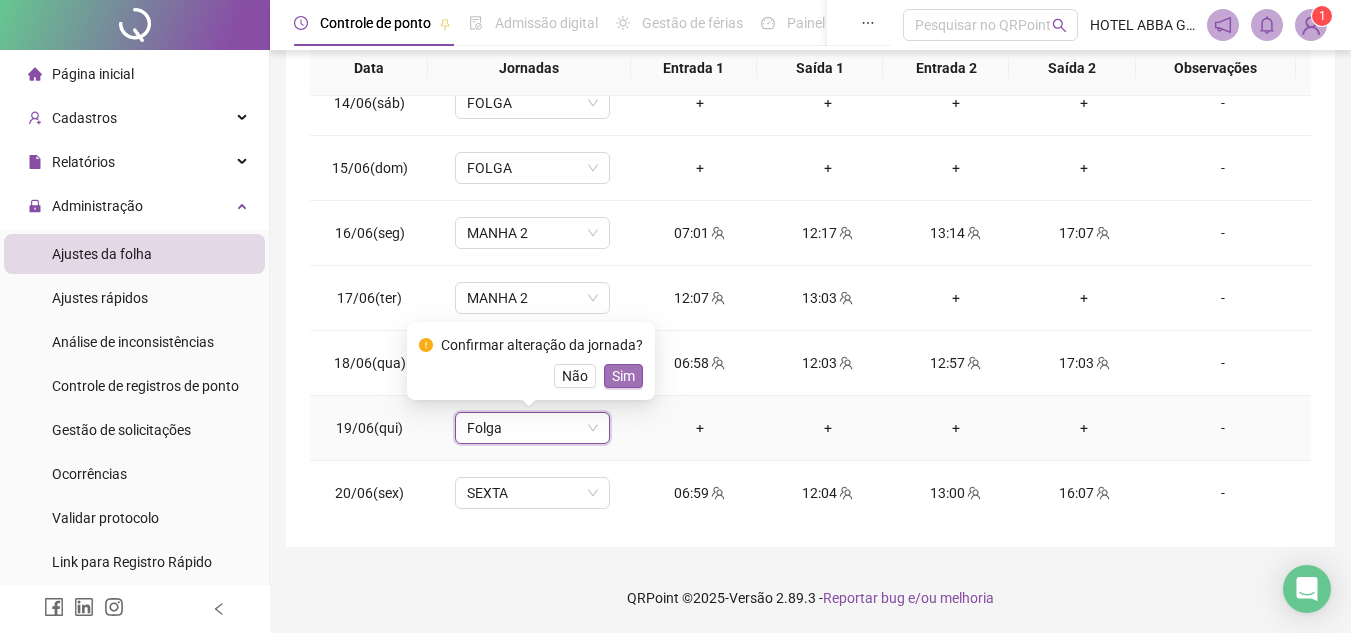 click on "Sim" at bounding box center [623, 376] 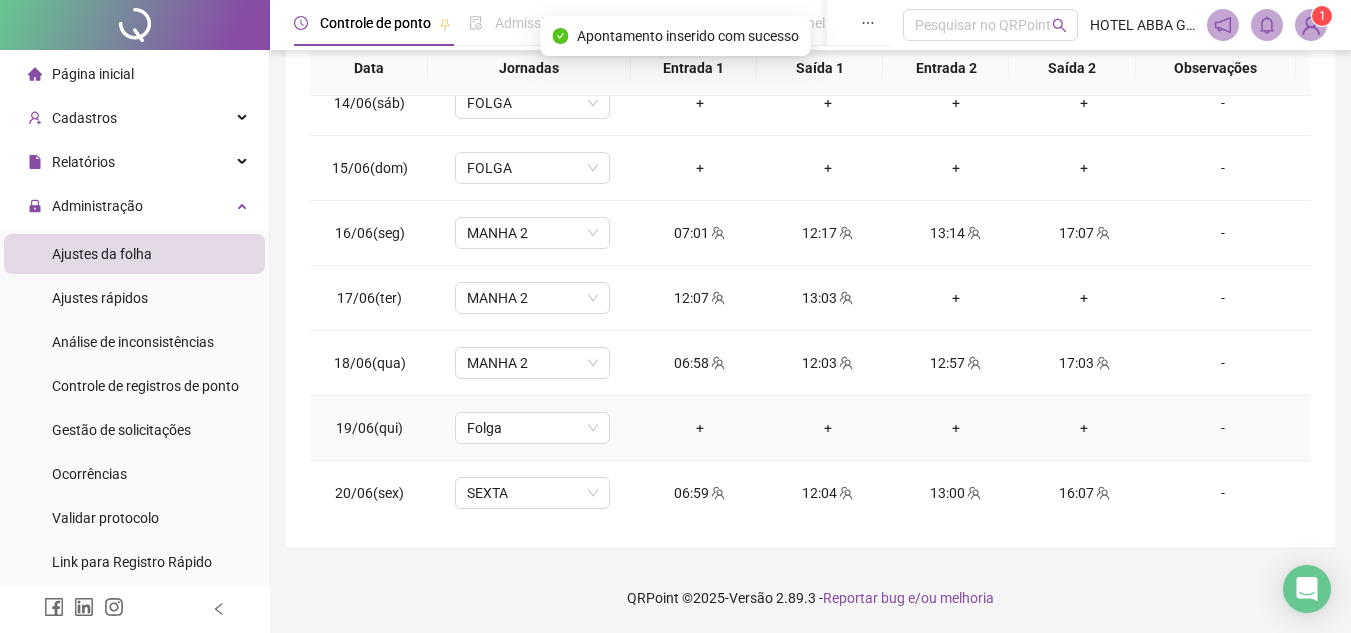 click on "-" at bounding box center (1223, 428) 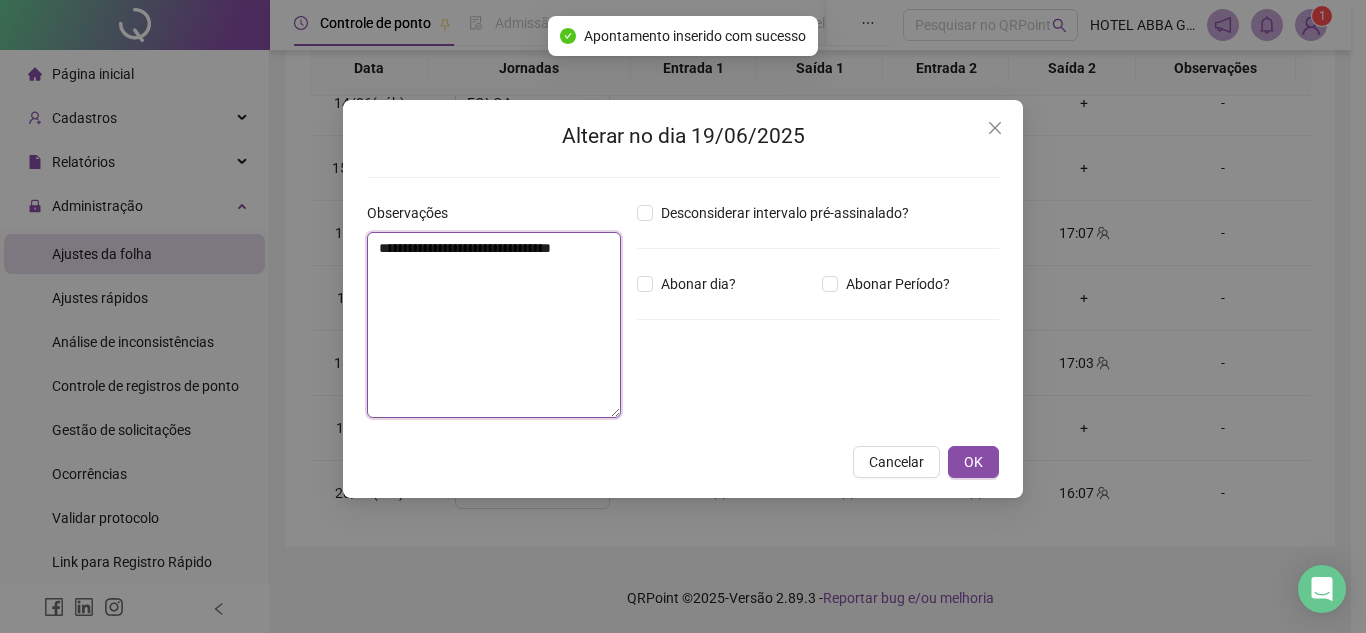 click on "**********" at bounding box center (494, 325) 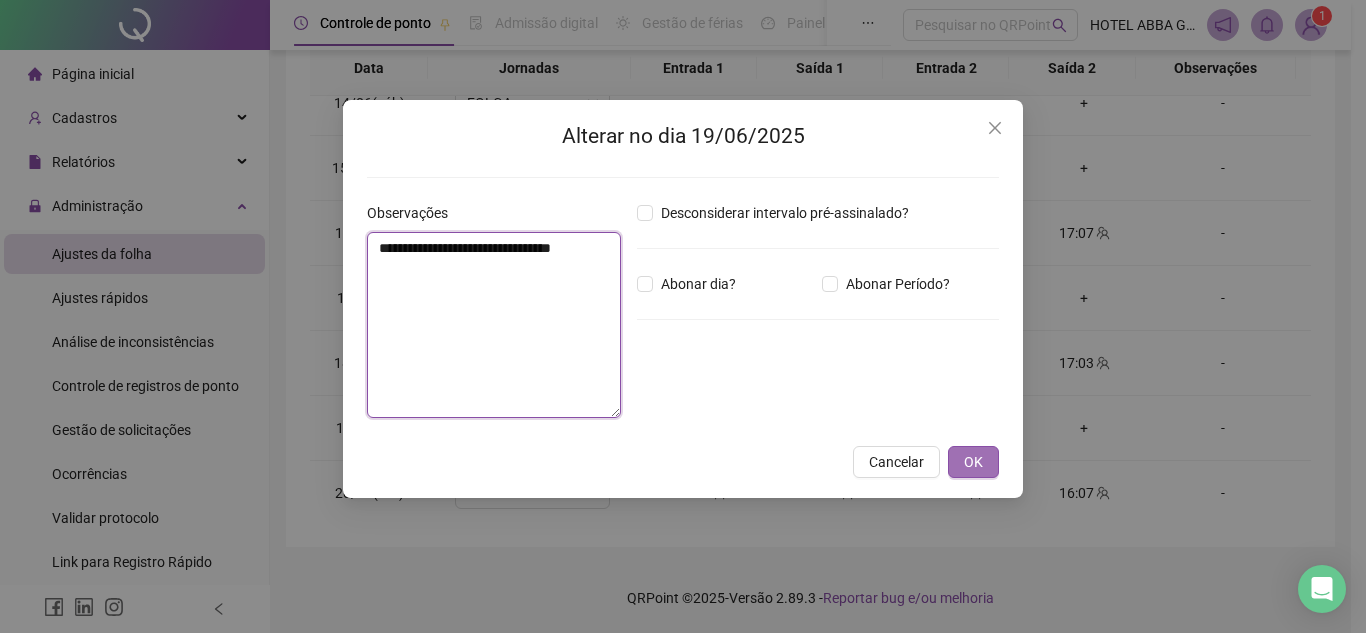 type 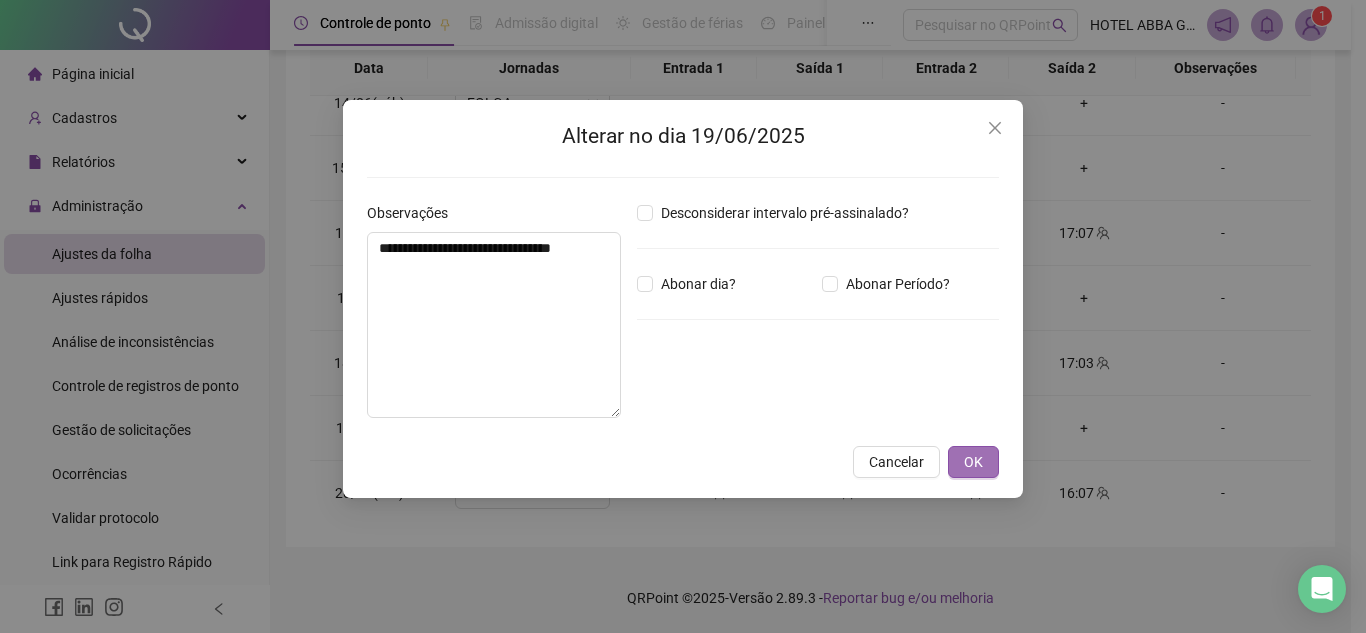 click on "OK" at bounding box center [973, 462] 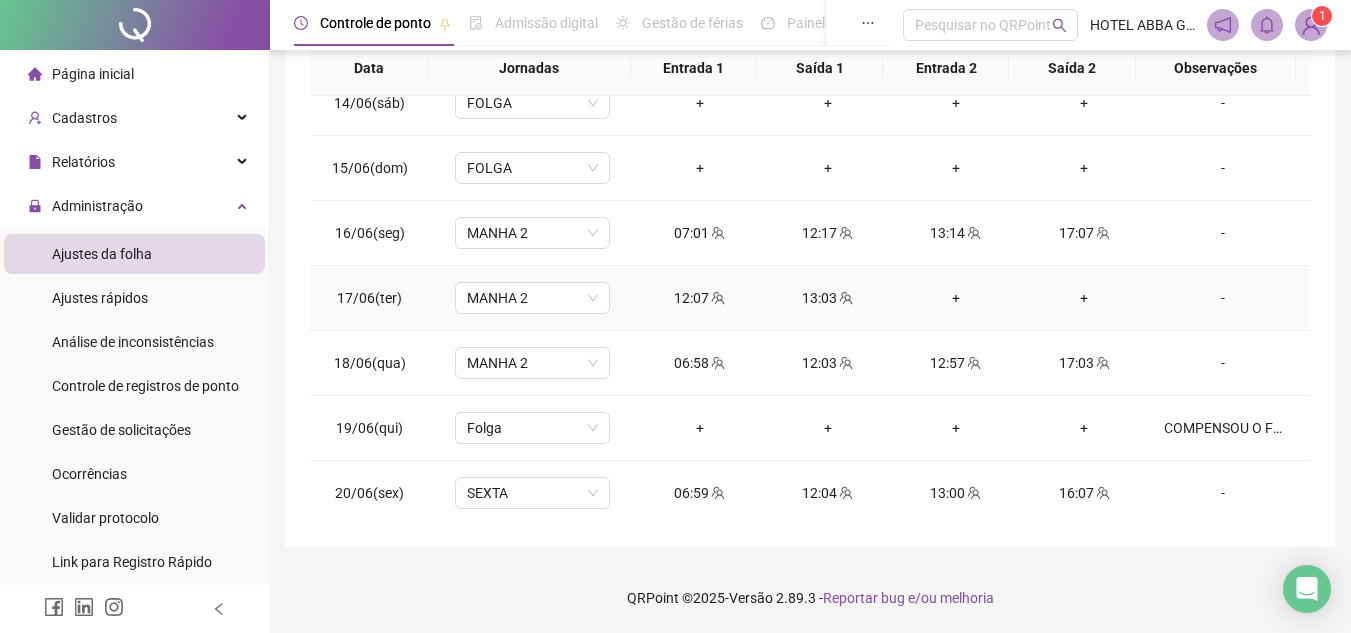 click on "+" at bounding box center (956, 298) 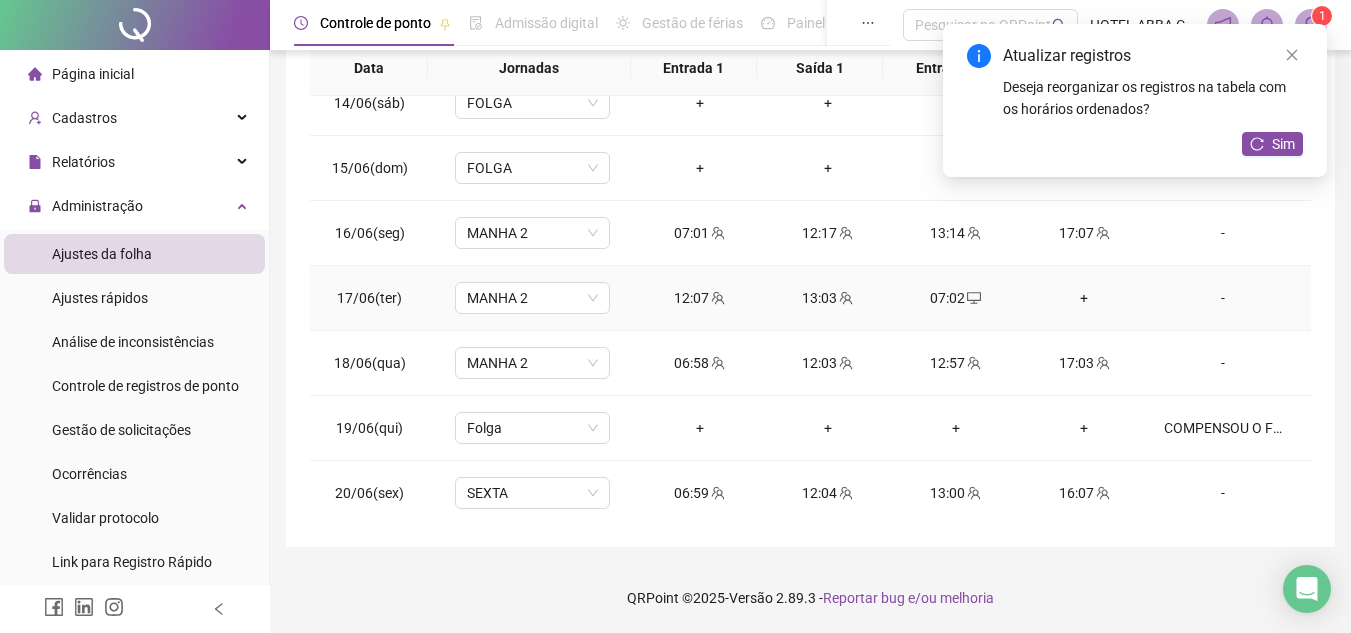 click on "+" at bounding box center [1084, 298] 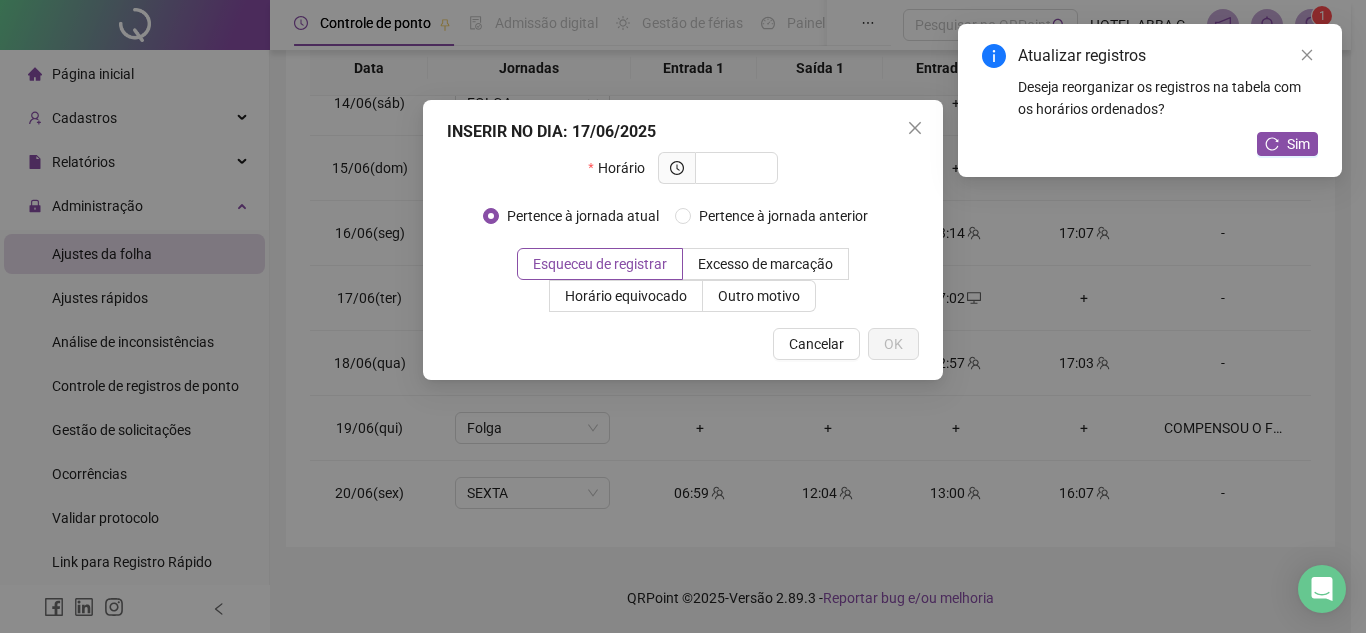 click 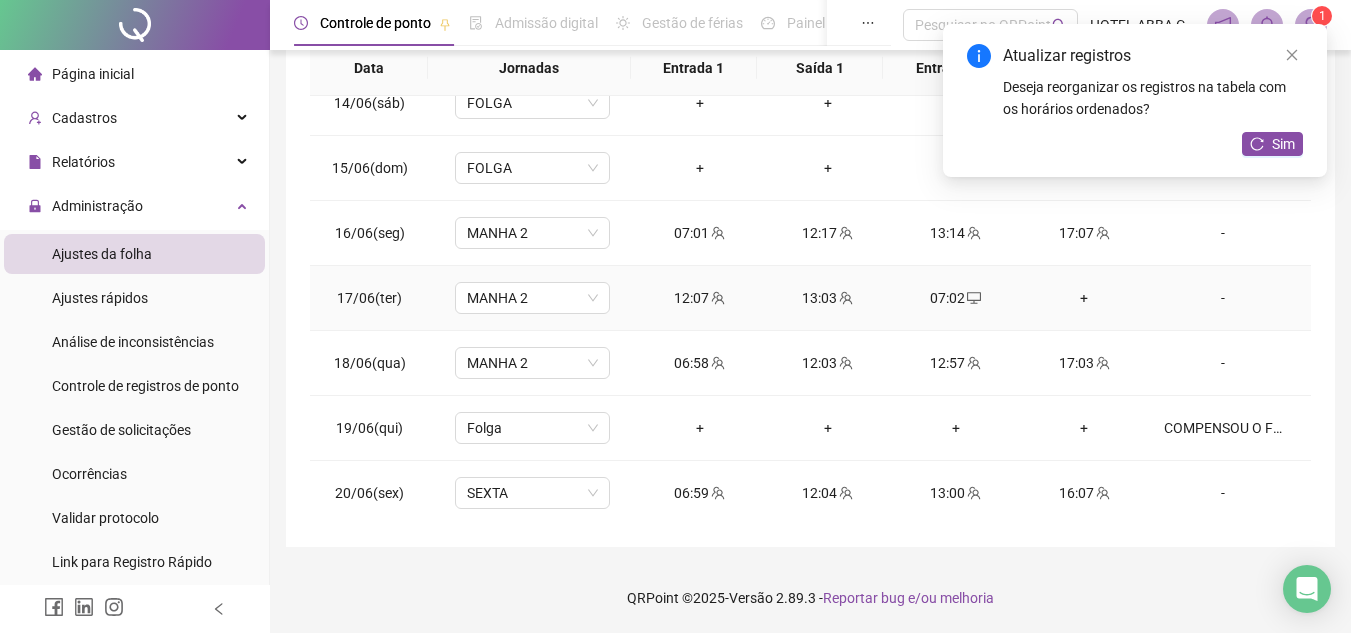 click on "+" at bounding box center (1084, 298) 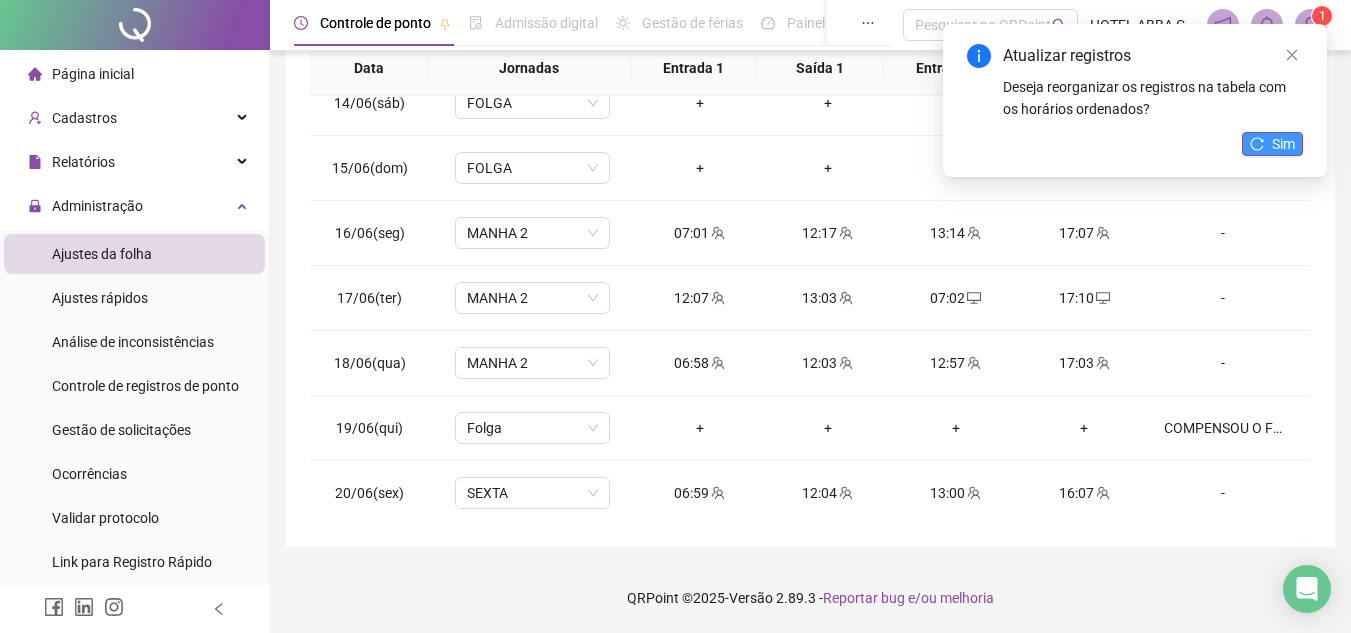 click on "Sim" at bounding box center (1272, 144) 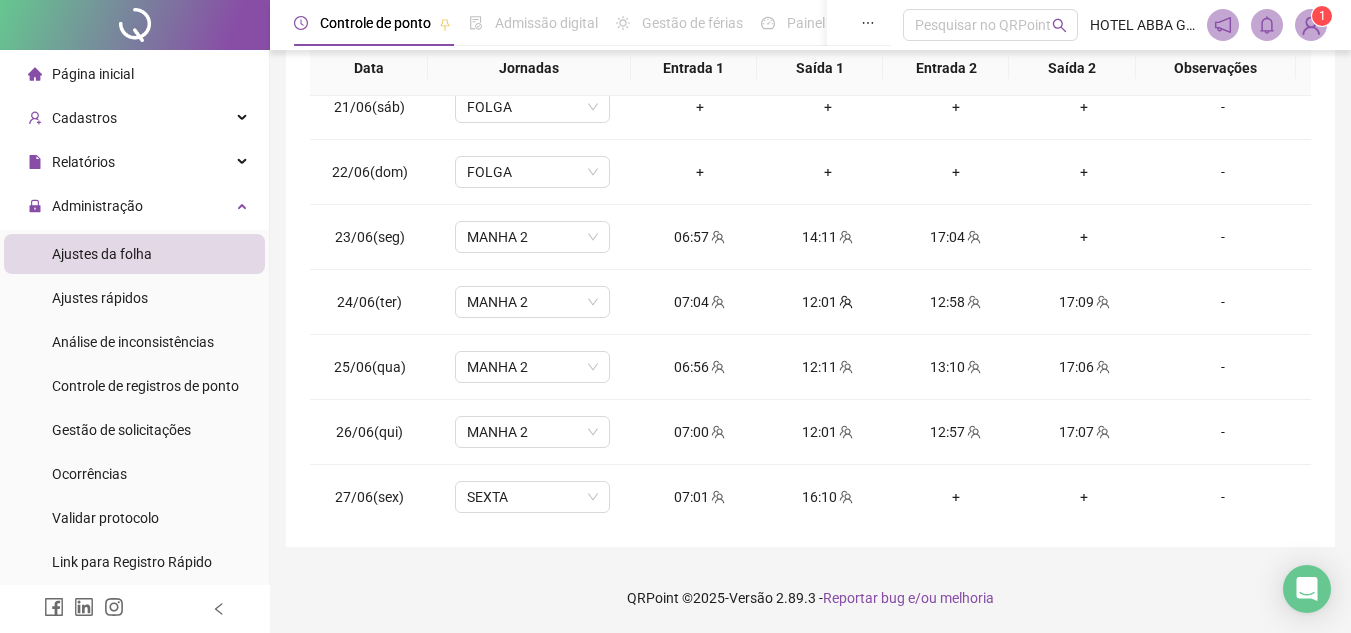 scroll, scrollTop: 1370, scrollLeft: 0, axis: vertical 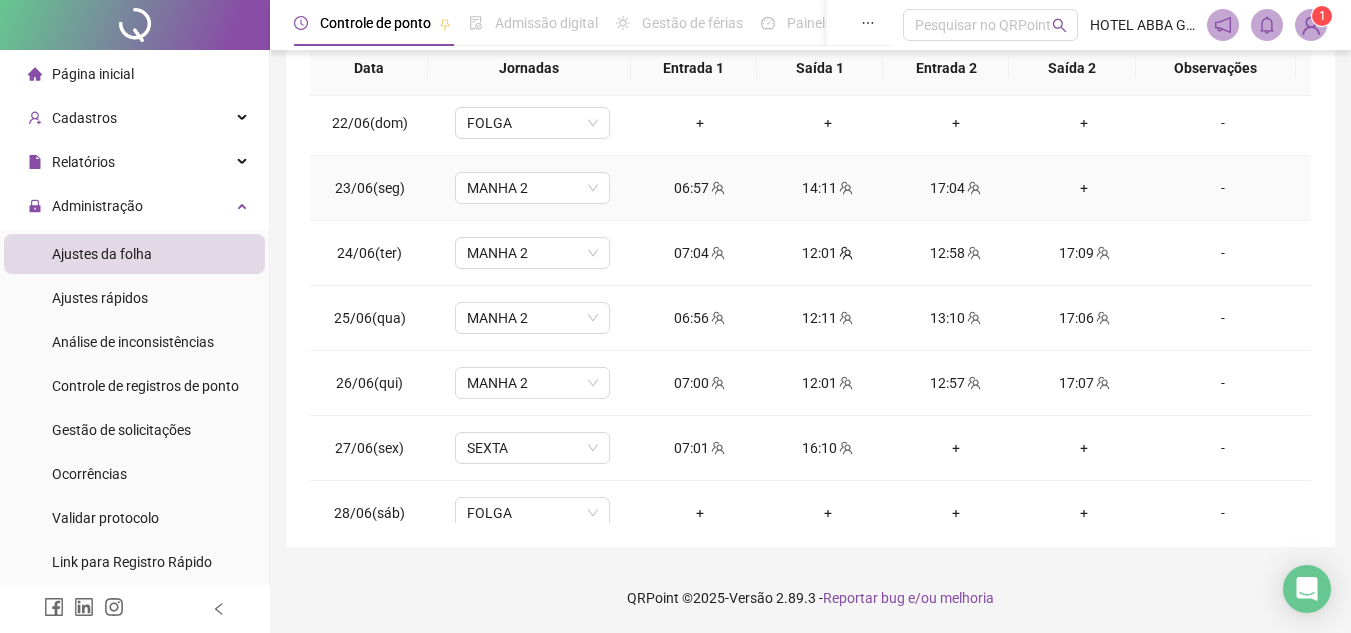 click on "+" at bounding box center [1084, 188] 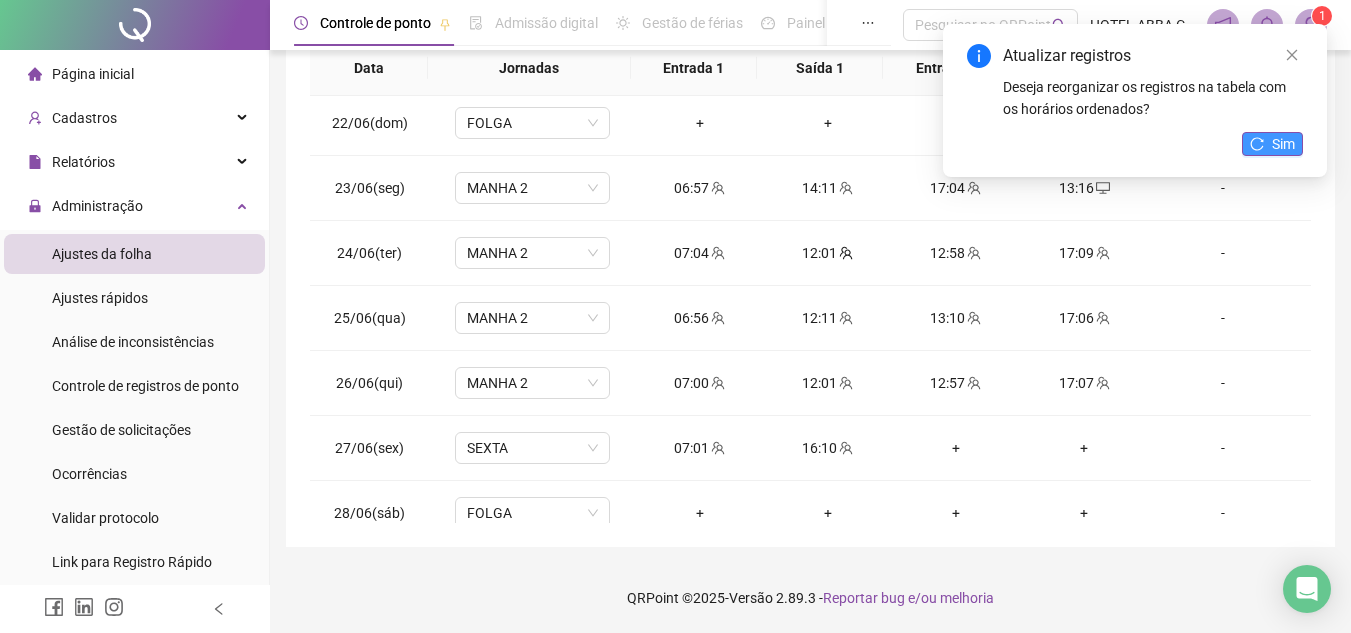 click 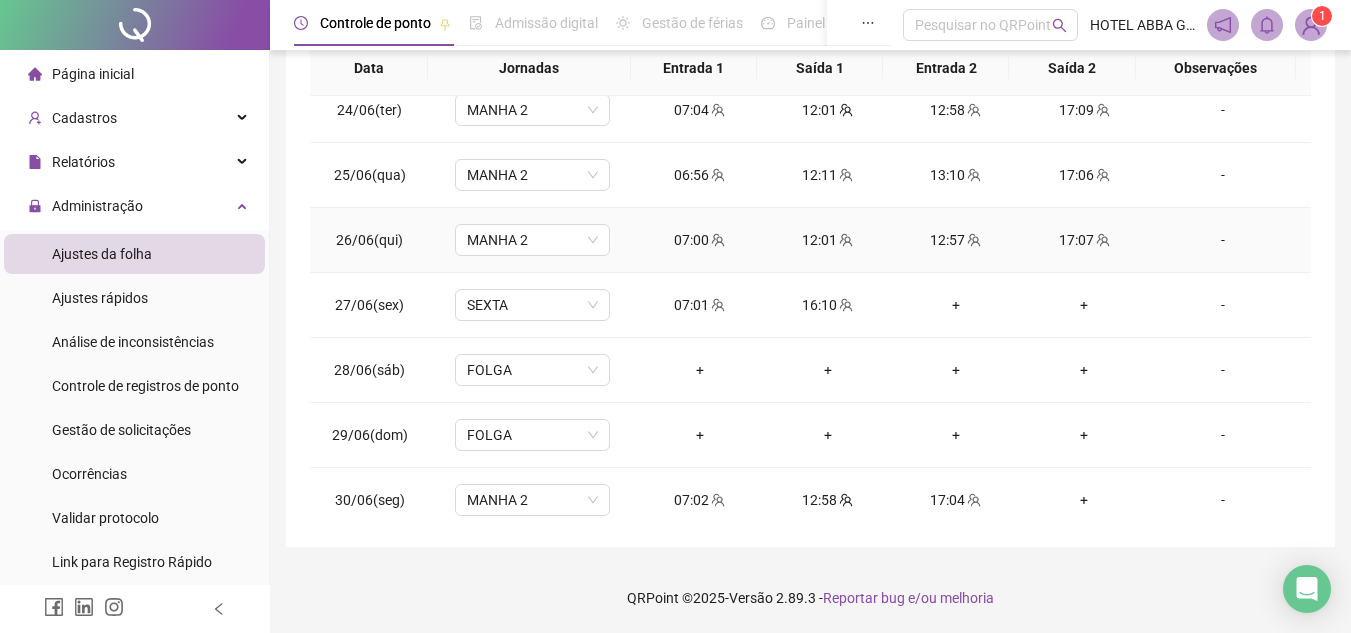 scroll, scrollTop: 1523, scrollLeft: 0, axis: vertical 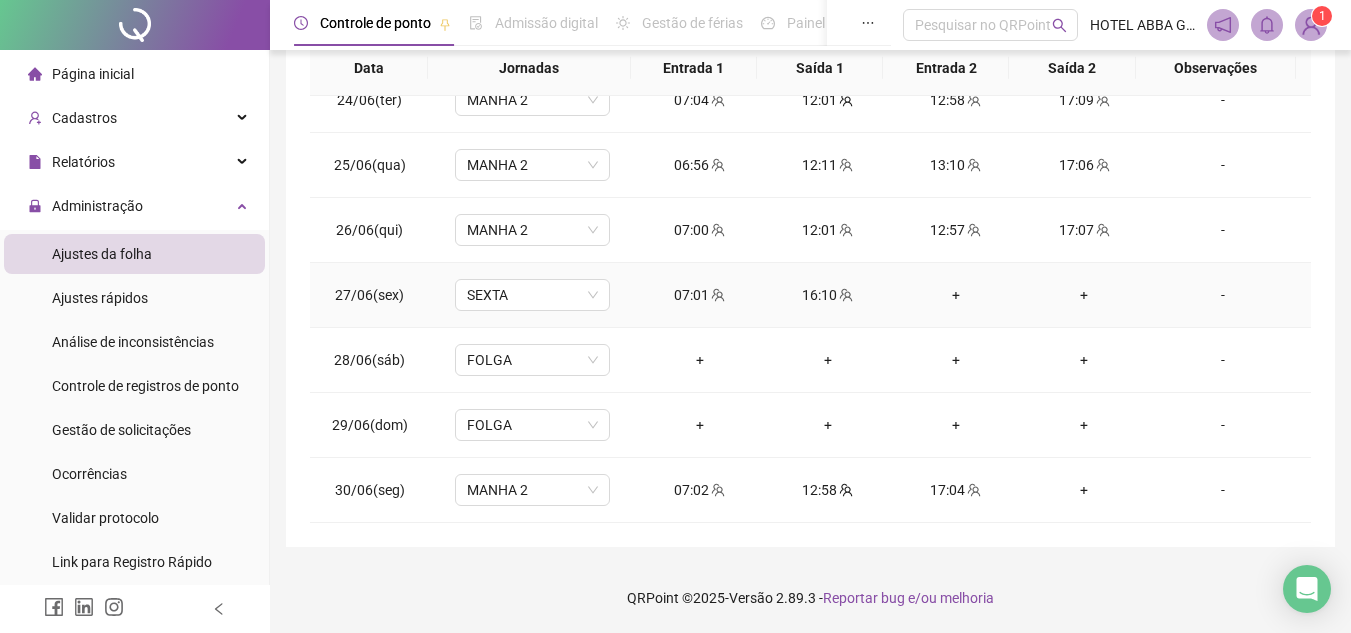 click on "+" at bounding box center [956, 295] 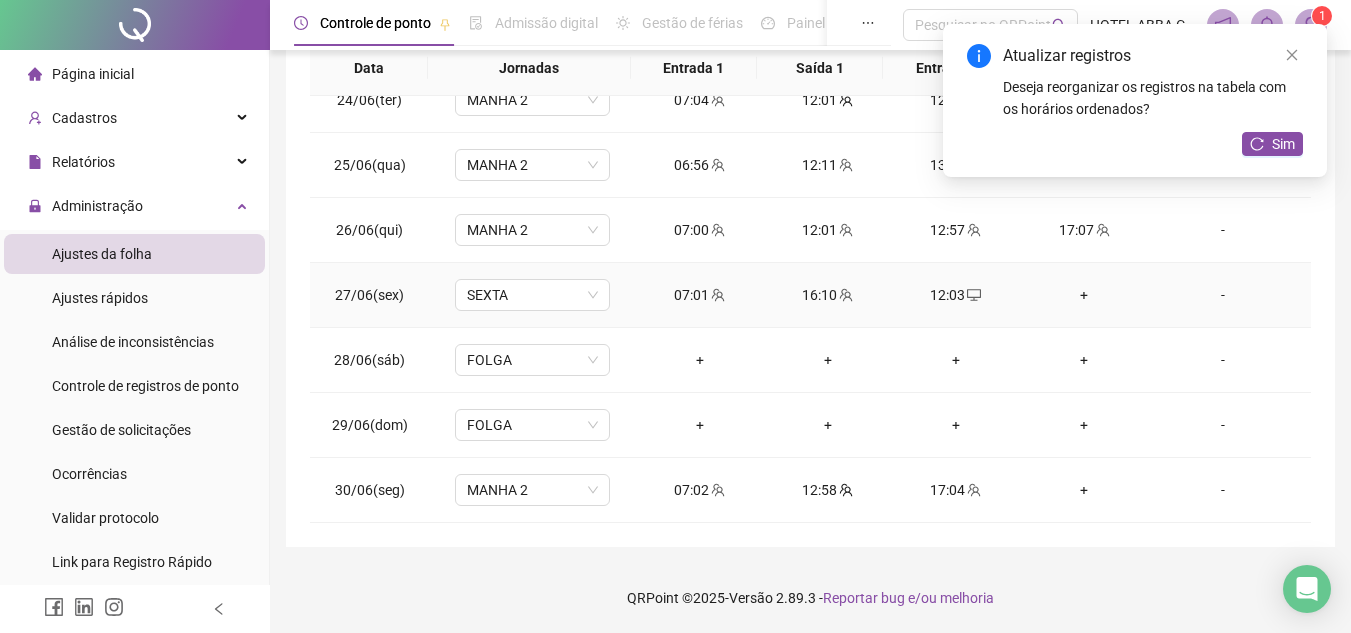 click on "+" at bounding box center (1084, 295) 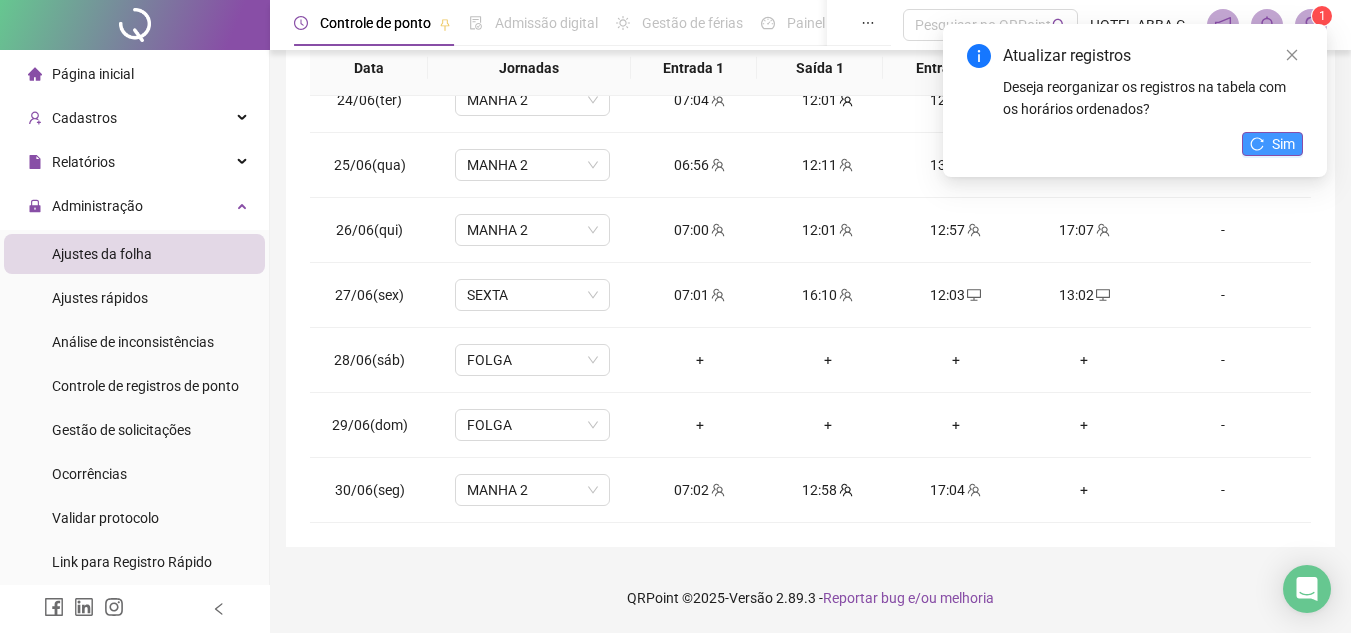 click 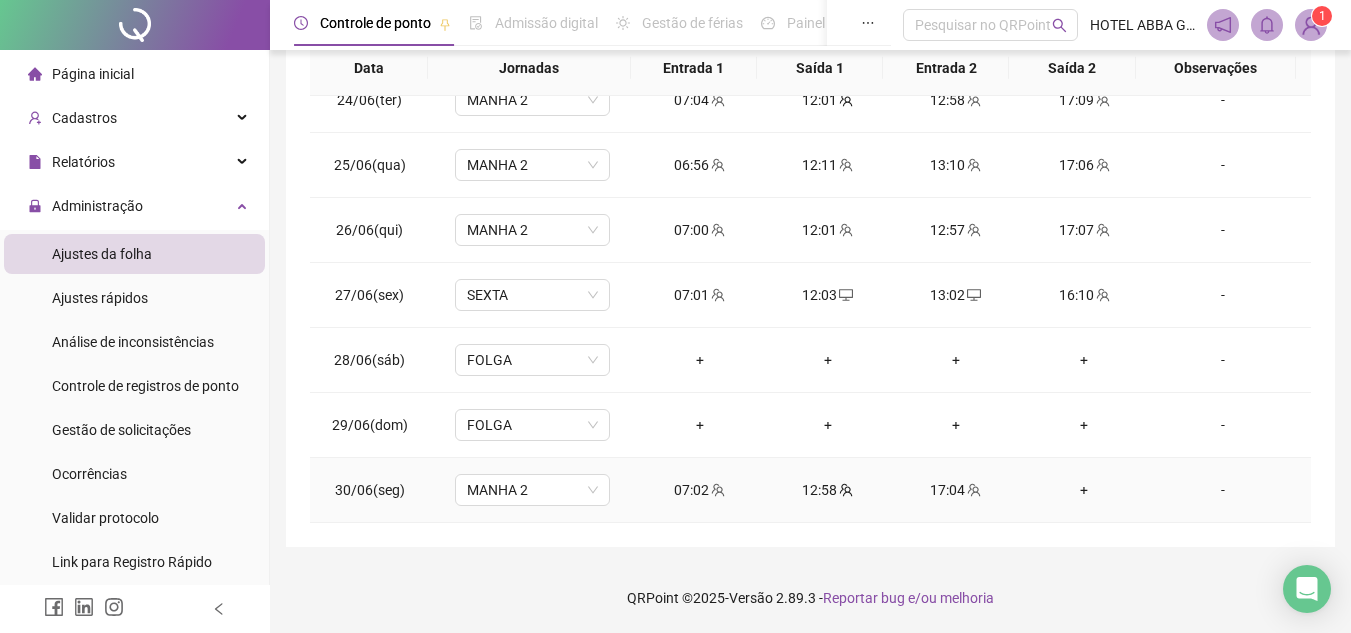 click on "+" at bounding box center [1084, 490] 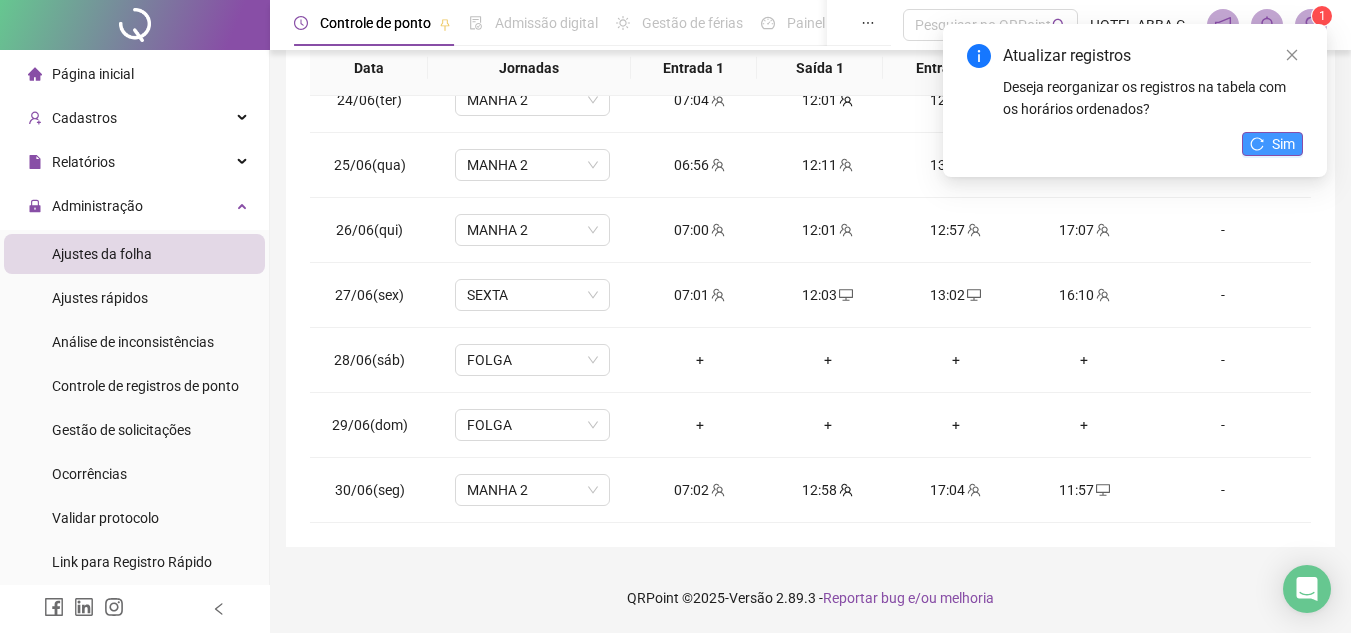 click on "Sim" at bounding box center [1283, 144] 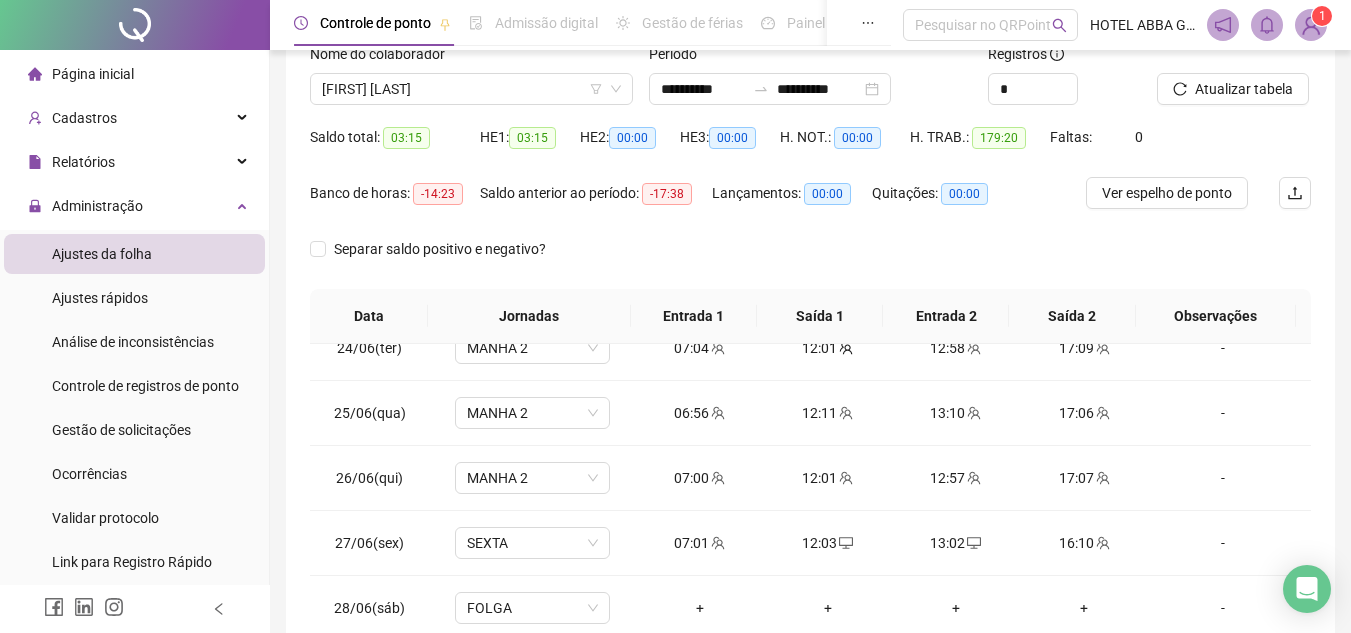 scroll, scrollTop: 0, scrollLeft: 0, axis: both 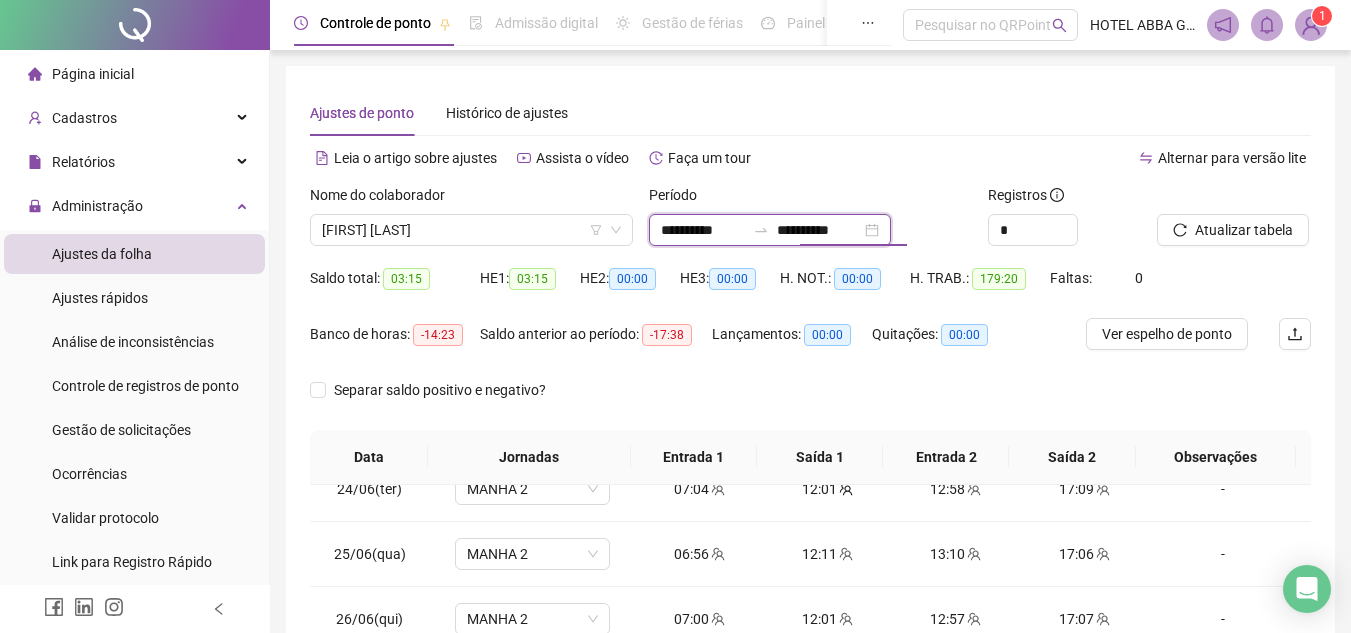 click on "**********" at bounding box center [819, 230] 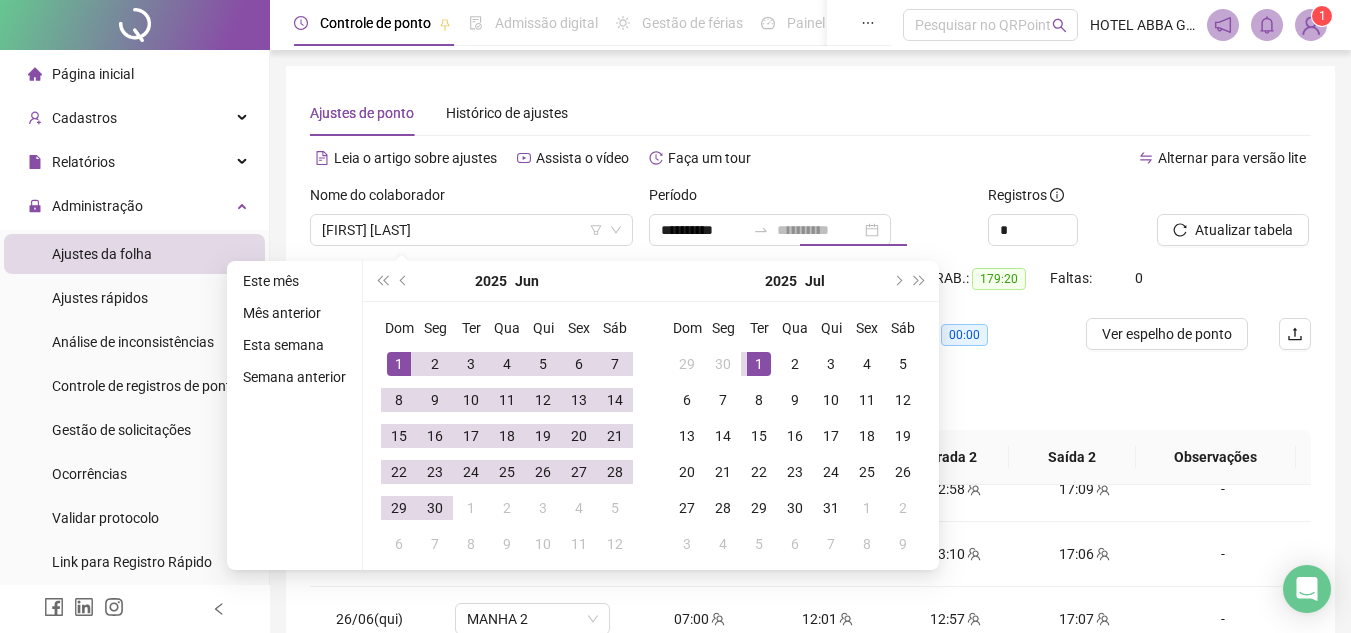 click on "1" at bounding box center [759, 364] 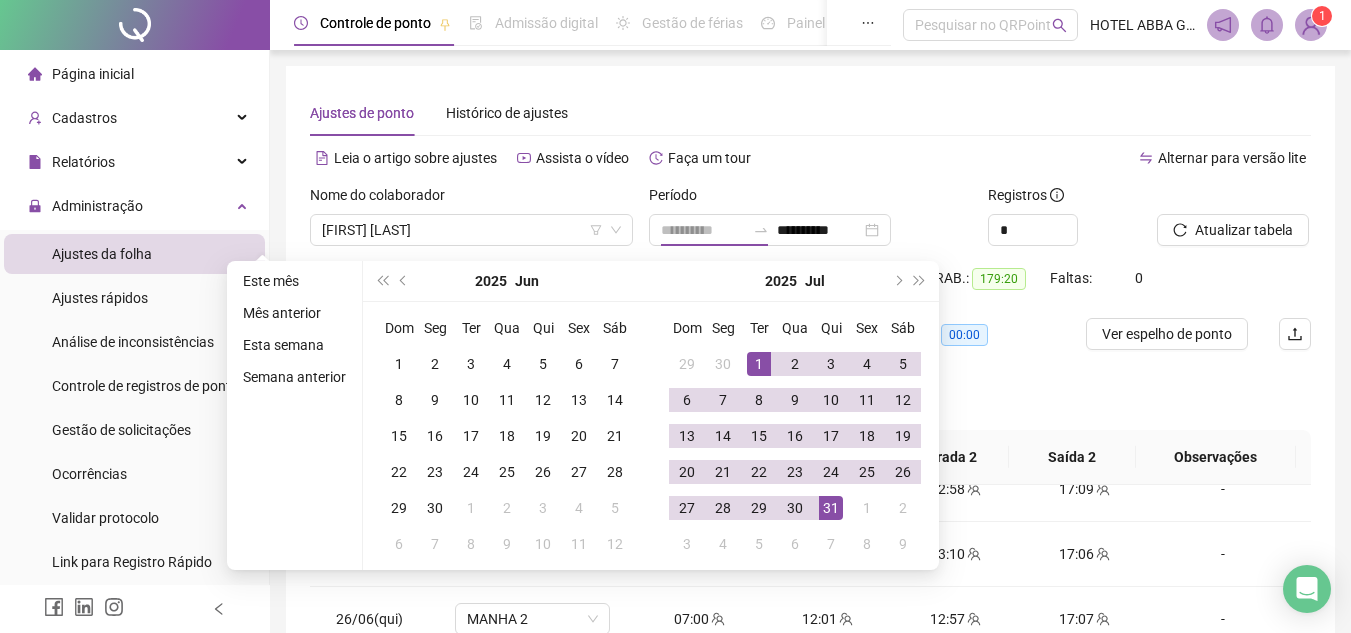 click on "31" at bounding box center [831, 508] 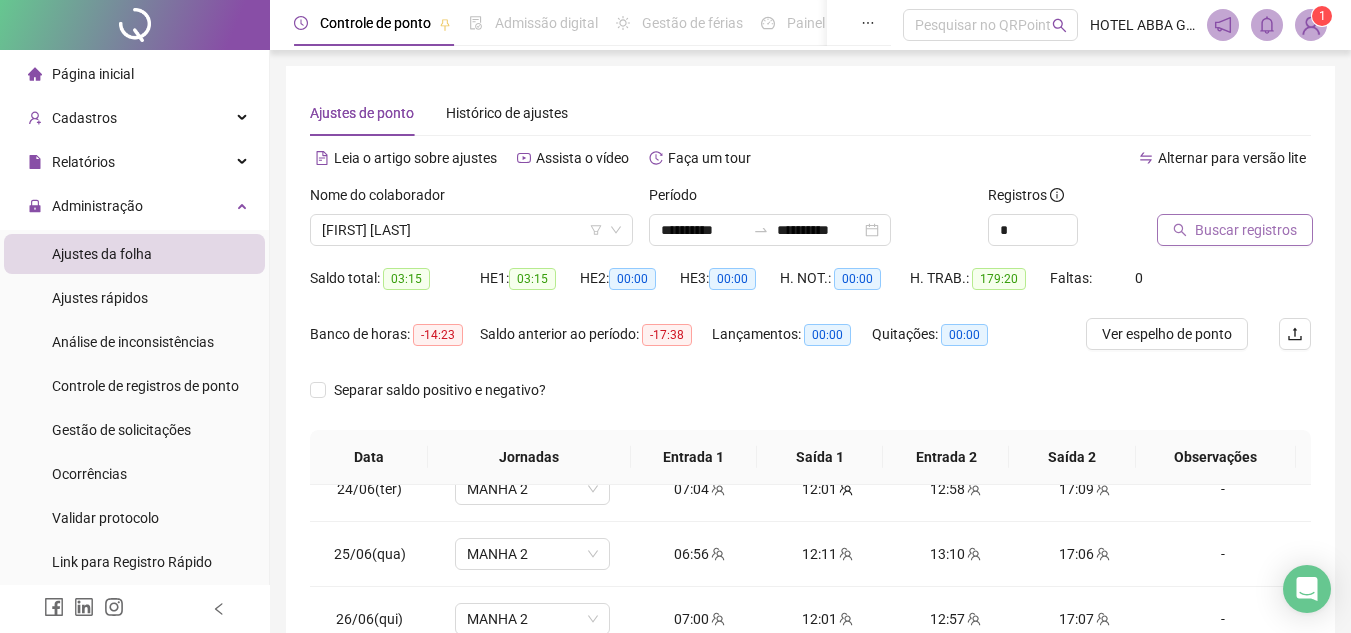 click on "Buscar registros" at bounding box center [1246, 230] 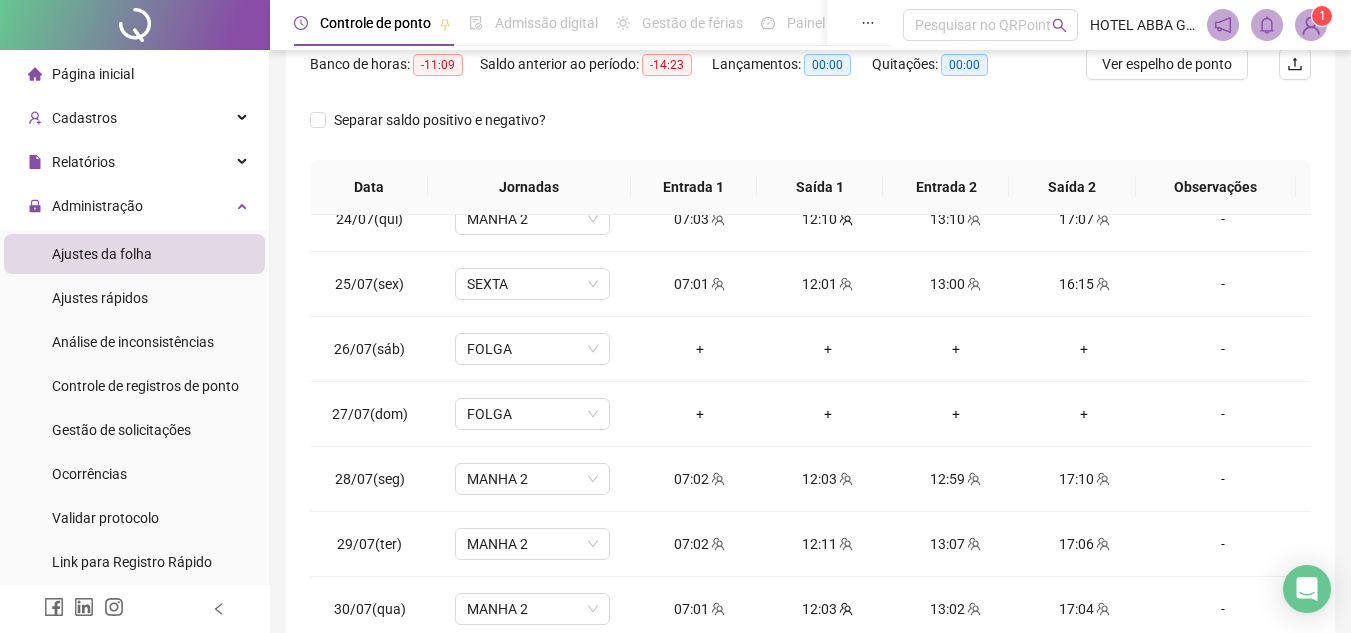 scroll, scrollTop: 300, scrollLeft: 0, axis: vertical 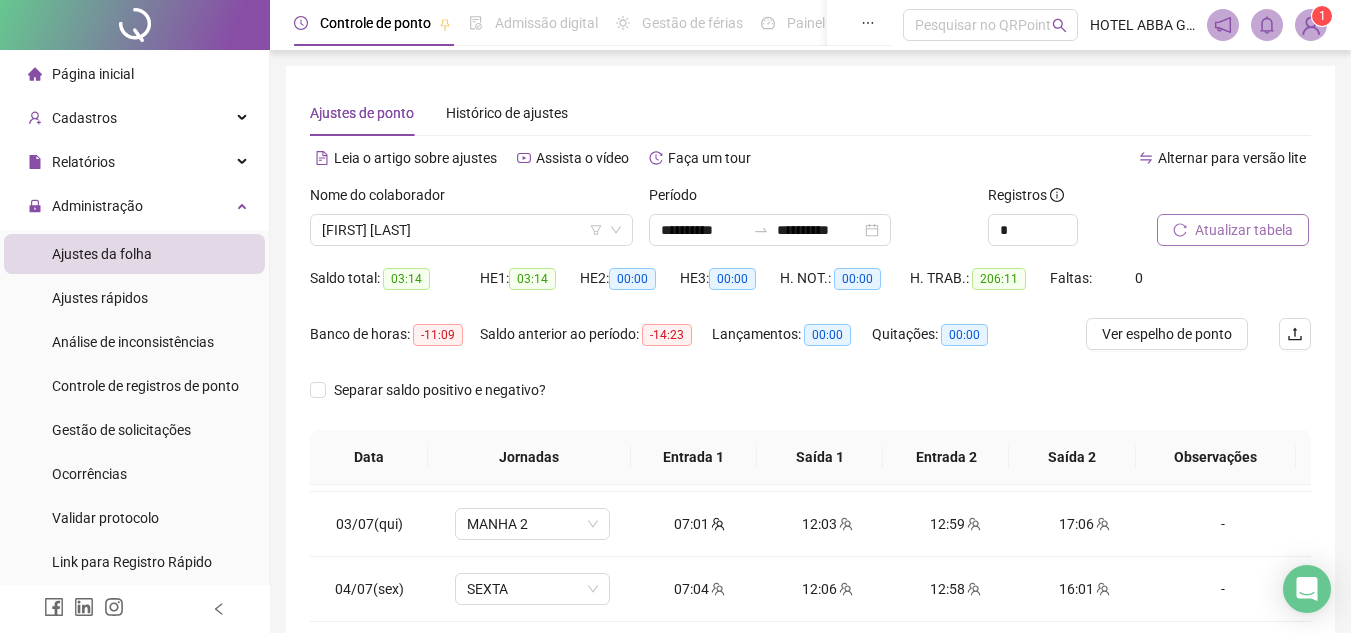 click on "Atualizar tabela" at bounding box center [1233, 230] 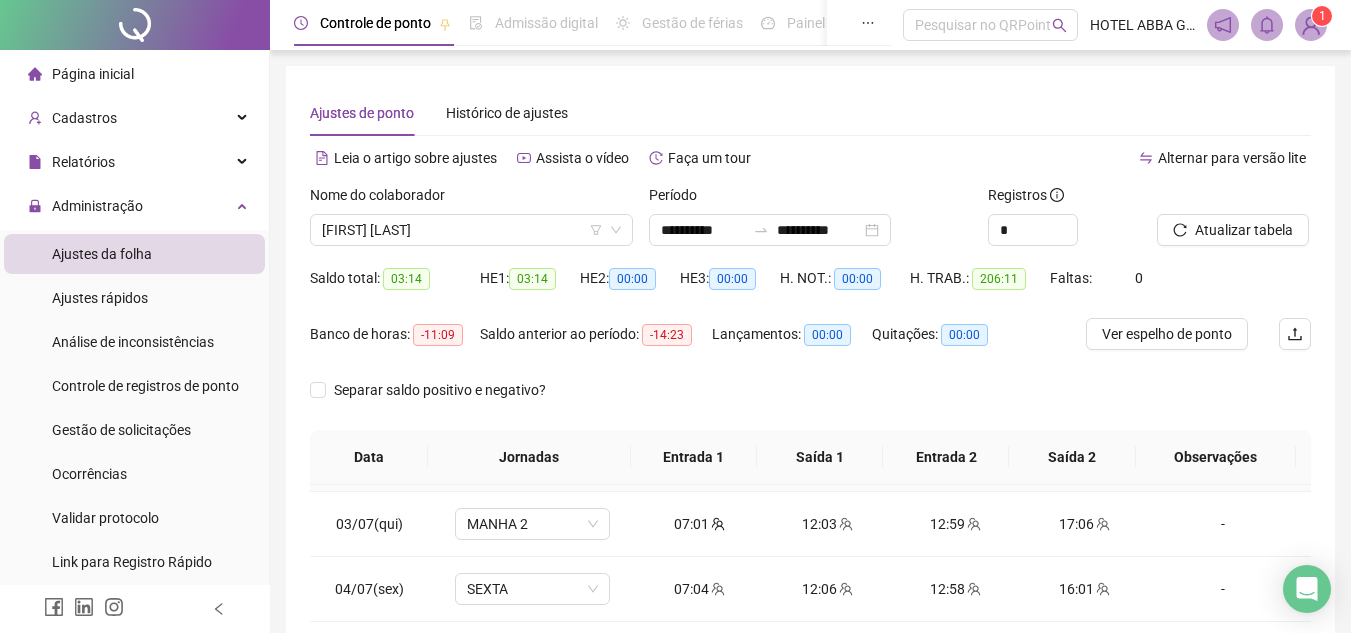 scroll, scrollTop: 223, scrollLeft: 0, axis: vertical 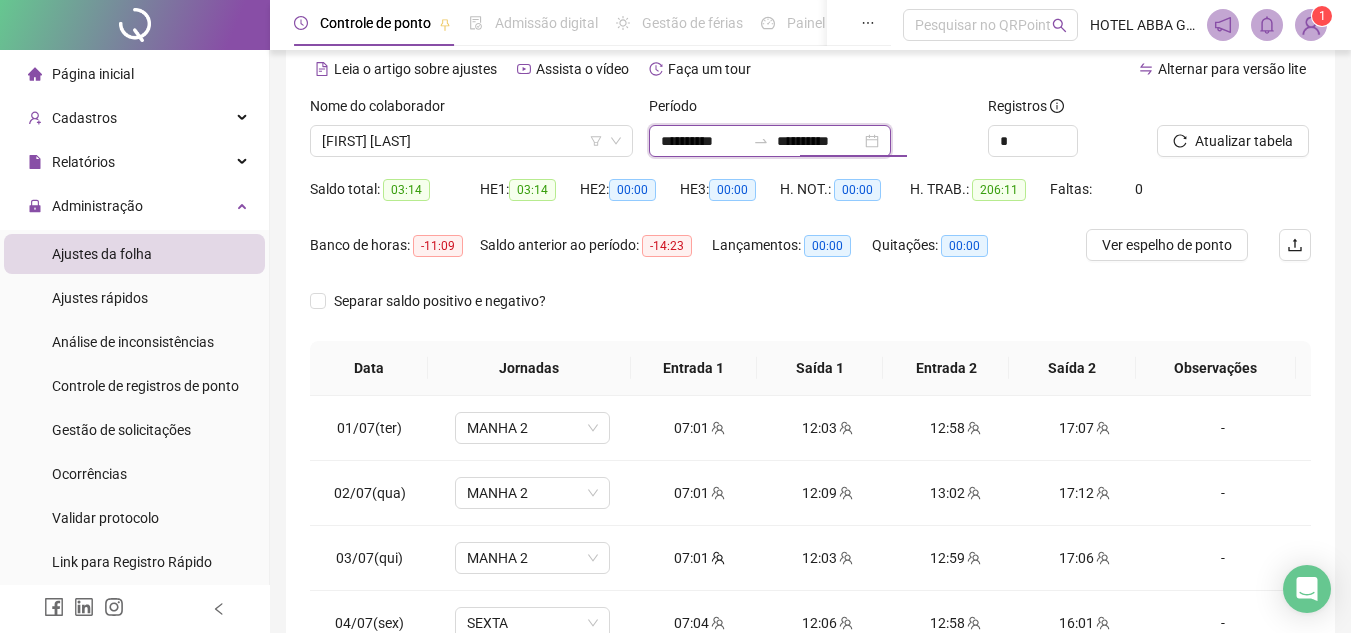 click on "**********" at bounding box center [819, 141] 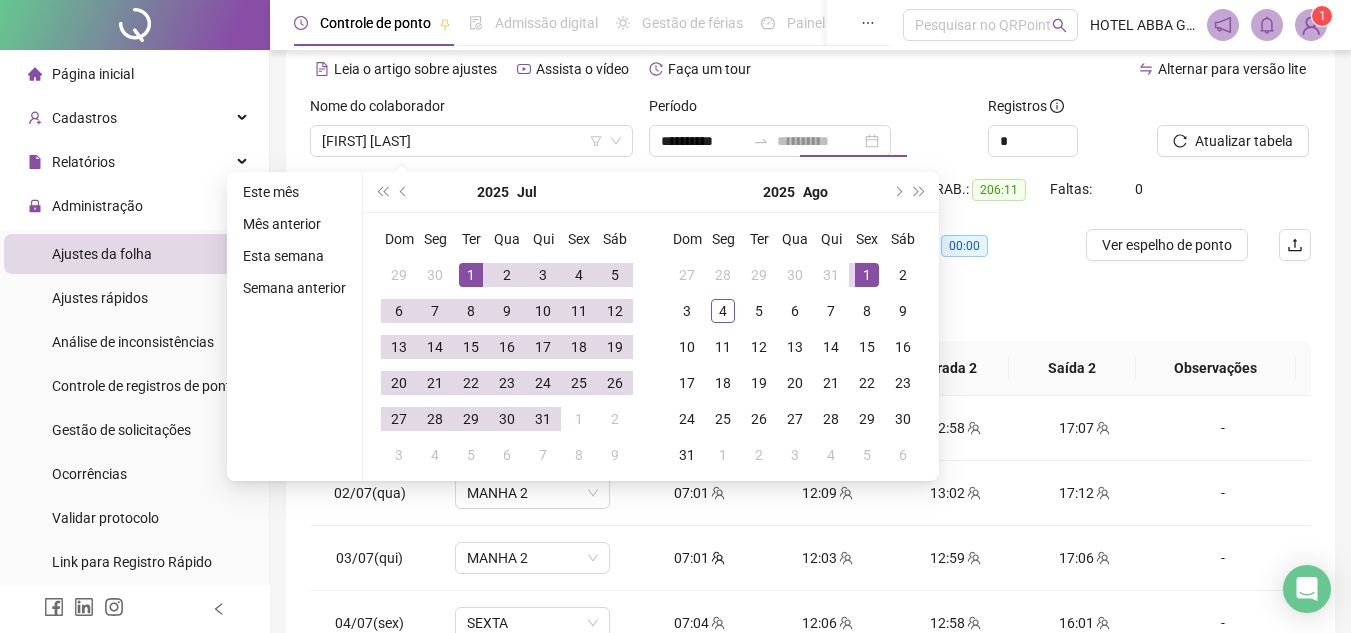 click on "1" at bounding box center [867, 275] 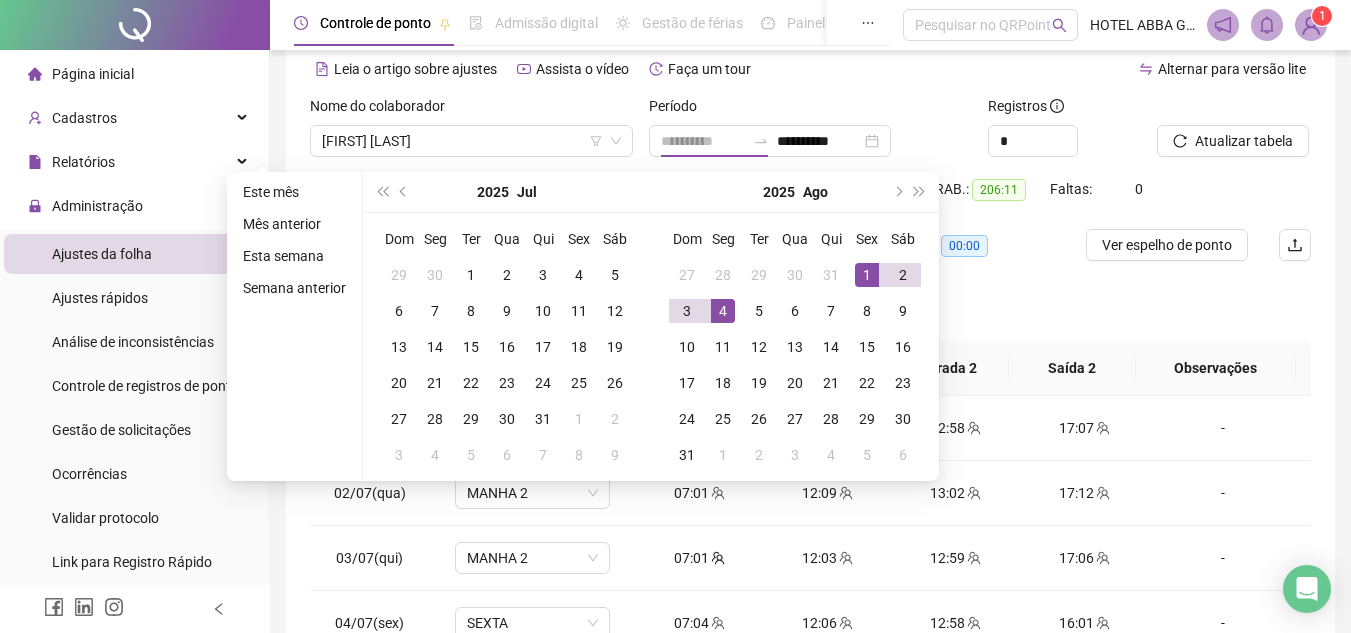 click on "4" at bounding box center [723, 311] 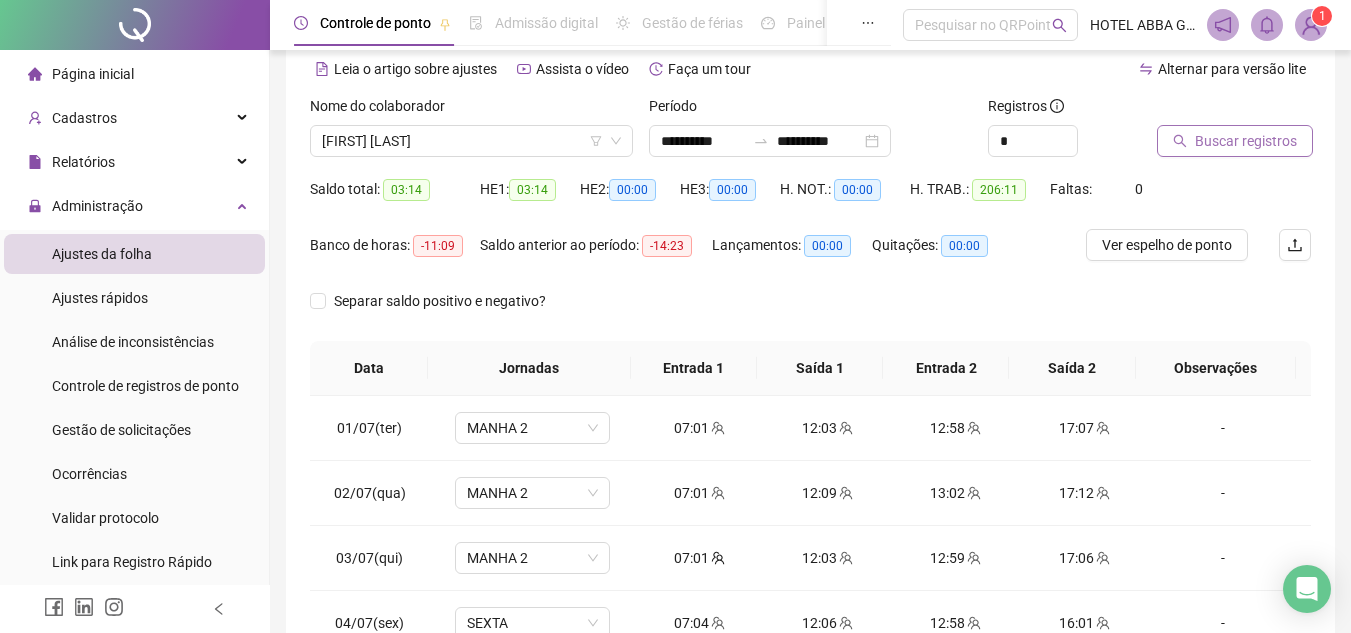 click on "Buscar registros" at bounding box center [1246, 141] 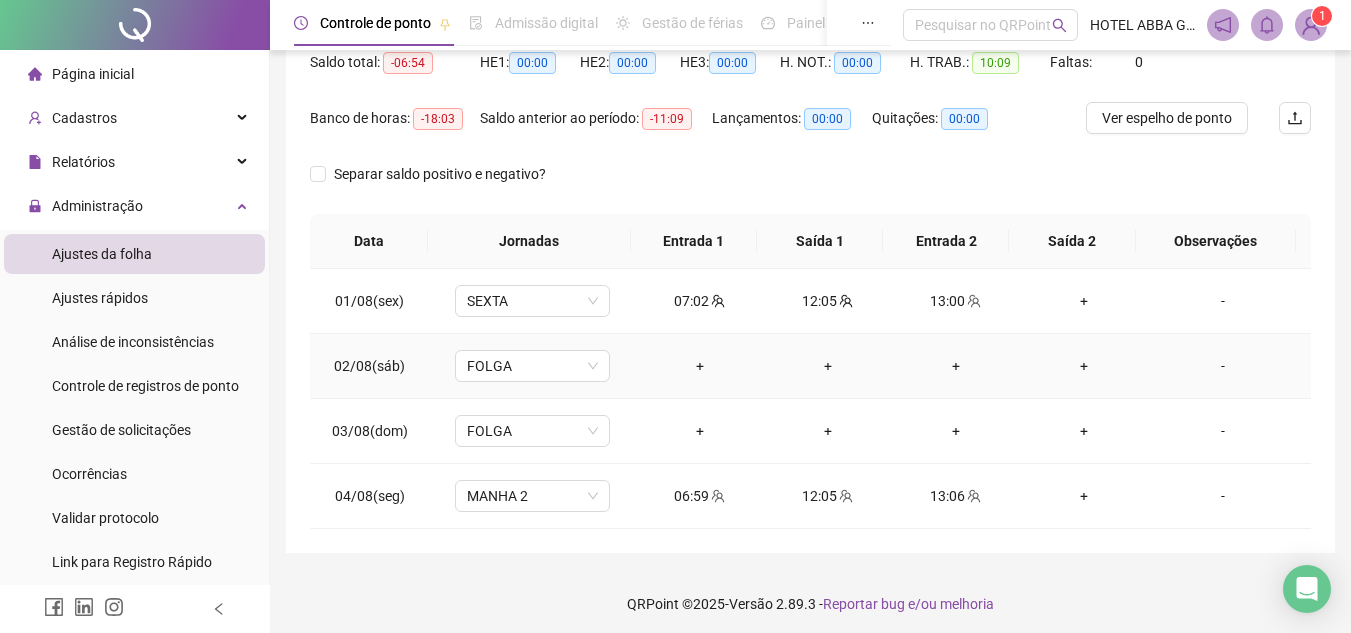 scroll, scrollTop: 222, scrollLeft: 0, axis: vertical 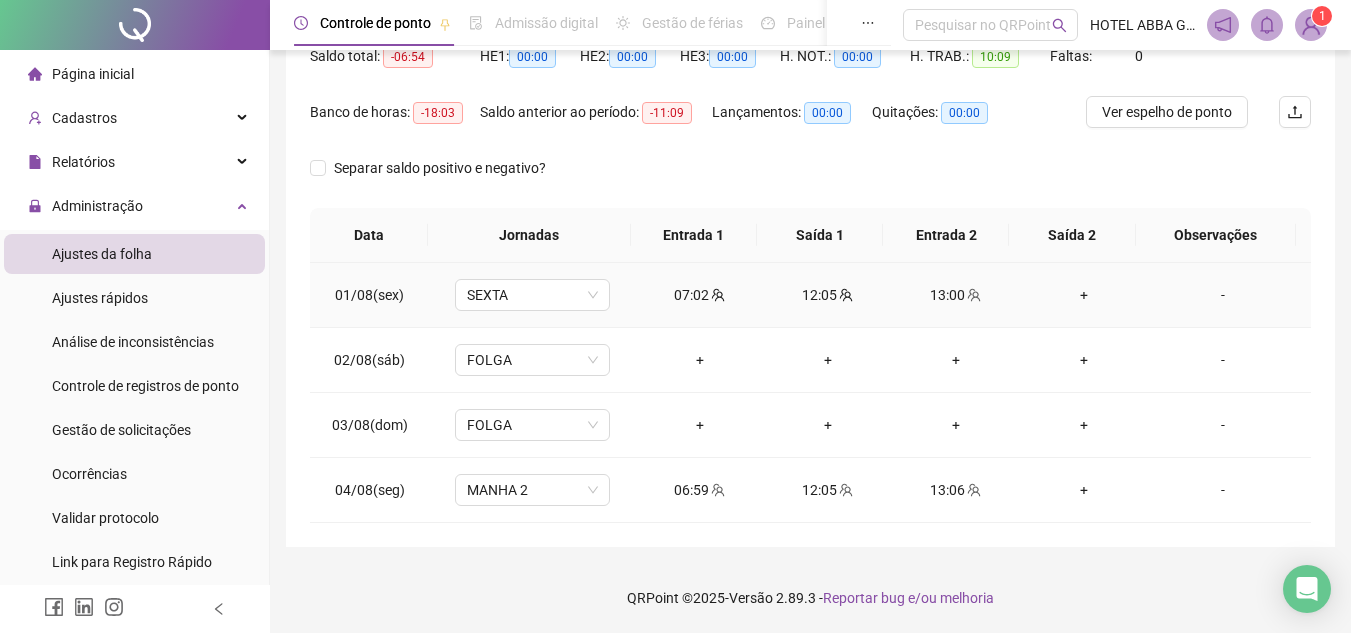 click on "+" at bounding box center (1084, 295) 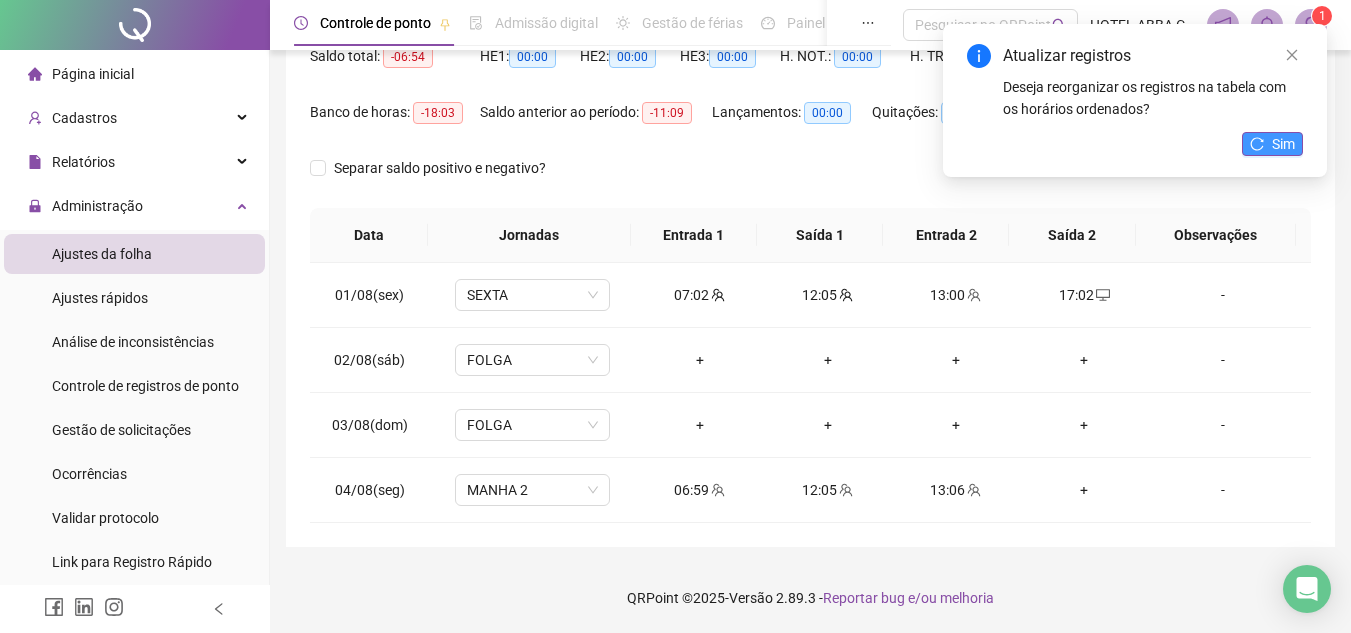 click on "Sim" at bounding box center (1283, 144) 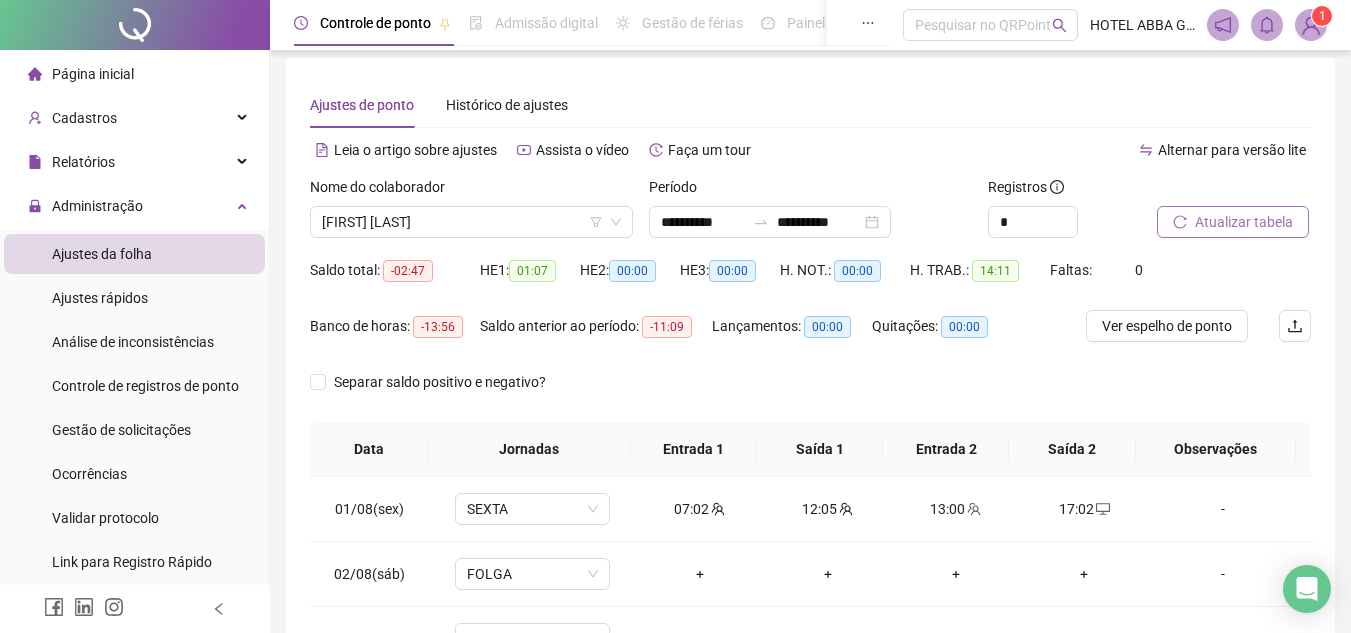 scroll, scrollTop: 0, scrollLeft: 0, axis: both 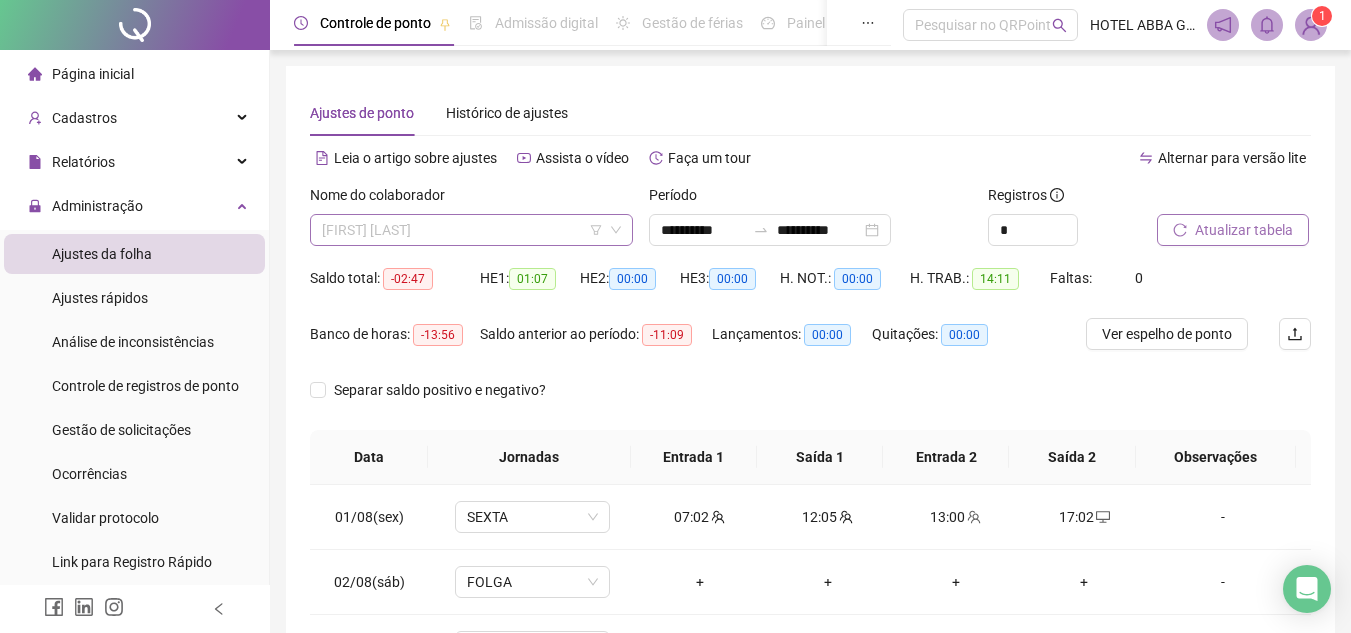 click on "[FIRST] [LAST]" at bounding box center (471, 230) 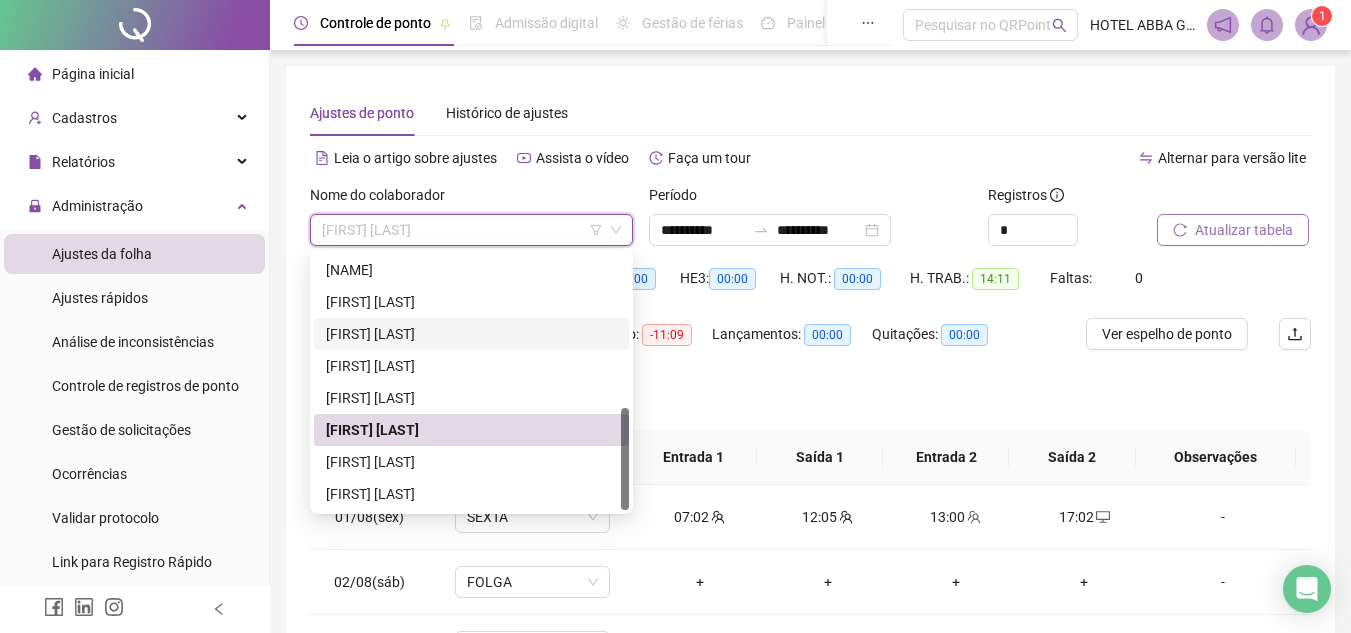 click on "[FIRST] [LAST]" at bounding box center (471, 334) 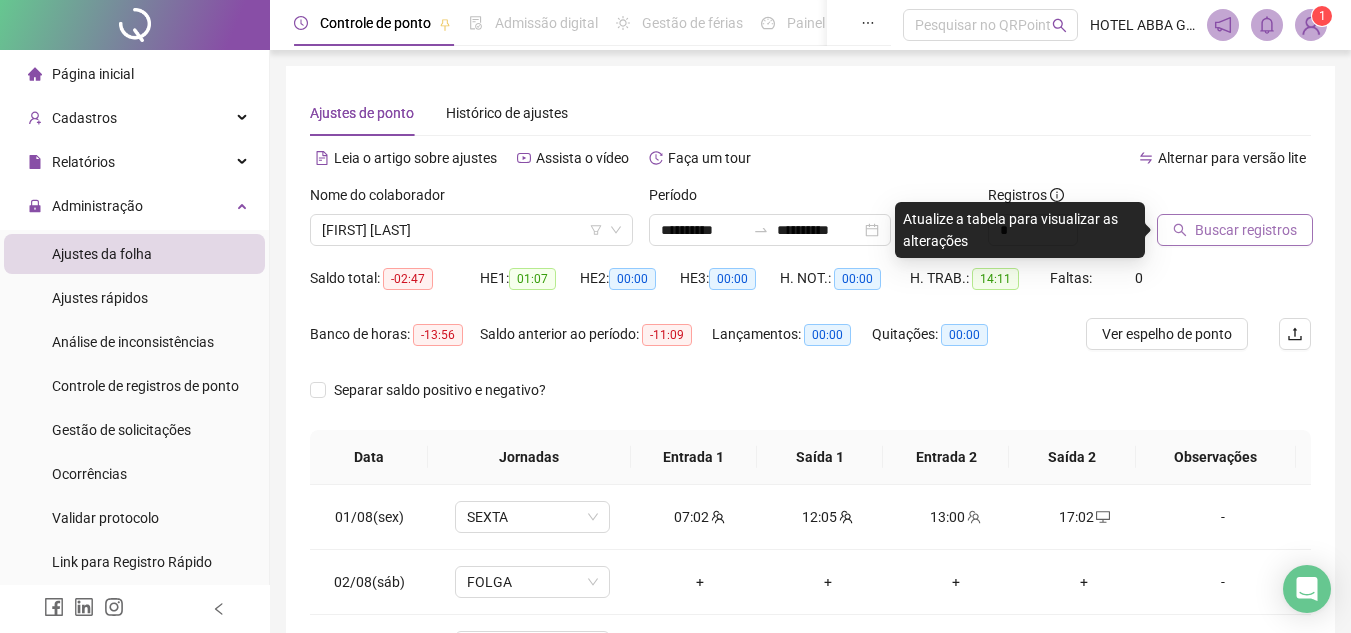 click on "Buscar registros" at bounding box center [1246, 230] 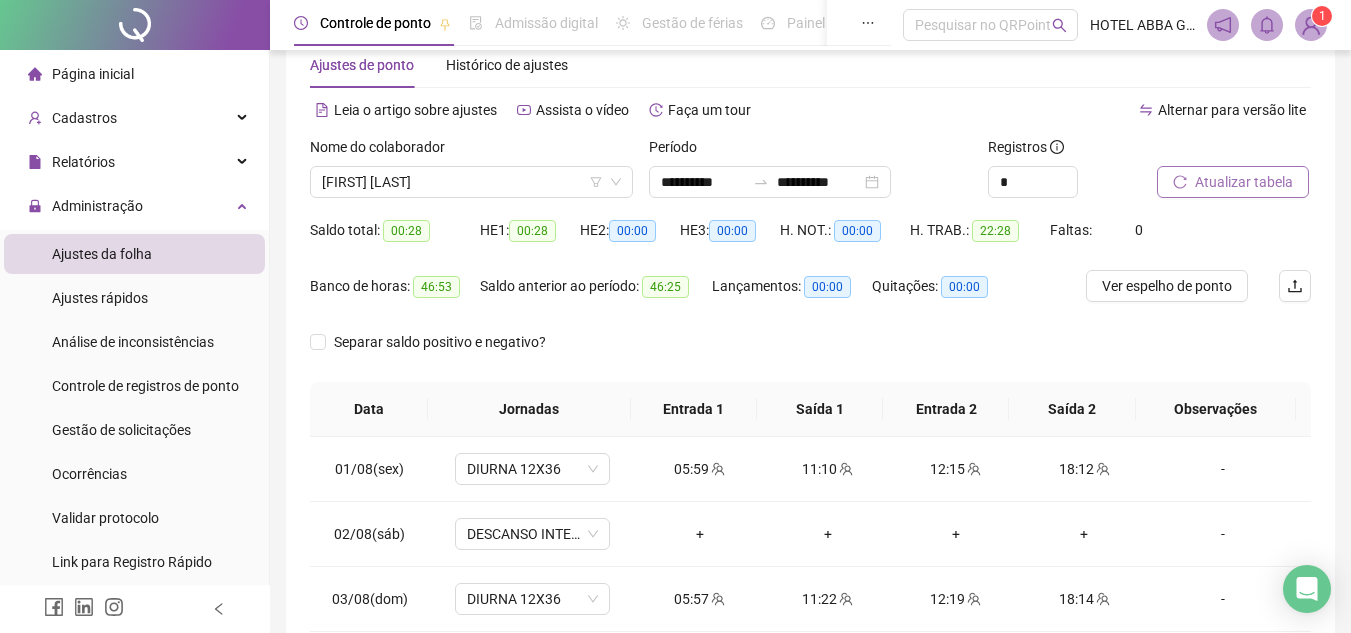 scroll, scrollTop: 22, scrollLeft: 0, axis: vertical 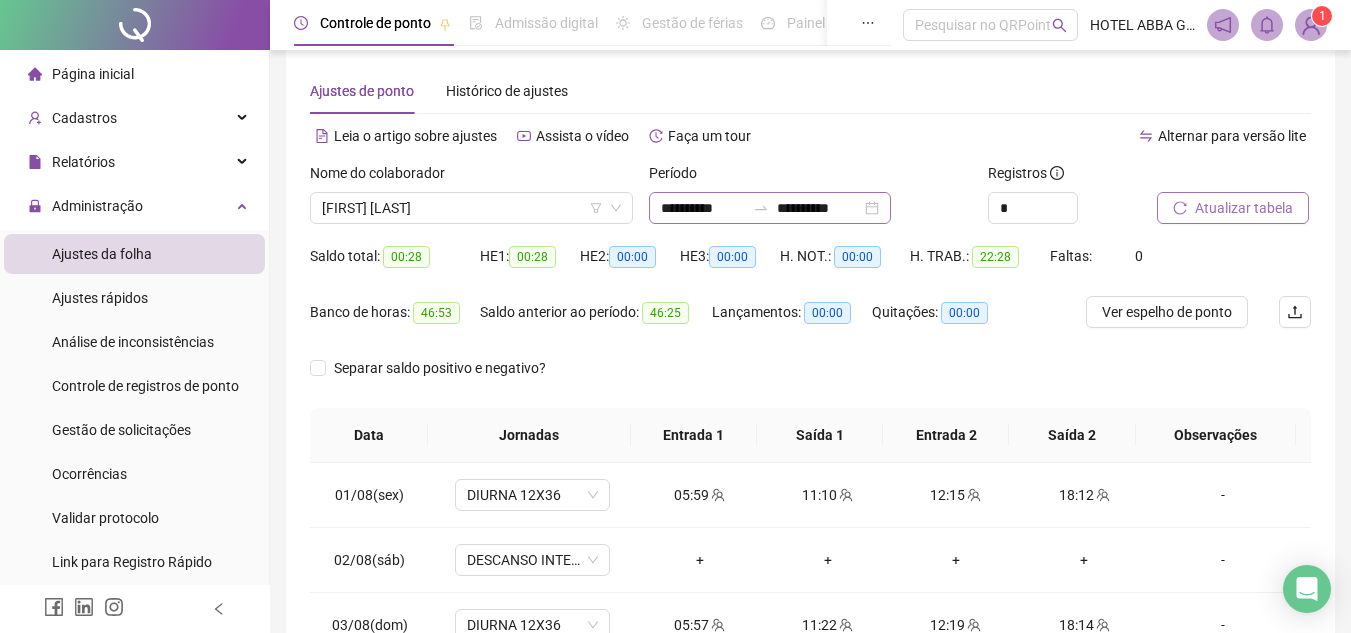 click on "**********" at bounding box center (770, 208) 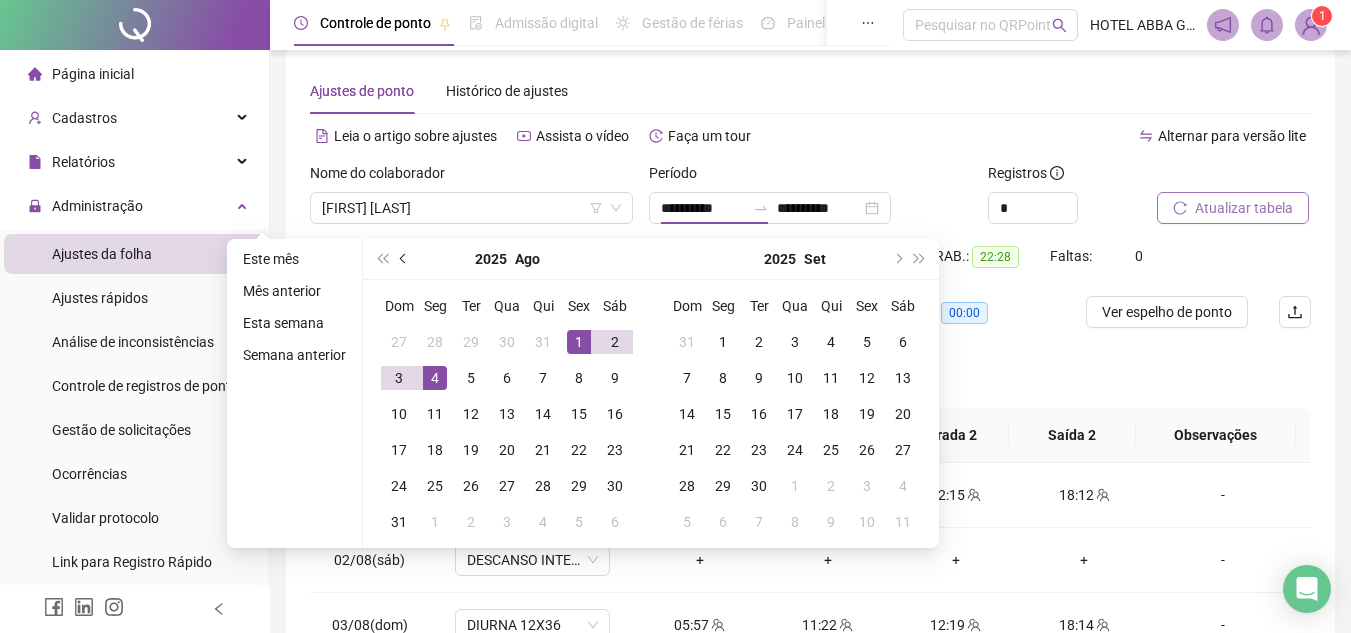 click at bounding box center [404, 259] 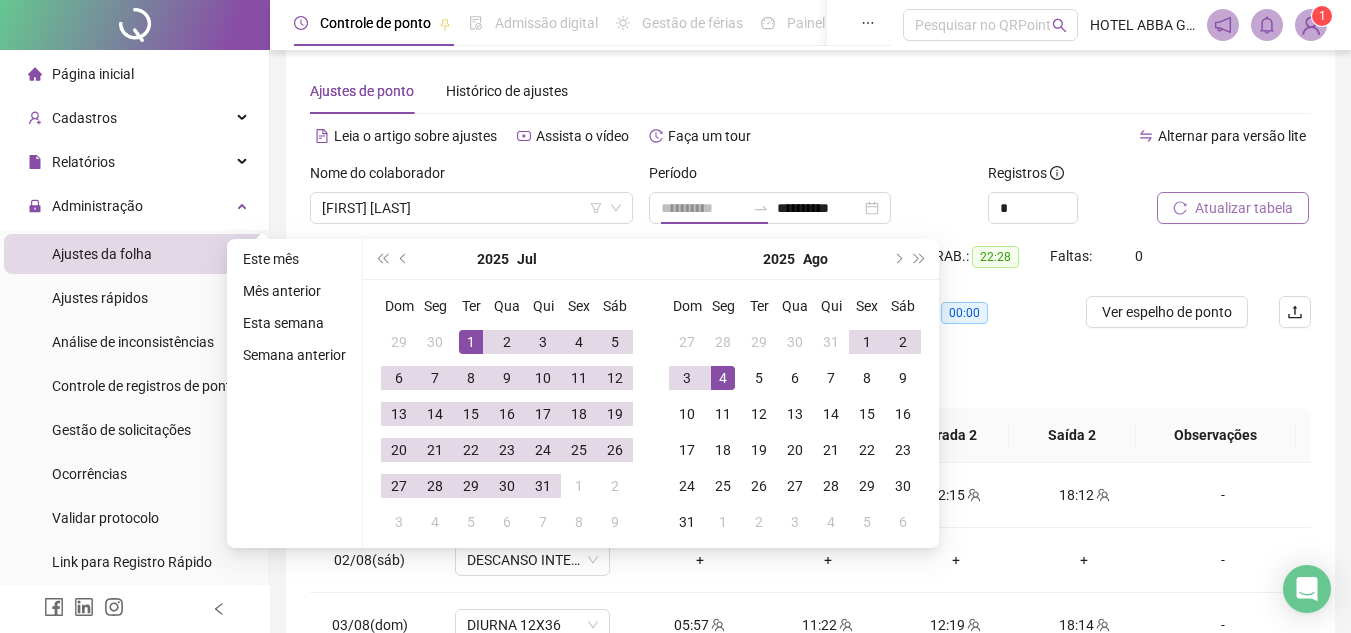 click on "1" at bounding box center [471, 342] 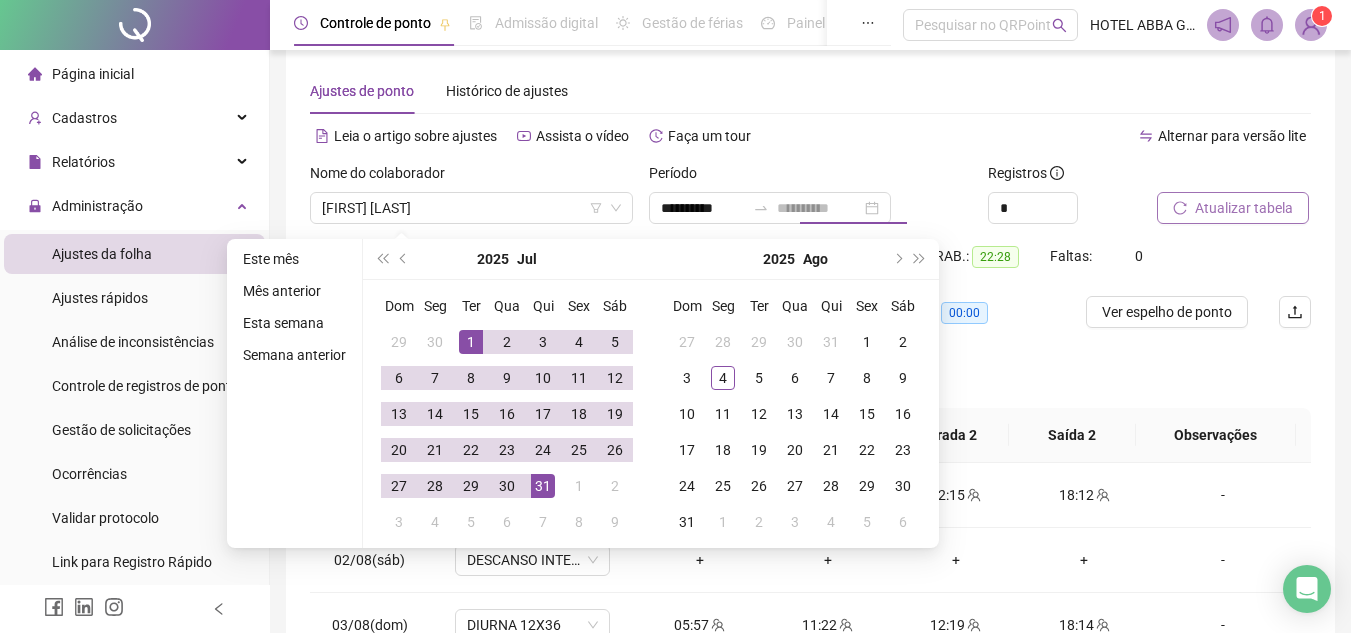 click on "31" at bounding box center [543, 486] 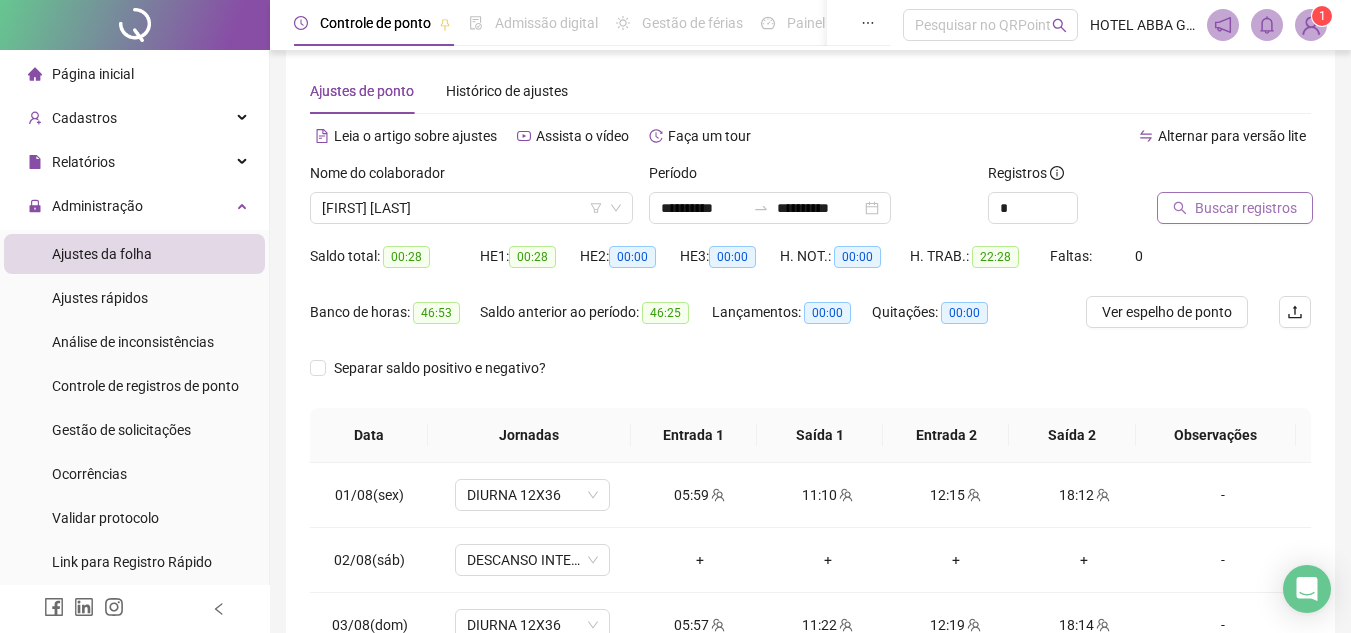 click on "Buscar registros" at bounding box center [1235, 208] 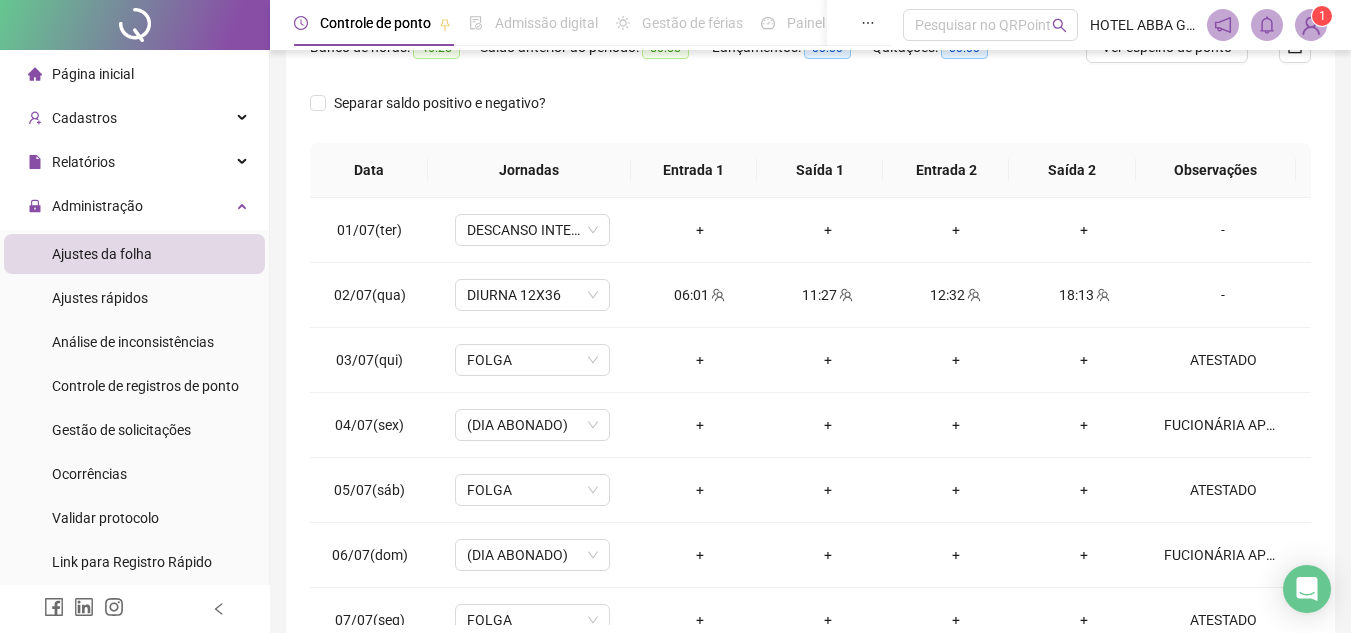 scroll, scrollTop: 322, scrollLeft: 0, axis: vertical 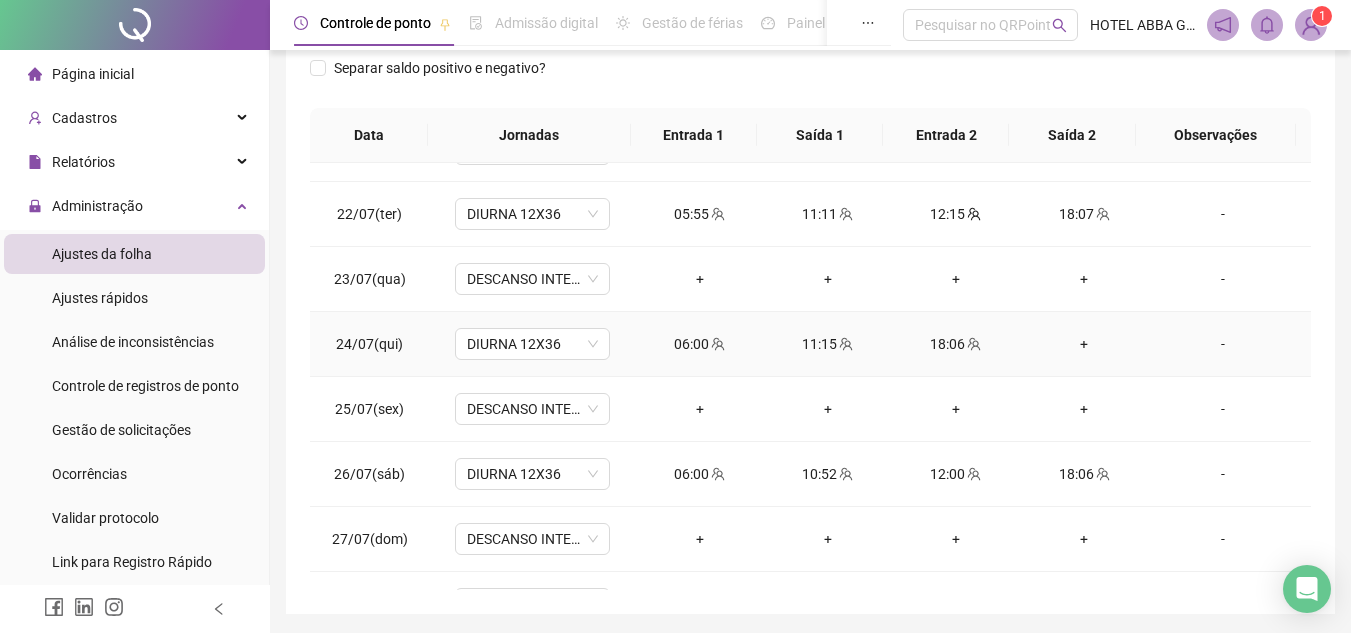 click on "+" at bounding box center (1084, 344) 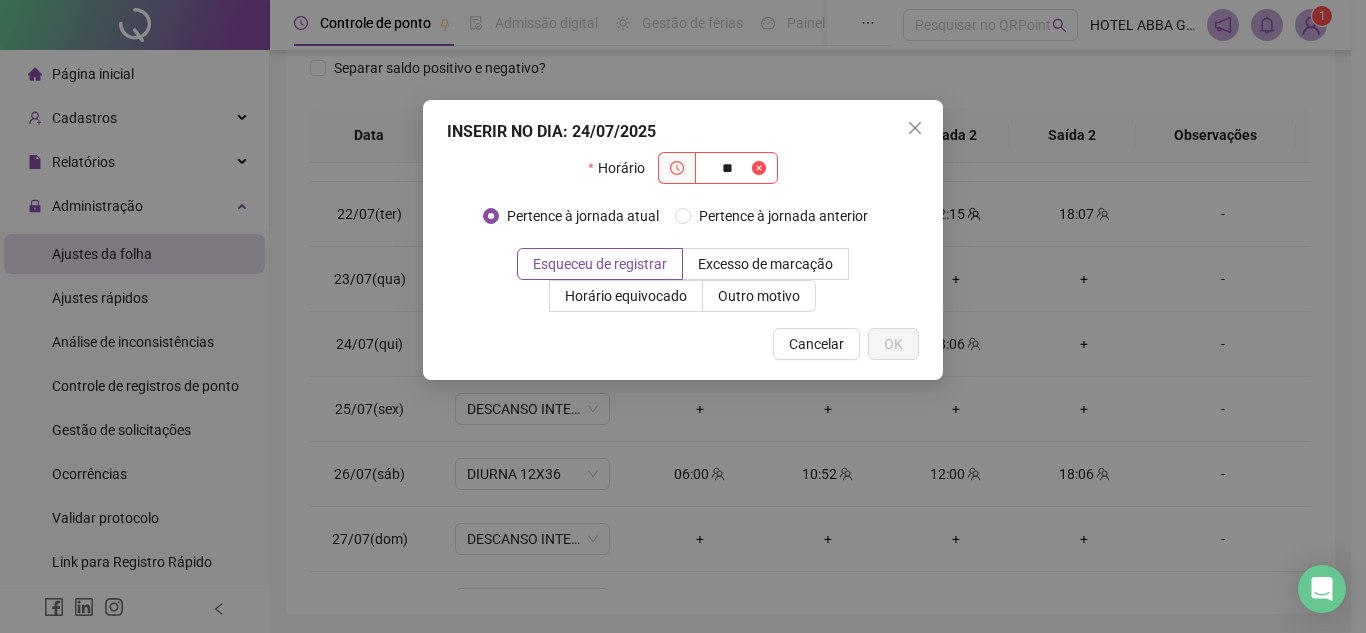 click 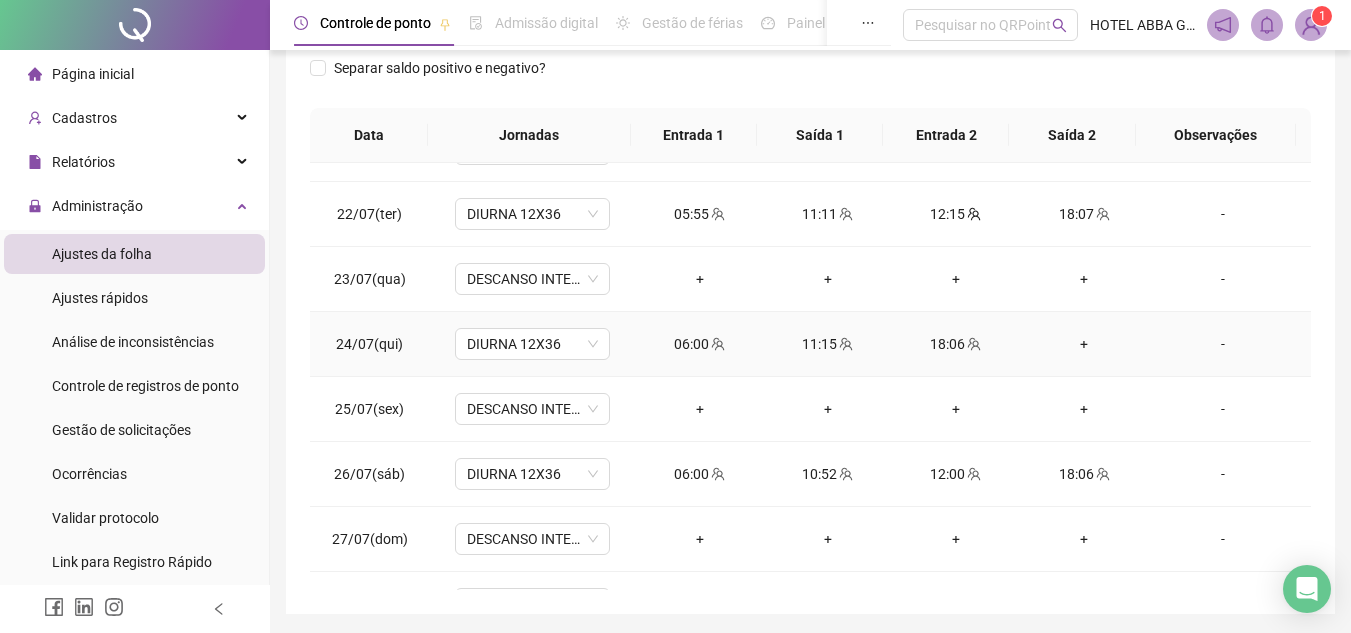 click on "+" at bounding box center [1084, 344] 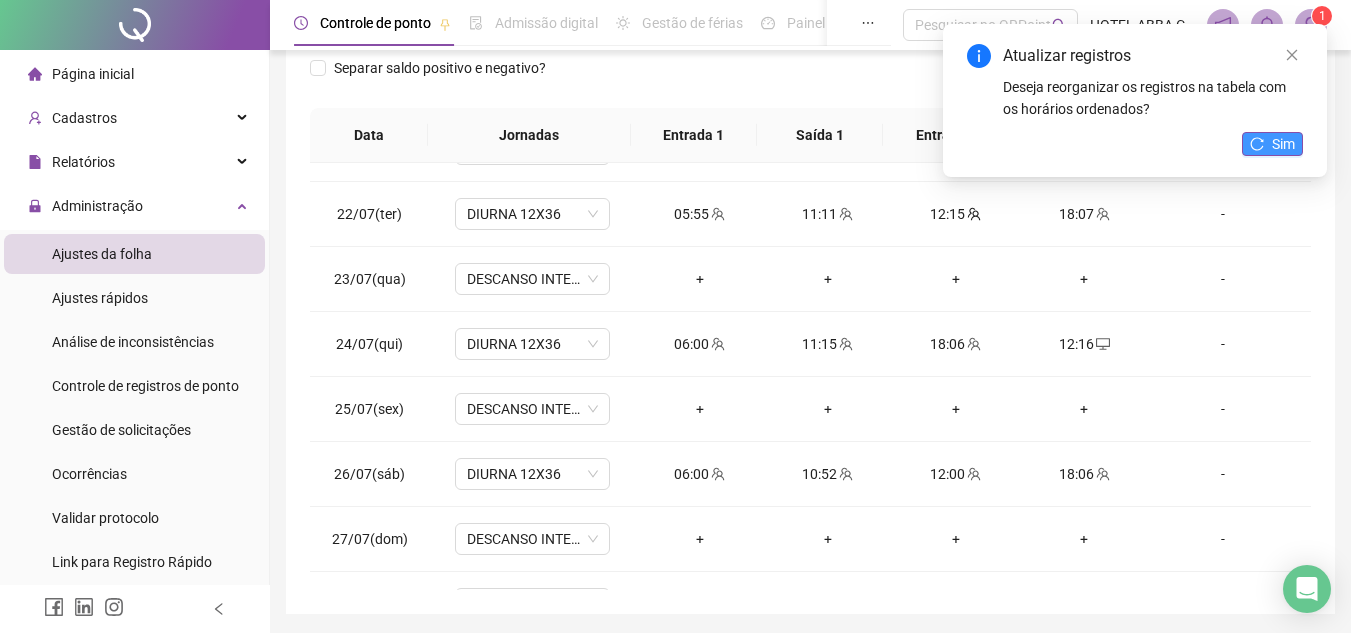 click on "Sim" at bounding box center (1283, 144) 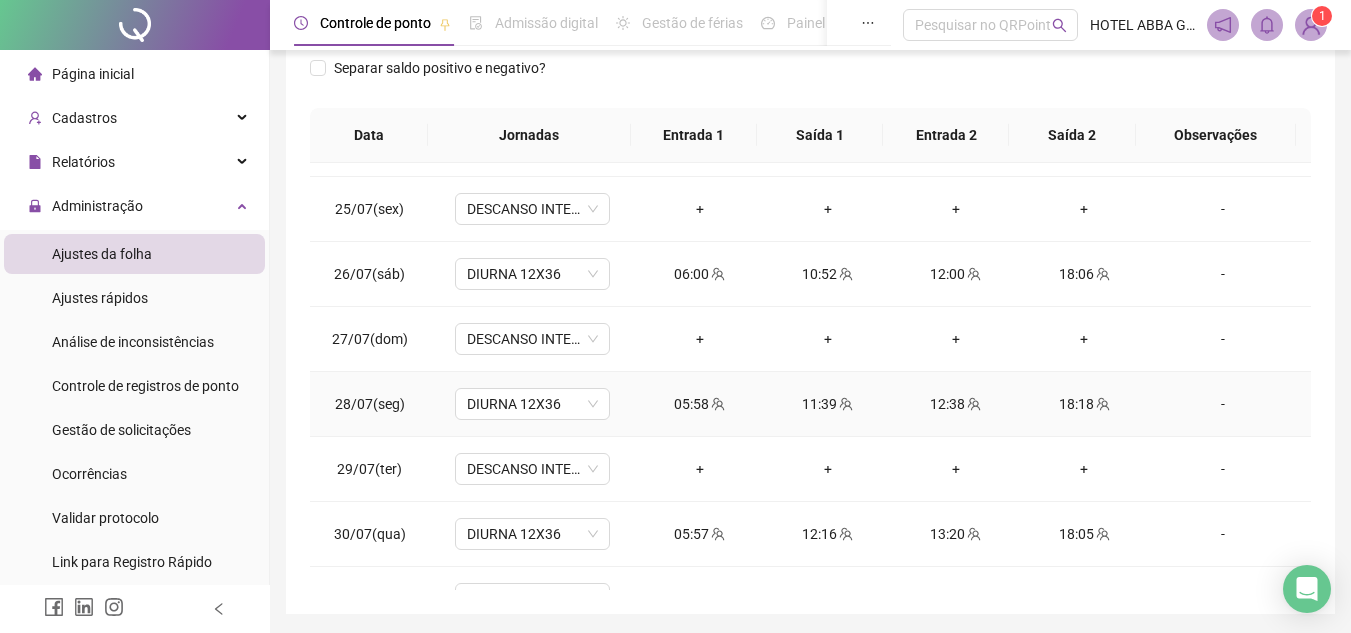scroll, scrollTop: 1588, scrollLeft: 0, axis: vertical 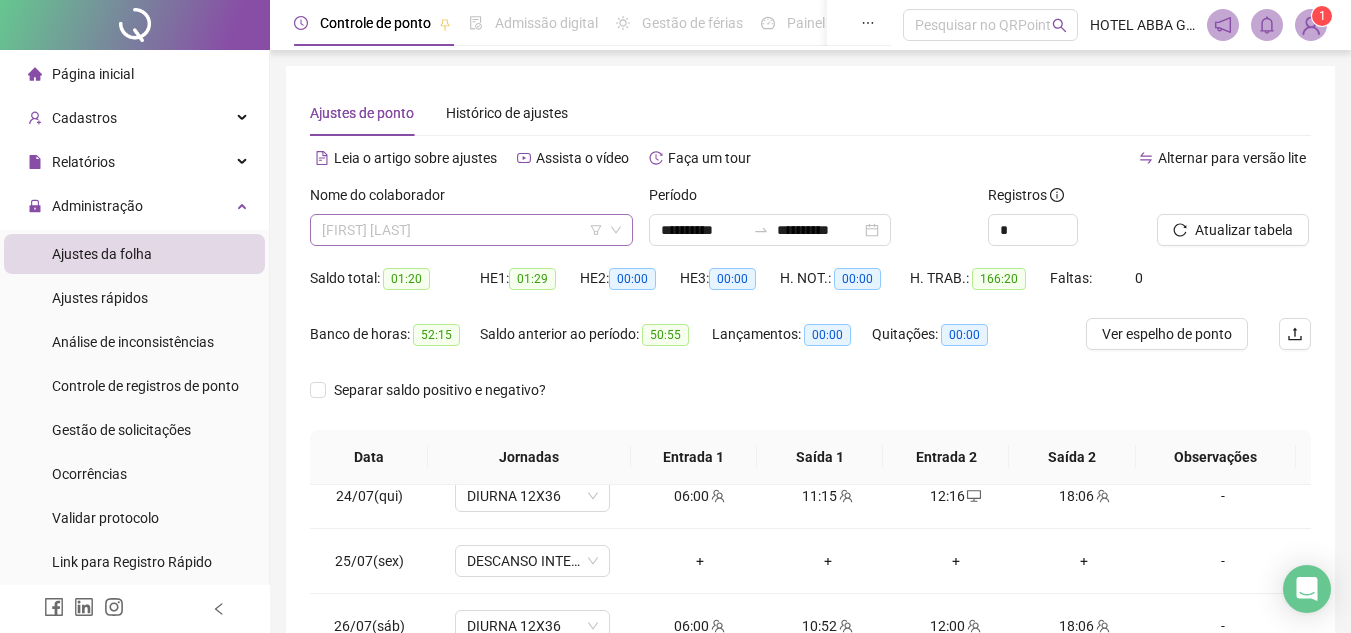 click on "[FIRST] [LAST]" at bounding box center [471, 230] 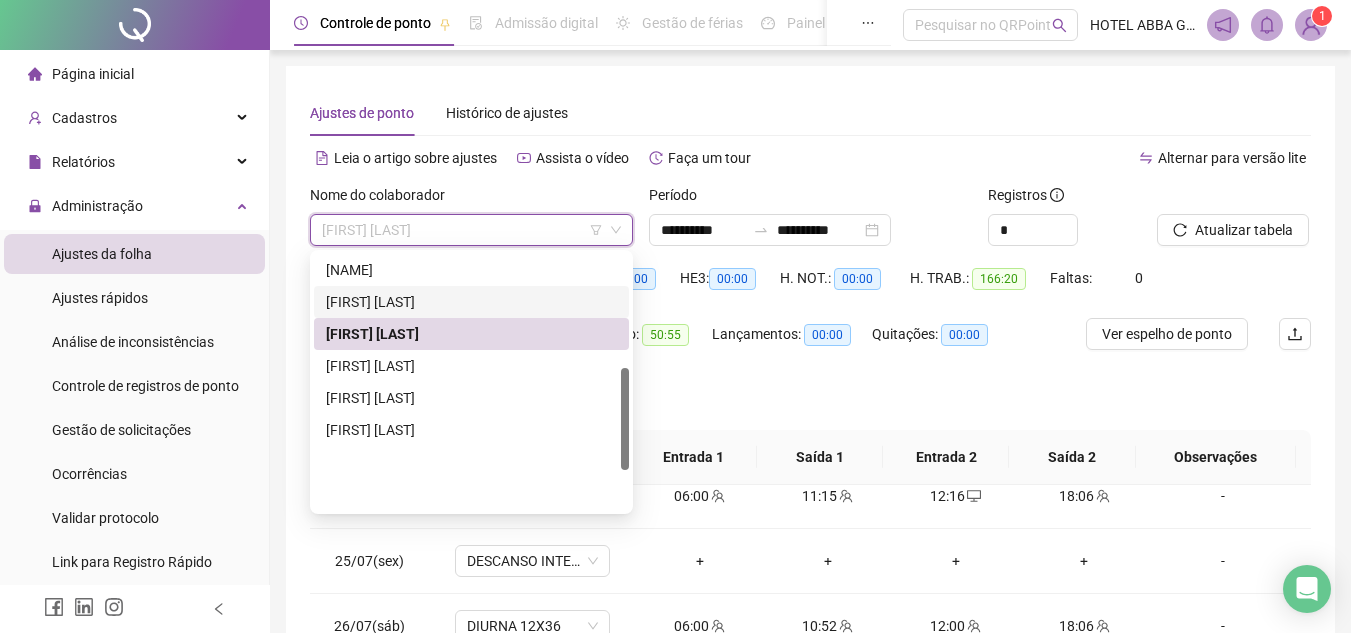 scroll, scrollTop: 284, scrollLeft: 0, axis: vertical 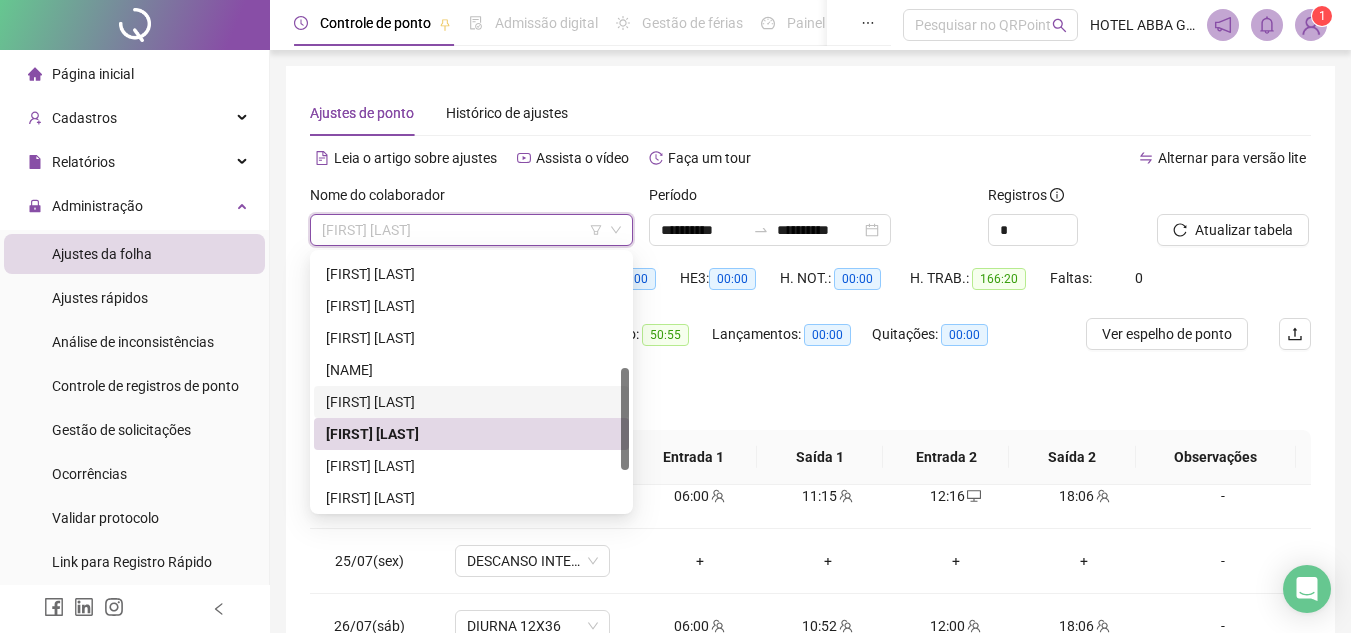 click on "[FIRST] [LAST]" at bounding box center (471, 402) 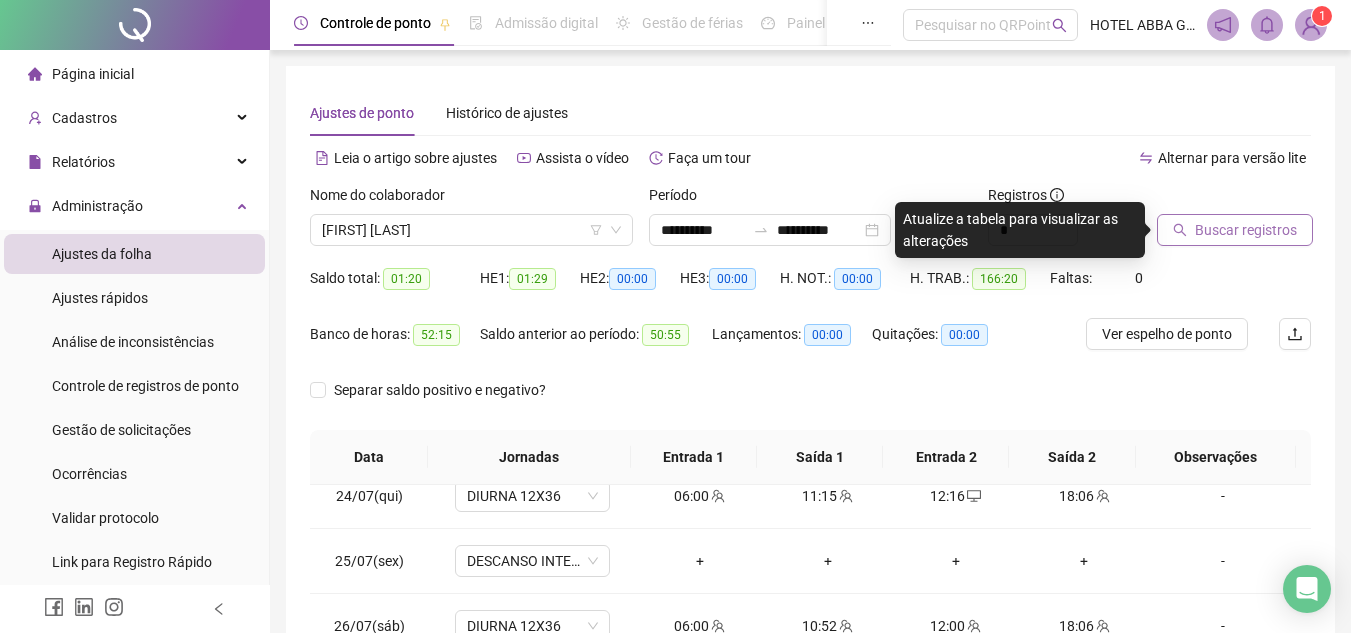 click on "Buscar registros" at bounding box center (1246, 230) 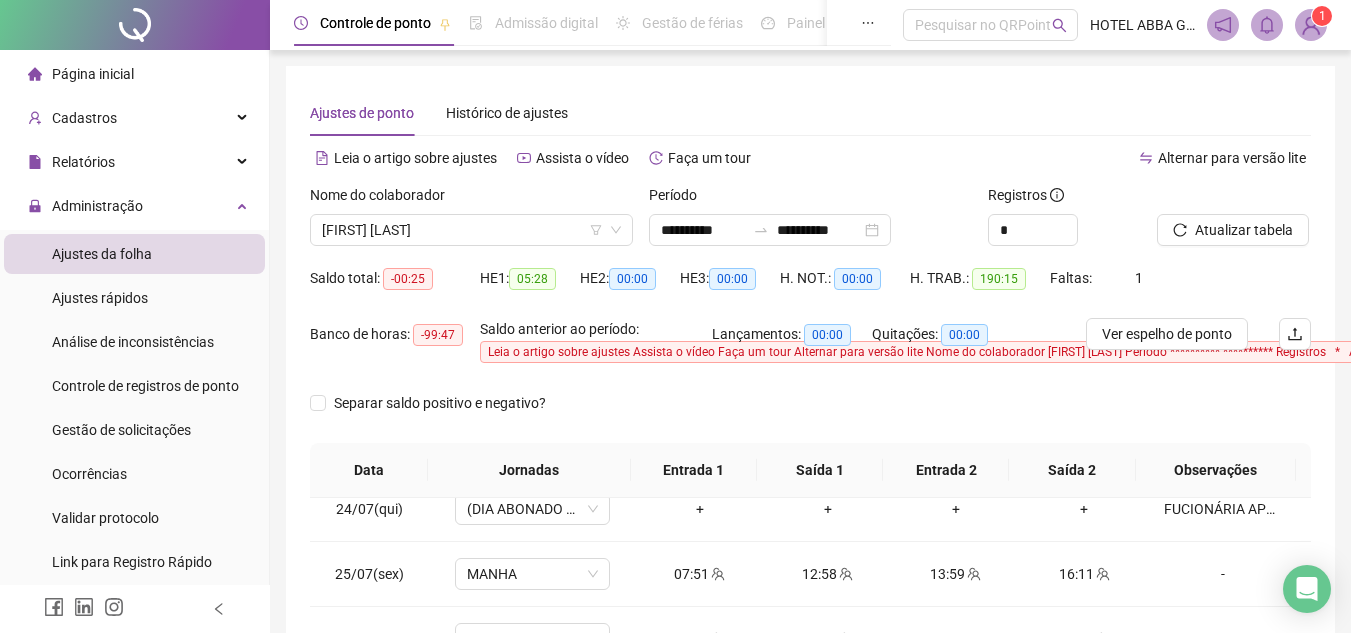 scroll, scrollTop: 389, scrollLeft: 0, axis: vertical 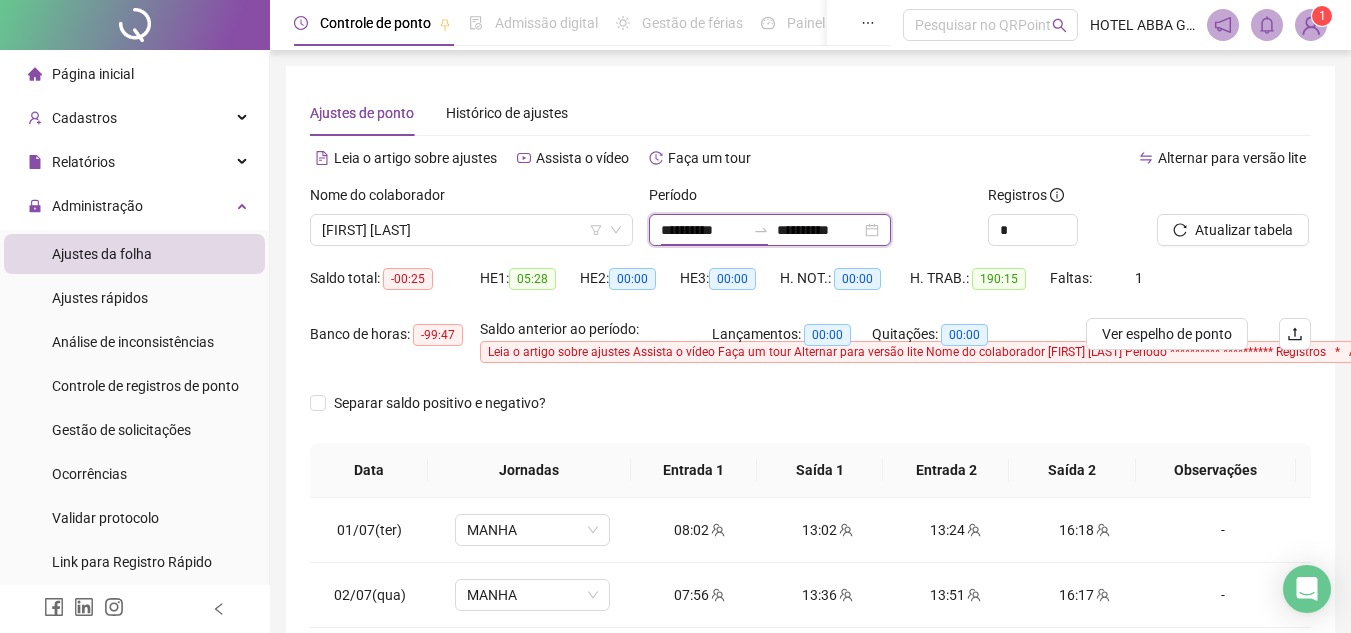 click on "**********" at bounding box center (703, 230) 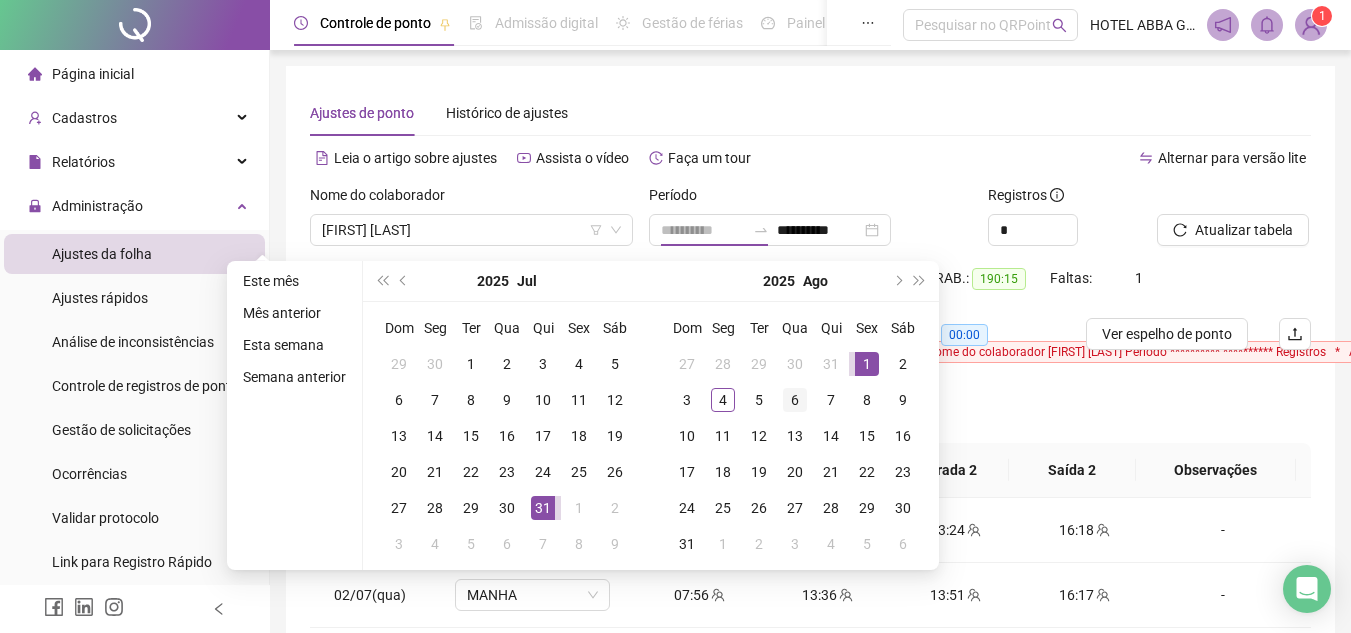 drag, startPoint x: 869, startPoint y: 357, endPoint x: 805, endPoint y: 383, distance: 69.079666 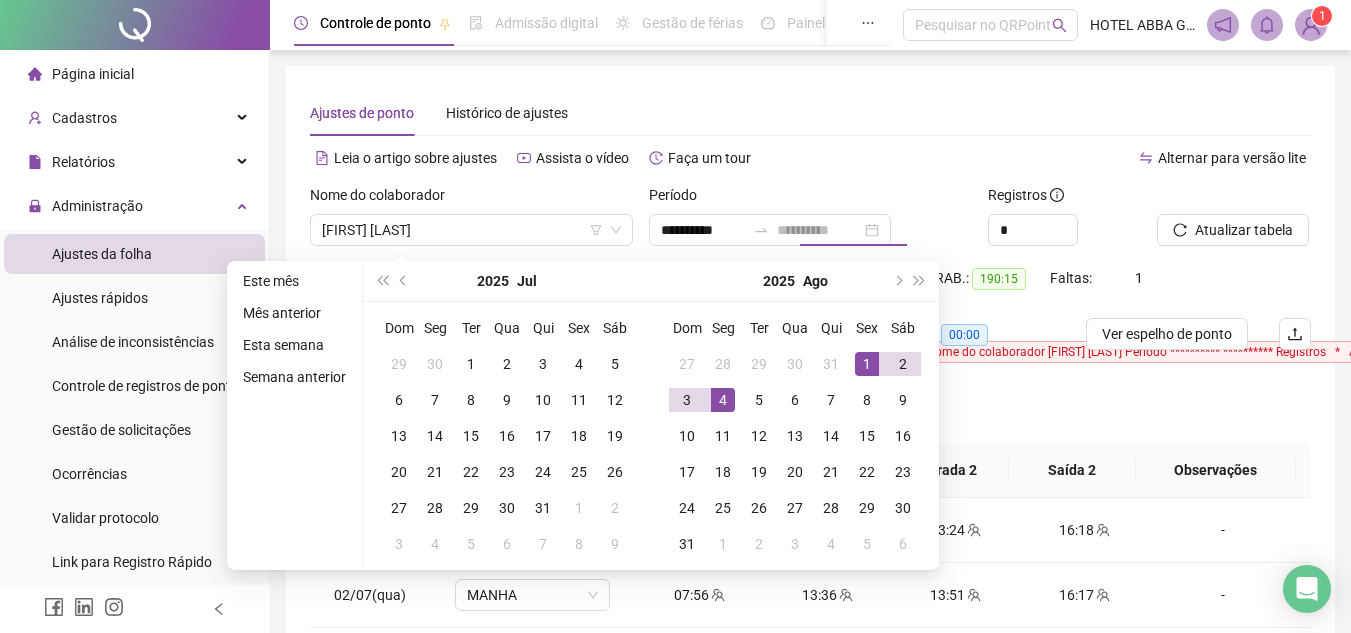 click on "4" at bounding box center [723, 400] 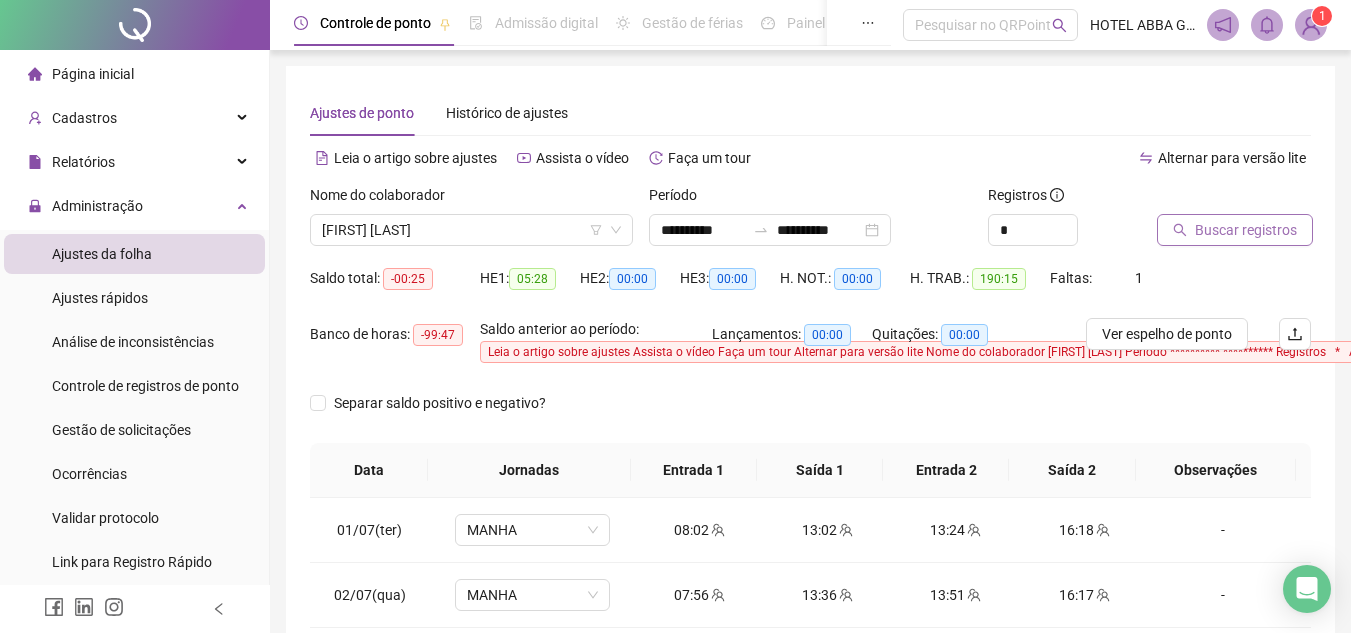 click on "Buscar registros" at bounding box center [1235, 230] 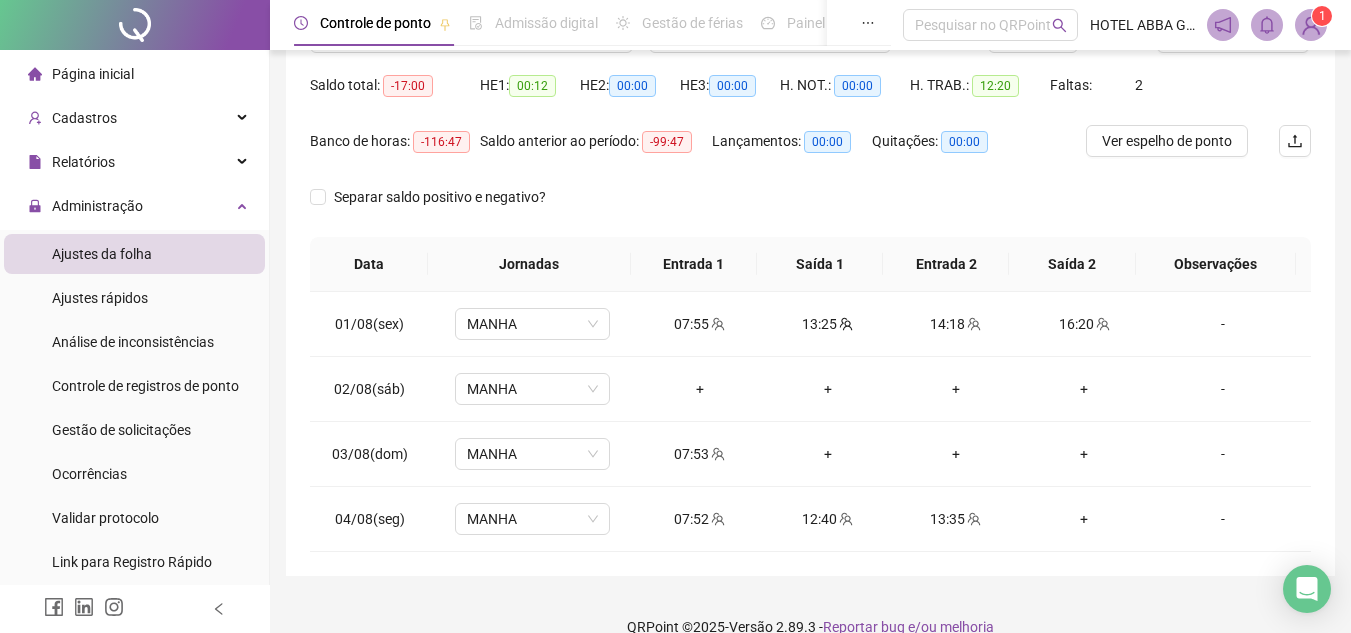 scroll, scrollTop: 222, scrollLeft: 0, axis: vertical 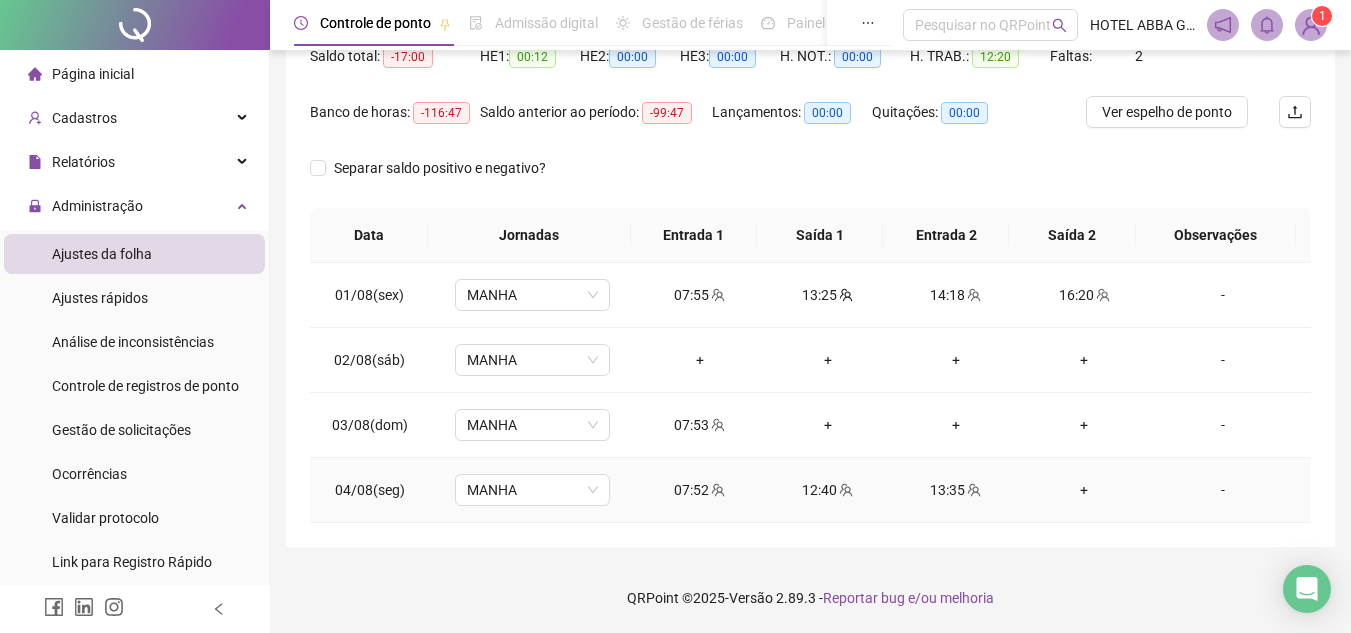 click on "+" at bounding box center (1084, 490) 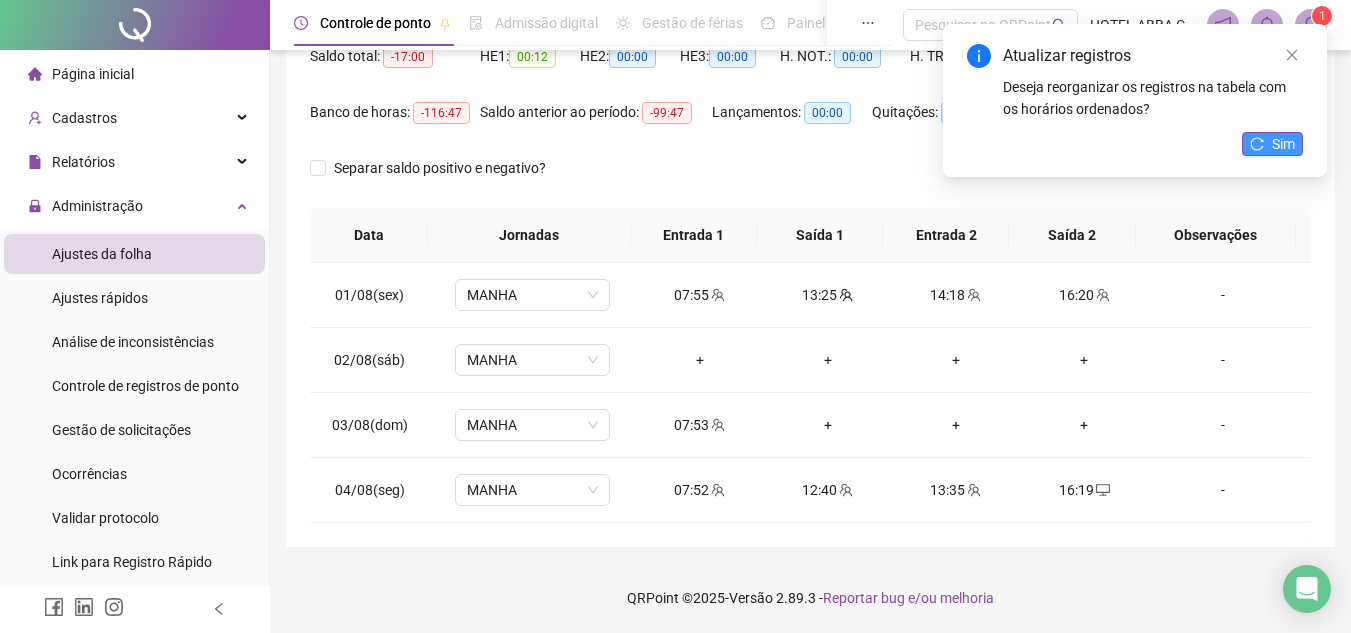 click on "Sim" at bounding box center (1283, 144) 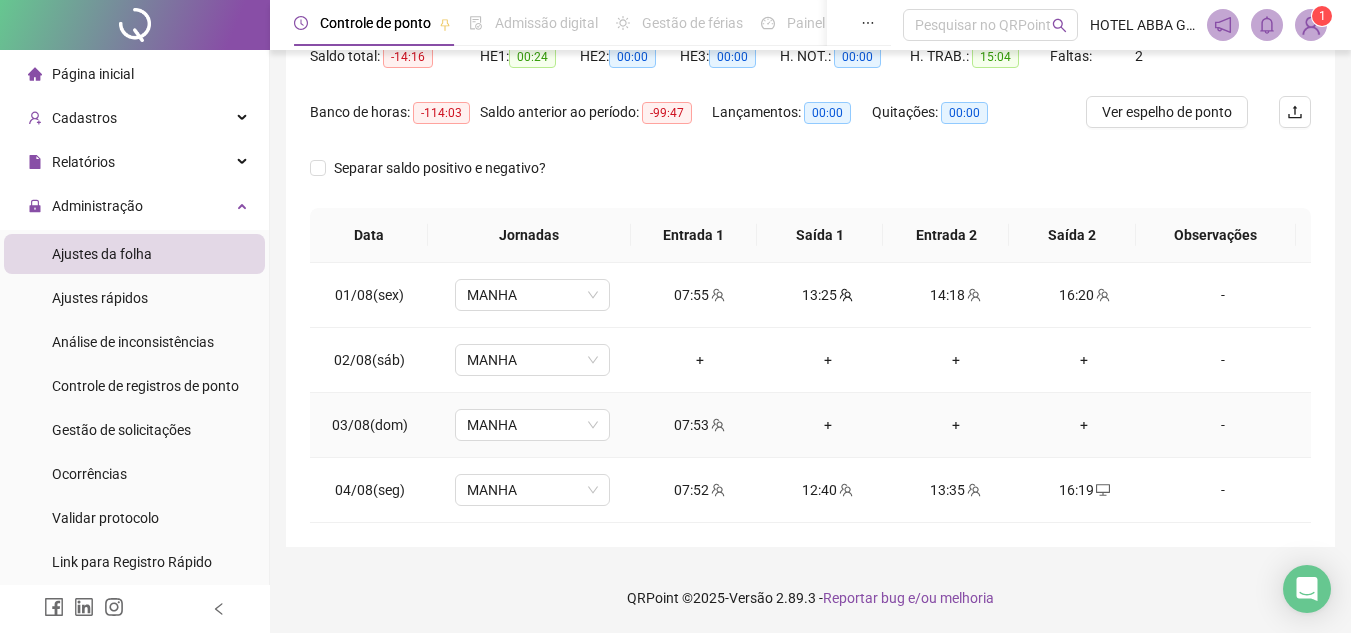 click on "+" at bounding box center (828, 425) 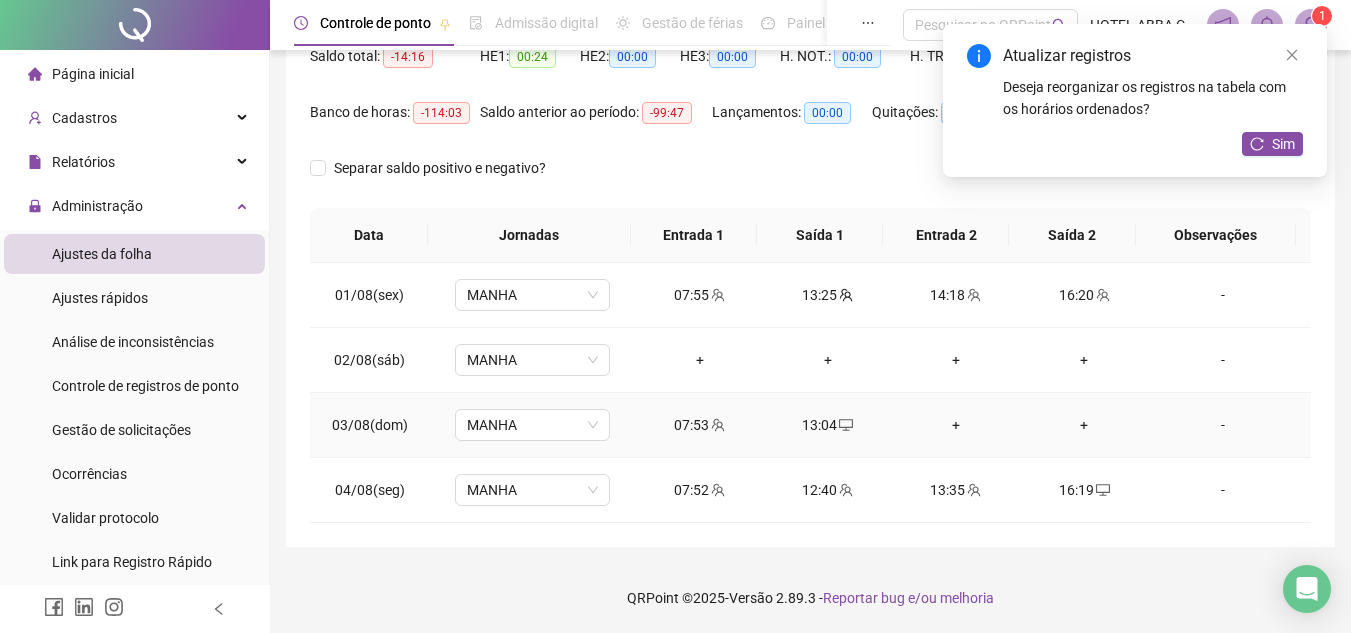 click on "+" at bounding box center [956, 425] 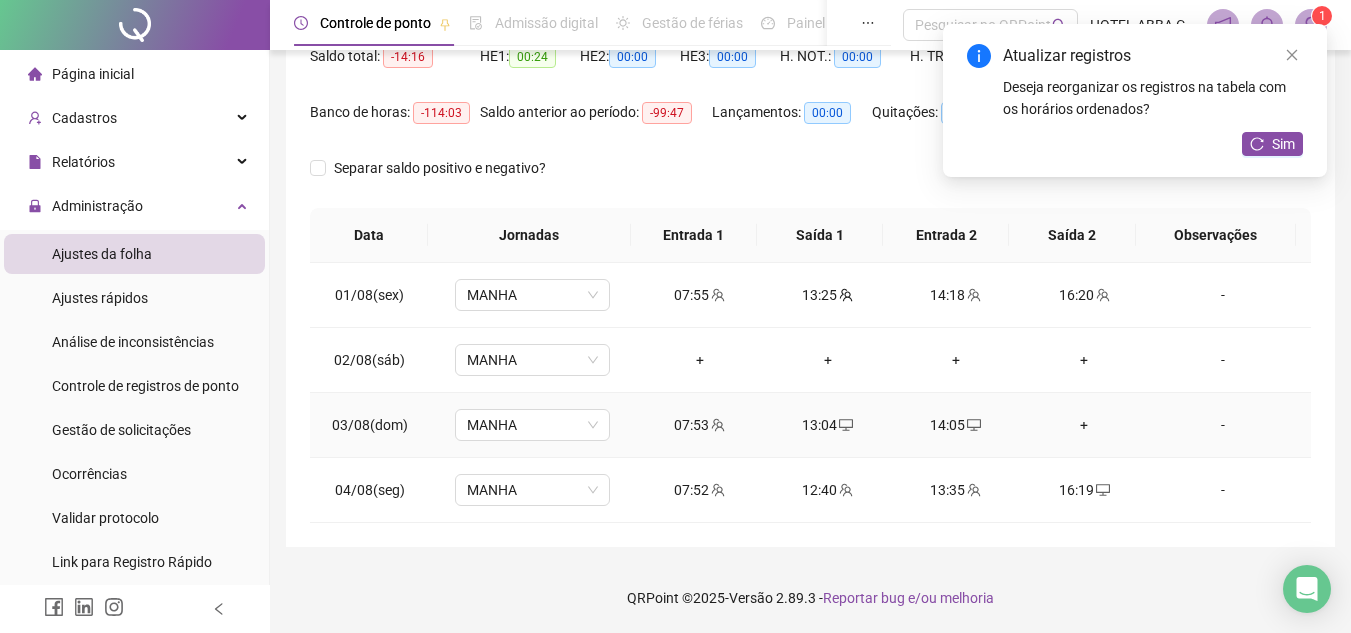 click on "+" at bounding box center [1084, 425] 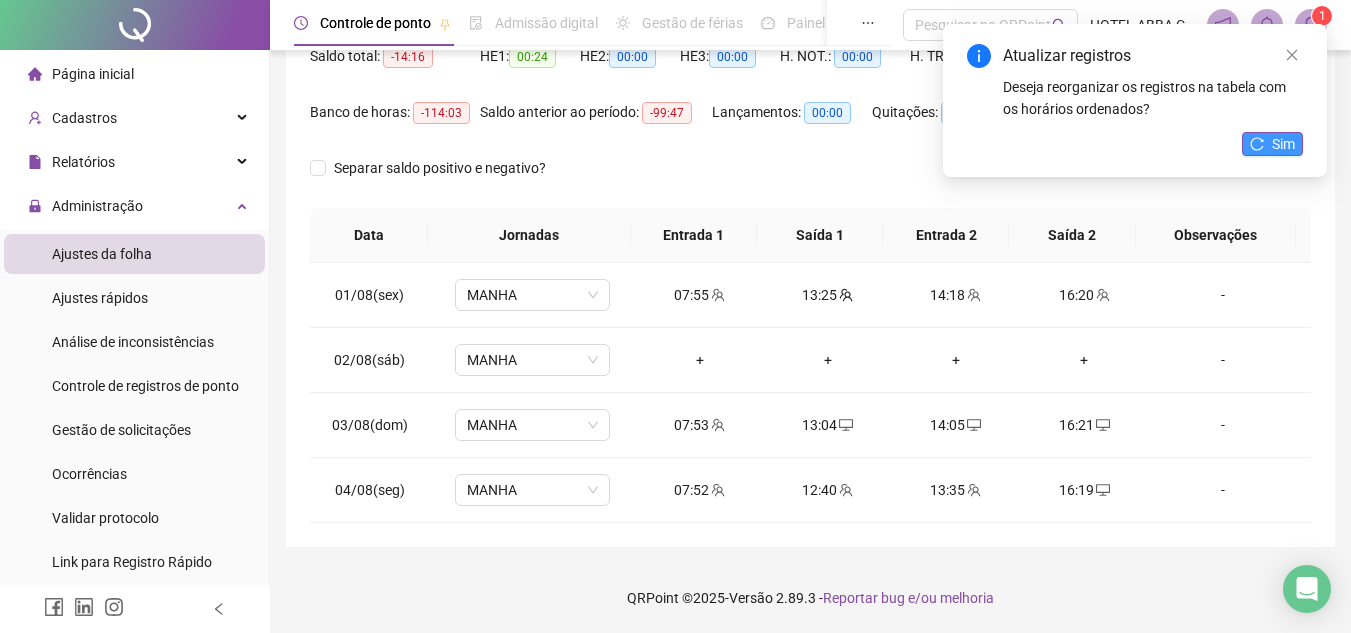 click on "Sim" at bounding box center (1283, 144) 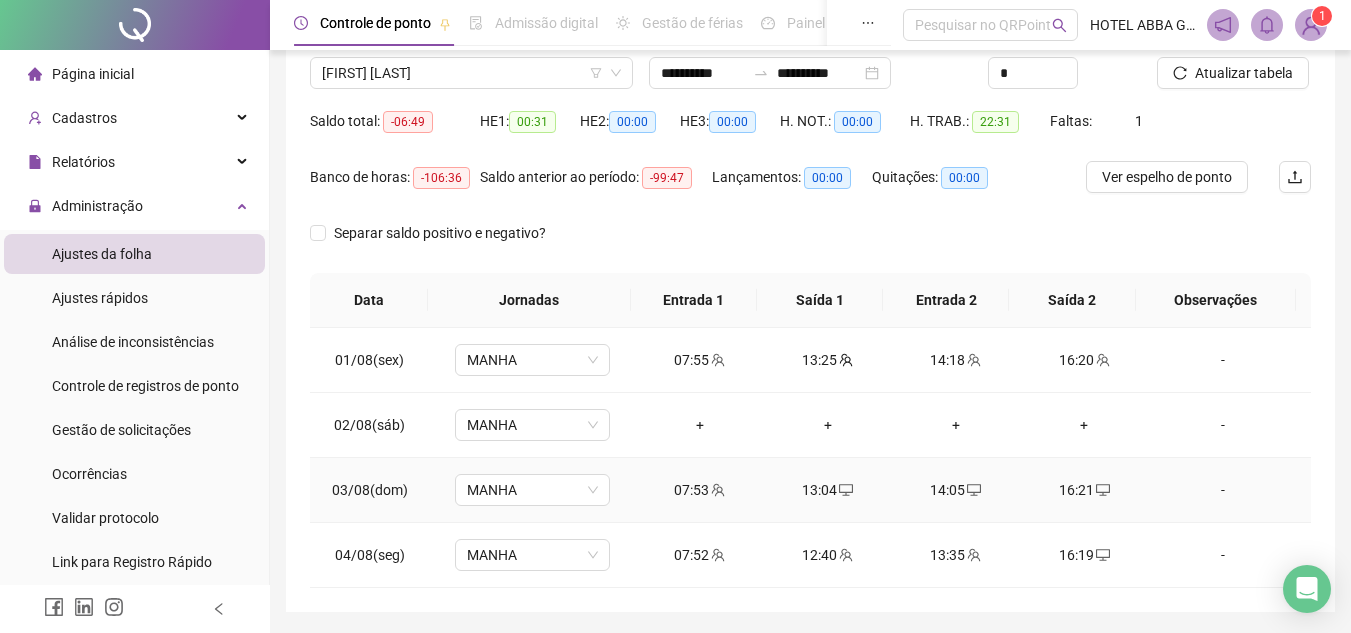 scroll, scrollTop: 122, scrollLeft: 0, axis: vertical 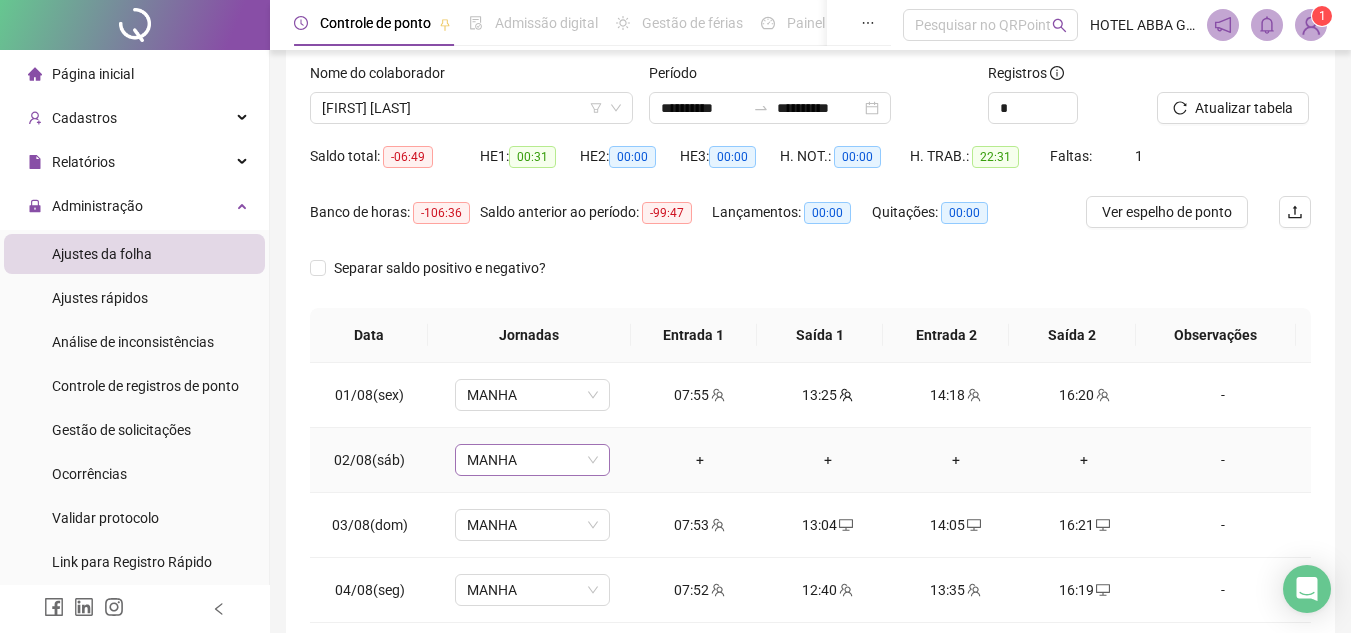click on "MANHA" at bounding box center (532, 460) 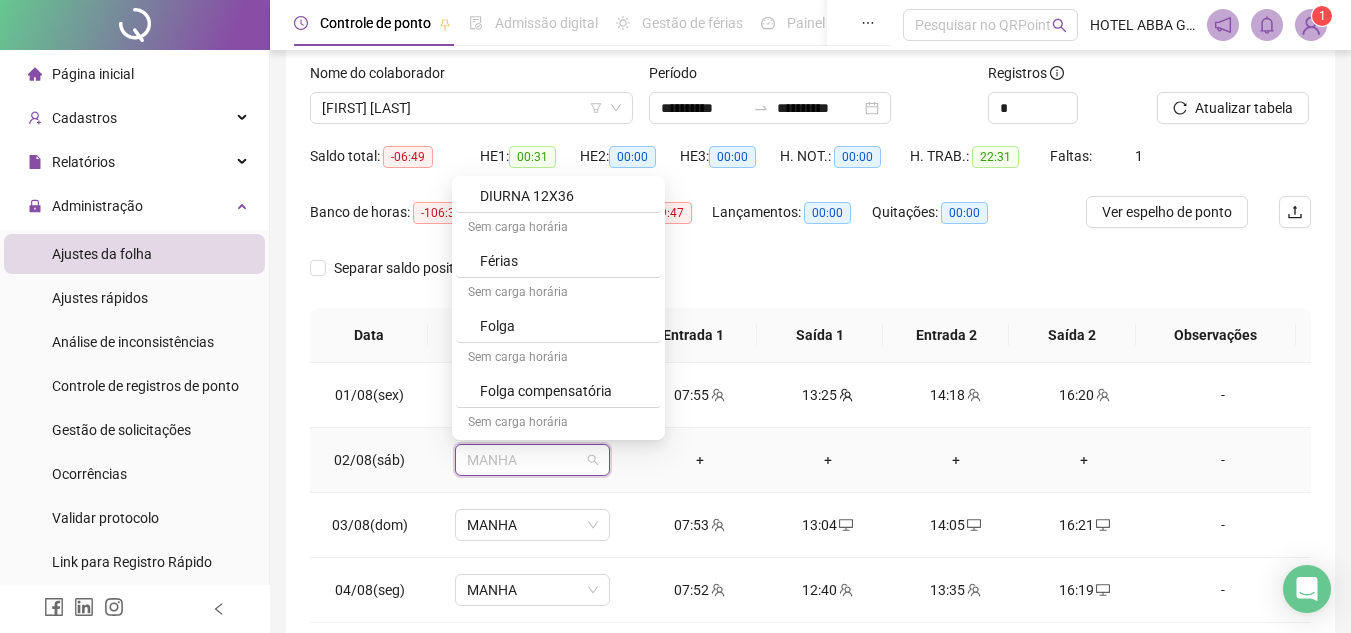 scroll, scrollTop: 885, scrollLeft: 0, axis: vertical 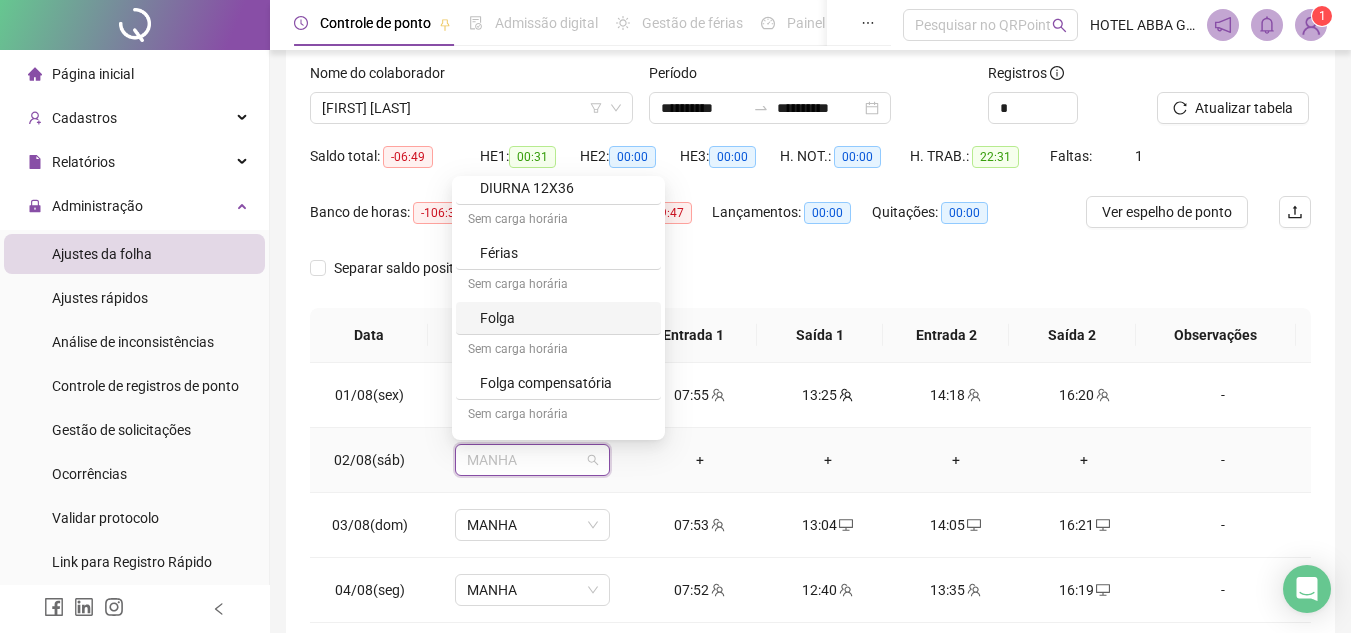 click on "Folga" at bounding box center (564, 318) 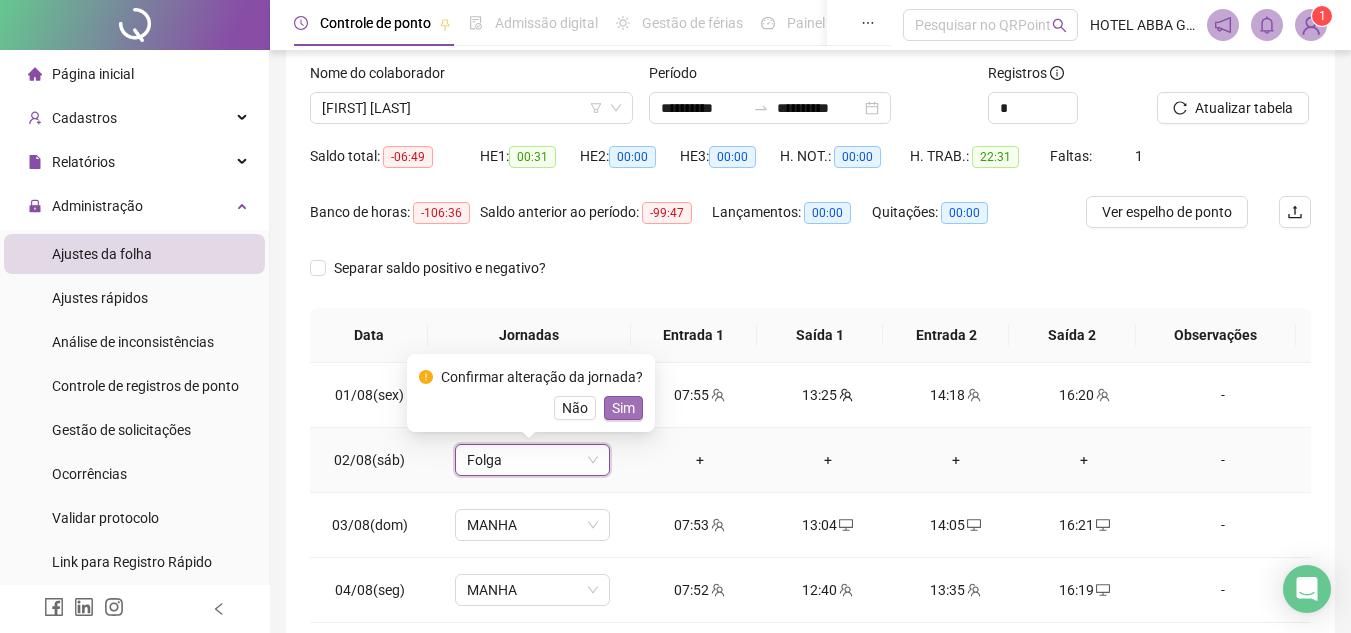 click on "Sim" at bounding box center (623, 408) 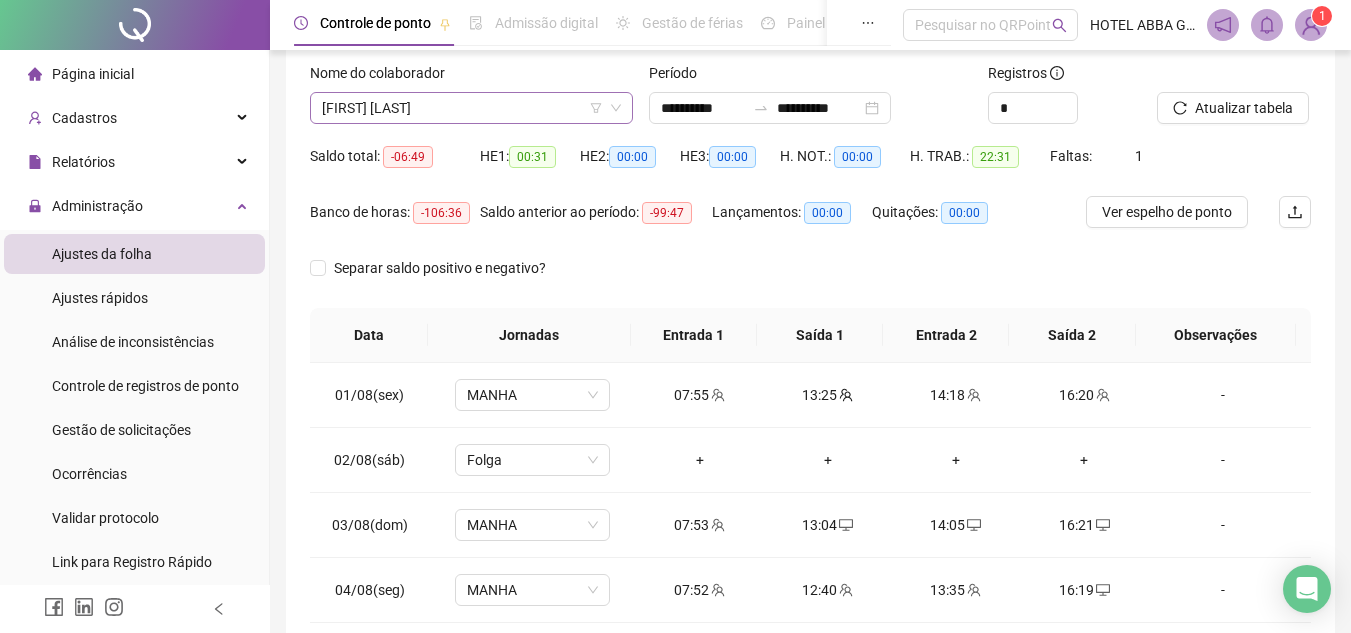 click 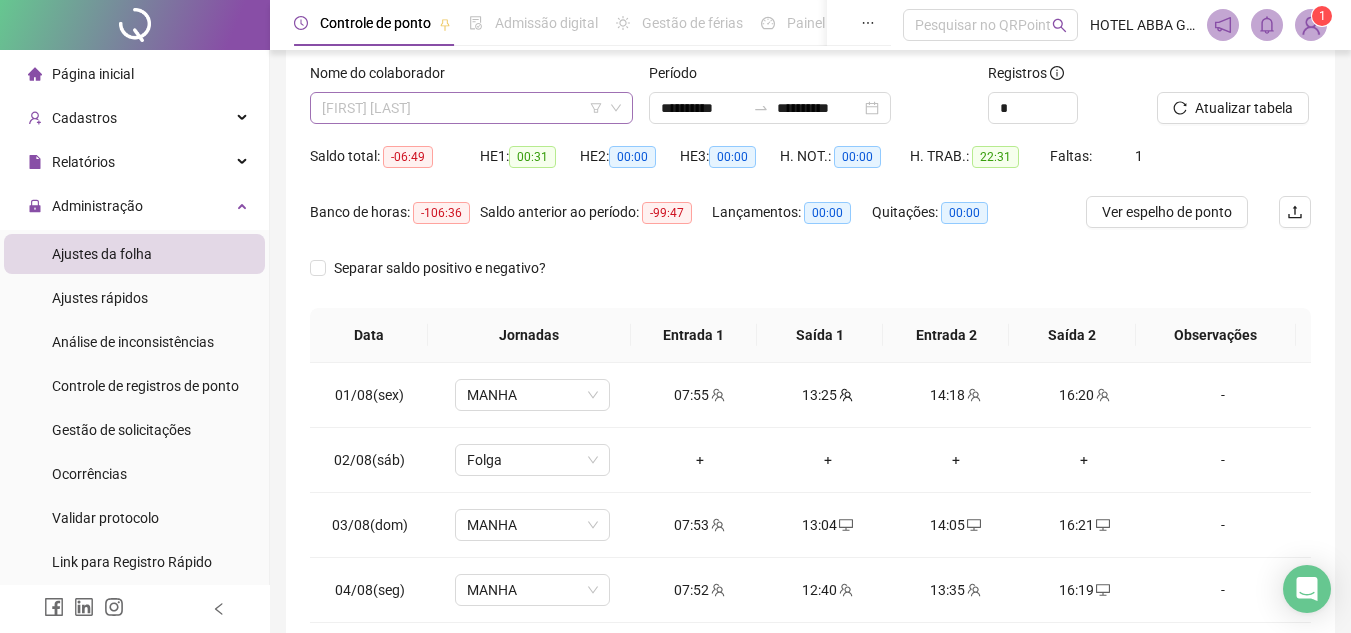 click on "[FIRST] [LAST]" at bounding box center (471, 108) 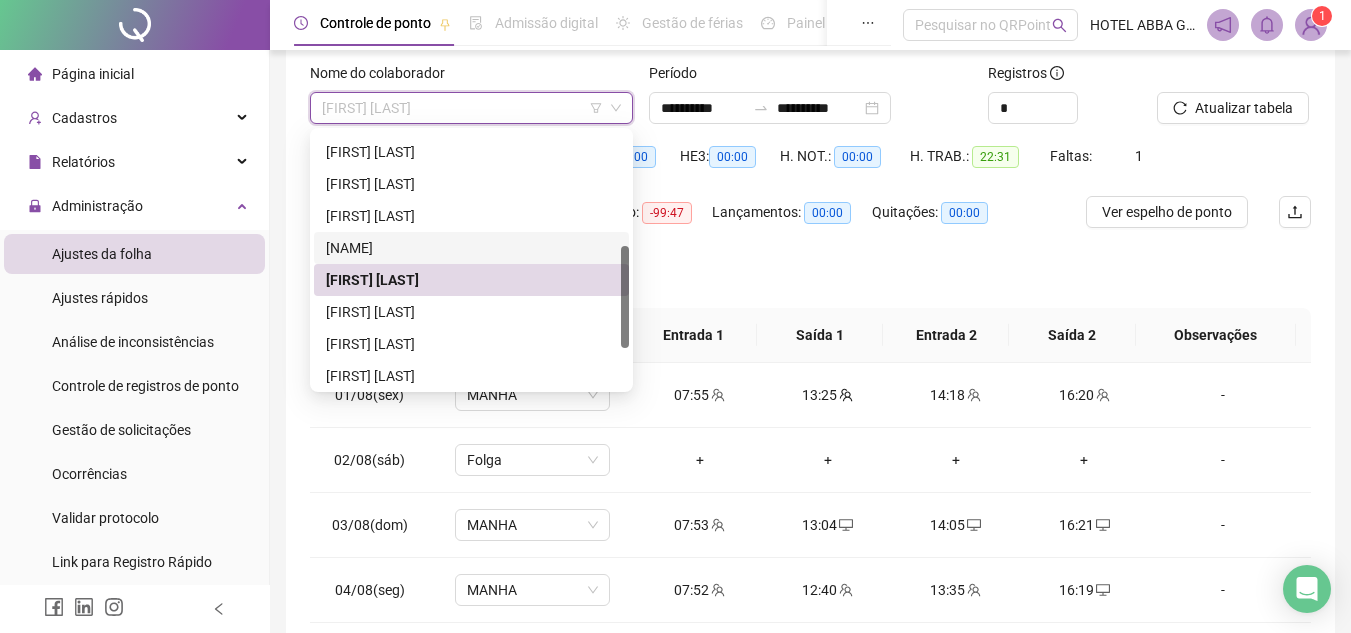 scroll, scrollTop: 184, scrollLeft: 0, axis: vertical 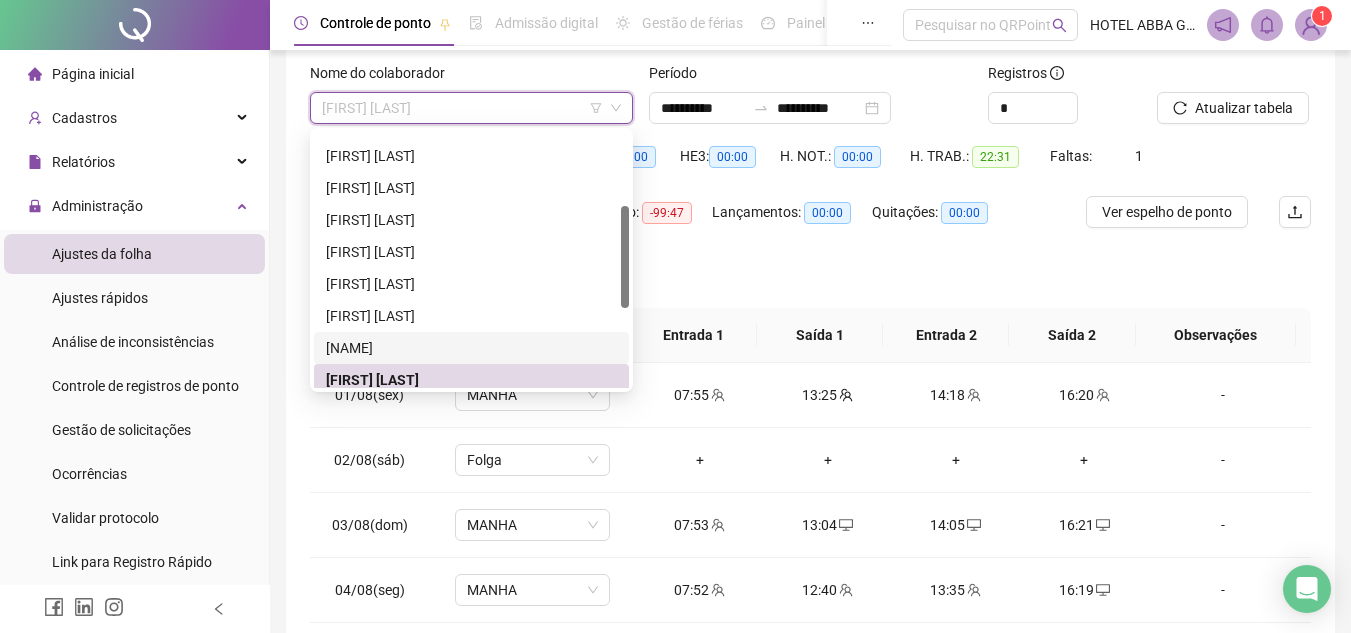 click on "[NAME]" at bounding box center (471, 348) 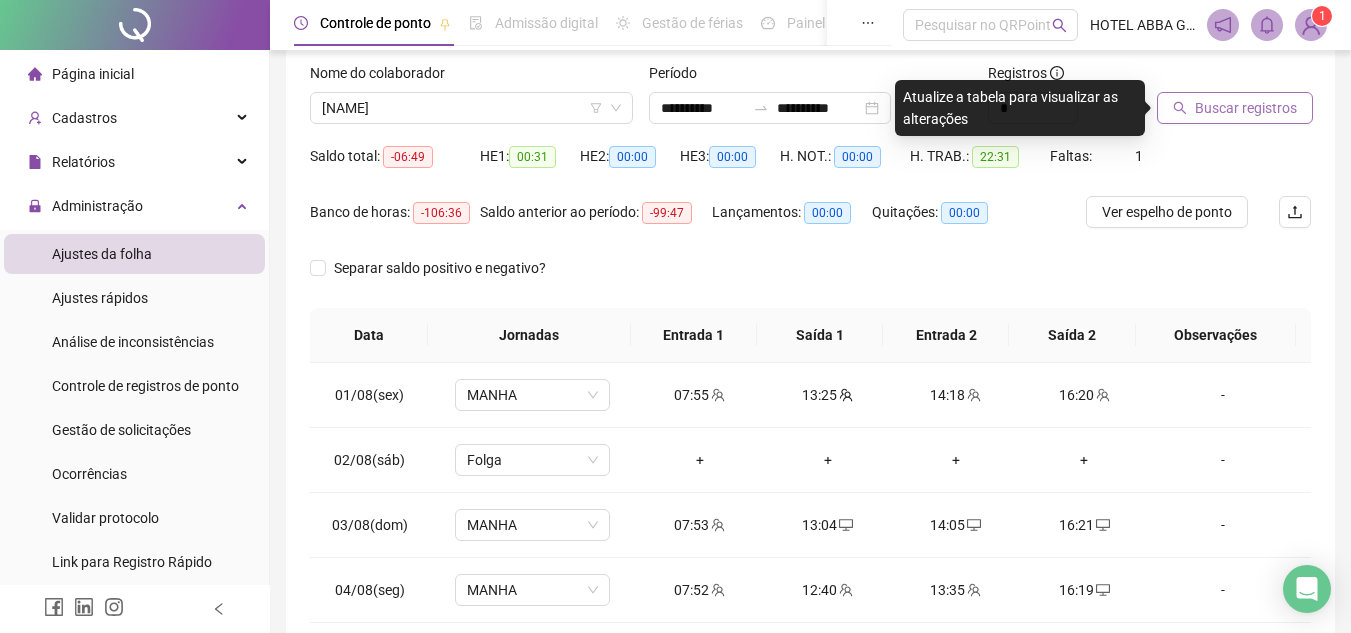 click on "Buscar registros" at bounding box center [1235, 108] 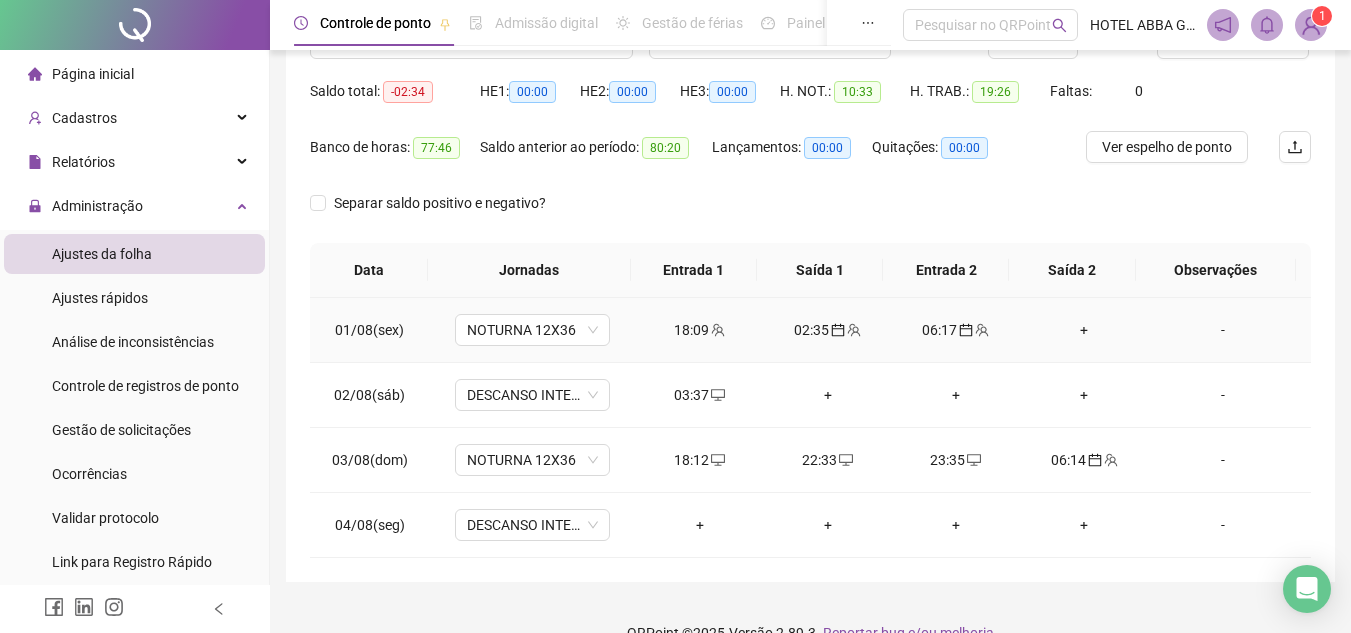 scroll, scrollTop: 222, scrollLeft: 0, axis: vertical 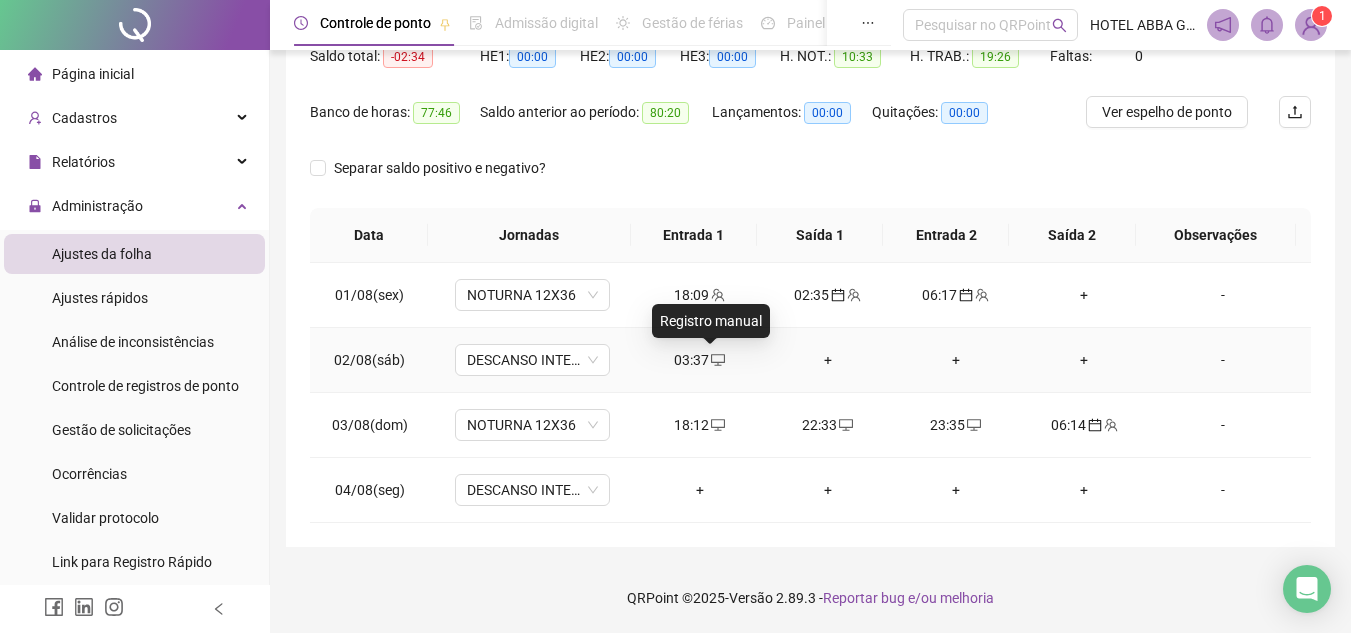 click 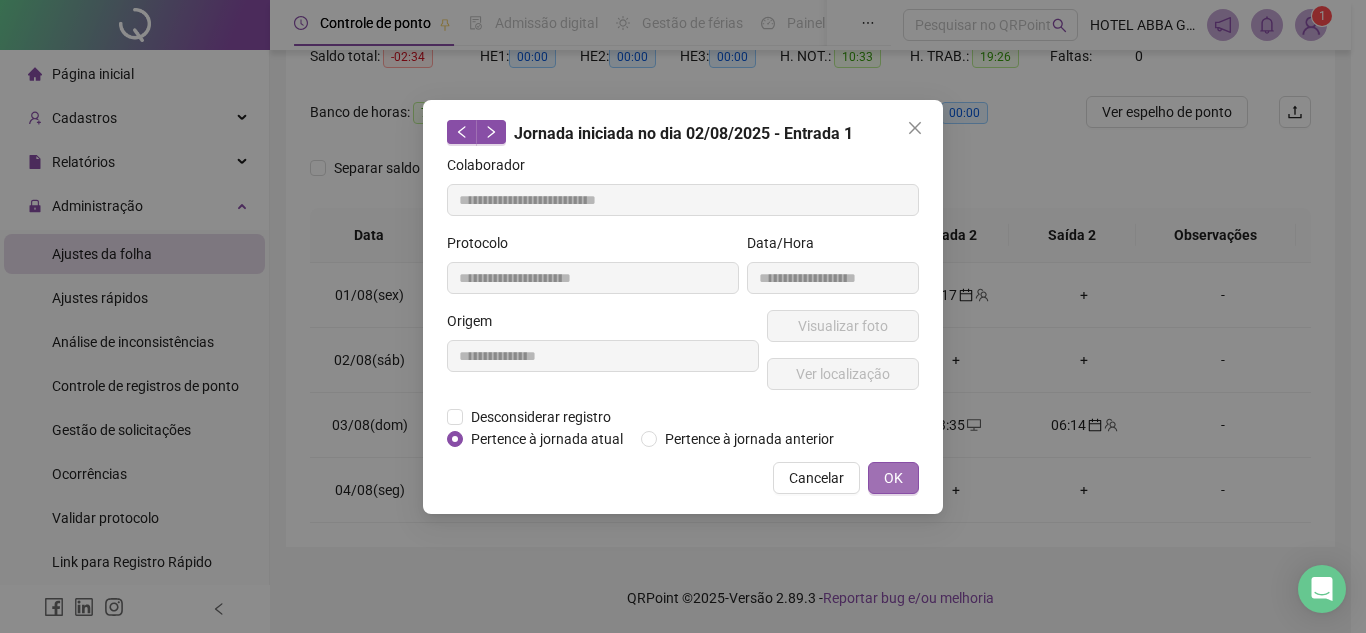 click on "OK" at bounding box center [893, 478] 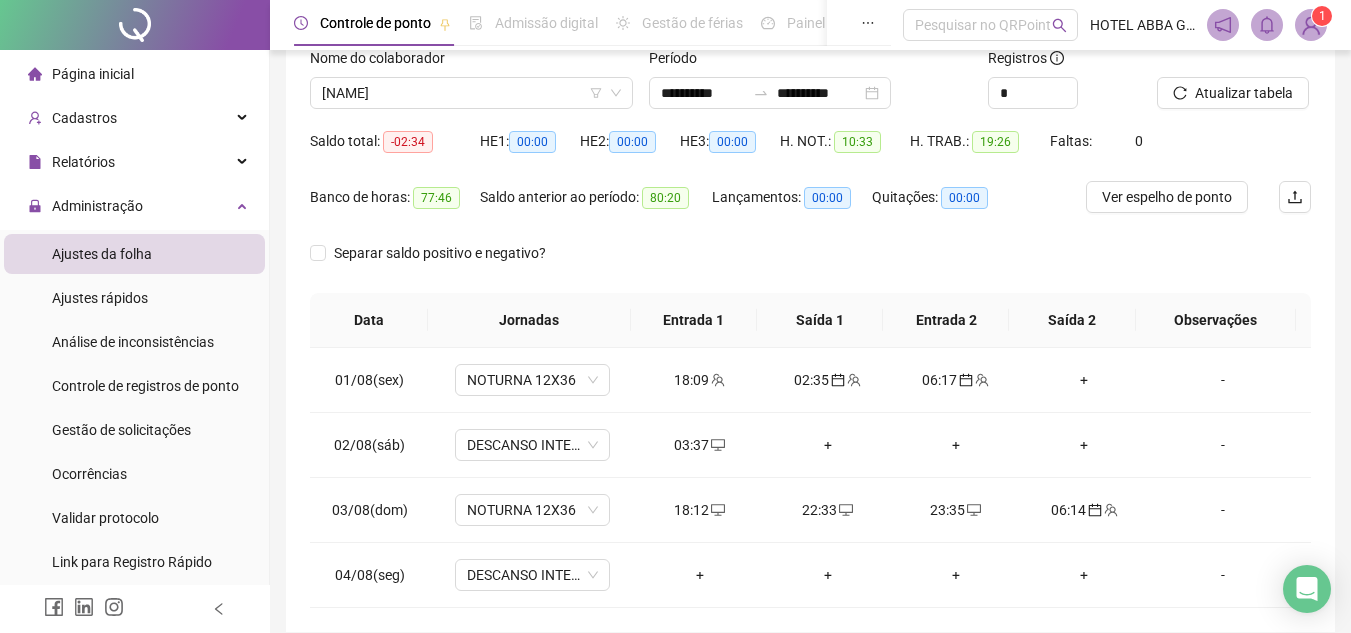 scroll, scrollTop: 135, scrollLeft: 0, axis: vertical 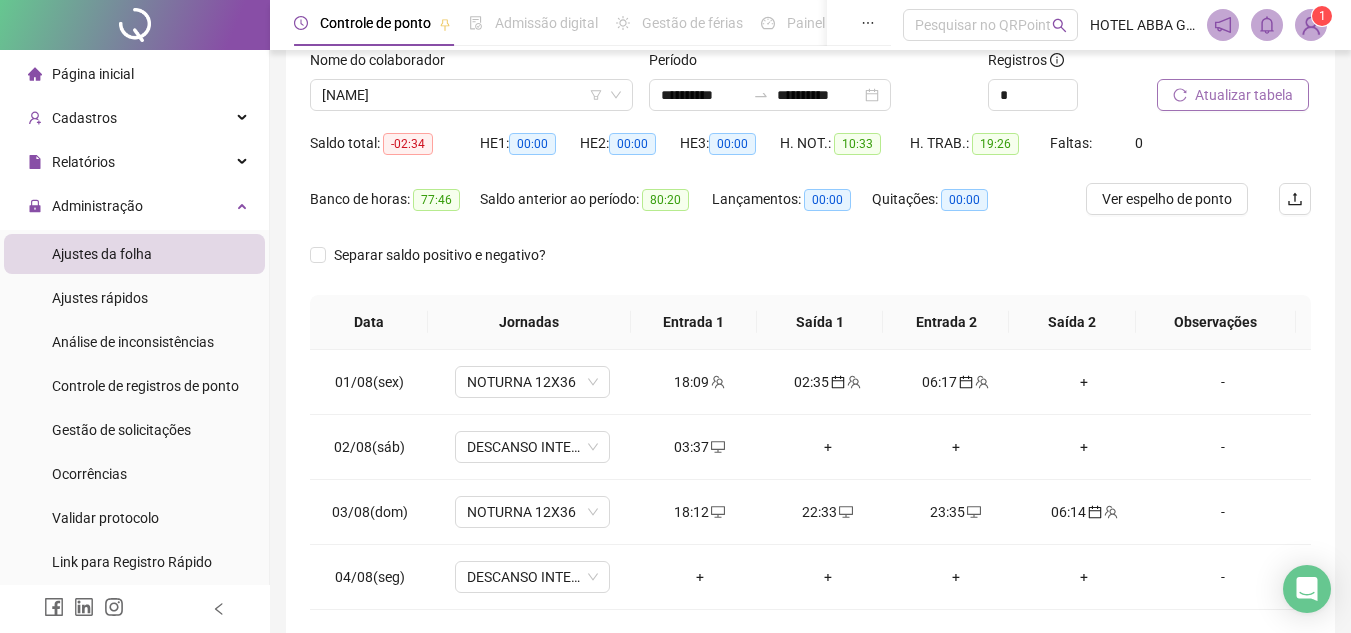 click on "Atualizar tabela" at bounding box center (1244, 95) 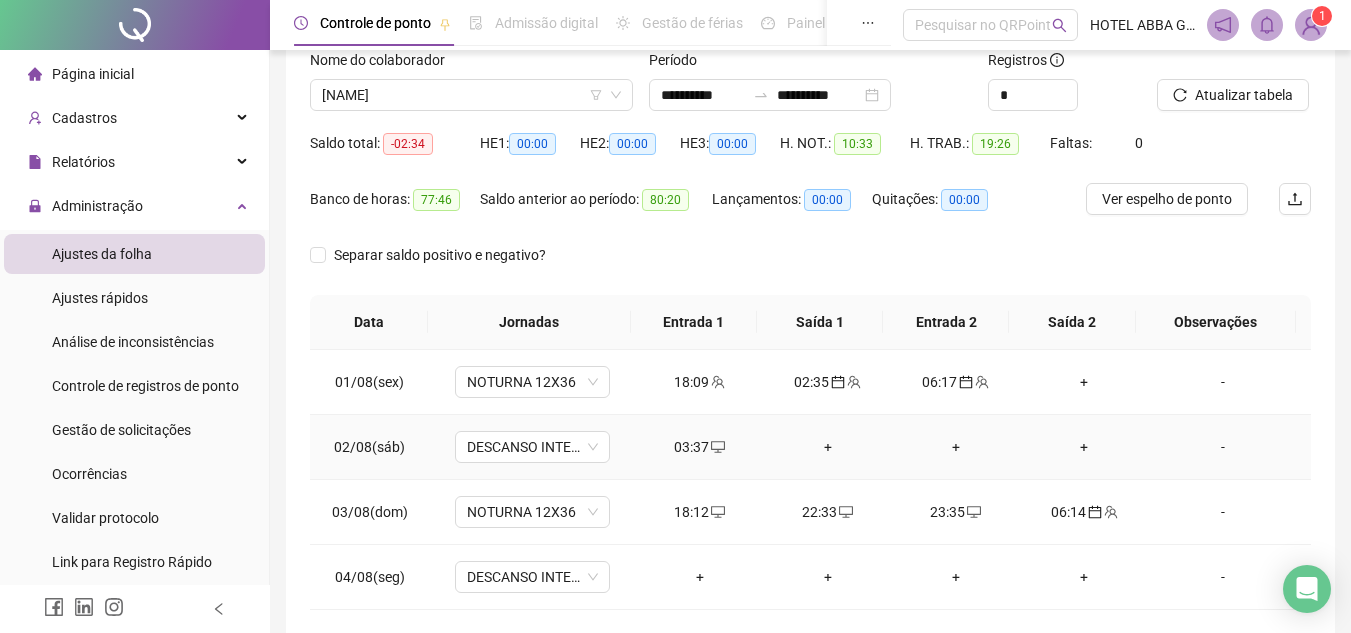 click on "03:37" at bounding box center [700, 447] 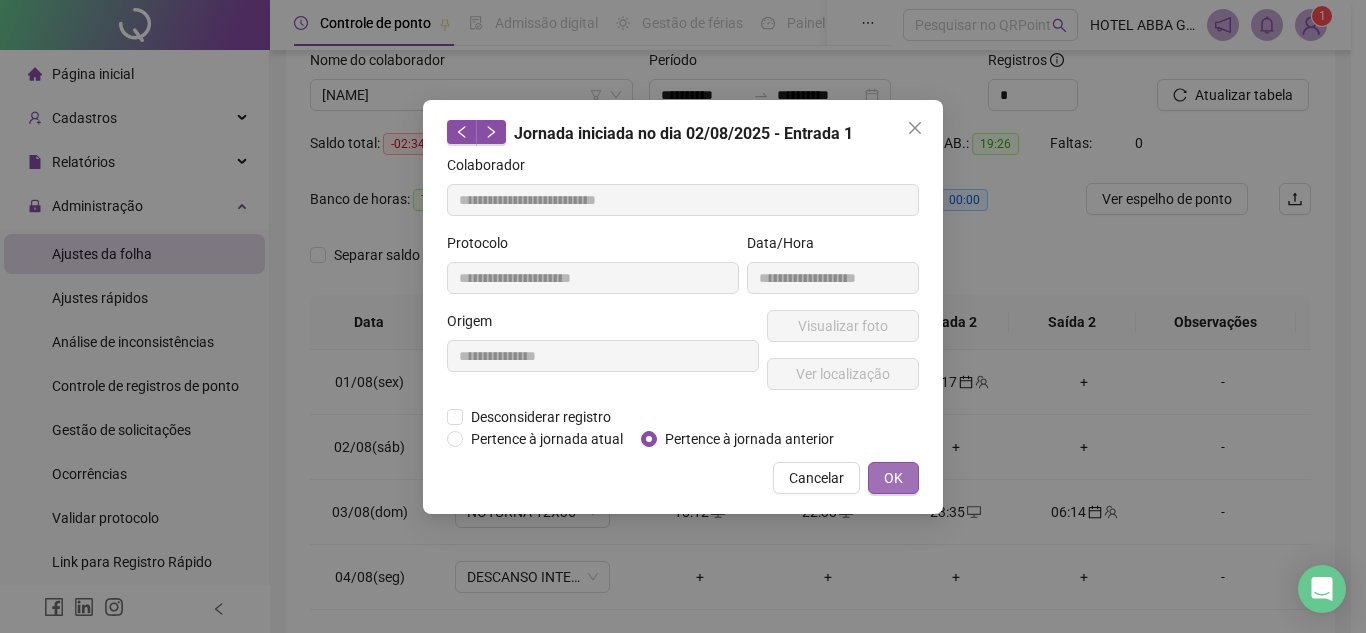 drag, startPoint x: 904, startPoint y: 478, endPoint x: 887, endPoint y: 471, distance: 18.384777 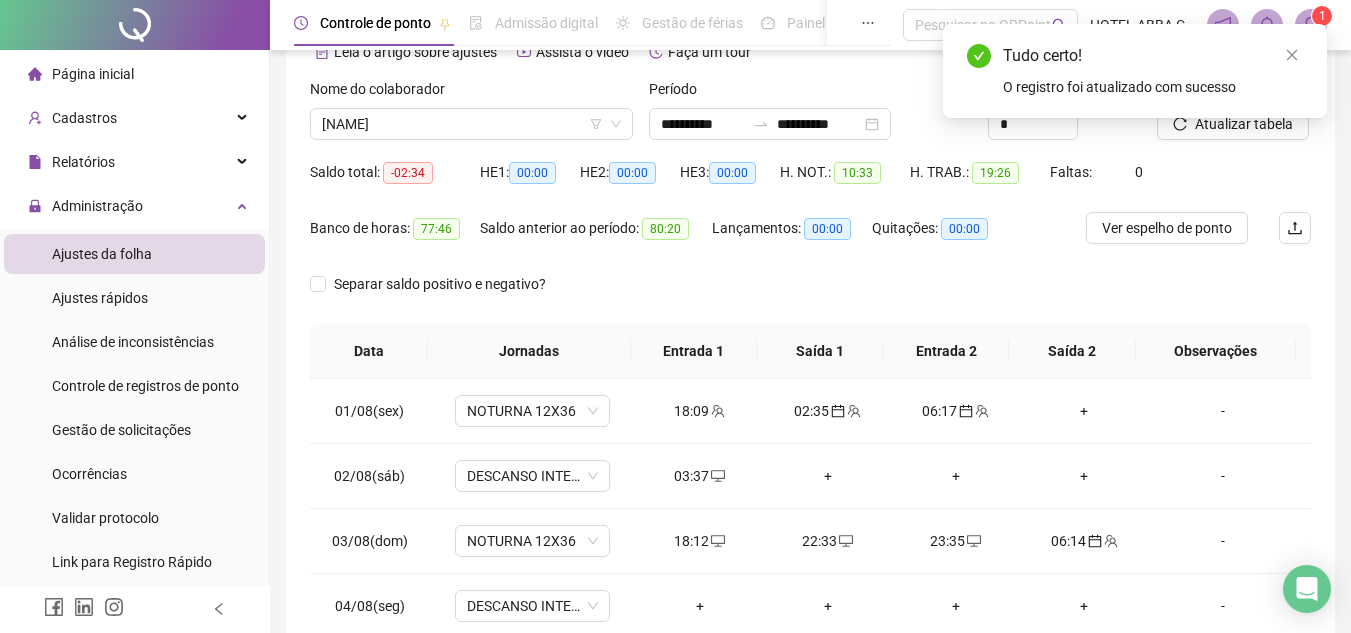 scroll, scrollTop: 96, scrollLeft: 0, axis: vertical 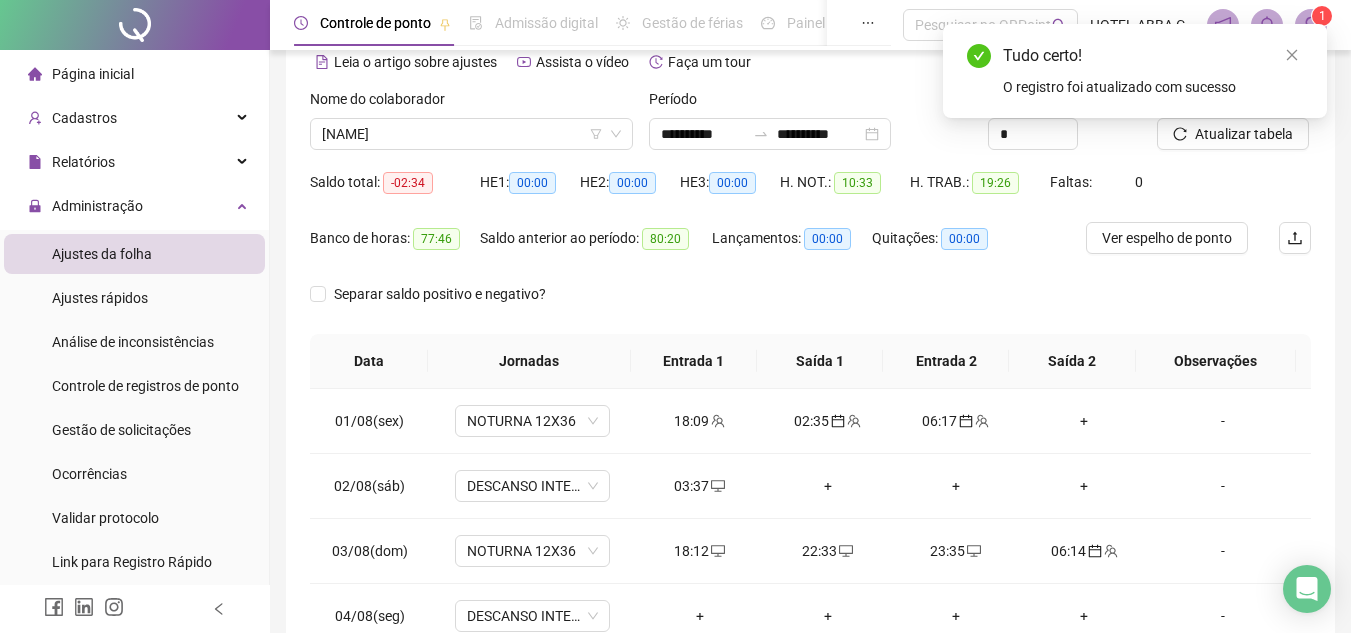 click on "**********" at bounding box center (675, 220) 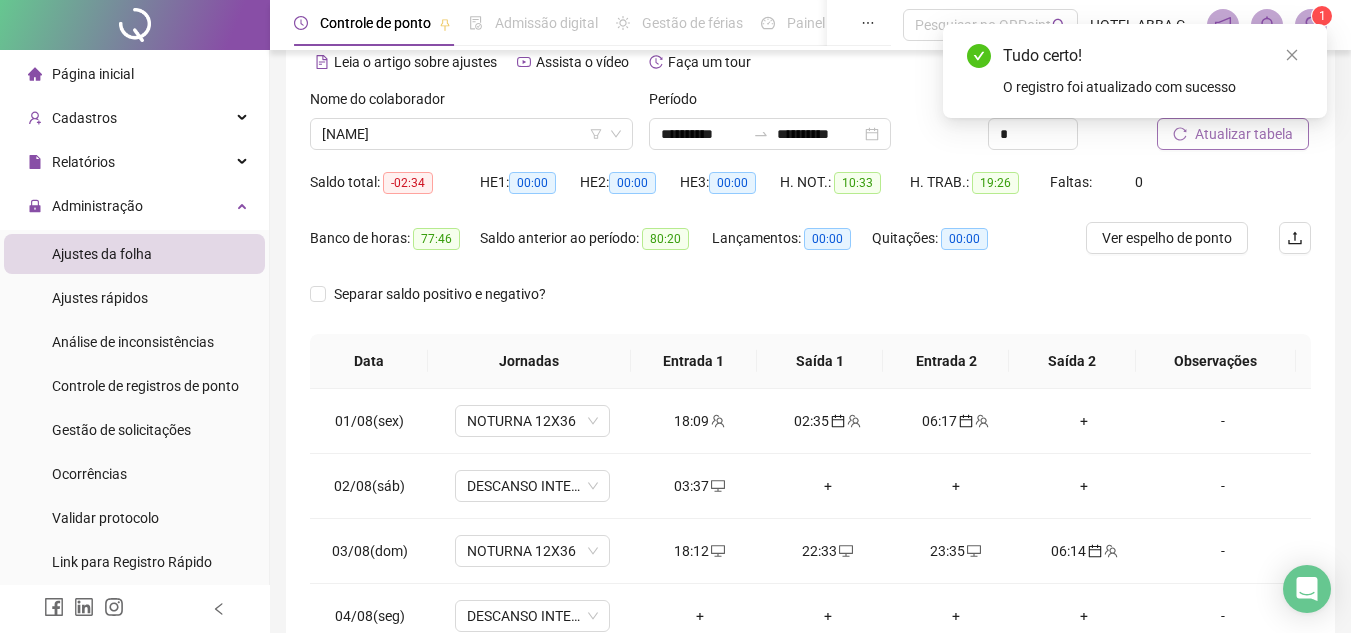 click on "Atualizar tabela" at bounding box center [1244, 134] 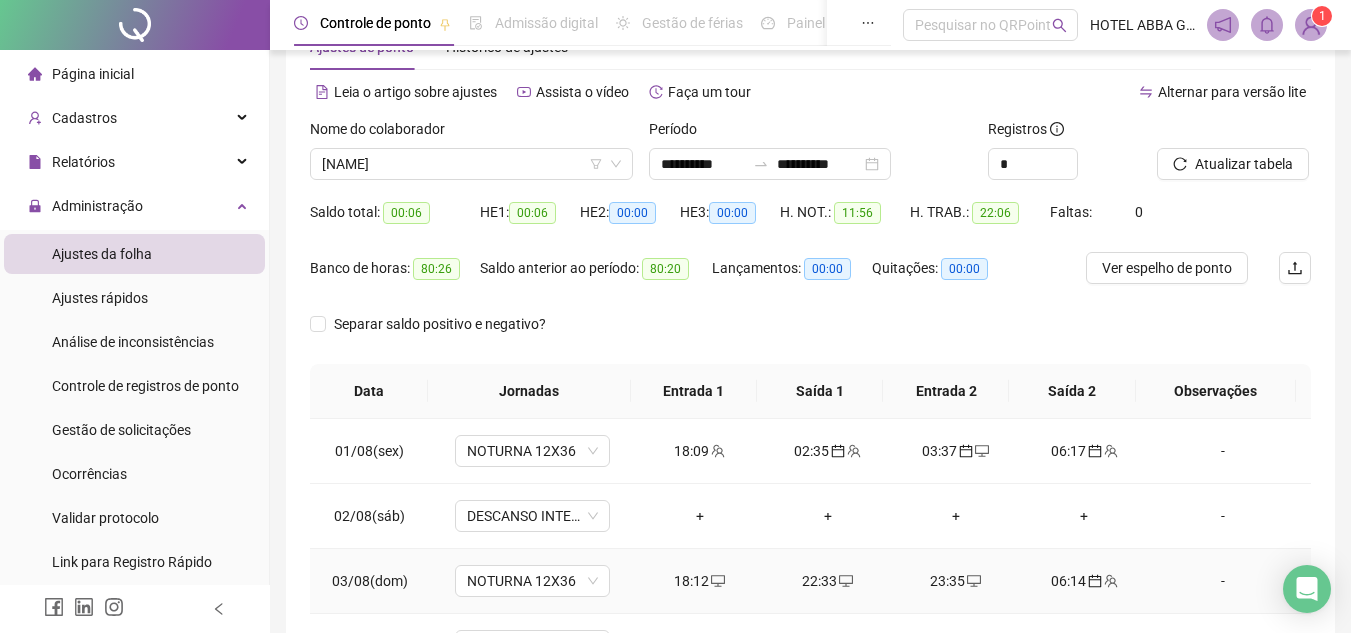 scroll, scrollTop: 22, scrollLeft: 0, axis: vertical 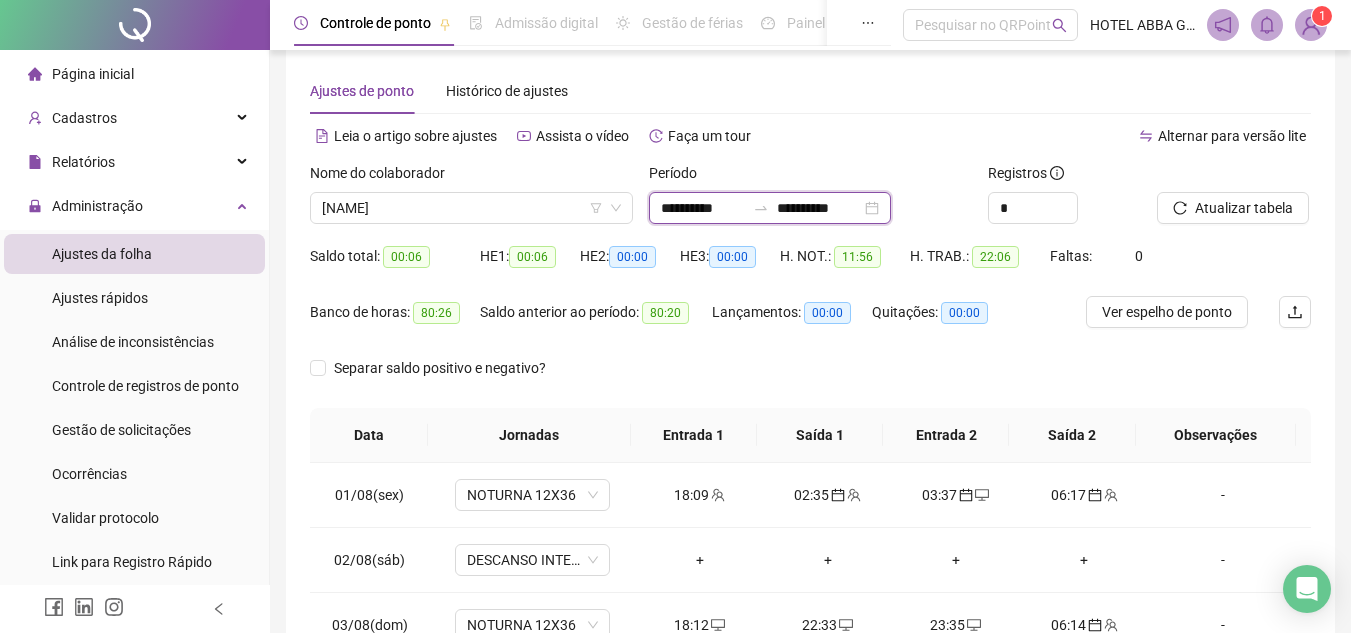 click on "**********" at bounding box center (703, 208) 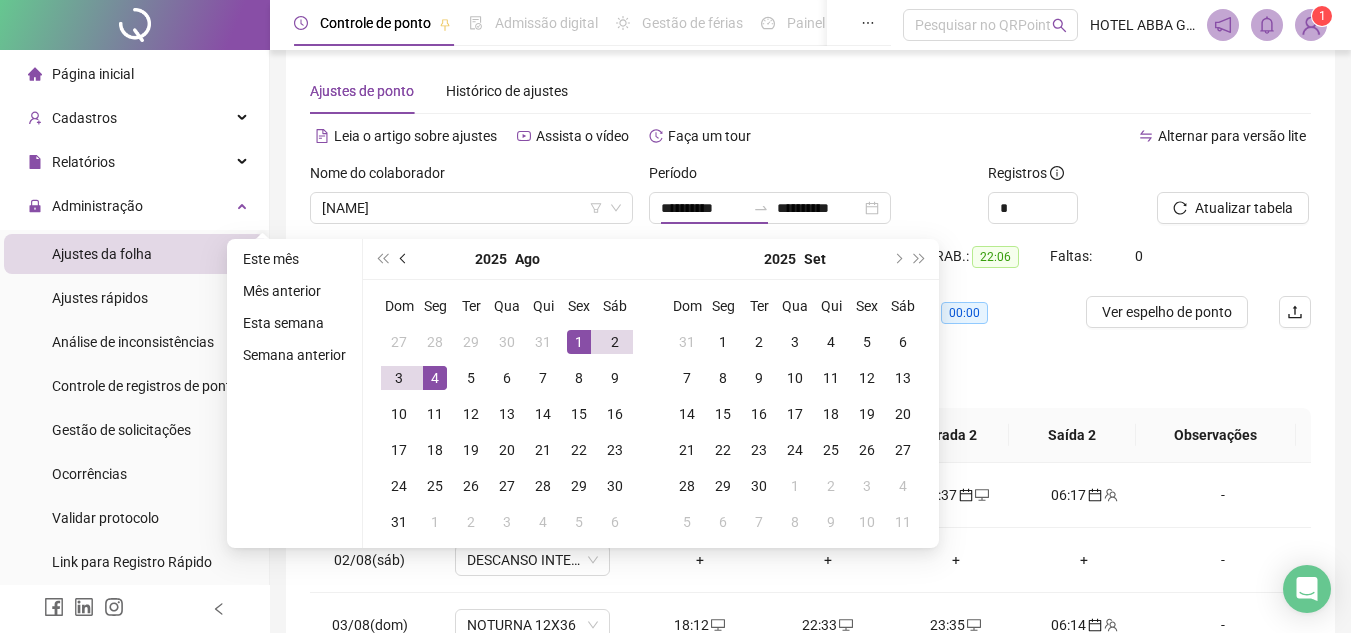 click at bounding box center (404, 259) 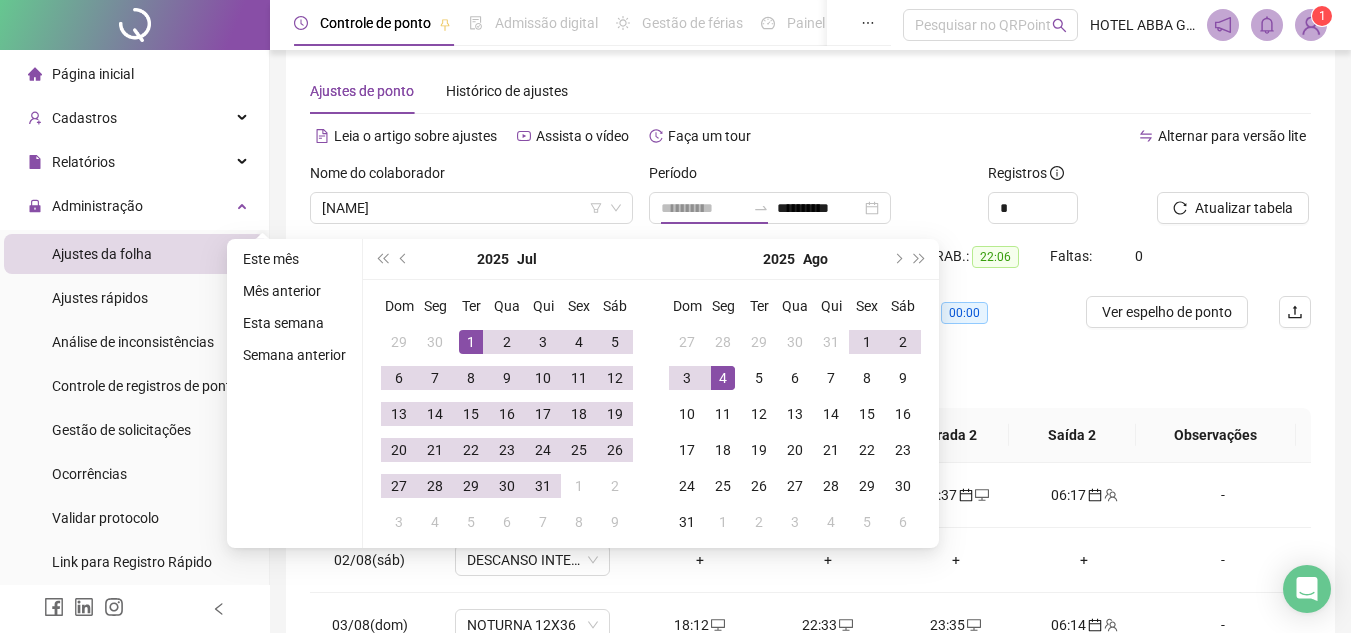 click on "1" at bounding box center (471, 342) 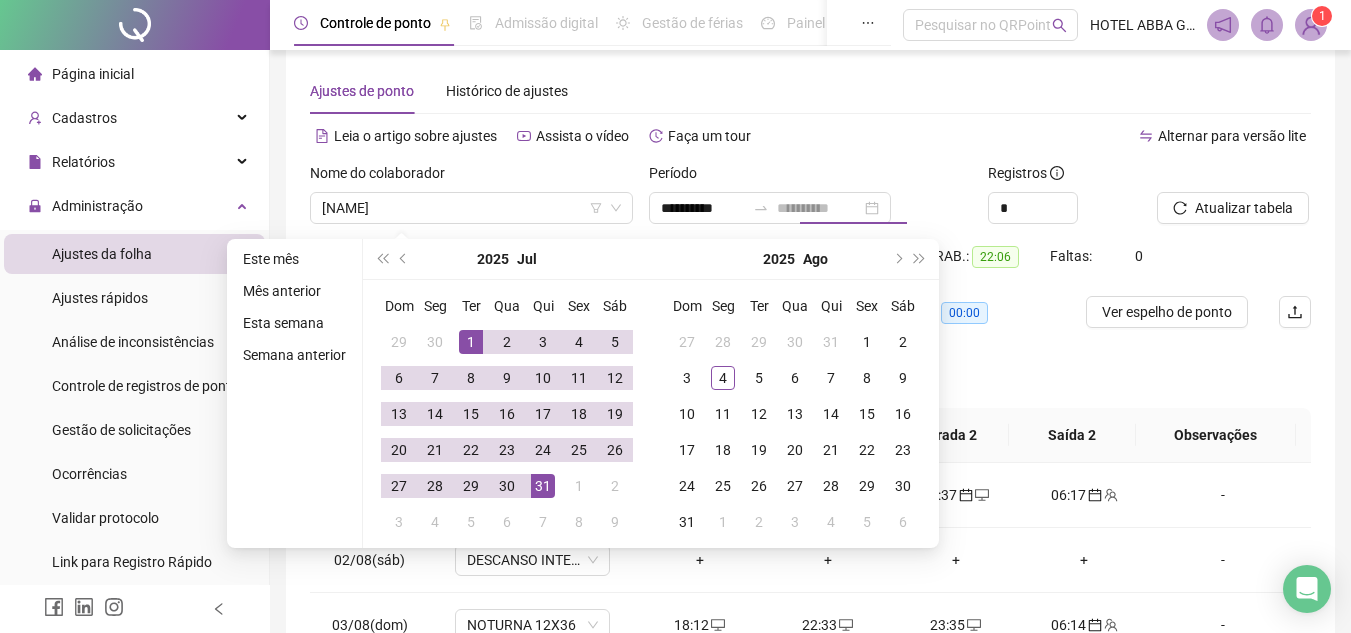 click on "31" at bounding box center [543, 486] 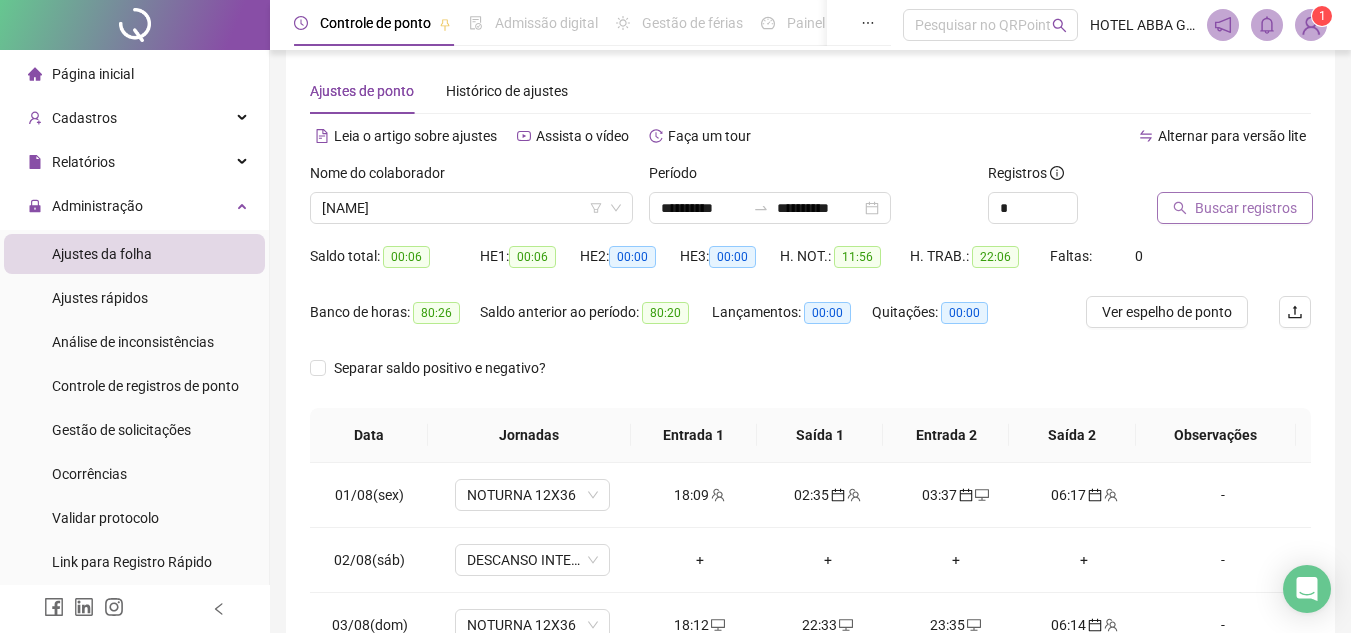 click on "Buscar registros" at bounding box center (1235, 208) 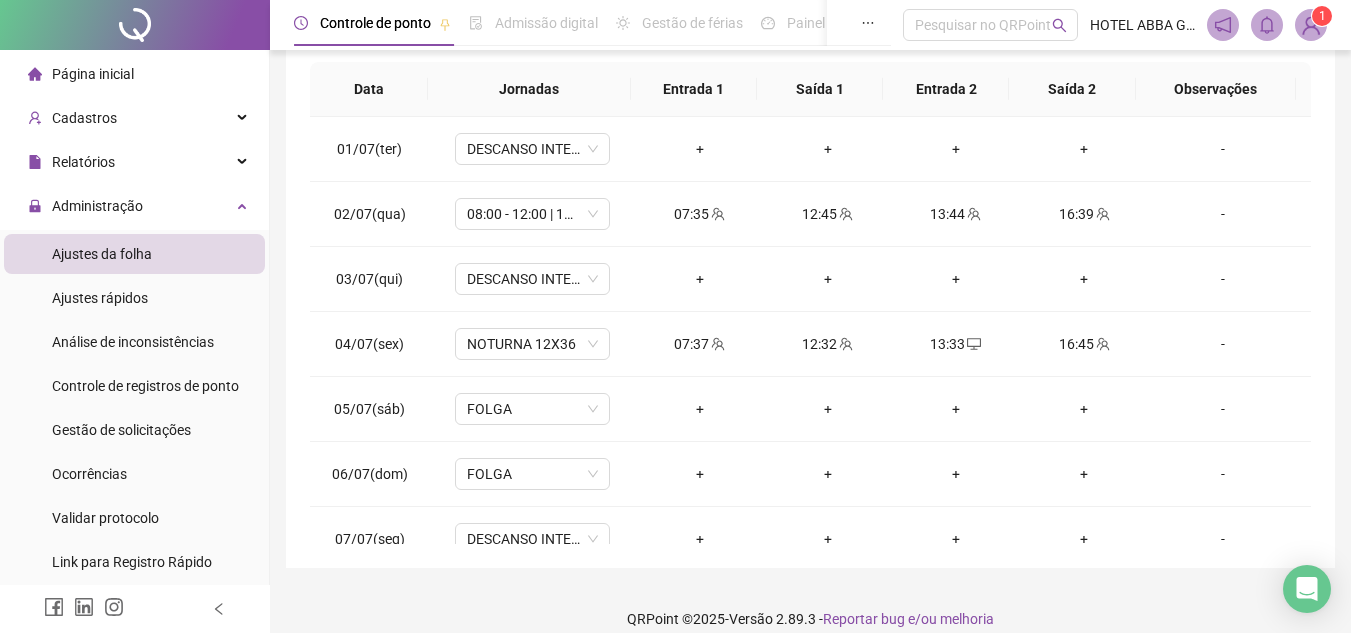 scroll, scrollTop: 389, scrollLeft: 0, axis: vertical 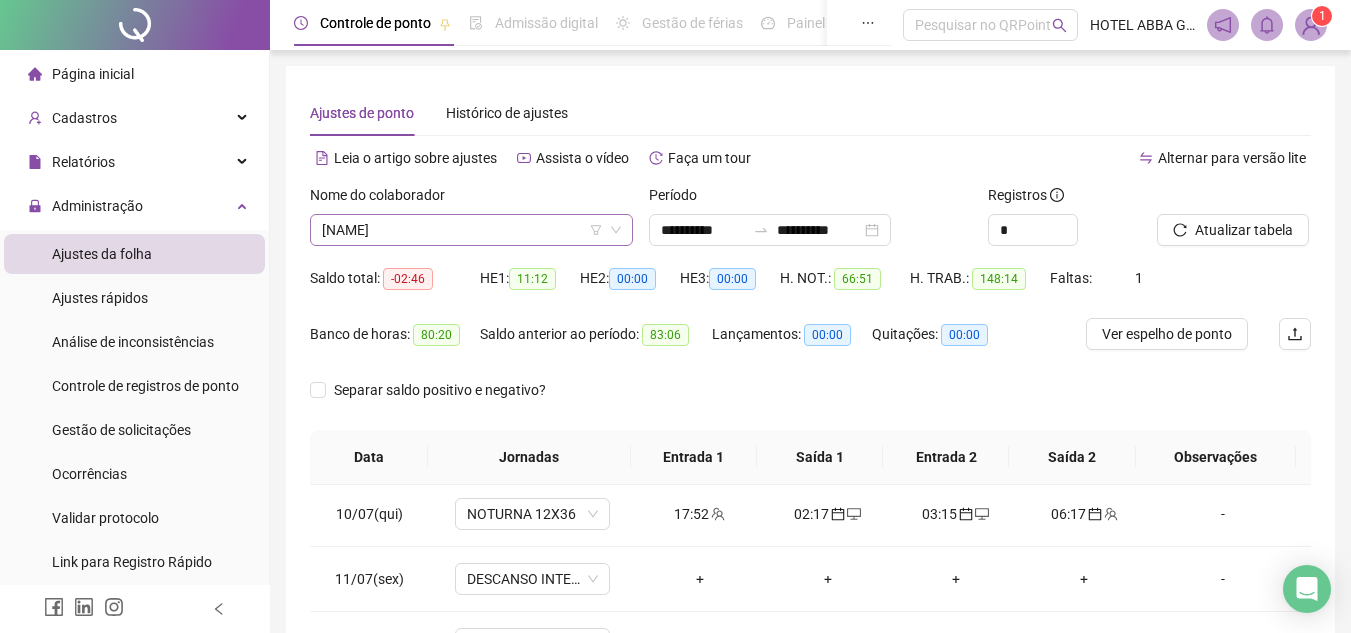 click on "[NAME]" at bounding box center (471, 230) 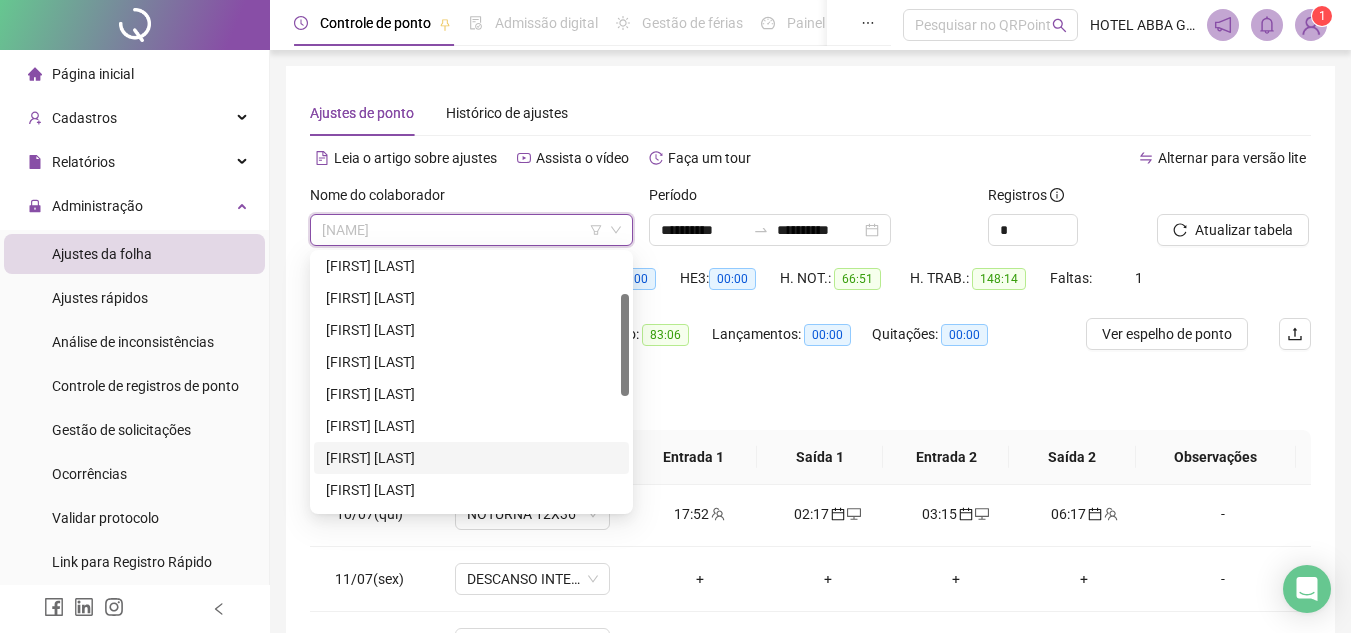 scroll, scrollTop: 0, scrollLeft: 0, axis: both 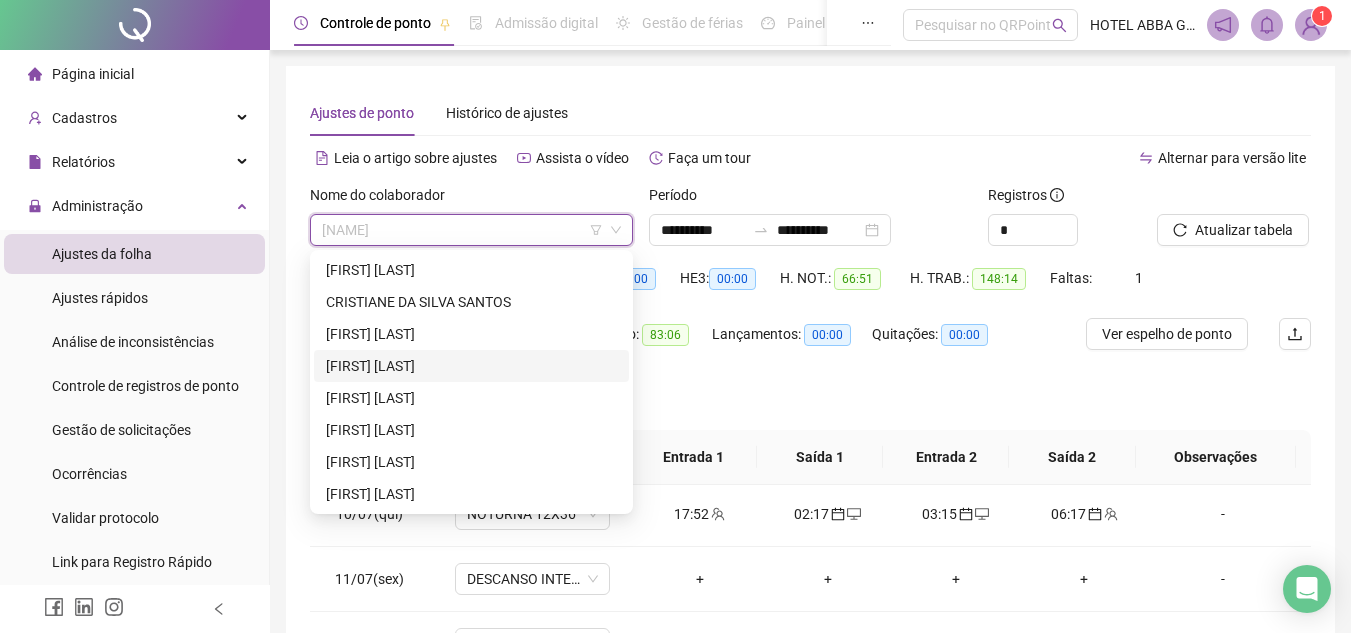 click on "[FIRST] [LAST]" at bounding box center [471, 366] 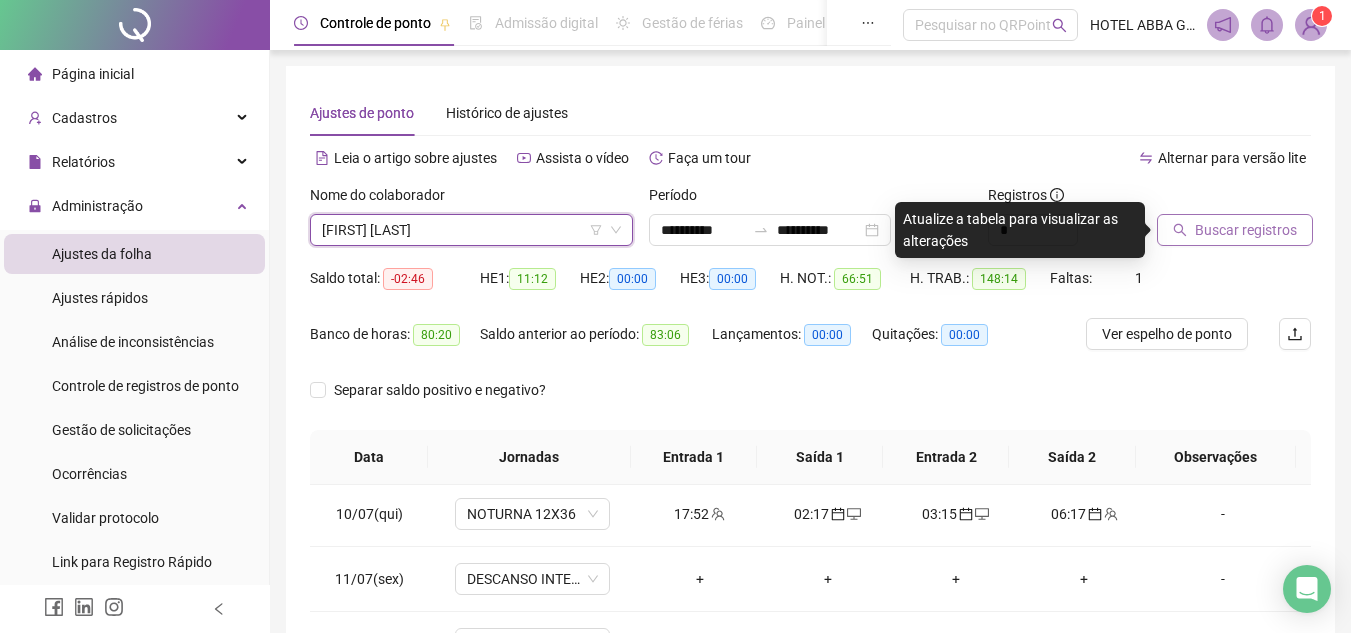 click on "Buscar registros" at bounding box center (1235, 230) 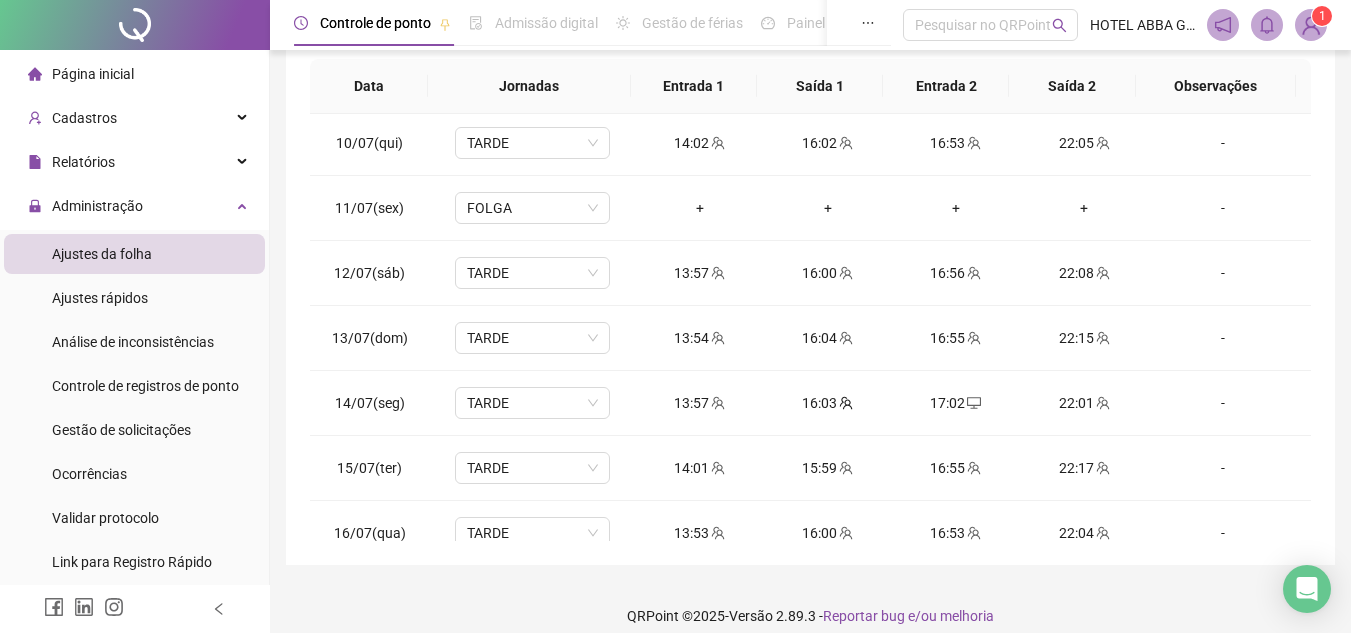 scroll, scrollTop: 365, scrollLeft: 0, axis: vertical 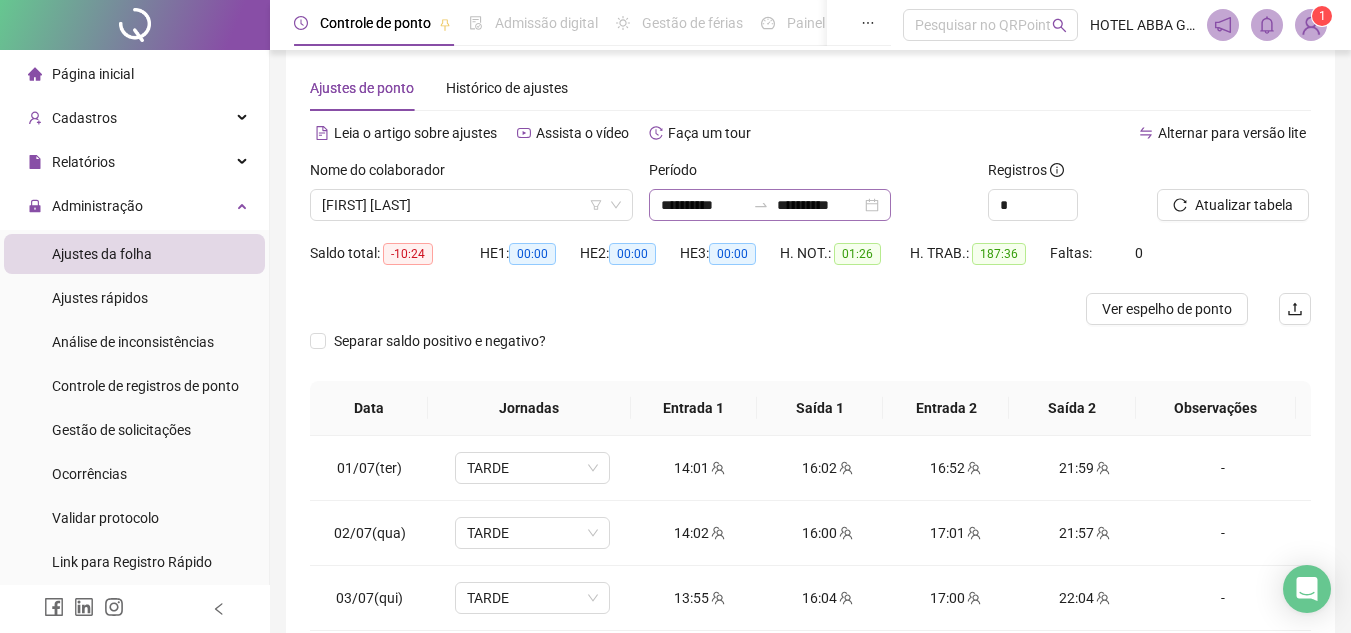 click at bounding box center (761, 205) 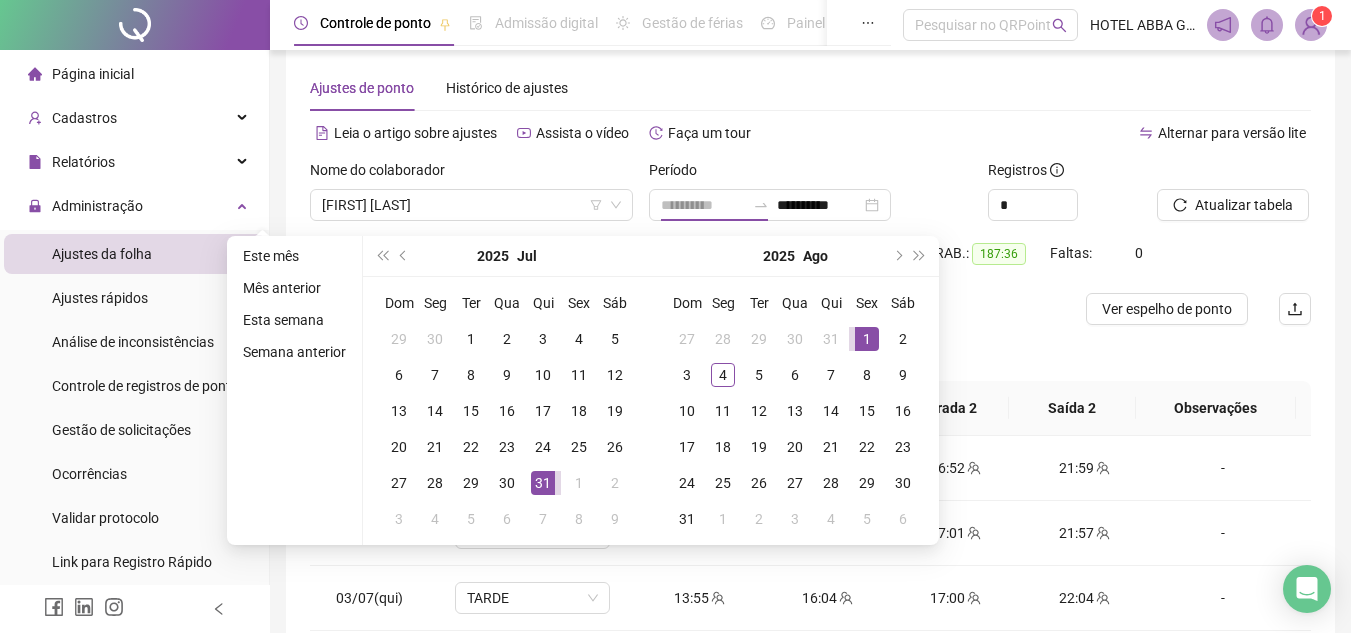 click on "1" at bounding box center [867, 339] 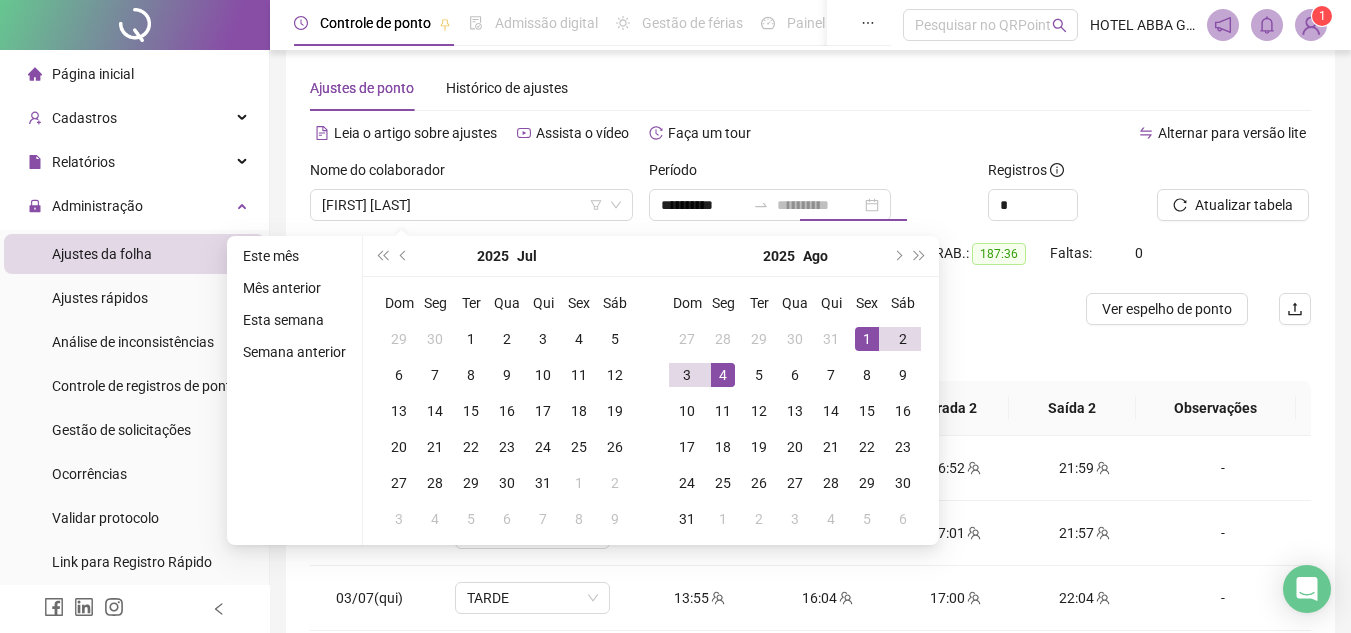 click on "4" at bounding box center [723, 375] 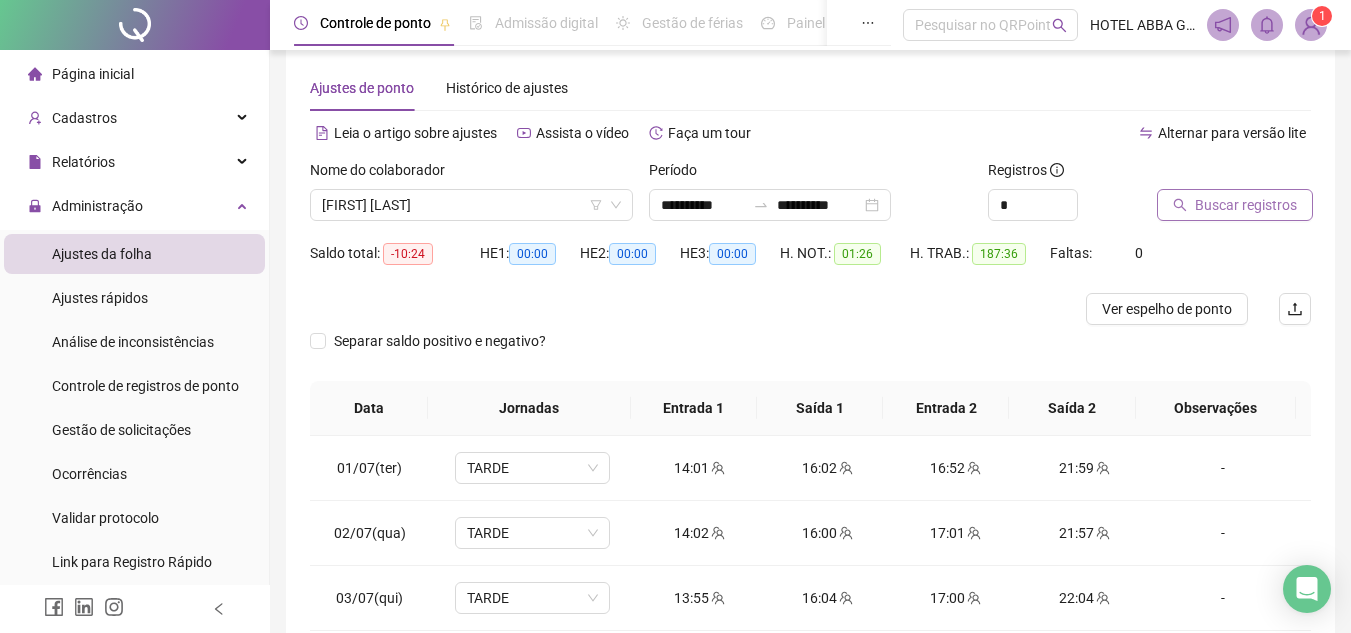 click on "Buscar registros" at bounding box center [1246, 205] 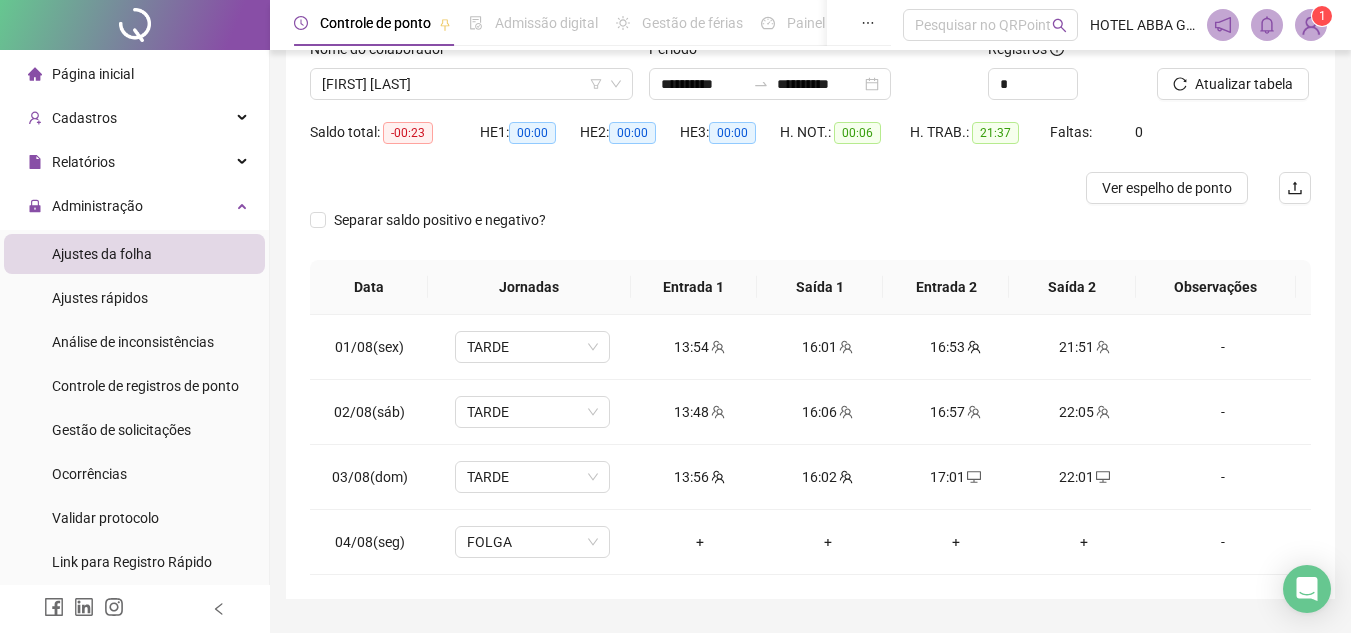 scroll, scrollTop: 198, scrollLeft: 0, axis: vertical 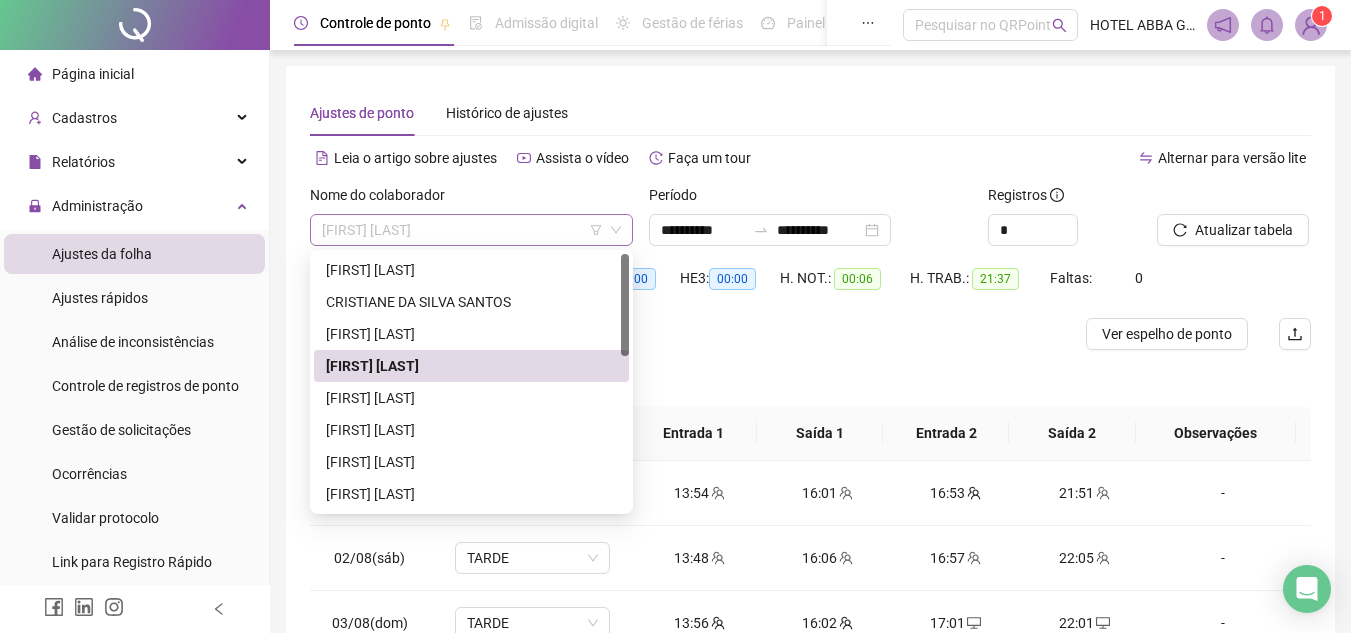 click on "[FIRST] [LAST]" at bounding box center [471, 230] 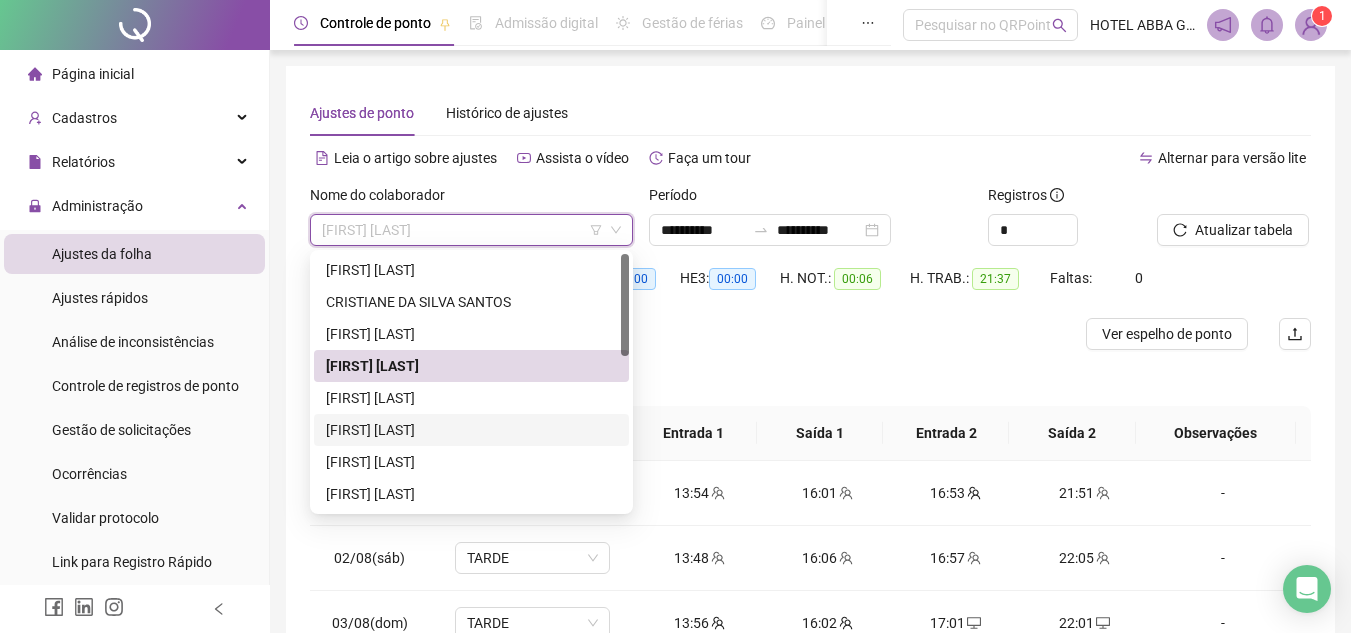 scroll, scrollTop: 200, scrollLeft: 0, axis: vertical 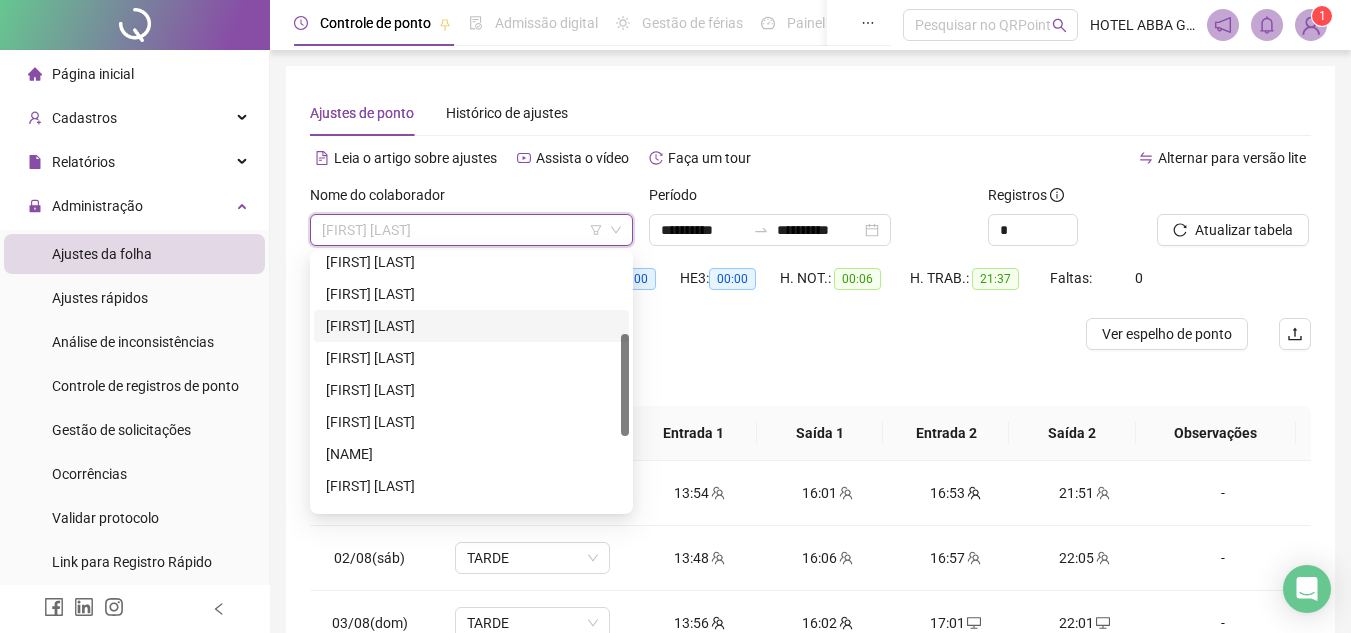 click on "[FIRST] [LAST]" at bounding box center (471, 326) 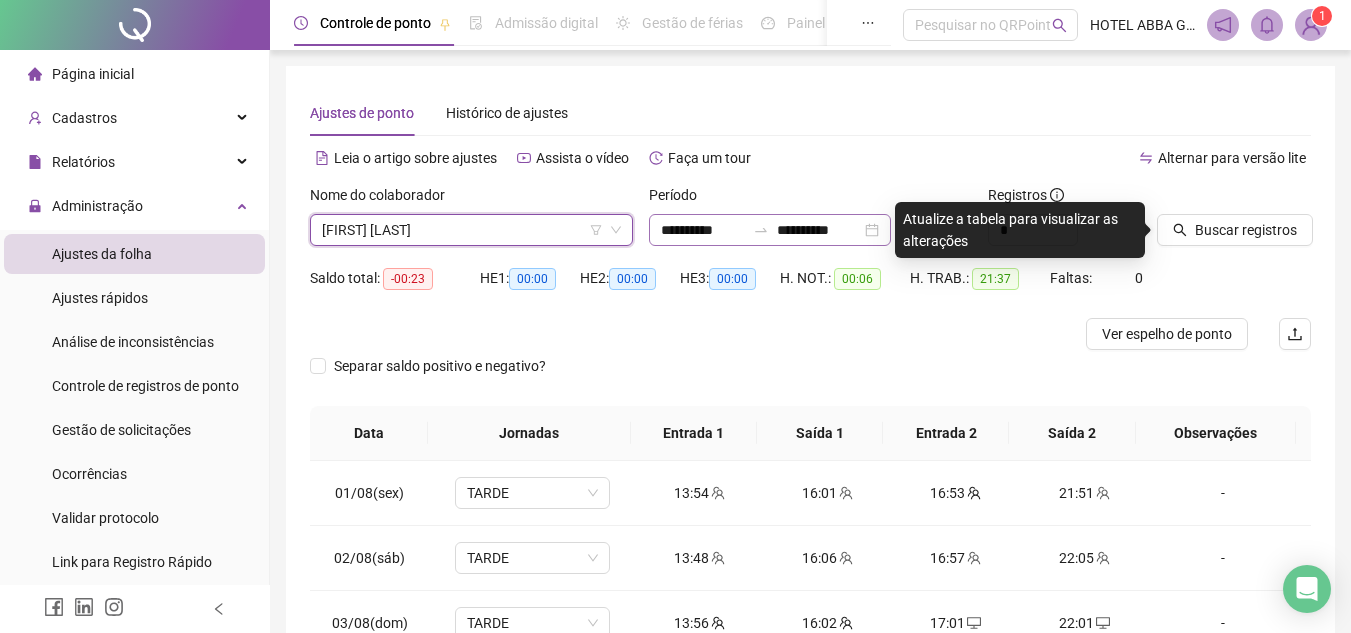 click at bounding box center (761, 230) 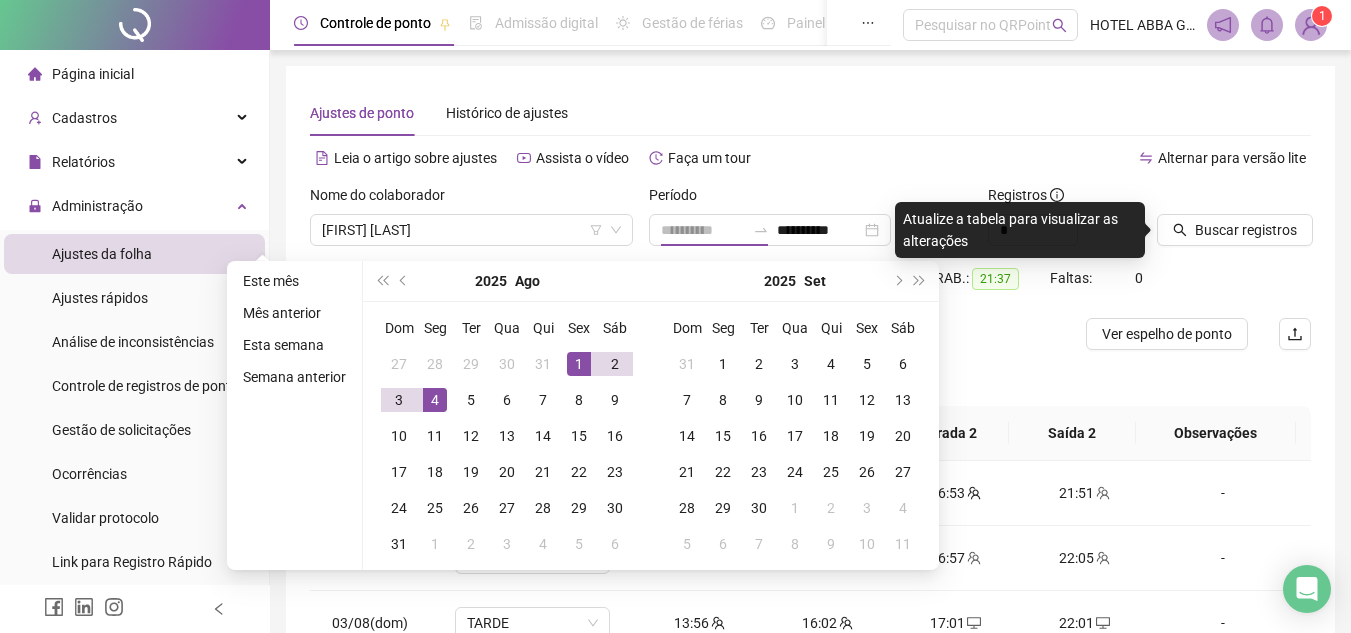 click on "1" at bounding box center [579, 364] 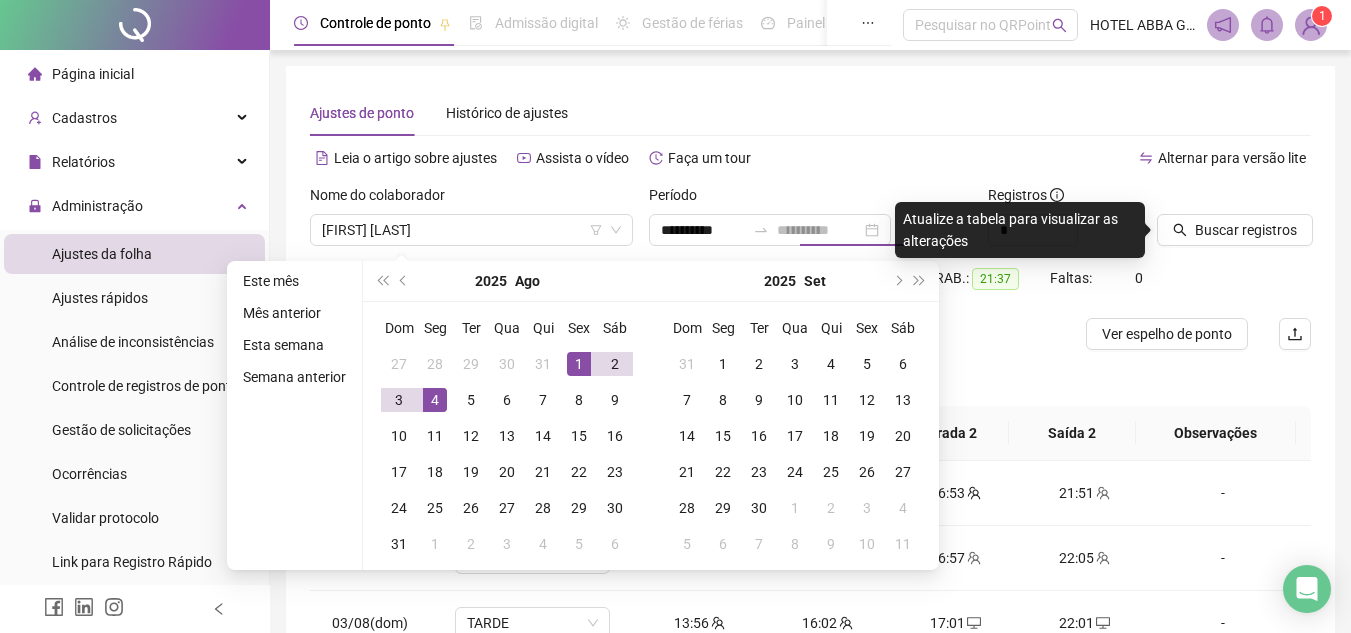 click on "4" at bounding box center (435, 400) 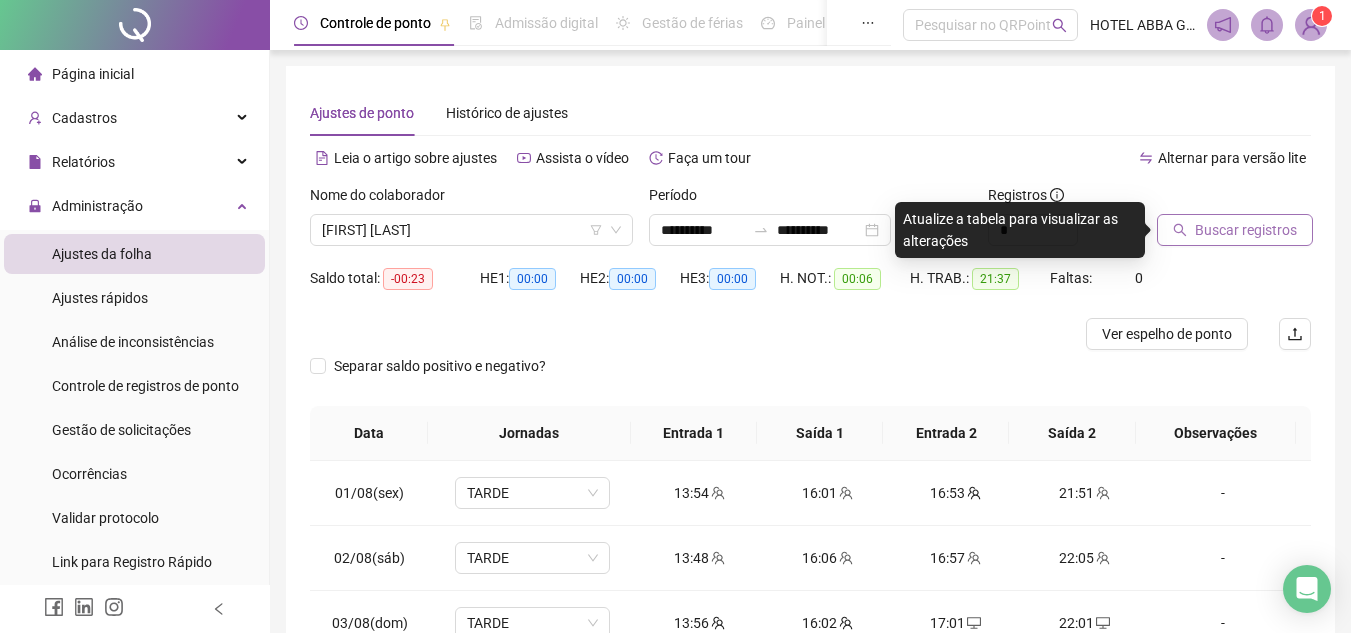 click on "Buscar registros" at bounding box center (1246, 230) 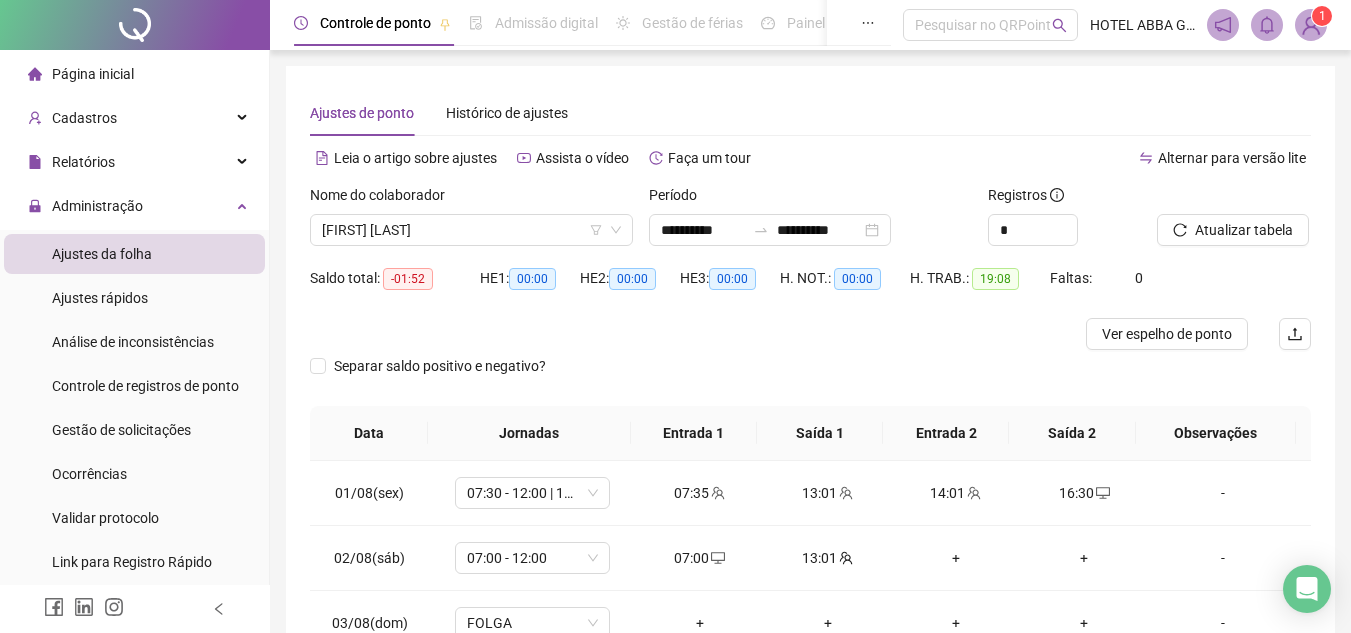scroll, scrollTop: 198, scrollLeft: 0, axis: vertical 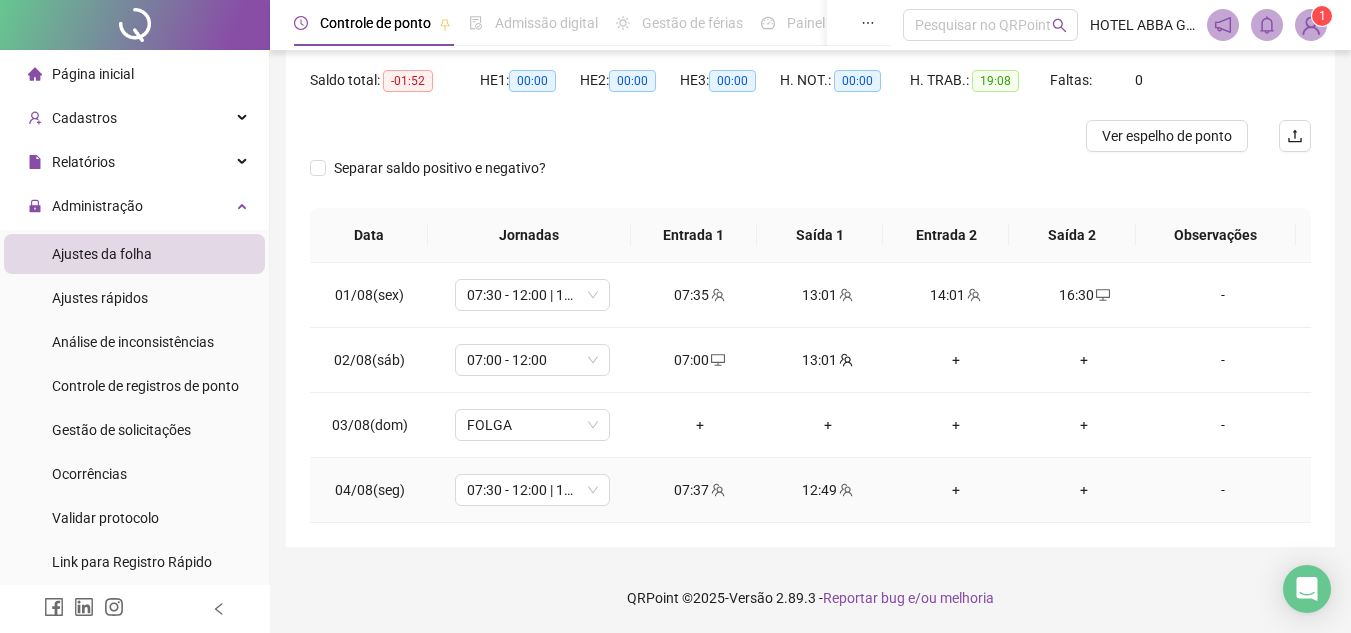 click on "+" at bounding box center [956, 490] 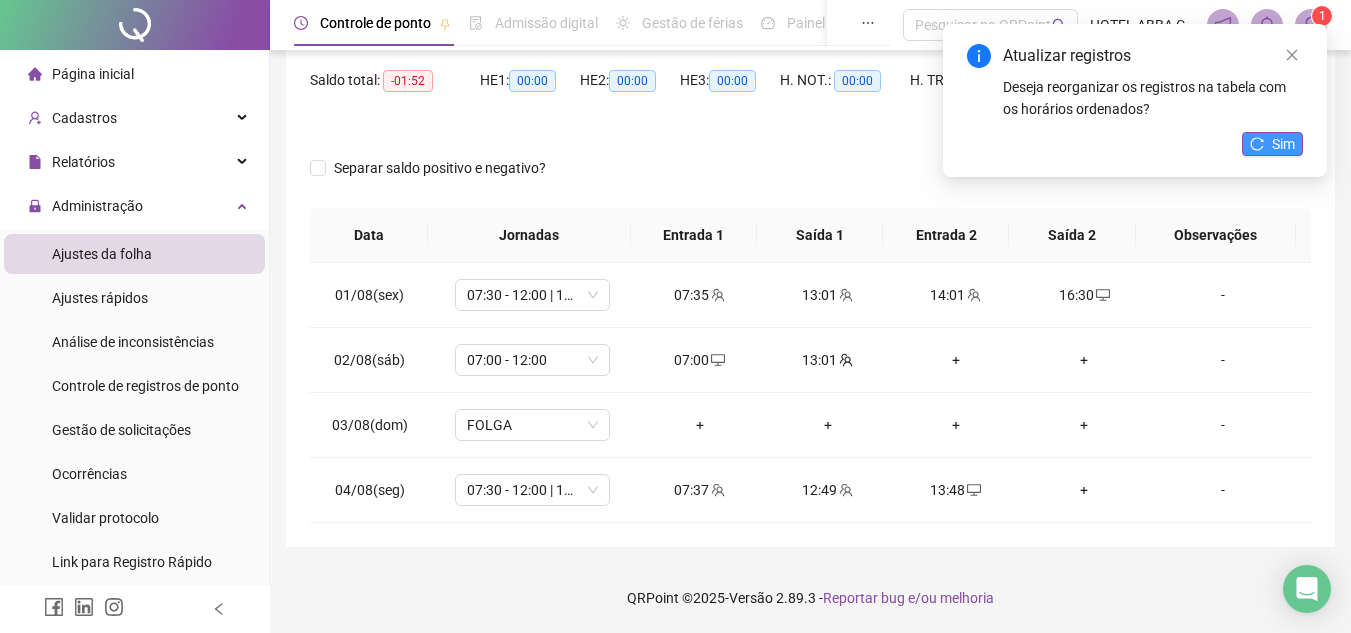 click on "Sim" at bounding box center [1283, 144] 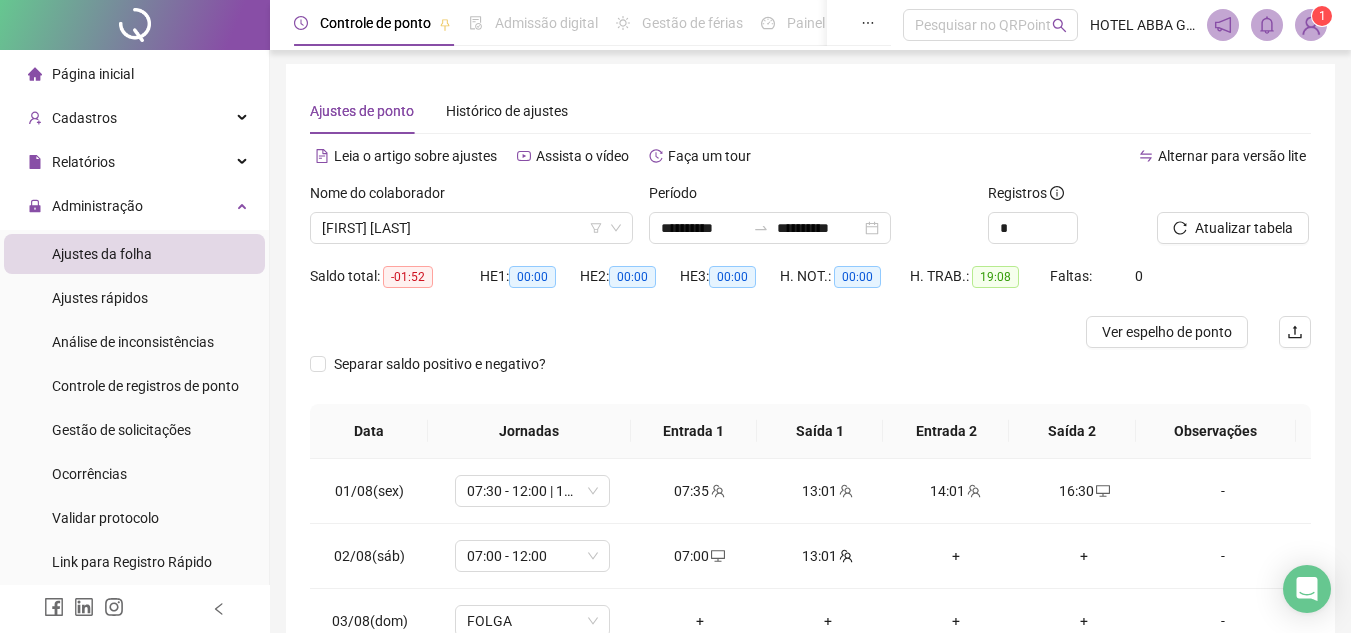 scroll, scrollTop: 0, scrollLeft: 0, axis: both 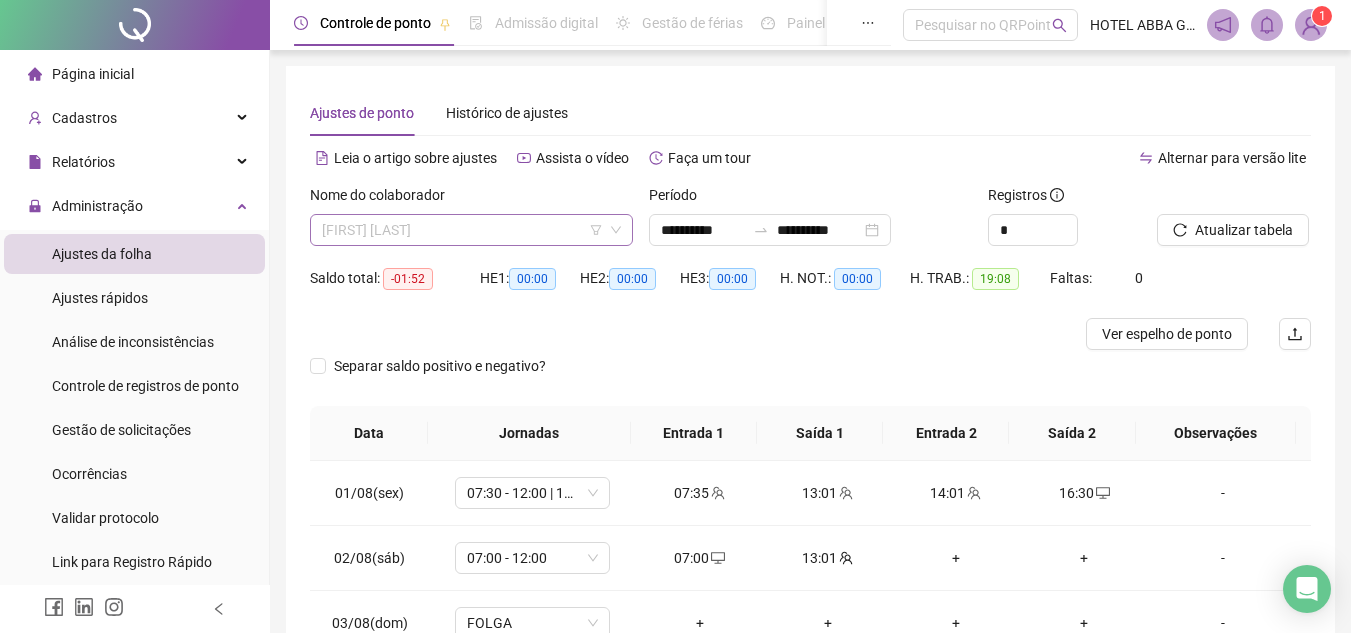 click on "[FIRST] [LAST]" at bounding box center [471, 230] 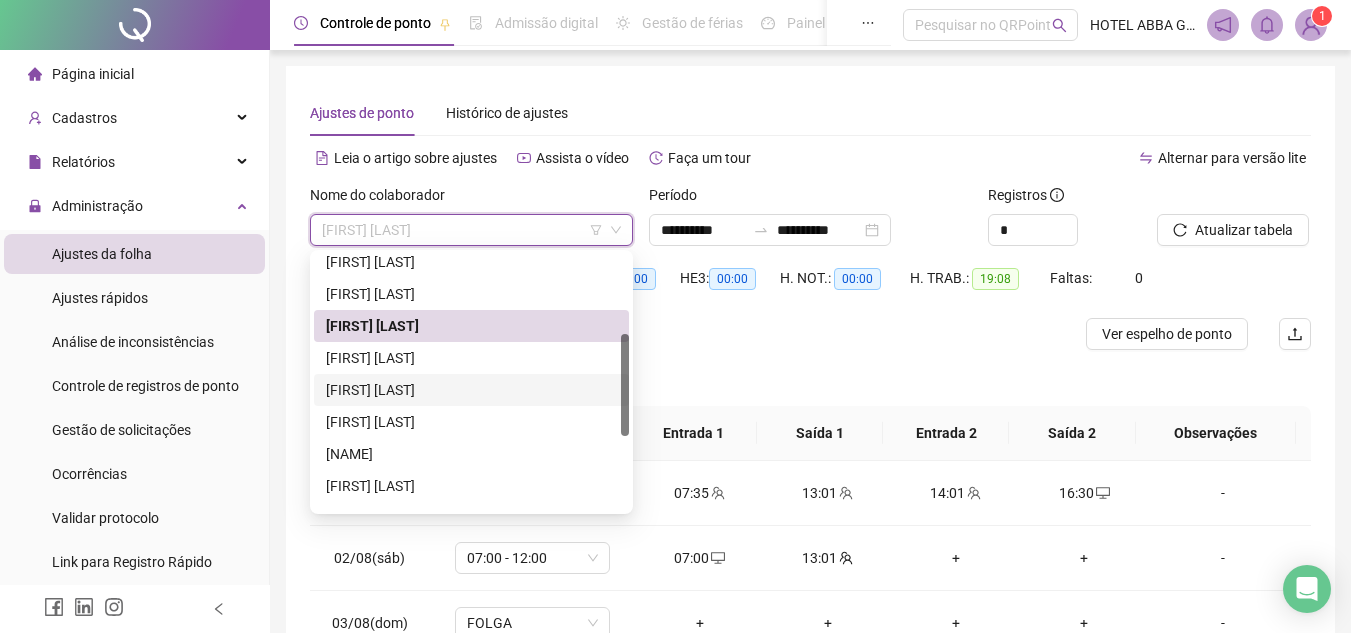 scroll, scrollTop: 384, scrollLeft: 0, axis: vertical 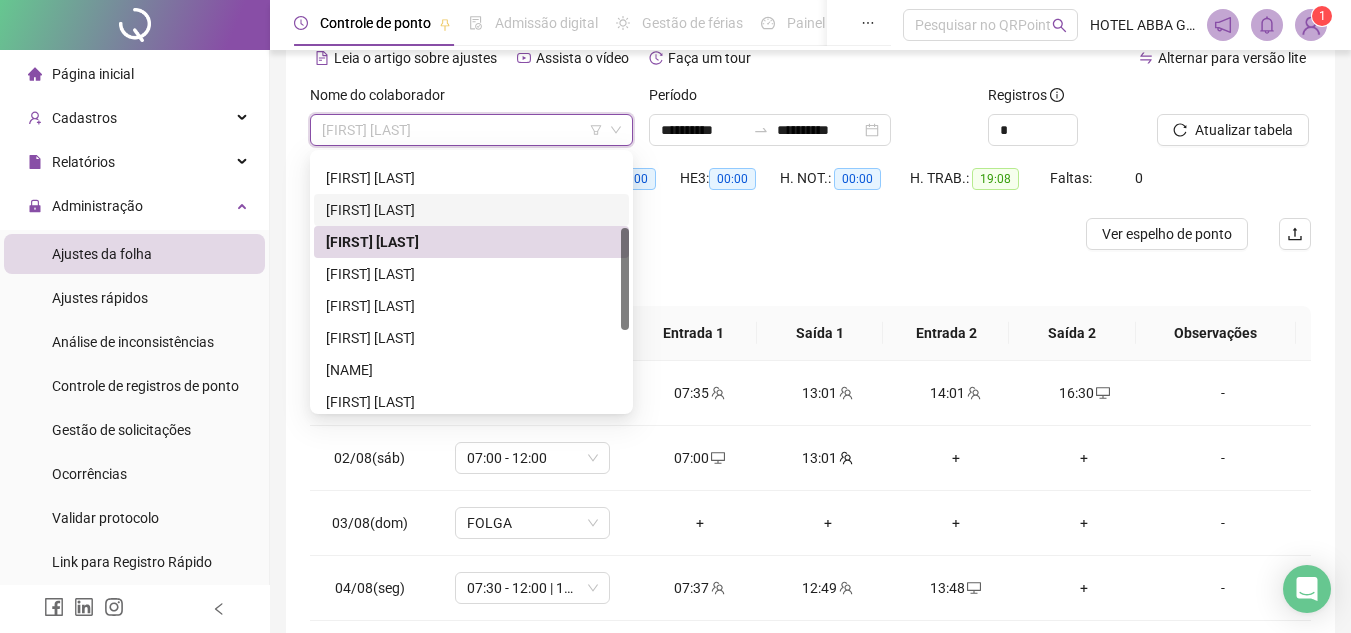 click on "[FIRST] [LAST]" at bounding box center [471, 210] 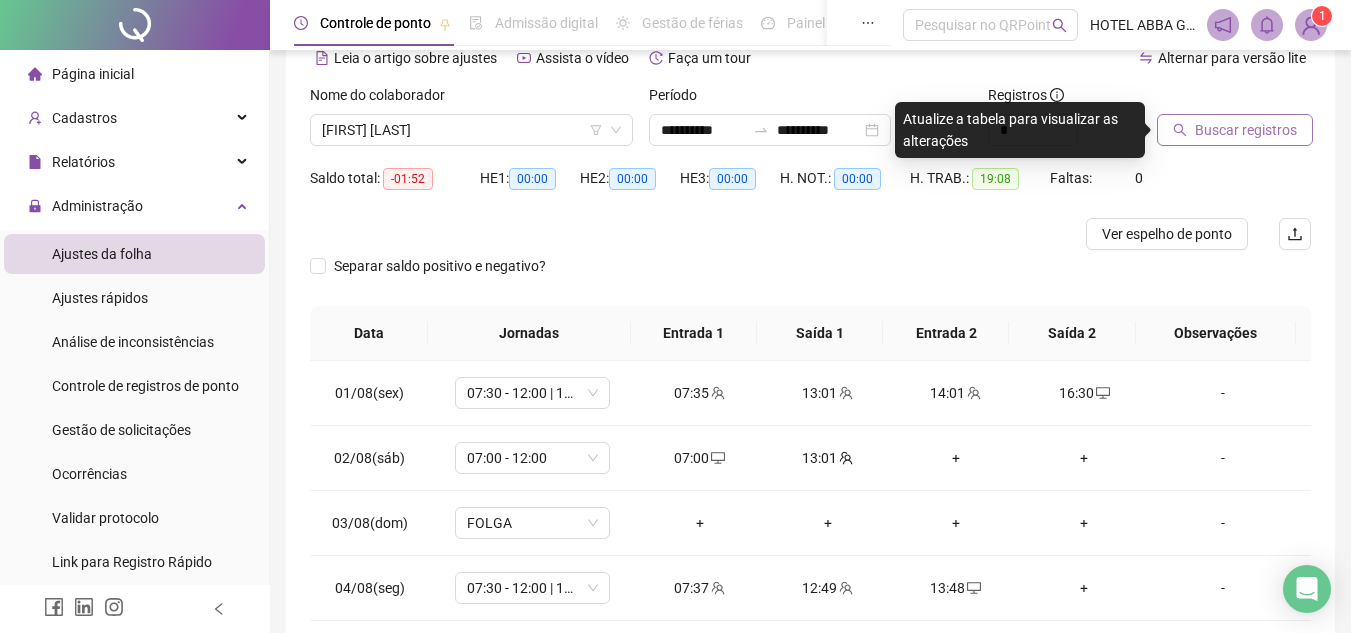 click on "Buscar registros" at bounding box center (1235, 130) 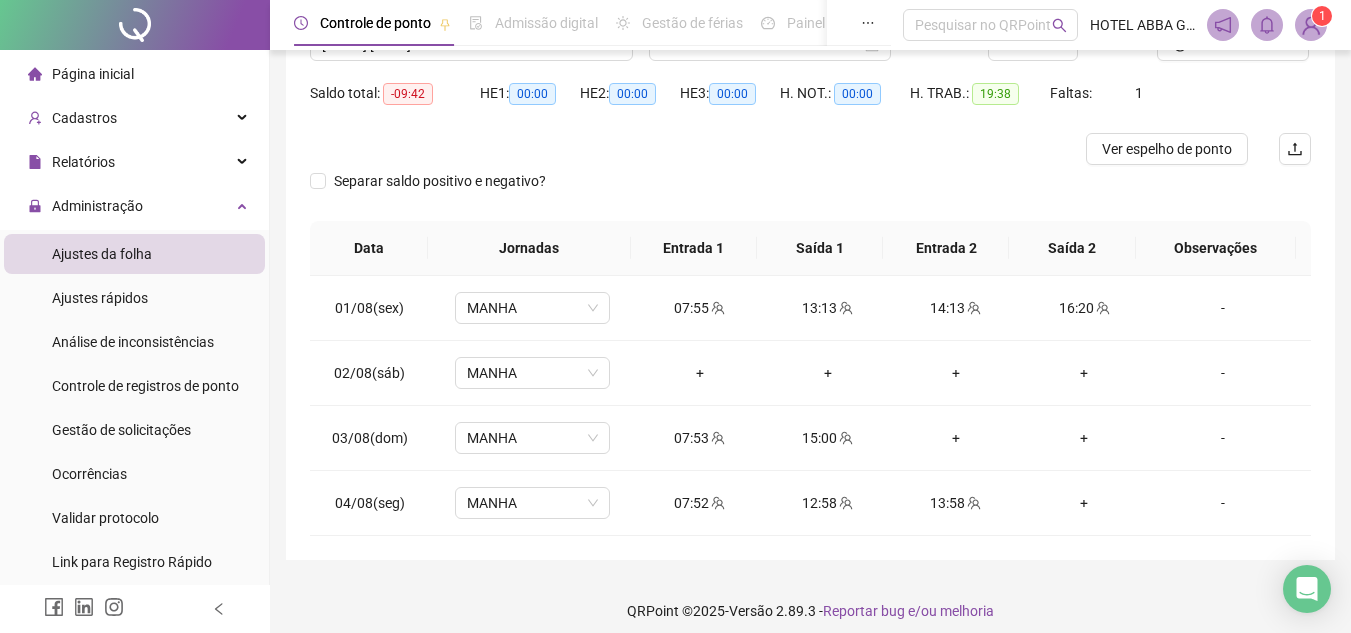 scroll, scrollTop: 198, scrollLeft: 0, axis: vertical 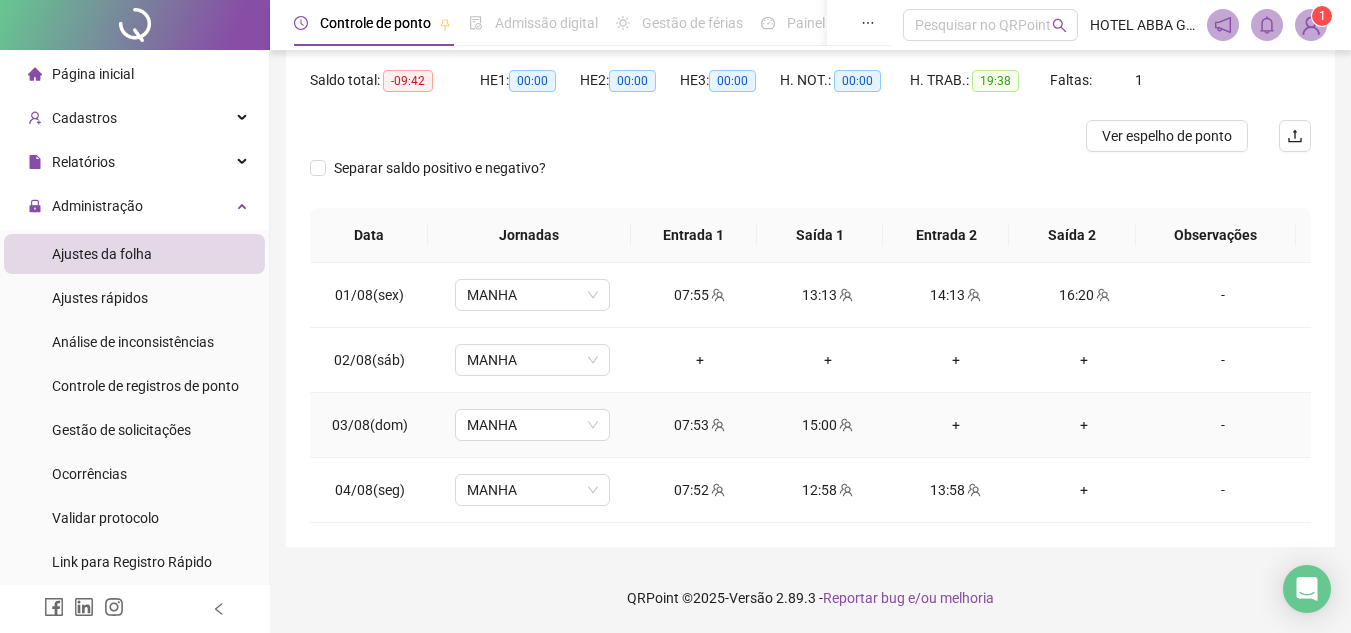 click on "+" at bounding box center [956, 425] 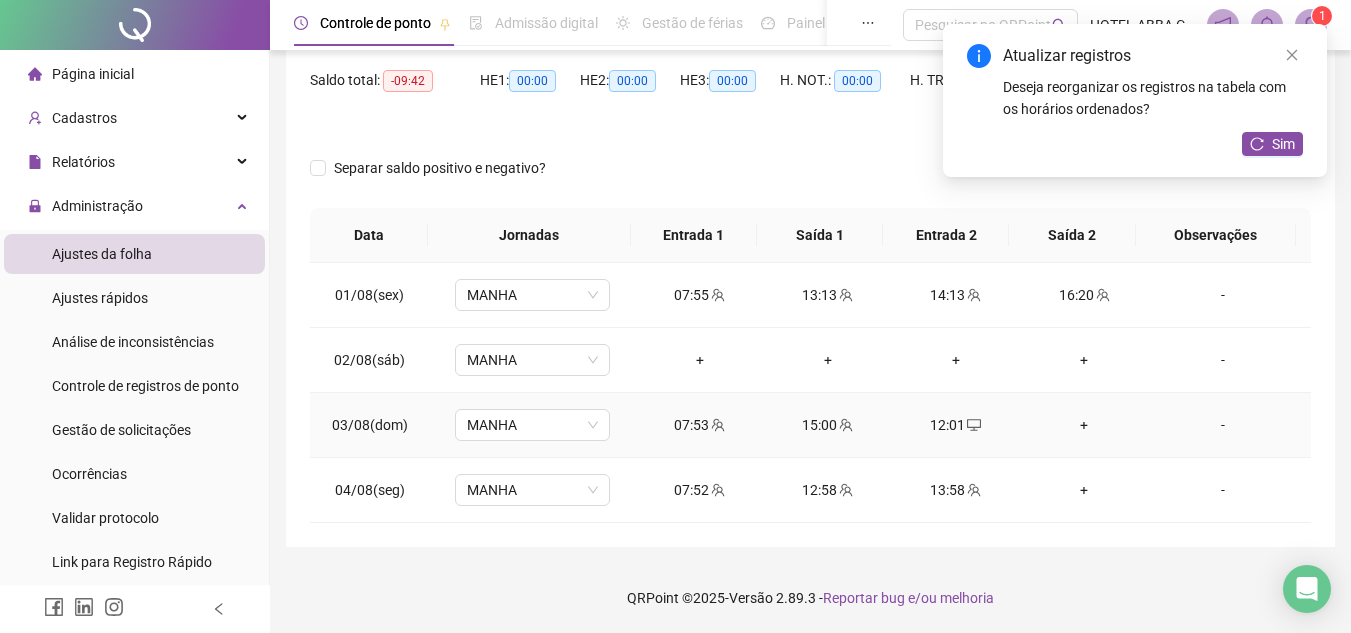 click on "+" at bounding box center [1084, 425] 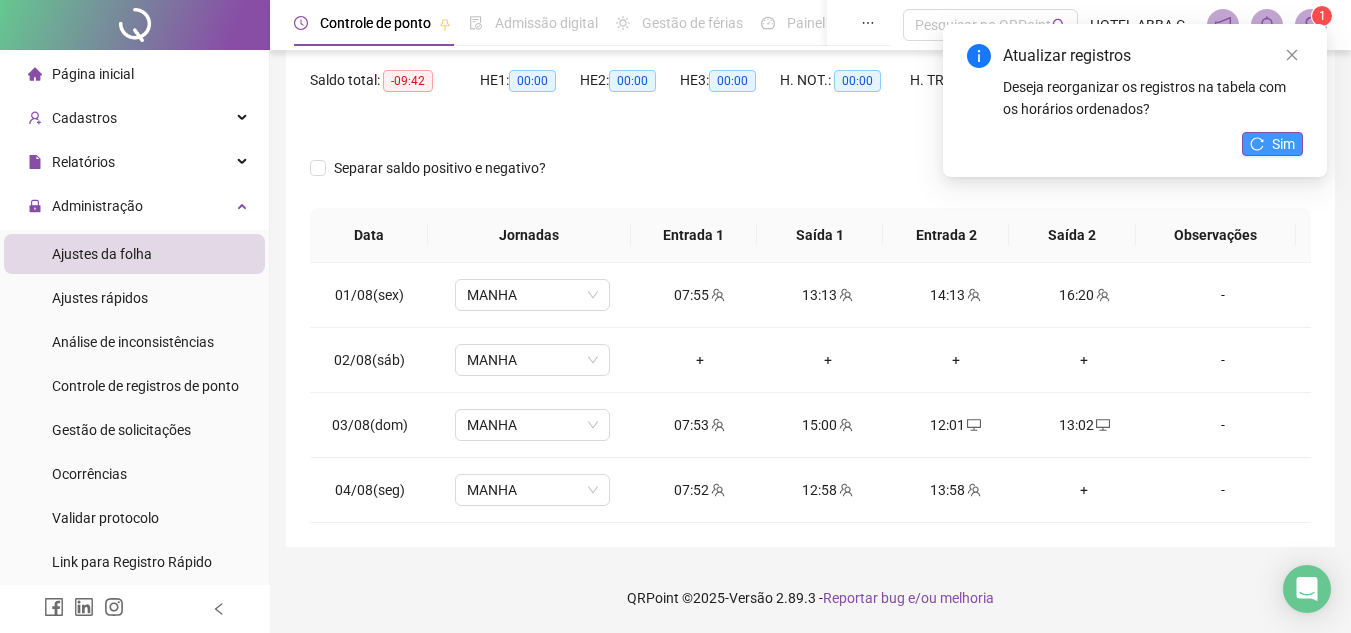 click 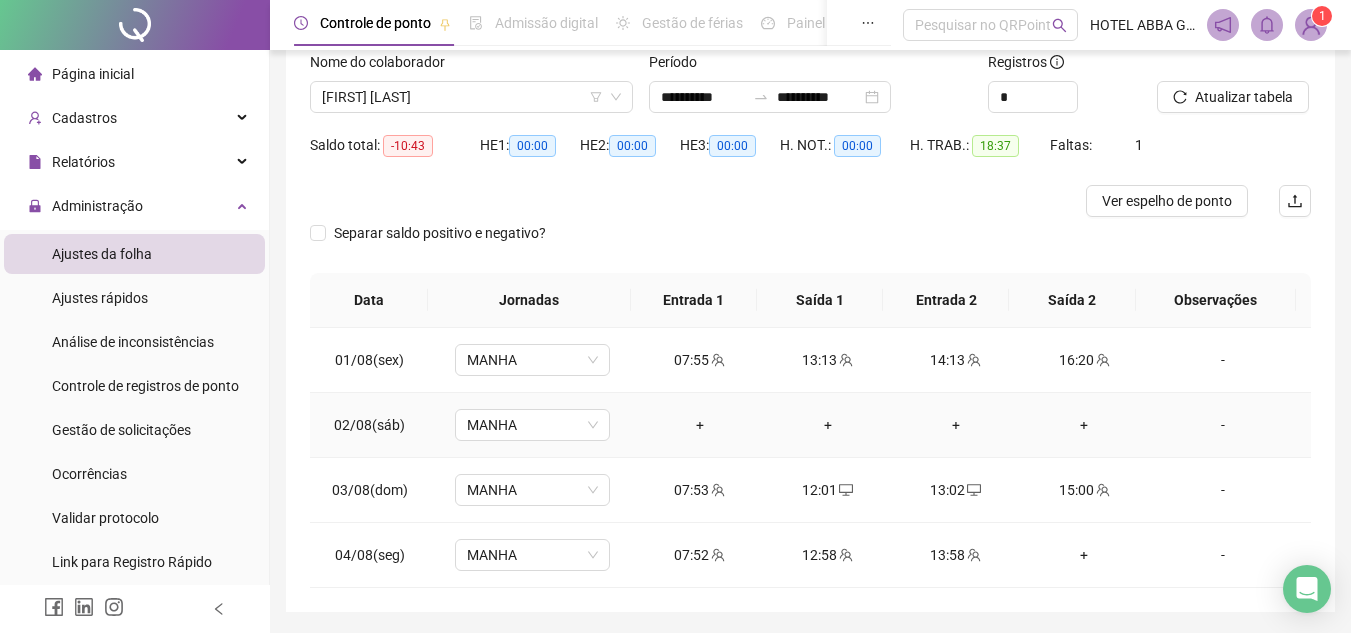 scroll, scrollTop: 98, scrollLeft: 0, axis: vertical 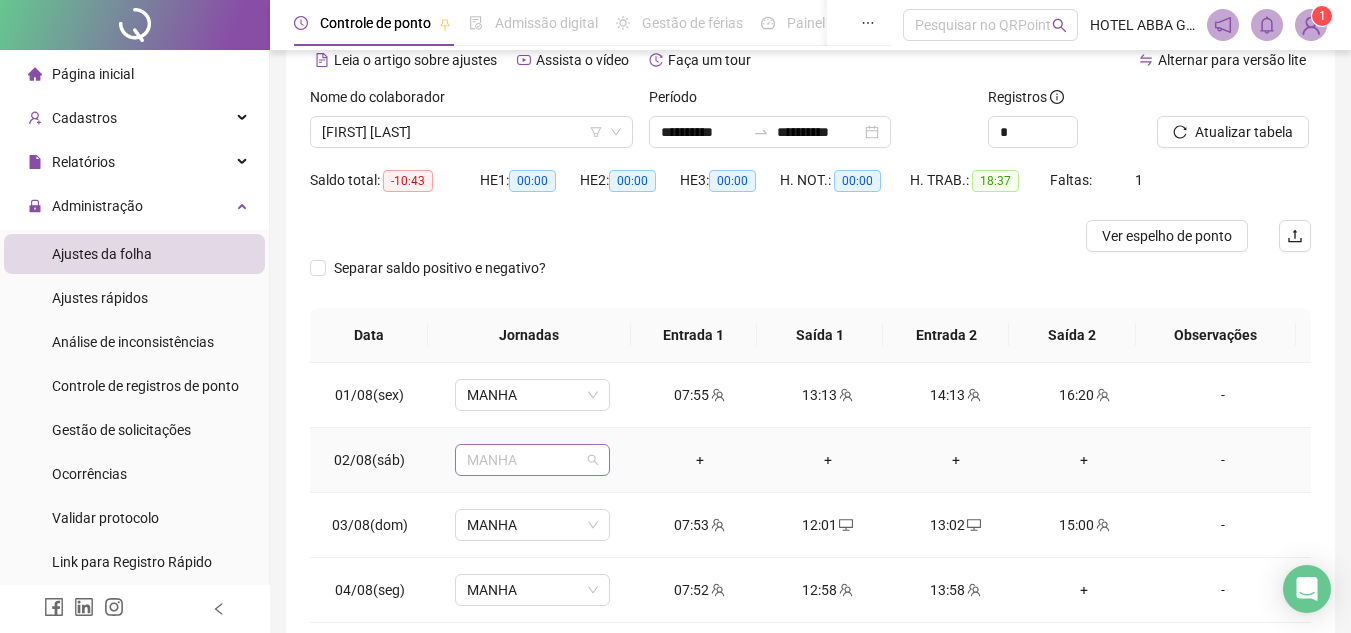 click on "MANHA" at bounding box center [532, 460] 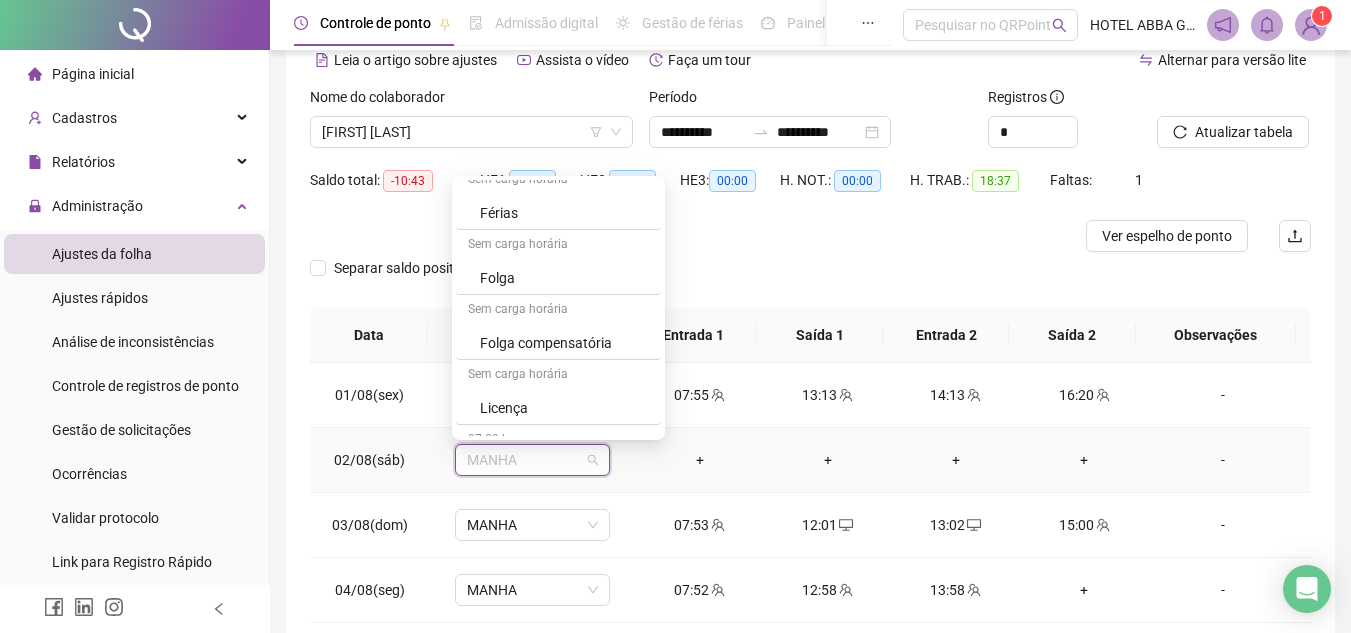 scroll, scrollTop: 941, scrollLeft: 0, axis: vertical 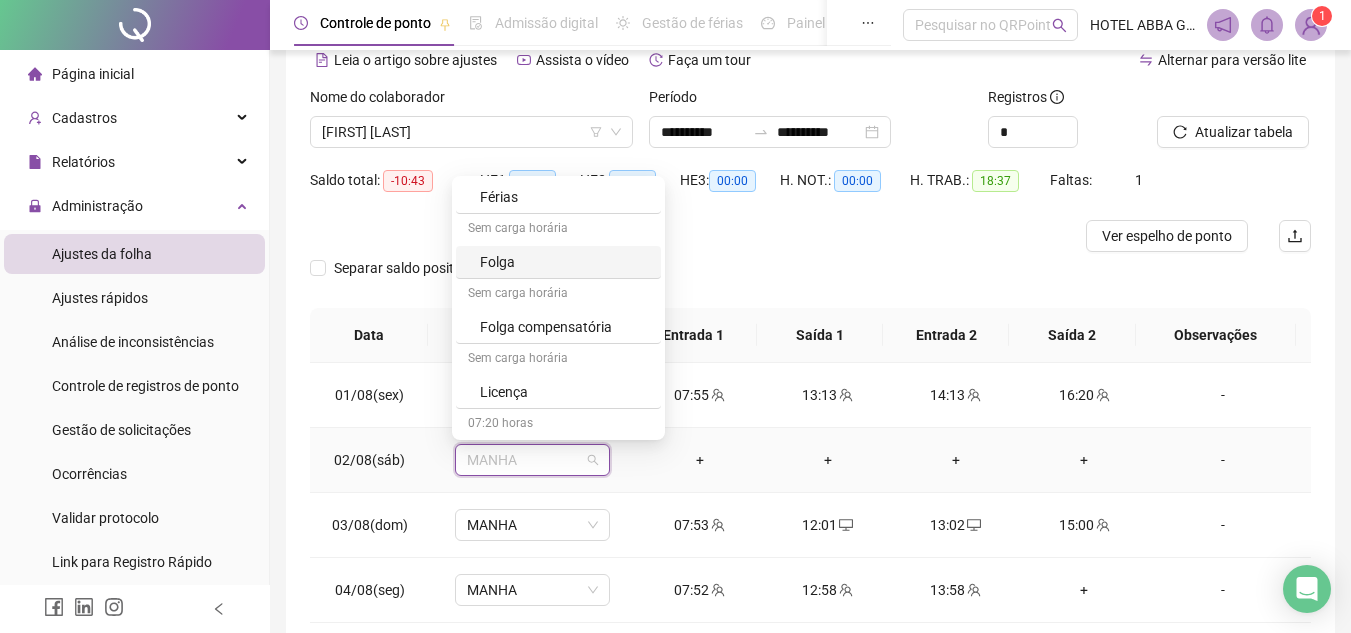 click on "Folga" at bounding box center (564, 262) 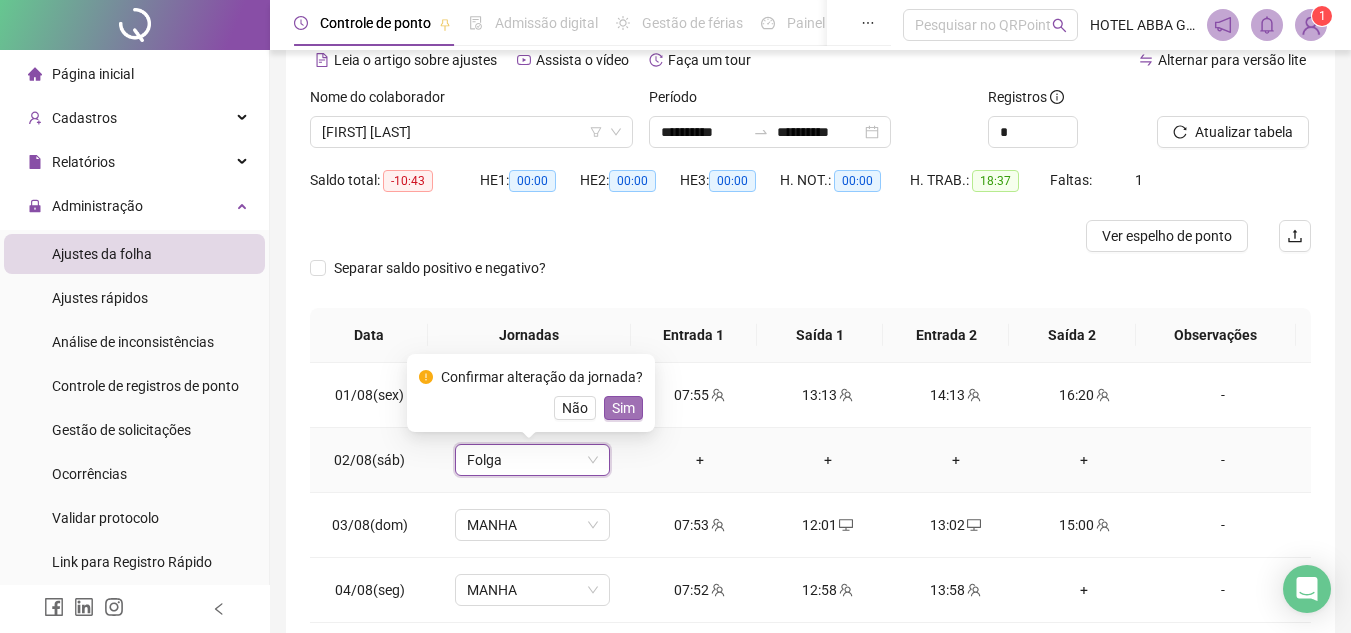 click on "Sim" at bounding box center [623, 408] 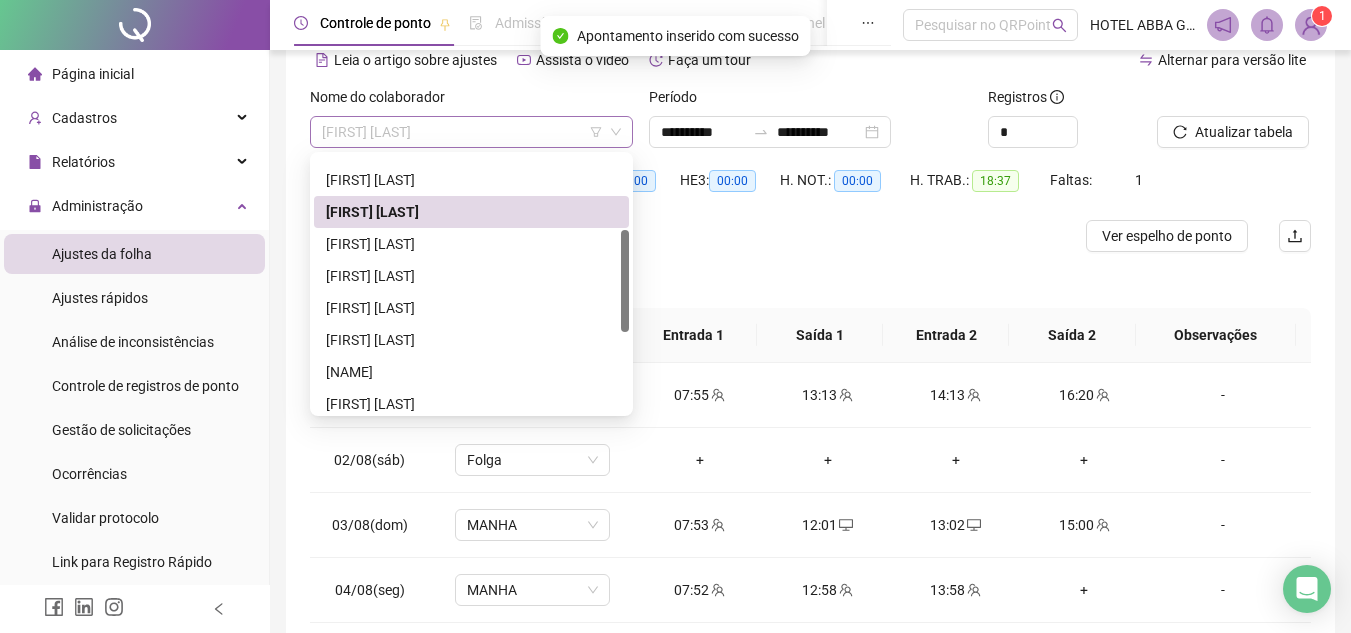 click on "[FIRST] [LAST]" at bounding box center (471, 132) 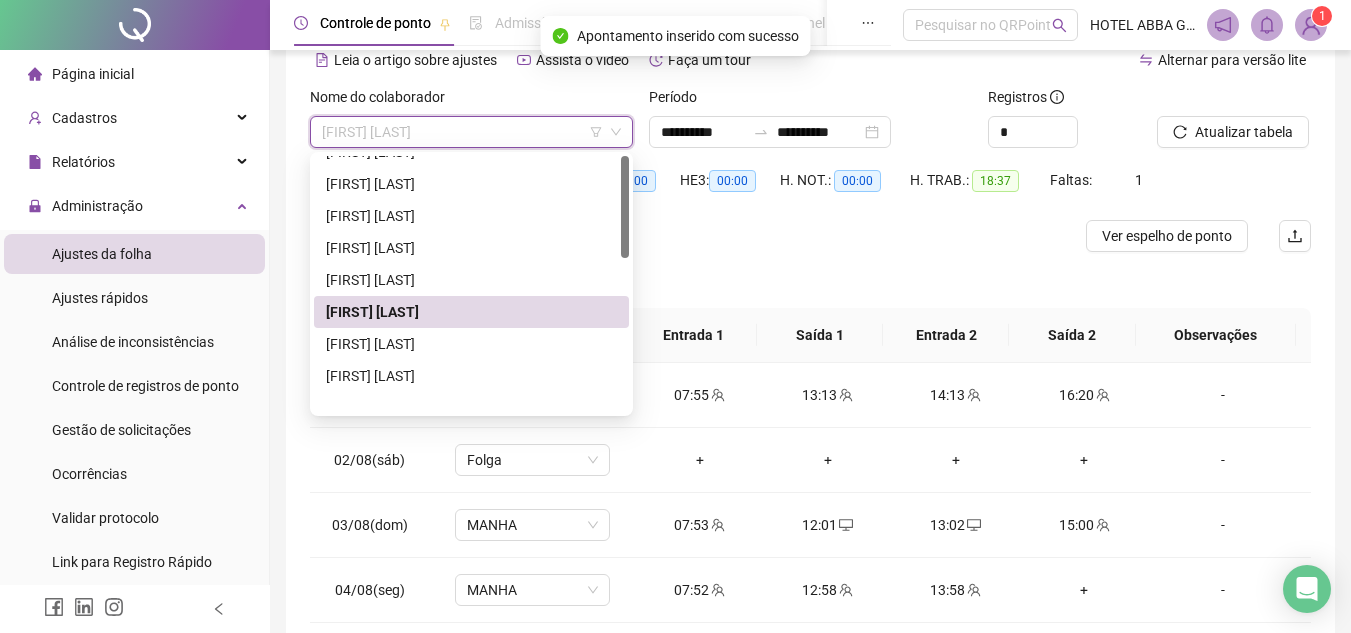 scroll, scrollTop: 0, scrollLeft: 0, axis: both 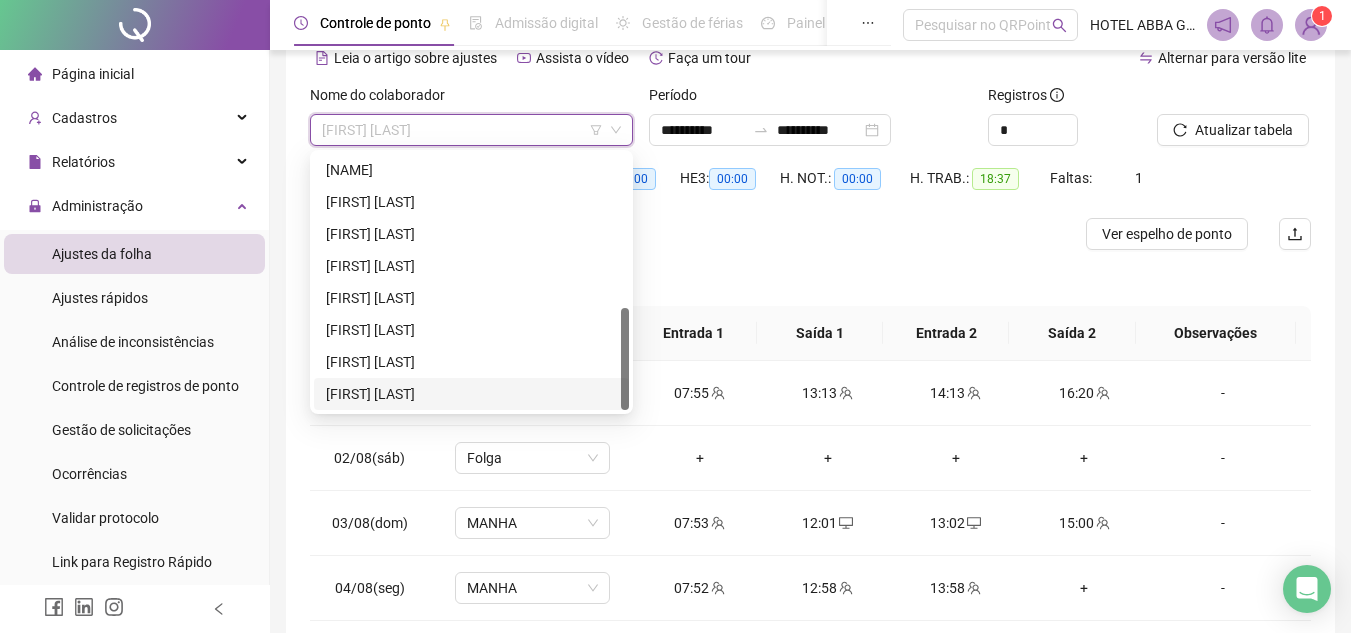 click on "[FIRST] [LAST]" at bounding box center (471, 394) 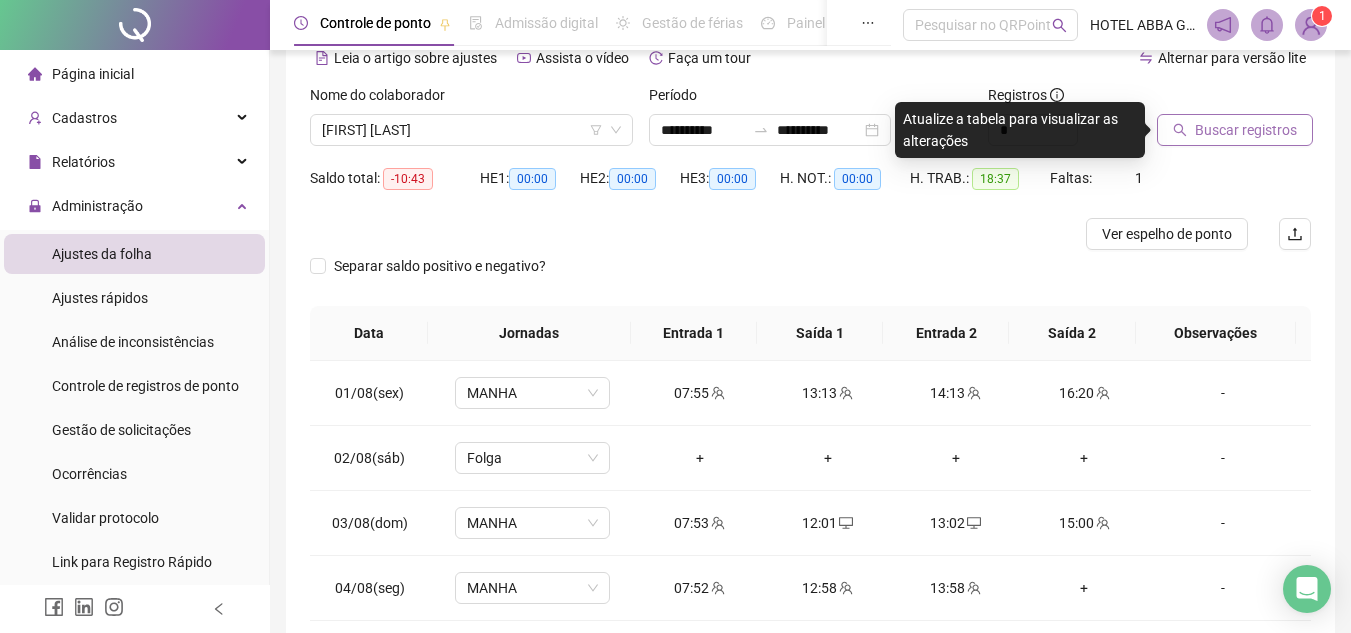 click on "Buscar registros" at bounding box center (1246, 130) 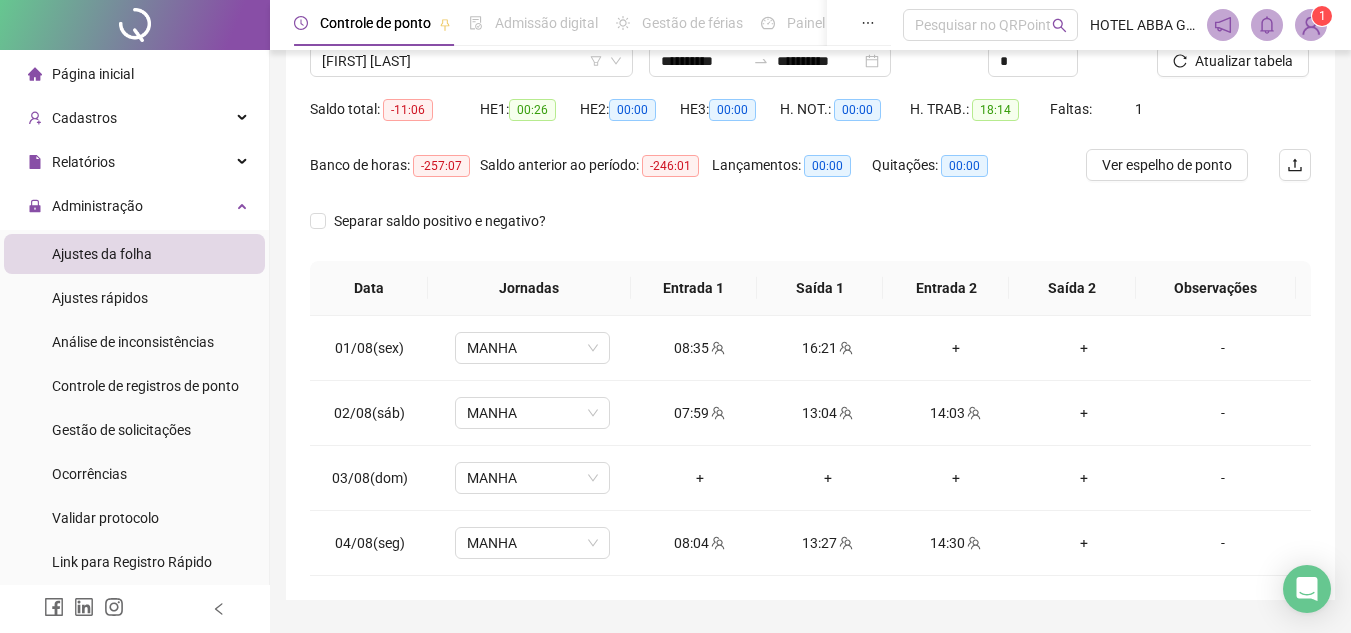 scroll, scrollTop: 222, scrollLeft: 0, axis: vertical 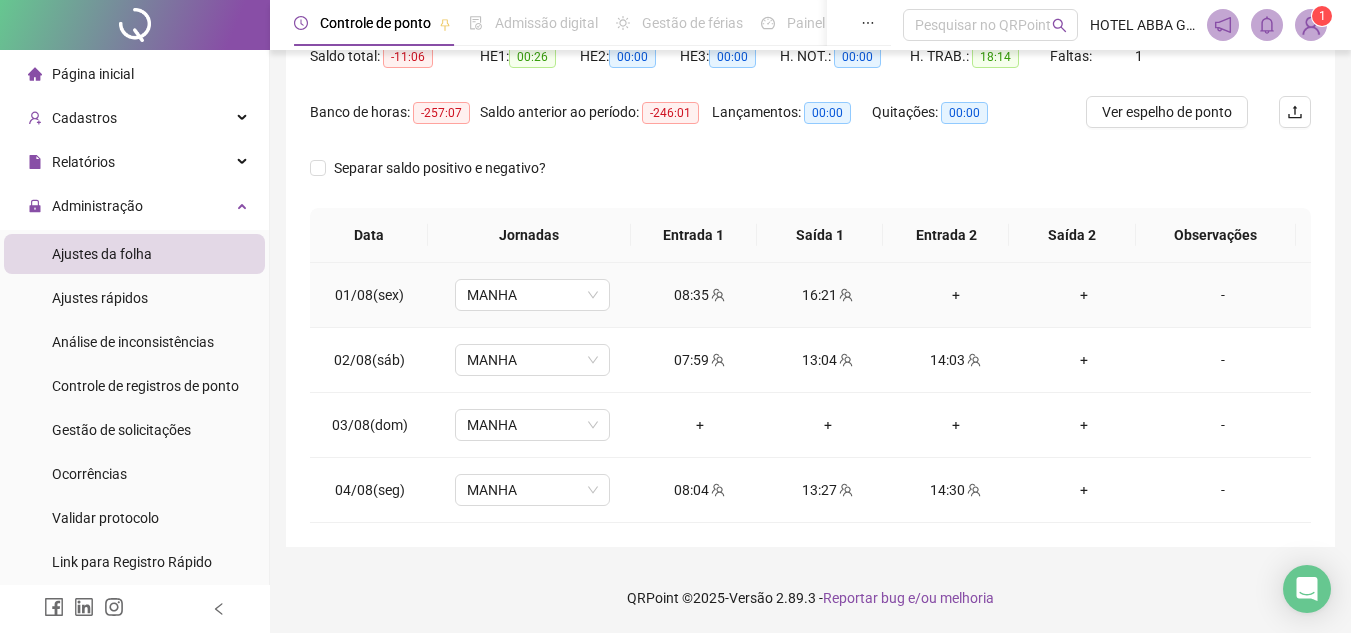 click on "+" at bounding box center (956, 295) 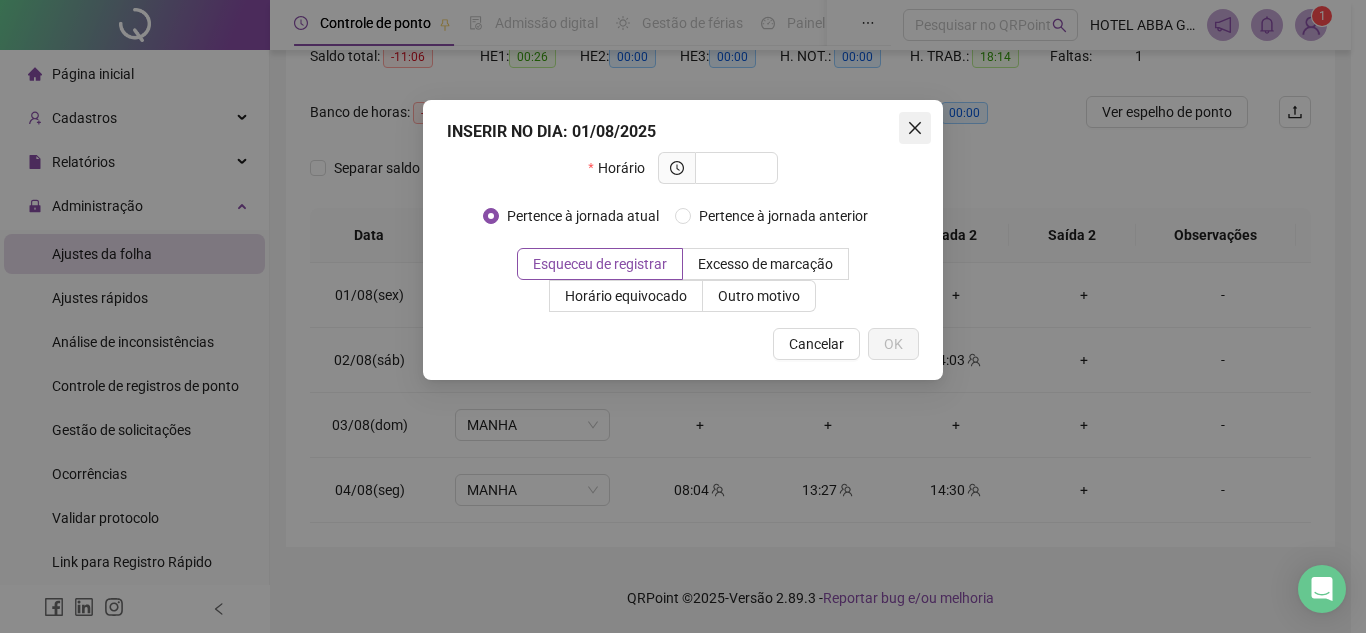 click at bounding box center (915, 128) 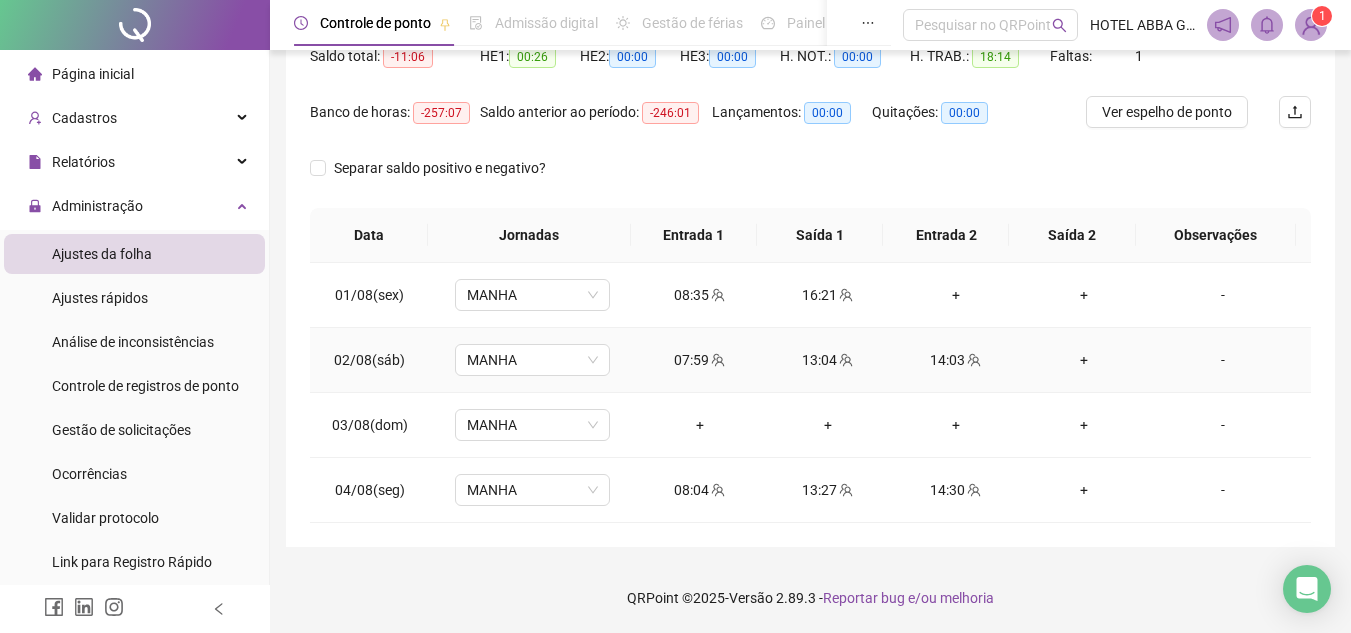 click on "+" at bounding box center [1084, 360] 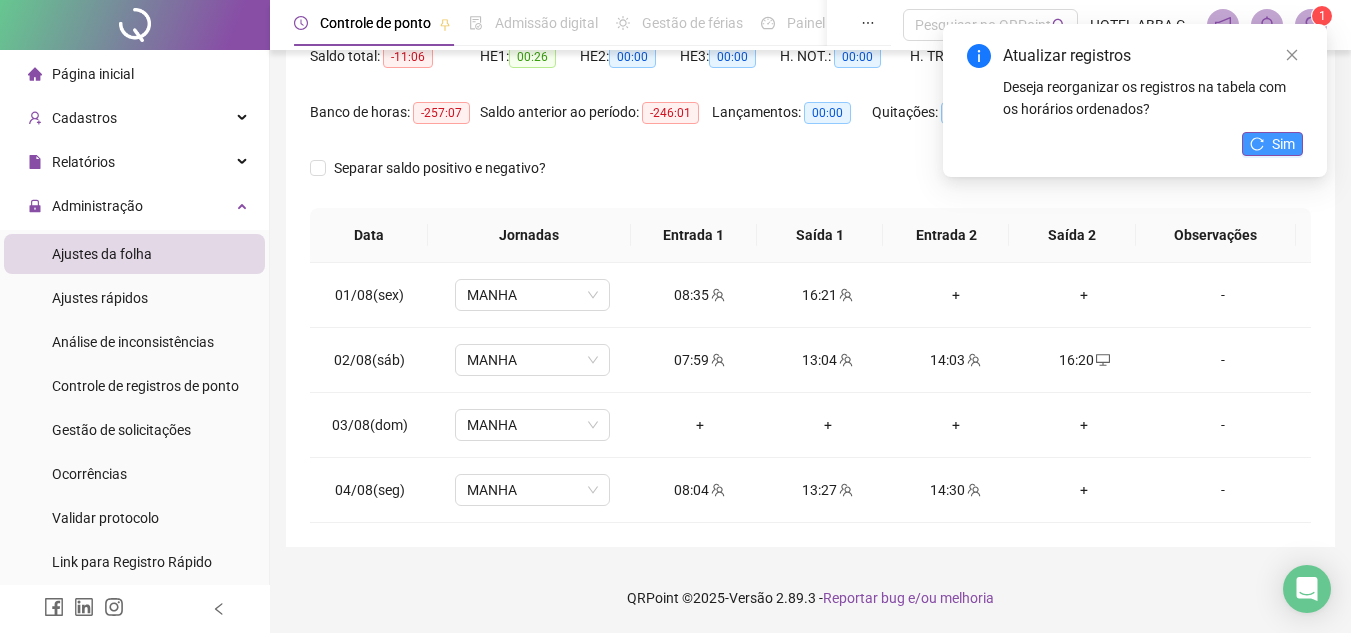 click on "Sim" at bounding box center [1283, 144] 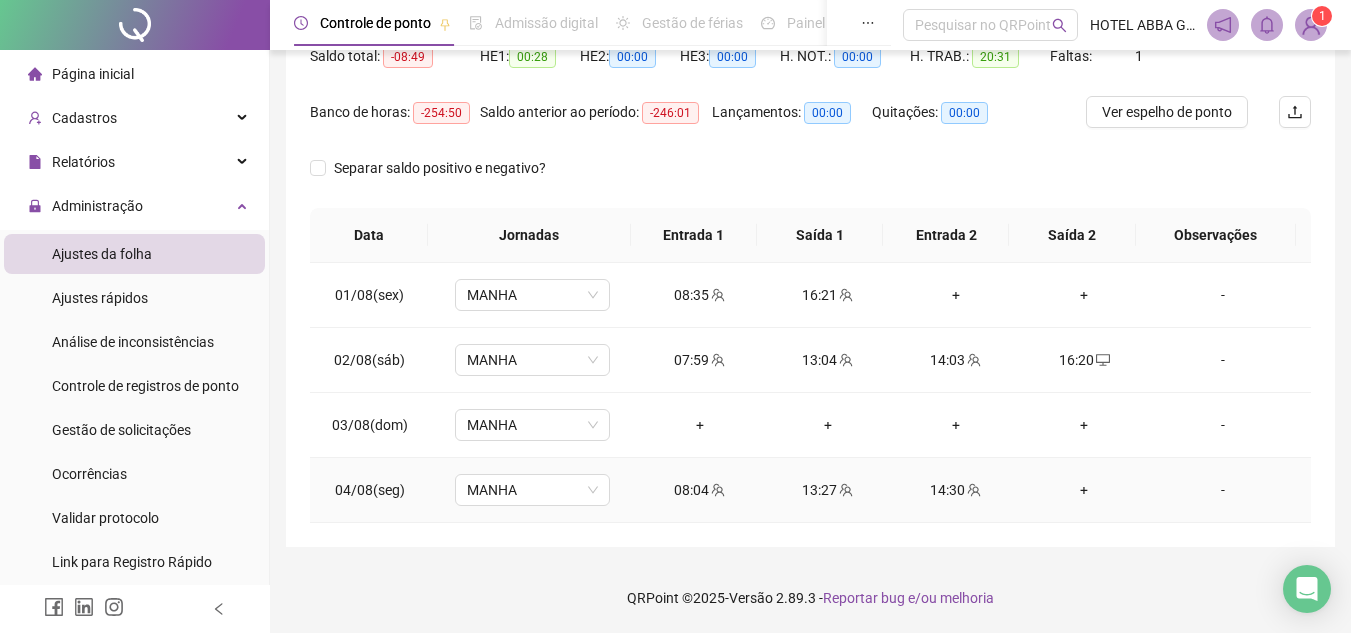click on "+" at bounding box center [1084, 490] 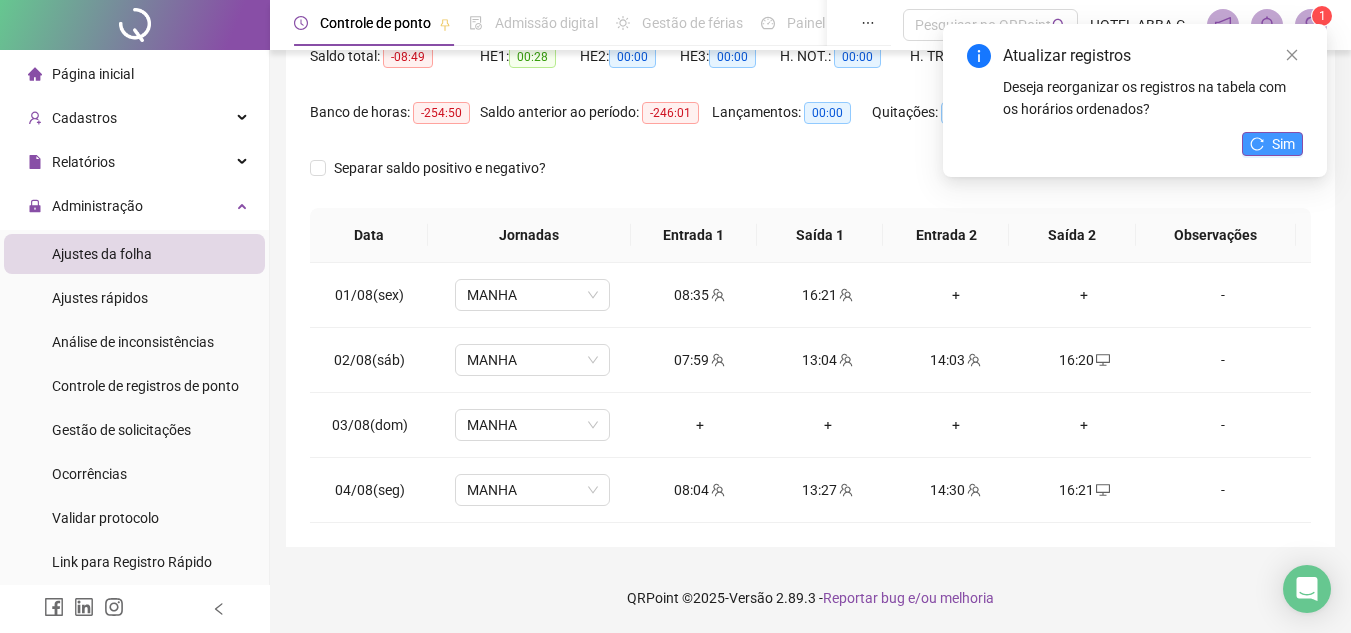 click on "Sim" at bounding box center [1283, 144] 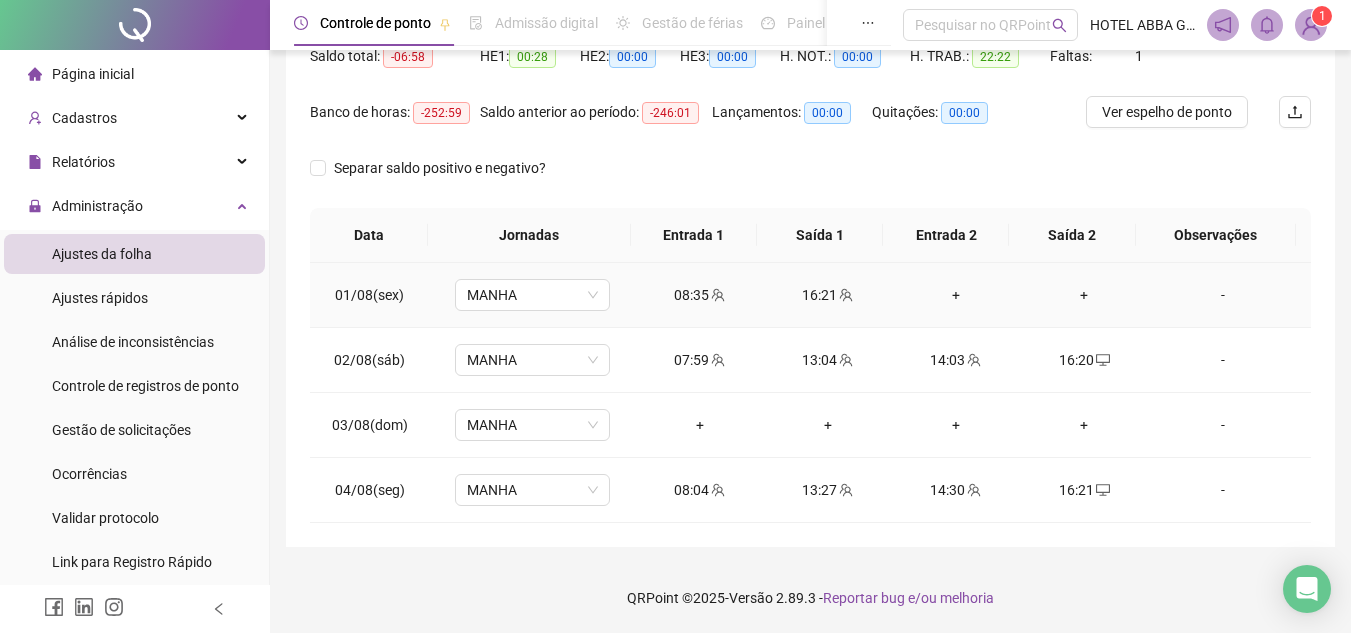 click on "+" at bounding box center (956, 295) 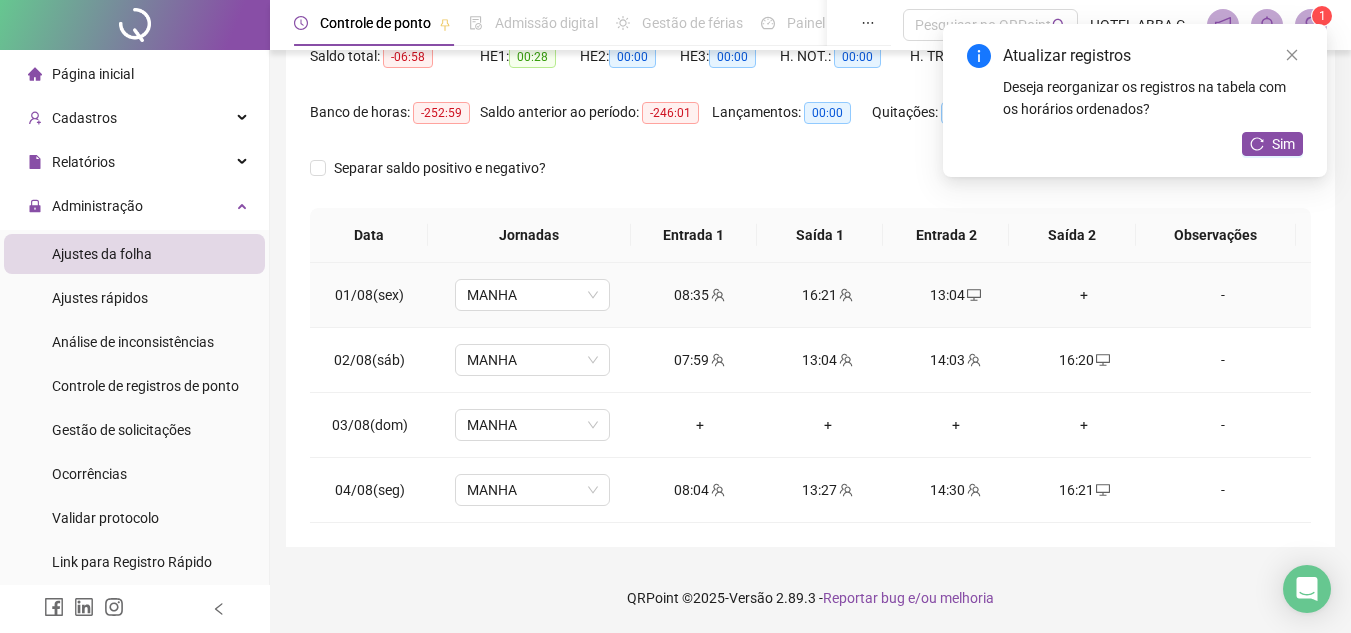 click on "+" at bounding box center [1084, 295] 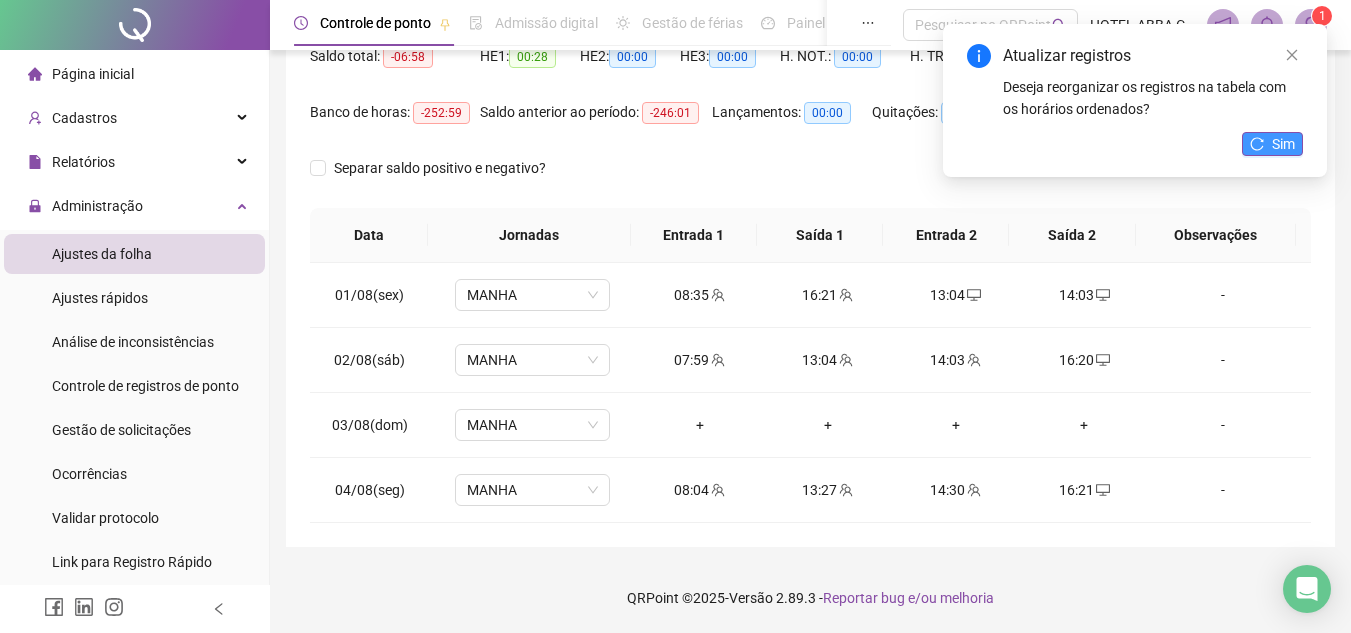click on "Sim" at bounding box center [1283, 144] 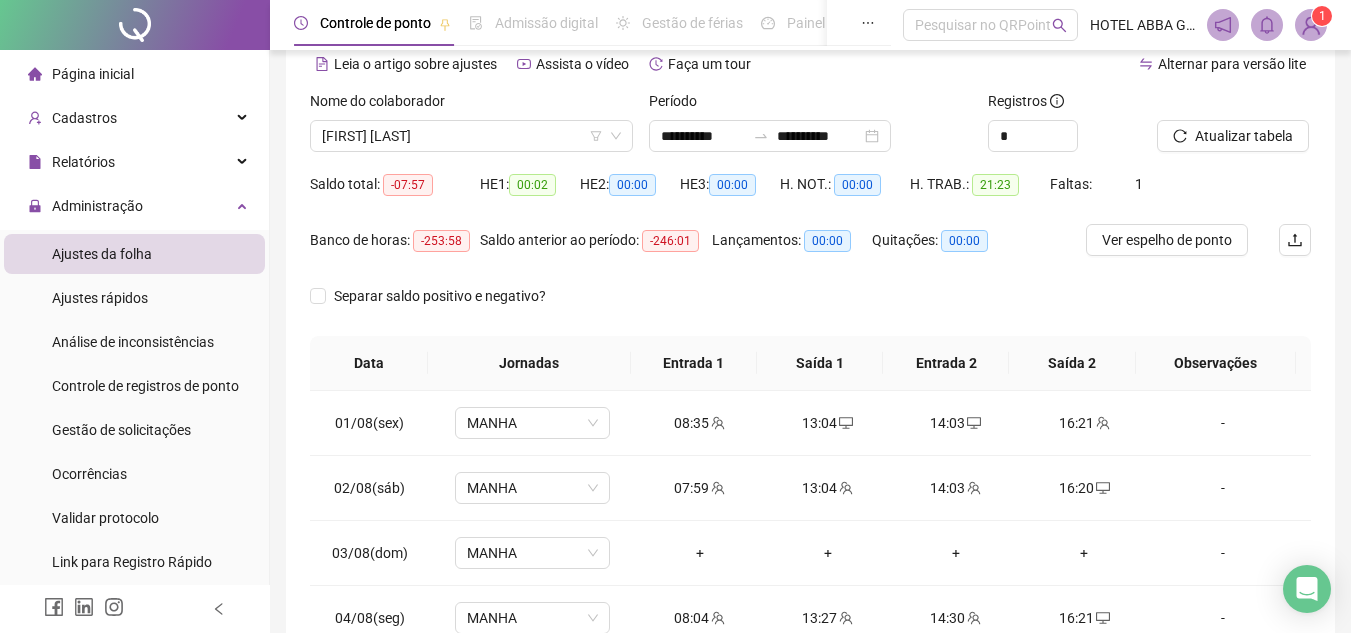 scroll, scrollTop: 22, scrollLeft: 0, axis: vertical 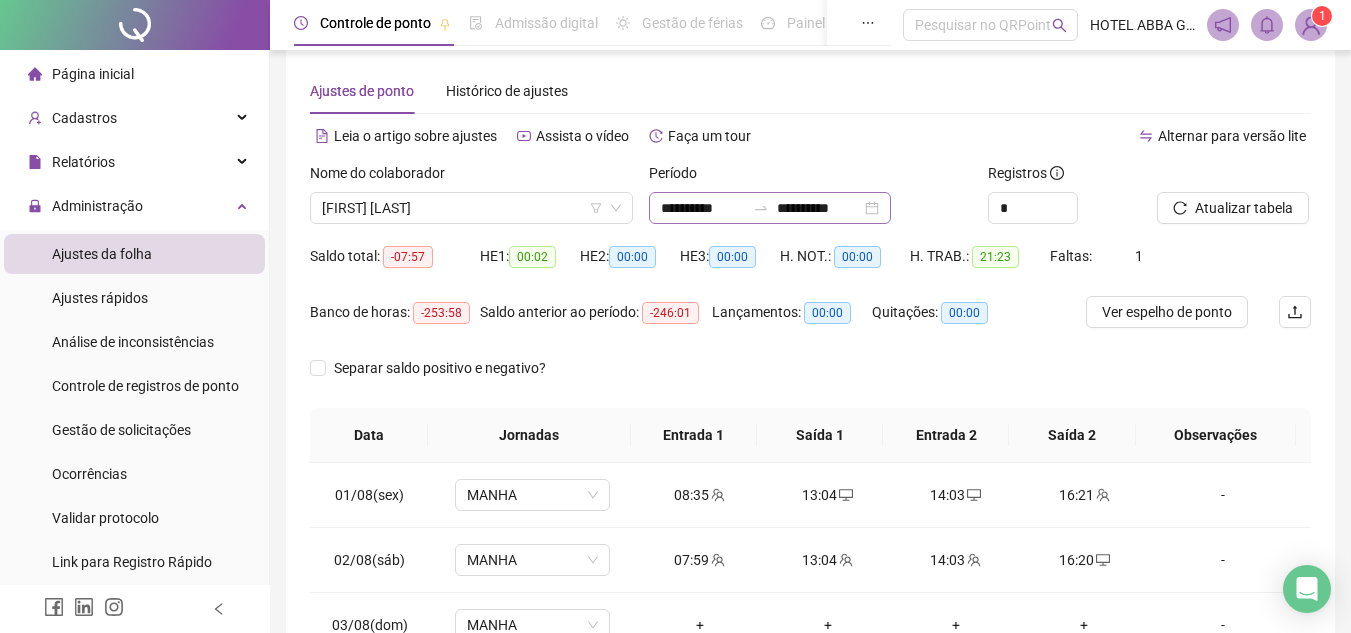 click at bounding box center [761, 208] 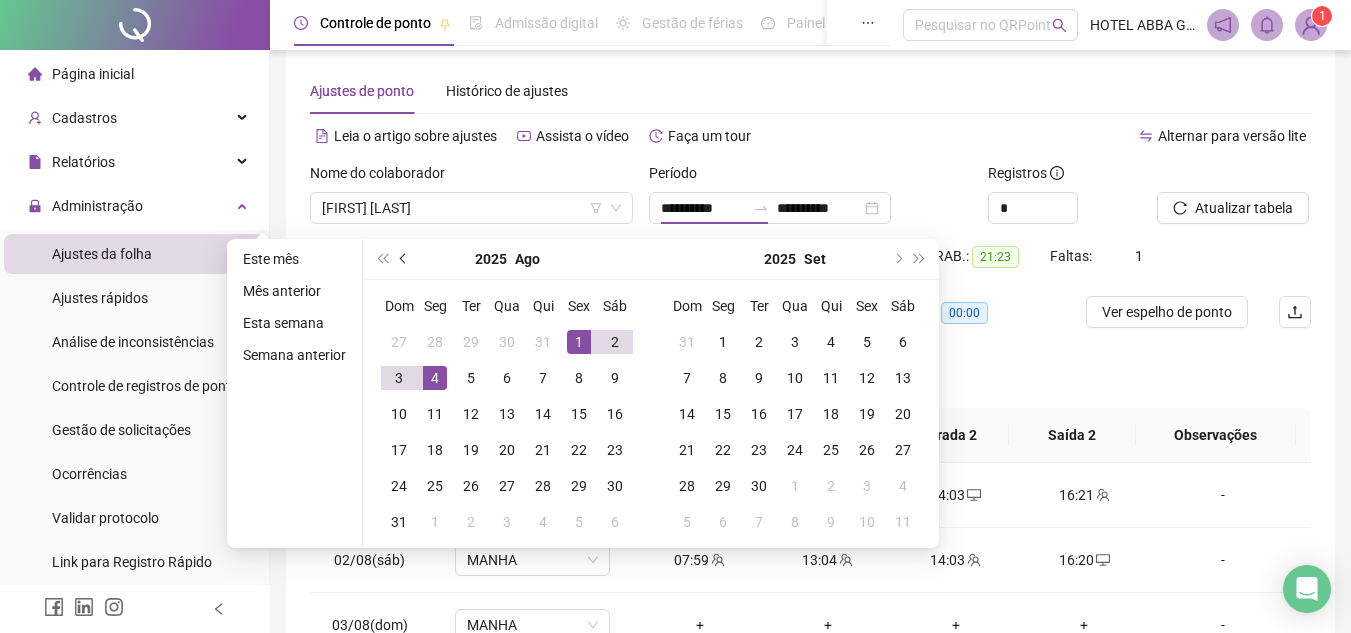 click at bounding box center (405, 259) 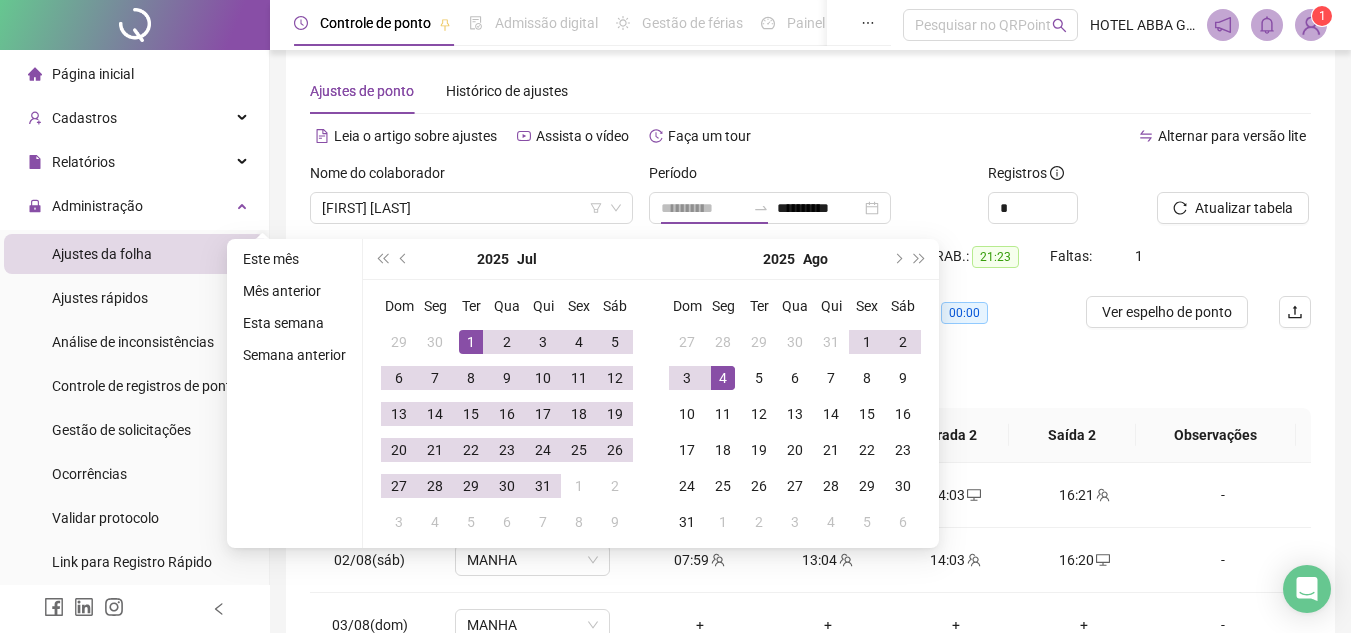 click on "1" at bounding box center [471, 342] 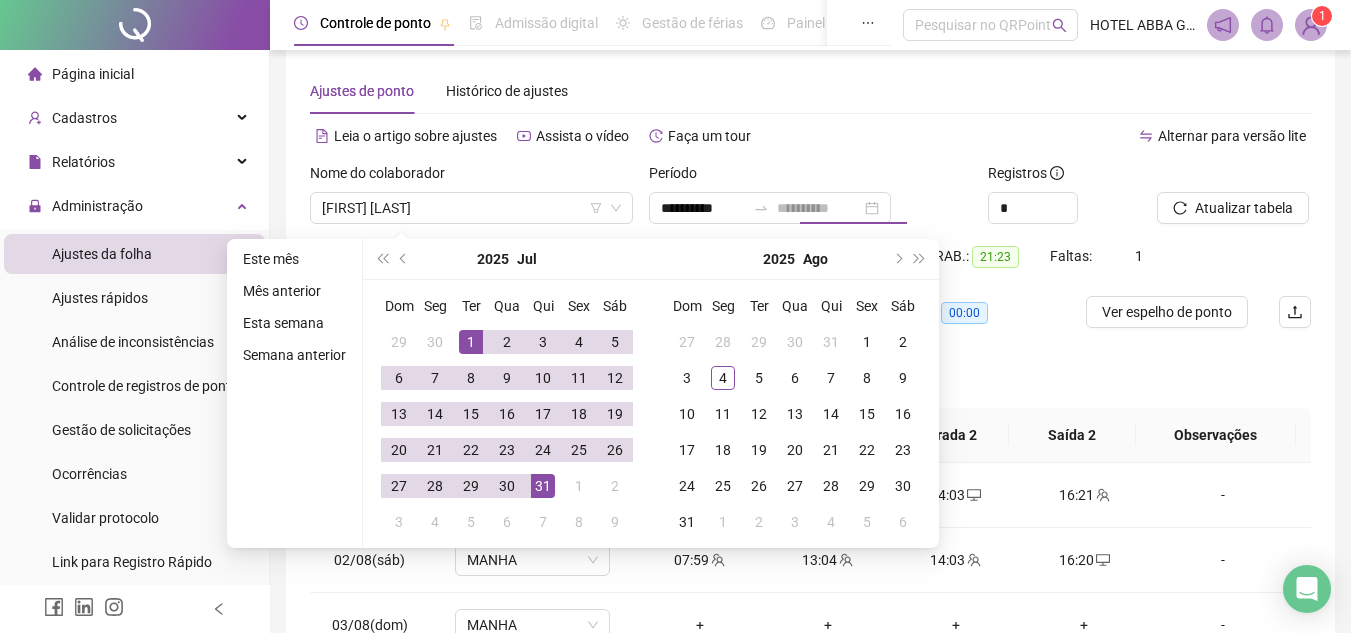 click on "31" at bounding box center [543, 486] 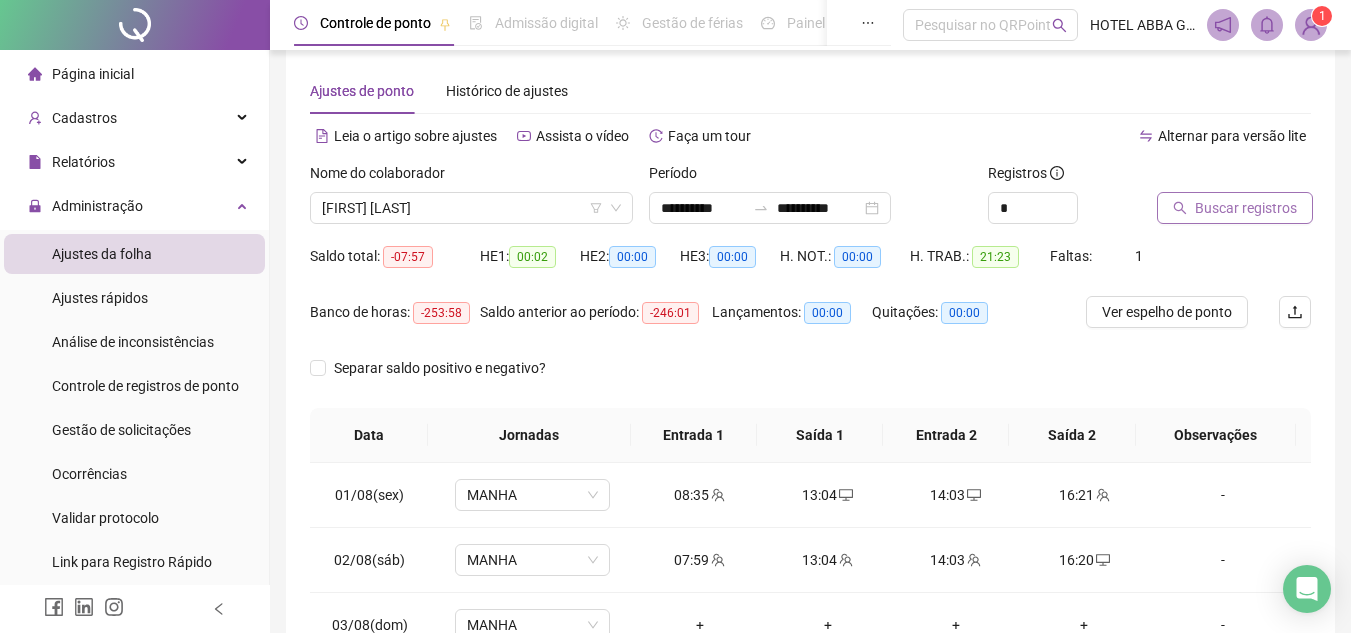 click on "Buscar registros" at bounding box center (1246, 208) 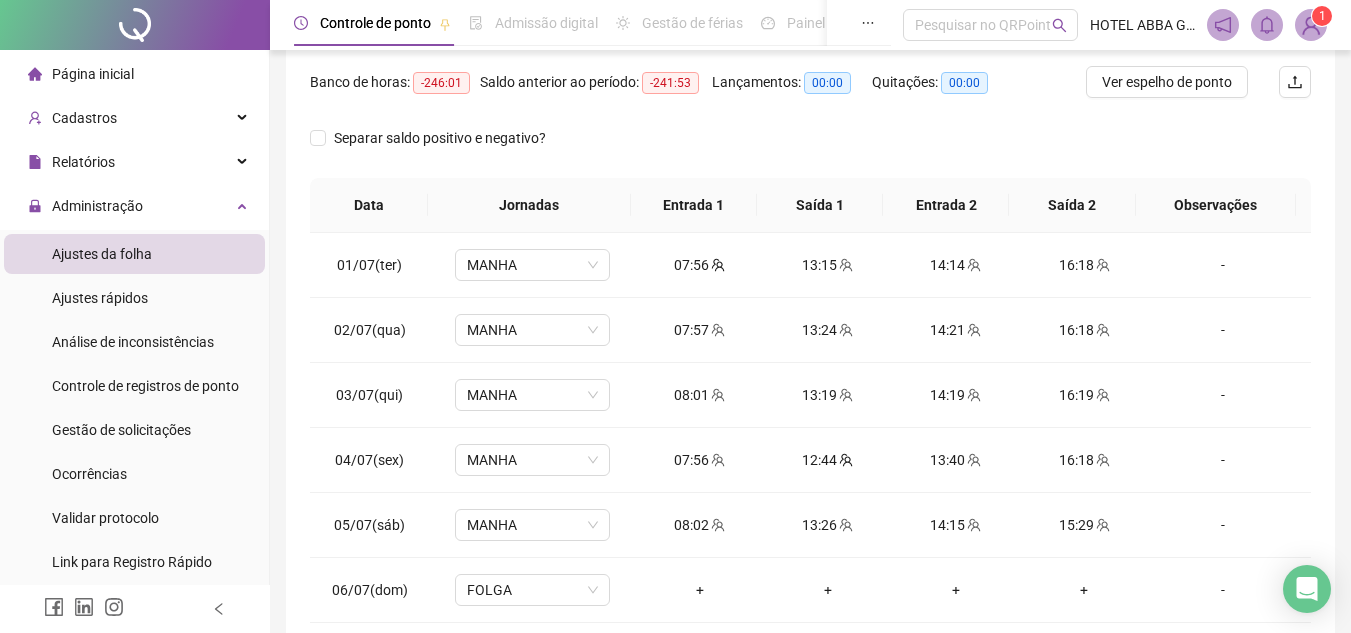 scroll, scrollTop: 389, scrollLeft: 0, axis: vertical 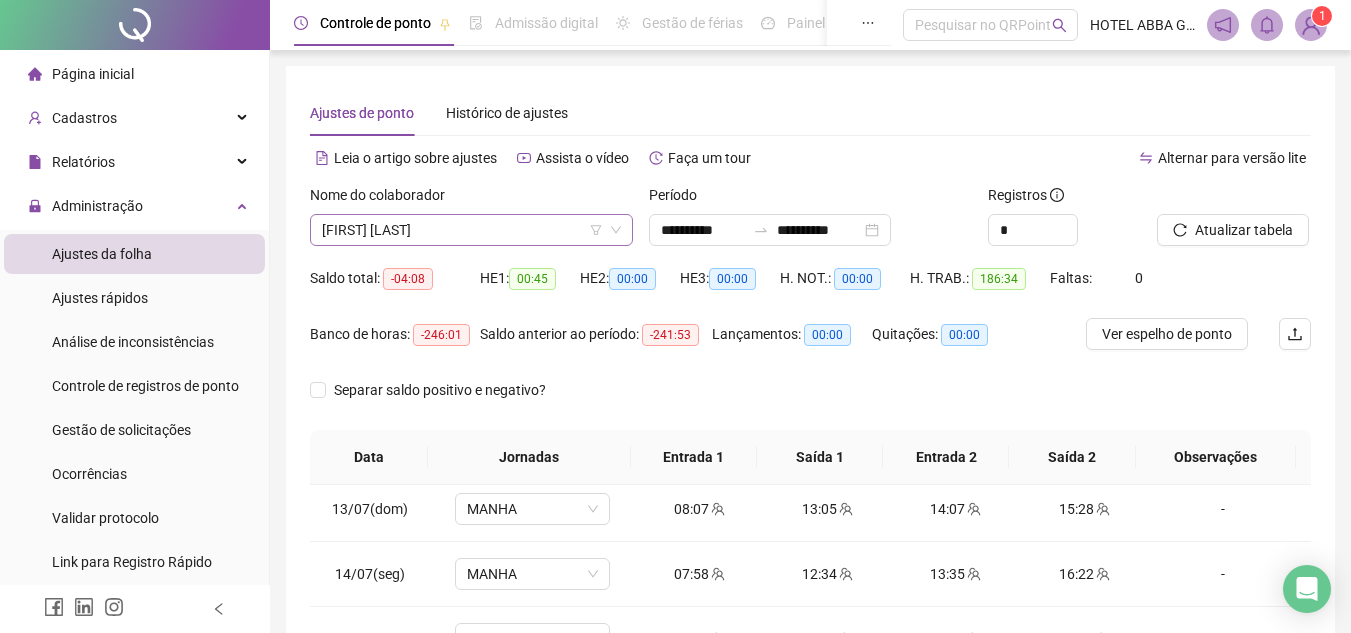 click 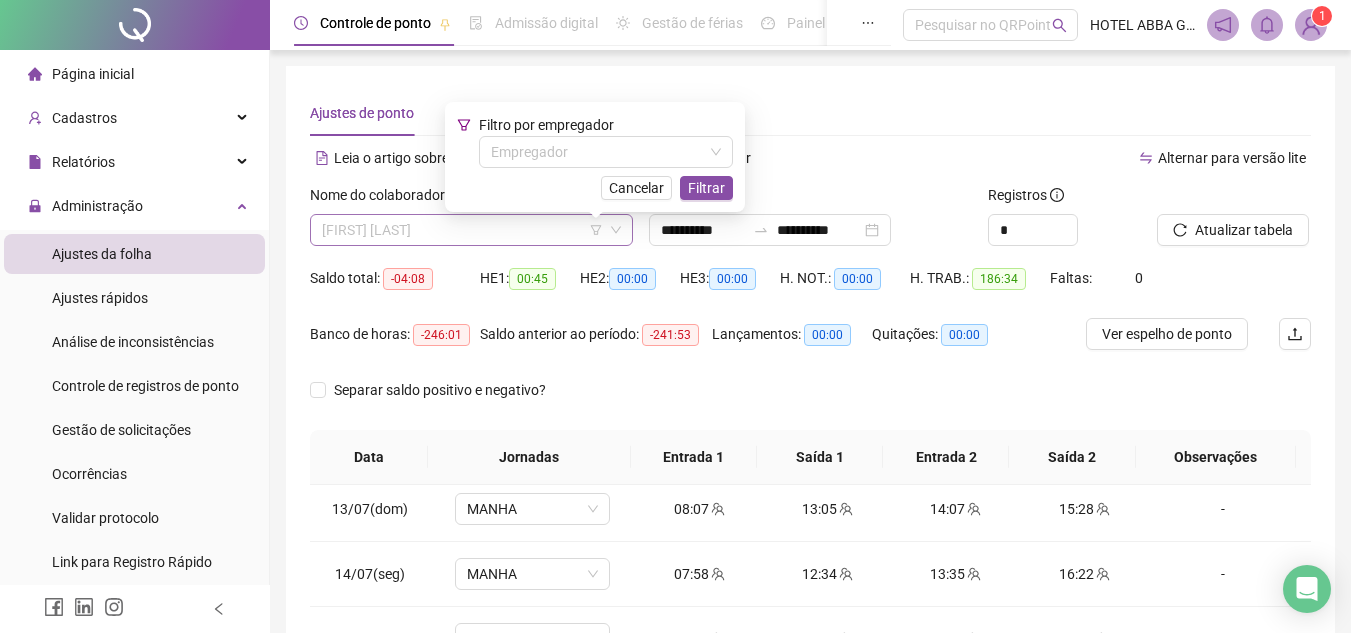 click on "[FIRST] [LAST]" at bounding box center [471, 230] 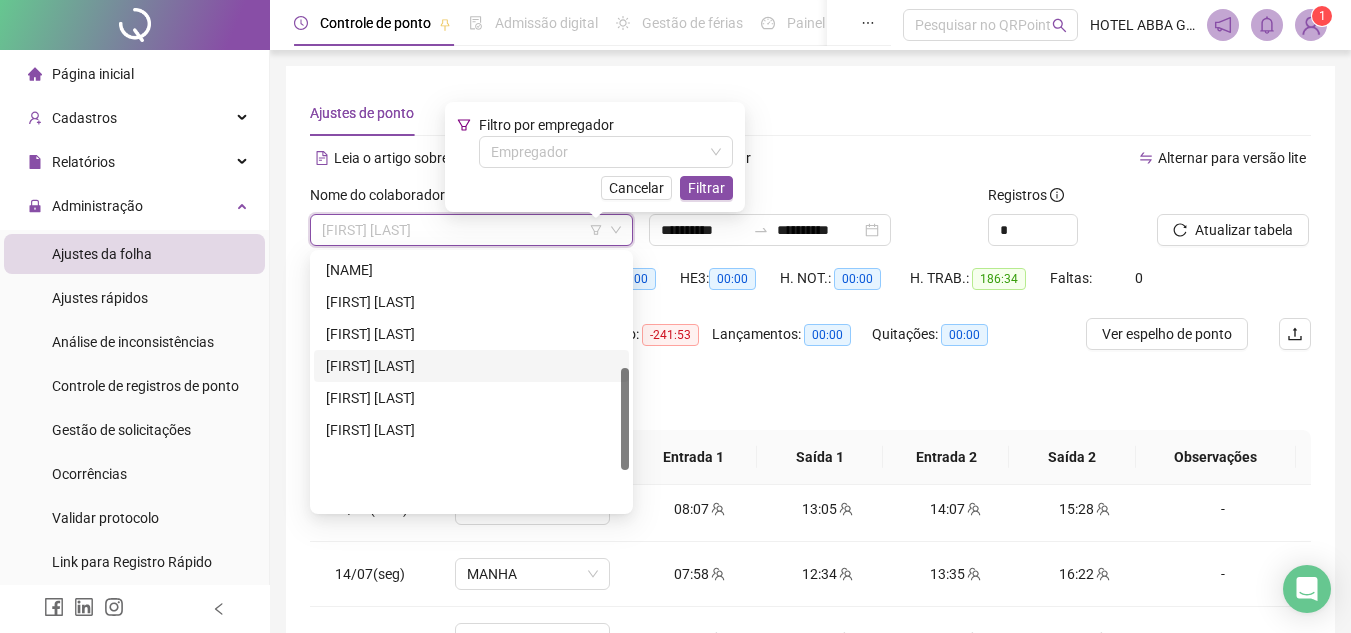 scroll, scrollTop: 284, scrollLeft: 0, axis: vertical 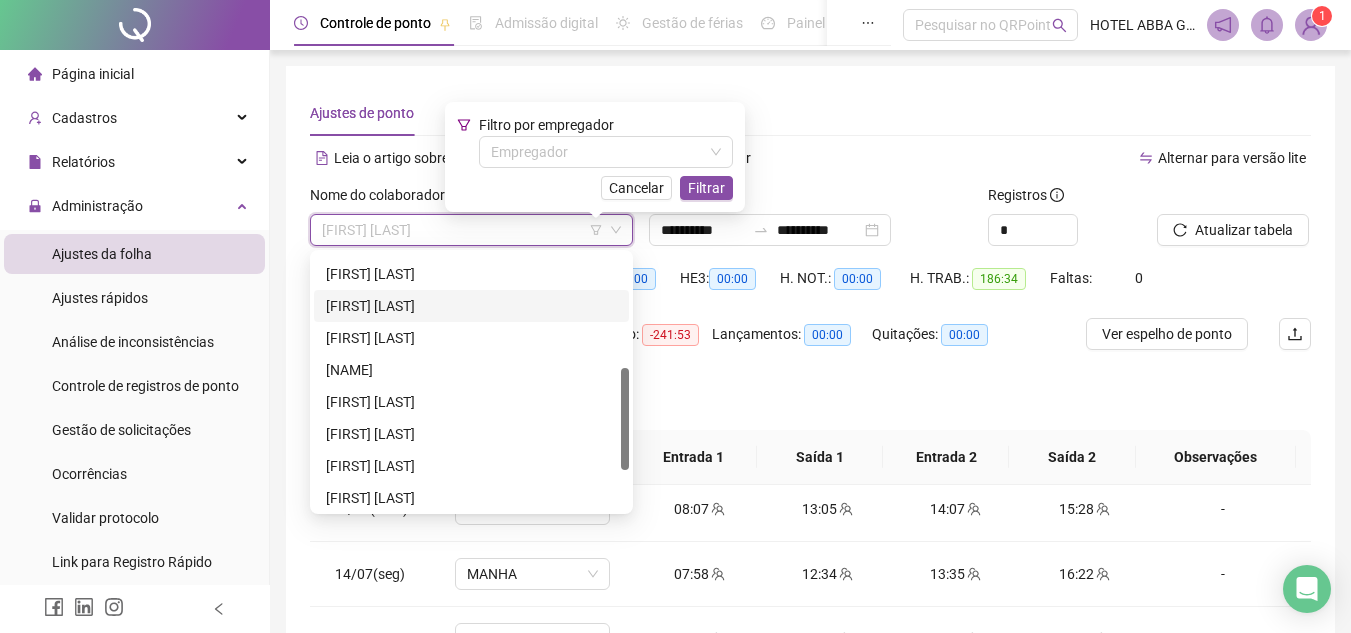 click on "[FIRST] [LAST]" at bounding box center (471, 306) 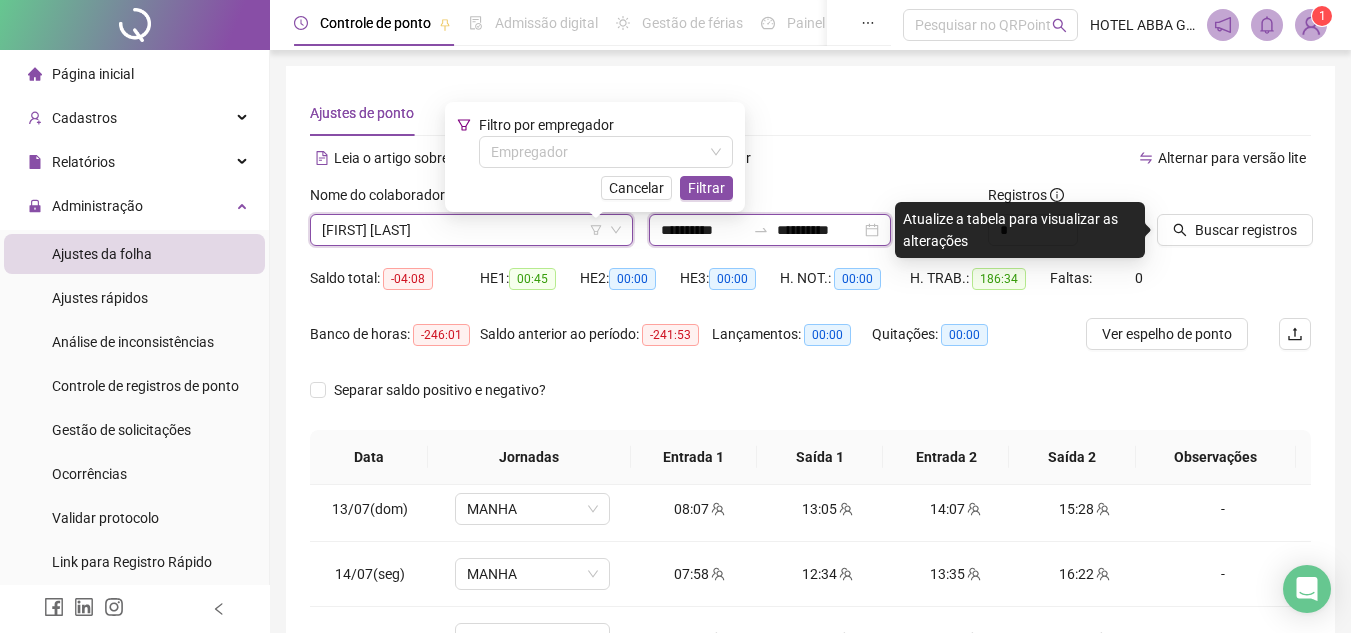click on "**********" at bounding box center [819, 230] 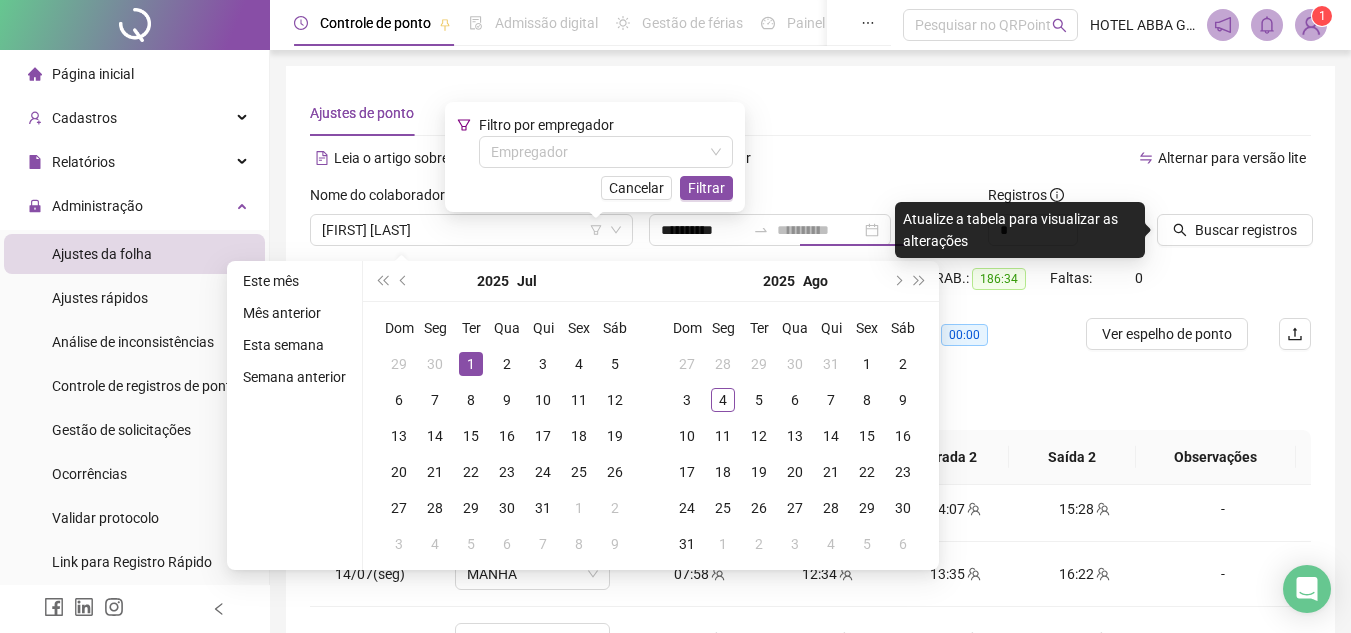 click on "1" at bounding box center (471, 364) 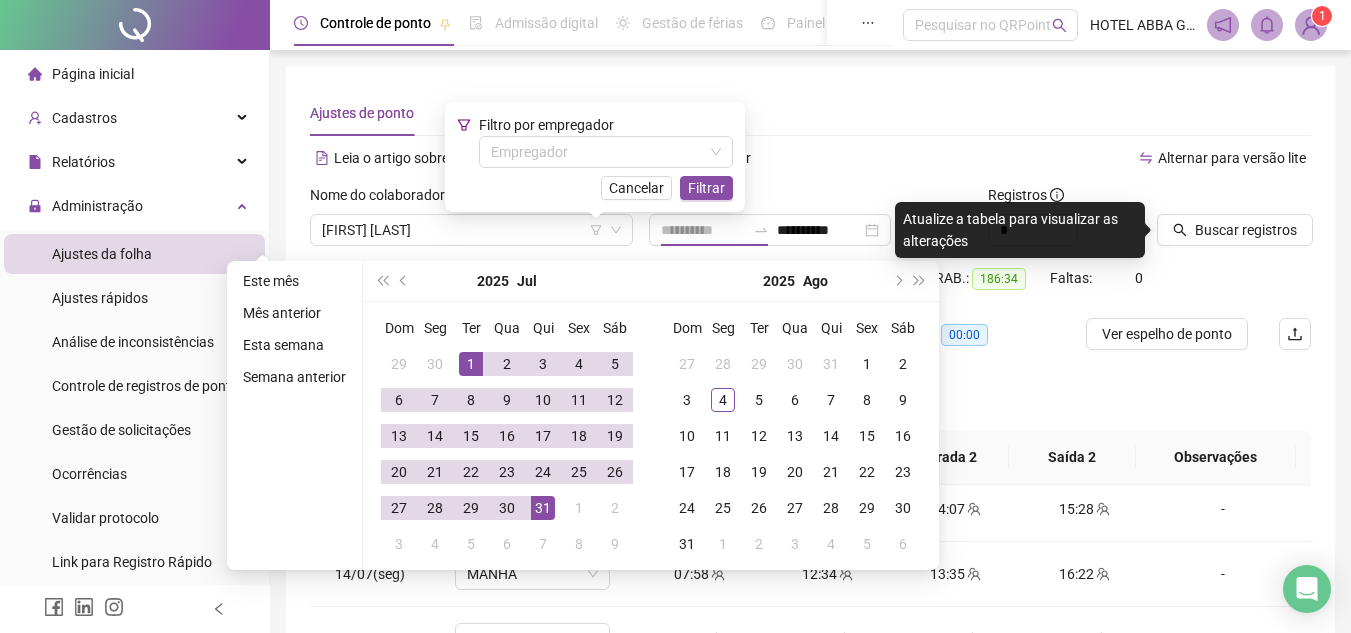 click on "31" at bounding box center (543, 508) 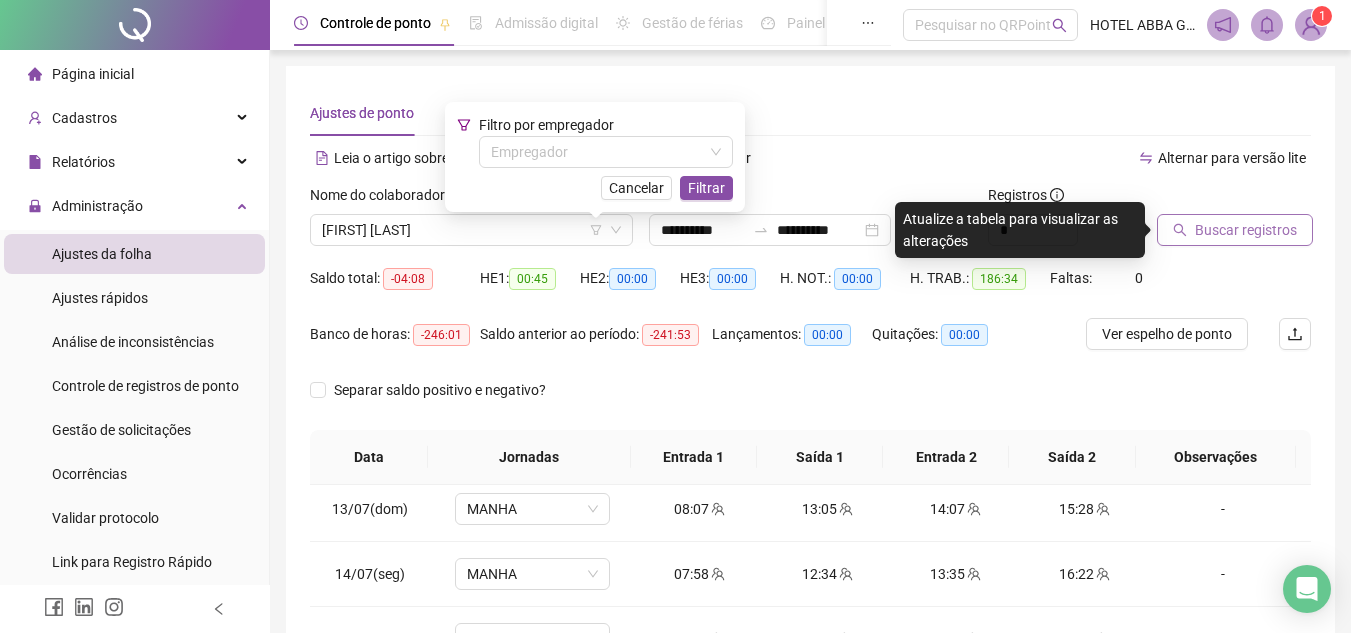 click on "Buscar registros" at bounding box center (1246, 230) 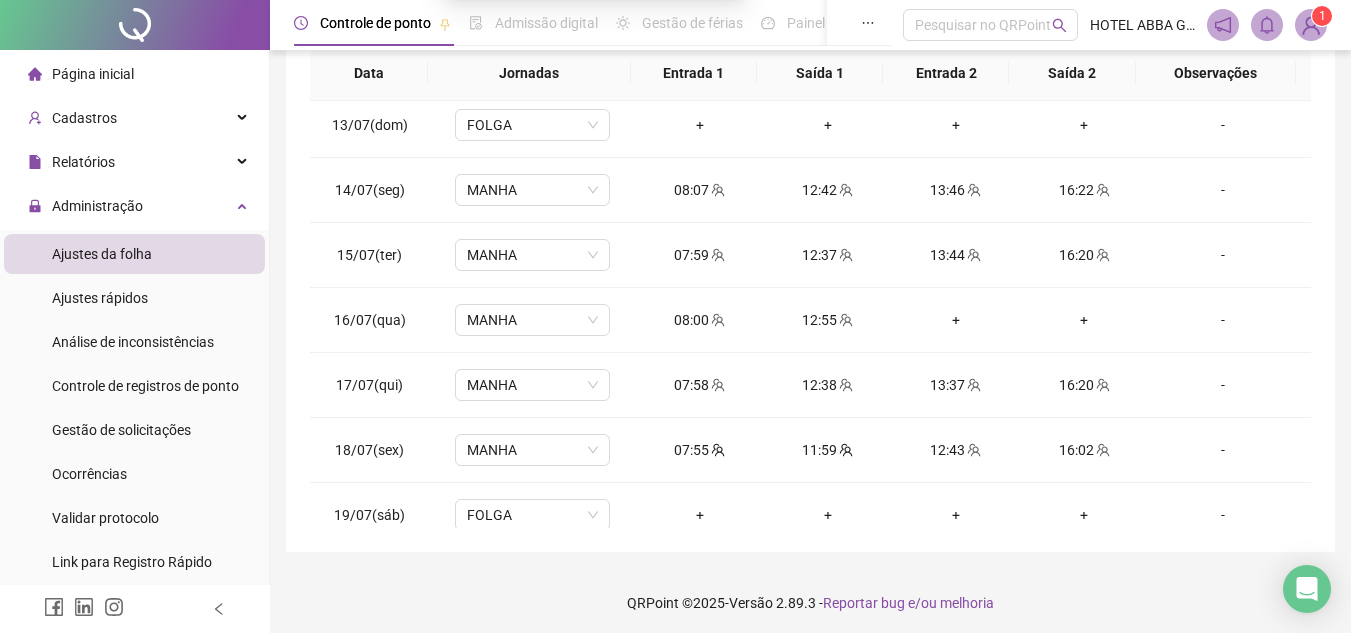 scroll, scrollTop: 365, scrollLeft: 0, axis: vertical 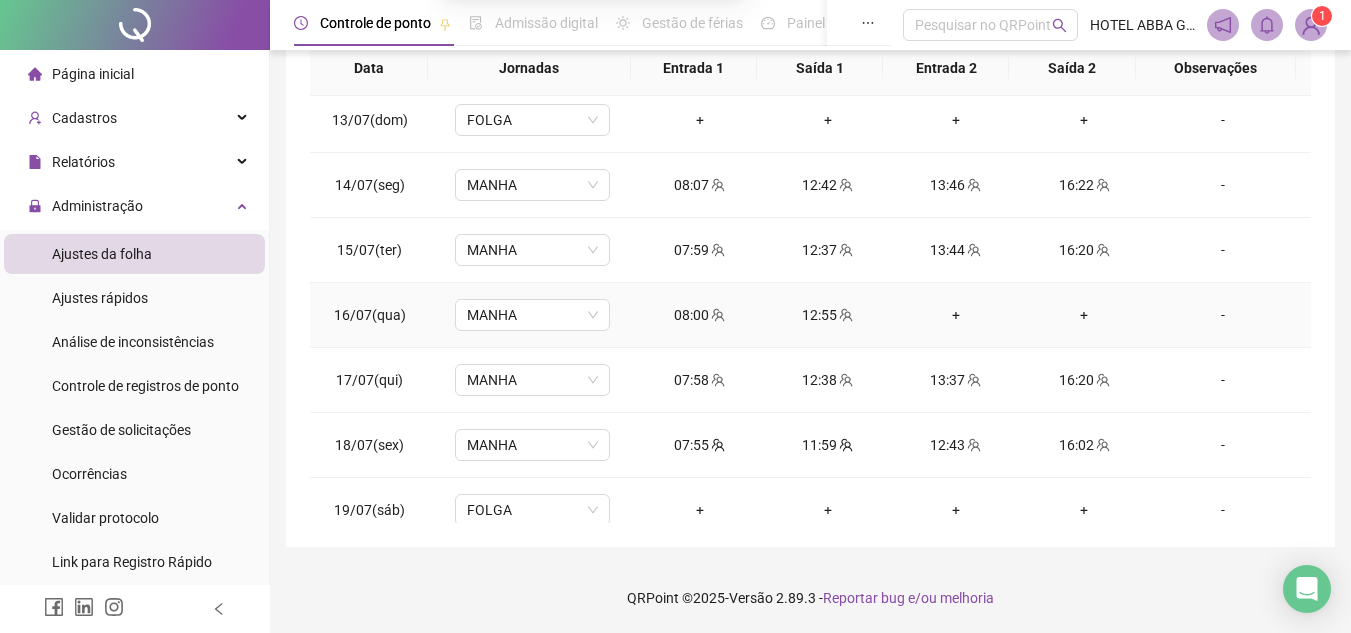 click on "+" at bounding box center (956, 315) 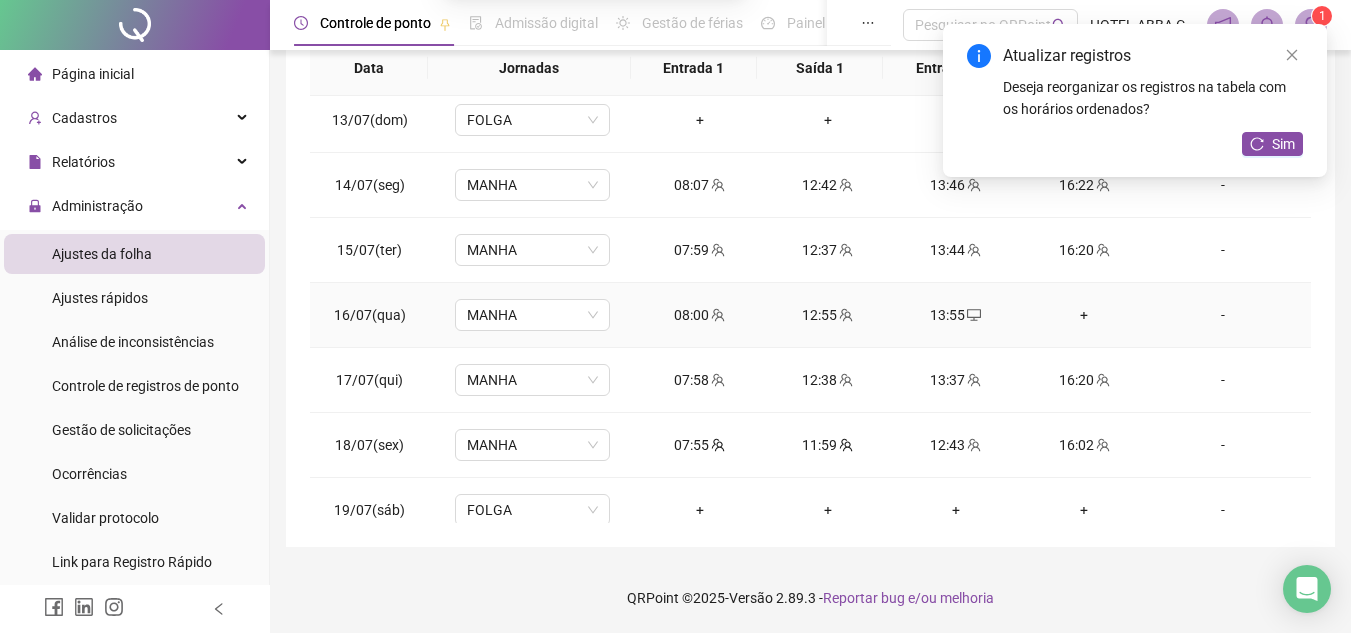 click on "+" at bounding box center (1084, 315) 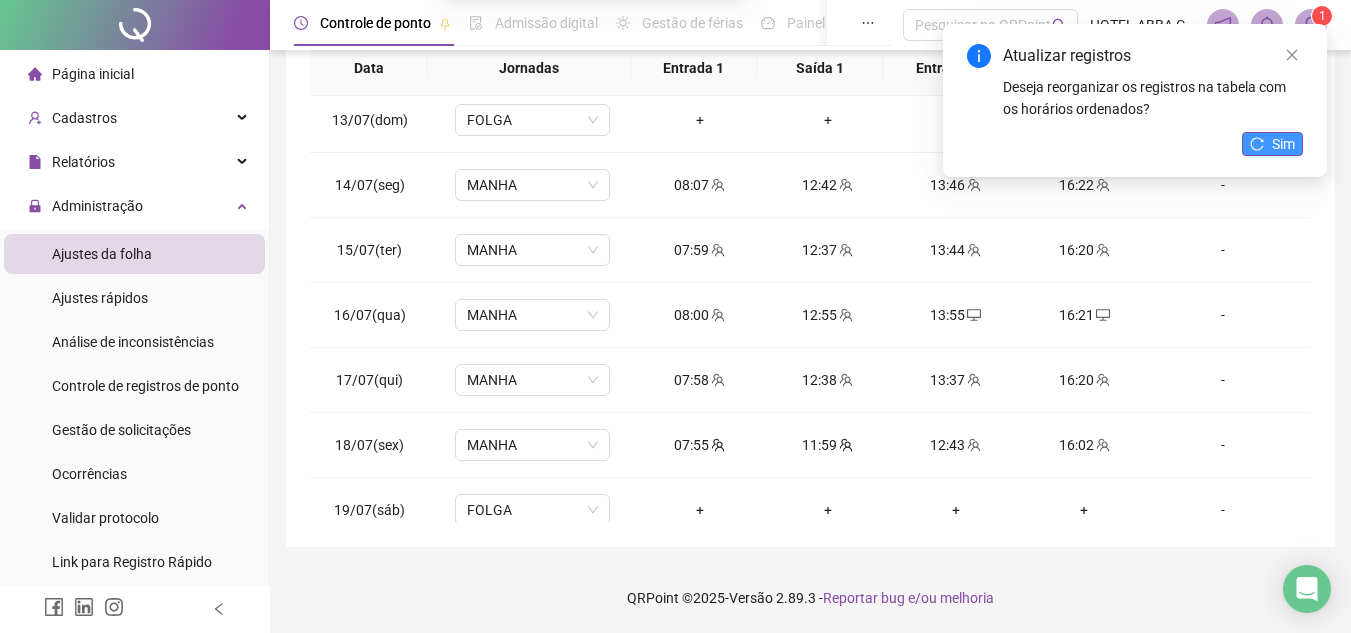 click on "Sim" at bounding box center (1283, 144) 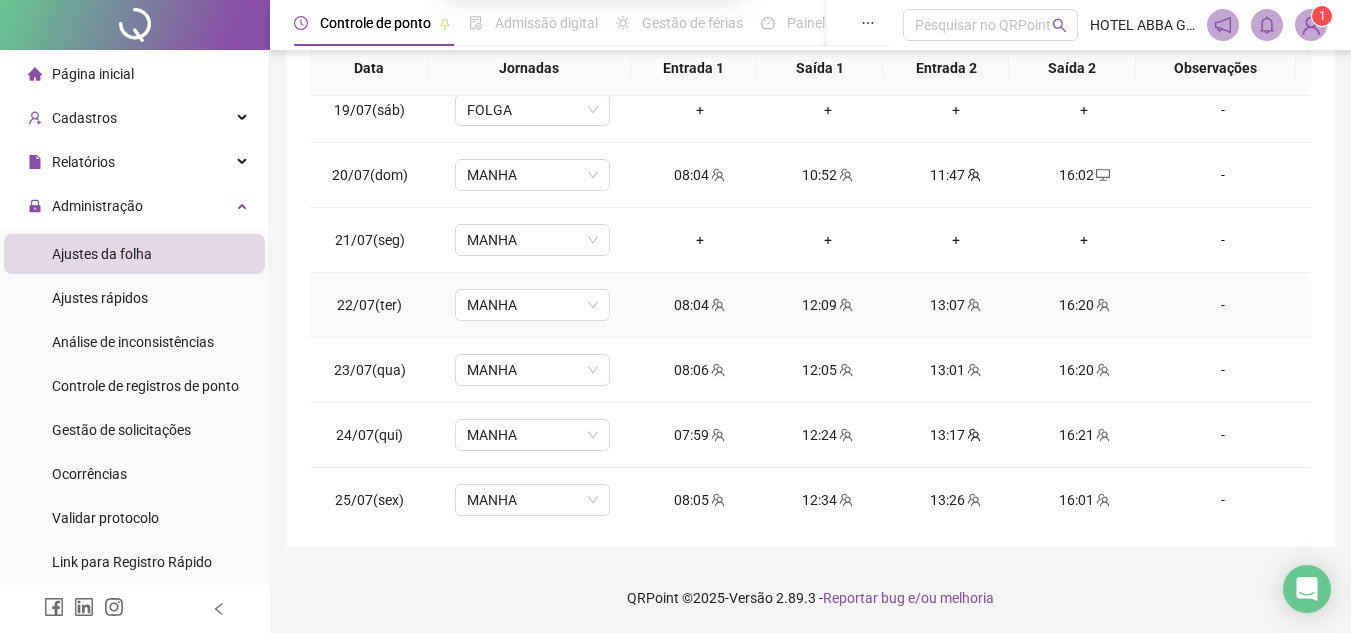 scroll, scrollTop: 1088, scrollLeft: 0, axis: vertical 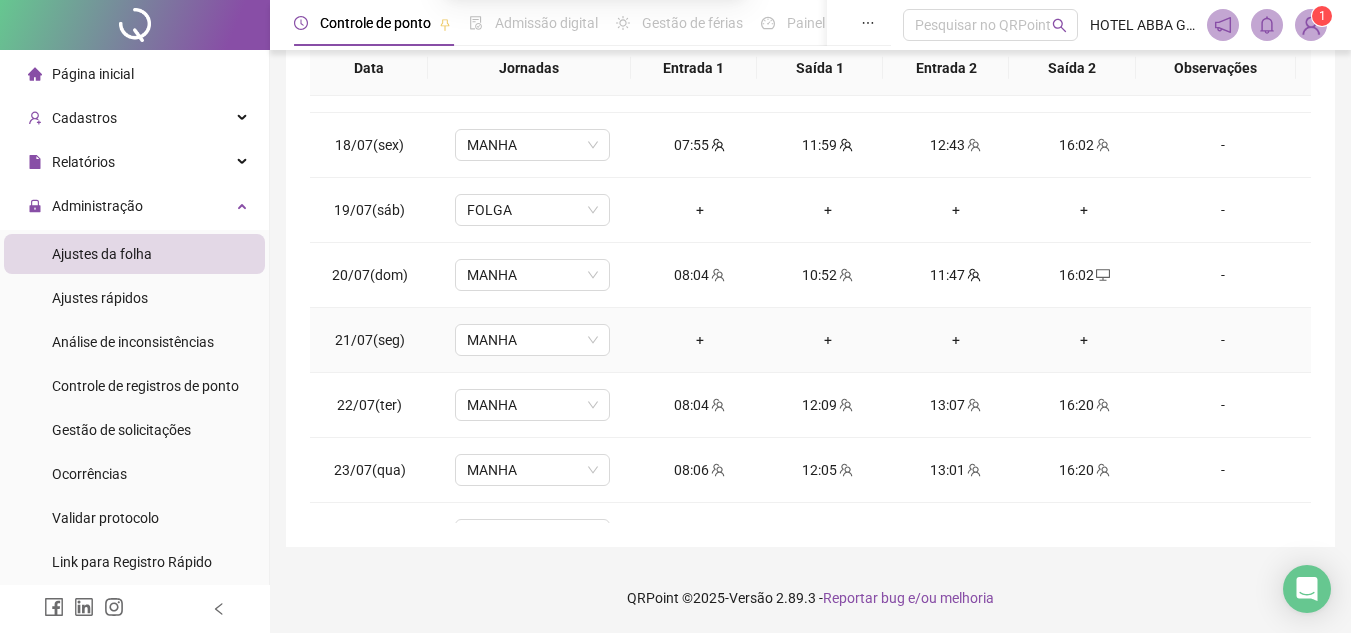 click on "+" at bounding box center (700, 340) 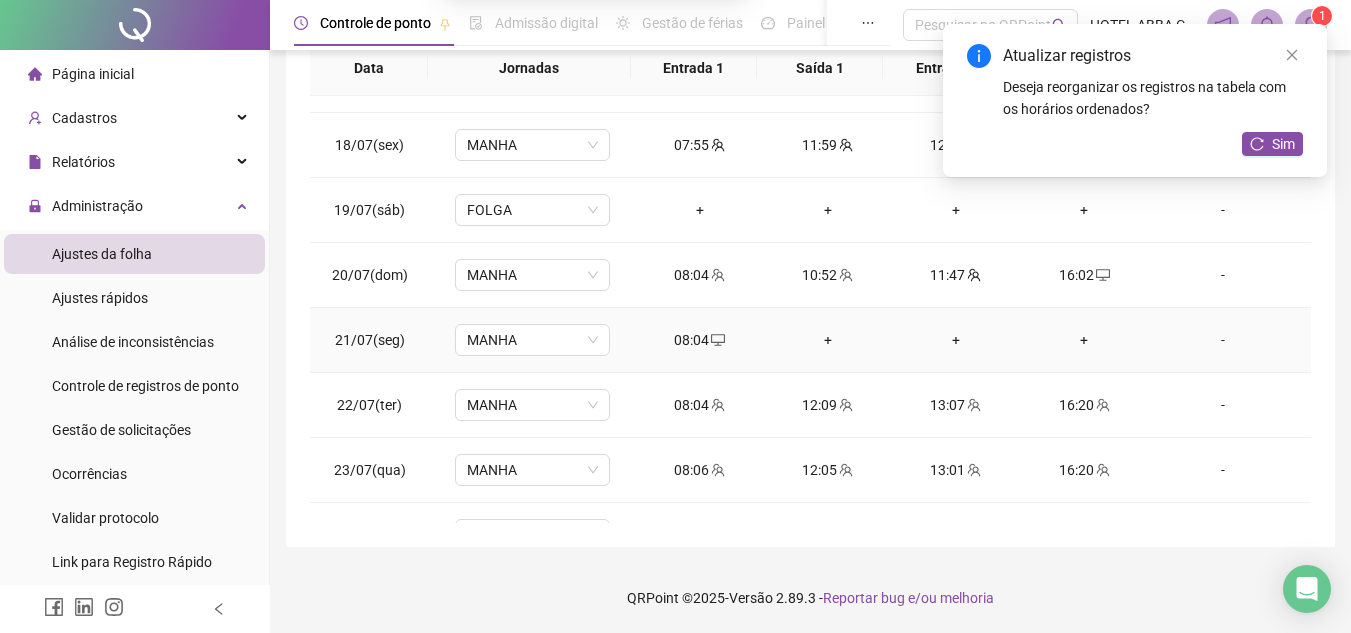 click on "+" at bounding box center (828, 340) 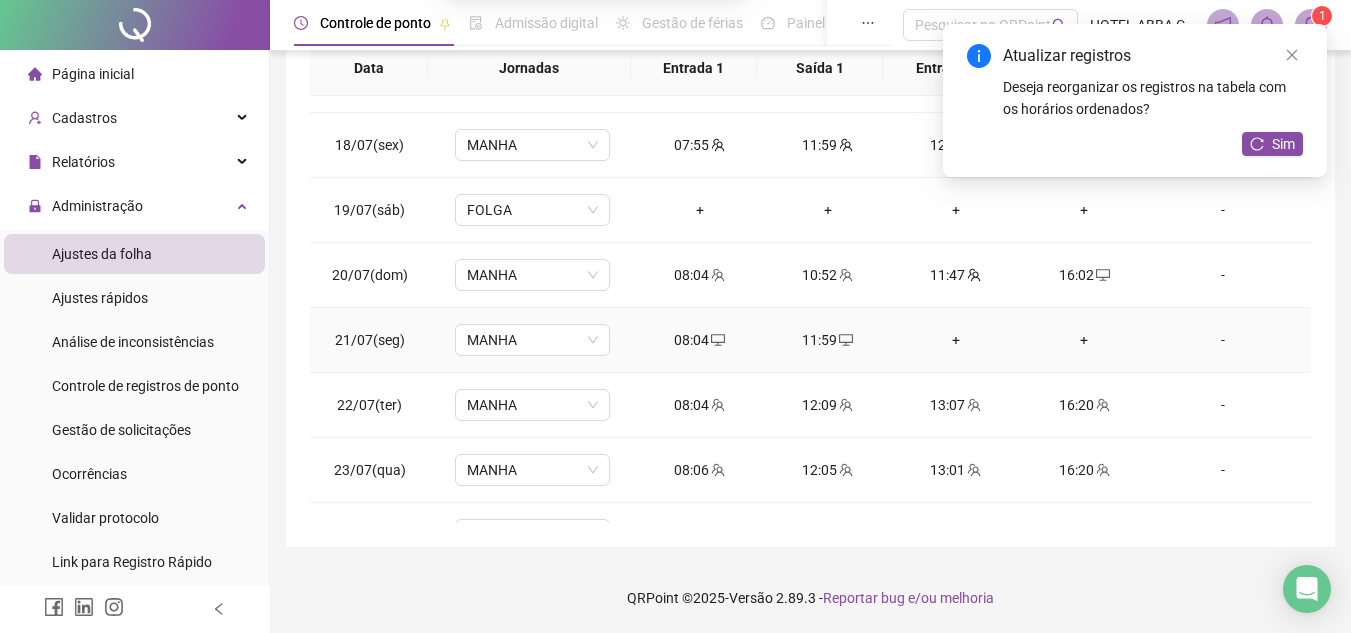click on "+" at bounding box center (956, 340) 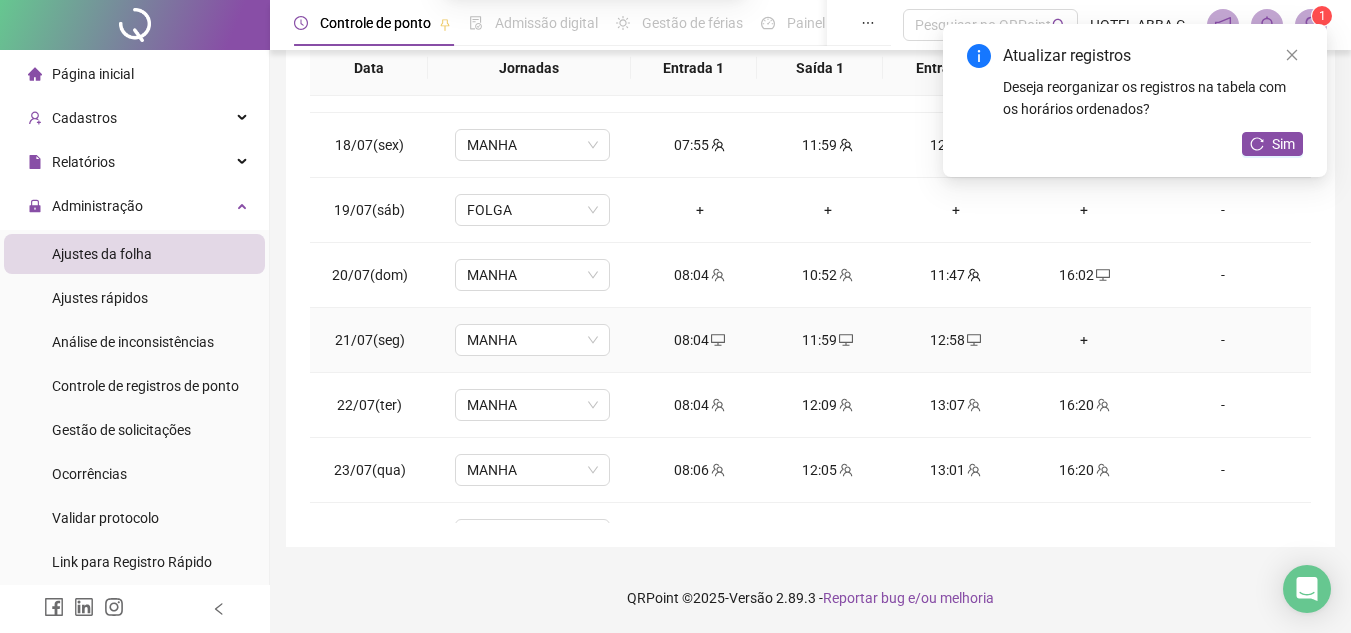 click on "+" at bounding box center (1084, 340) 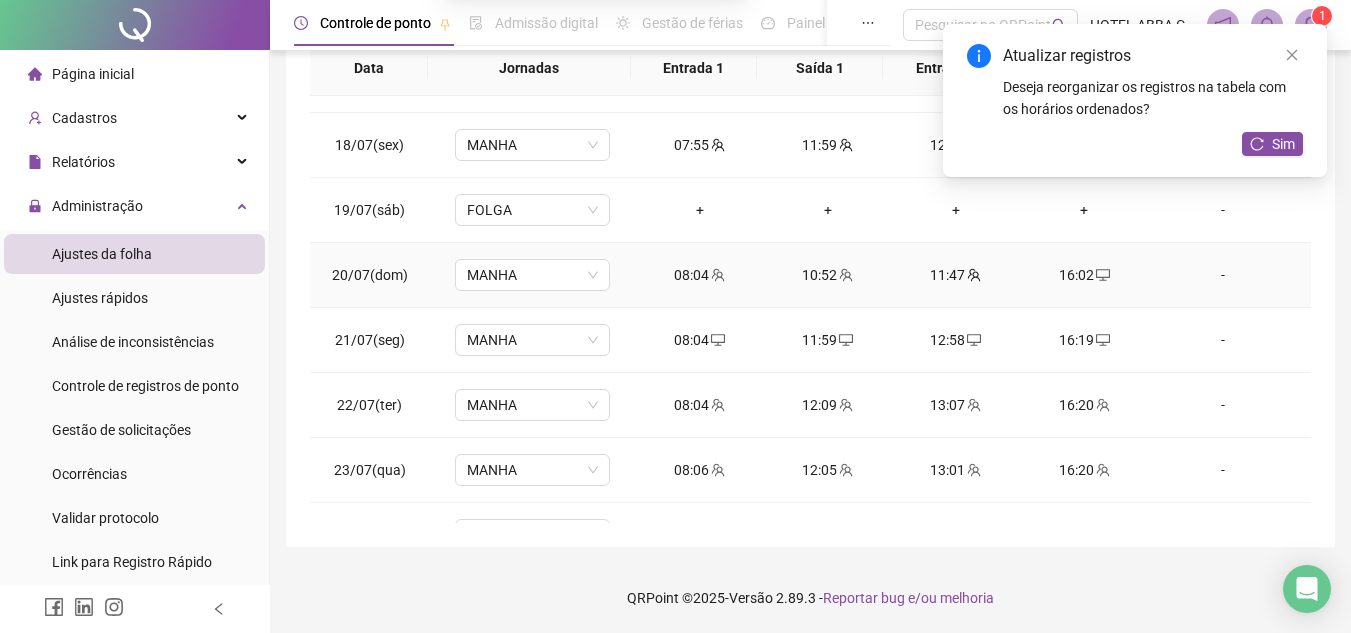click on "16:02" at bounding box center [1084, 275] 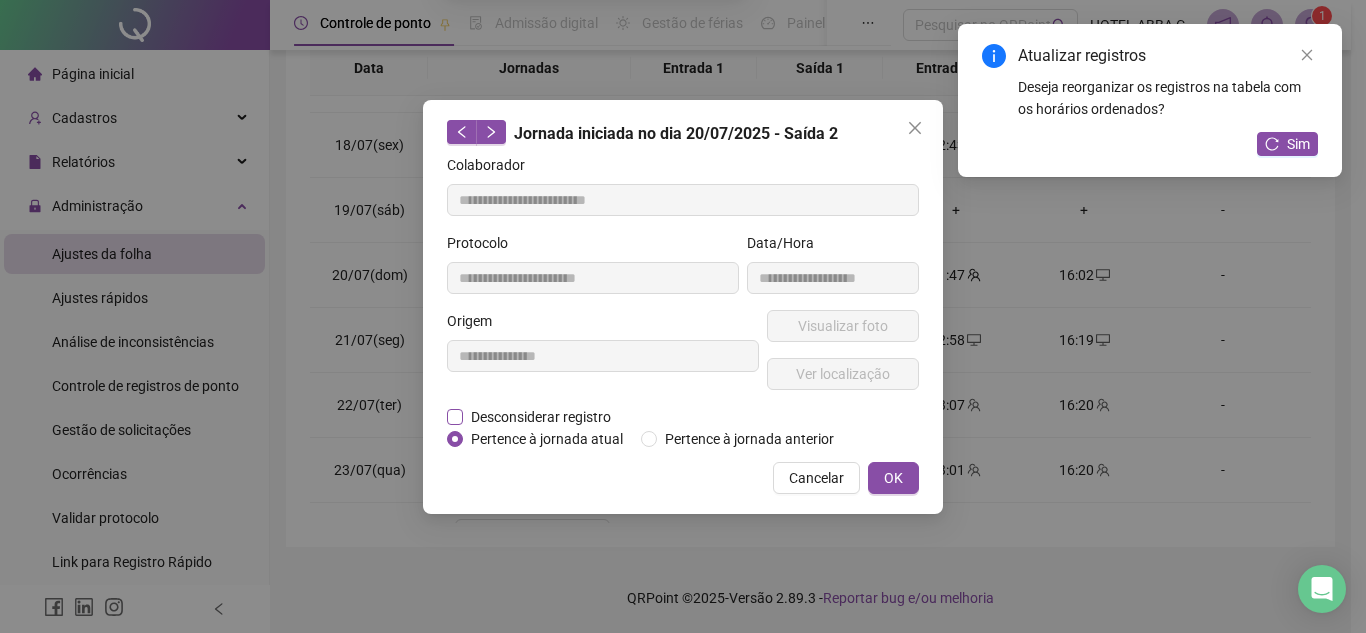 click on "Desconsiderar registro" at bounding box center (541, 417) 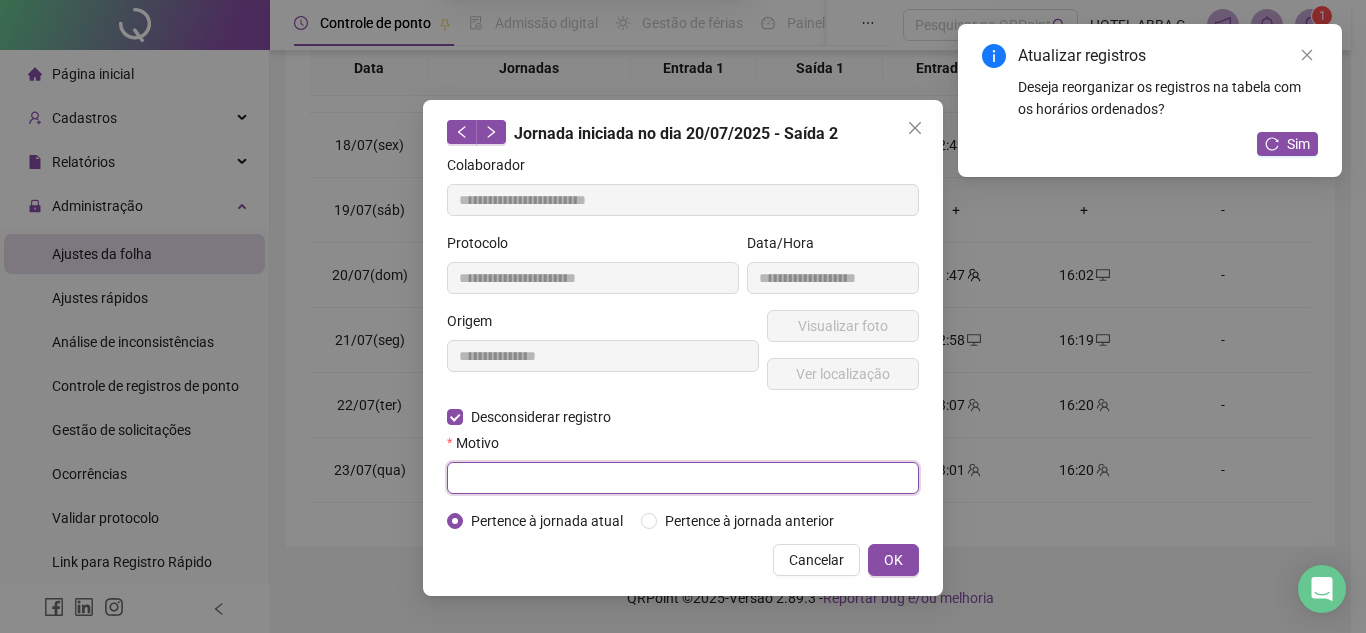 click at bounding box center [683, 478] 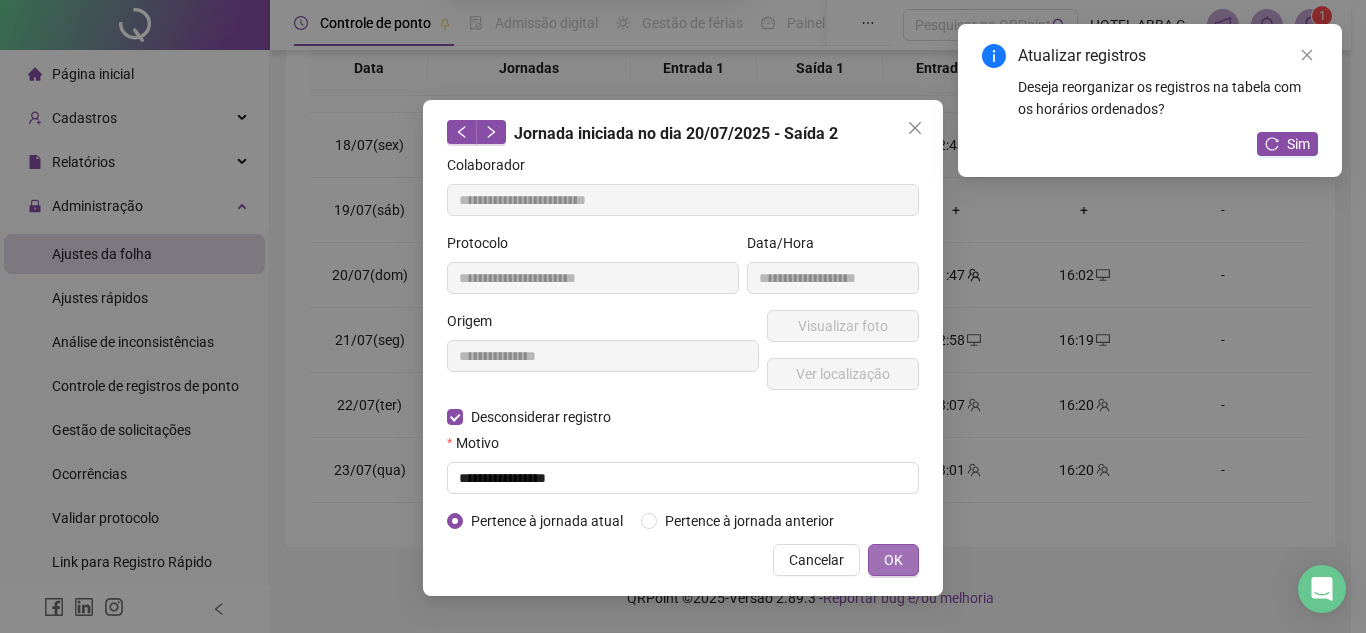 click on "OK" at bounding box center [893, 560] 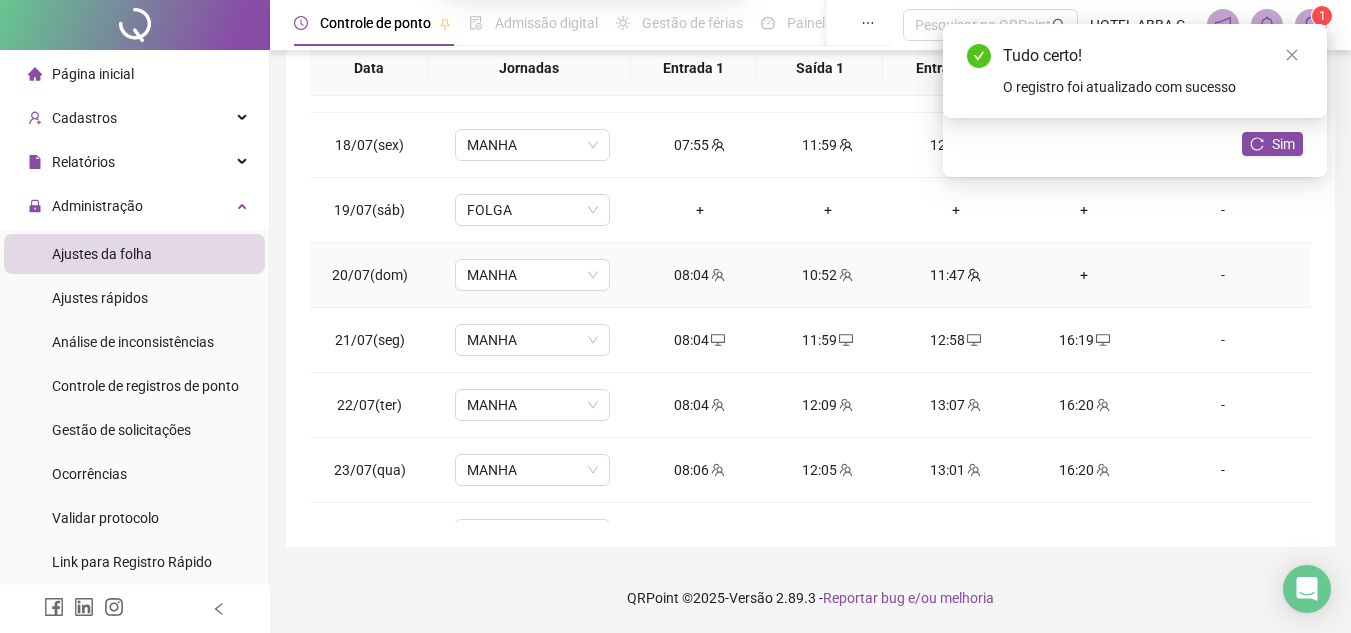 click on "+" at bounding box center (1084, 275) 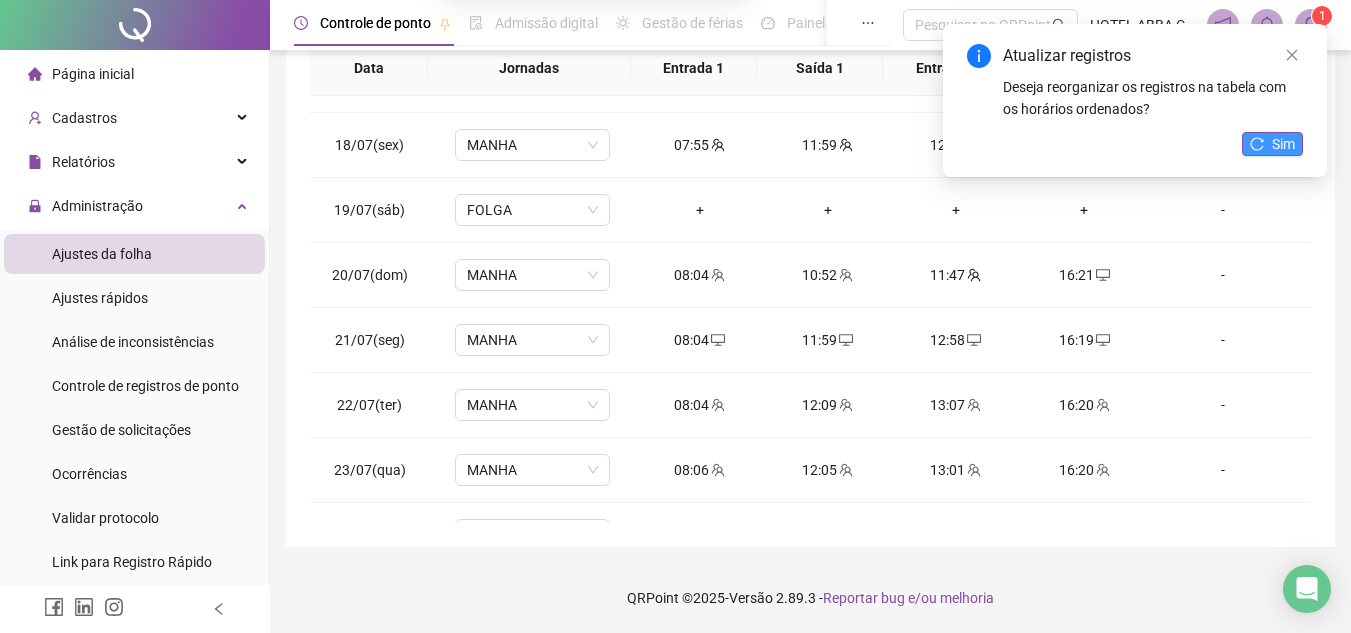 click on "Sim" at bounding box center [1272, 144] 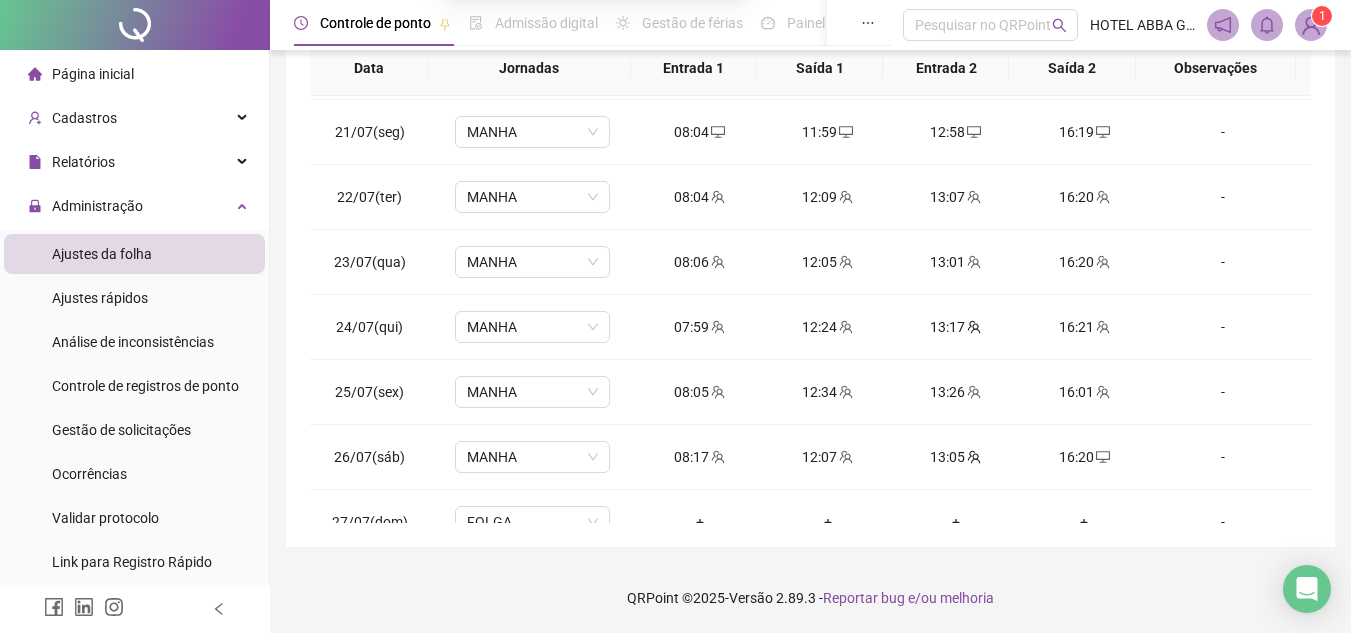 scroll, scrollTop: 1588, scrollLeft: 0, axis: vertical 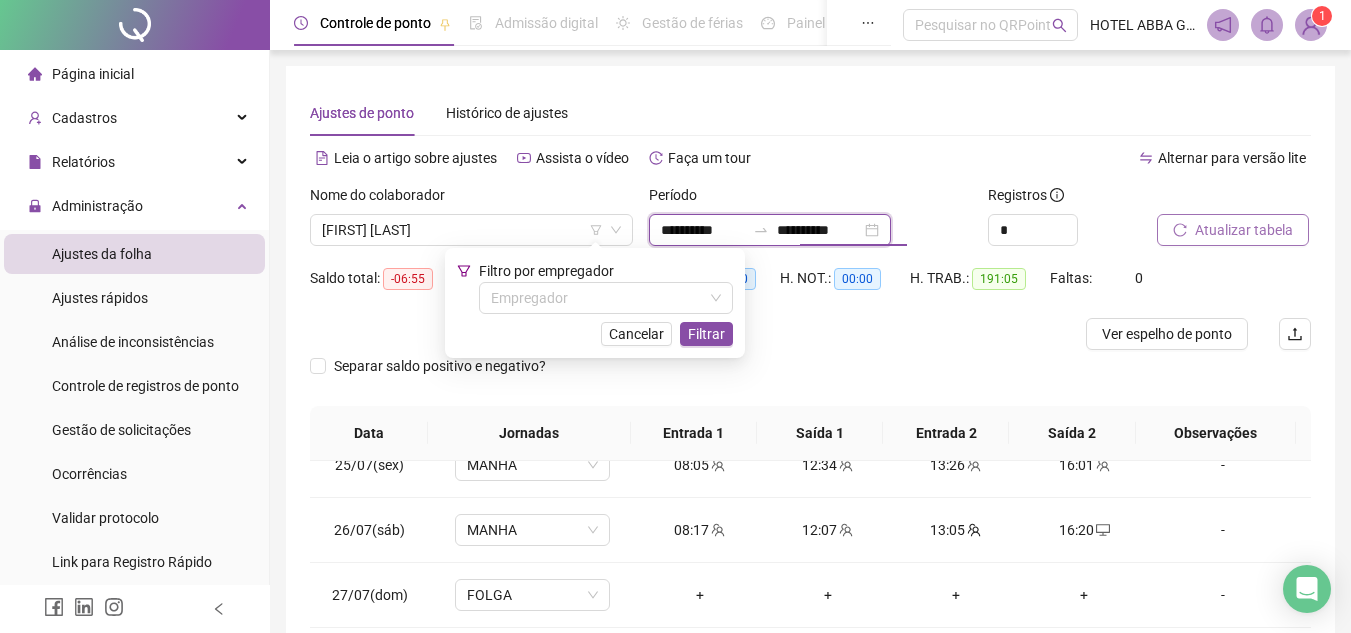 click on "**********" at bounding box center (819, 230) 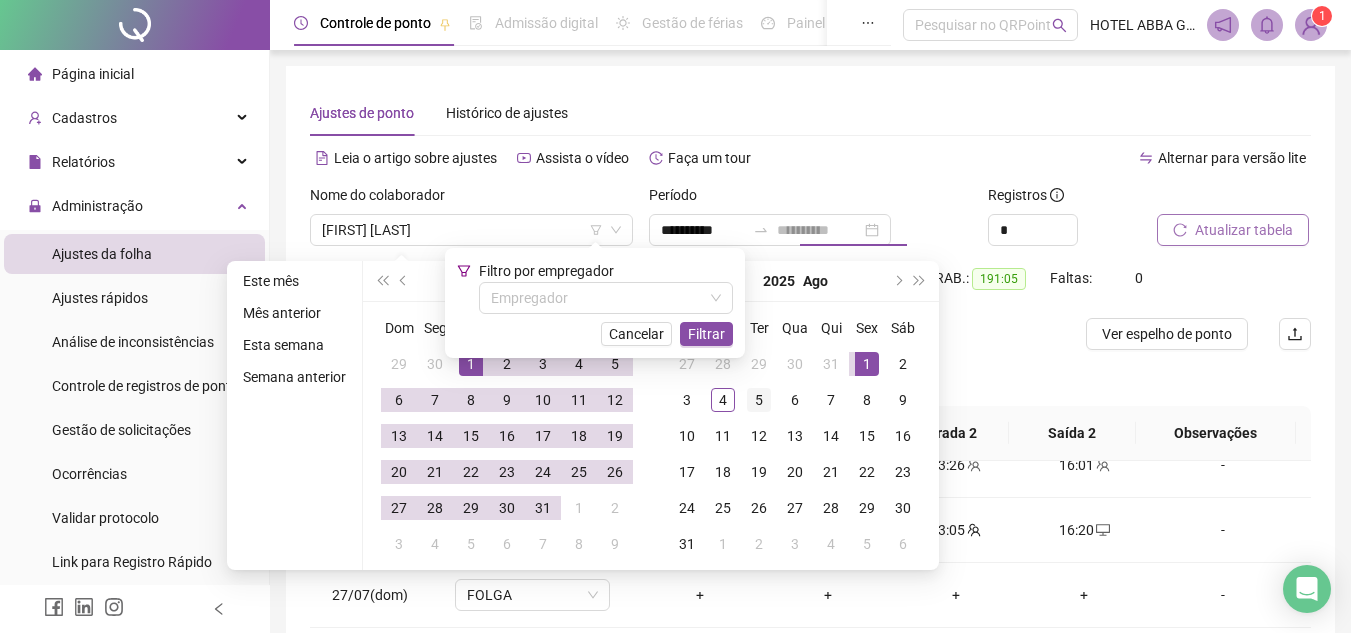 drag, startPoint x: 866, startPoint y: 361, endPoint x: 767, endPoint y: 392, distance: 103.74006 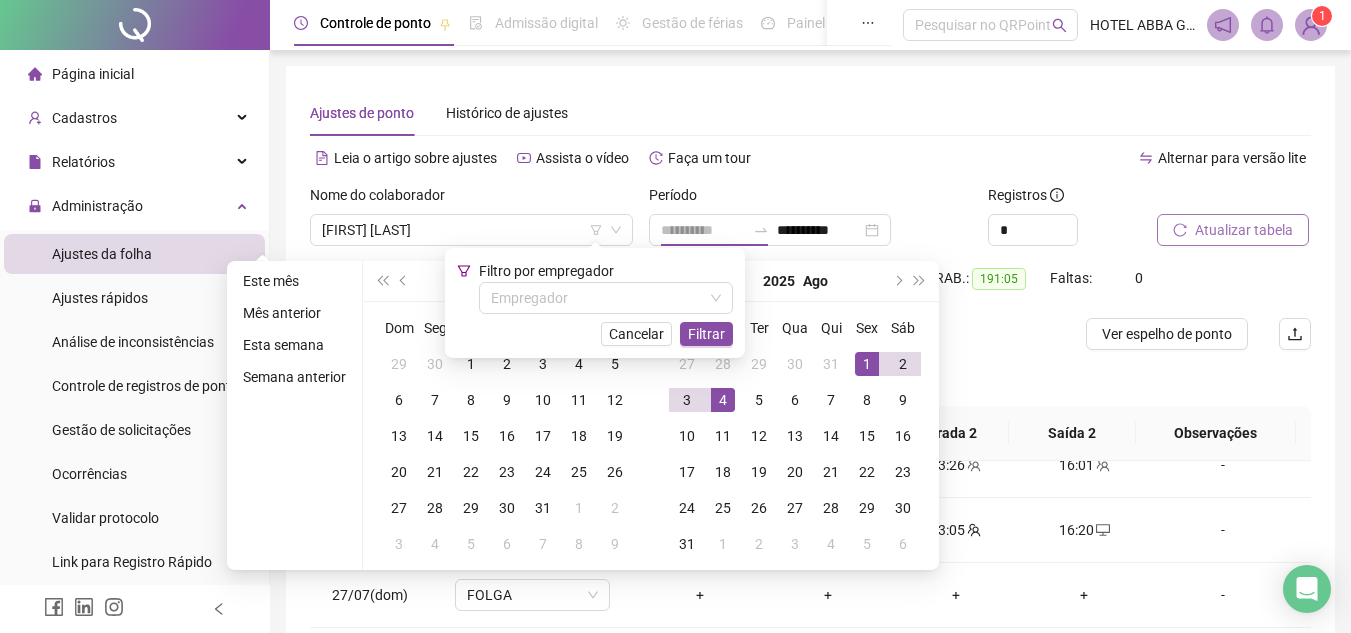 click on "4" at bounding box center [723, 400] 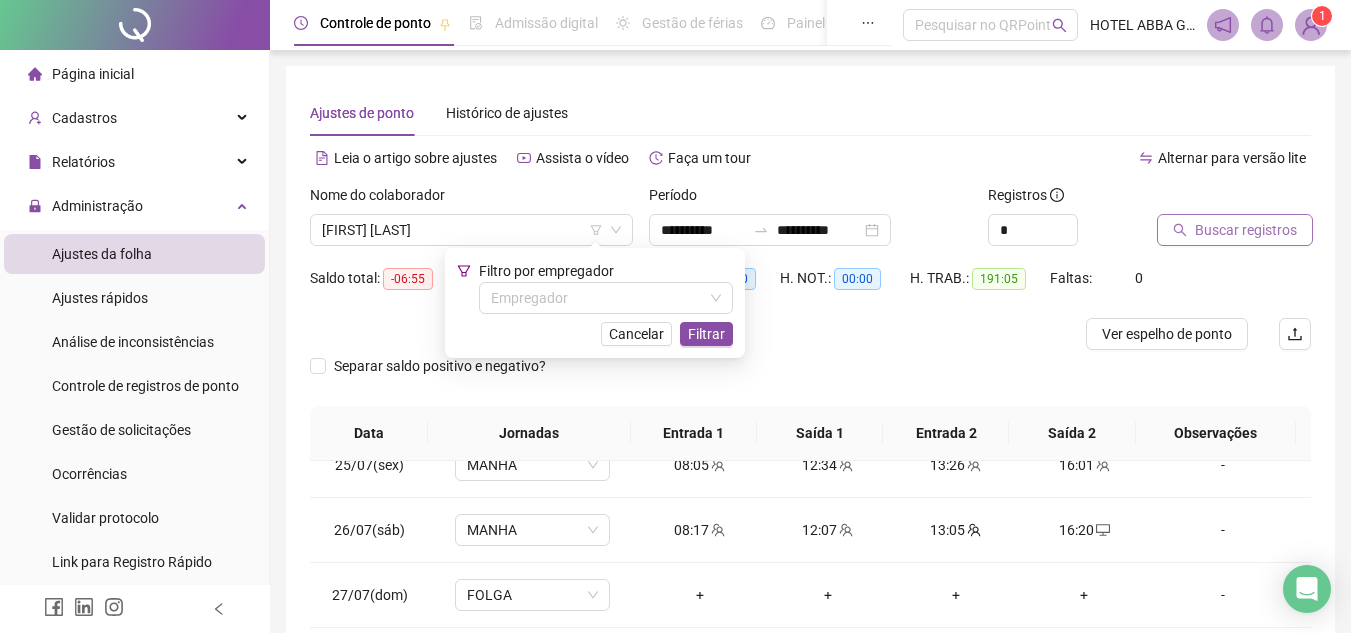 click on "Buscar registros" at bounding box center (1235, 230) 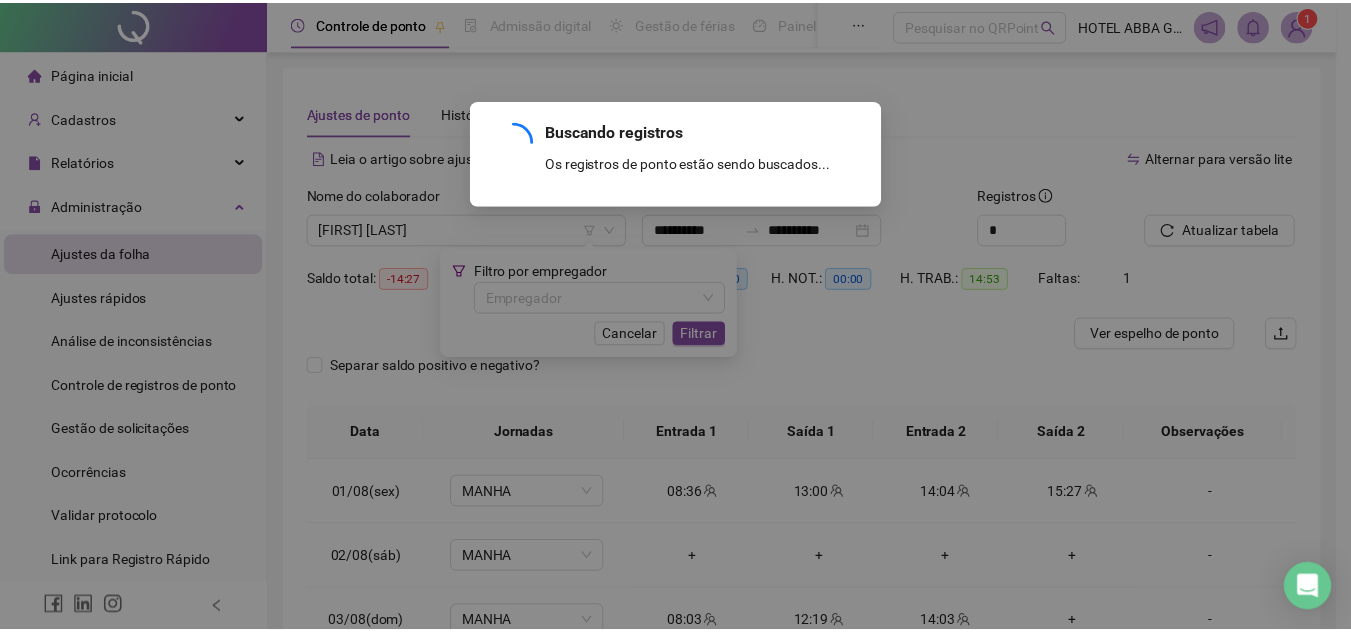 scroll, scrollTop: 0, scrollLeft: 0, axis: both 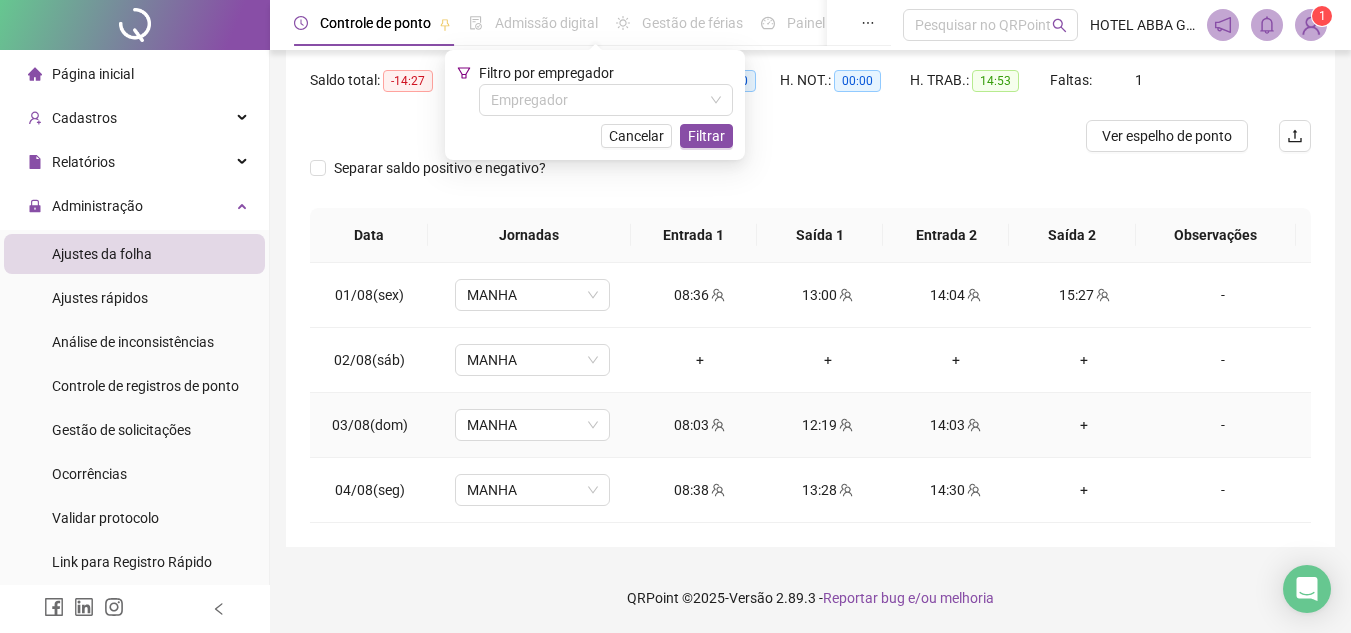 click on "+" at bounding box center (1084, 425) 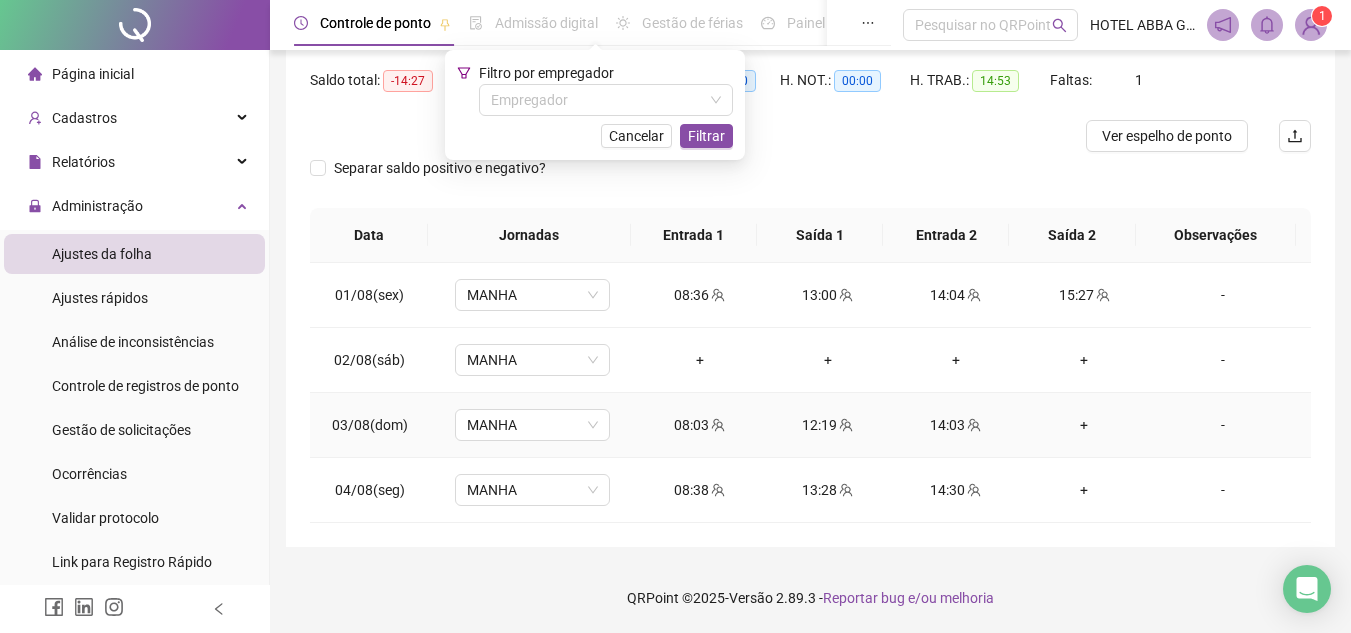 click on "+" at bounding box center [1084, 425] 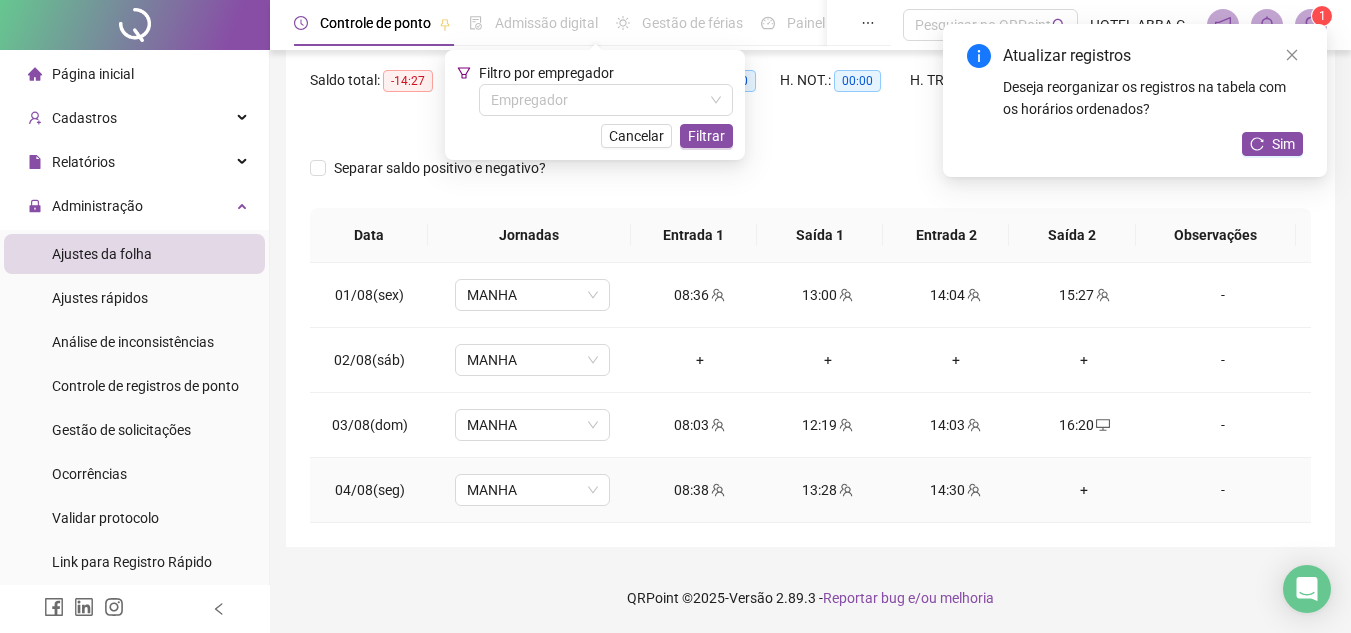 click on "+" at bounding box center [1084, 490] 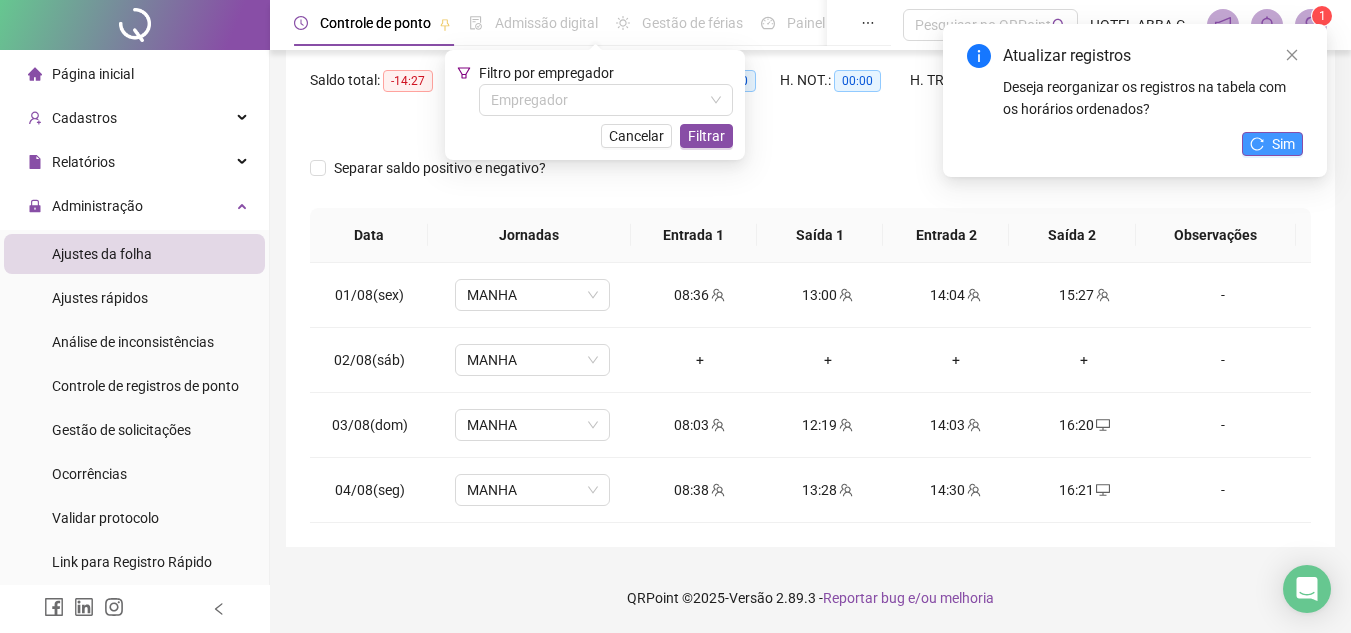 click on "Sim" at bounding box center (1283, 144) 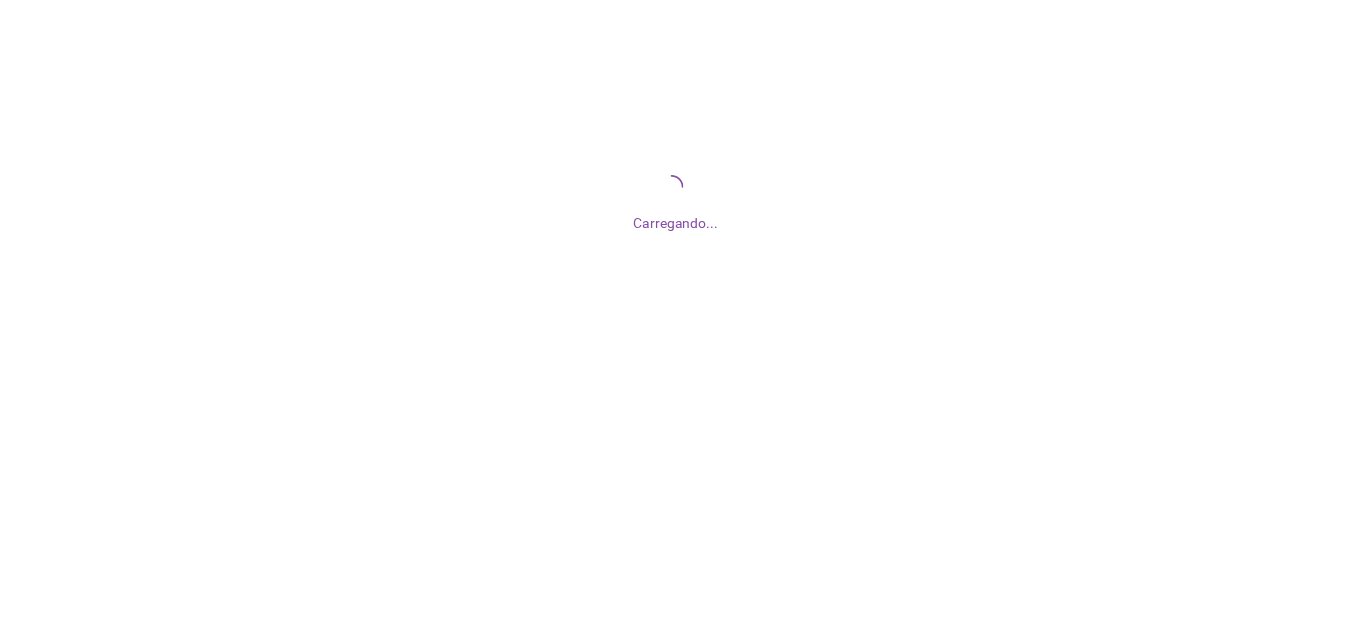 scroll, scrollTop: 0, scrollLeft: 0, axis: both 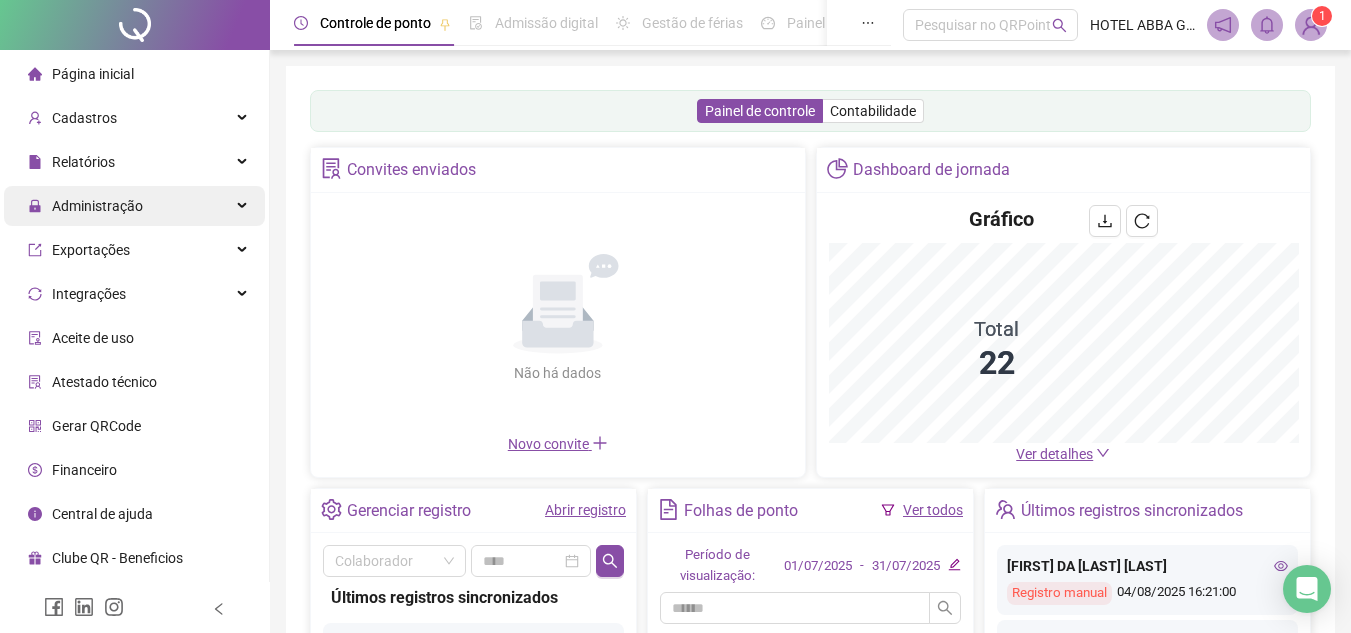 click on "Administração" at bounding box center (134, 206) 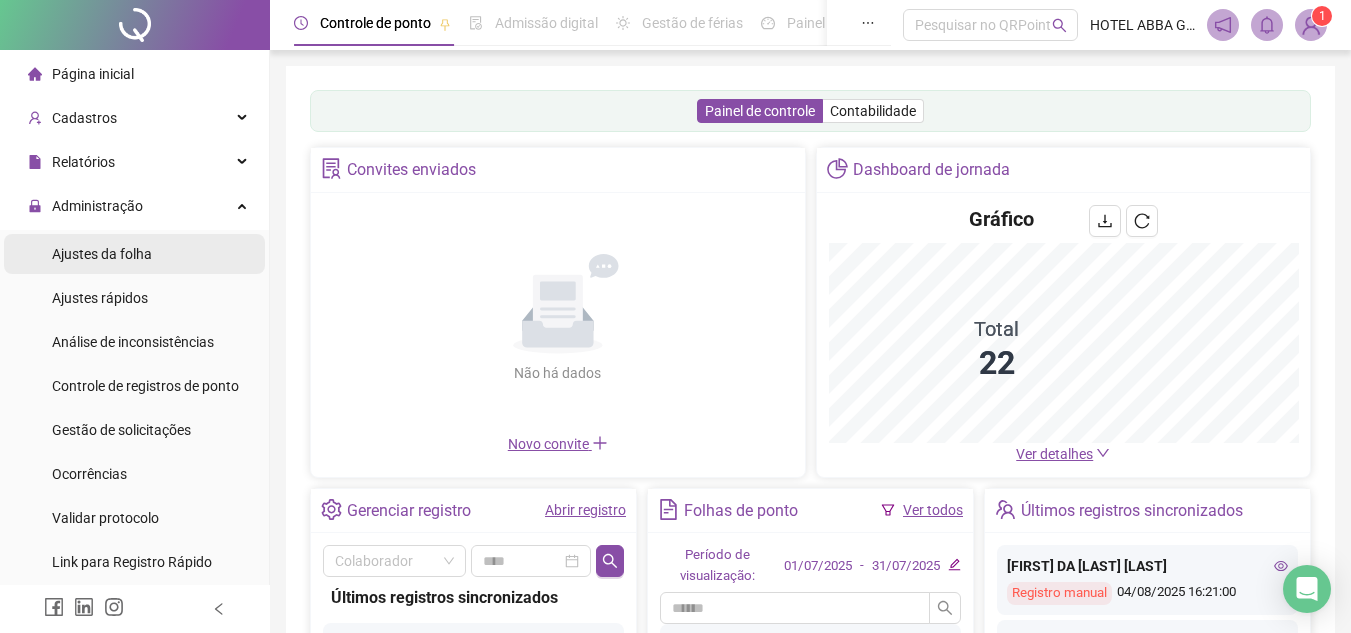 click on "Ajustes da folha" at bounding box center (134, 254) 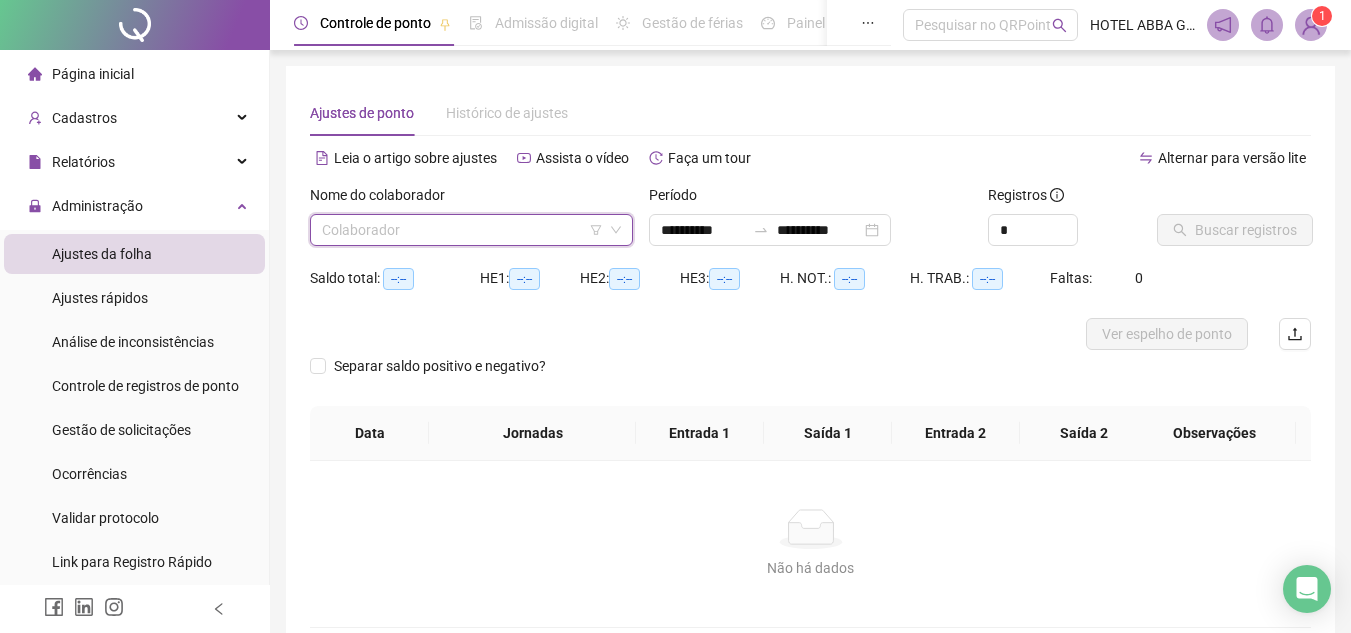click at bounding box center (462, 230) 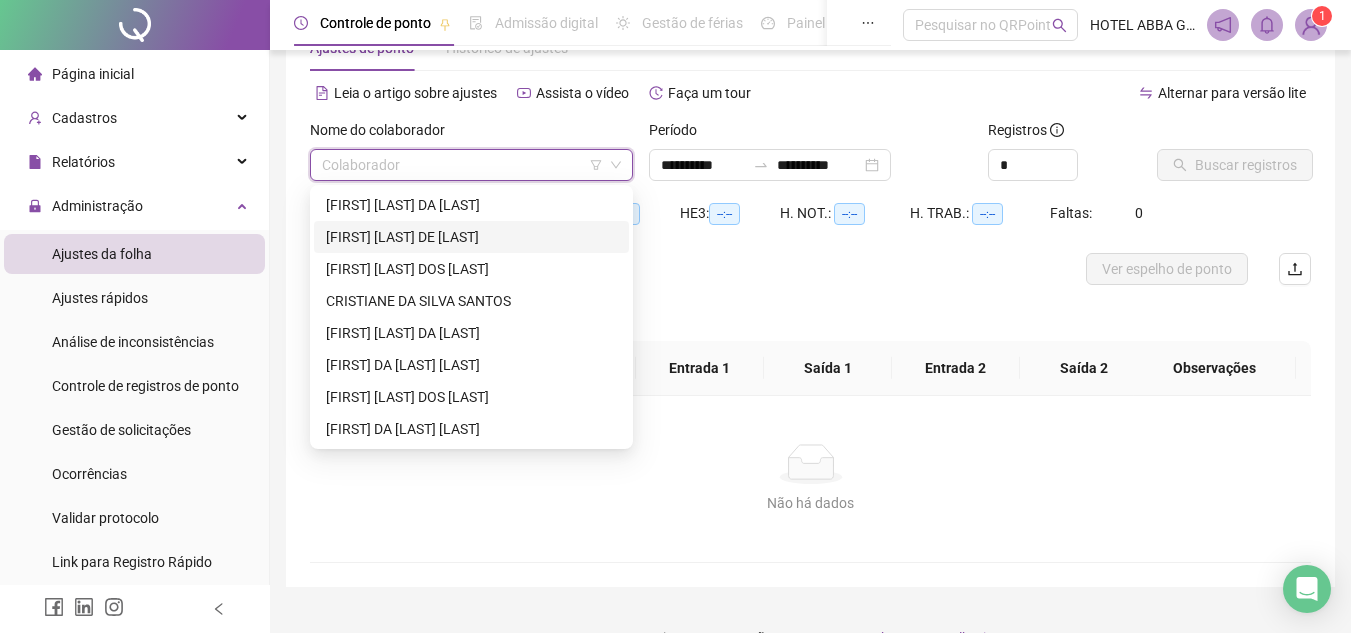 scroll, scrollTop: 105, scrollLeft: 0, axis: vertical 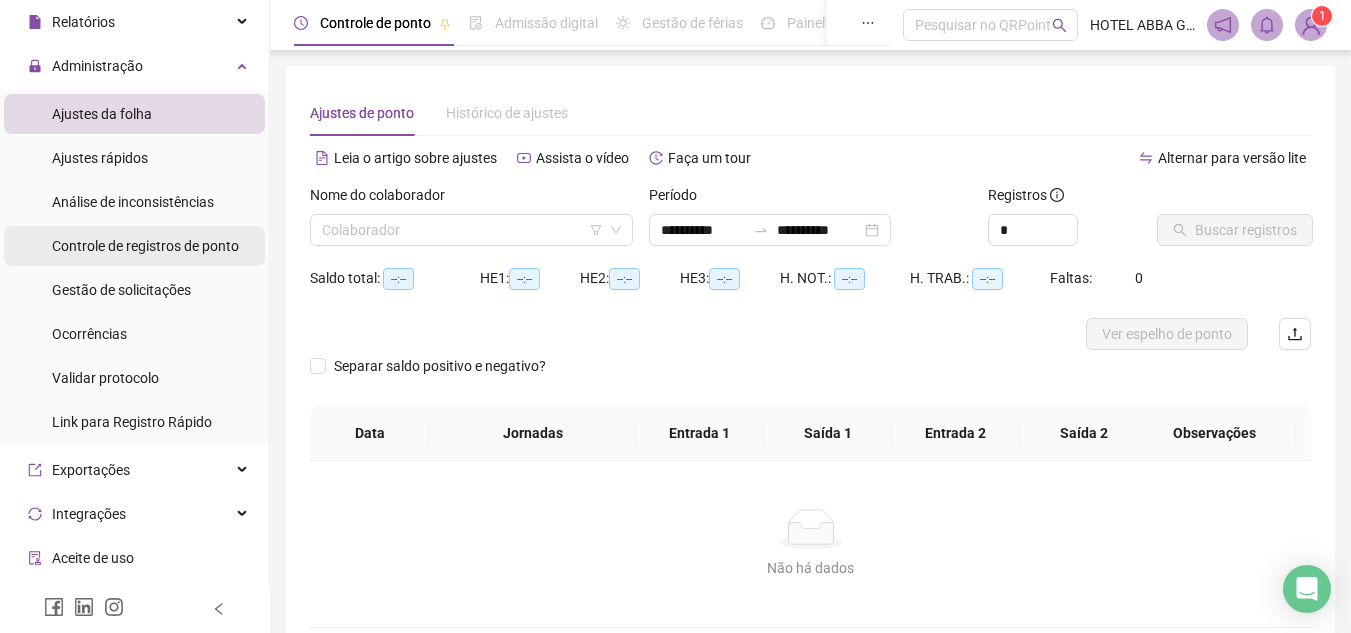 click on "Controle de registros de ponto" at bounding box center [145, 246] 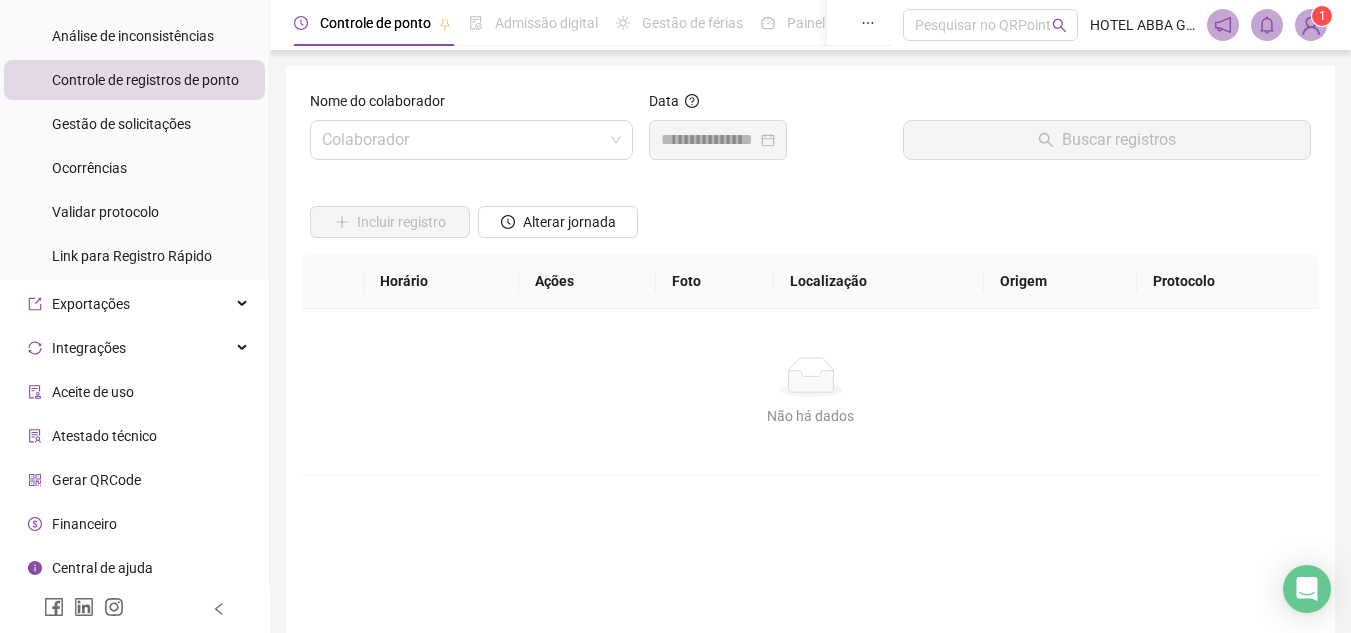 scroll, scrollTop: 309, scrollLeft: 0, axis: vertical 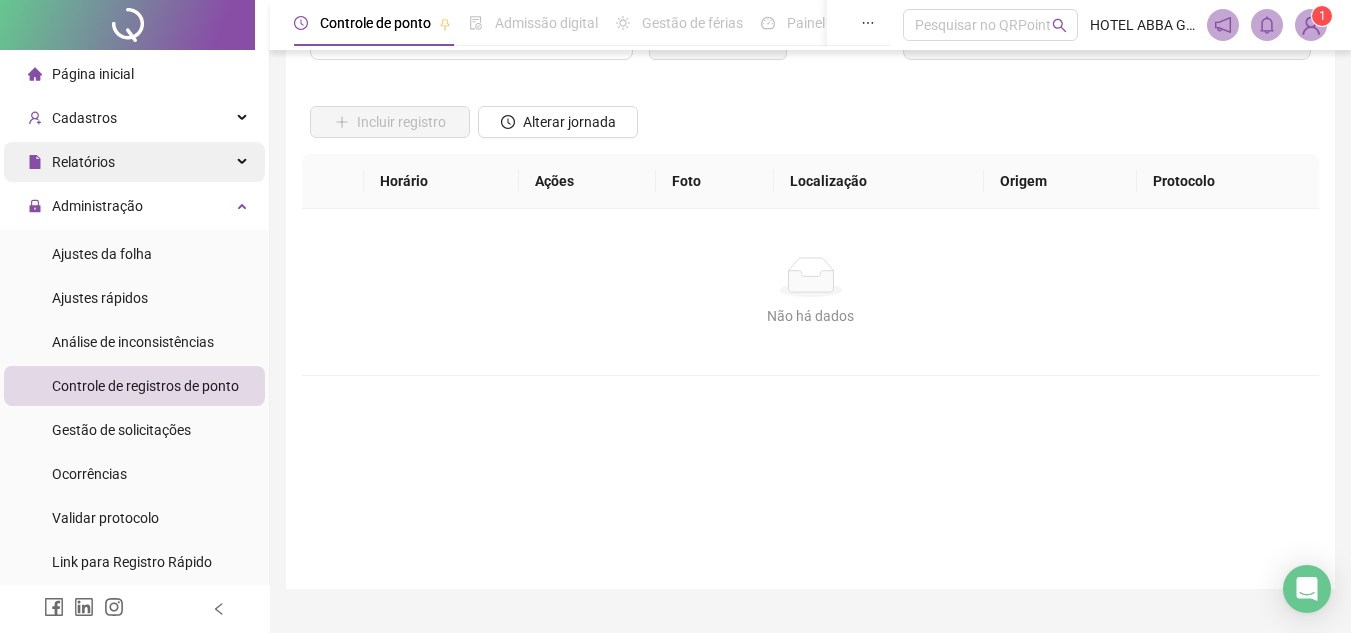 click on "Relatórios" at bounding box center (134, 162) 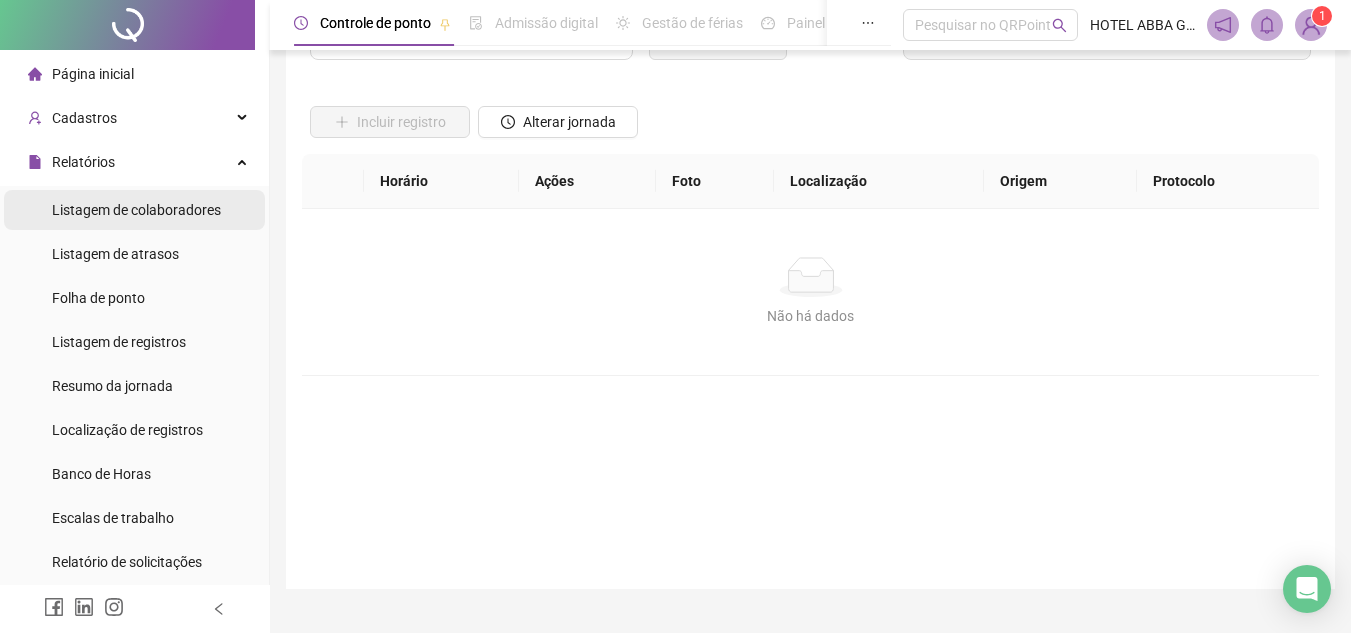 click on "Listagem de colaboradores" at bounding box center (136, 210) 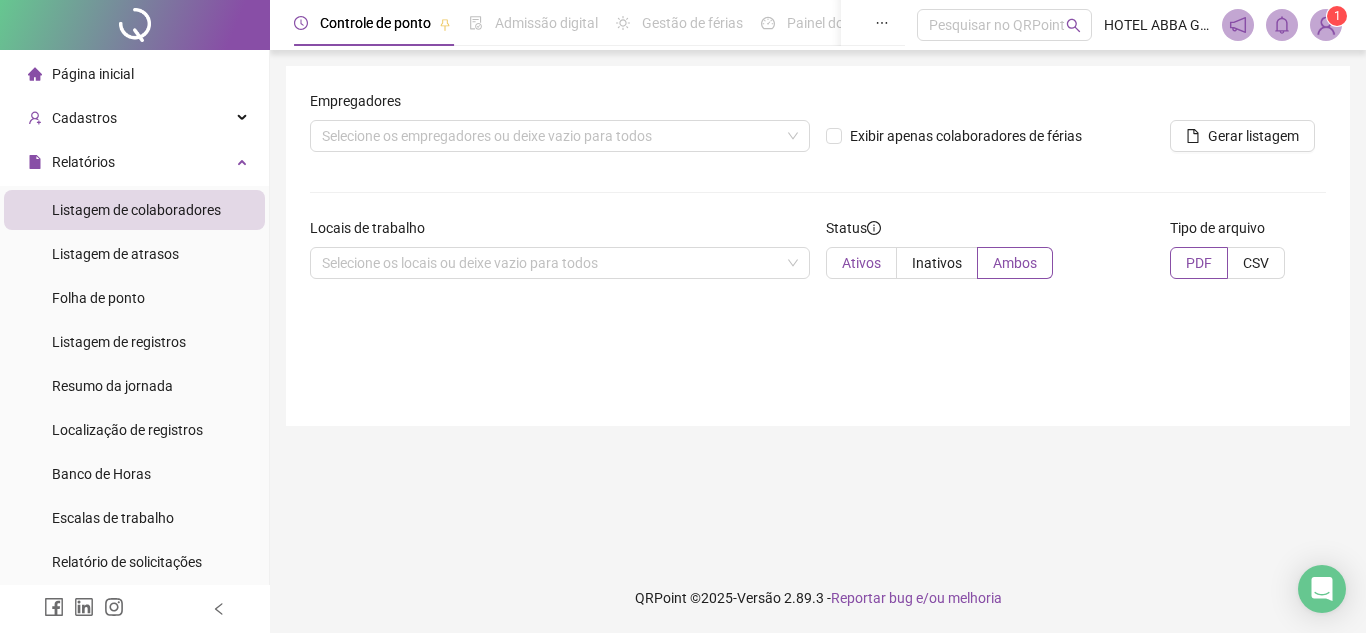 click on "Ativos" at bounding box center [861, 263] 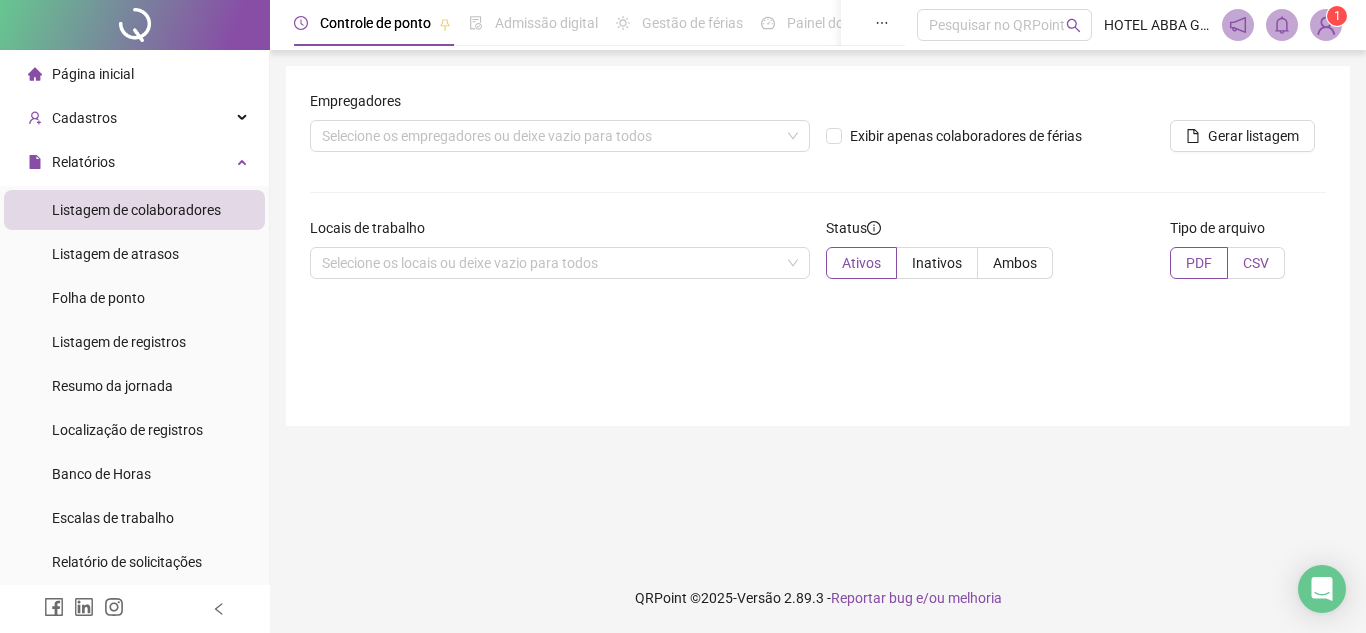 click on "CSV" at bounding box center [1256, 263] 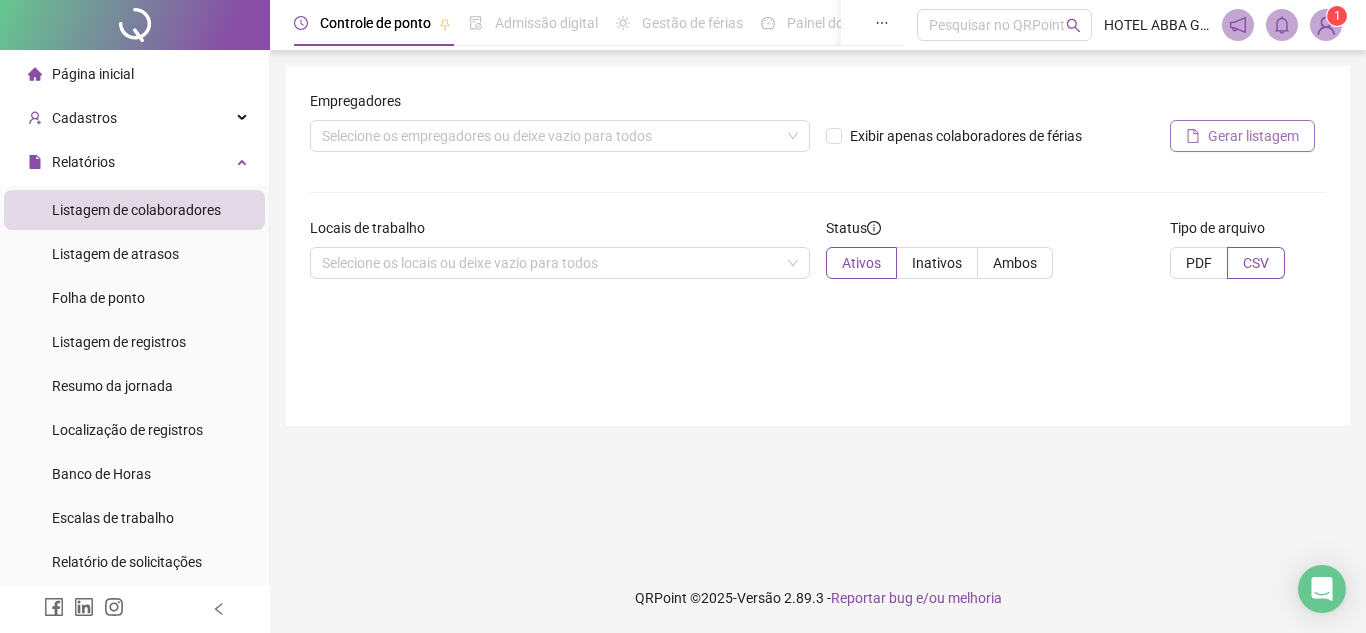 click on "Gerar listagem" at bounding box center [1253, 136] 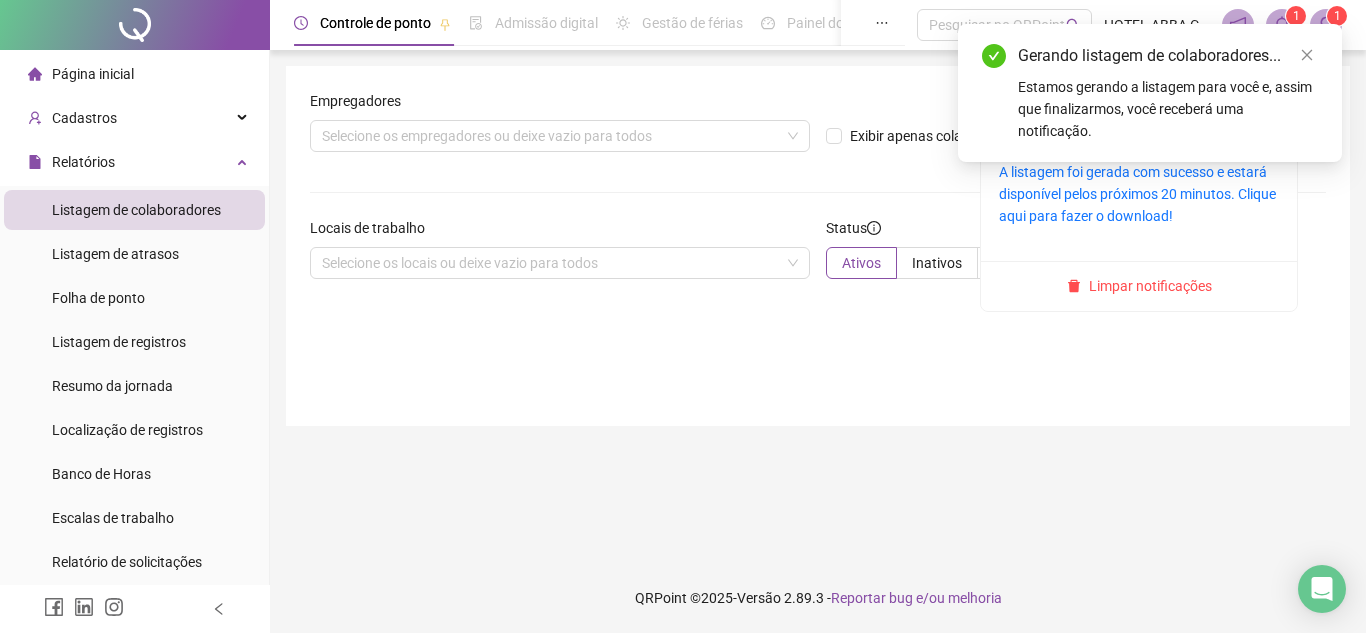 click 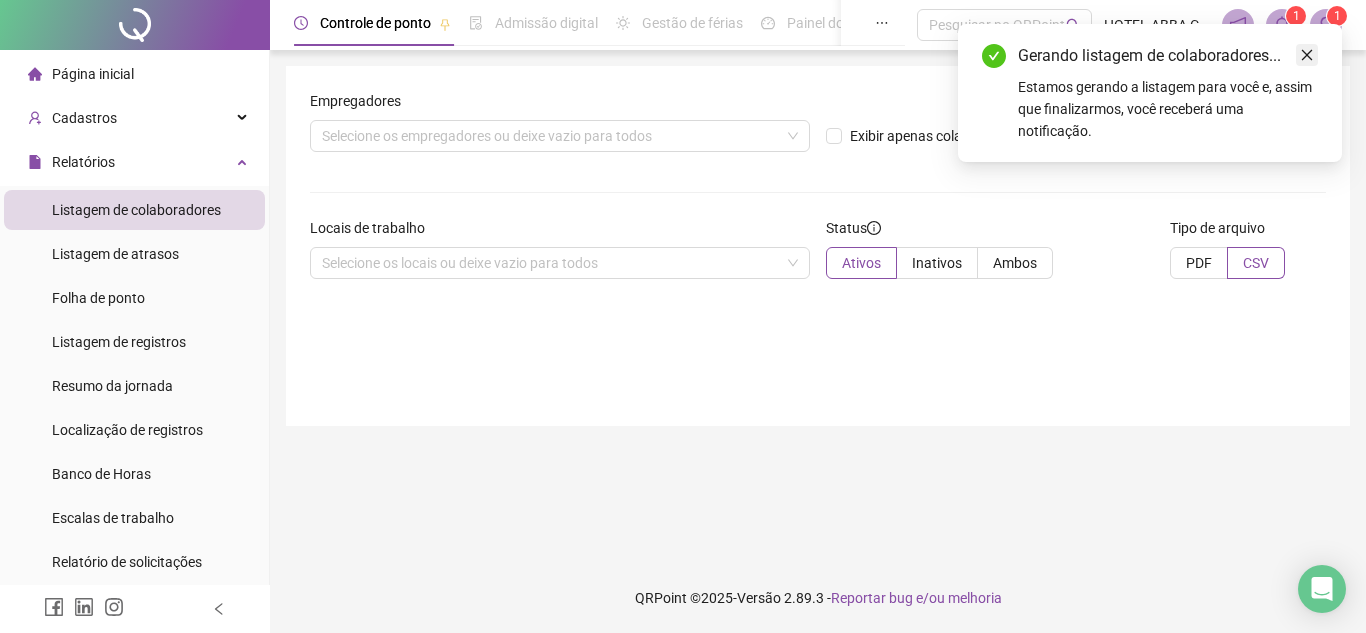 click at bounding box center [1307, 55] 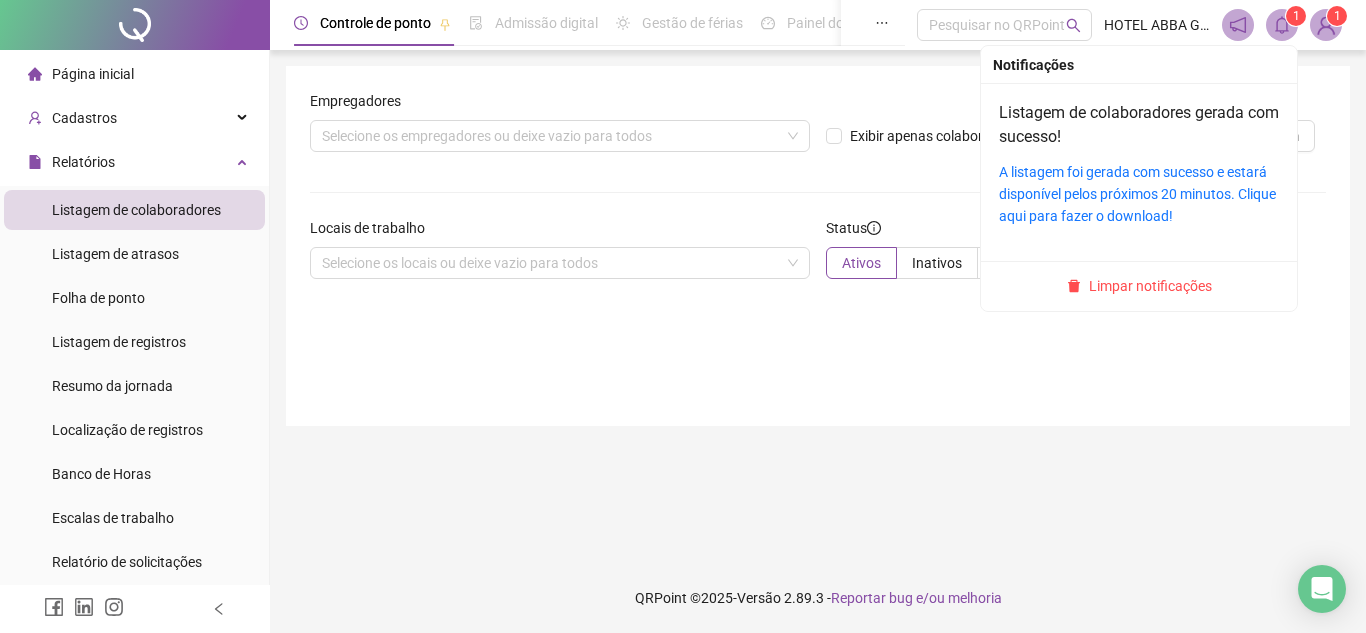 click 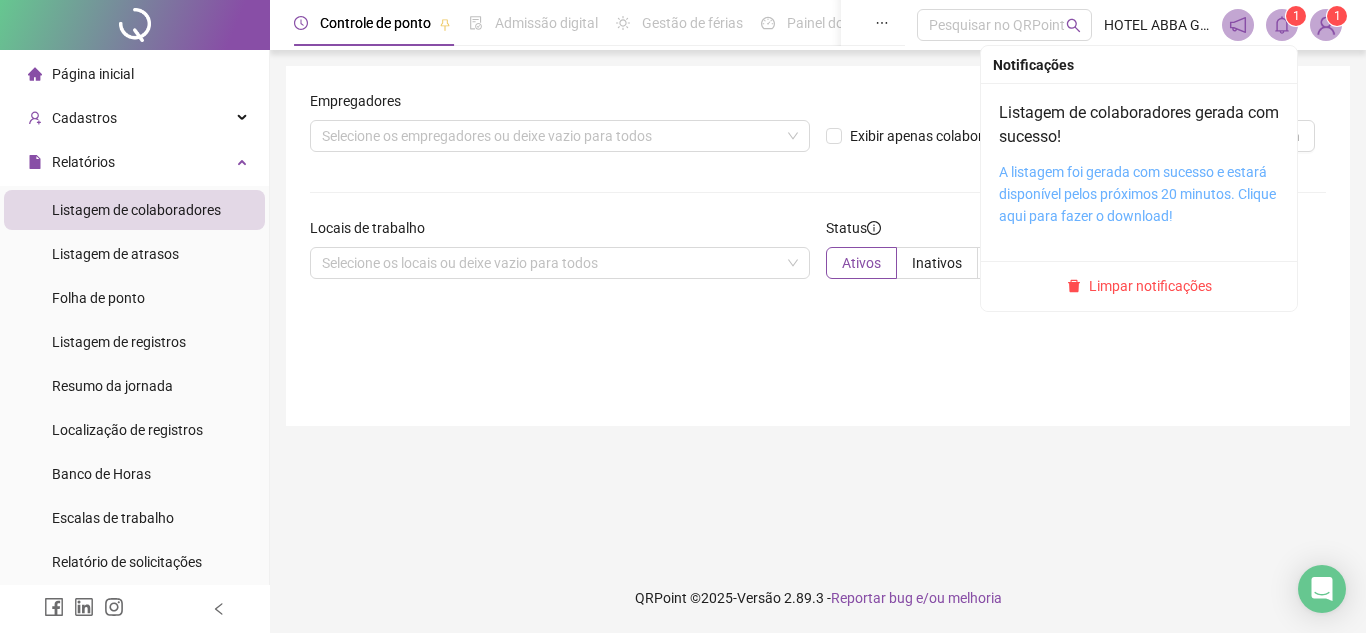 click on "A listagem foi gerada com sucesso e estará disponível pelos próximos 20 minutos.
Clique aqui para fazer o download!" at bounding box center (1137, 194) 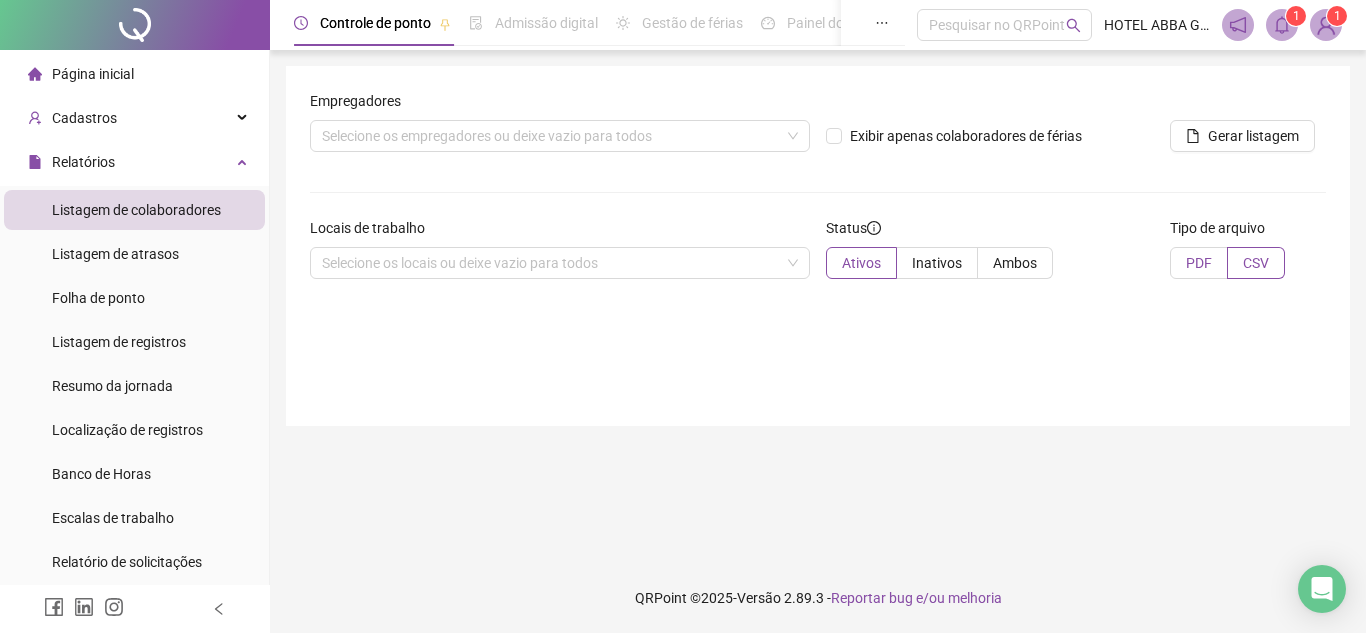 click on "PDF" at bounding box center [1199, 263] 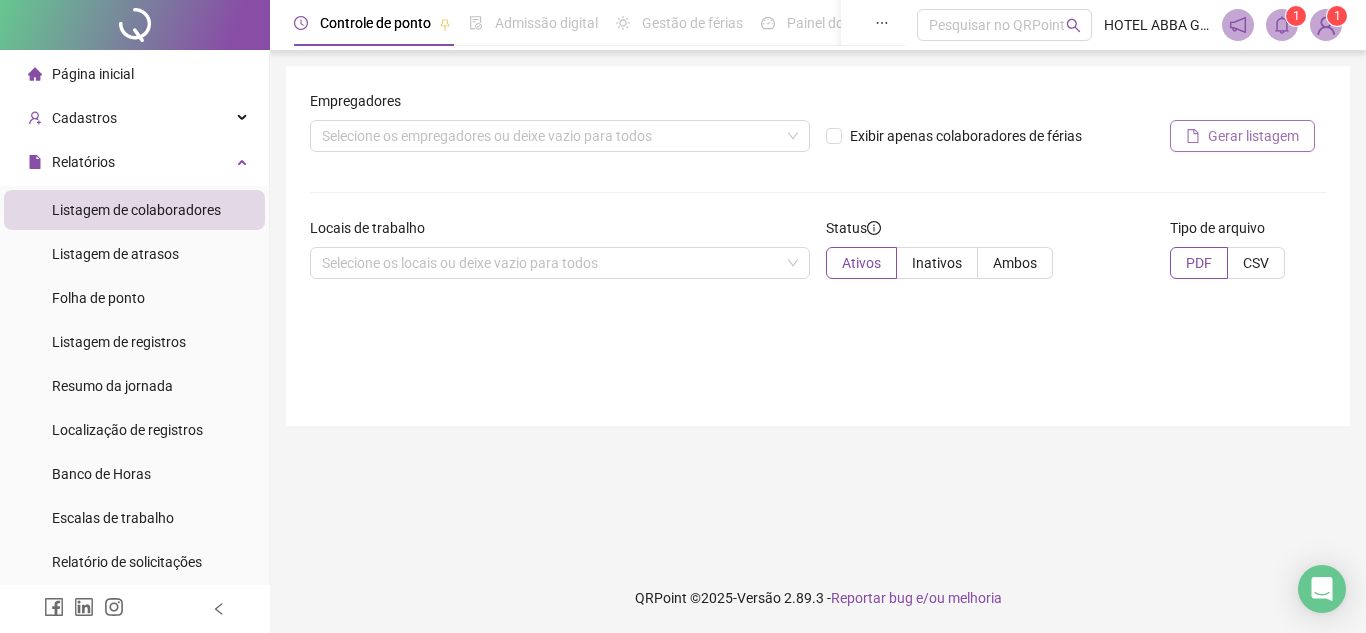 click on "Gerar listagem" at bounding box center [1253, 136] 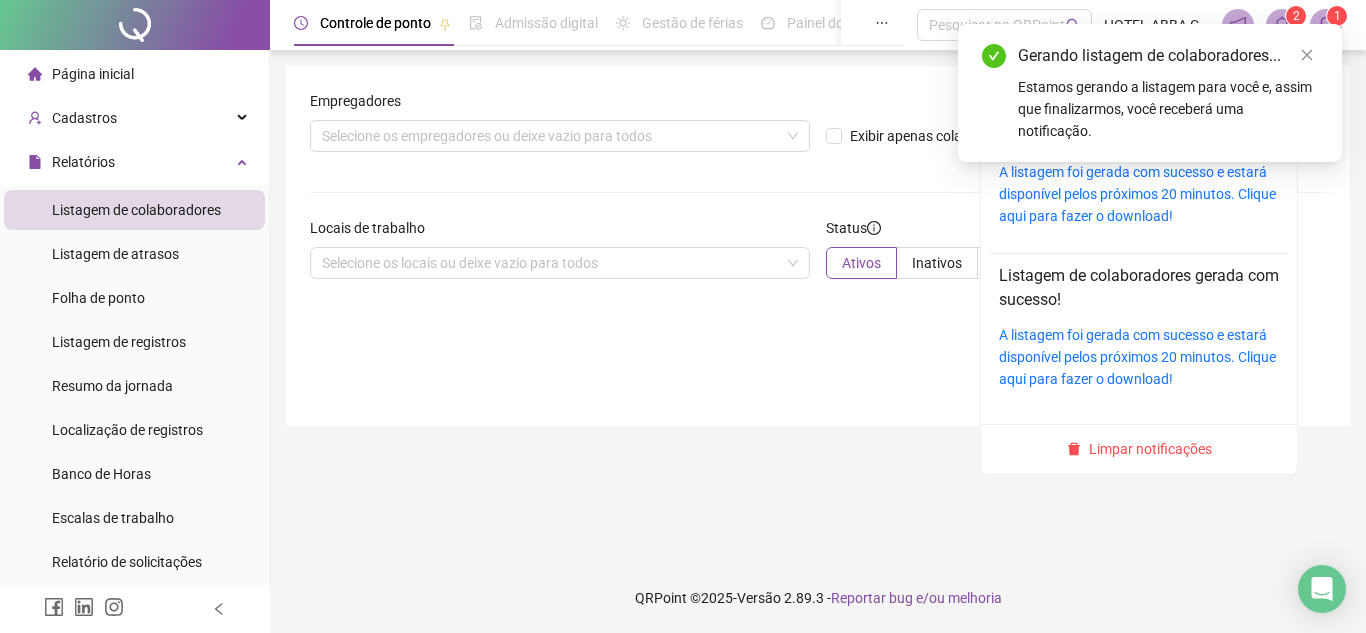 click on "2" at bounding box center (1296, 16) 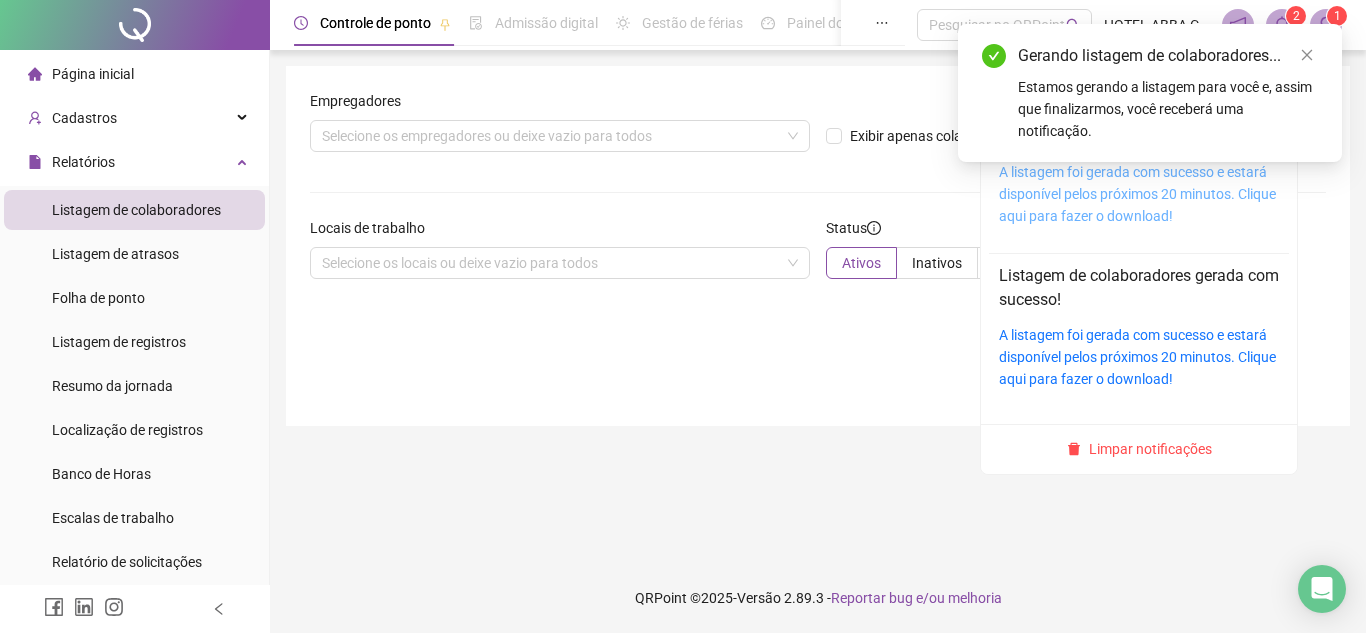 click on "A listagem foi gerada com sucesso e estará disponível pelos próximos 20 minutos.
Clique aqui para fazer o download!" at bounding box center [1137, 194] 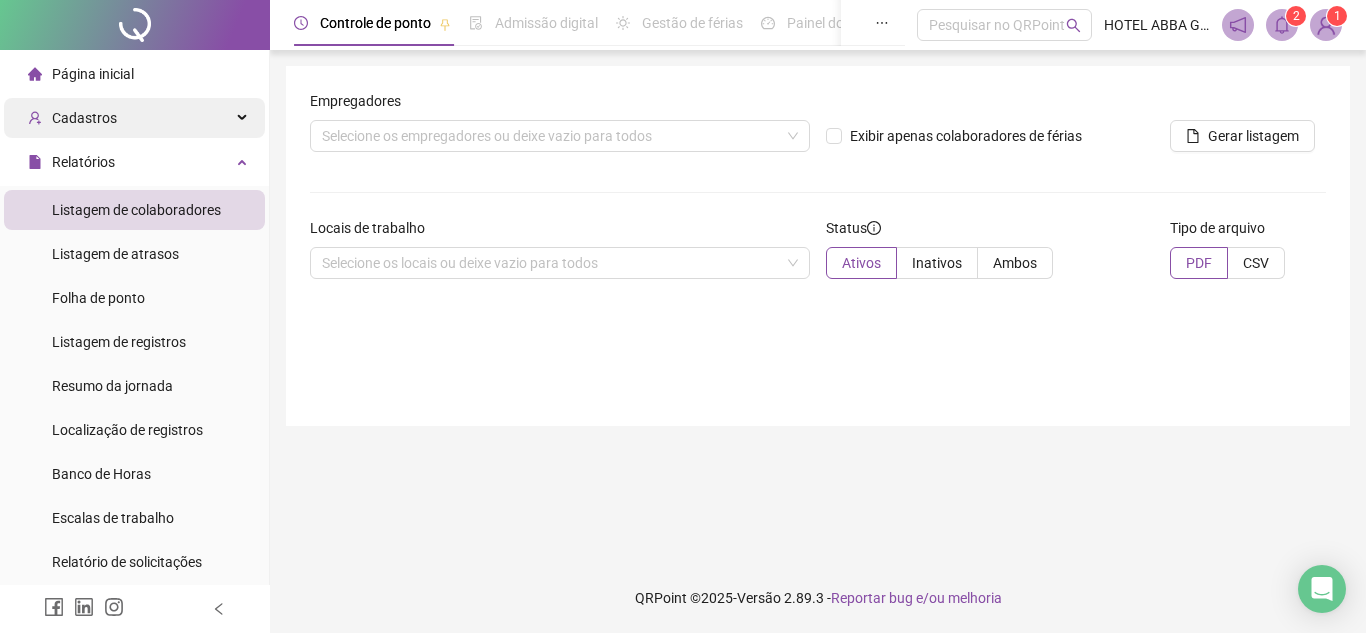 click on "Cadastros" at bounding box center (134, 118) 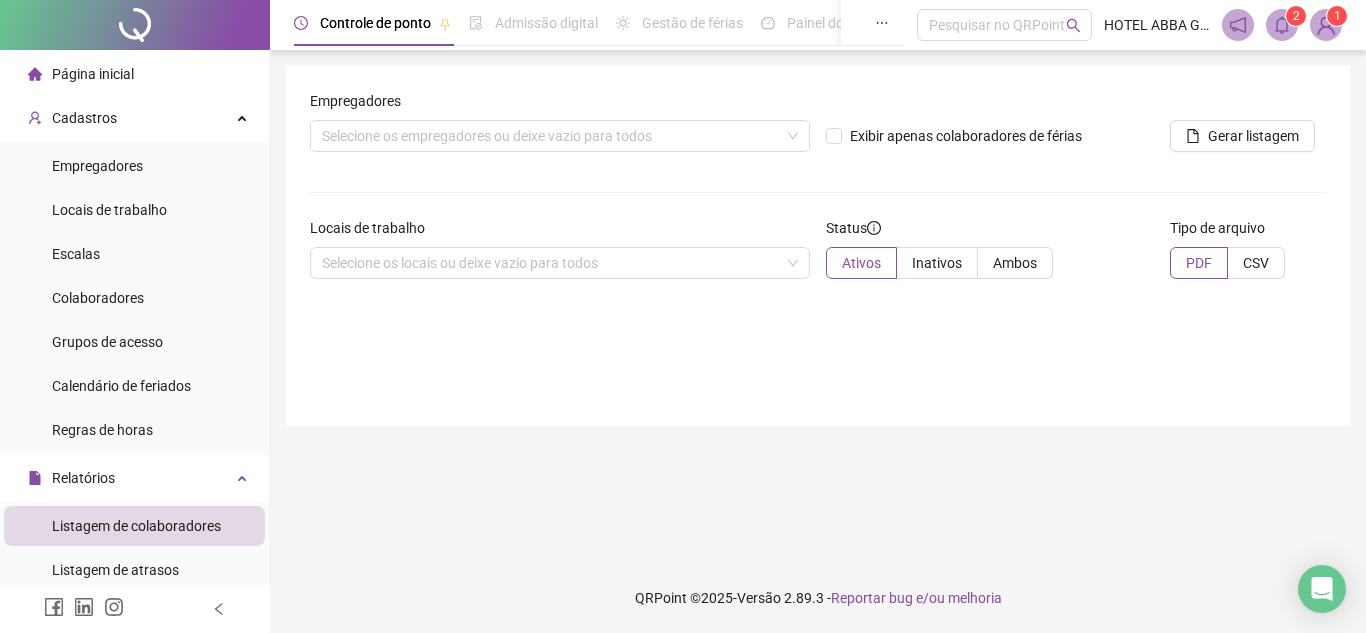click on "Página inicial" at bounding box center (134, 74) 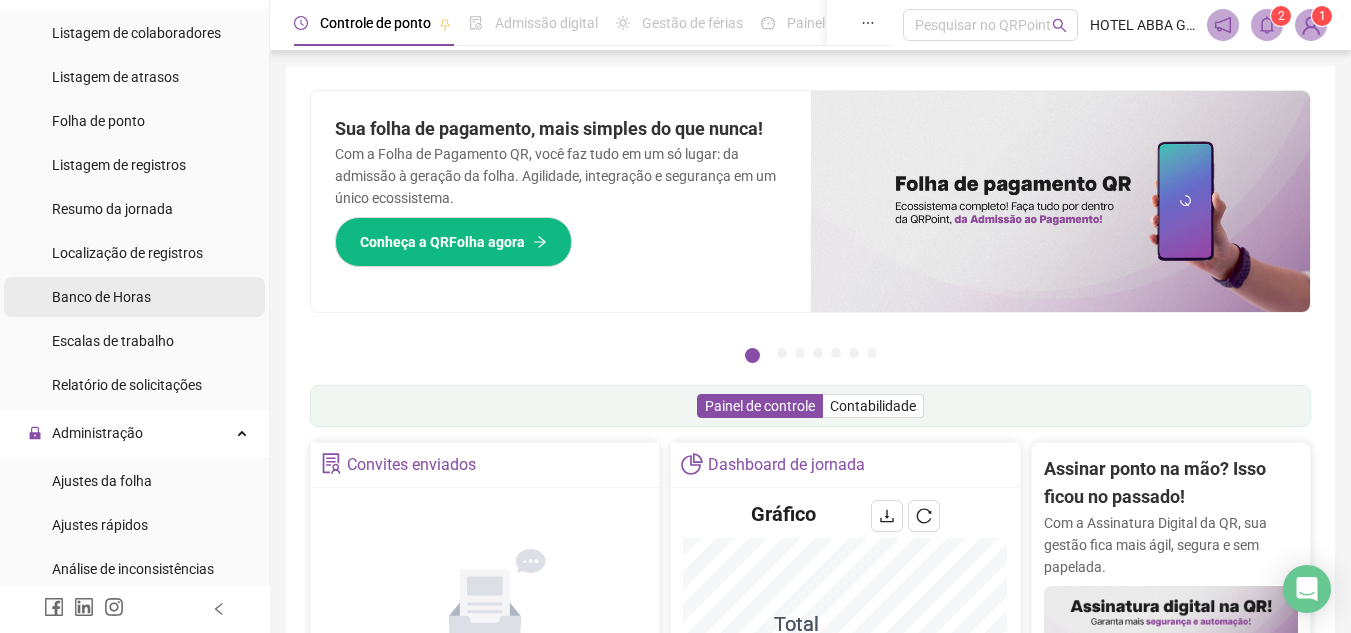 scroll, scrollTop: 500, scrollLeft: 0, axis: vertical 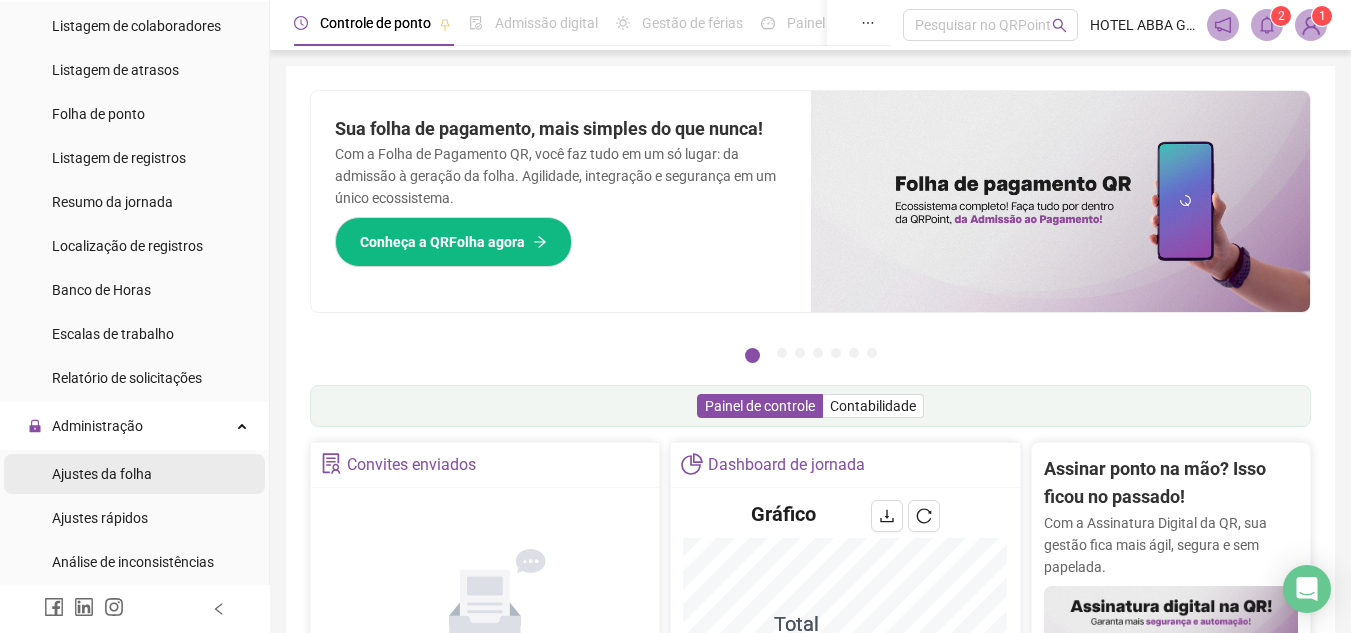 click on "Ajustes da folha" at bounding box center (102, 474) 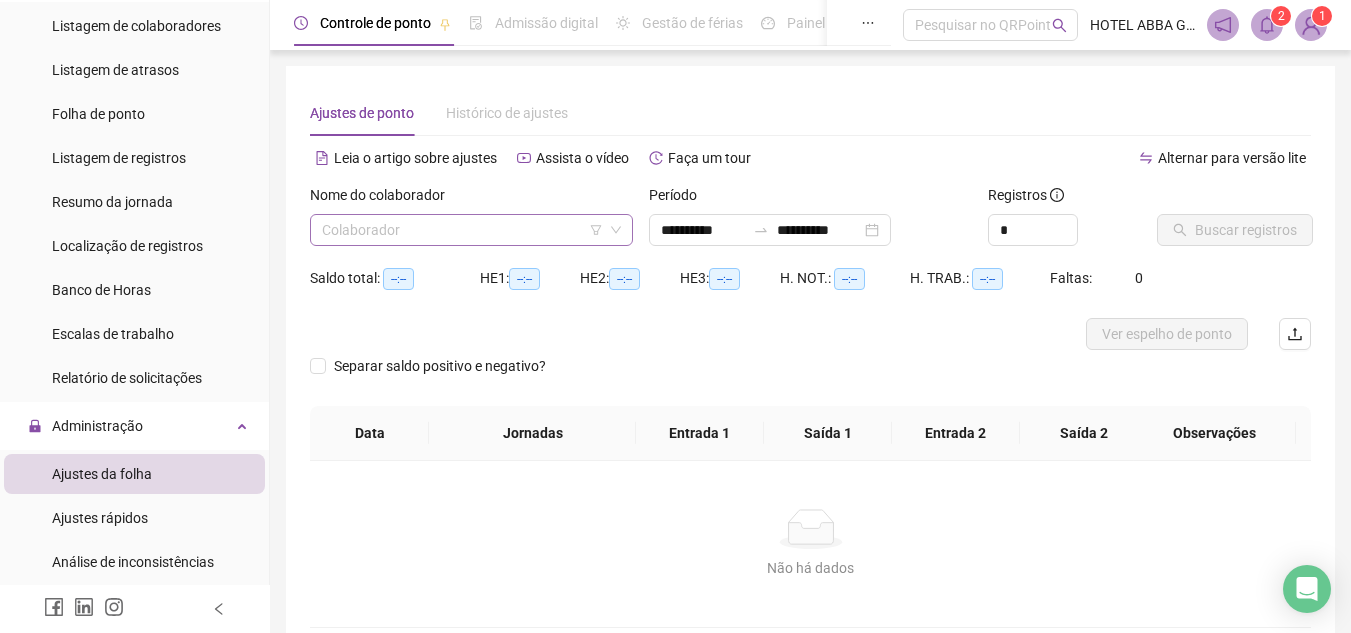 click at bounding box center [462, 230] 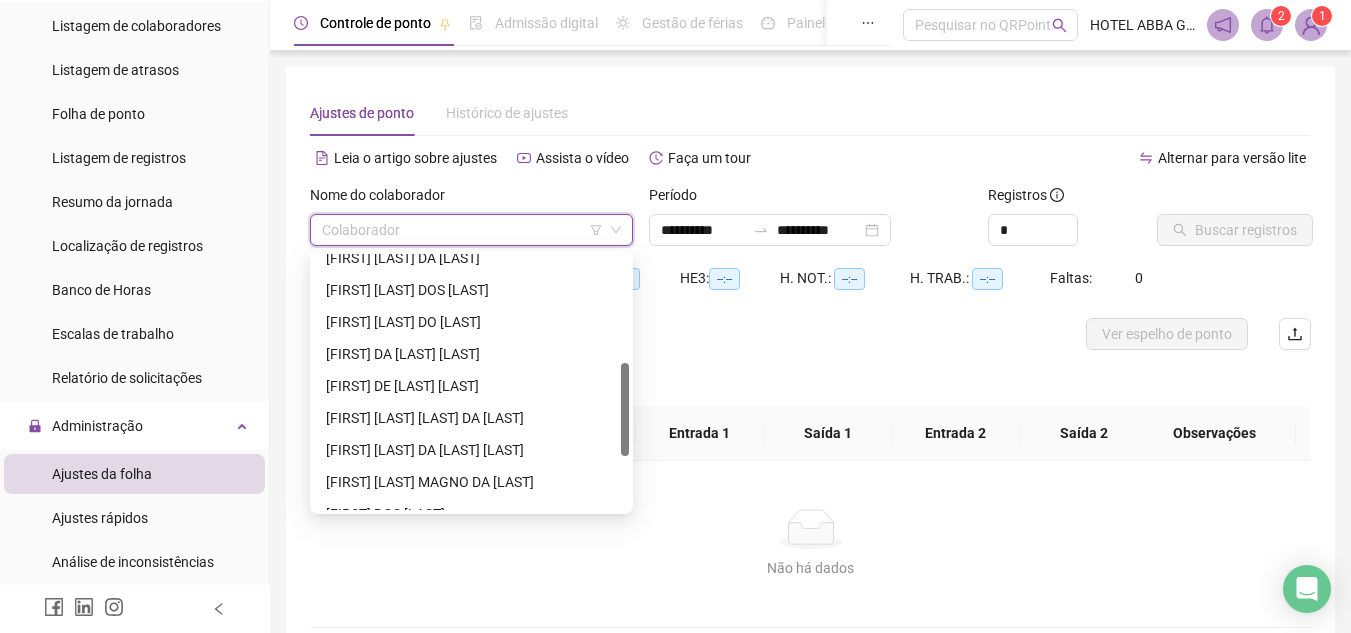 scroll, scrollTop: 448, scrollLeft: 0, axis: vertical 